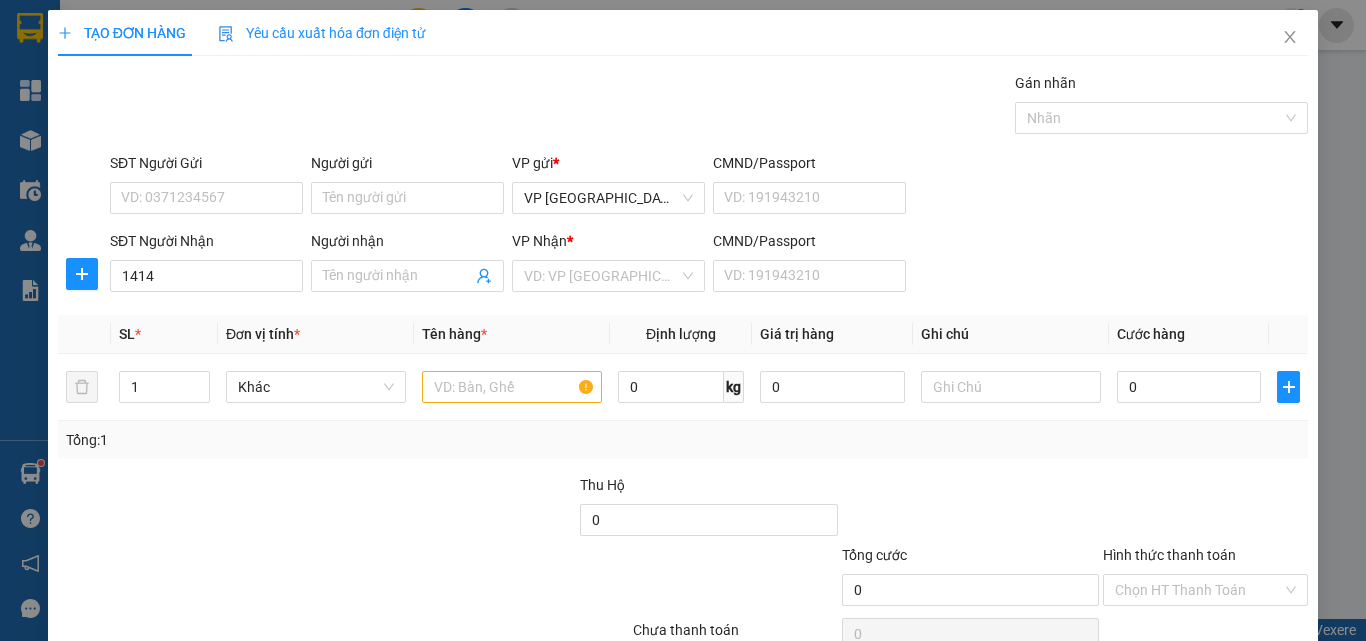 scroll, scrollTop: 0, scrollLeft: 0, axis: both 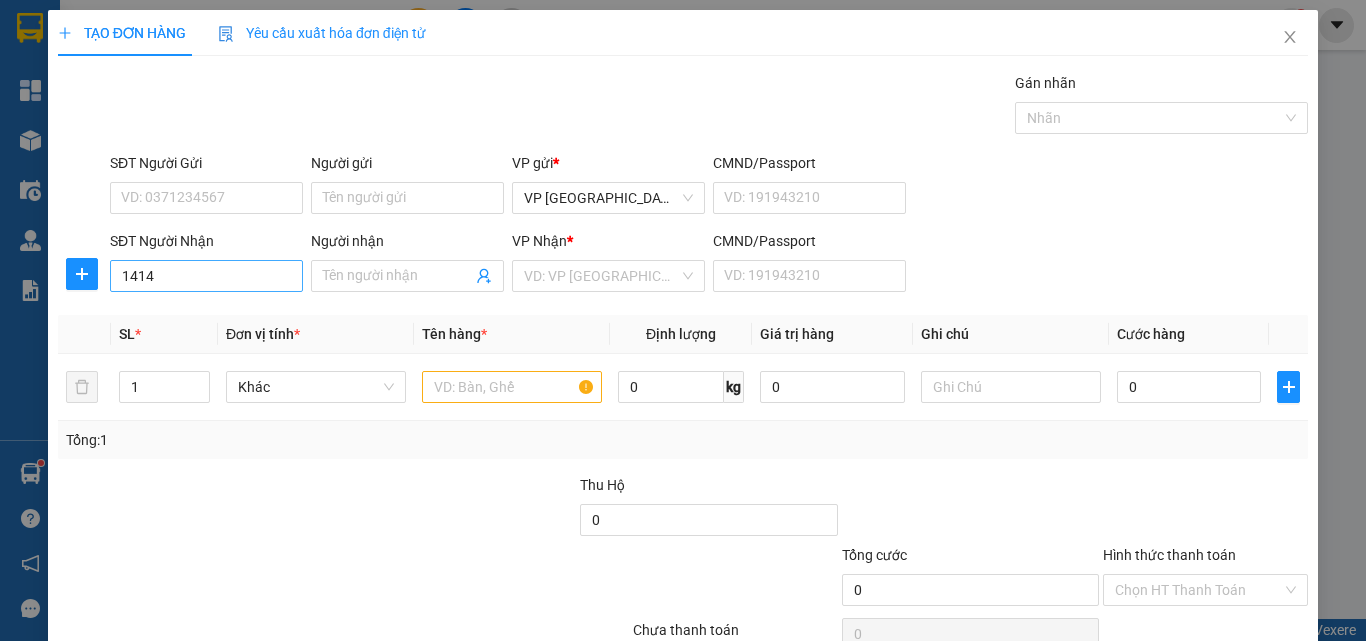 click on "1414" at bounding box center [206, 276] 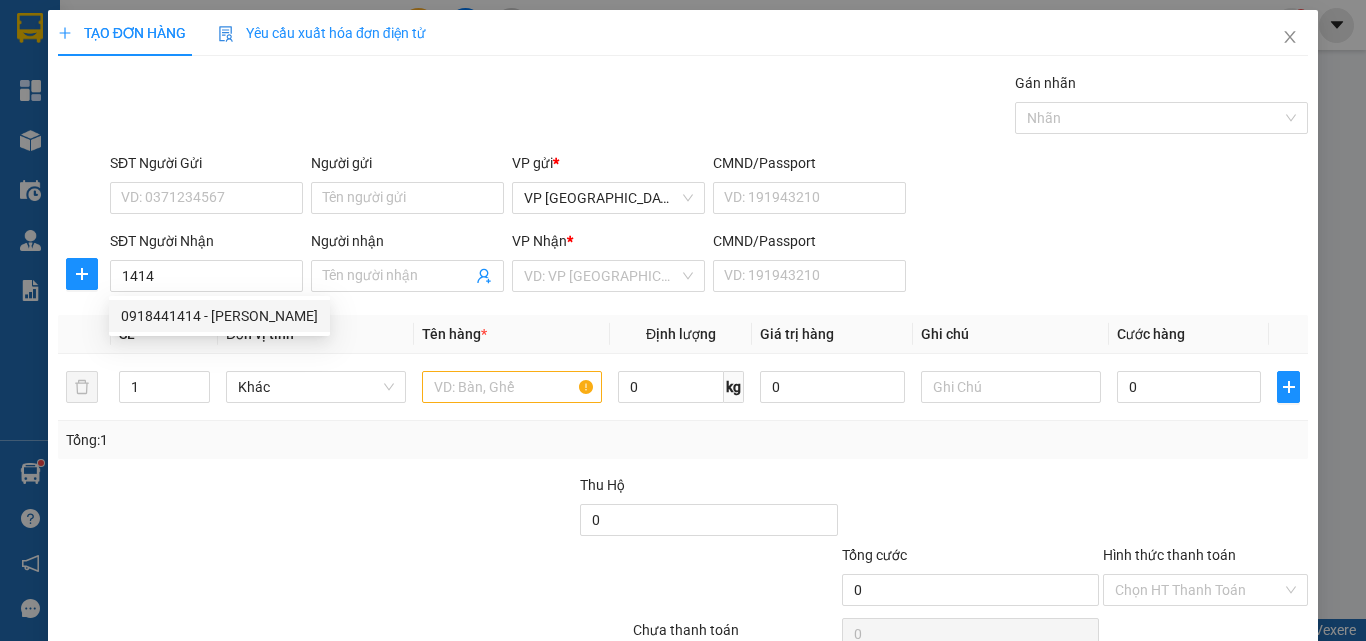 click on "0918441414 - yến thanh" at bounding box center (219, 316) 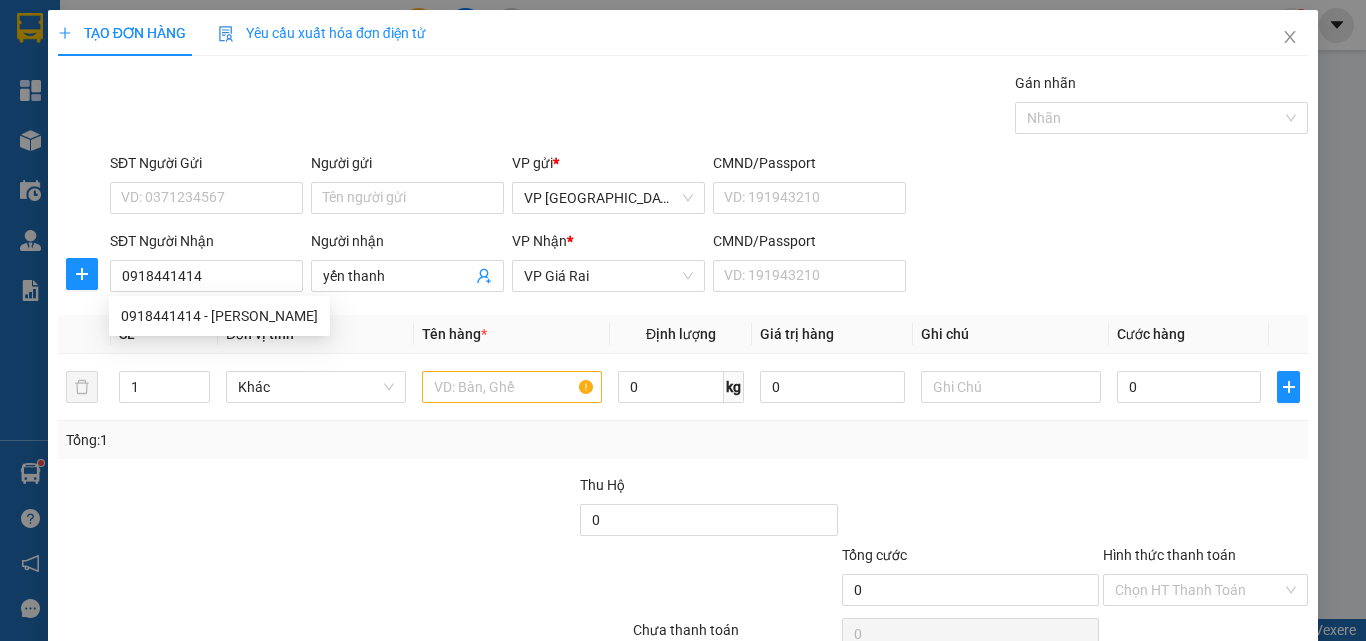 type on "100.000" 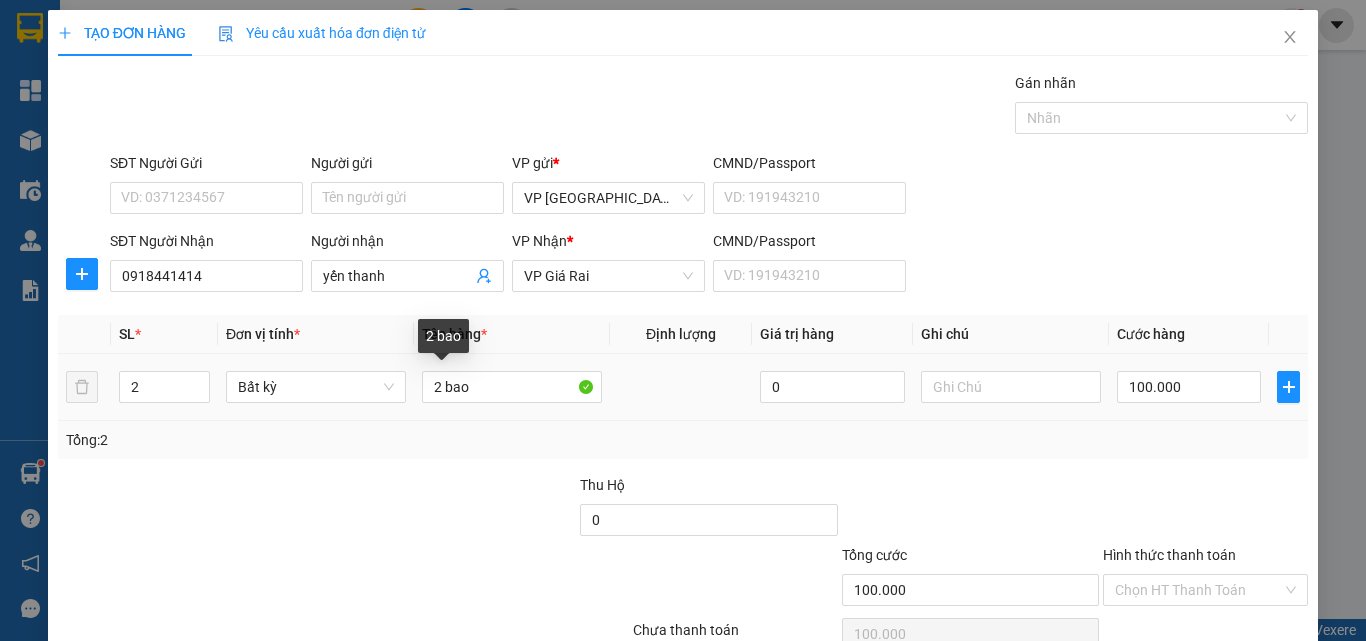 type on "0918441414" 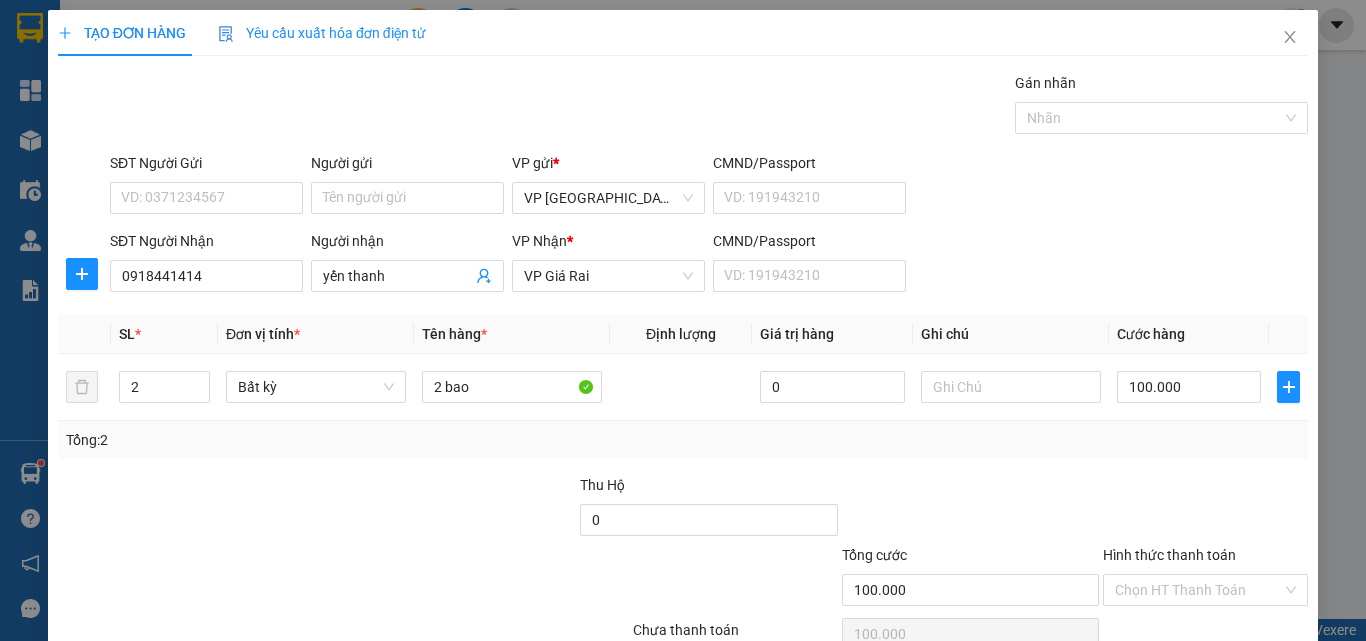 scroll, scrollTop: 99, scrollLeft: 0, axis: vertical 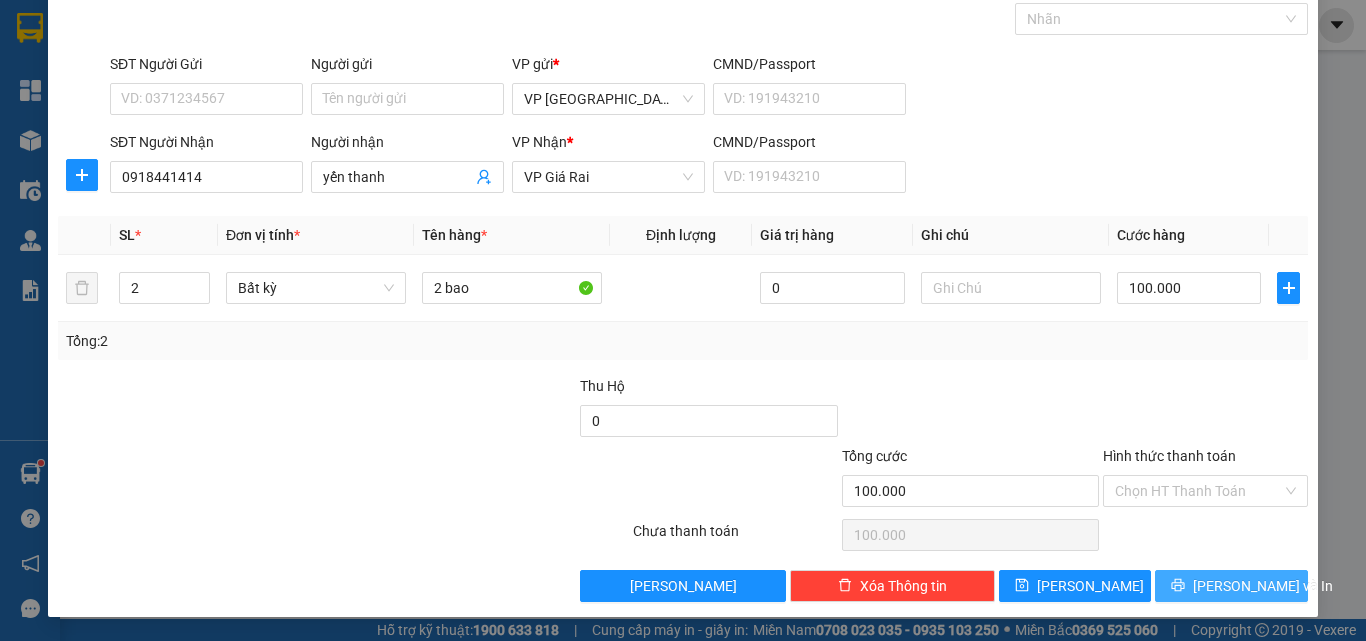 click on "[PERSON_NAME] và In" at bounding box center (1263, 586) 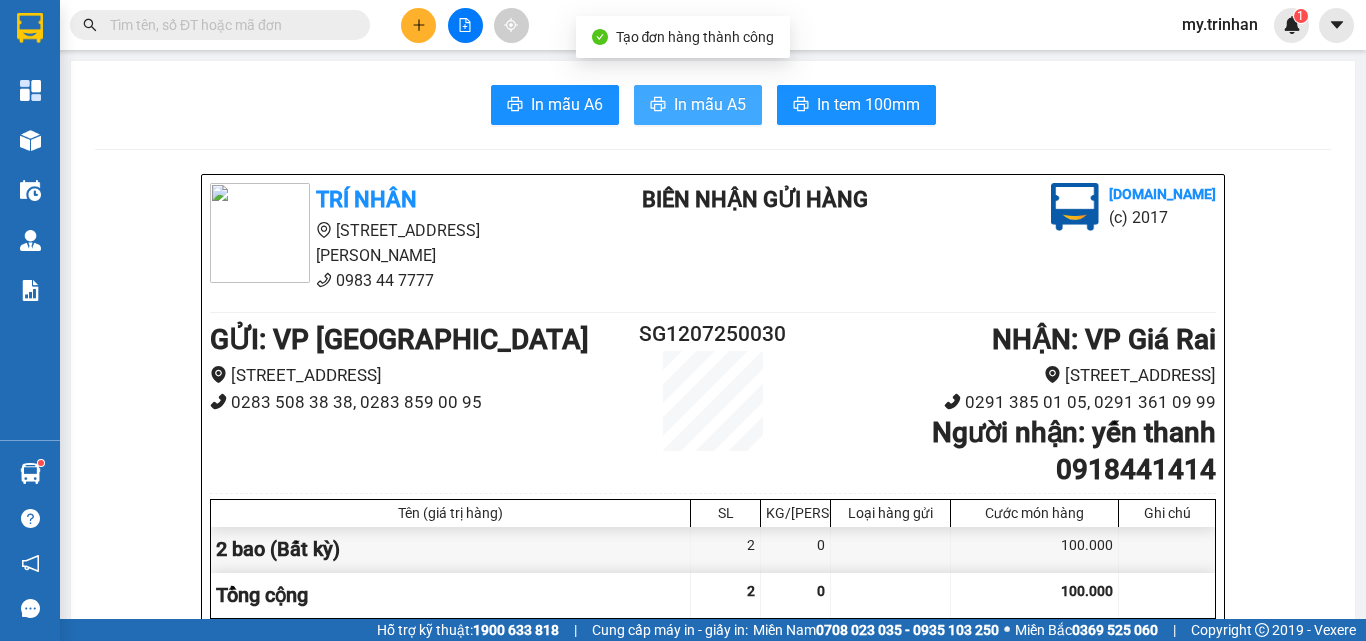 click on "In mẫu A5" at bounding box center (710, 104) 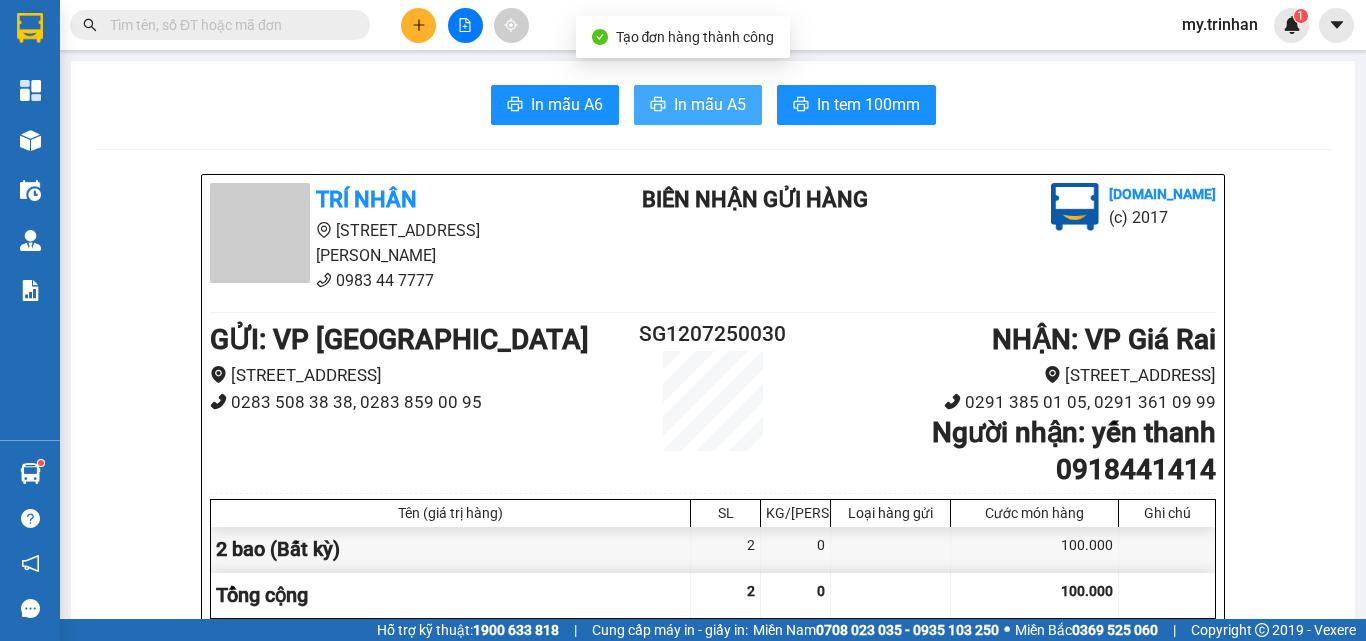 scroll, scrollTop: 0, scrollLeft: 0, axis: both 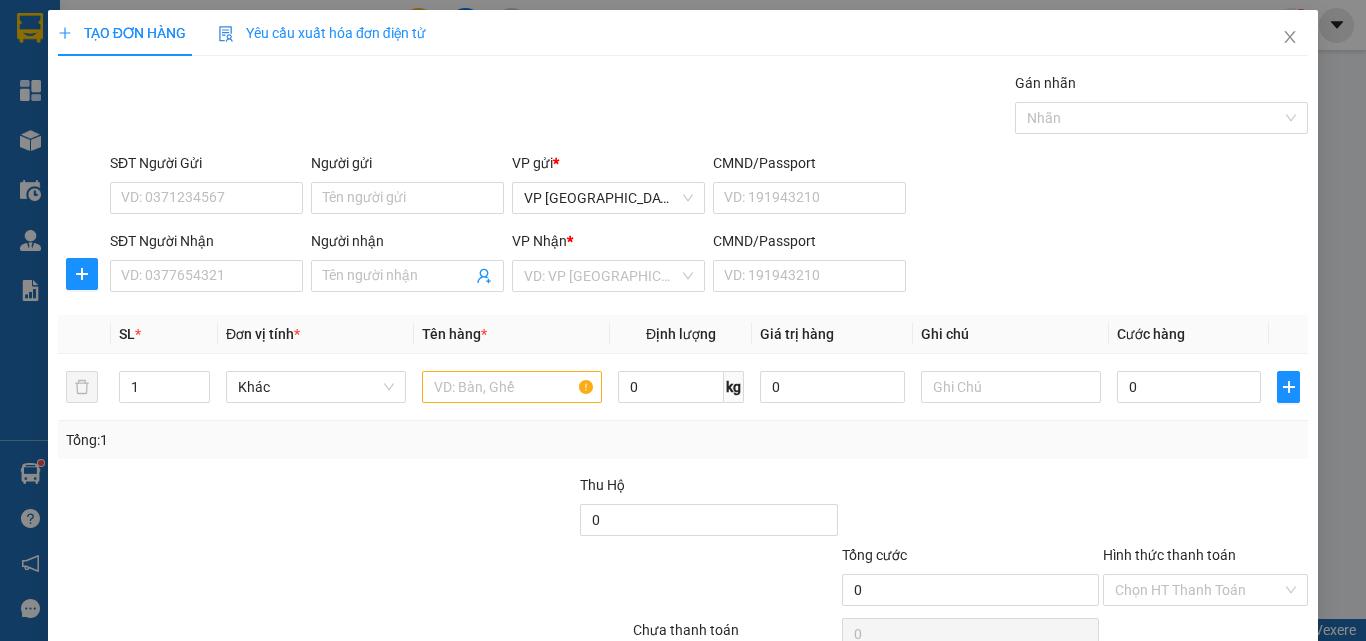 click on "SĐT Người [PERSON_NAME]: 0377654321 Người [PERSON_NAME] Tên người [PERSON_NAME] [PERSON_NAME]  * VD: VP Sài Gòn CMND/Passport VD: [PASSPORT]" at bounding box center (709, 265) 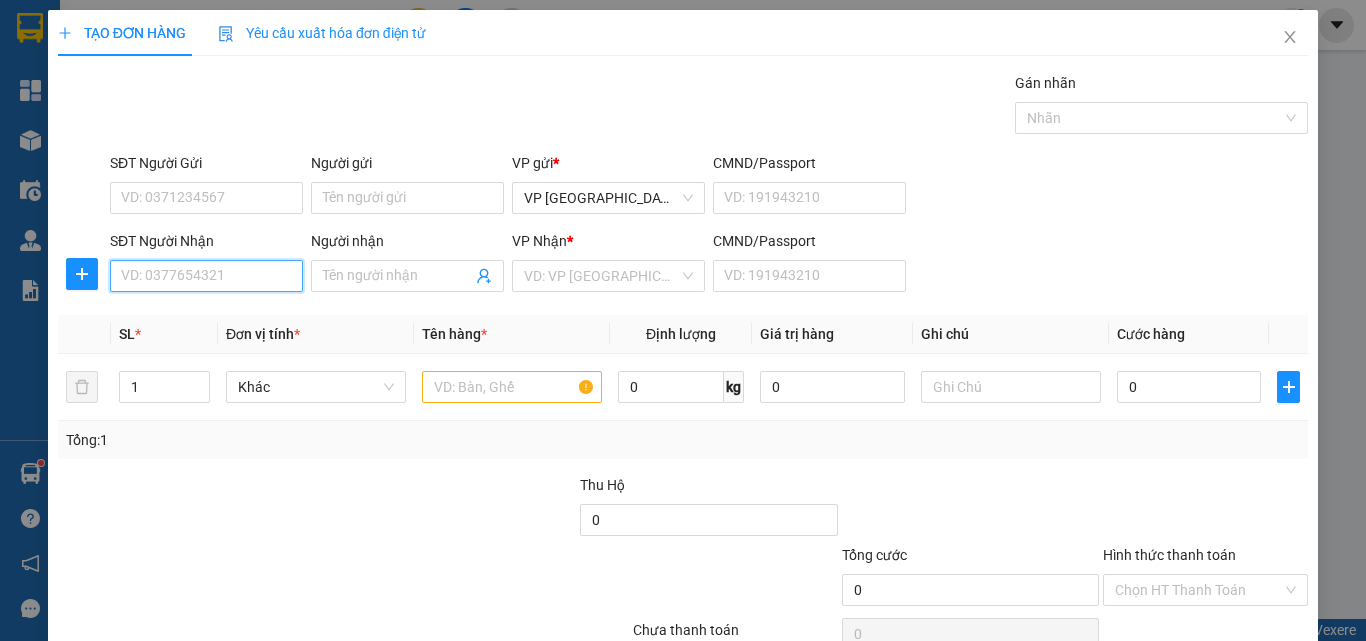 click on "SĐT Người Nhận" at bounding box center (206, 276) 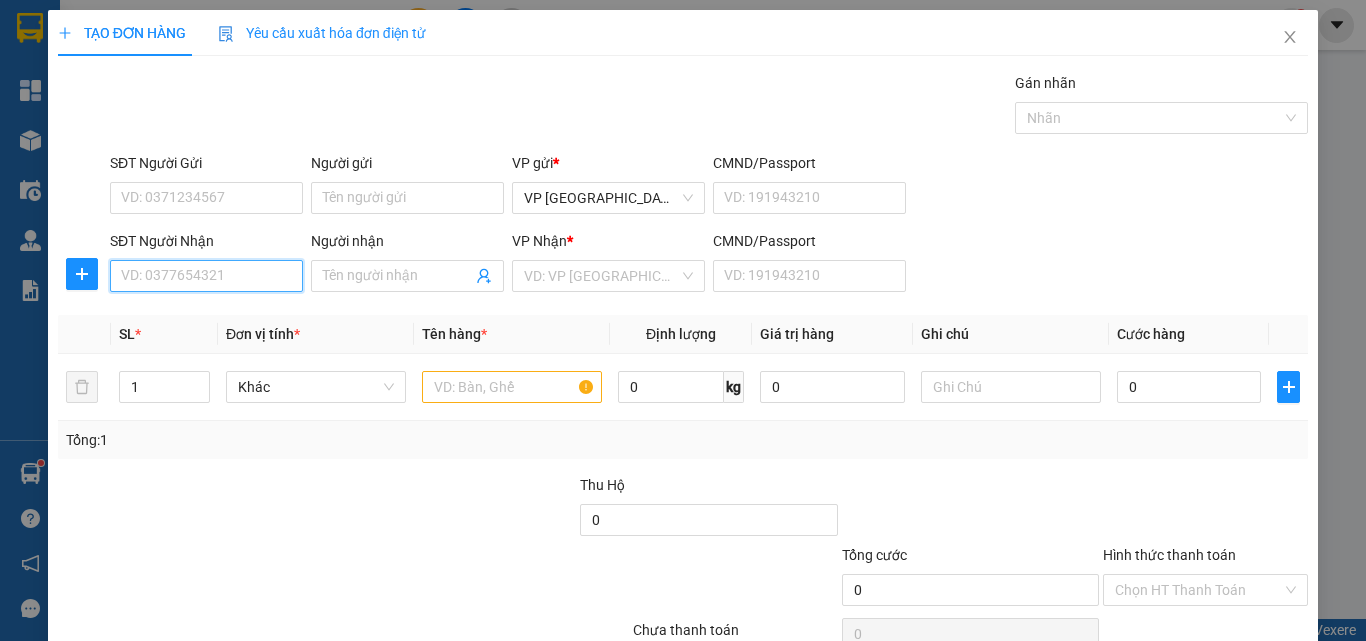 click on "SĐT Người Nhận" at bounding box center [206, 276] 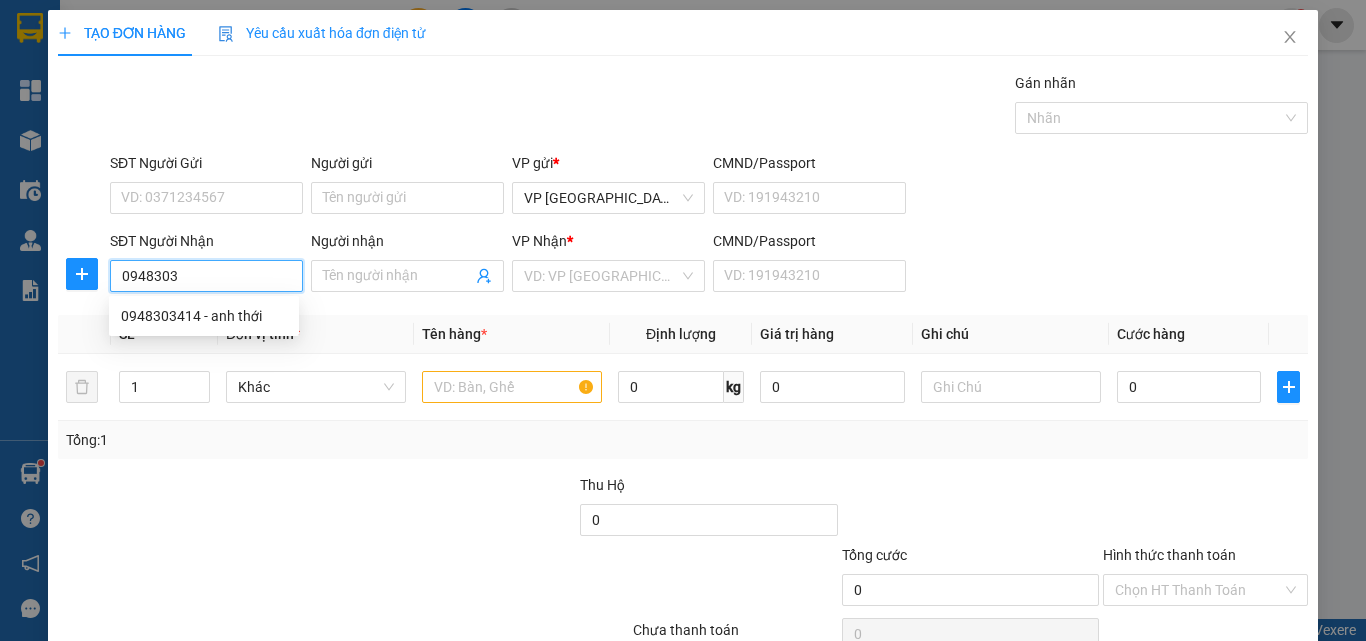 click on "0948303" at bounding box center [206, 276] 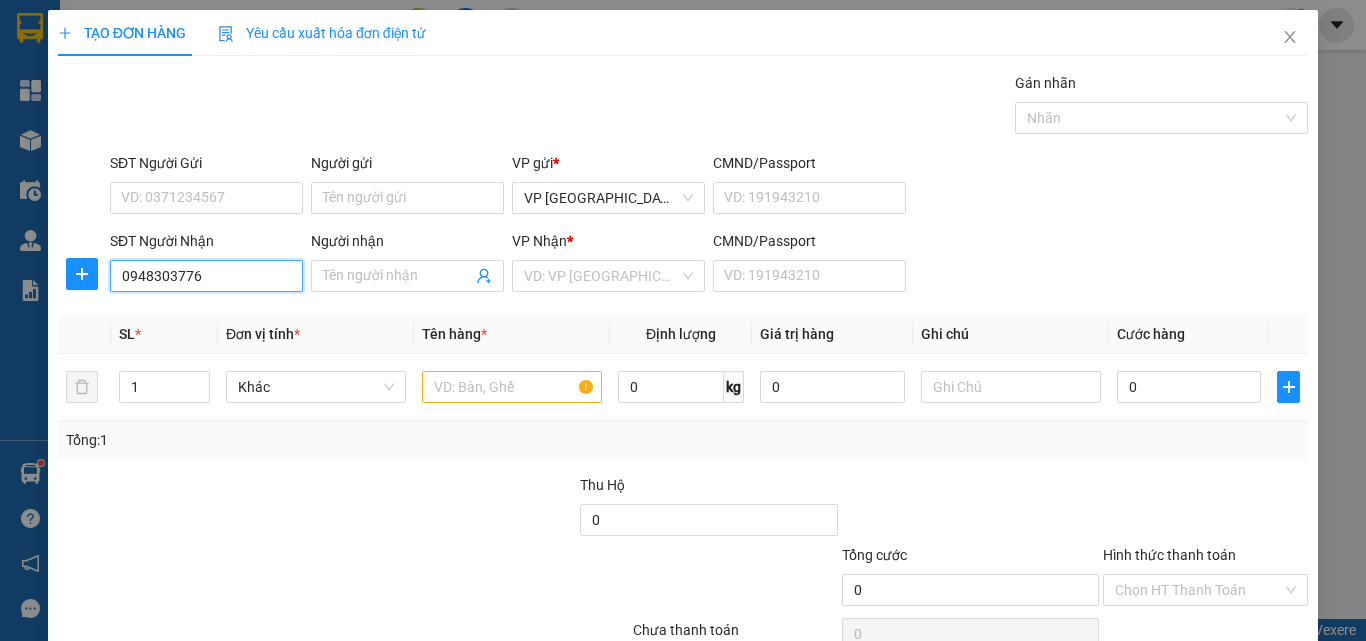 click on "0948303776" at bounding box center (206, 276) 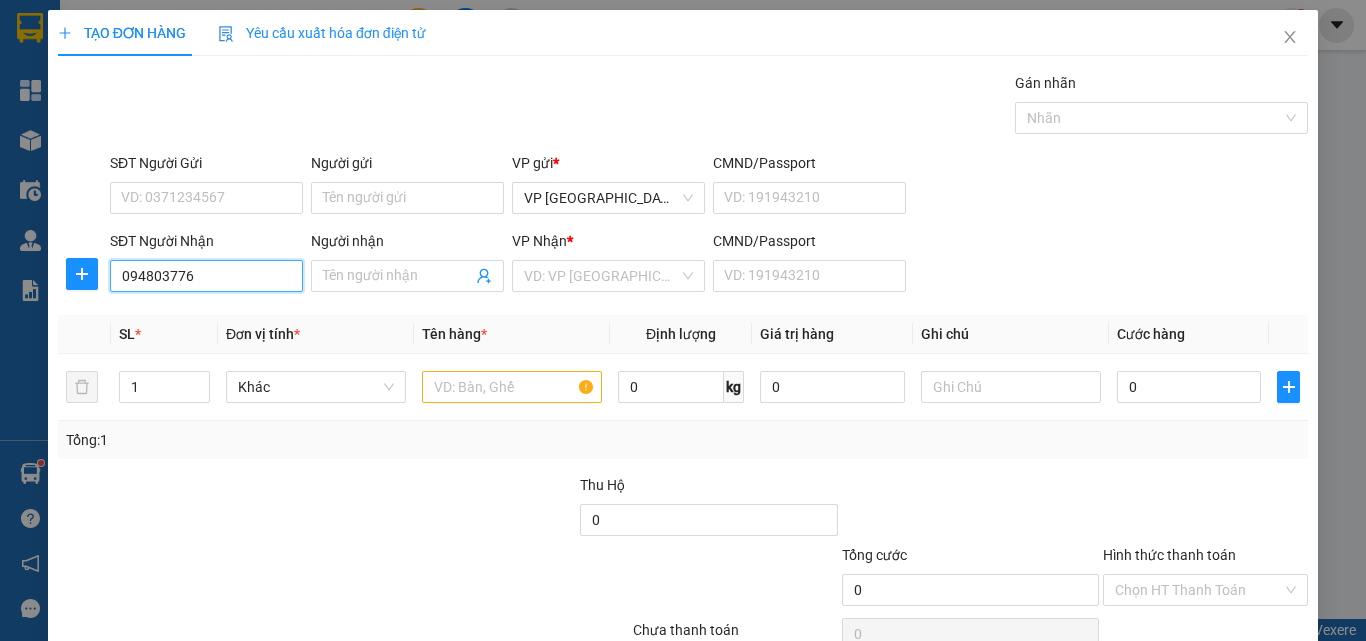 type on "0948030776" 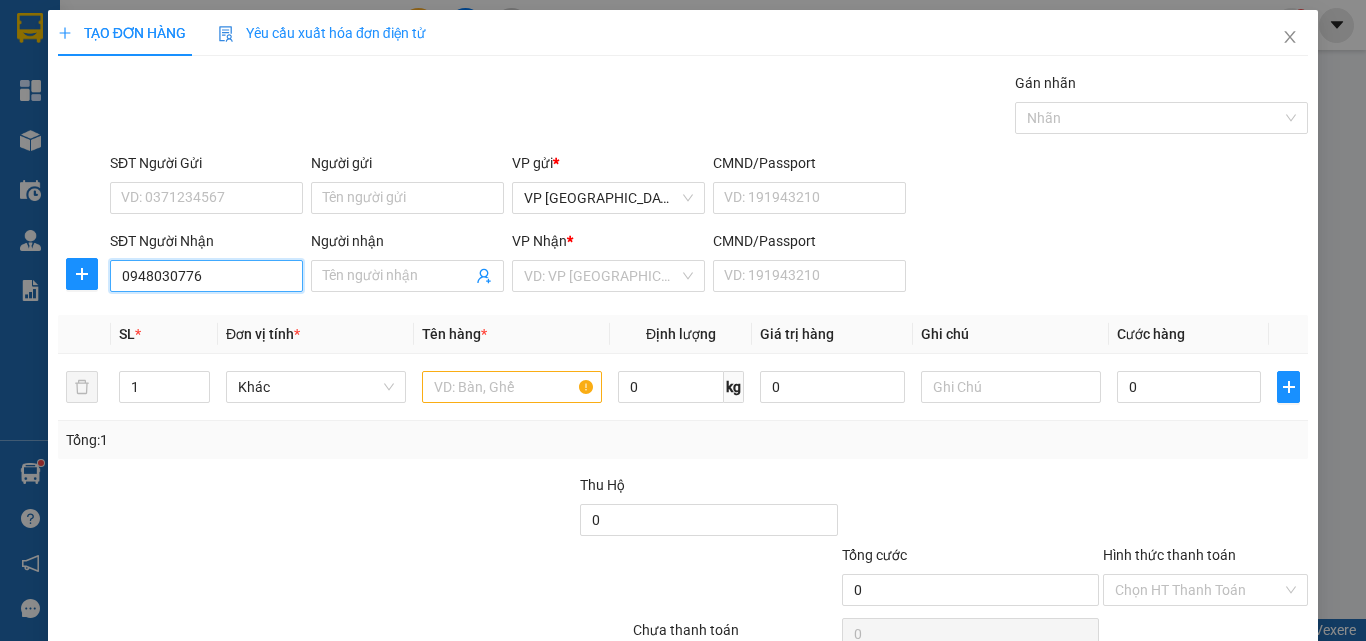 click on "0948030776" at bounding box center (206, 276) 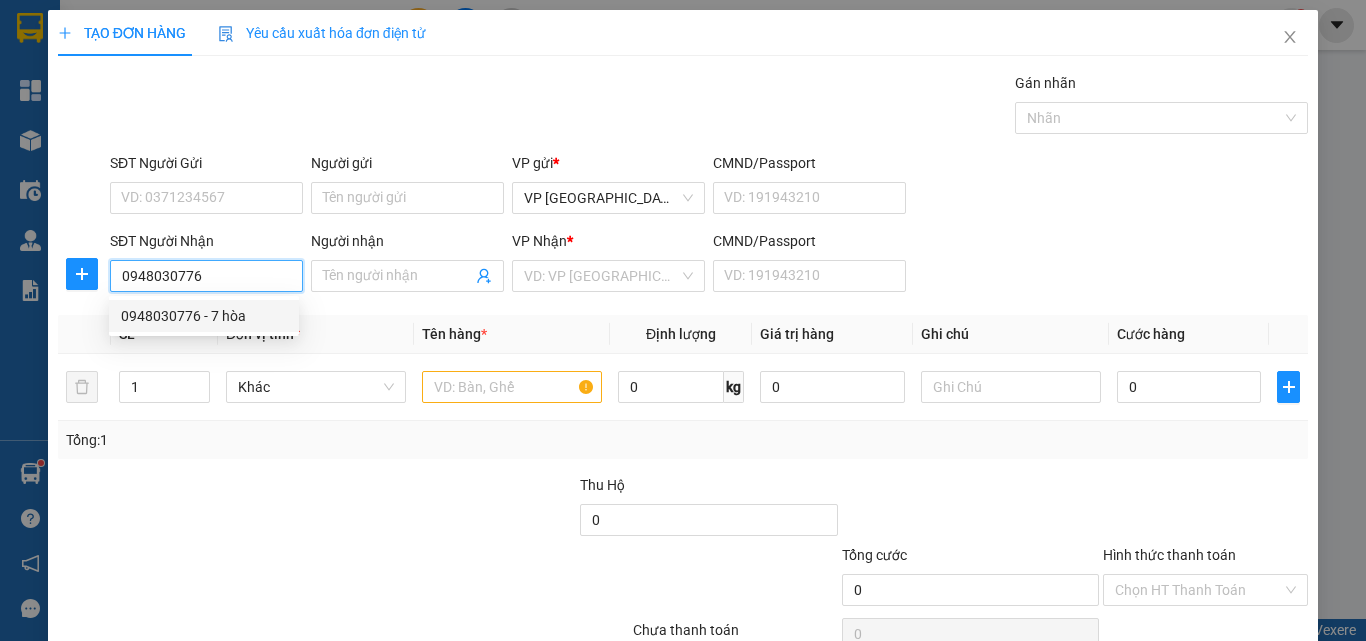 click on "0948030776 - 7 hòa" at bounding box center (204, 316) 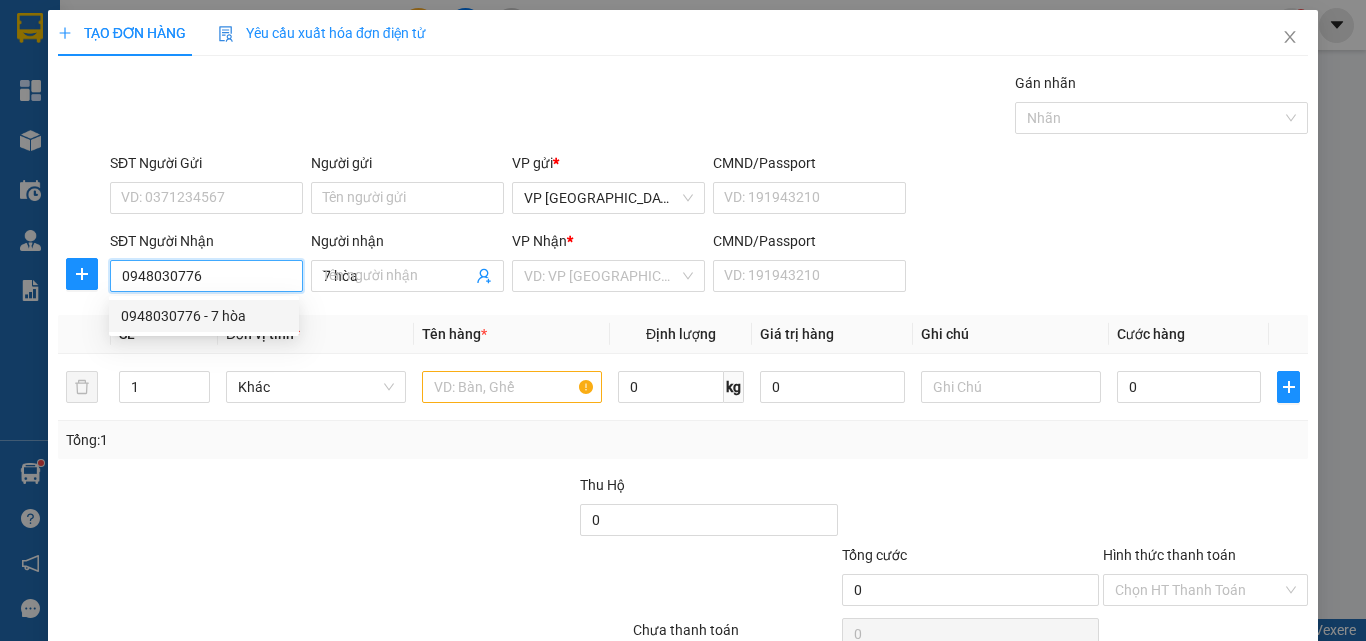 type on "80.000" 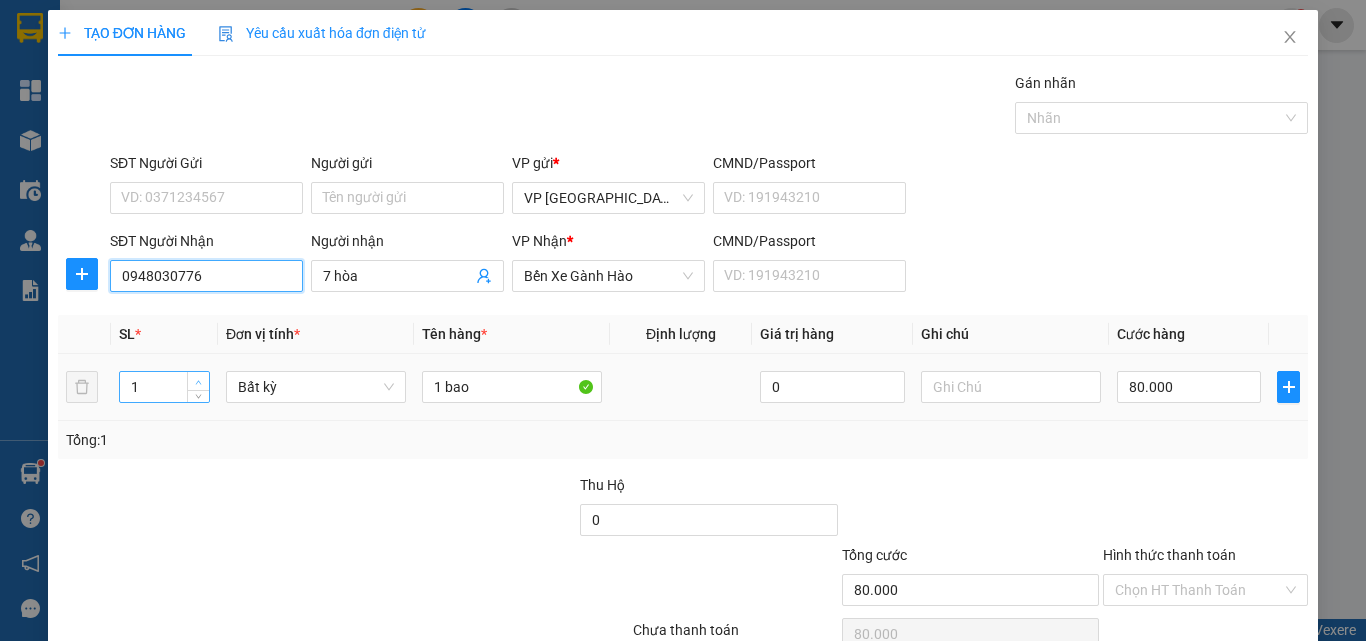 type on "0948030776" 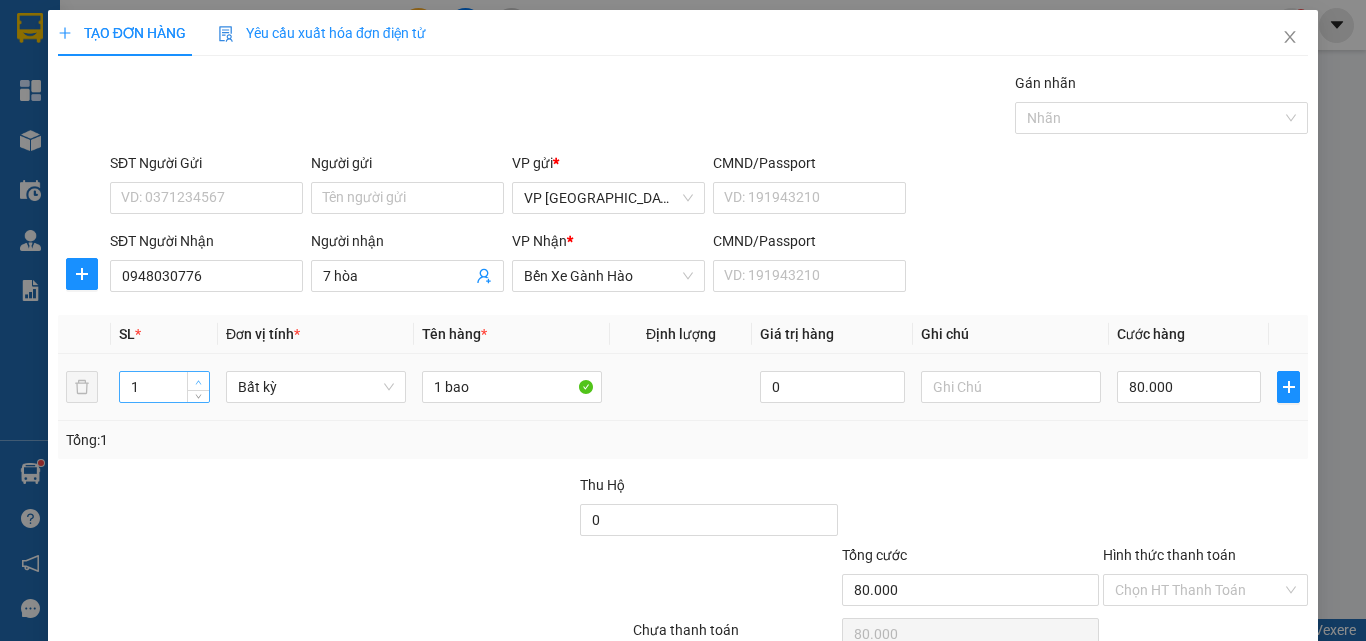 type on "2" 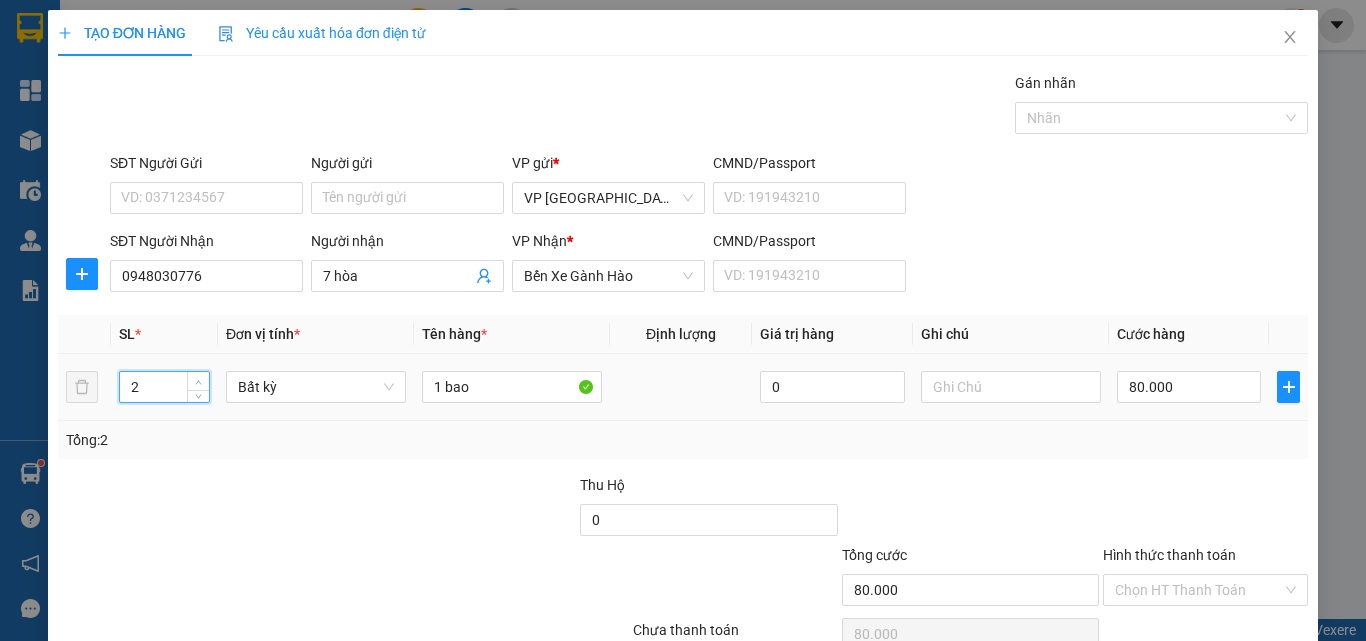 click 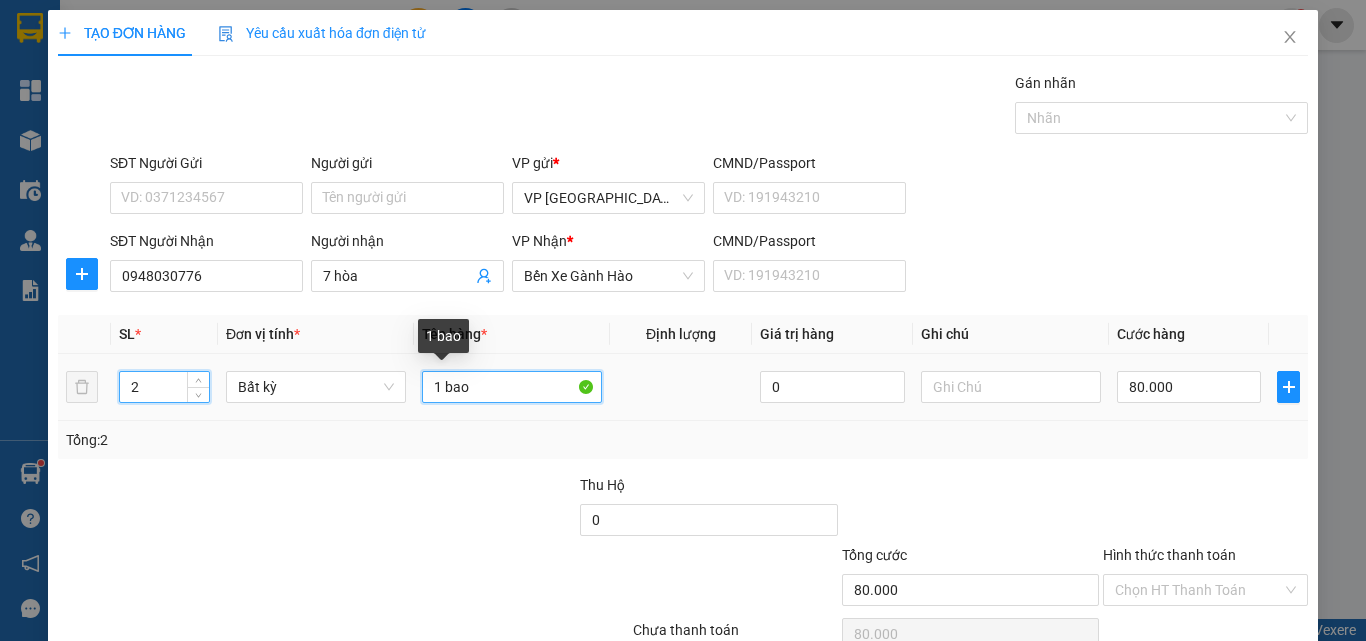 drag, startPoint x: 434, startPoint y: 390, endPoint x: 410, endPoint y: 383, distance: 25 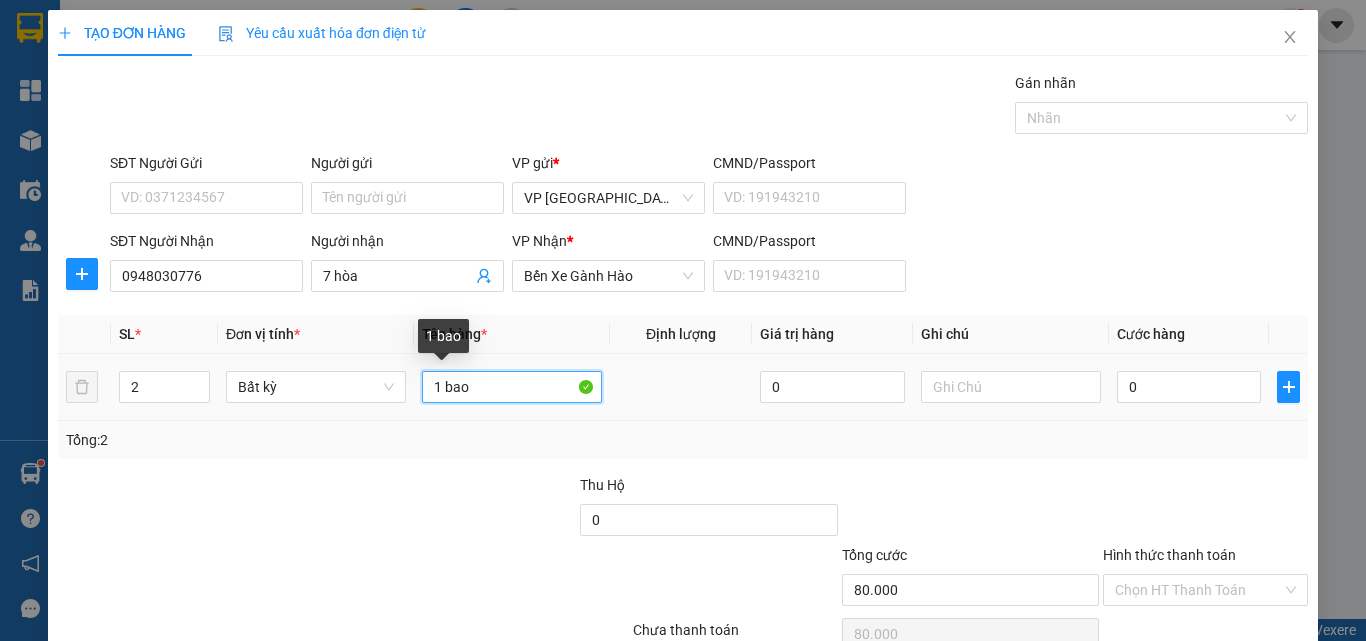 type on "0" 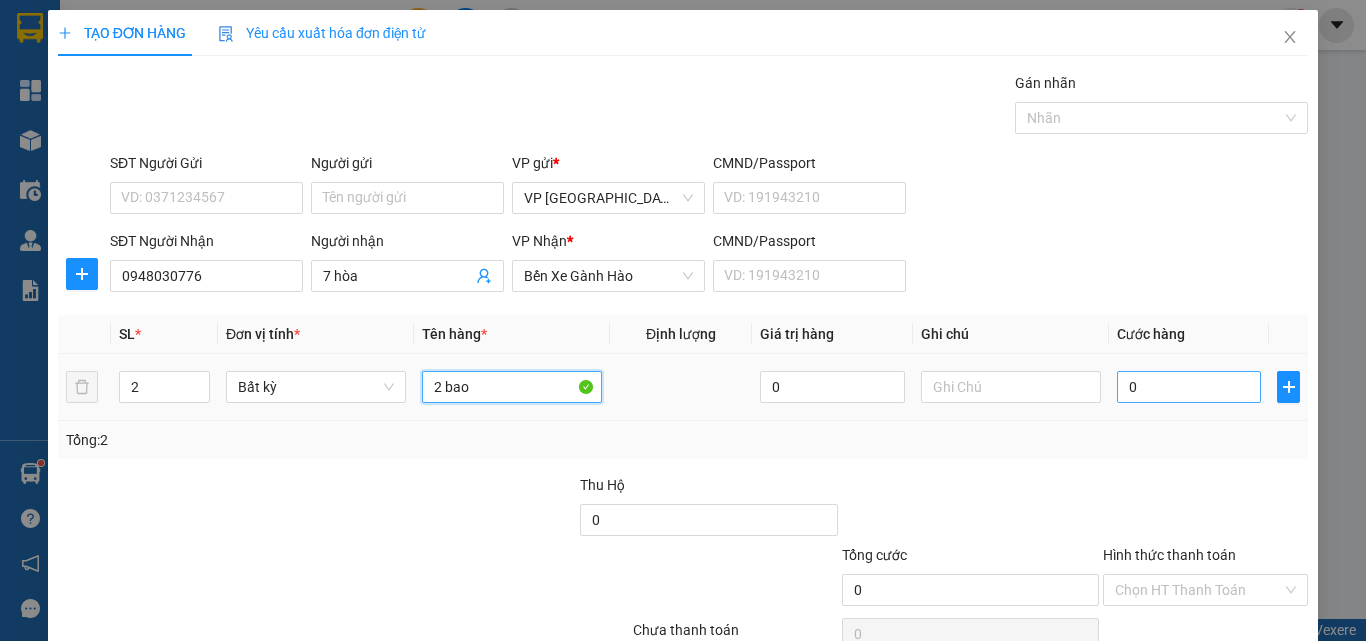 type on "2 bao" 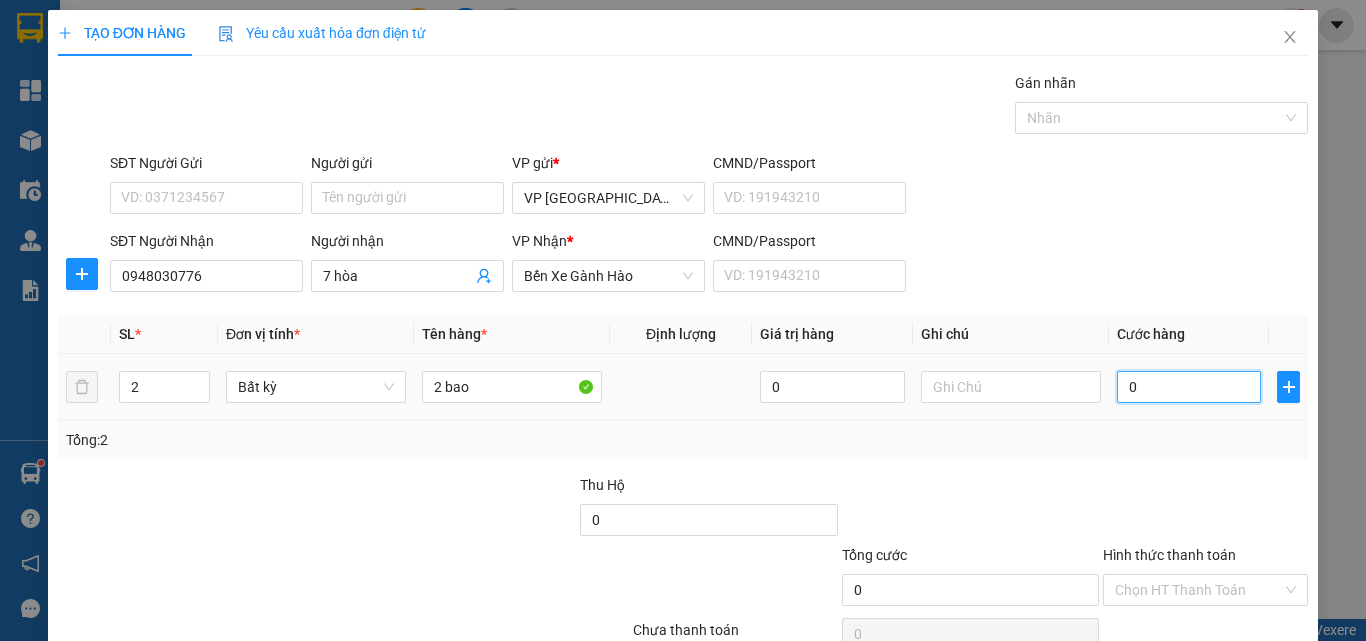 click on "0" at bounding box center [1189, 387] 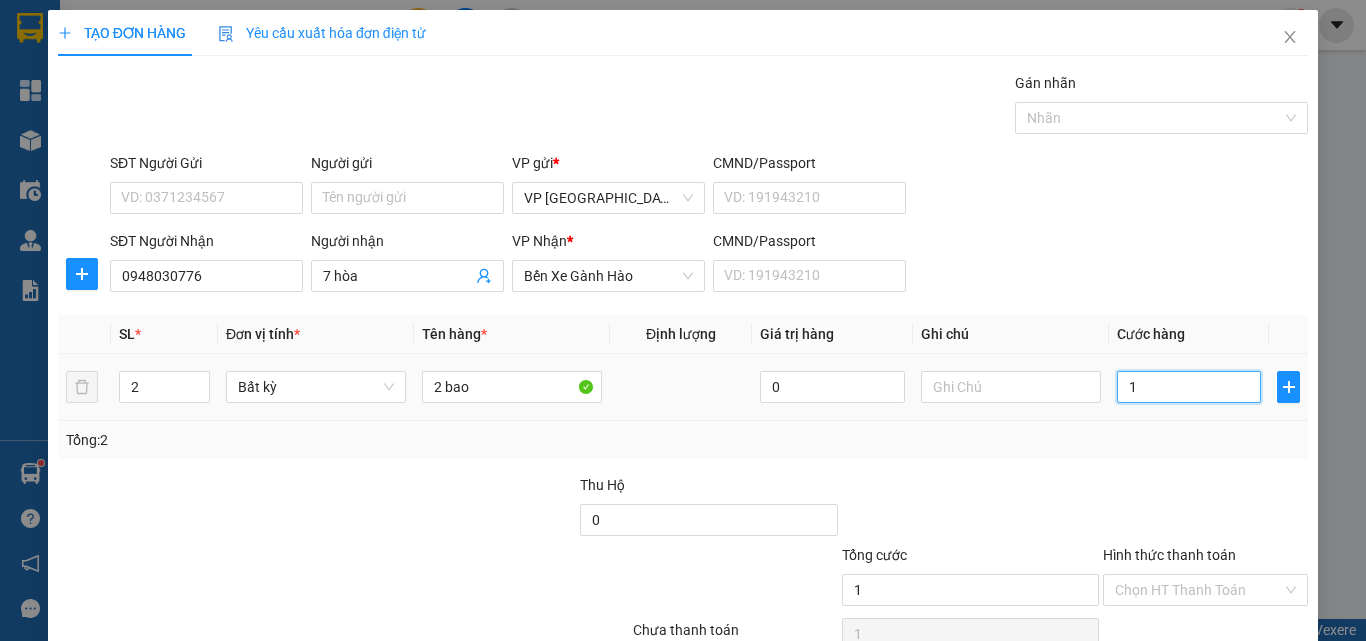 type on "10" 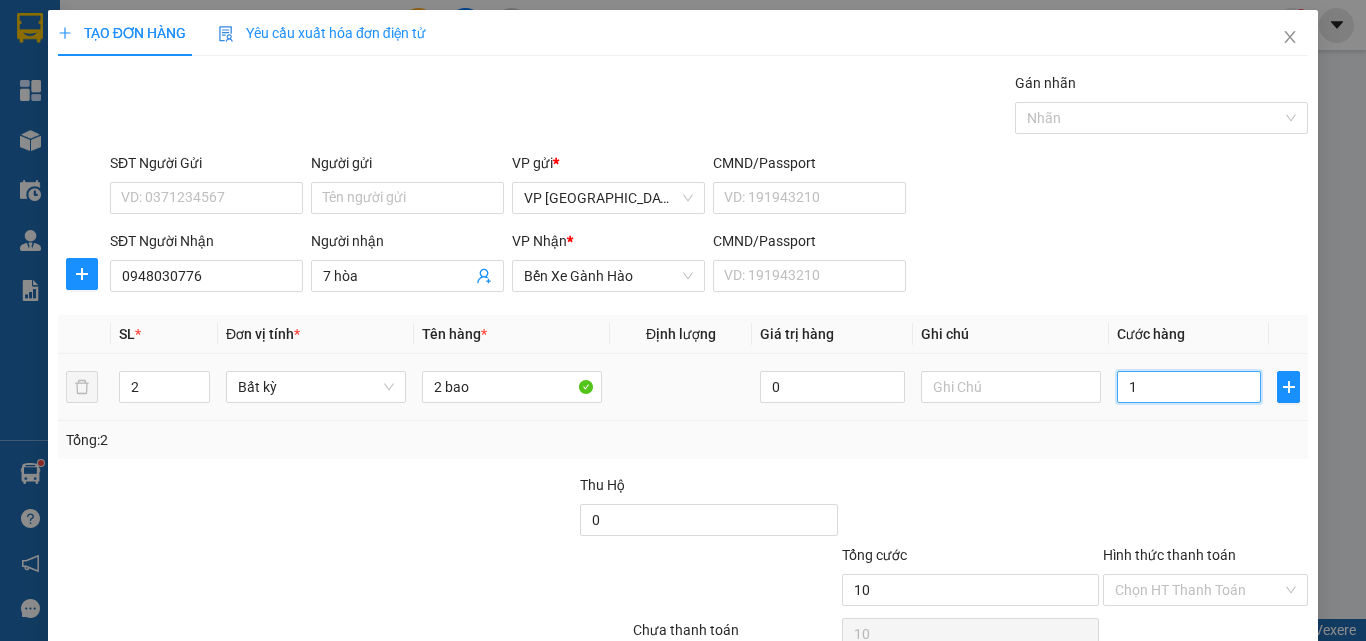 type on "10" 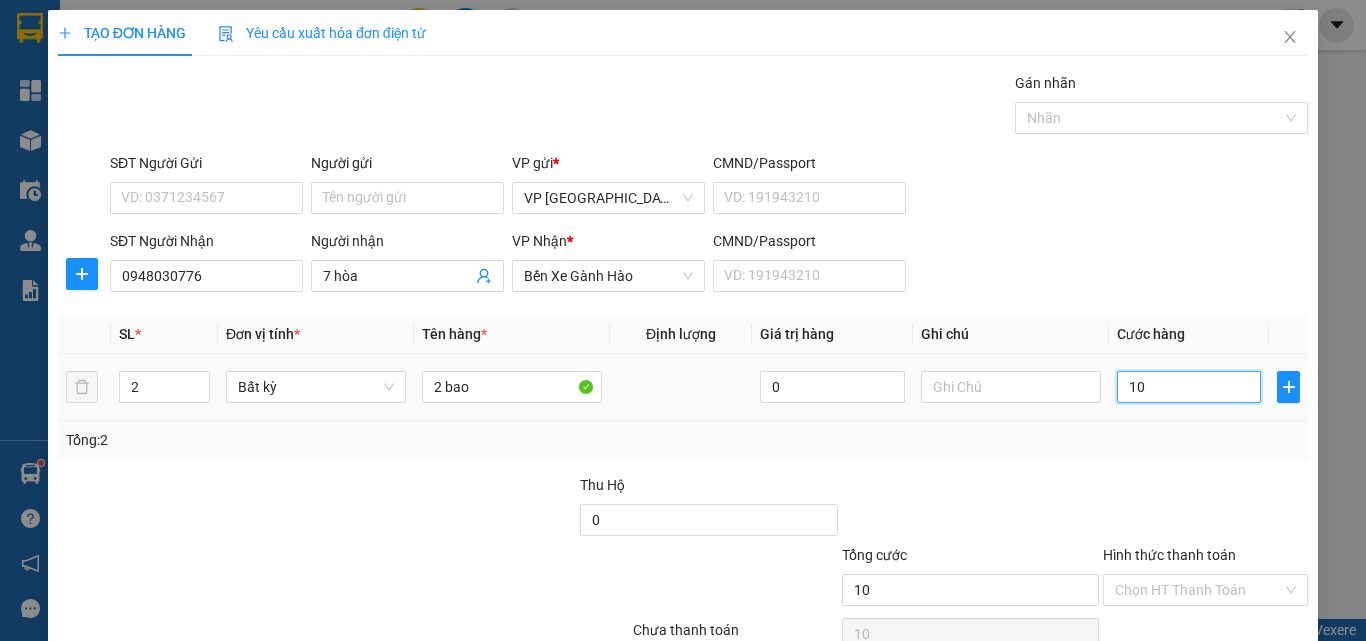 type on "100" 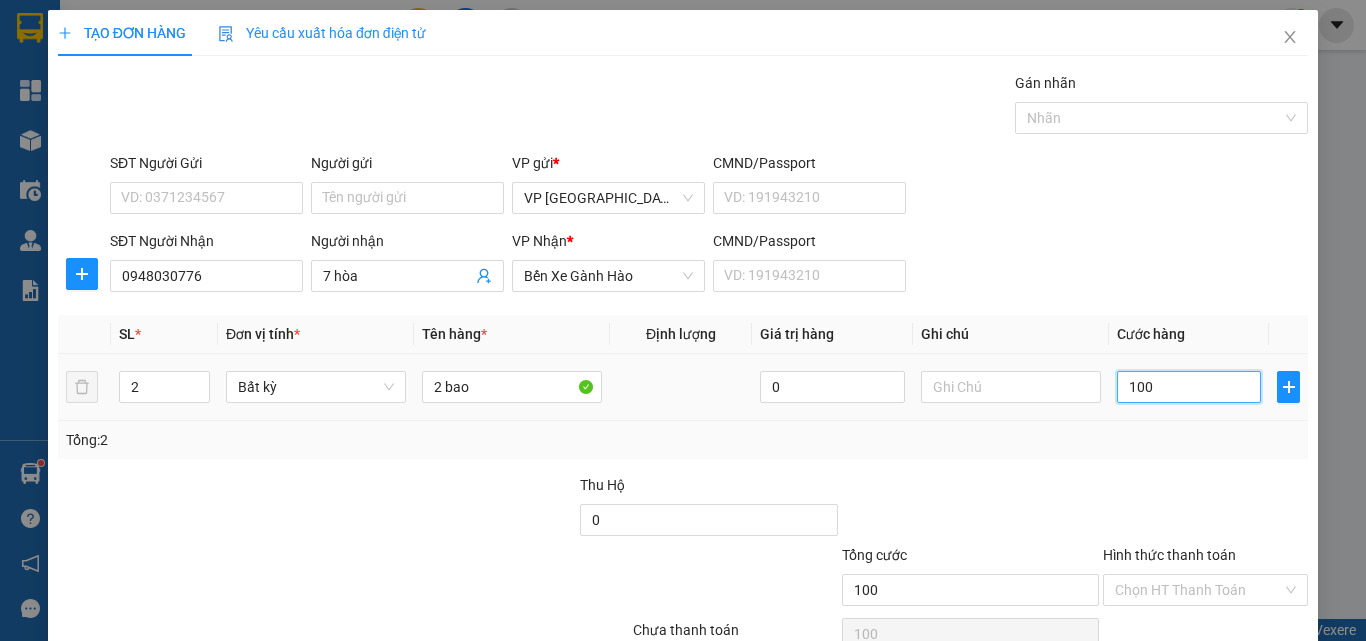 type on "100" 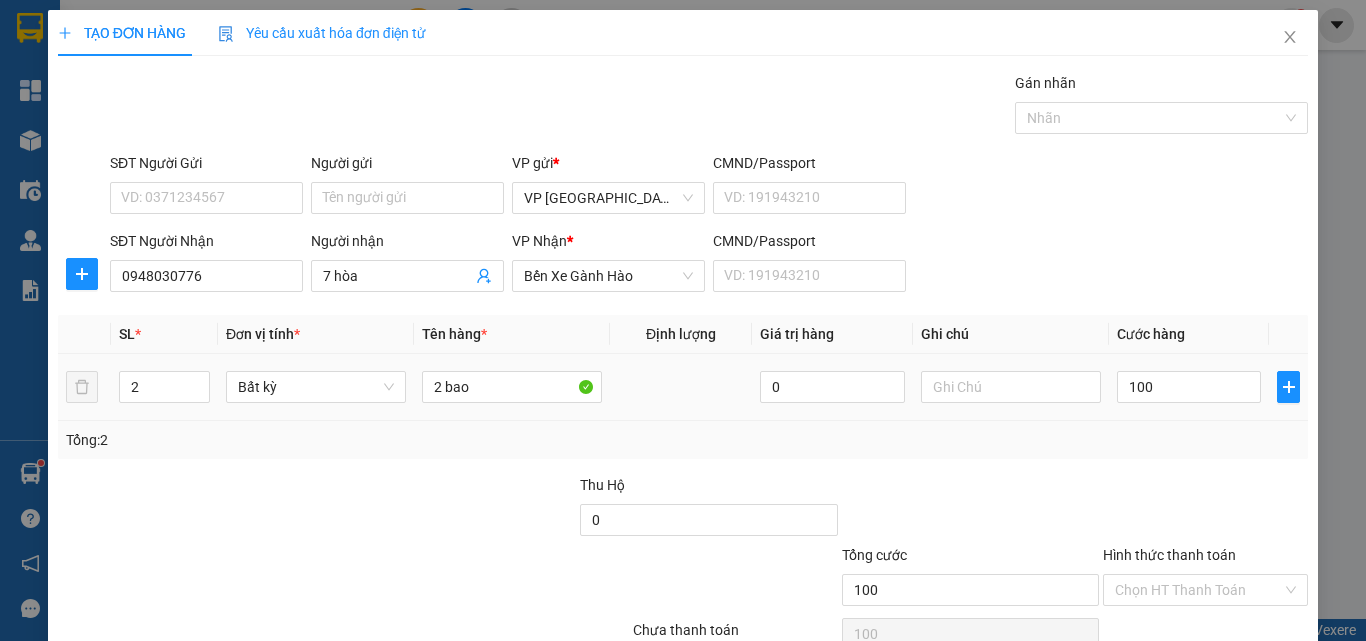 type on "100.000" 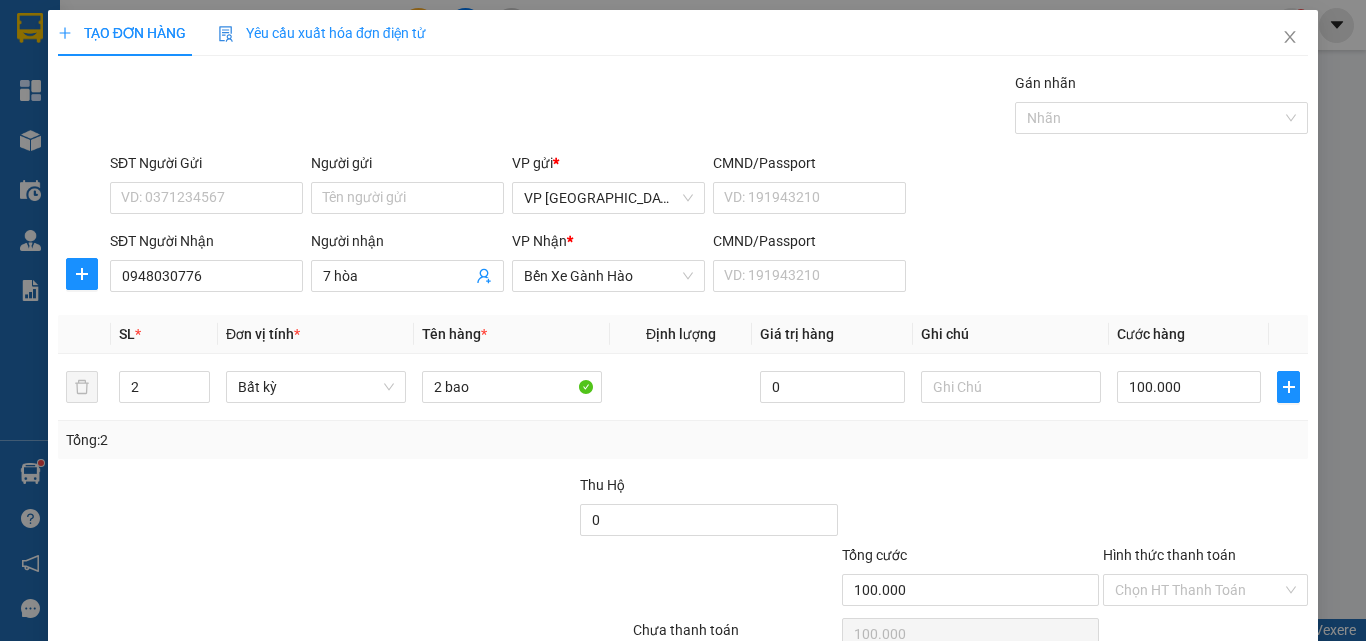 scroll, scrollTop: 99, scrollLeft: 0, axis: vertical 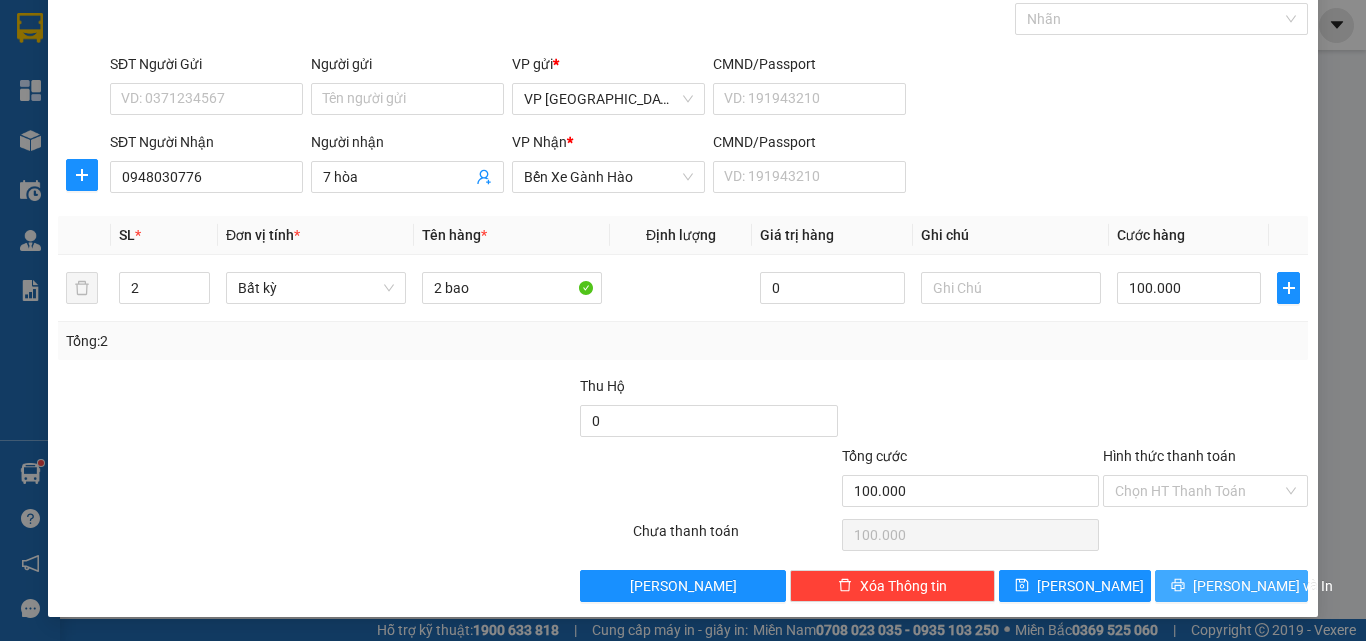 drag, startPoint x: 1265, startPoint y: 558, endPoint x: 1267, endPoint y: 583, distance: 25.079872 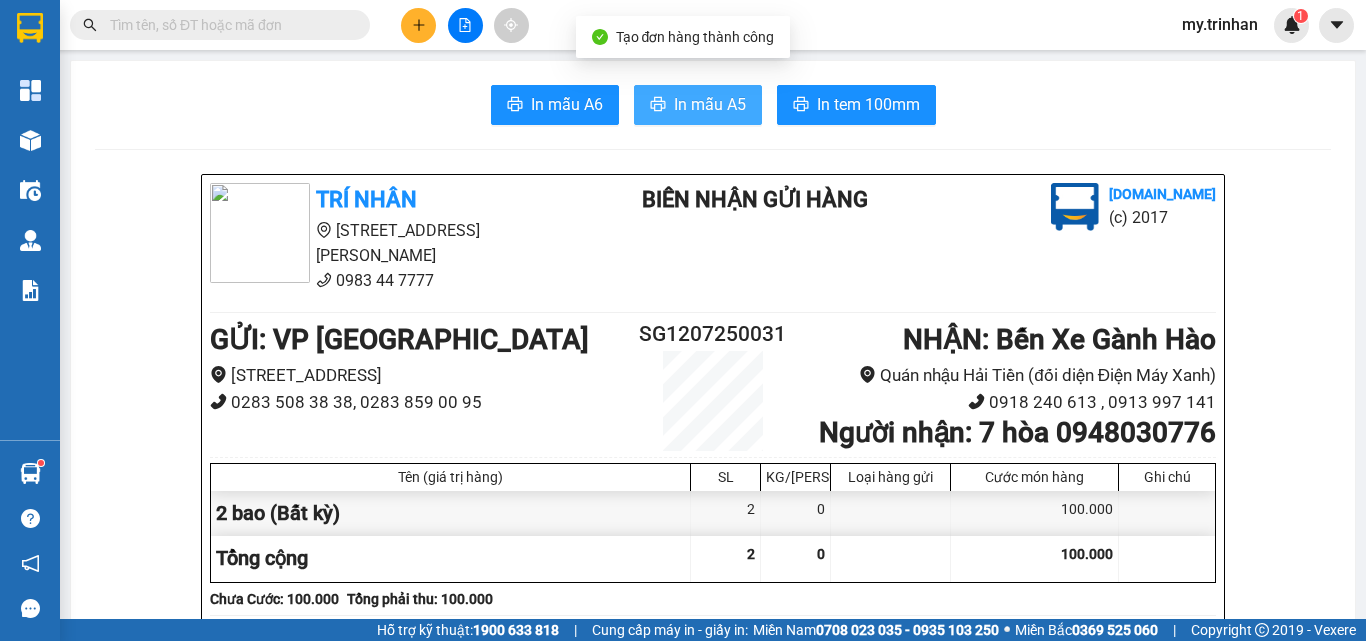 click on "In mẫu A5" at bounding box center [698, 105] 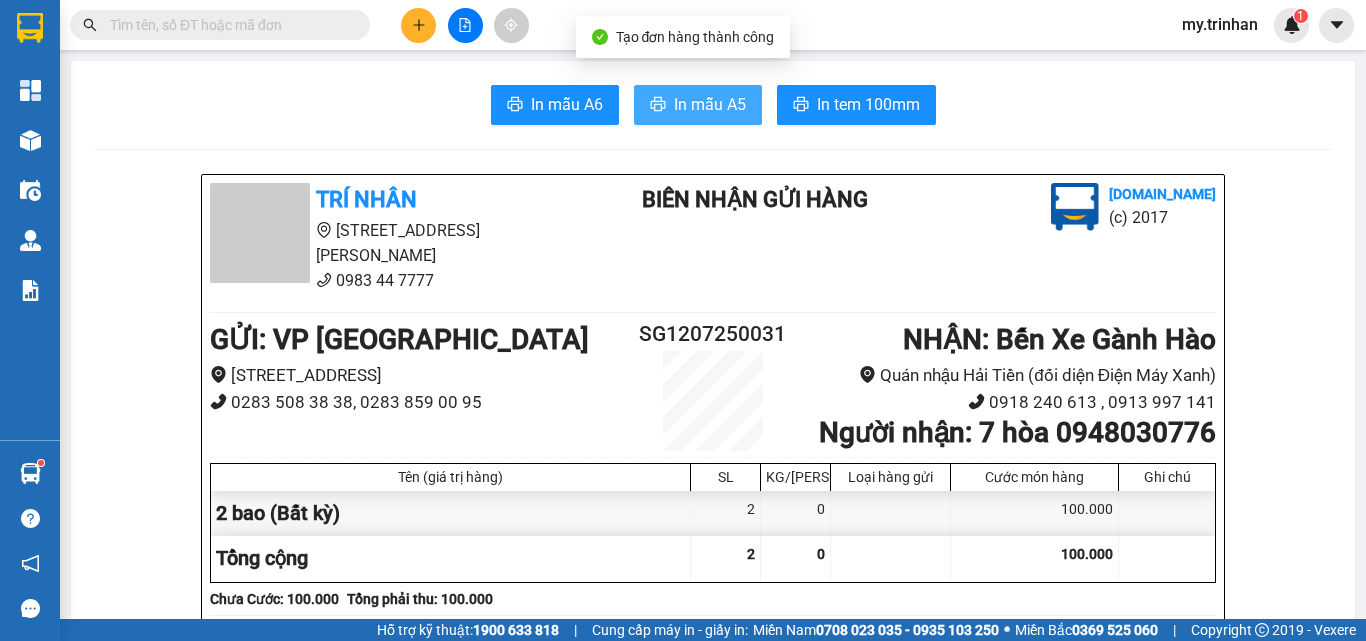 scroll, scrollTop: 0, scrollLeft: 0, axis: both 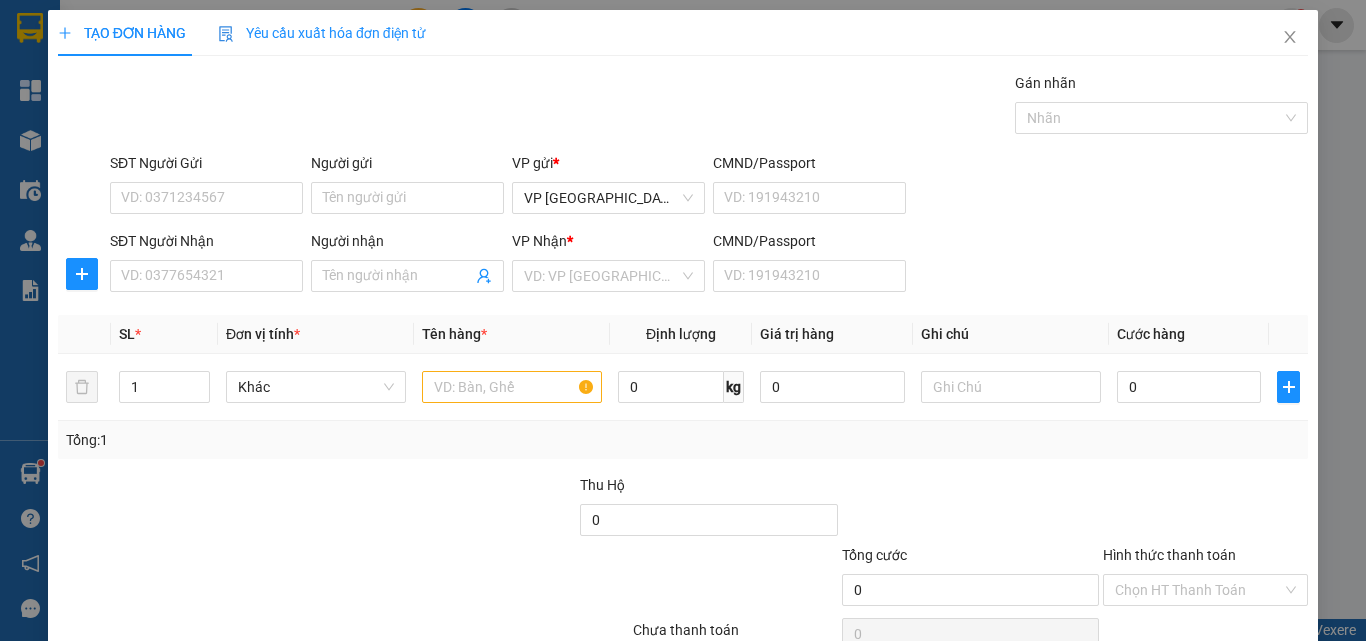 click on "SĐT Người [PERSON_NAME]: 0377654321 Người [PERSON_NAME] Tên người [PERSON_NAME] [PERSON_NAME]  * VD: VP Sài Gòn CMND/Passport VD: [PASSPORT]" at bounding box center (709, 265) 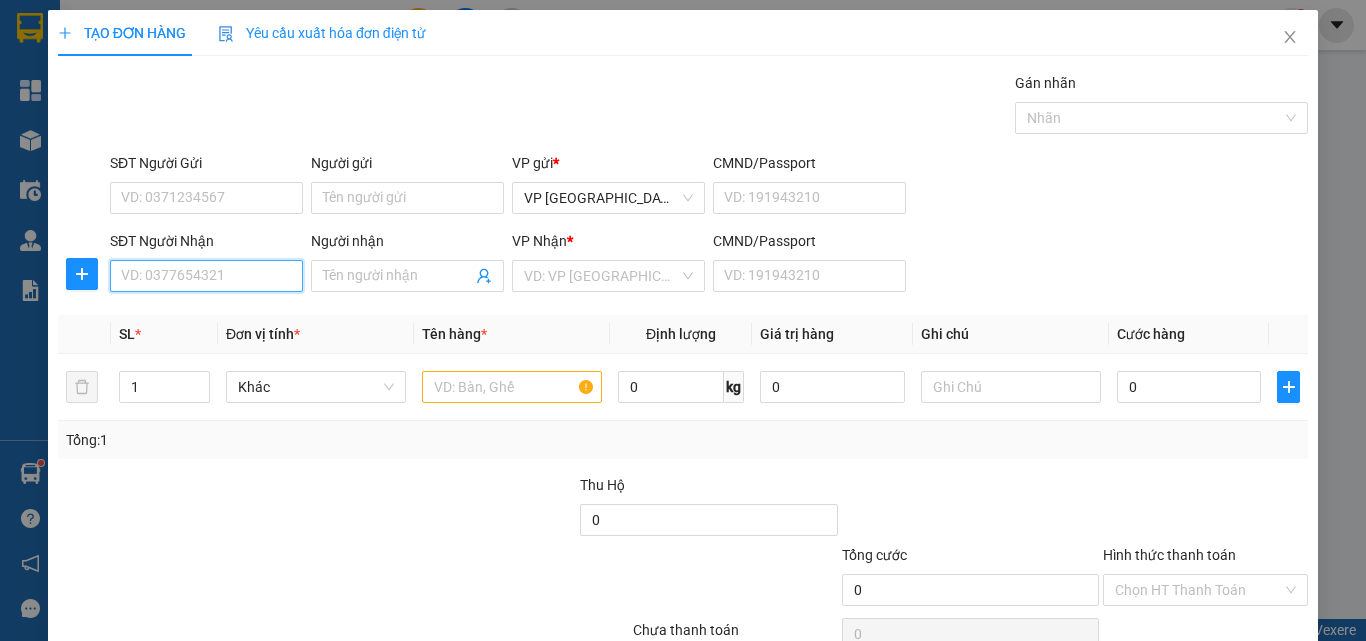 click on "SĐT Người Nhận" at bounding box center (206, 276) 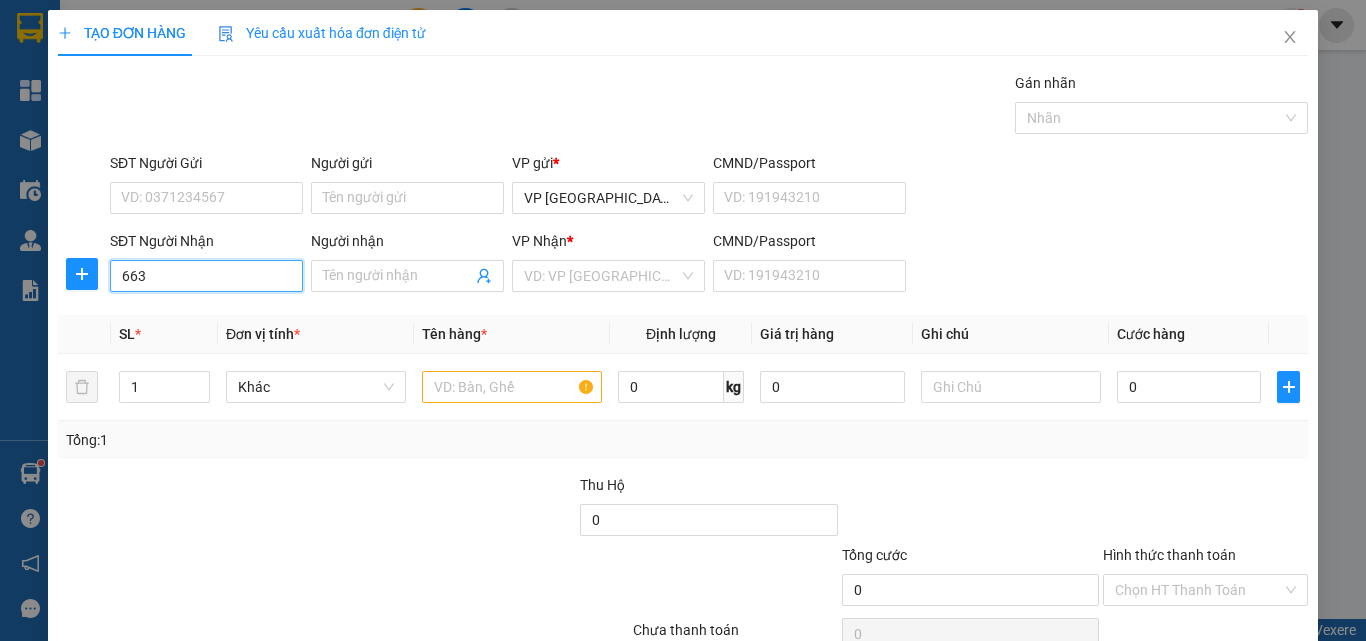 click on "663" at bounding box center [206, 276] 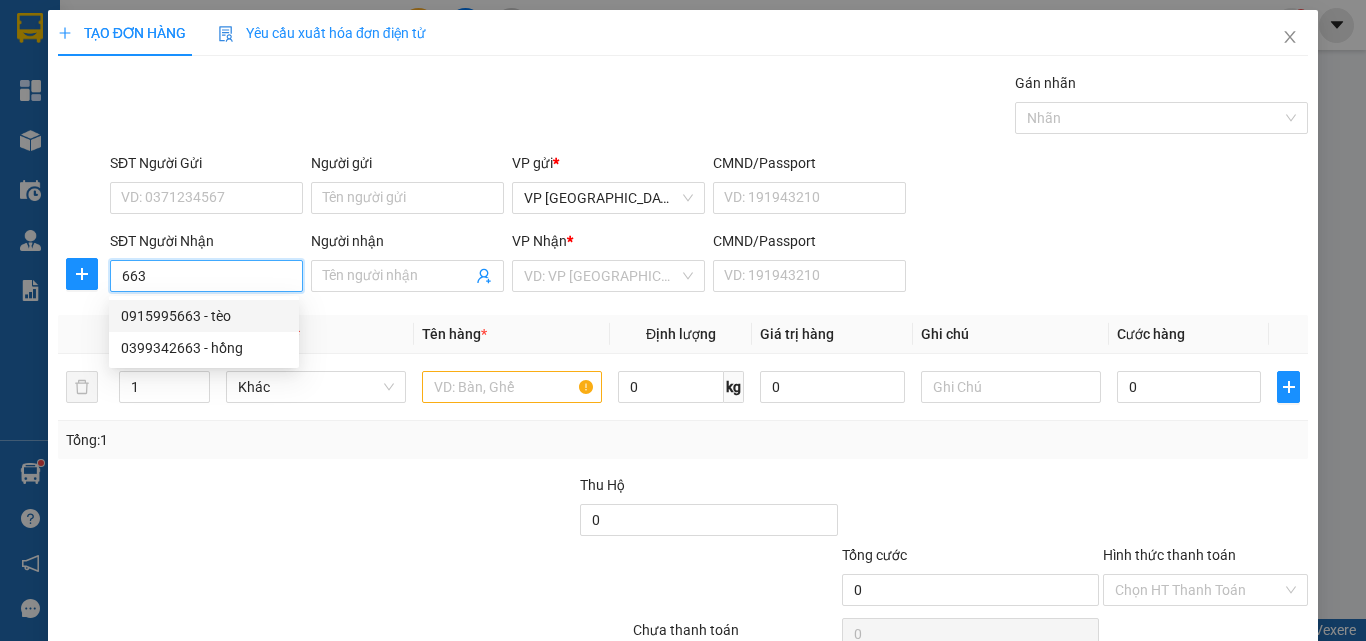 click on "0915995663 - tèo" at bounding box center [204, 316] 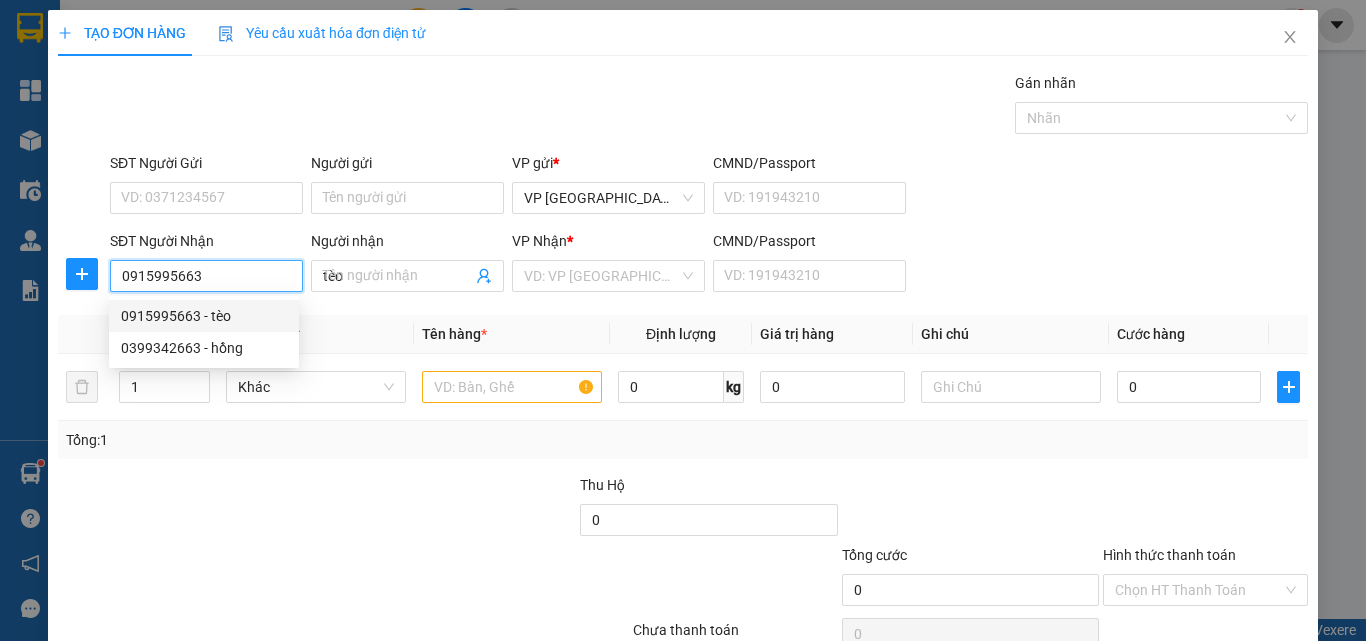 type on "140.000" 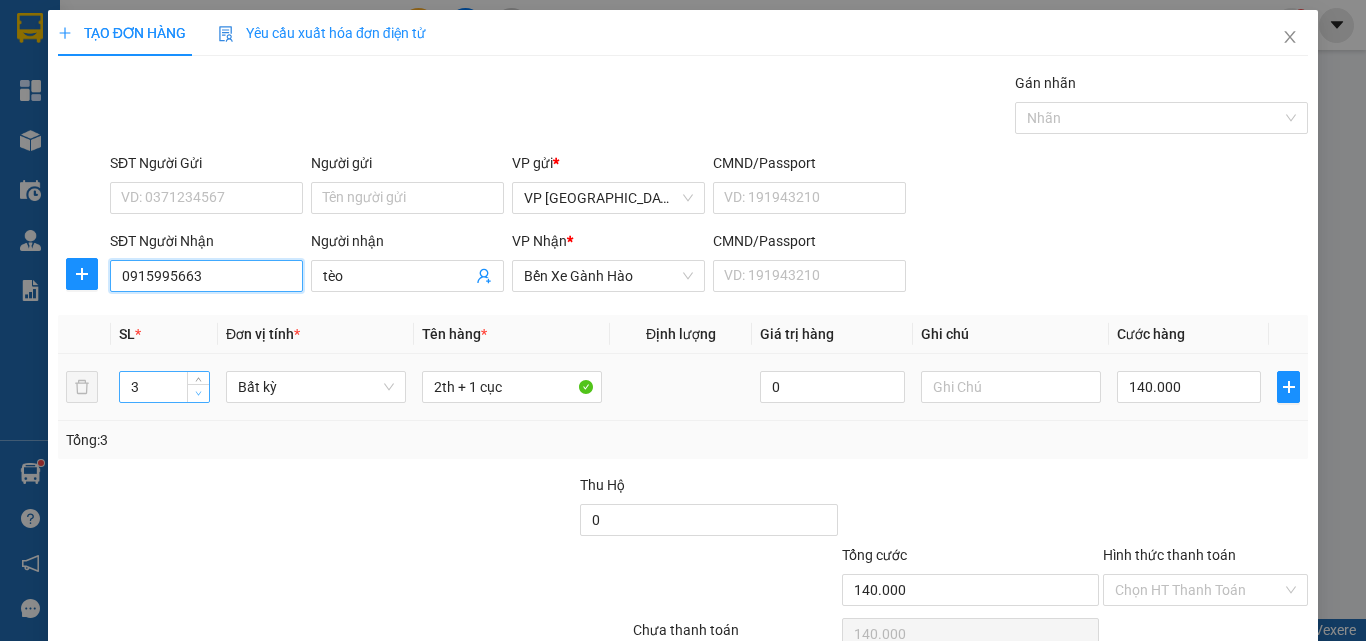 type on "0915995663" 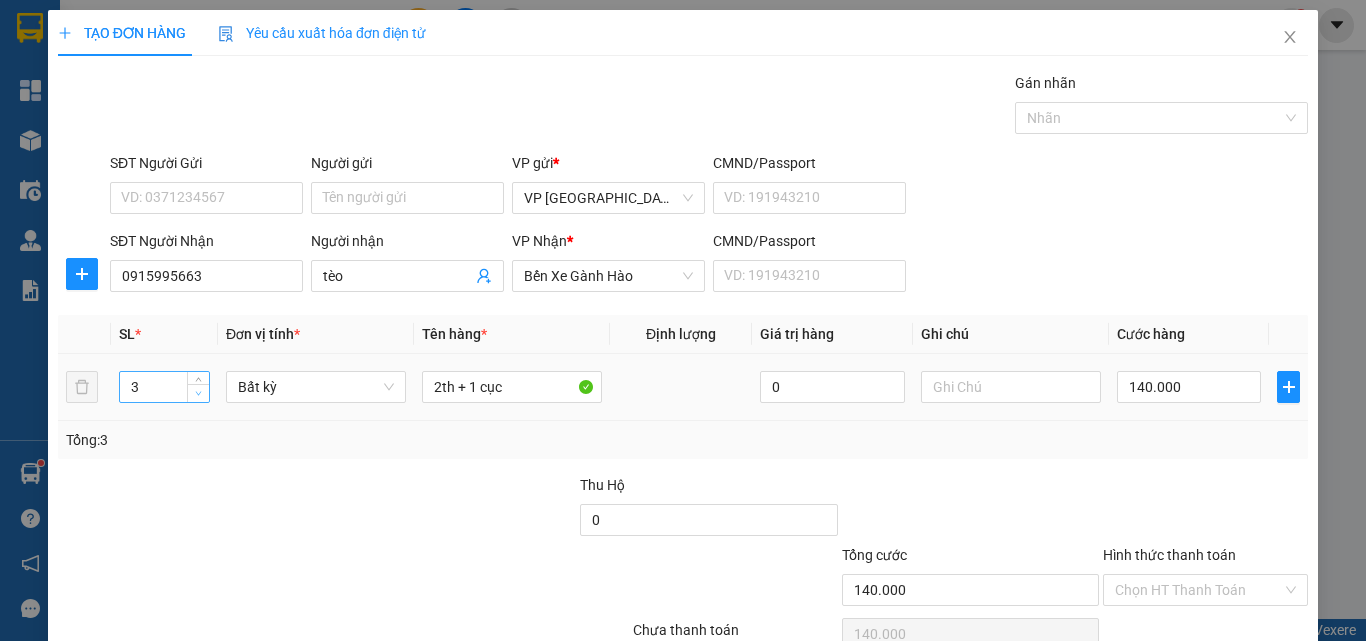 type on "2" 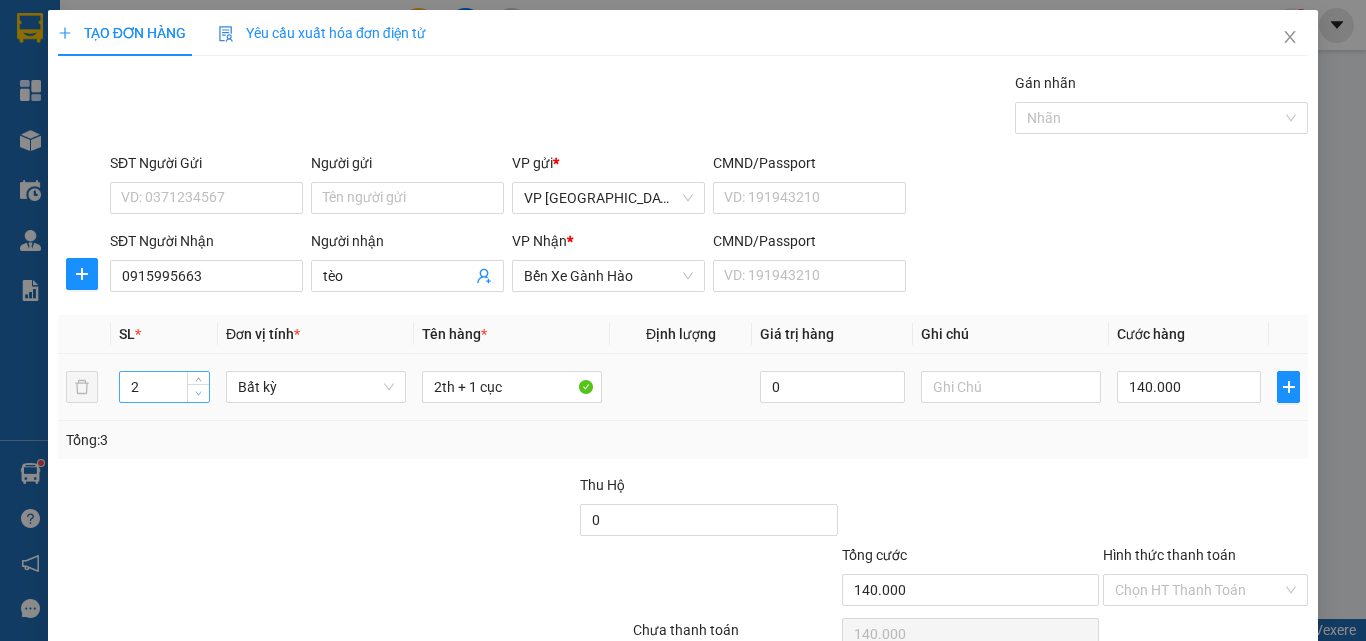click at bounding box center (199, 394) 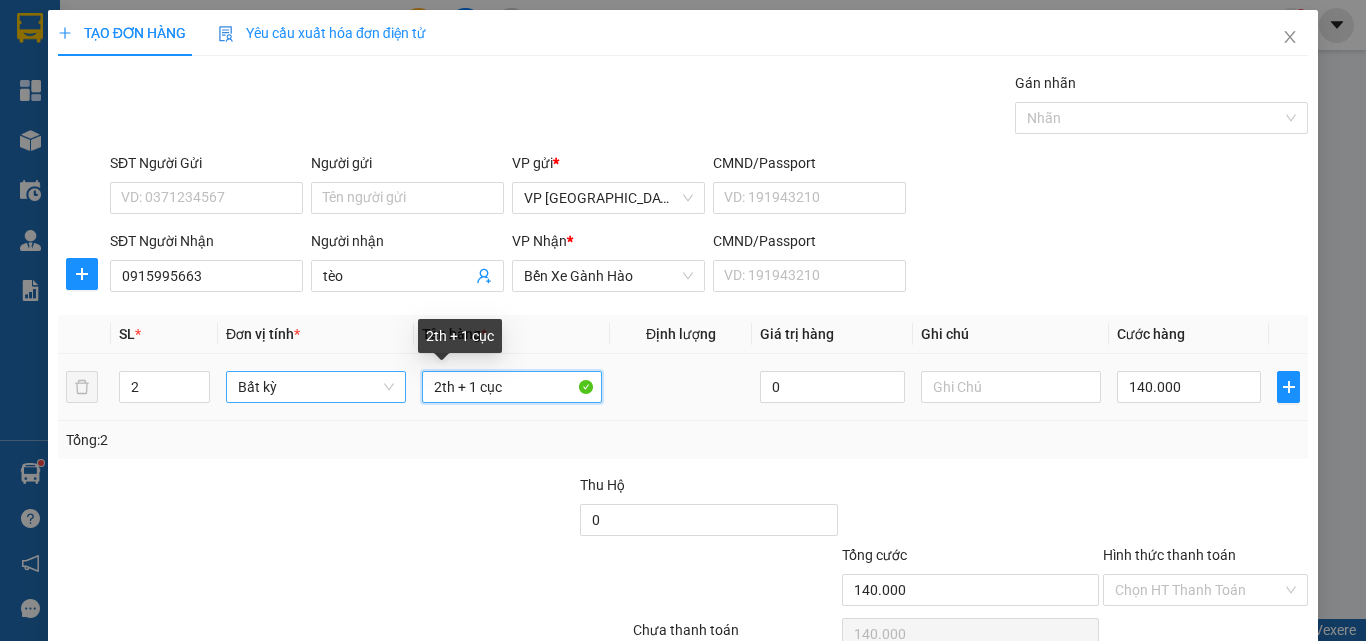 drag, startPoint x: 489, startPoint y: 388, endPoint x: 291, endPoint y: 381, distance: 198.1237 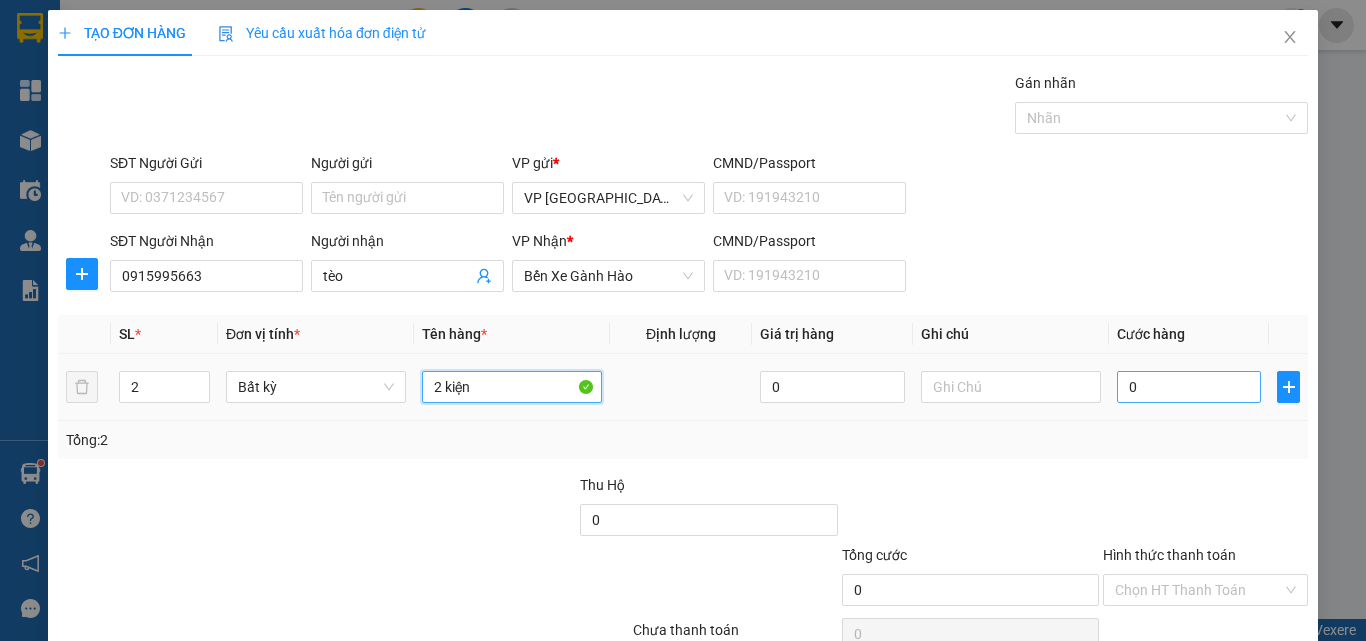 type on "2 kiện" 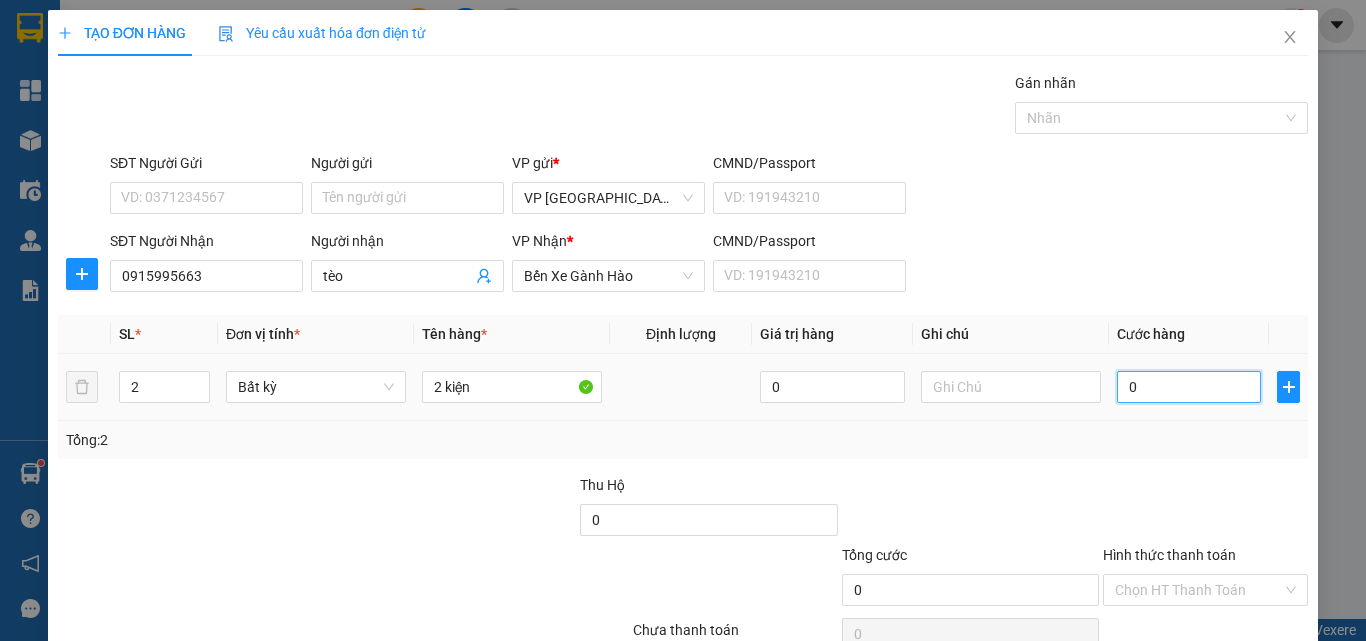 click on "0" at bounding box center (1189, 387) 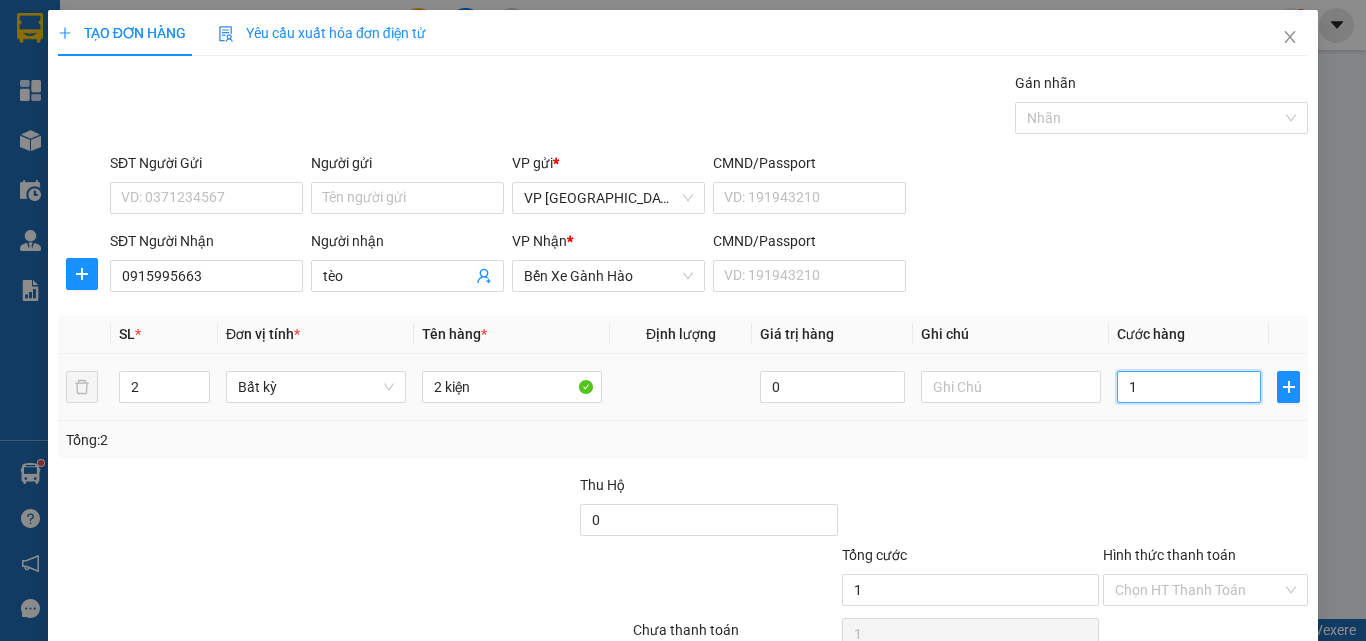 type on "10" 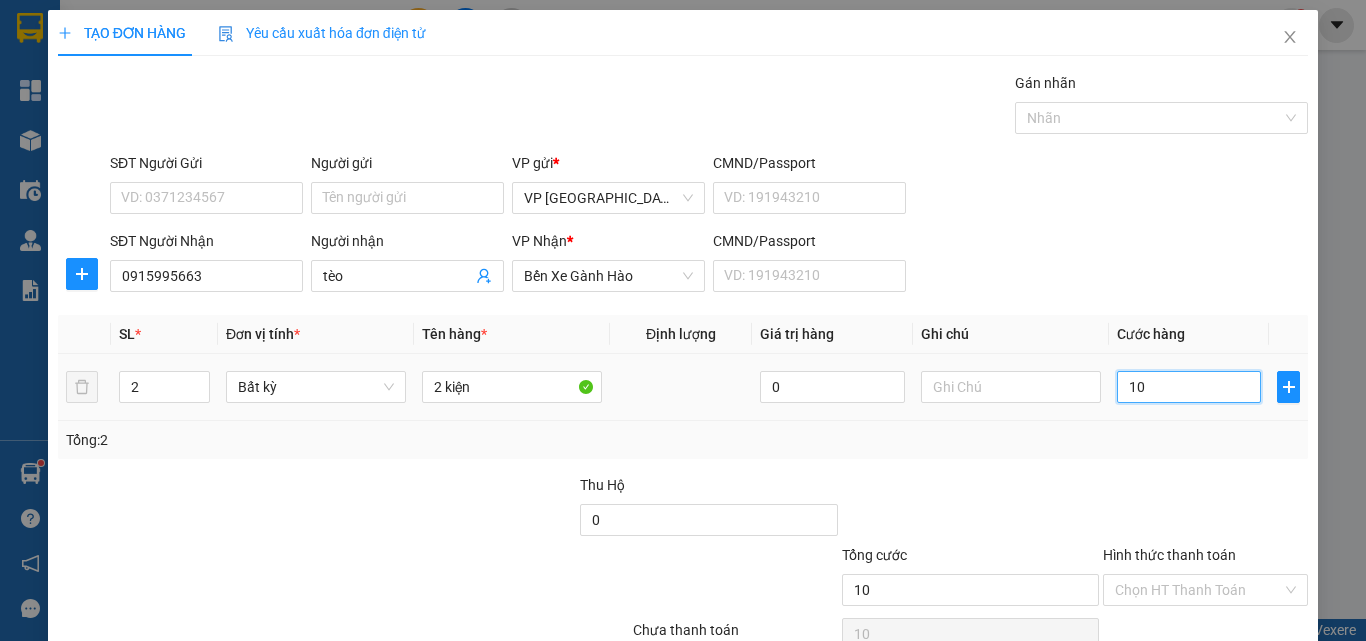 type on "100" 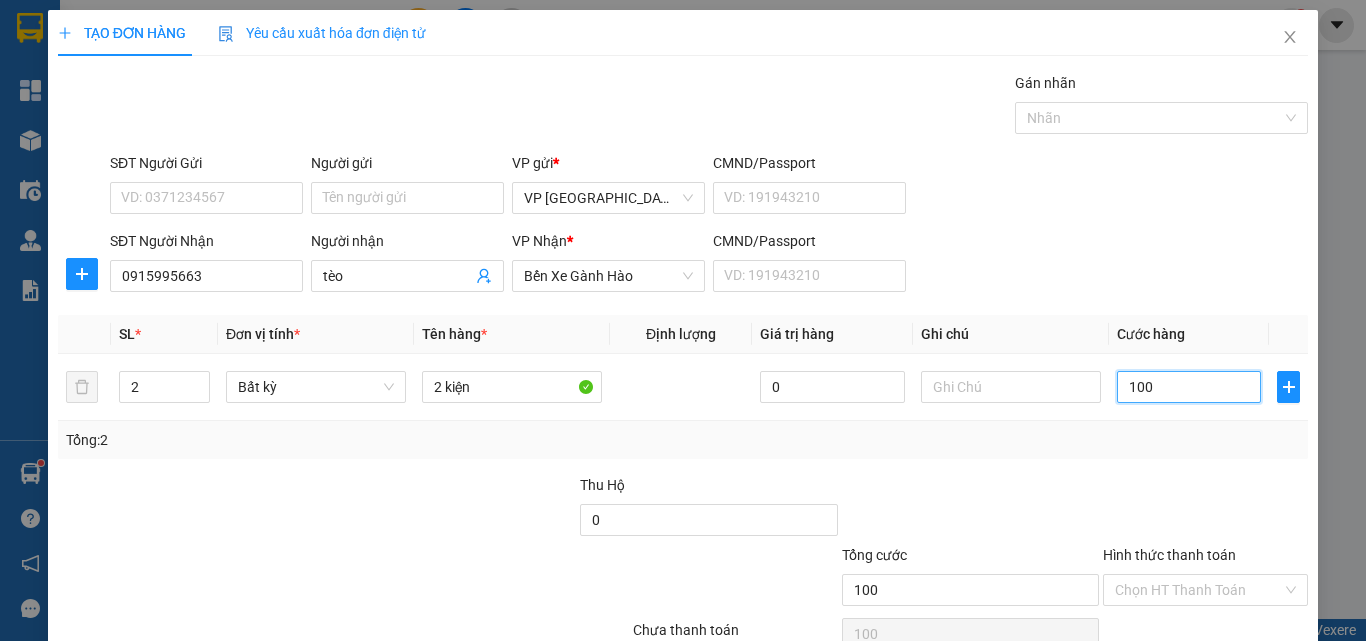 type on "100" 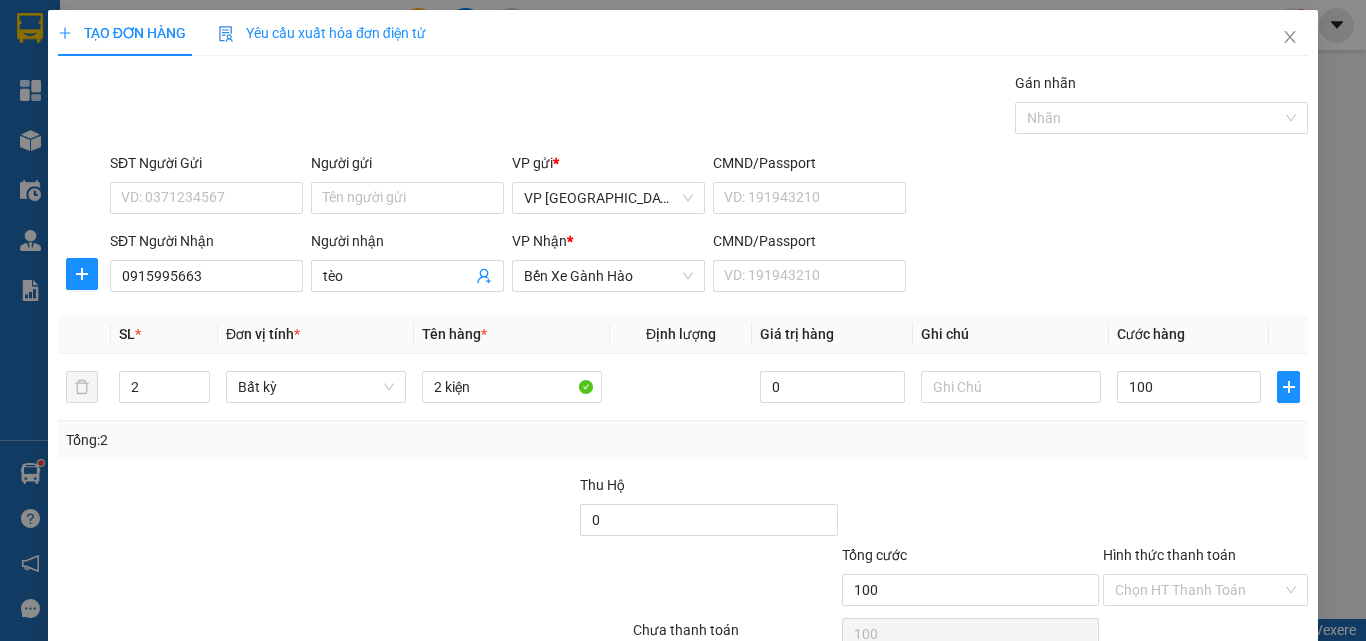 type on "100.000" 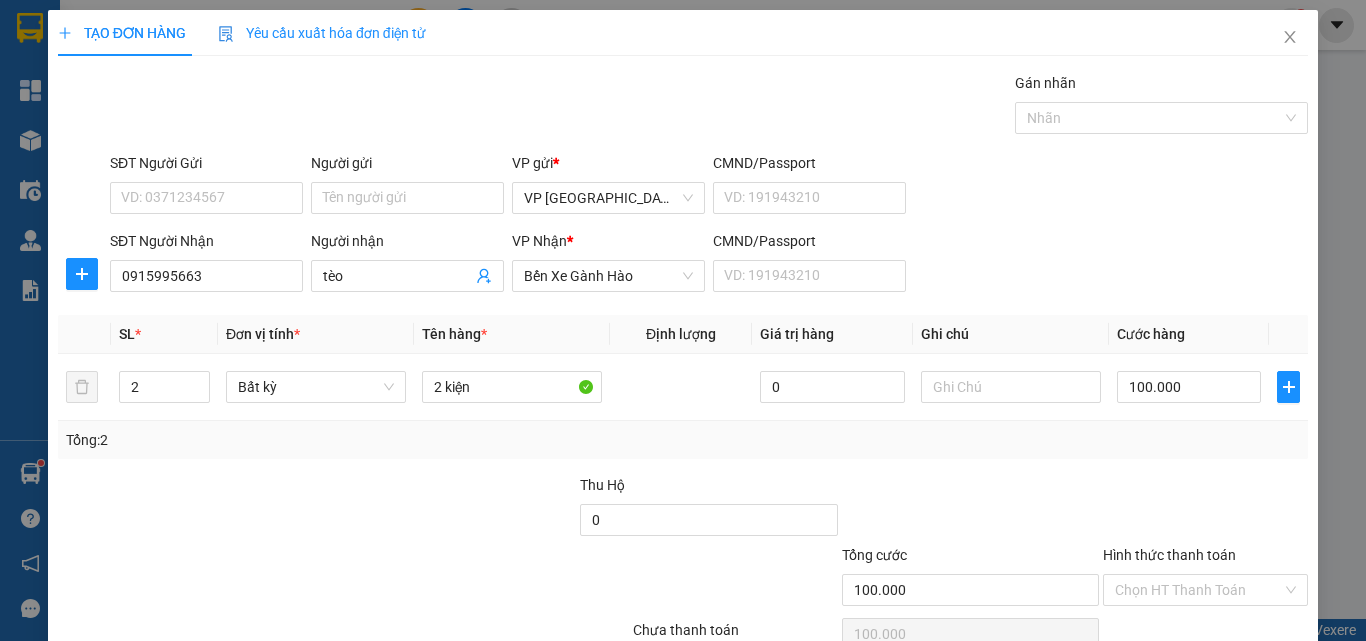 scroll, scrollTop: 99, scrollLeft: 0, axis: vertical 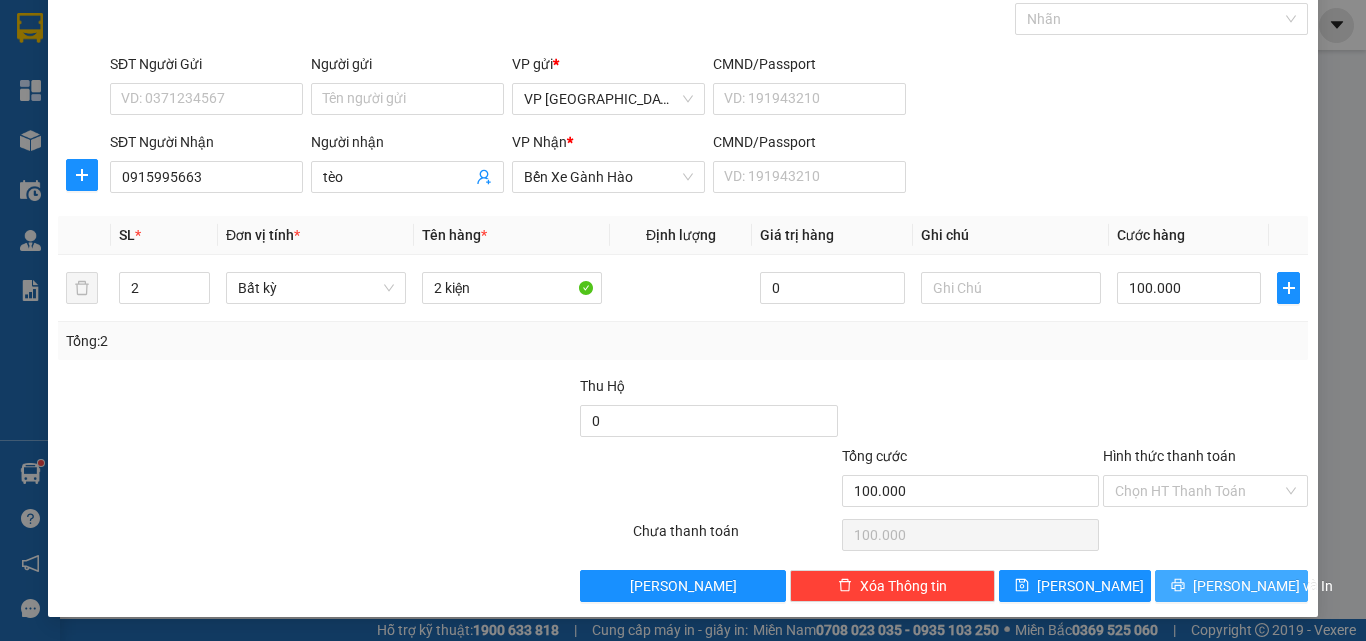 click on "[PERSON_NAME] và In" at bounding box center (1263, 586) 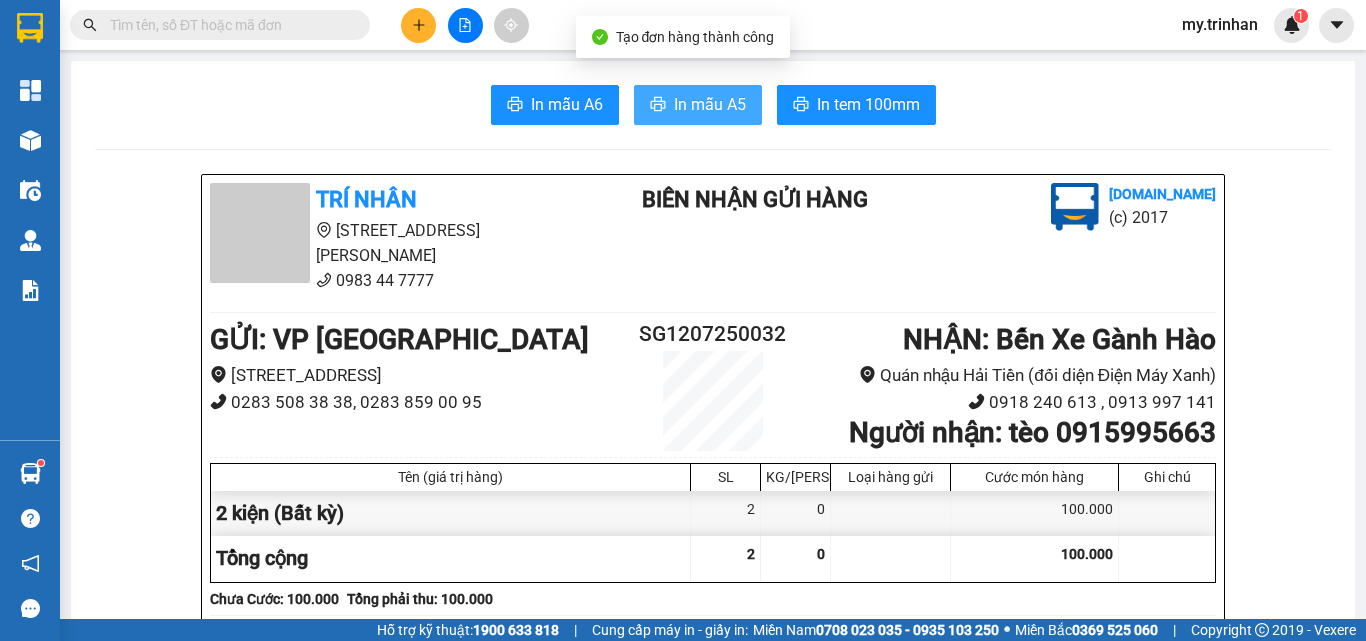 click on "In mẫu A5" at bounding box center [710, 104] 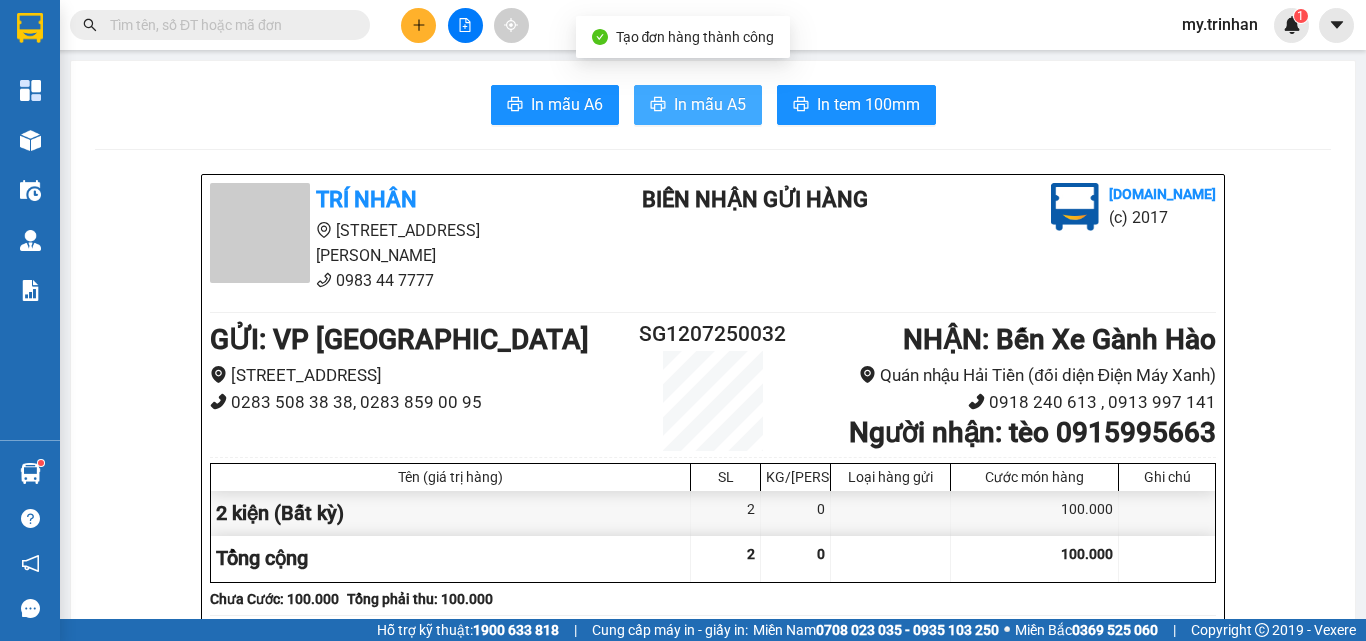 scroll, scrollTop: 0, scrollLeft: 0, axis: both 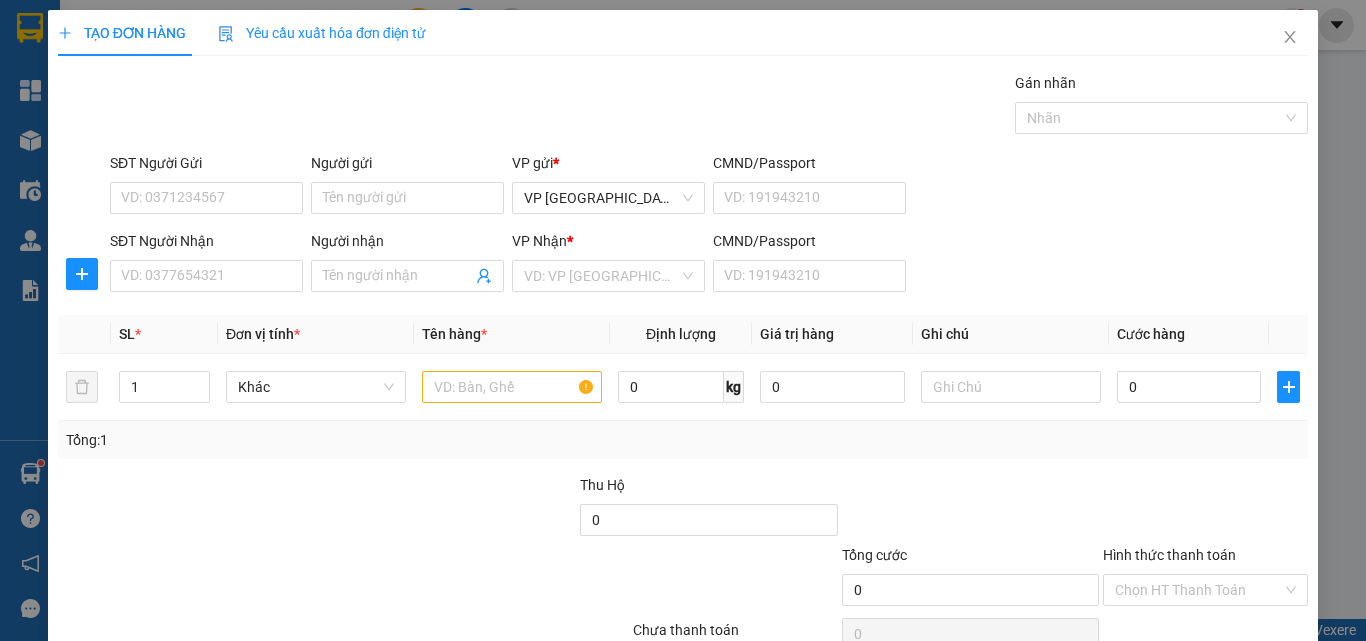 click on "Transit Pickup Surcharge Ids Transit Deliver Surcharge Ids Transit Deliver Surcharge Transit Deliver Surcharge Gói vận chuyển  * [PERSON_NAME] Gán [PERSON_NAME] SĐT Người Gửi VD: 0371234567 Người gửi Tên người gửi VP gửi  * VP [GEOGRAPHIC_DATA] CMND/Passport VD: [PASSPORT] SĐT Người [PERSON_NAME]: 0377654321 Người [PERSON_NAME] Tên người [PERSON_NAME] [PERSON_NAME]  * VD: VP [GEOGRAPHIC_DATA] CMND/Passport VD: [PASSPORT] SL  * Đơn vị tính  * Tên hàng  * Định [PERSON_NAME] trị hàng Ghi [PERSON_NAME] hàng                   1 Khác 0 kg 0 0 Tổng:  1 Thu Hộ 0 [PERSON_NAME] 0 [PERSON_NAME] [PERSON_NAME] HT [PERSON_NAME] Số [PERSON_NAME] thu [PERSON_NAME] [PERSON_NAME] 0 [PERSON_NAME] [PERSON_NAME] nháp Xóa Thông tin [PERSON_NAME] và In" at bounding box center (683, 386) 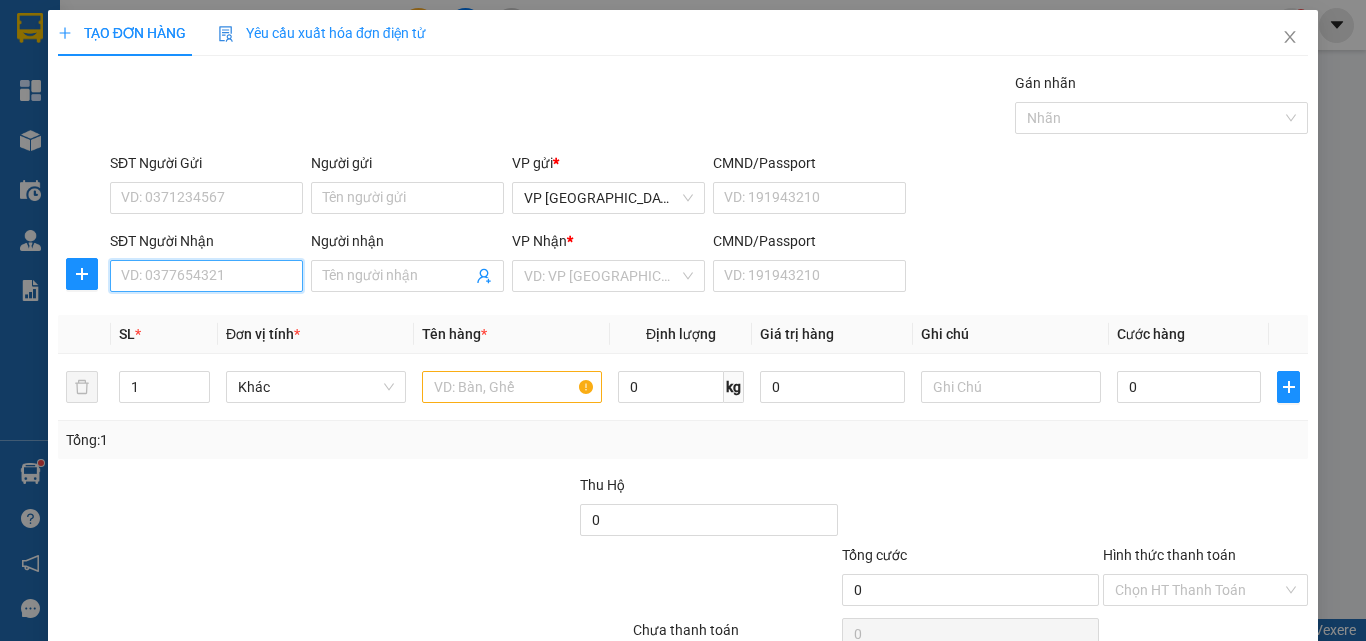 click on "SĐT Người Nhận" at bounding box center (206, 276) 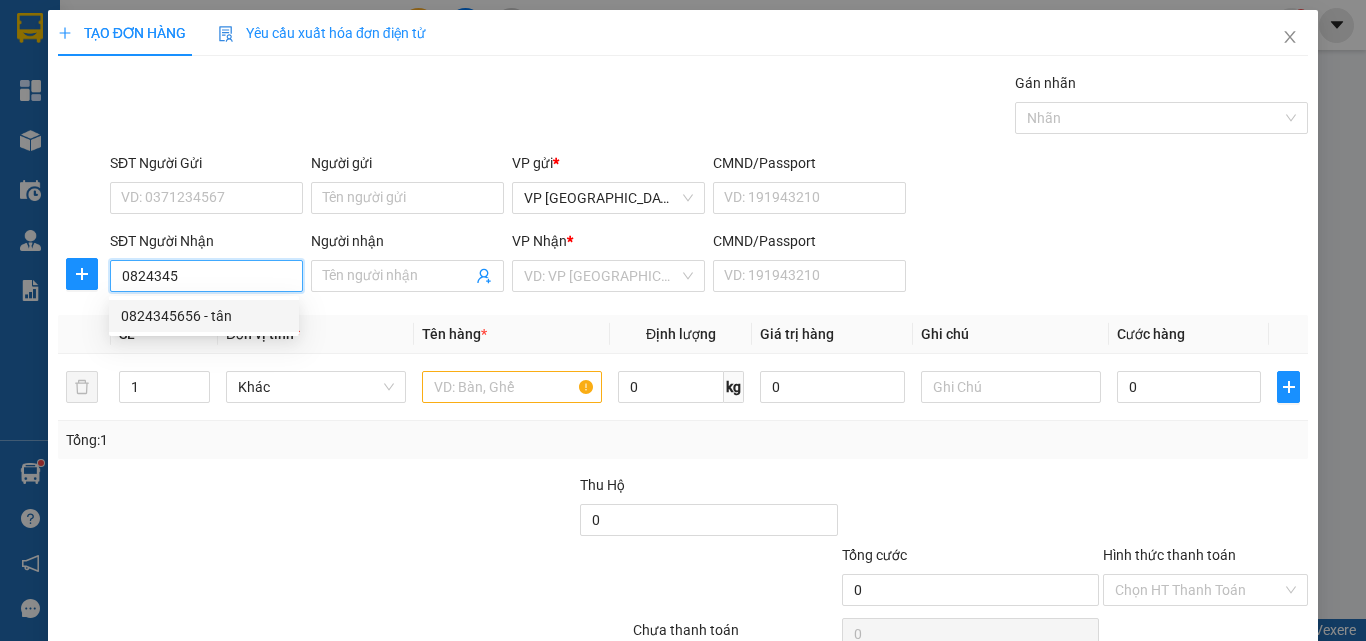 click on "0824345656 - tân" at bounding box center [204, 316] 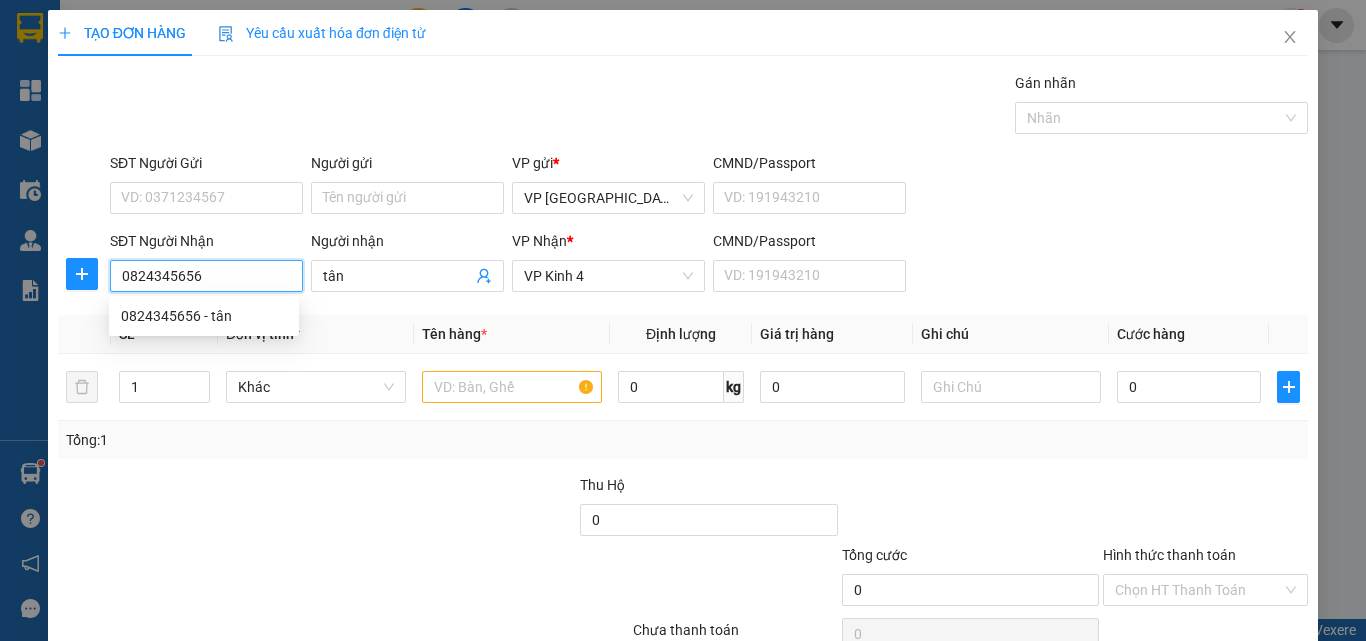 type on "350.000" 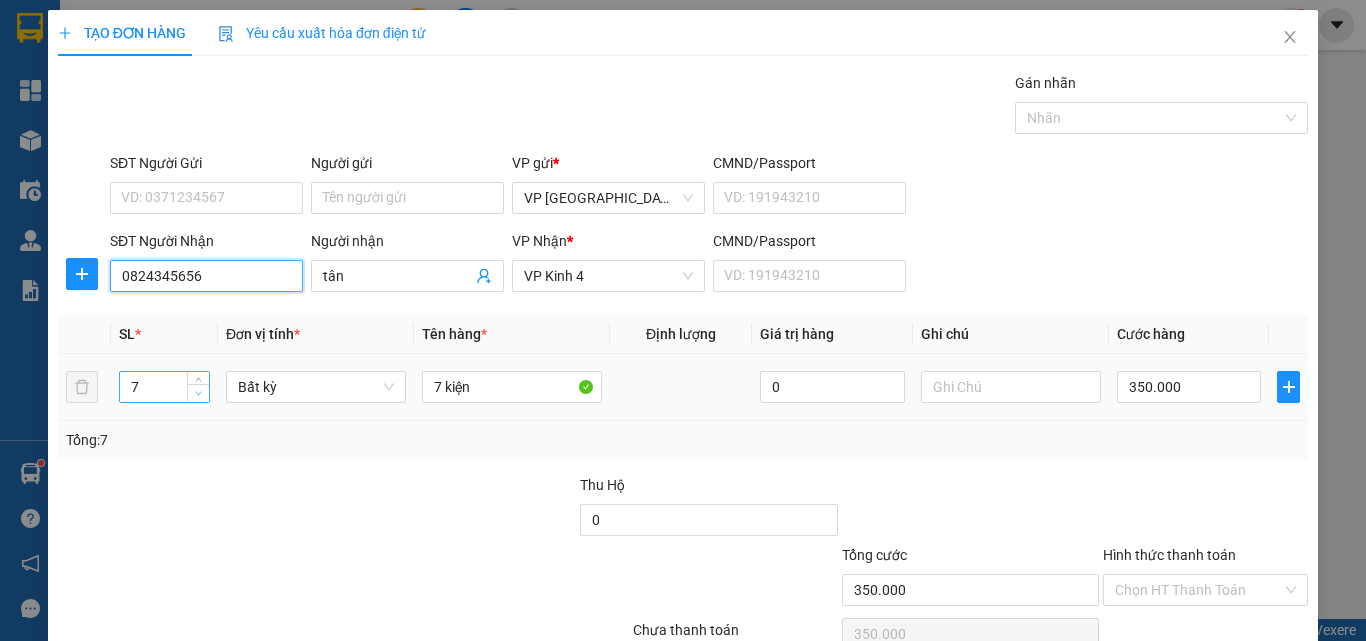 type on "0824345656" 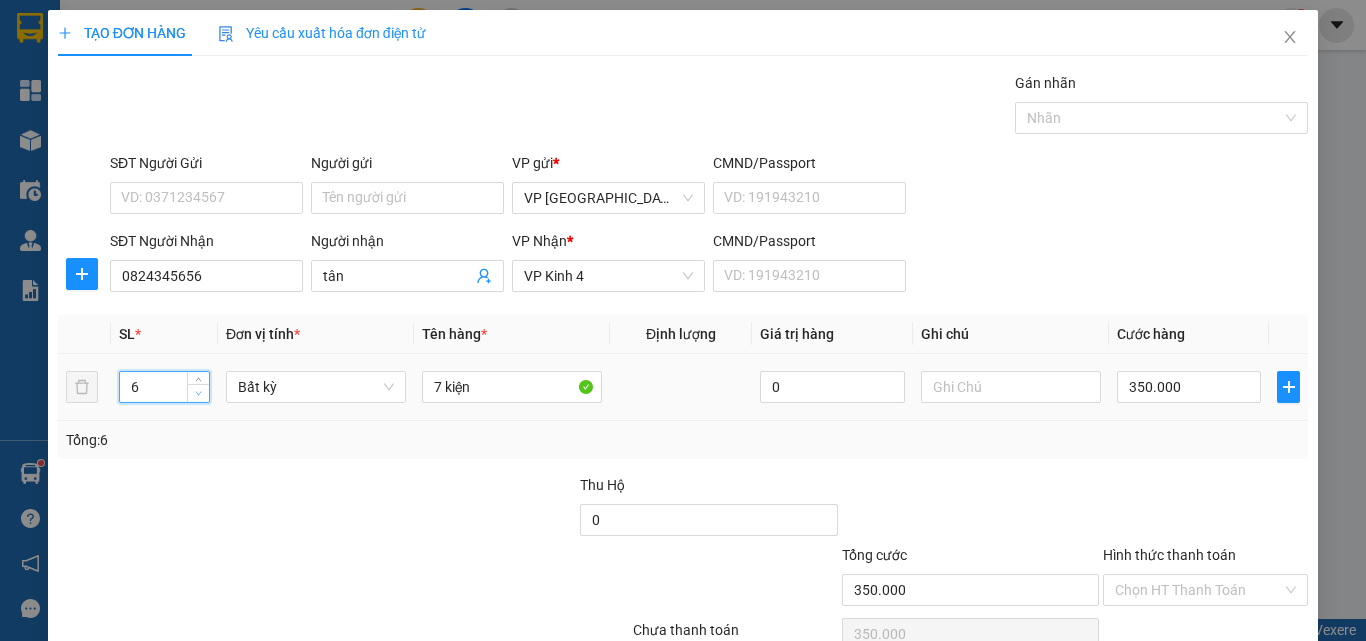 click at bounding box center (199, 394) 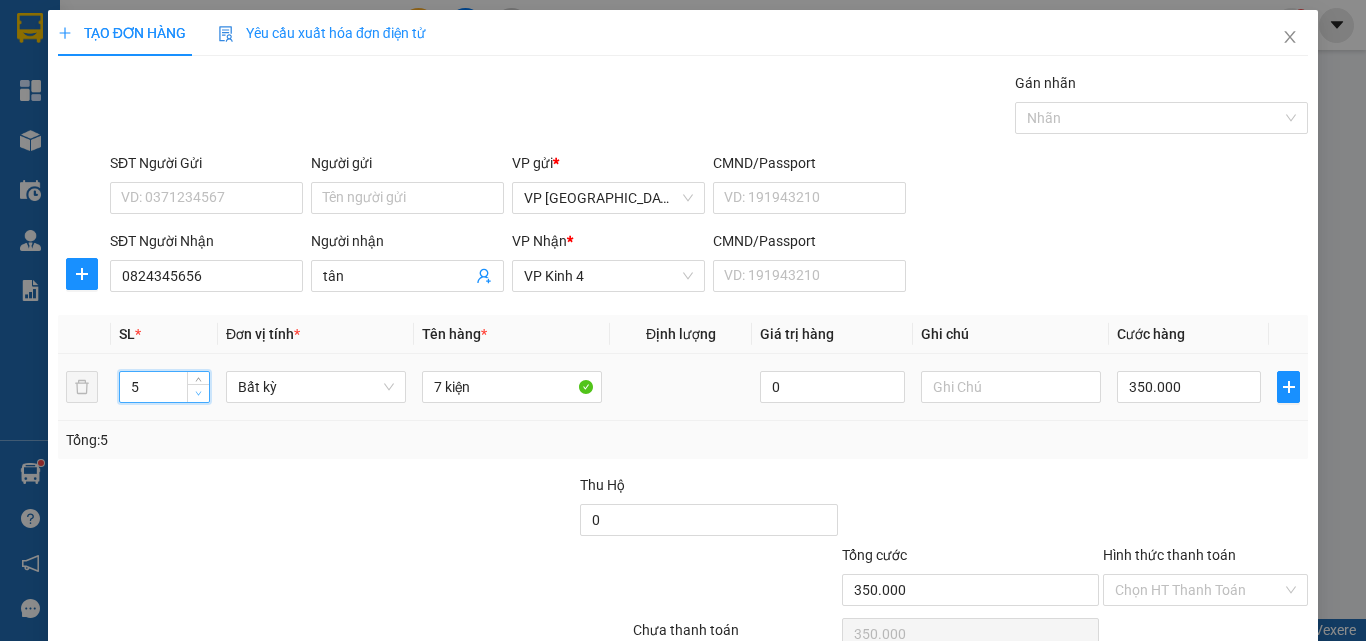 click at bounding box center (199, 394) 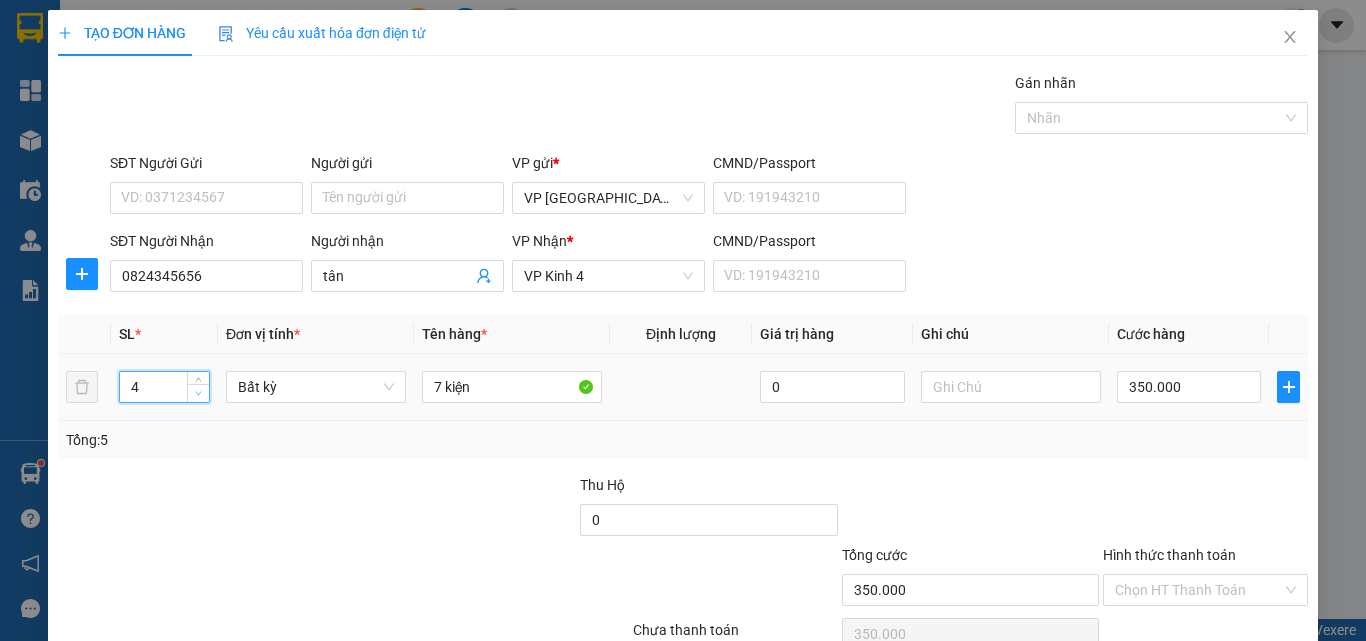 click at bounding box center [199, 394] 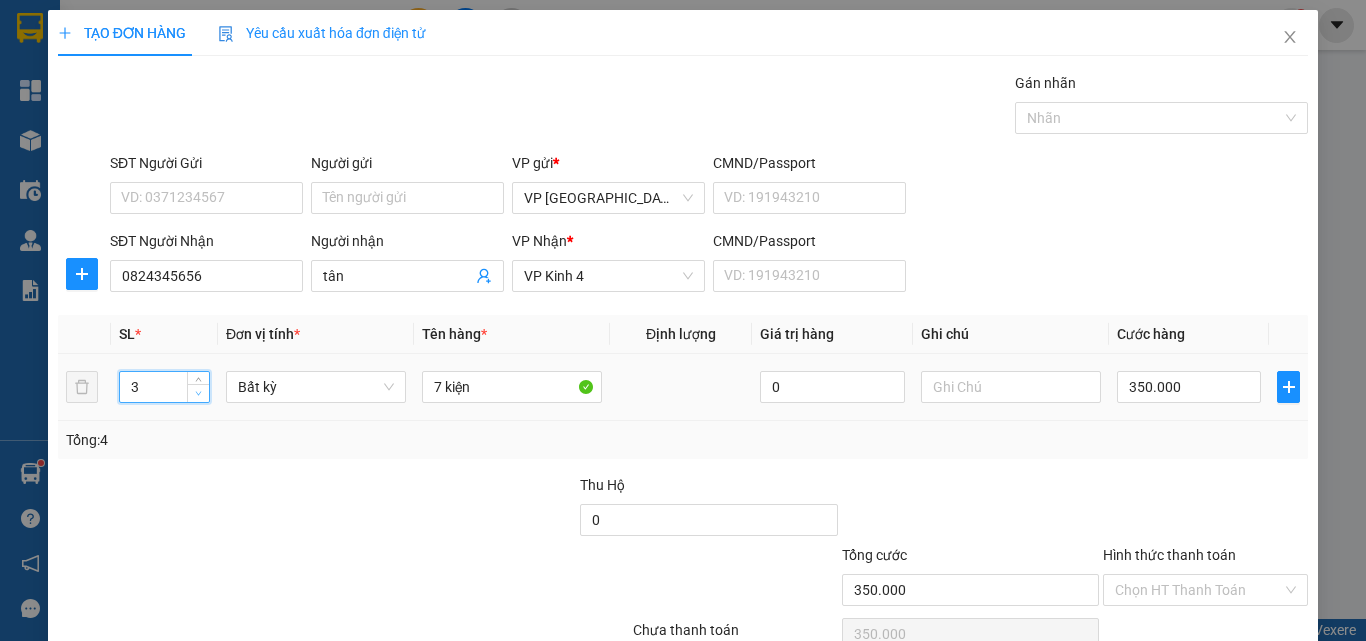 click at bounding box center [199, 394] 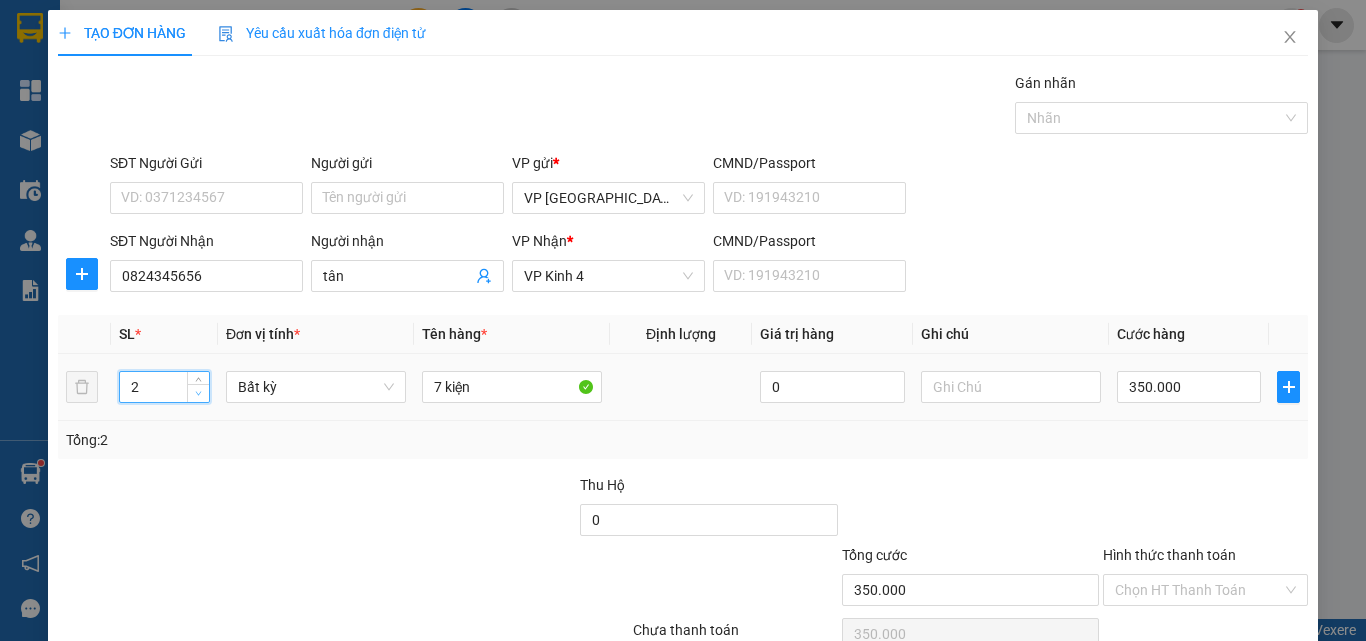 click at bounding box center [199, 394] 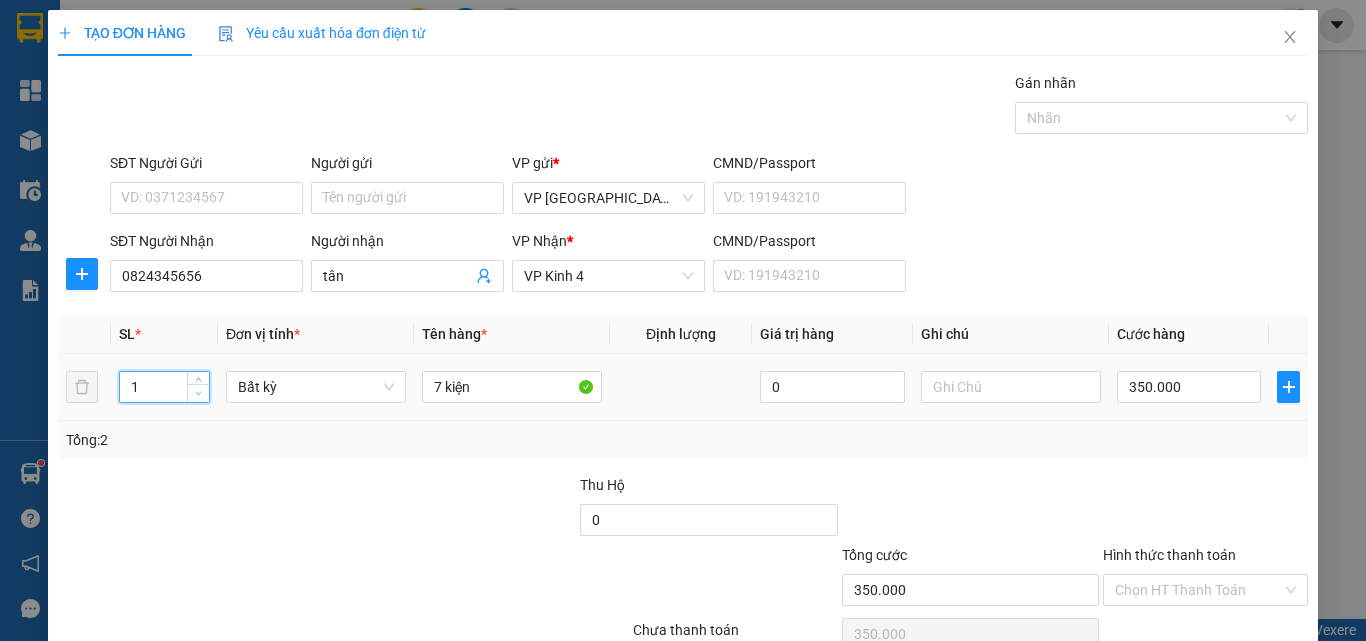 click at bounding box center [199, 394] 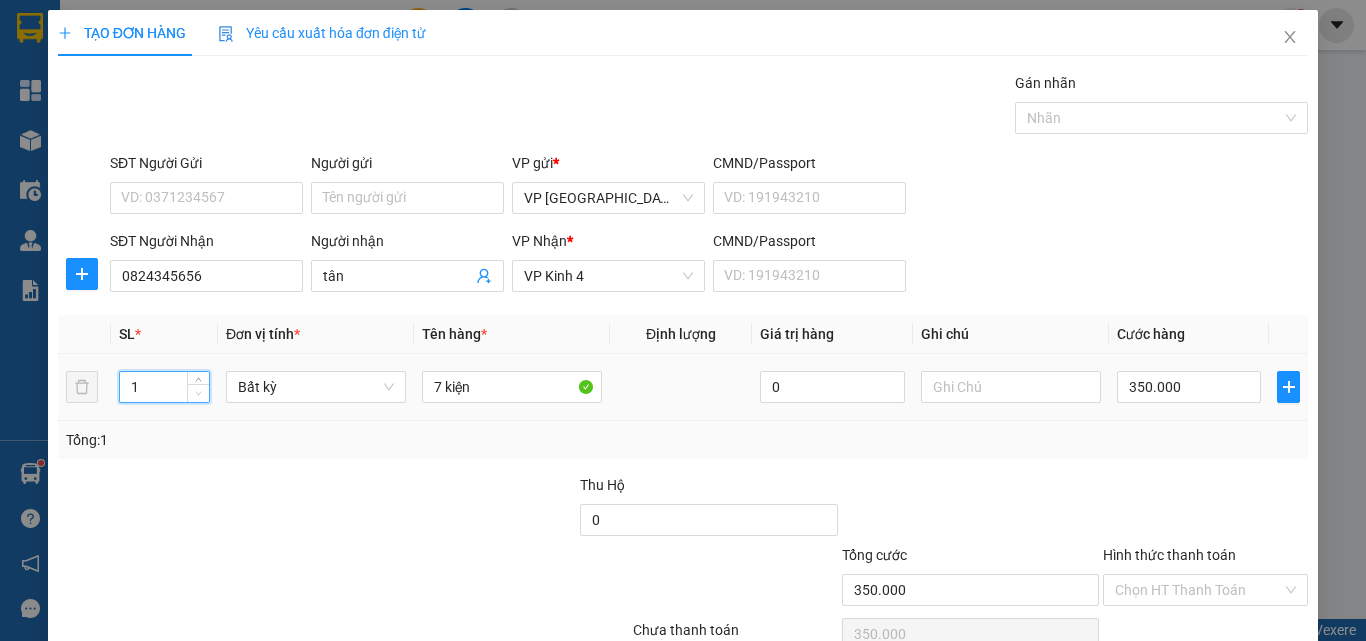 click at bounding box center (199, 394) 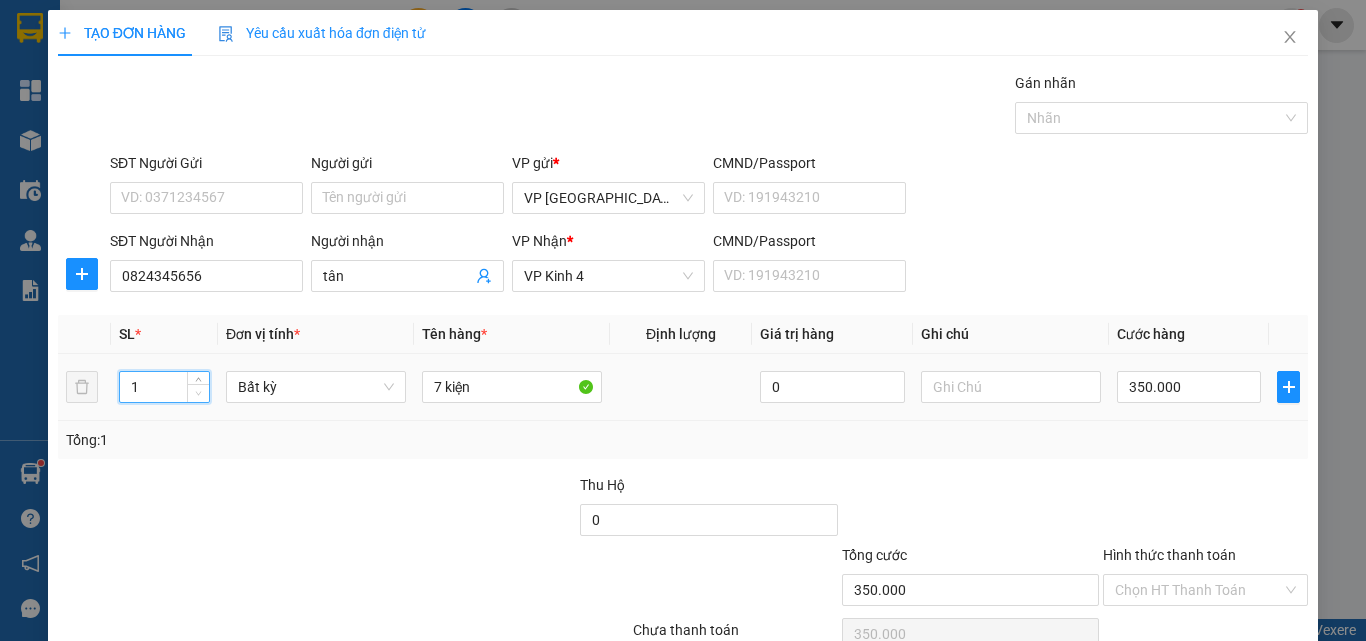click at bounding box center [199, 394] 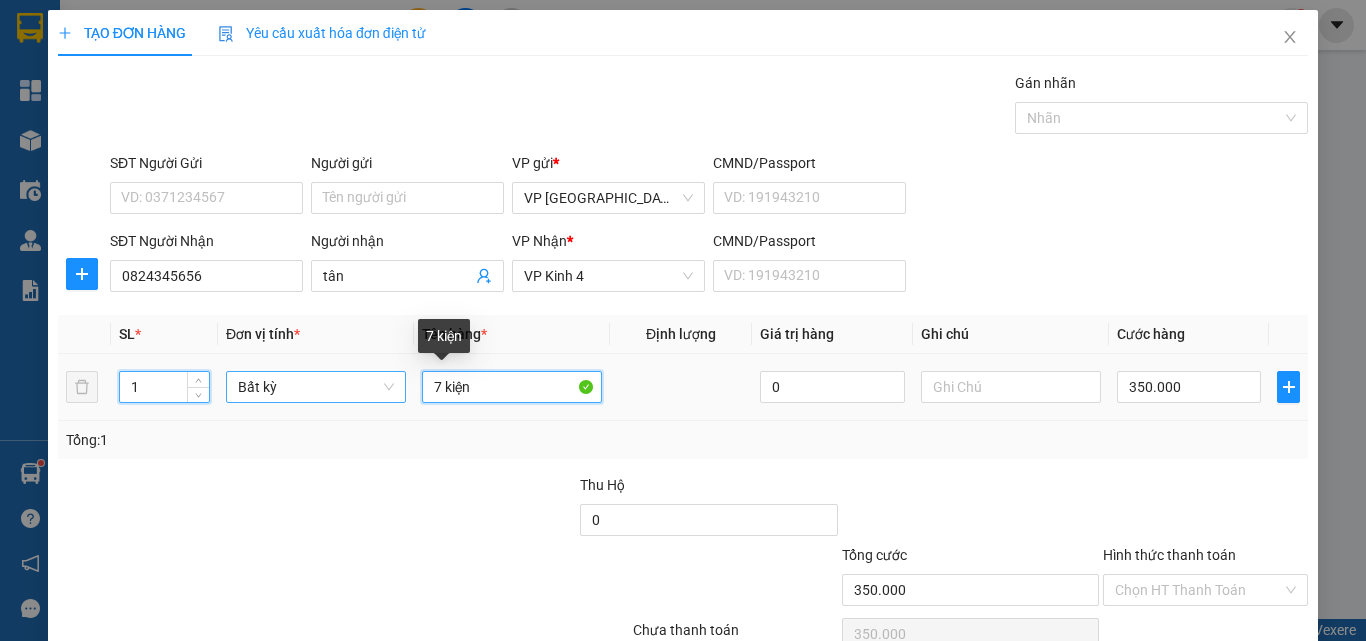 drag, startPoint x: 438, startPoint y: 390, endPoint x: 384, endPoint y: 377, distance: 55.542778 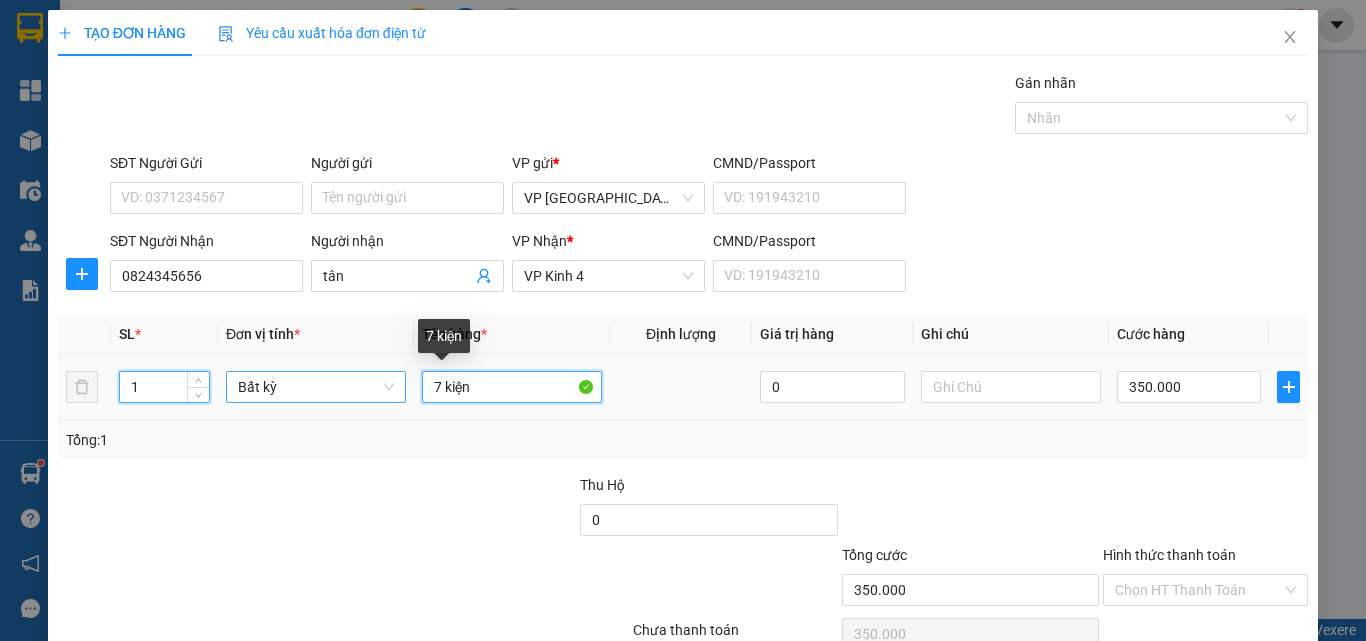 click on "1 Bất kỳ 7 kiện 0 350.000" at bounding box center (683, 387) 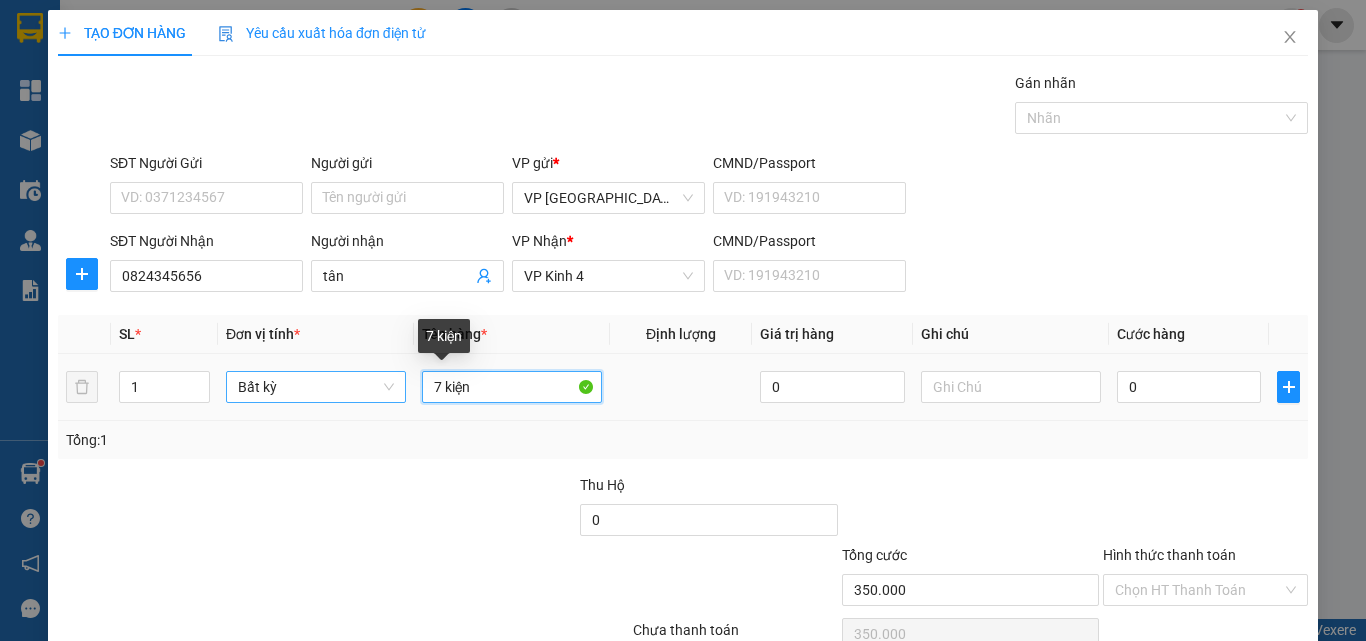 type on "0" 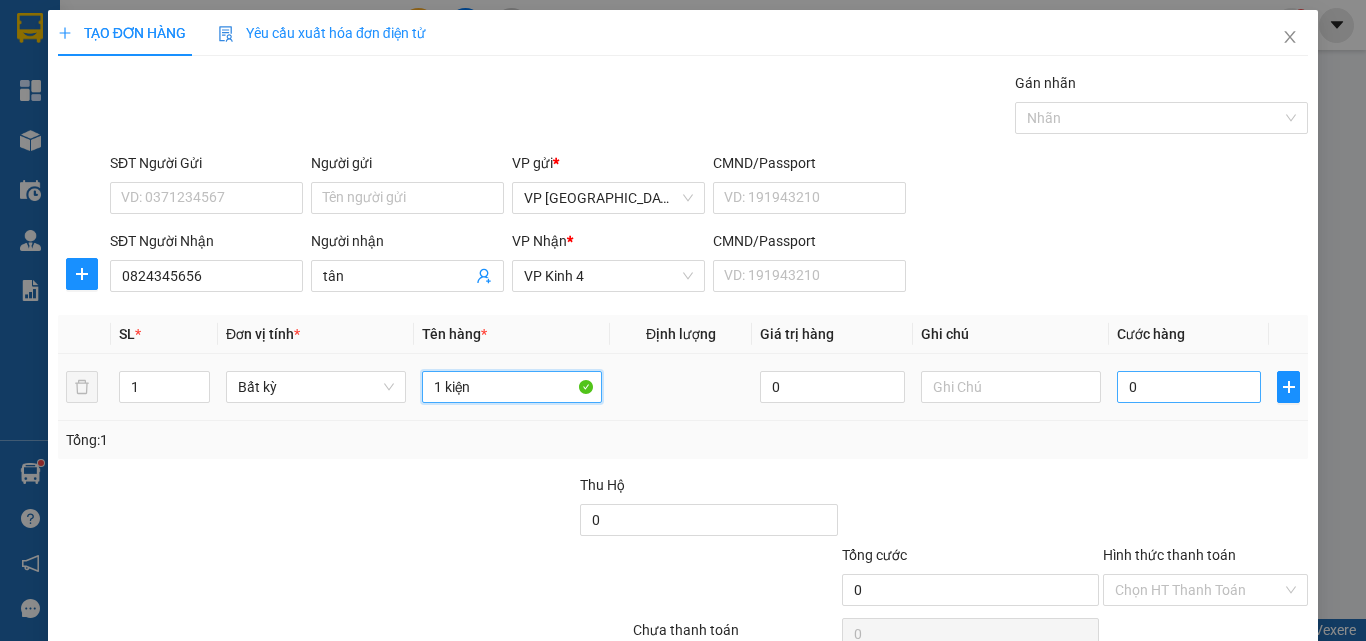 type on "1 kiện" 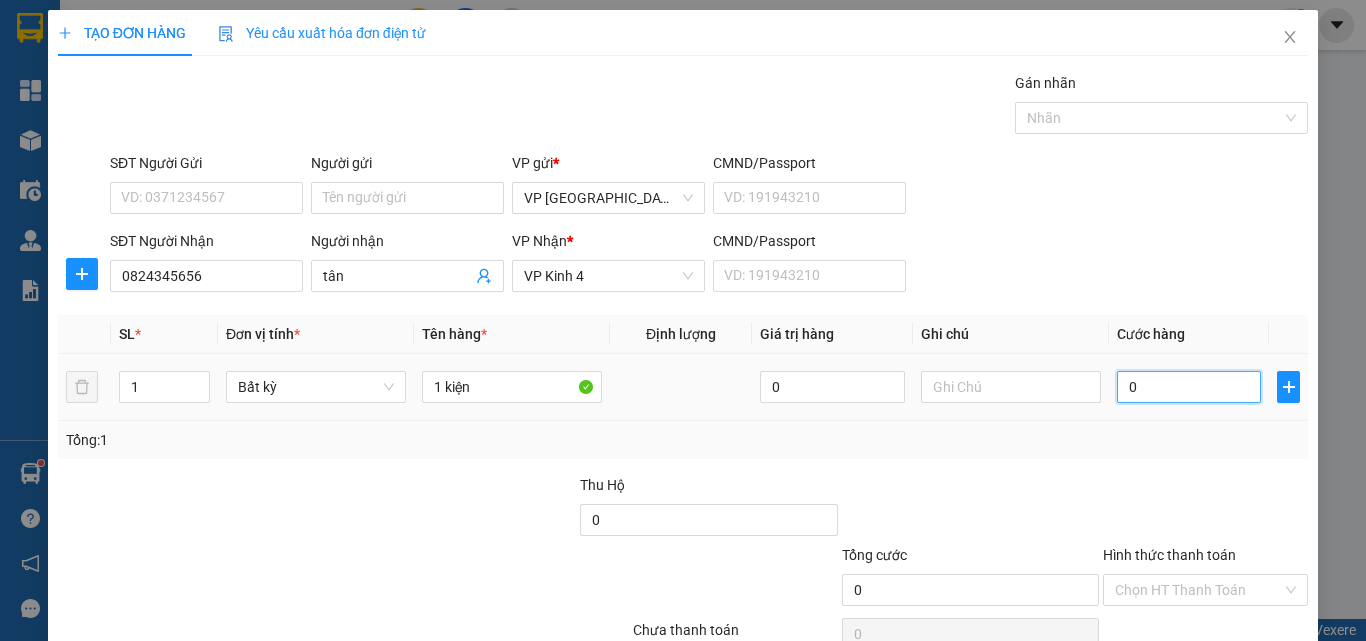 click on "0" at bounding box center (1189, 387) 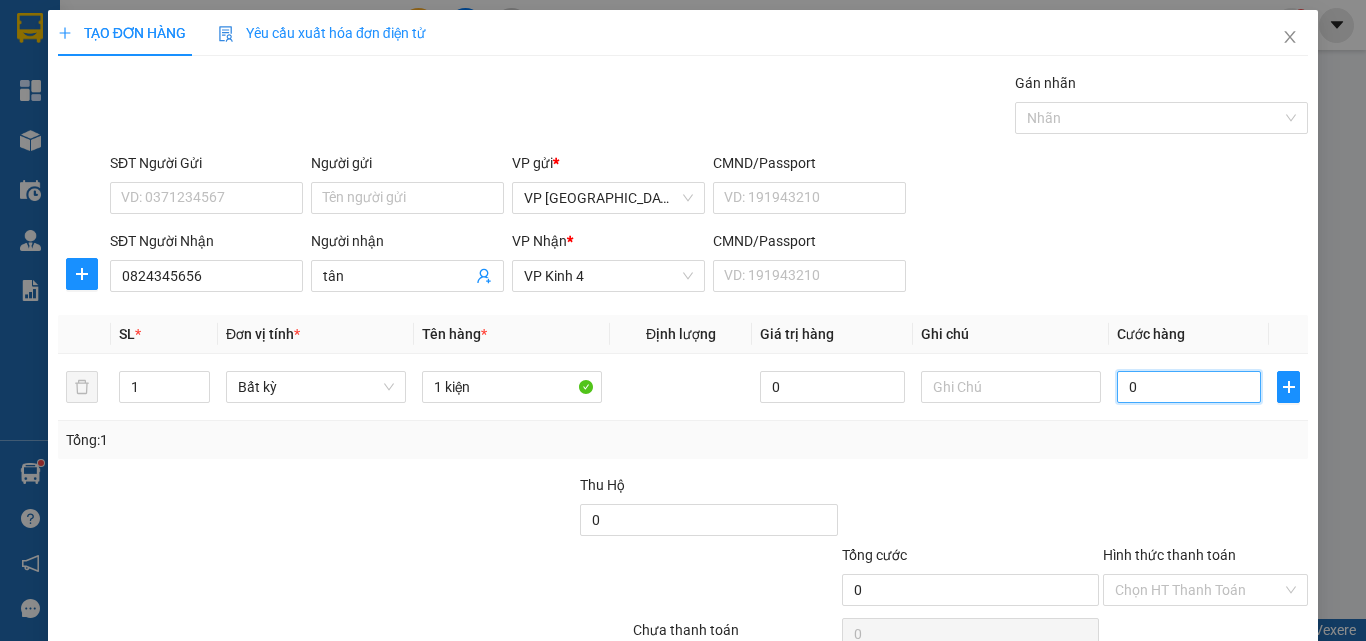 type on "4" 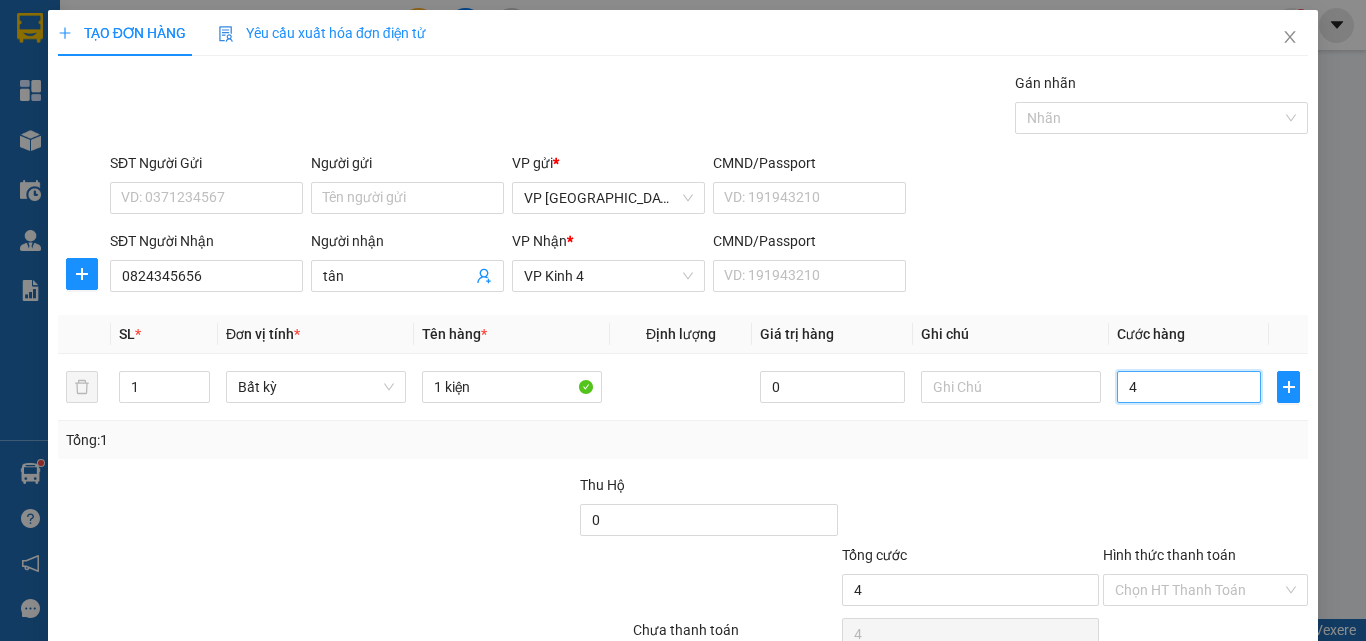 type on "40" 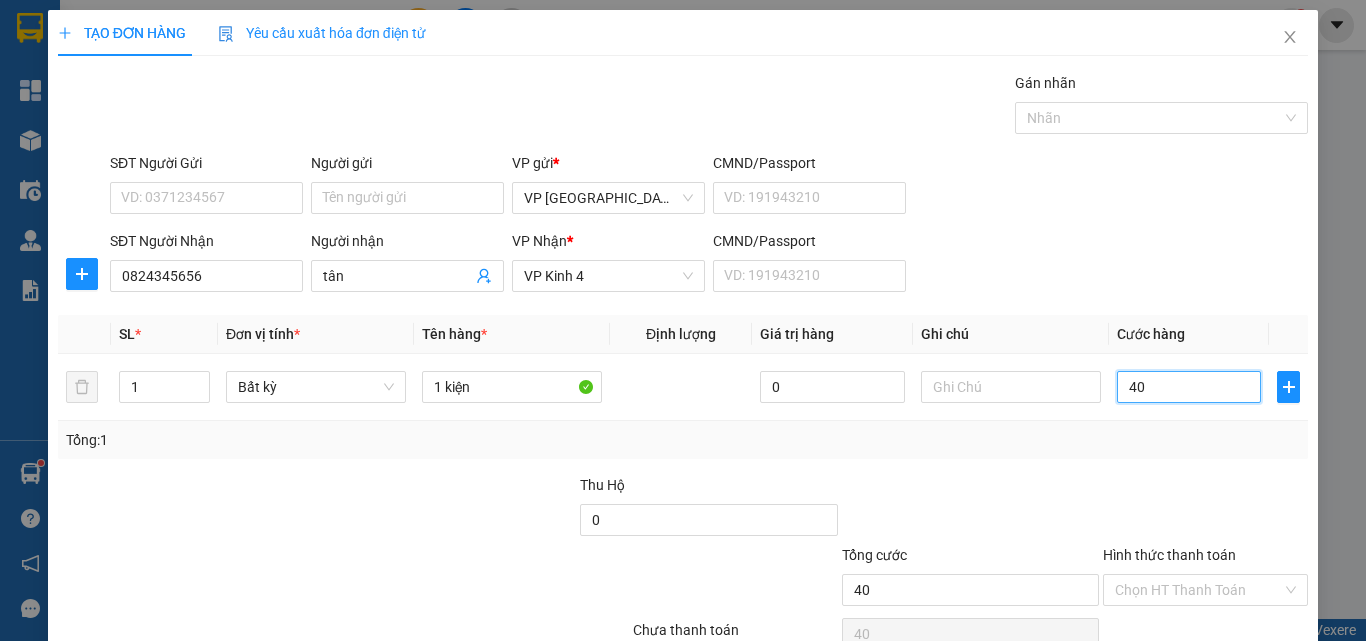 type on "40" 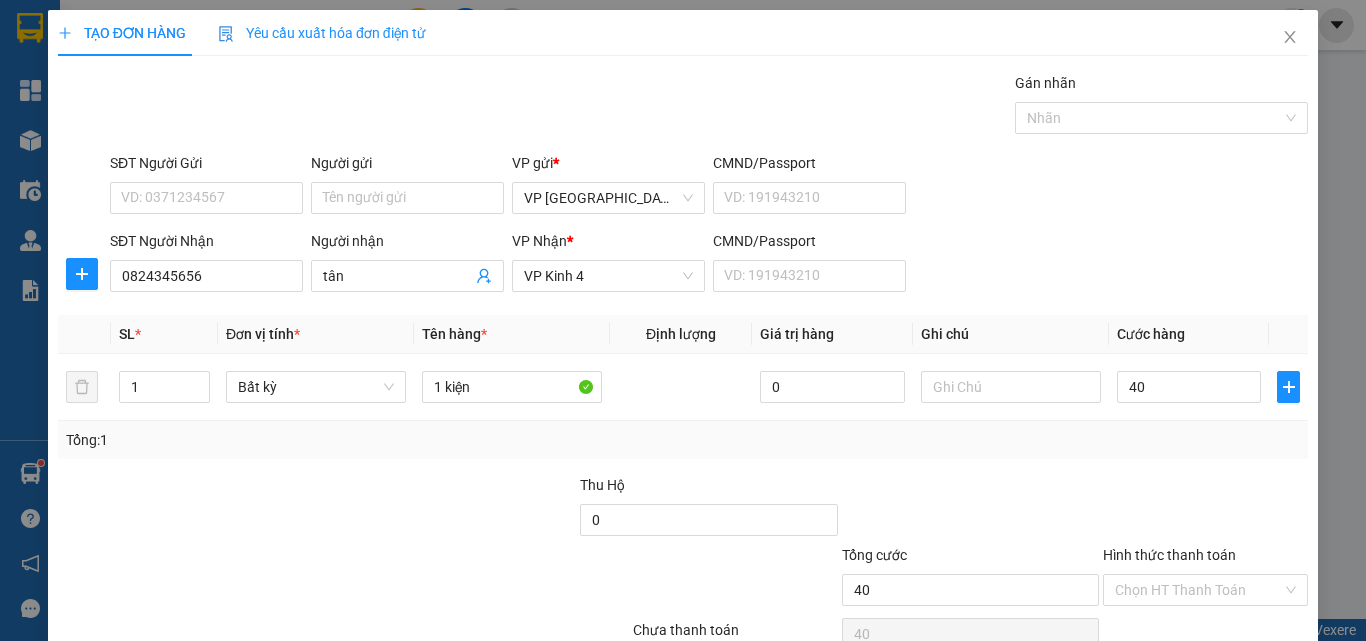 type on "40.000" 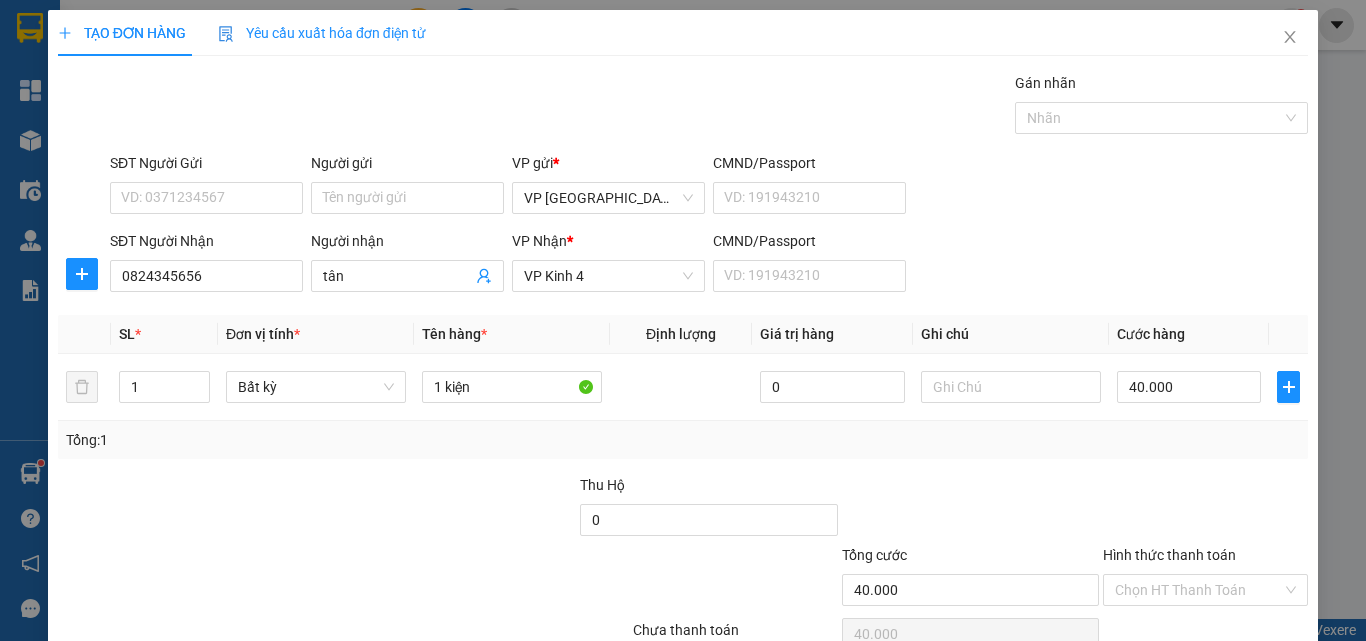 scroll, scrollTop: 99, scrollLeft: 0, axis: vertical 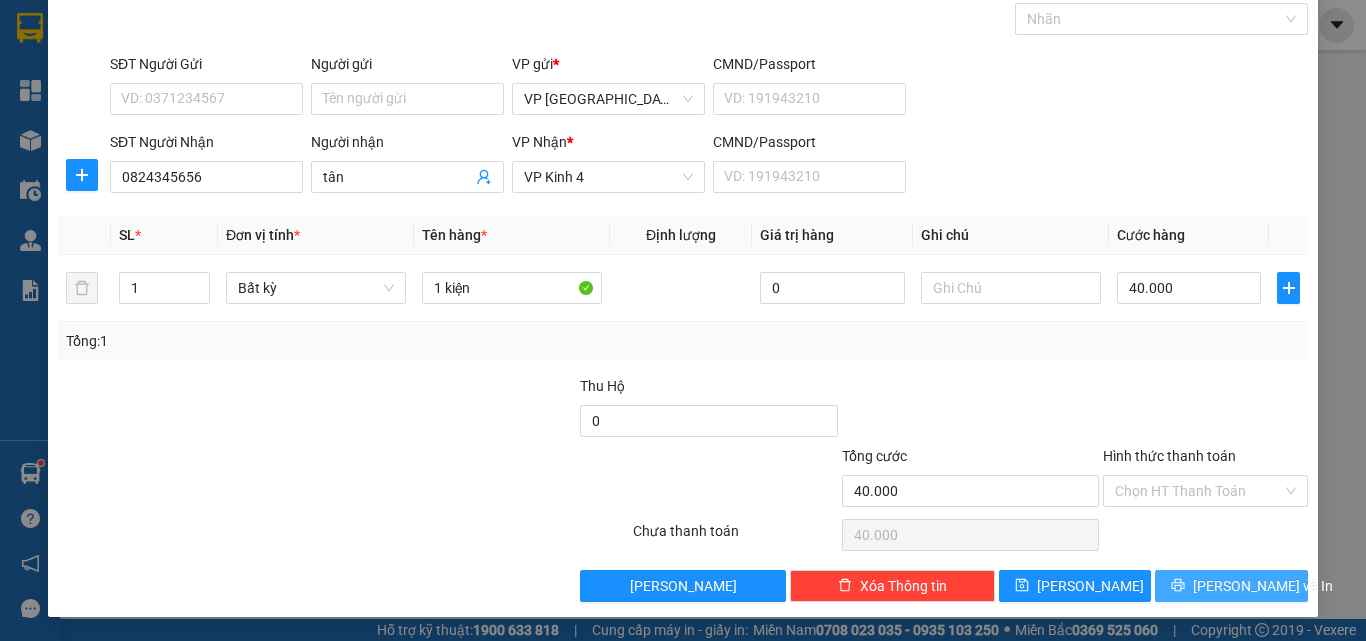 click on "[PERSON_NAME] và In" at bounding box center [1263, 586] 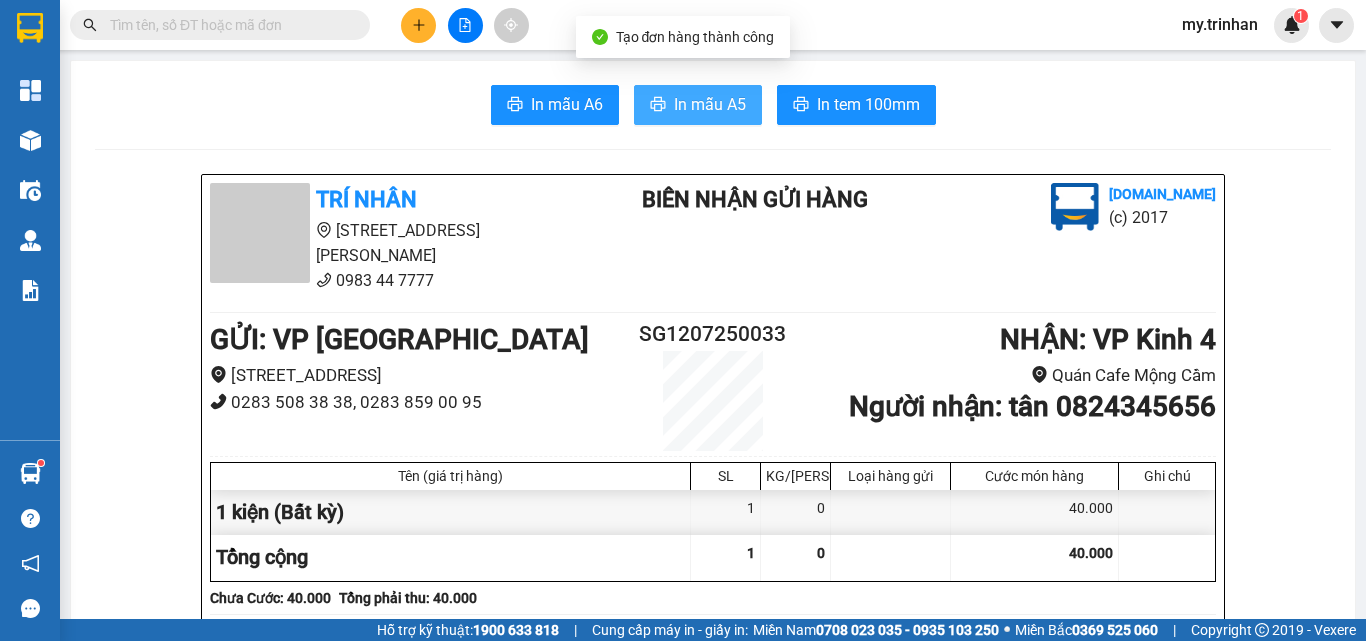 click on "In mẫu A5" at bounding box center [698, 105] 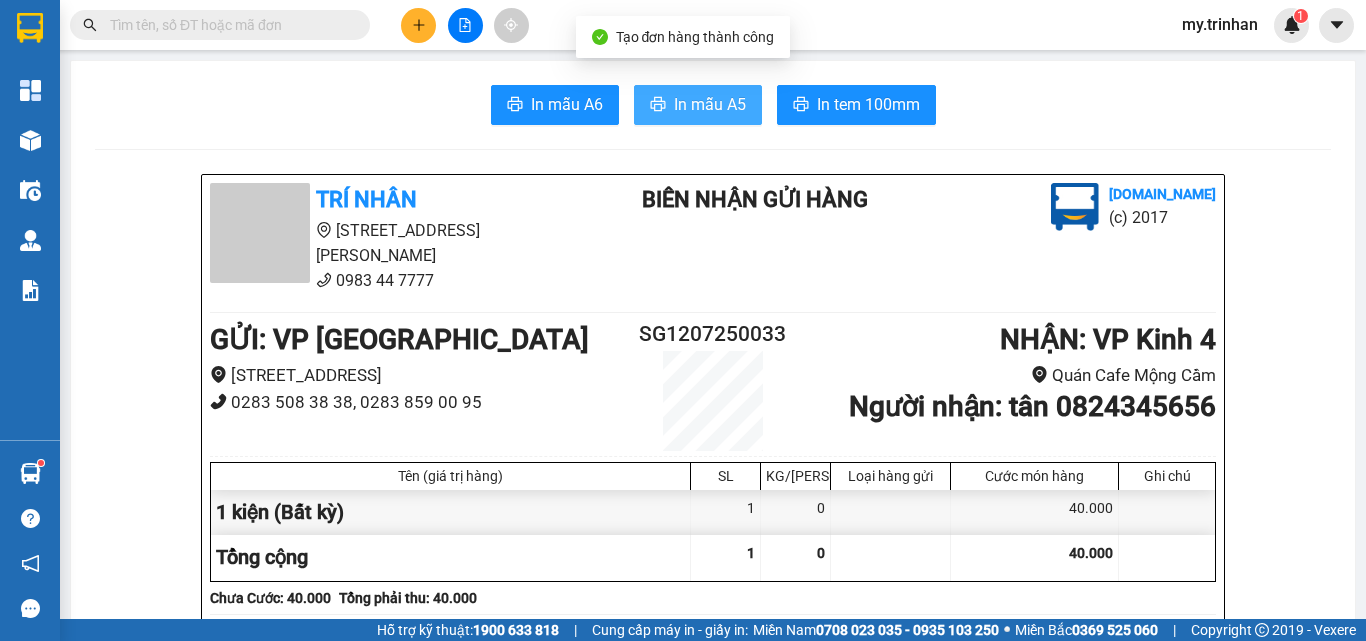 scroll, scrollTop: 0, scrollLeft: 0, axis: both 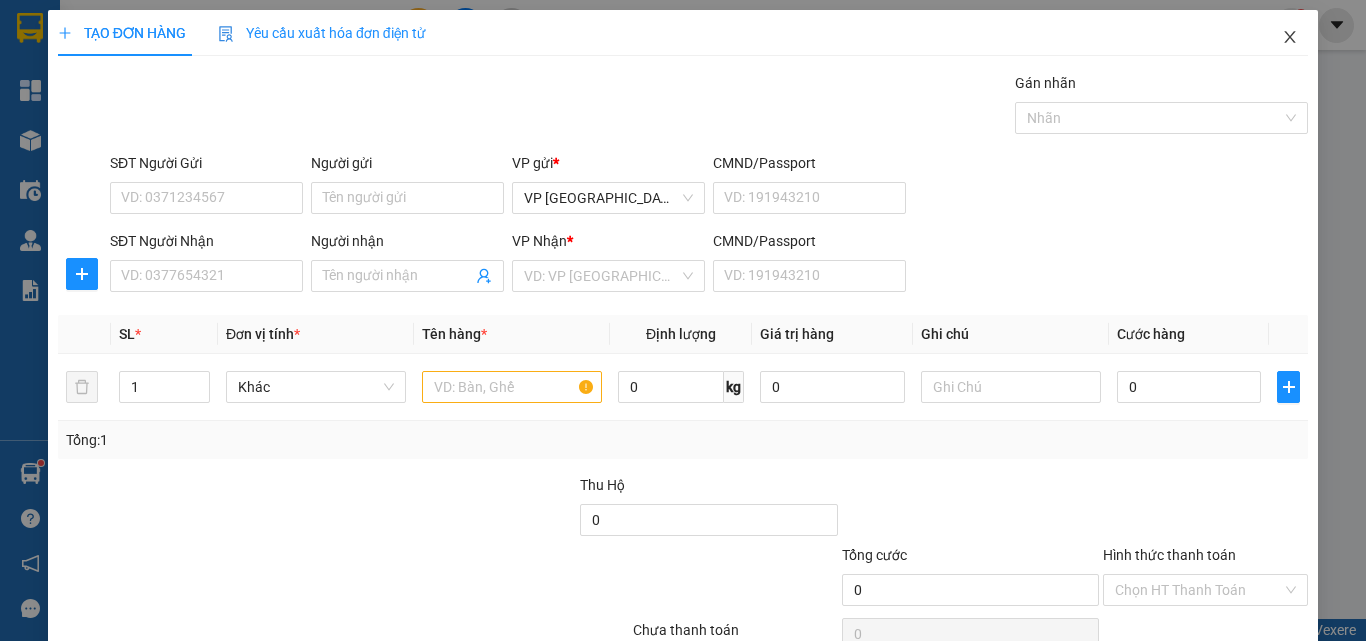 click at bounding box center (1290, 38) 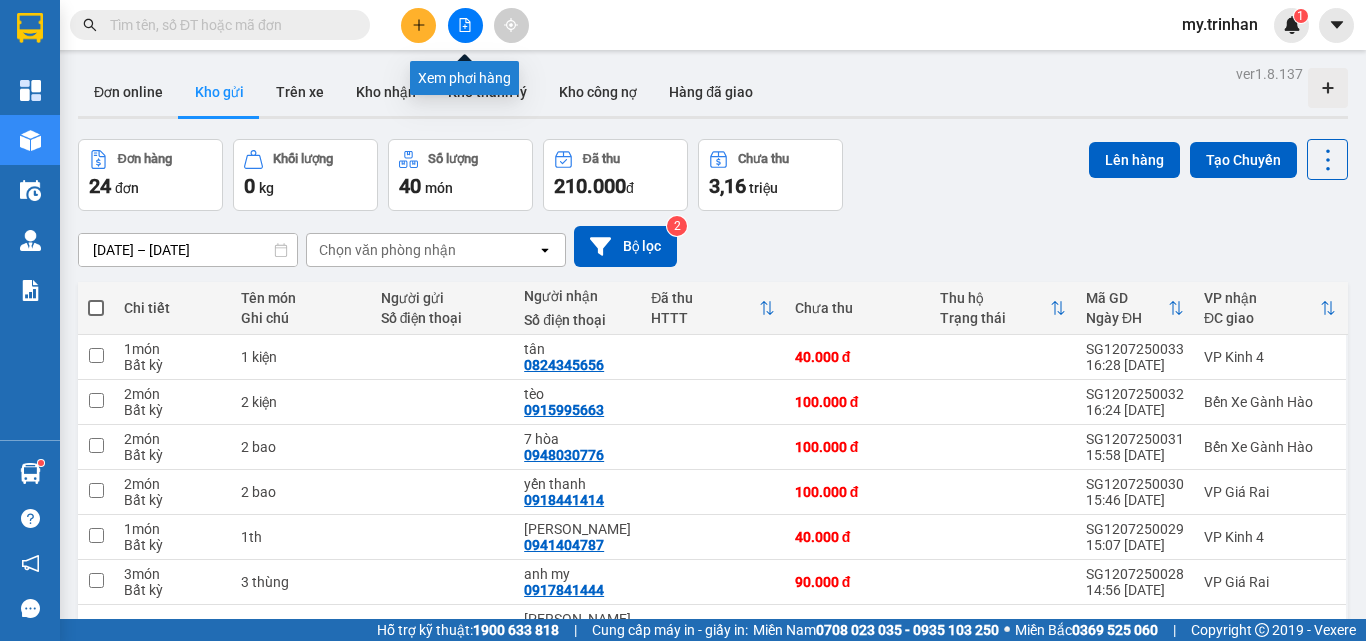 click at bounding box center (465, 25) 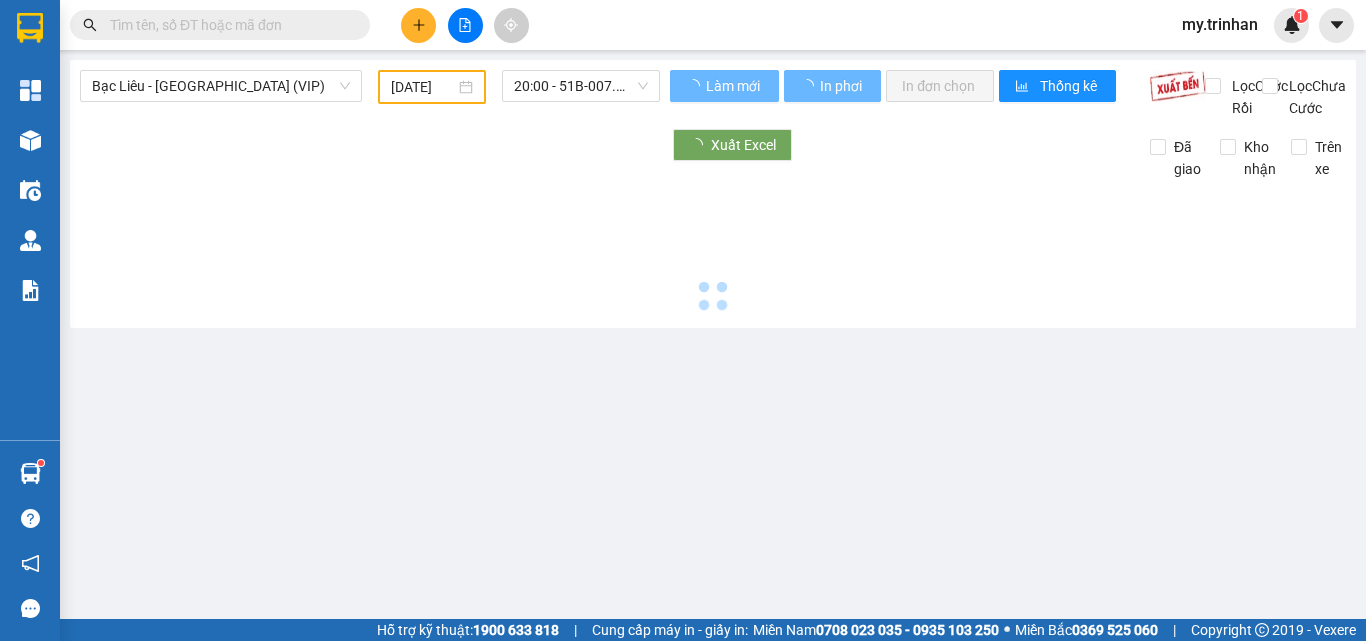 type on "[DATE]" 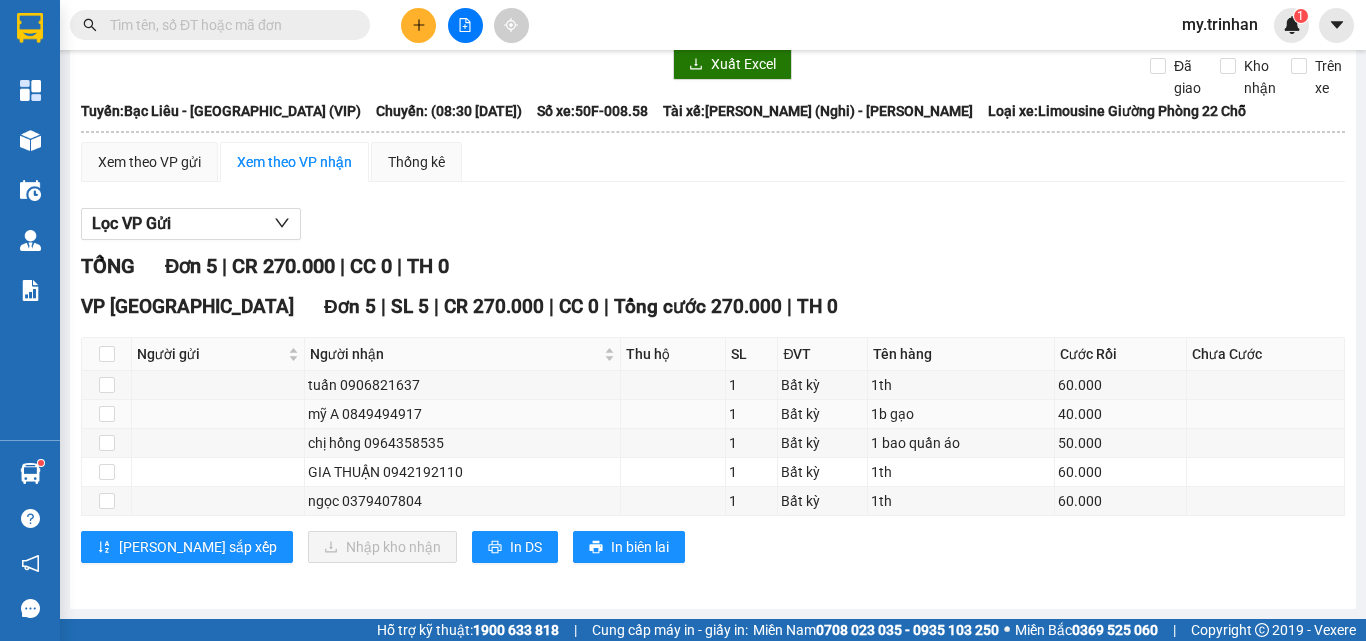 scroll, scrollTop: 103, scrollLeft: 0, axis: vertical 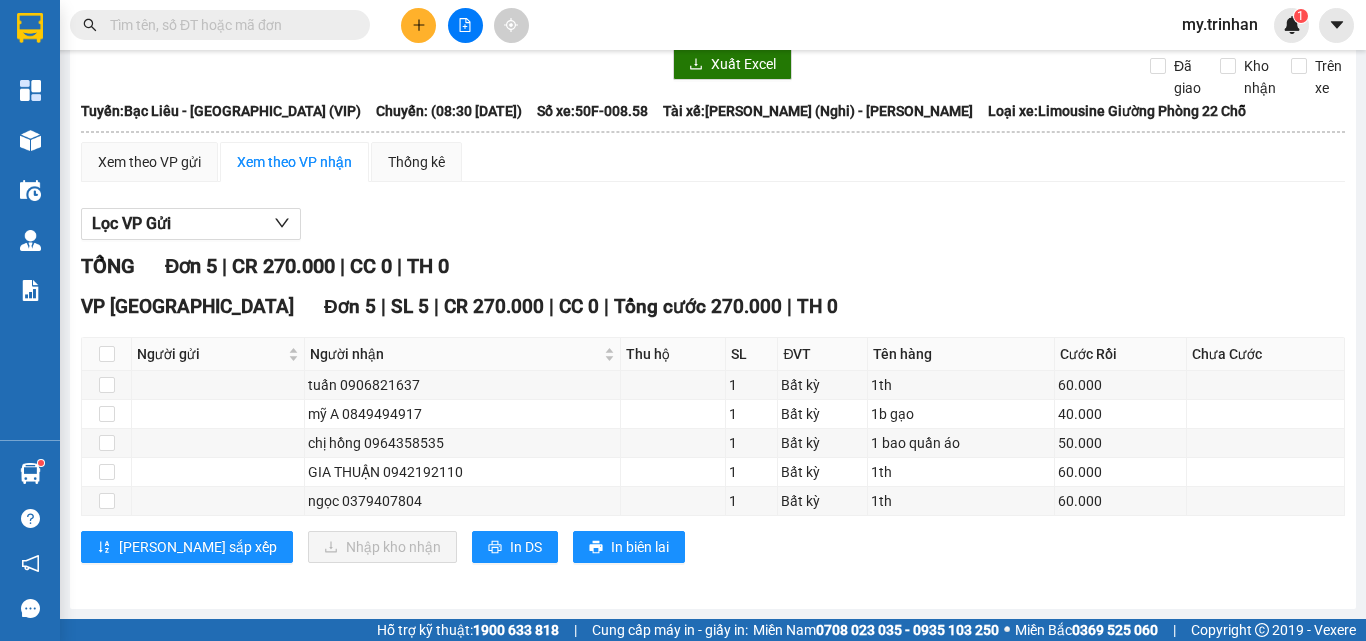 click at bounding box center [418, 25] 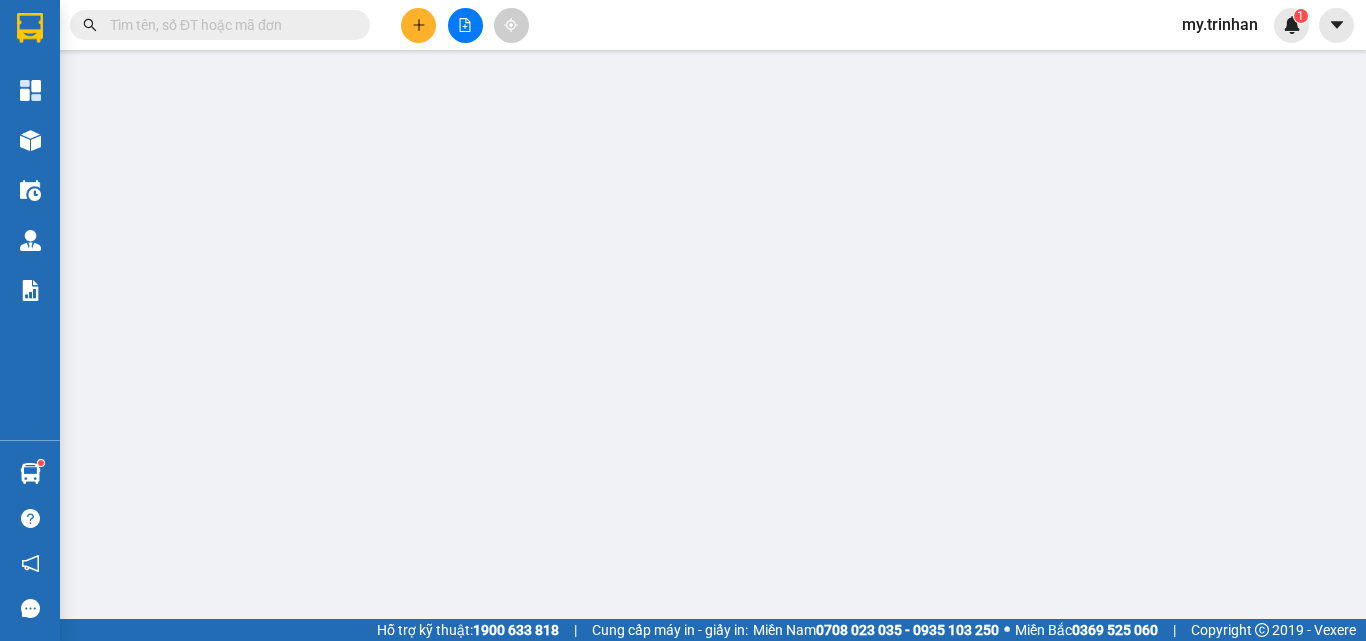 scroll, scrollTop: 0, scrollLeft: 0, axis: both 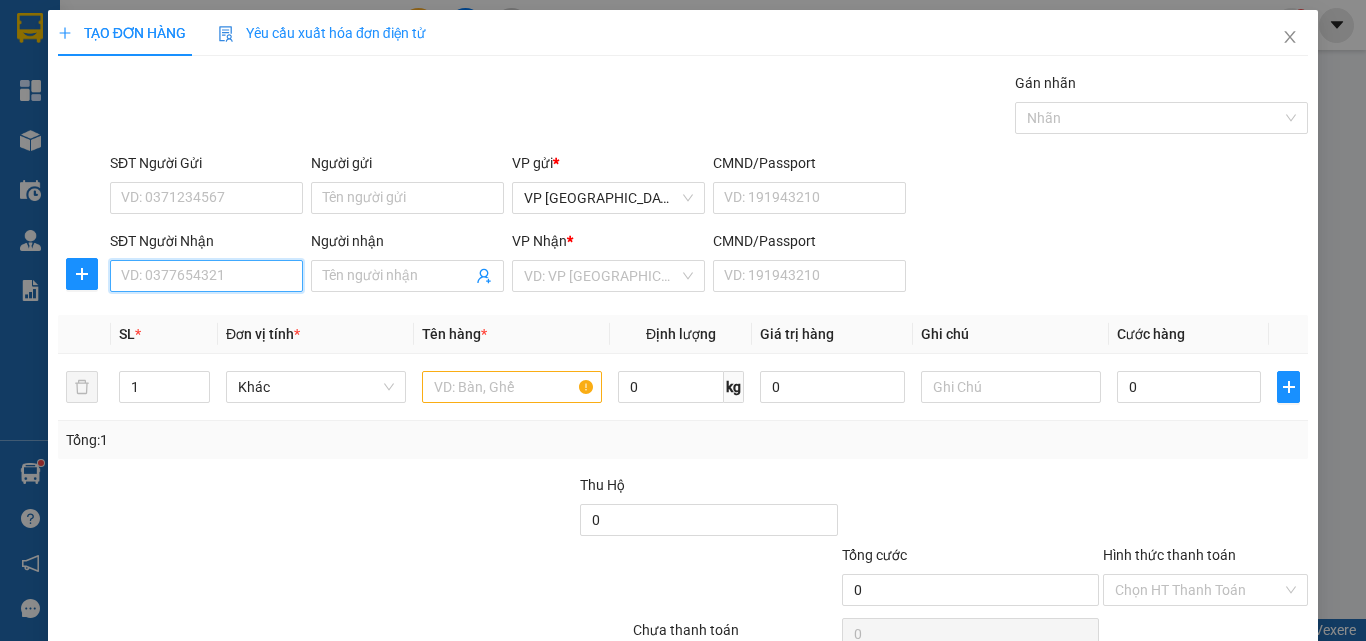 click on "SĐT Người Nhận" at bounding box center (206, 276) 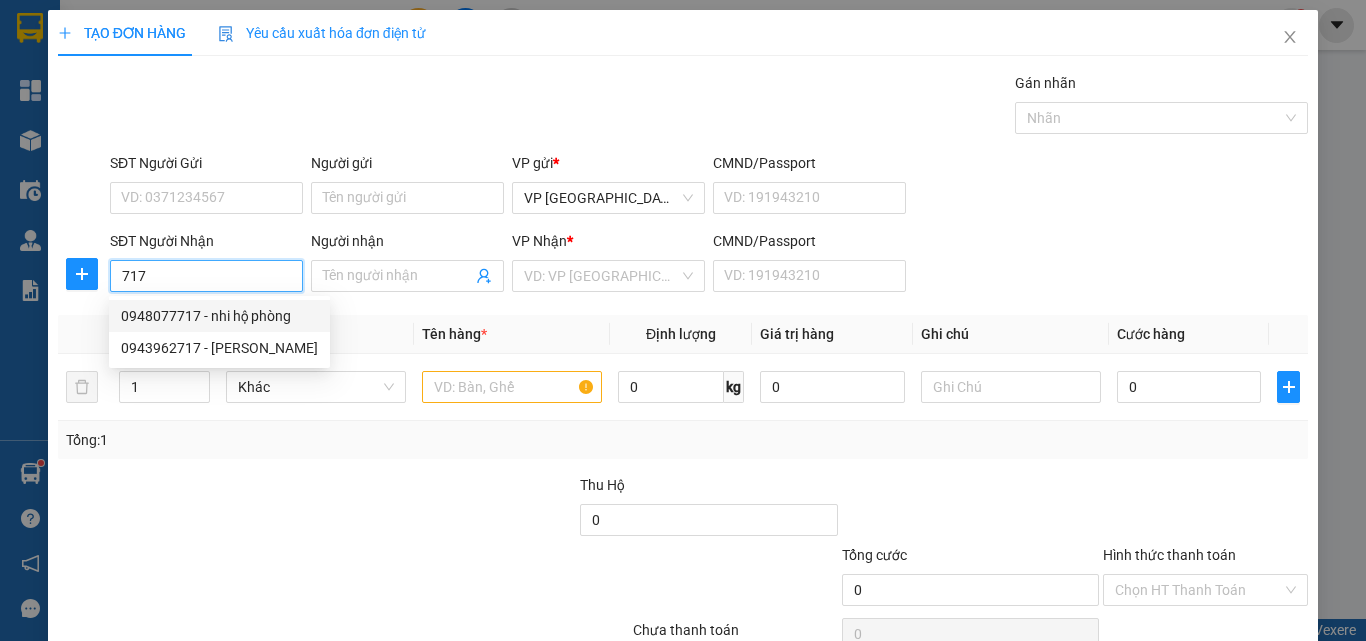 drag, startPoint x: 267, startPoint y: 314, endPoint x: 269, endPoint y: 335, distance: 21.095022 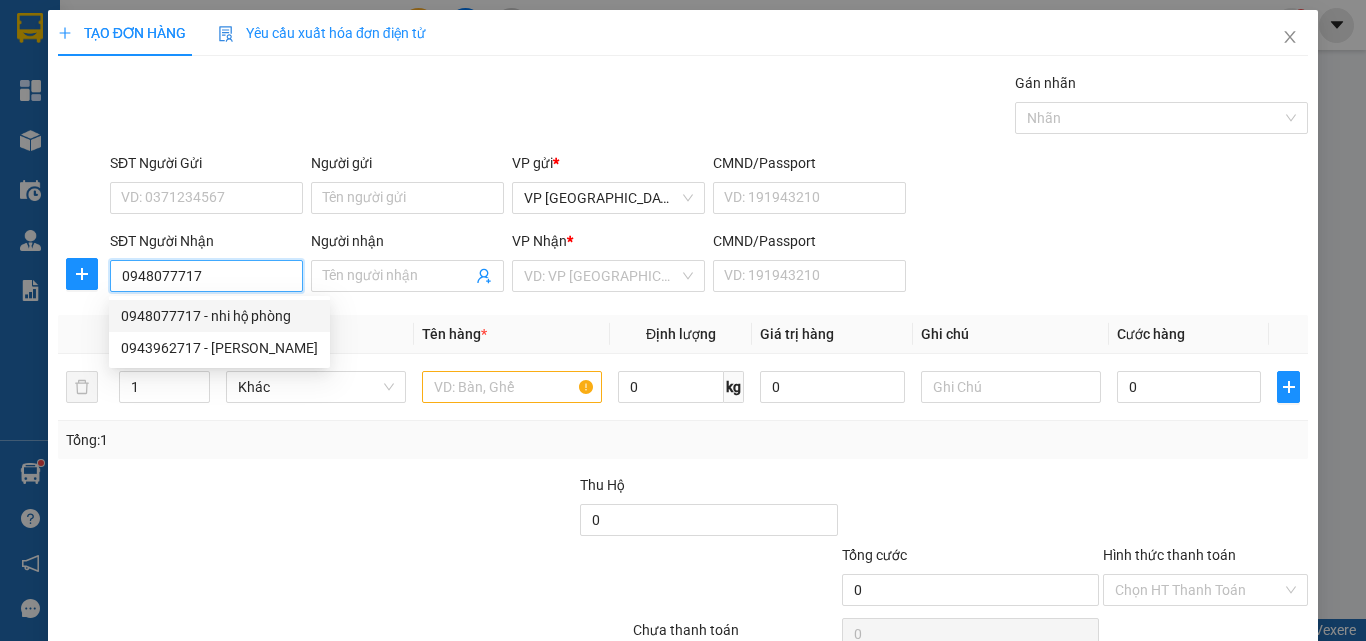 type on "nhi hộ phòng" 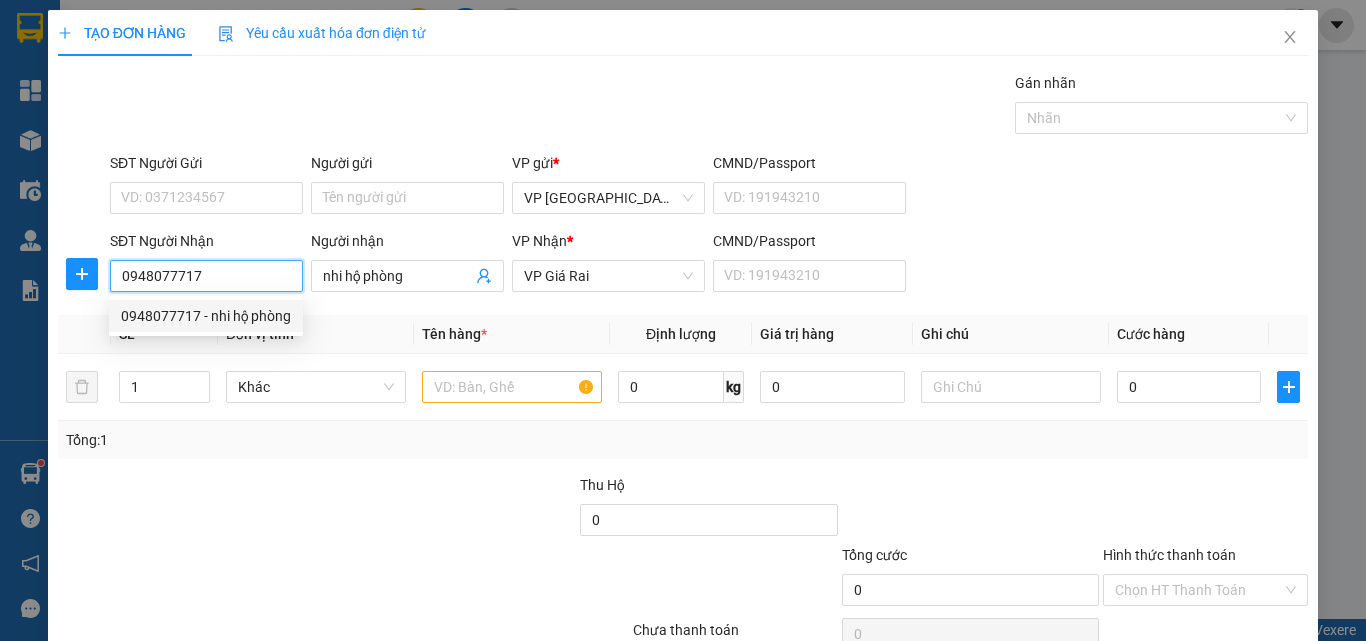 type on "80.000" 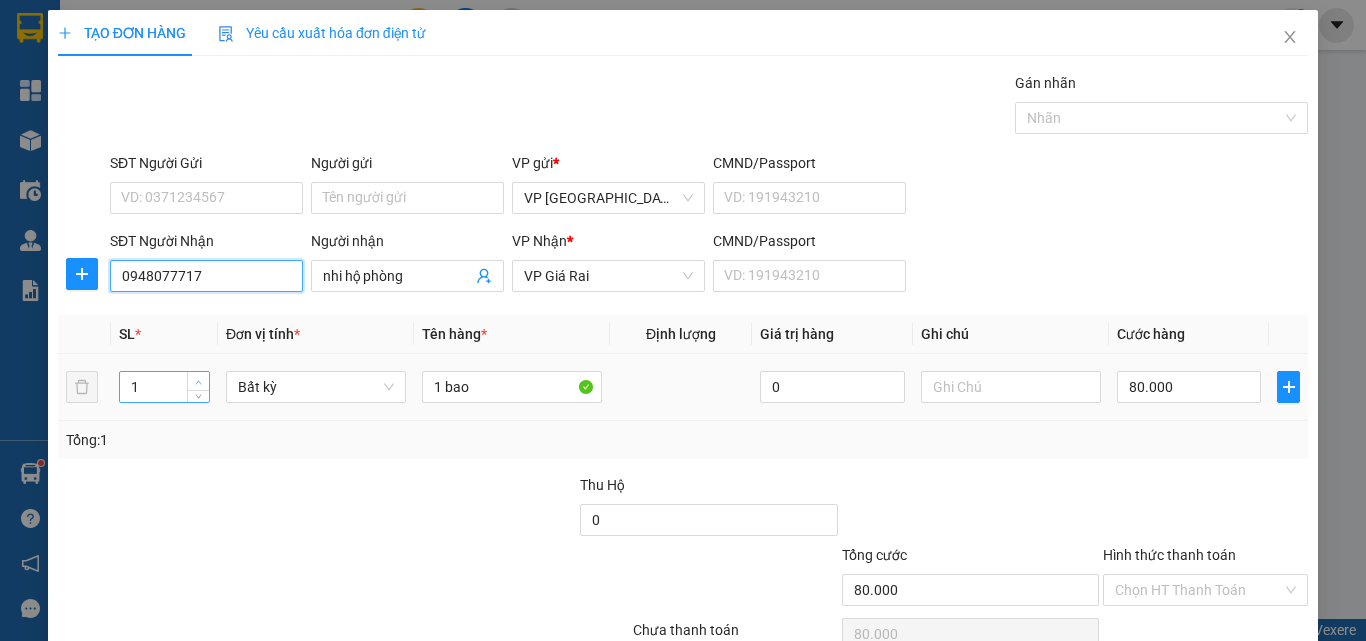 type on "0948077717" 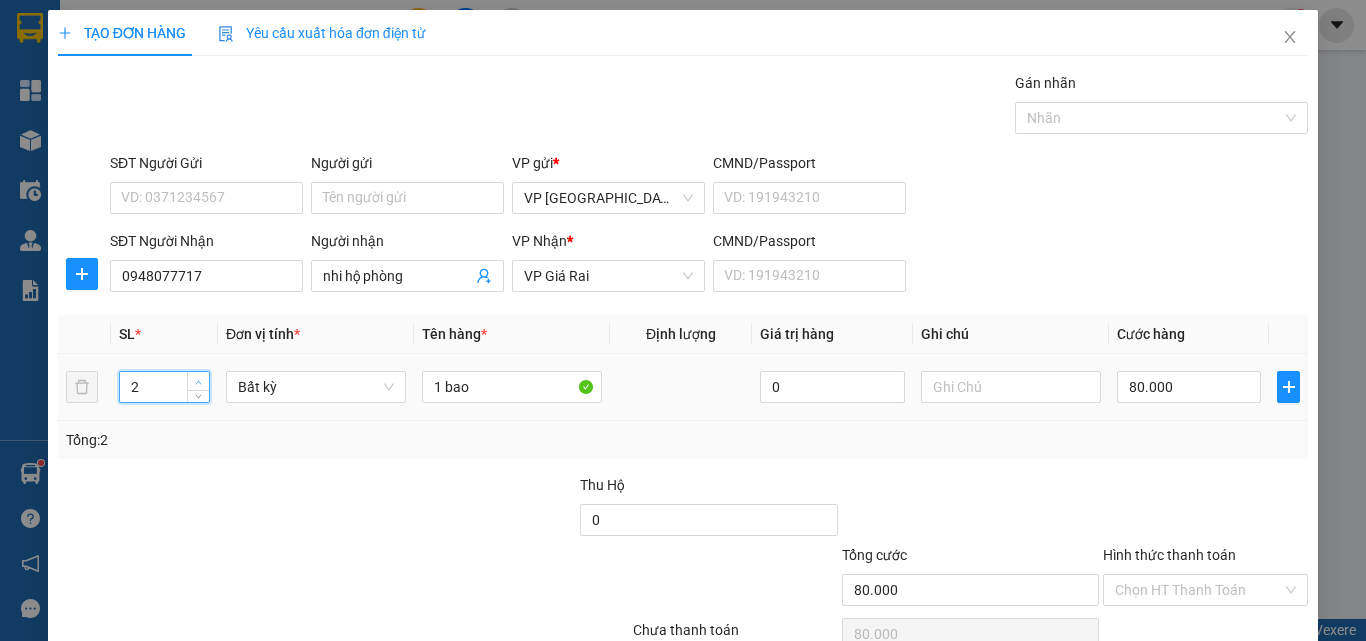 click at bounding box center [198, 381] 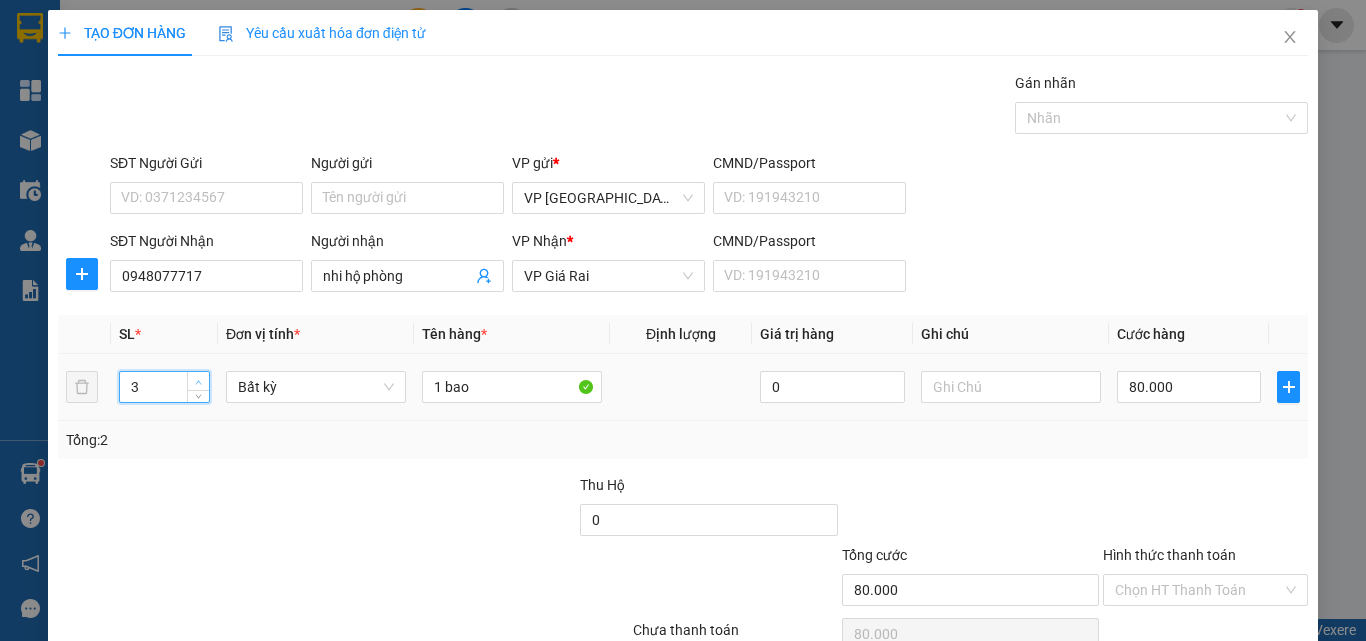 click at bounding box center [198, 381] 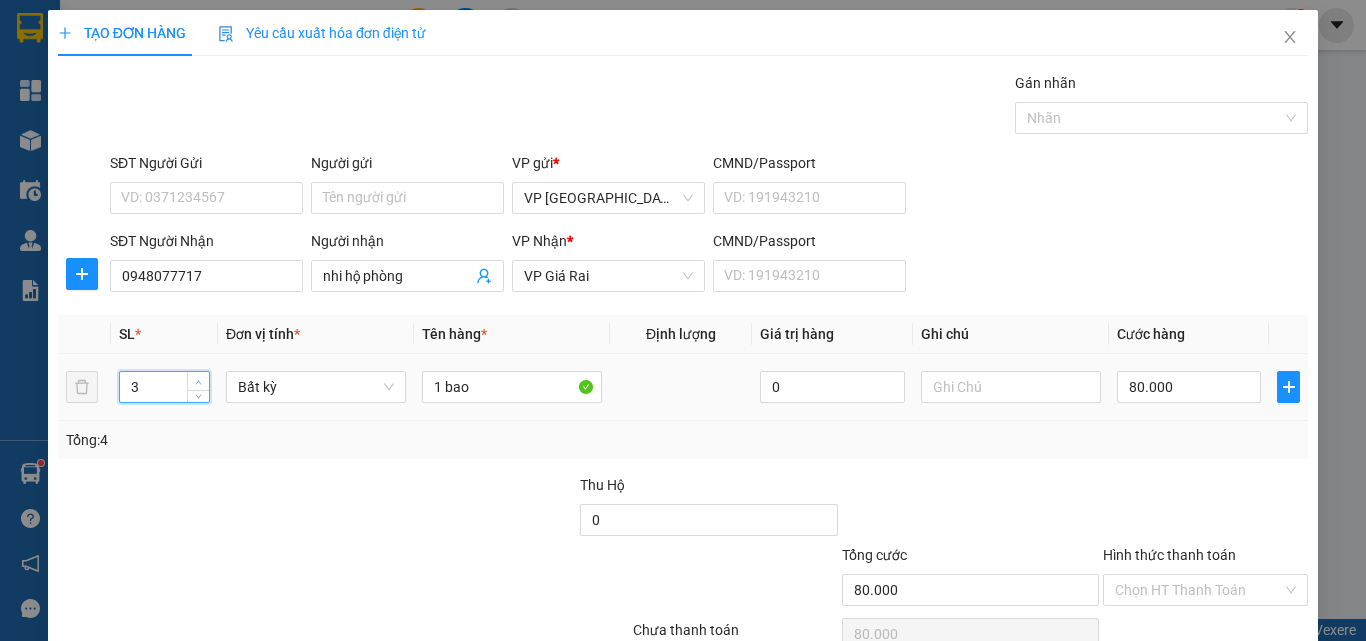type on "4" 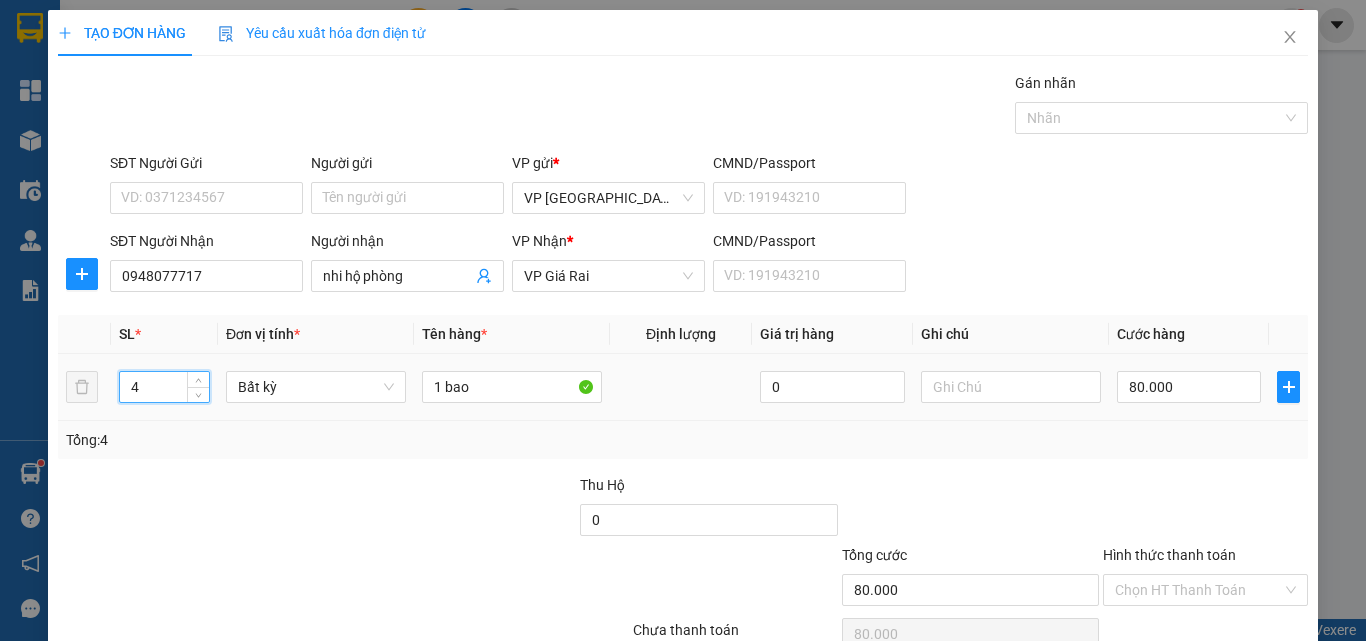 drag, startPoint x: 202, startPoint y: 373, endPoint x: 221, endPoint y: 369, distance: 19.416489 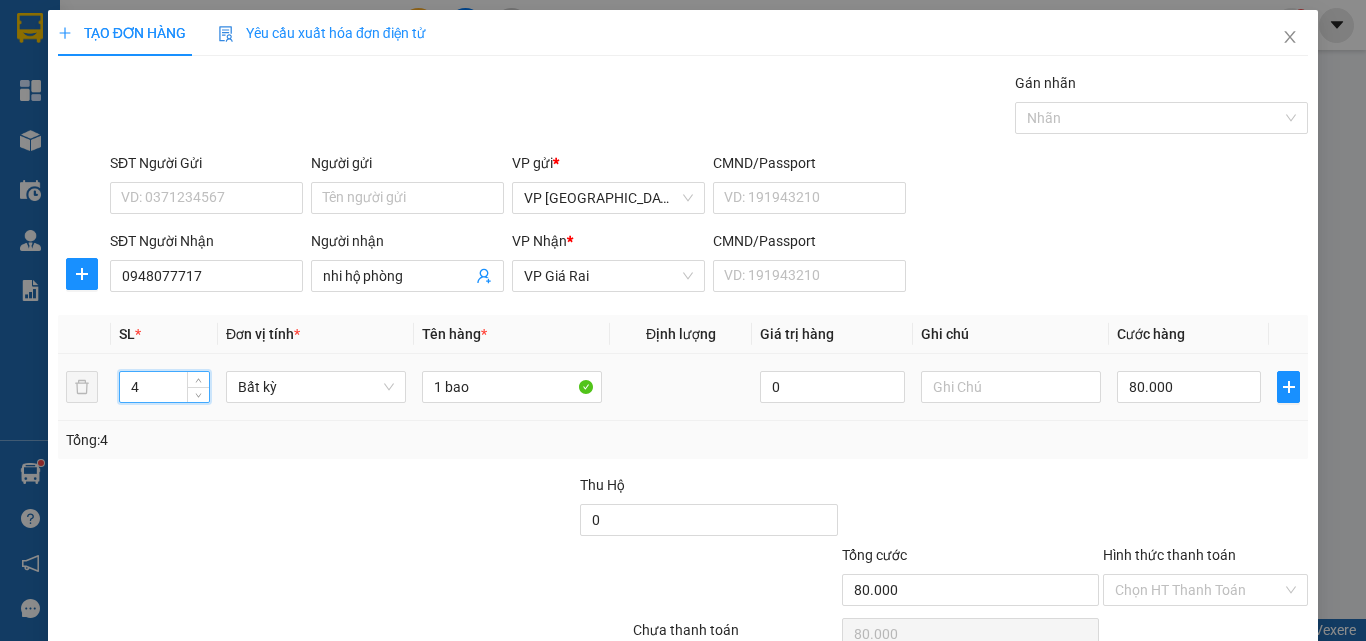 click at bounding box center (198, 379) 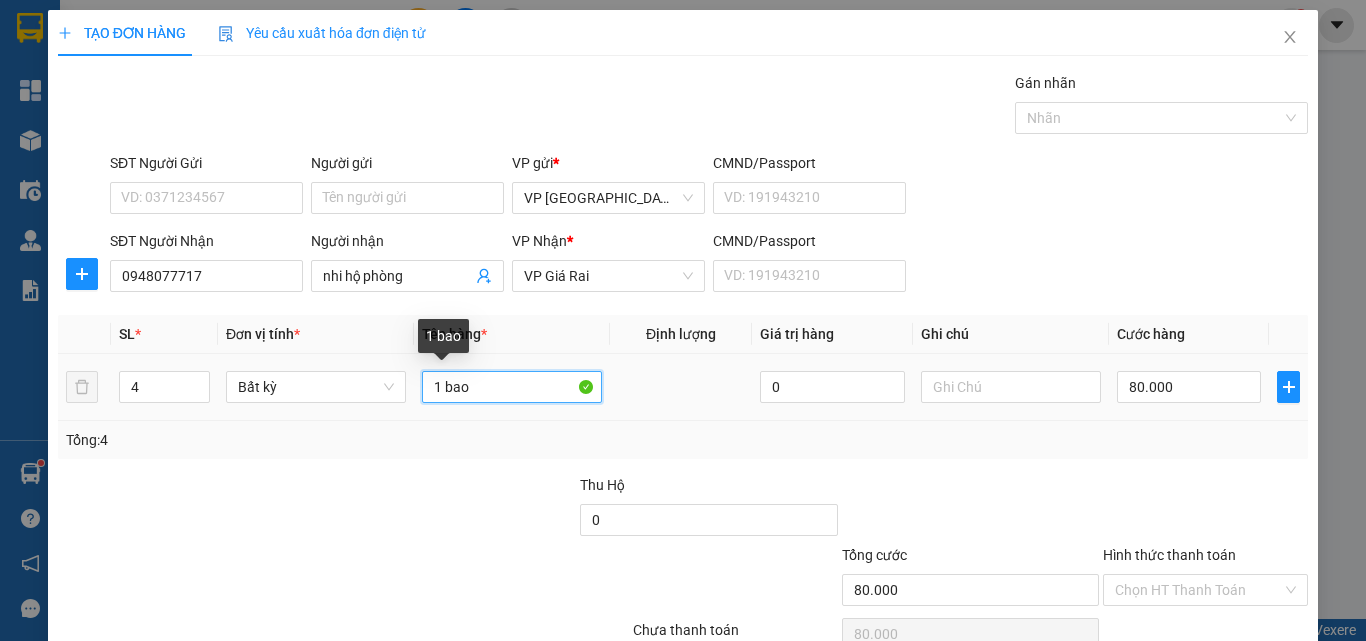 drag, startPoint x: 434, startPoint y: 385, endPoint x: 423, endPoint y: 392, distance: 13.038404 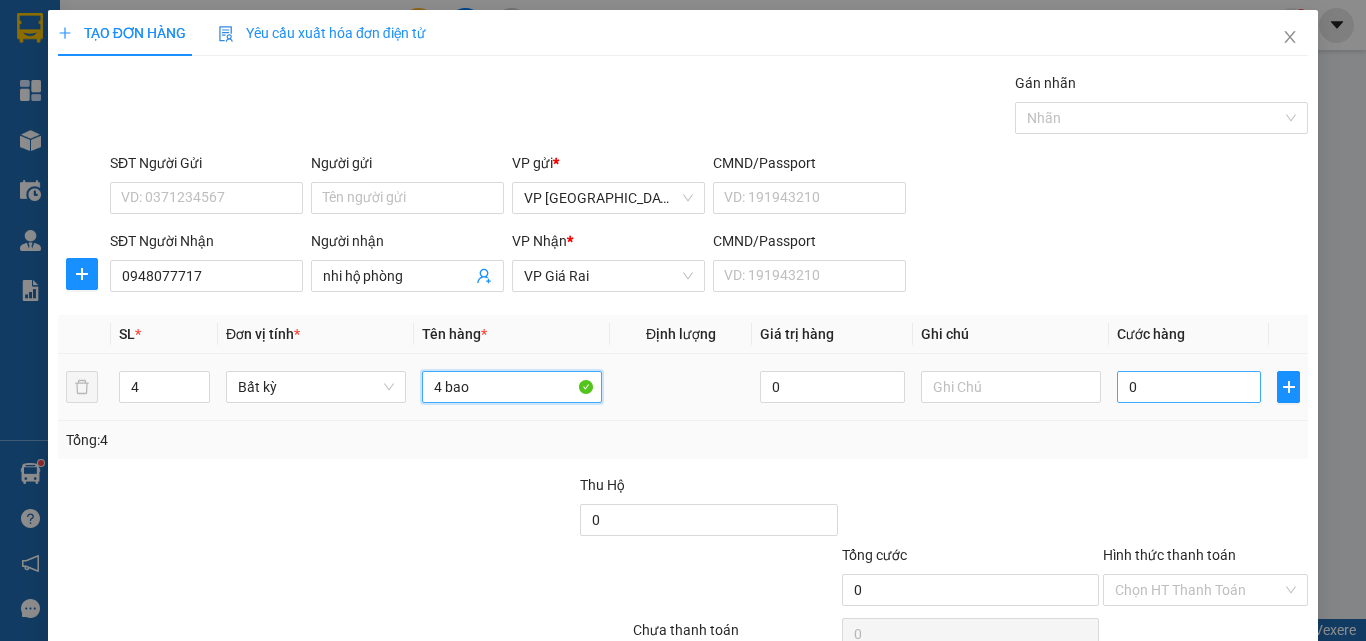 type on "4 bao" 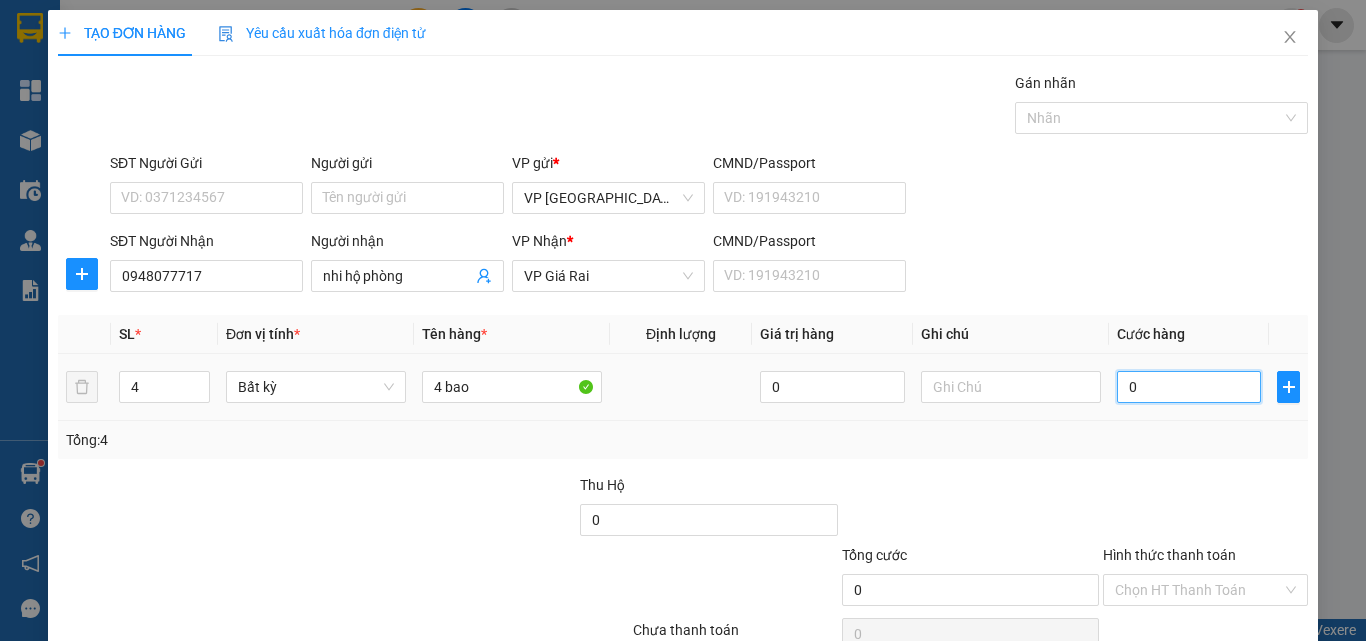 click on "0" at bounding box center [1189, 387] 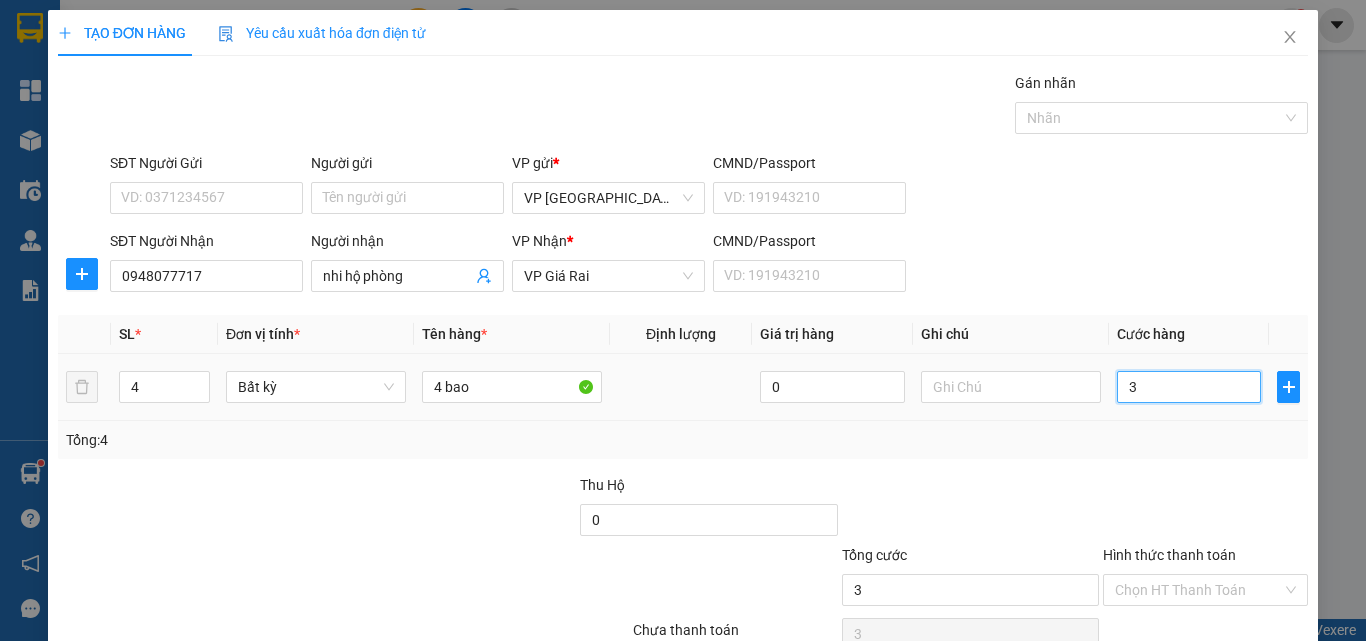 type on "32" 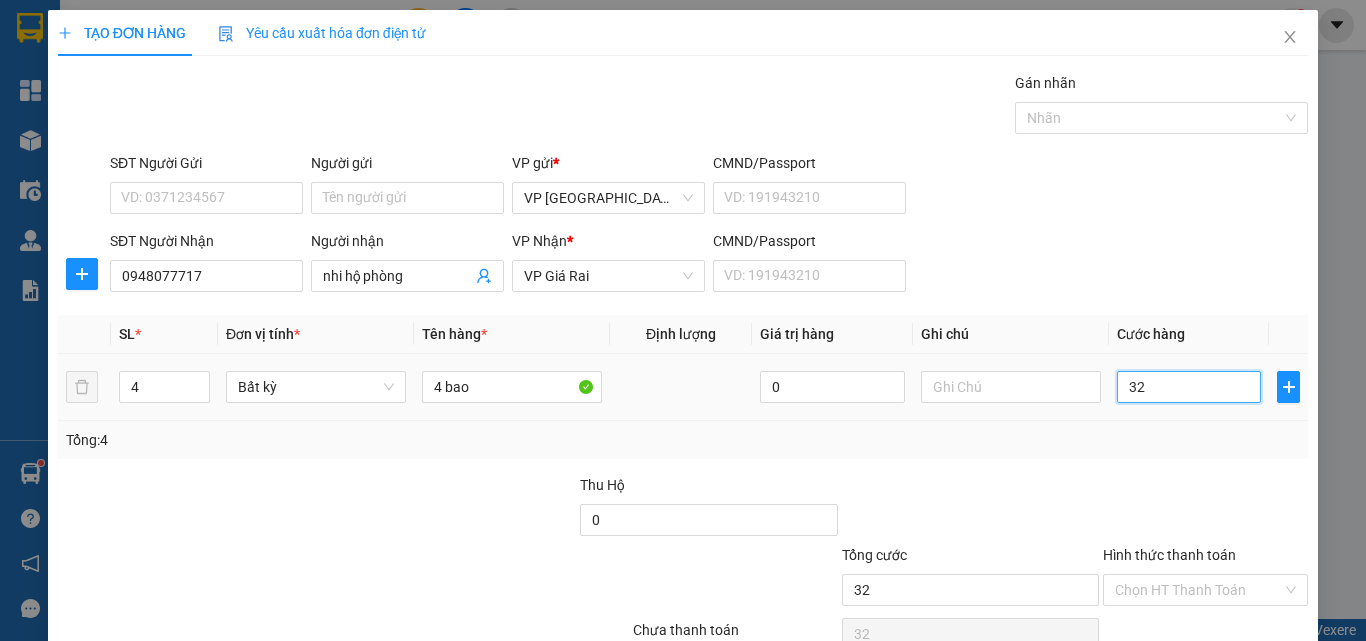type on "320" 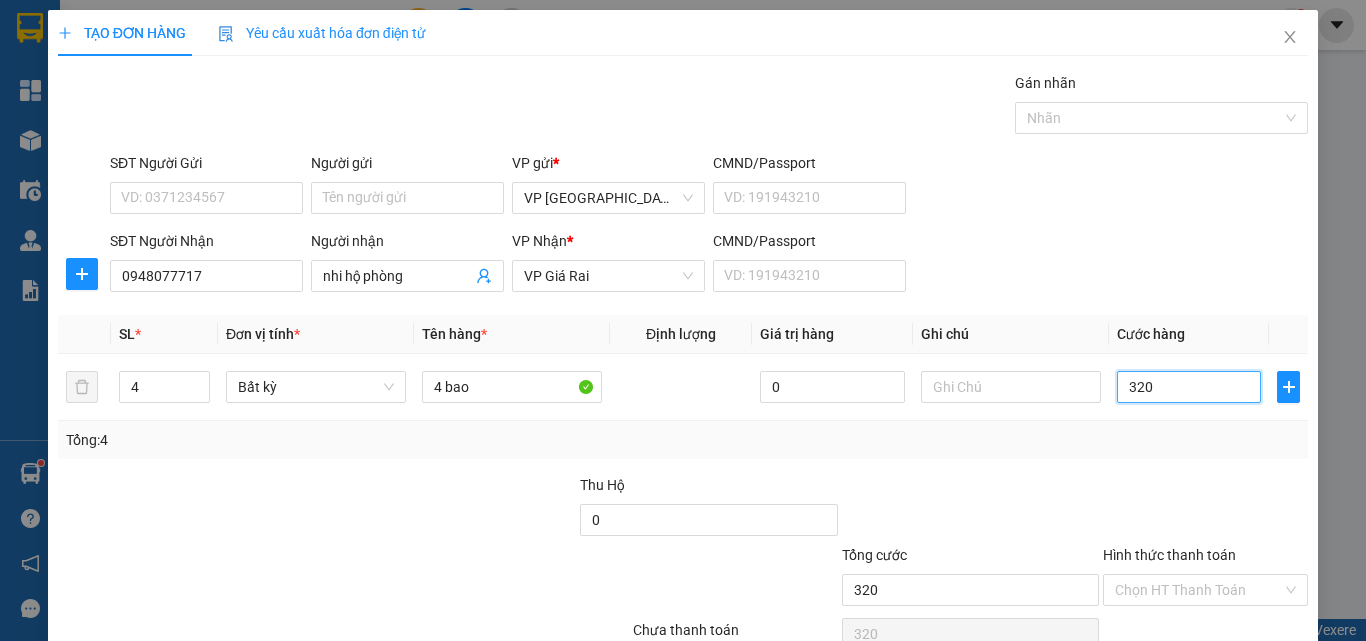 type on "320" 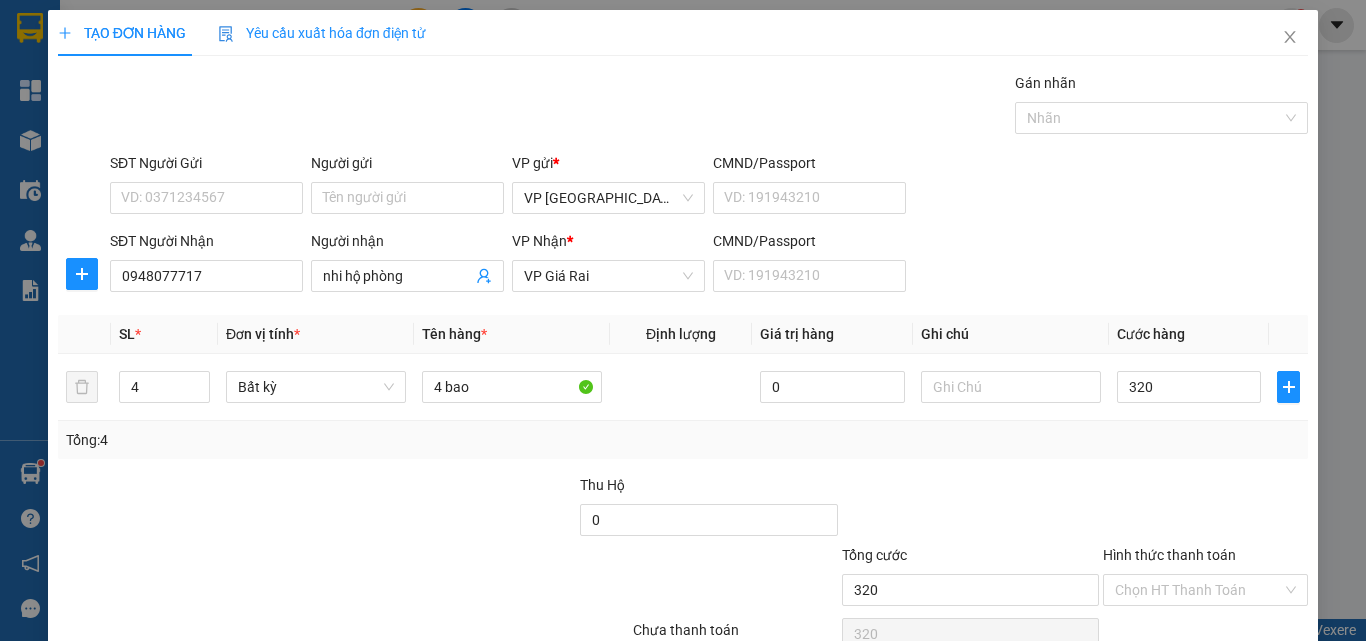 type on "320.000" 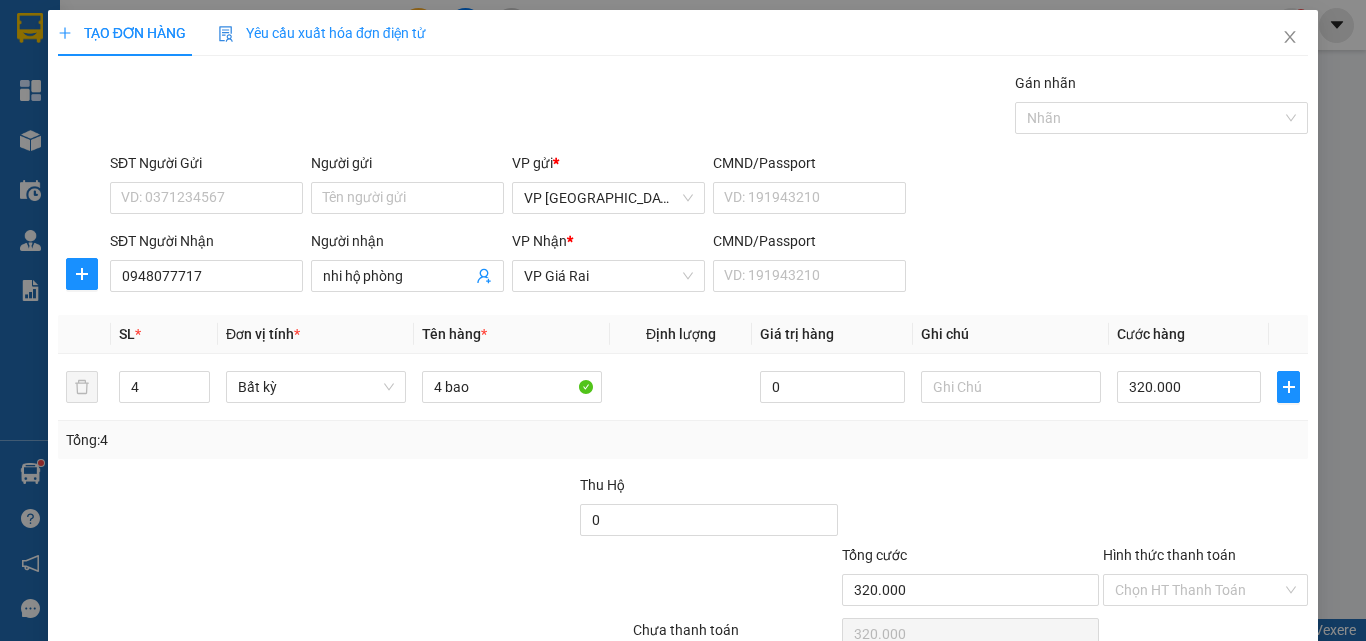 scroll, scrollTop: 99, scrollLeft: 0, axis: vertical 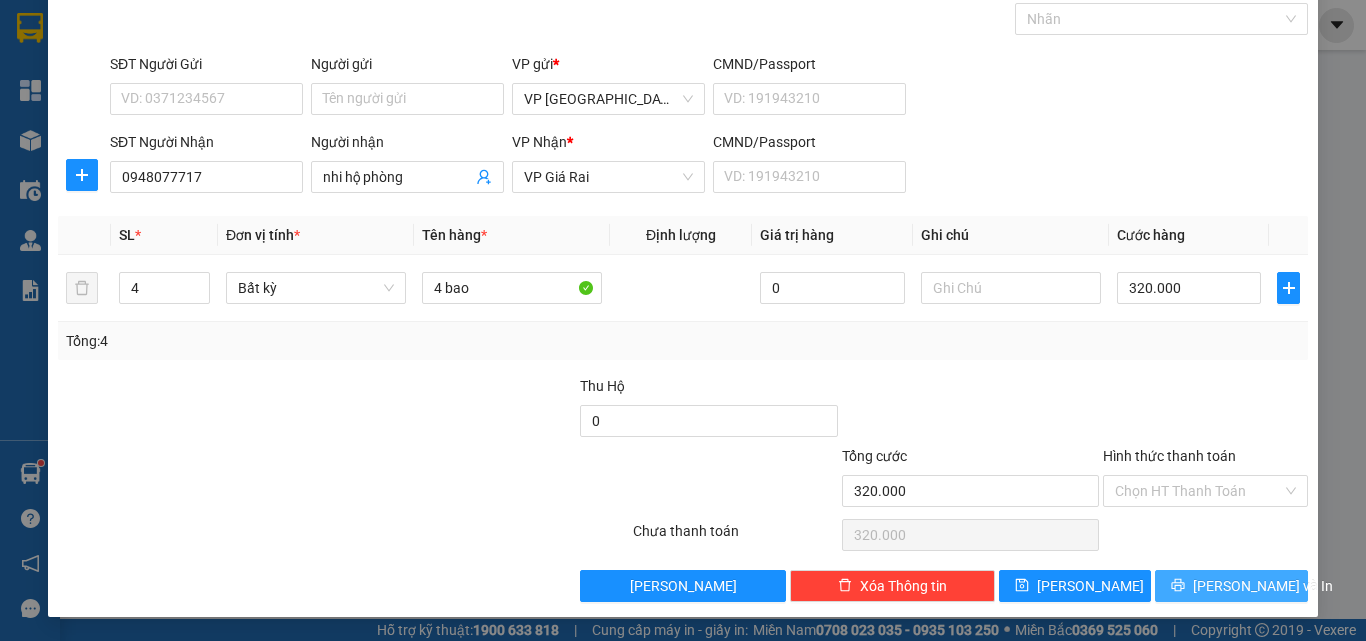 click on "[PERSON_NAME] và In" at bounding box center [1263, 586] 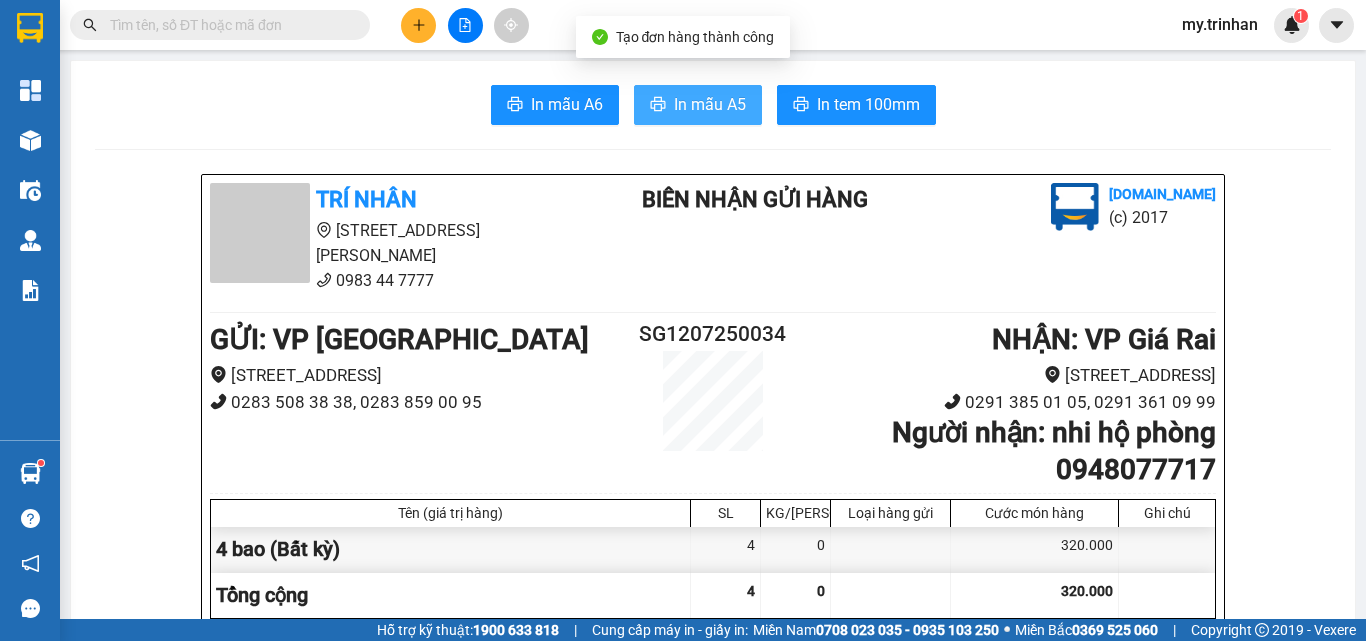 click on "In mẫu A5" at bounding box center (698, 105) 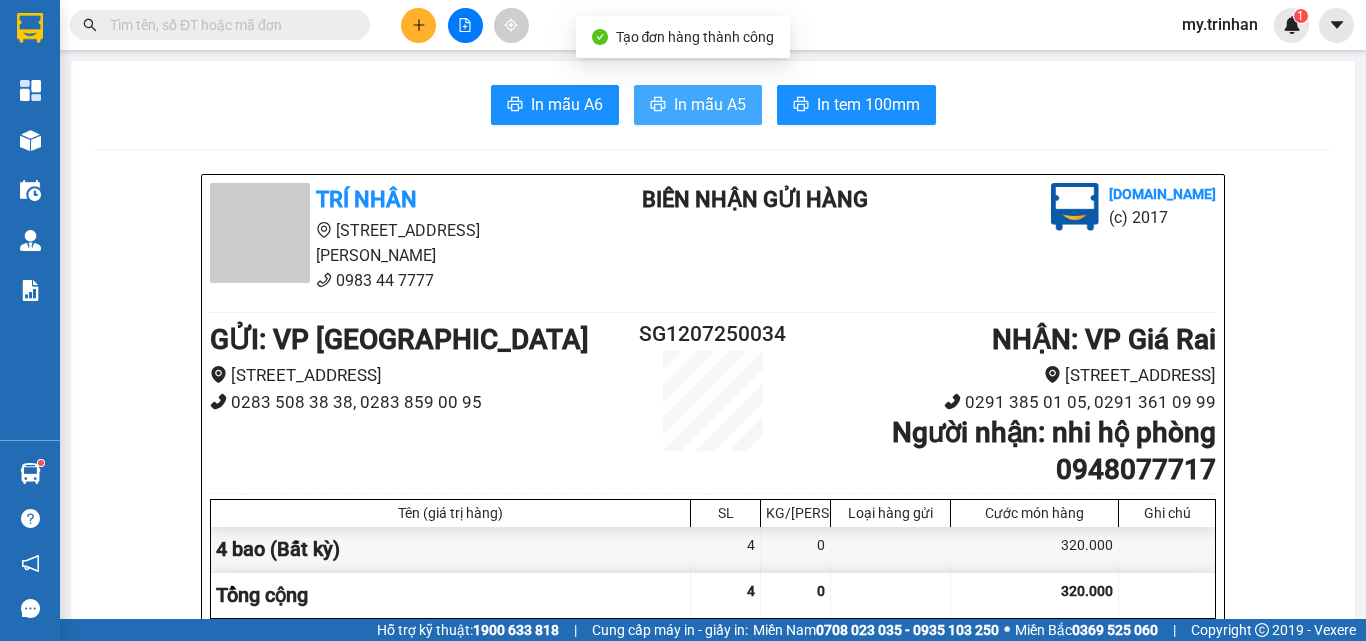 scroll, scrollTop: 0, scrollLeft: 0, axis: both 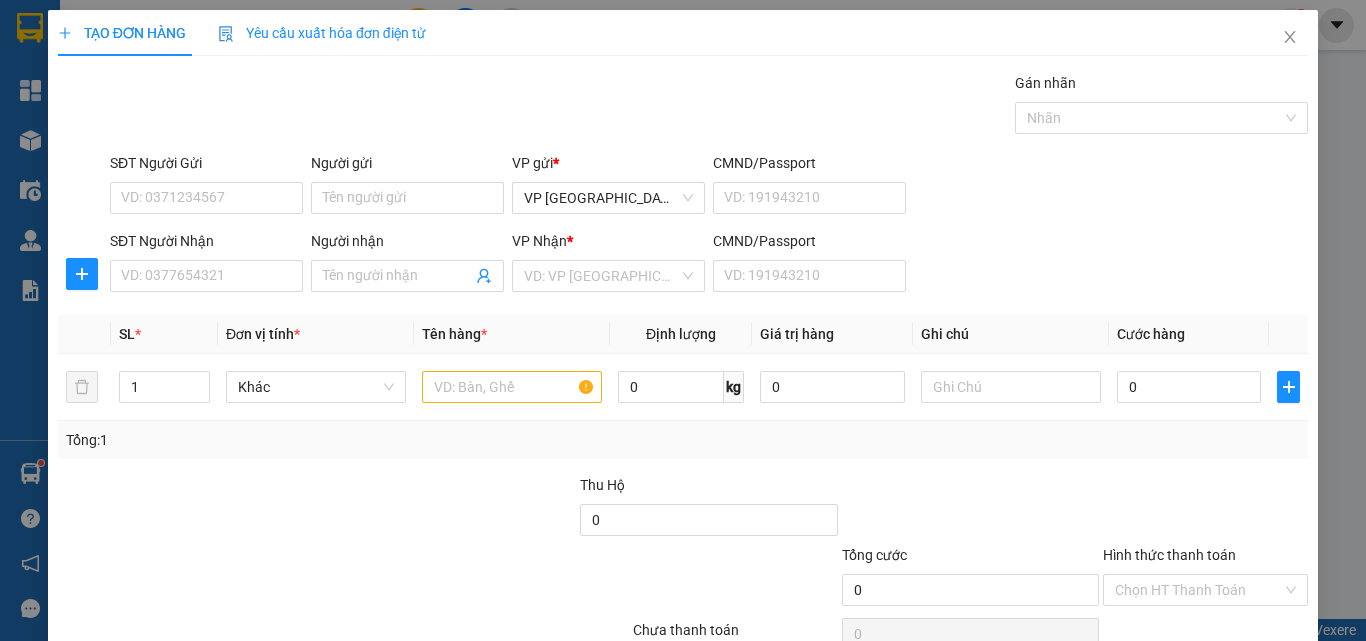 click on "SĐT Người [PERSON_NAME]: 0377654321 Người [PERSON_NAME] Tên người [PERSON_NAME] [PERSON_NAME]  * VD: VP Sài Gòn CMND/Passport VD: [PASSPORT]" at bounding box center (709, 265) 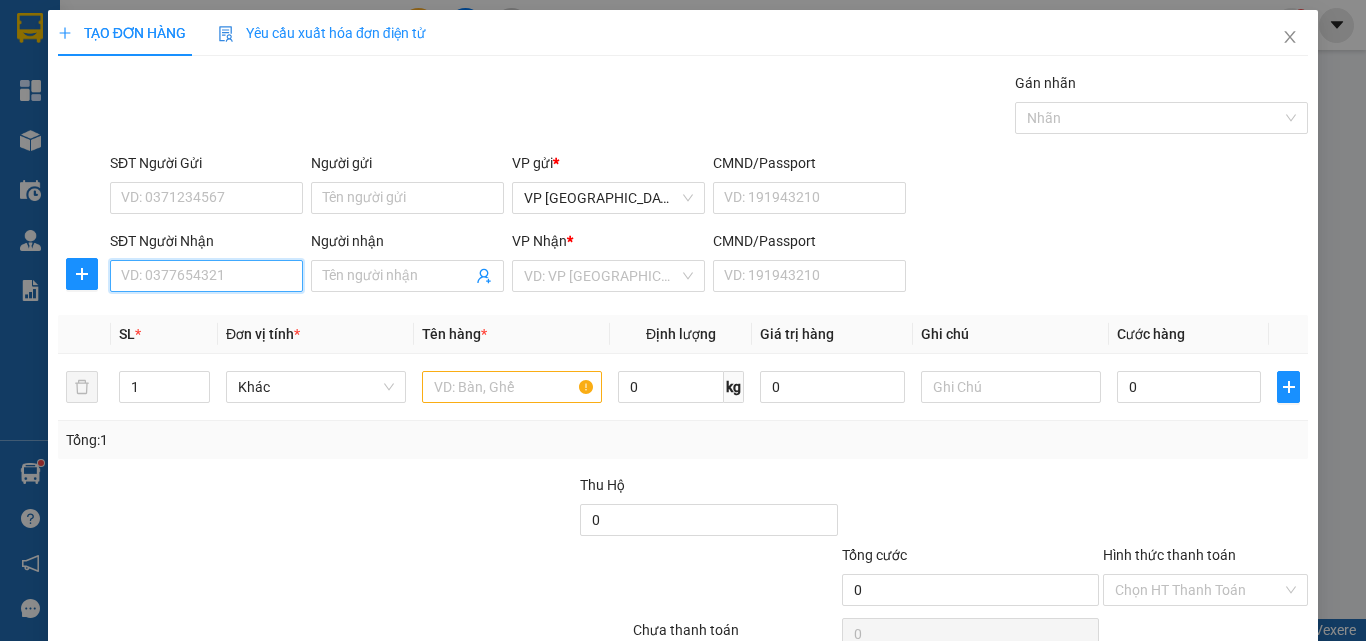 click on "SĐT Người Nhận" at bounding box center [206, 276] 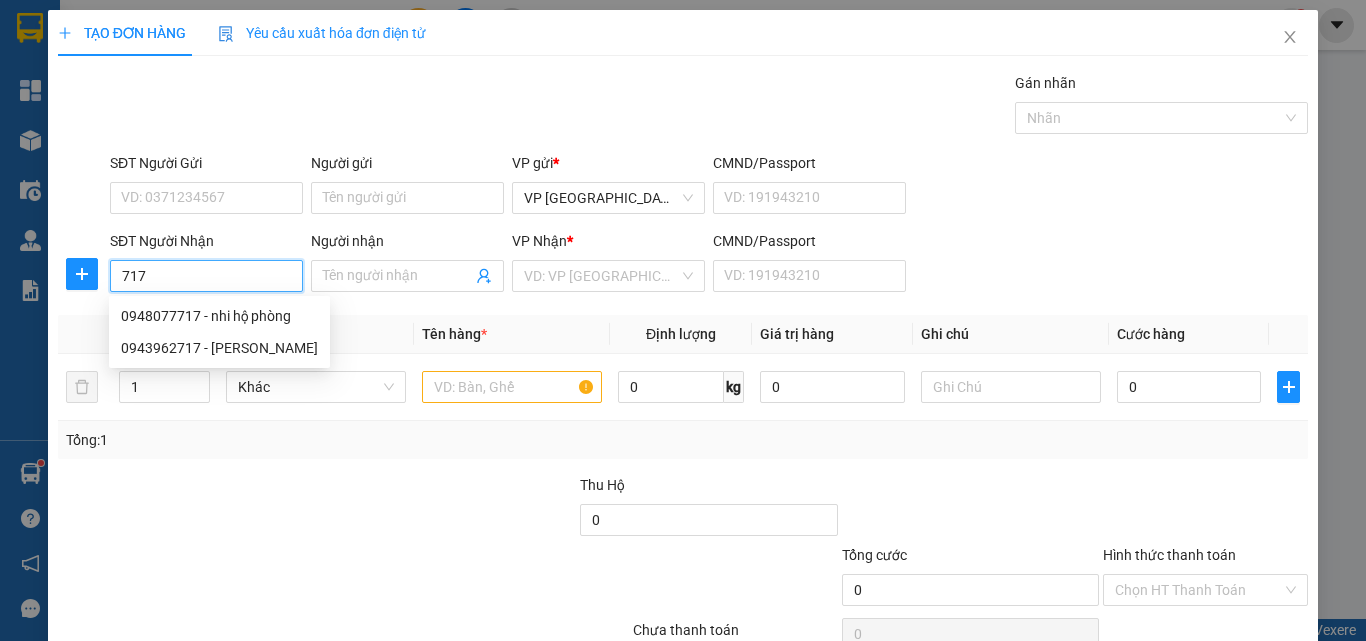 click on "0948077717 - nhi hộ phòng" at bounding box center [219, 316] 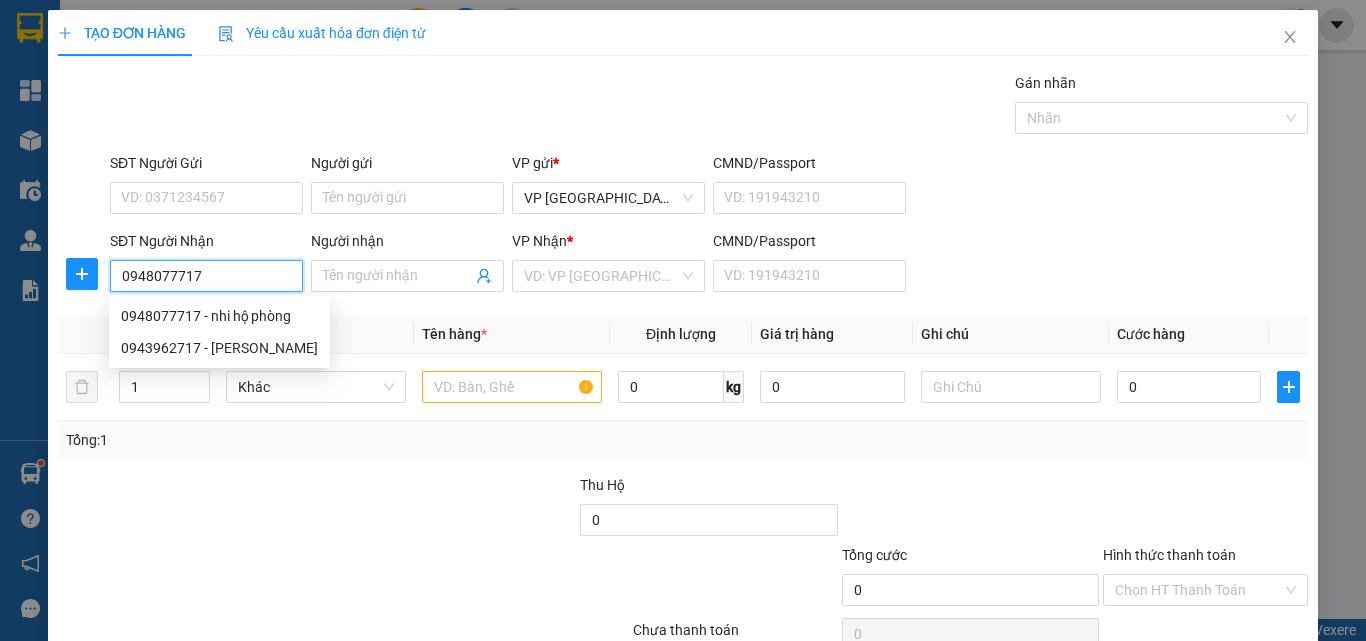 type on "nhi hộ phòng" 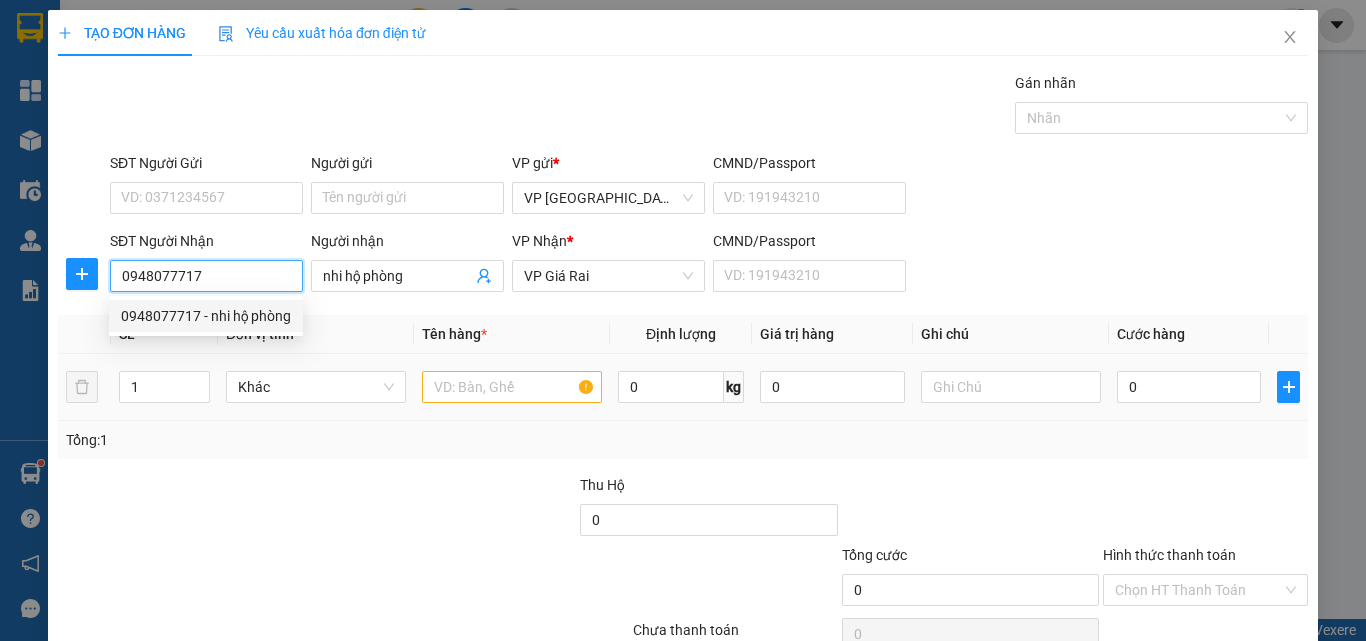 type on "320.000" 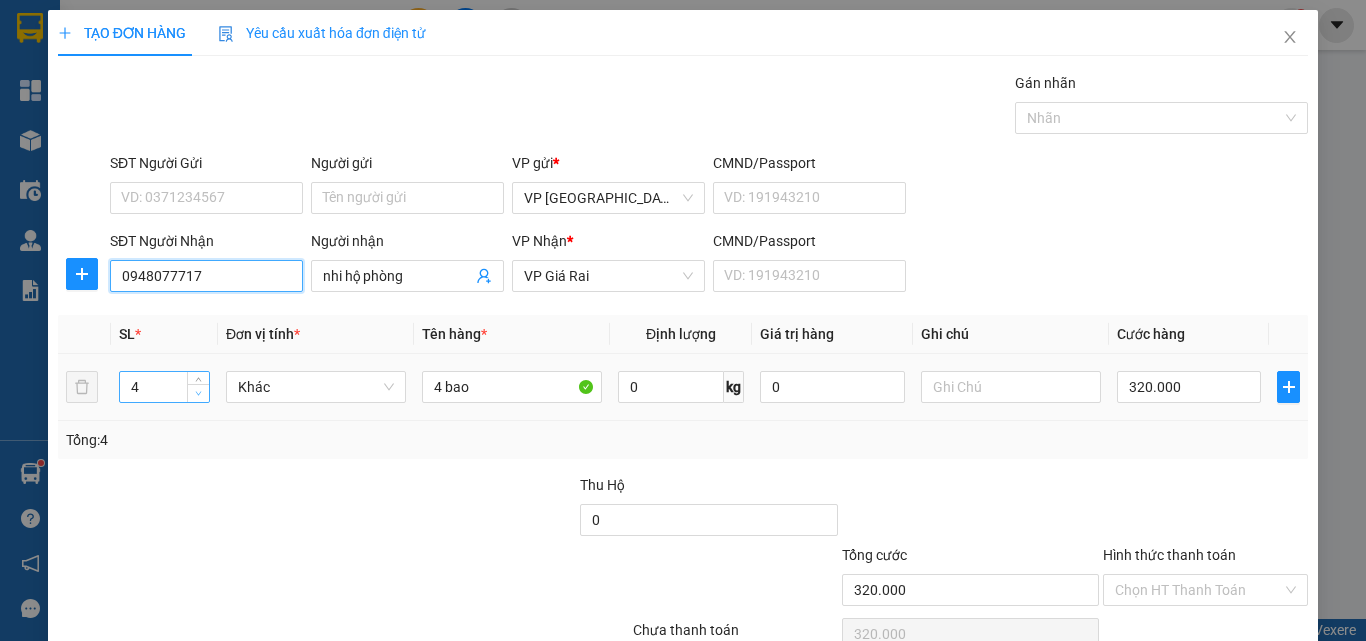 type on "0948077717" 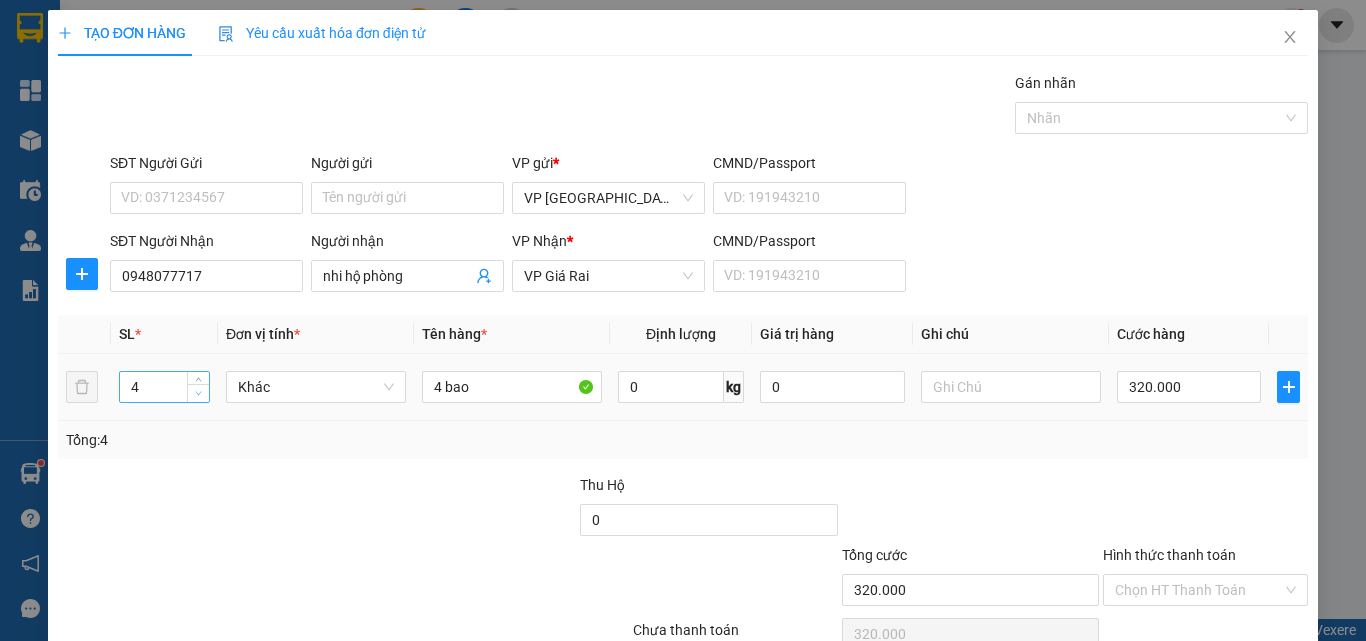 click 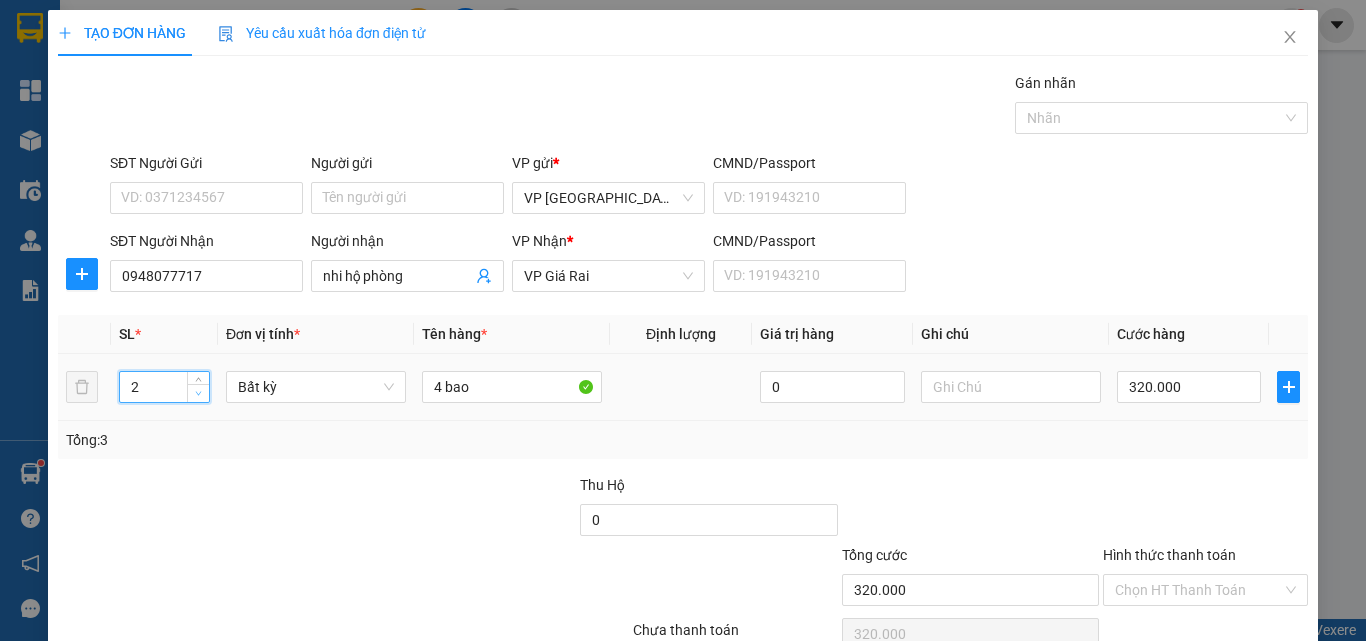 click 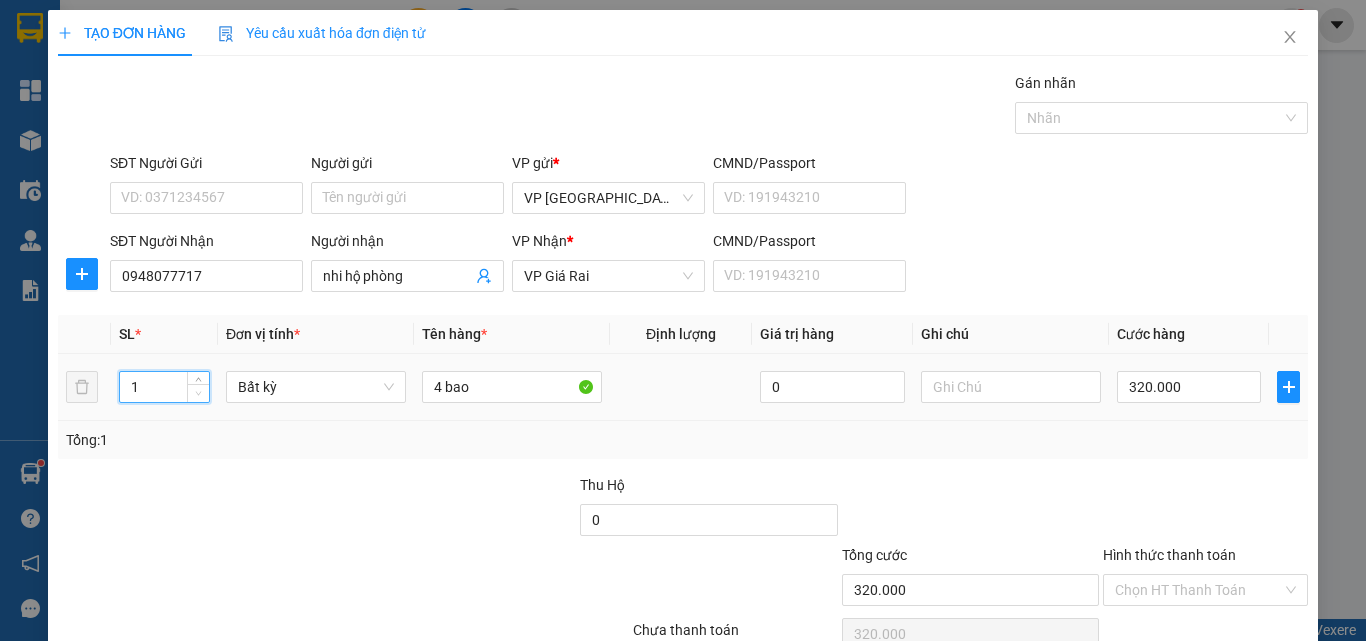 click 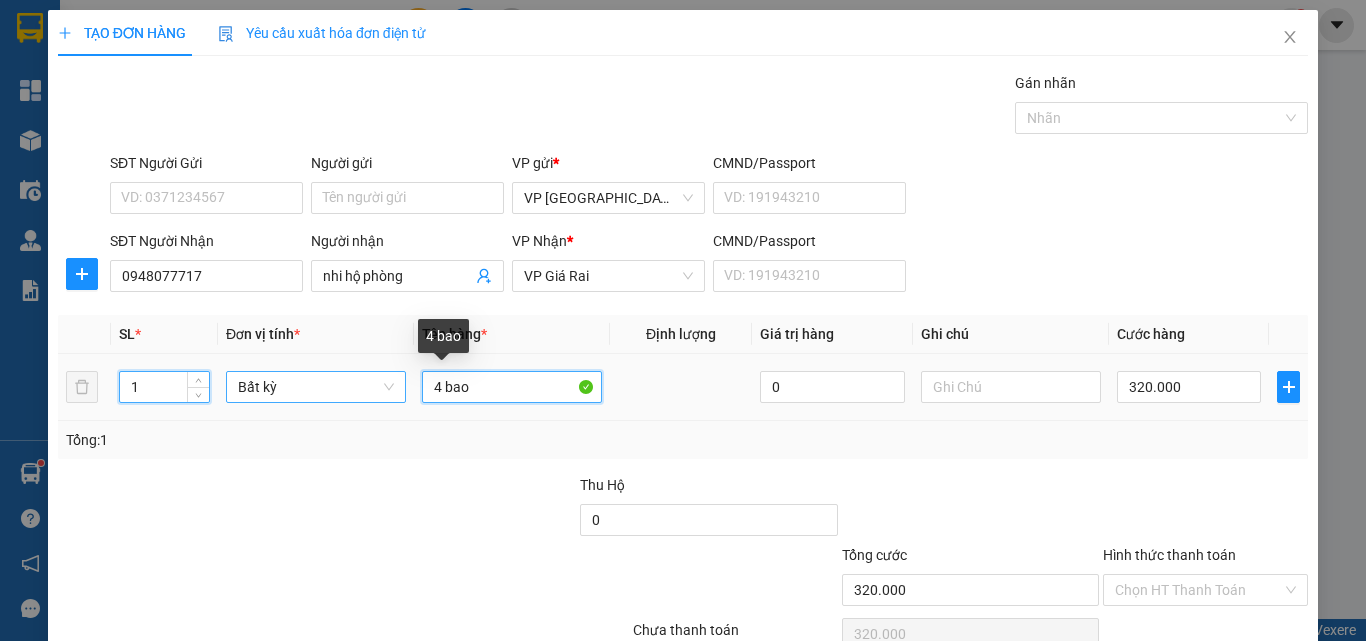 drag, startPoint x: 491, startPoint y: 387, endPoint x: 318, endPoint y: 387, distance: 173 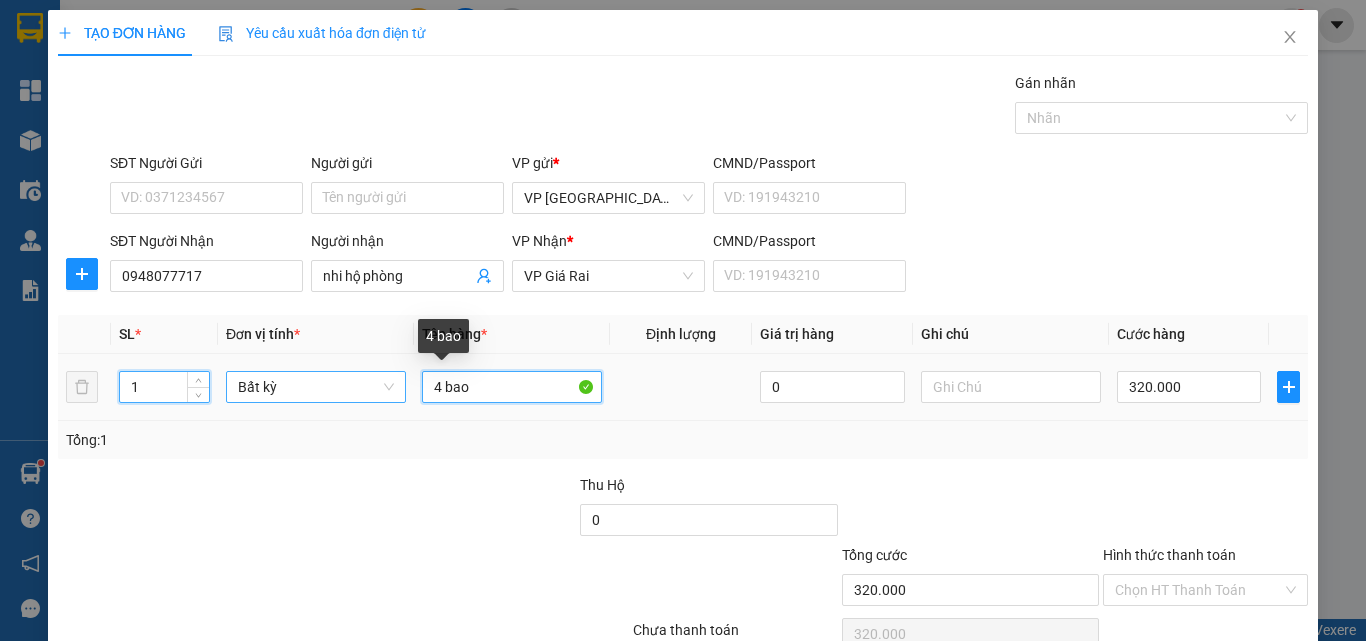 click on "1 Bất kỳ 4 bao 0 320.000" at bounding box center [683, 387] 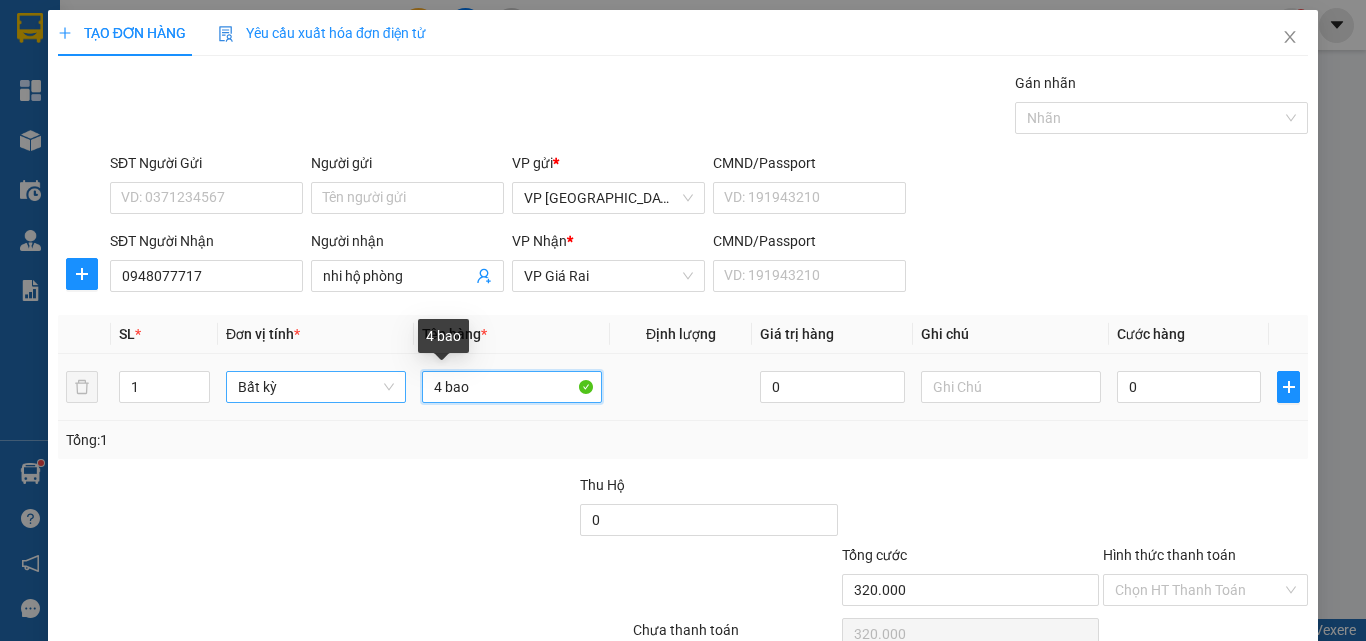type on "0" 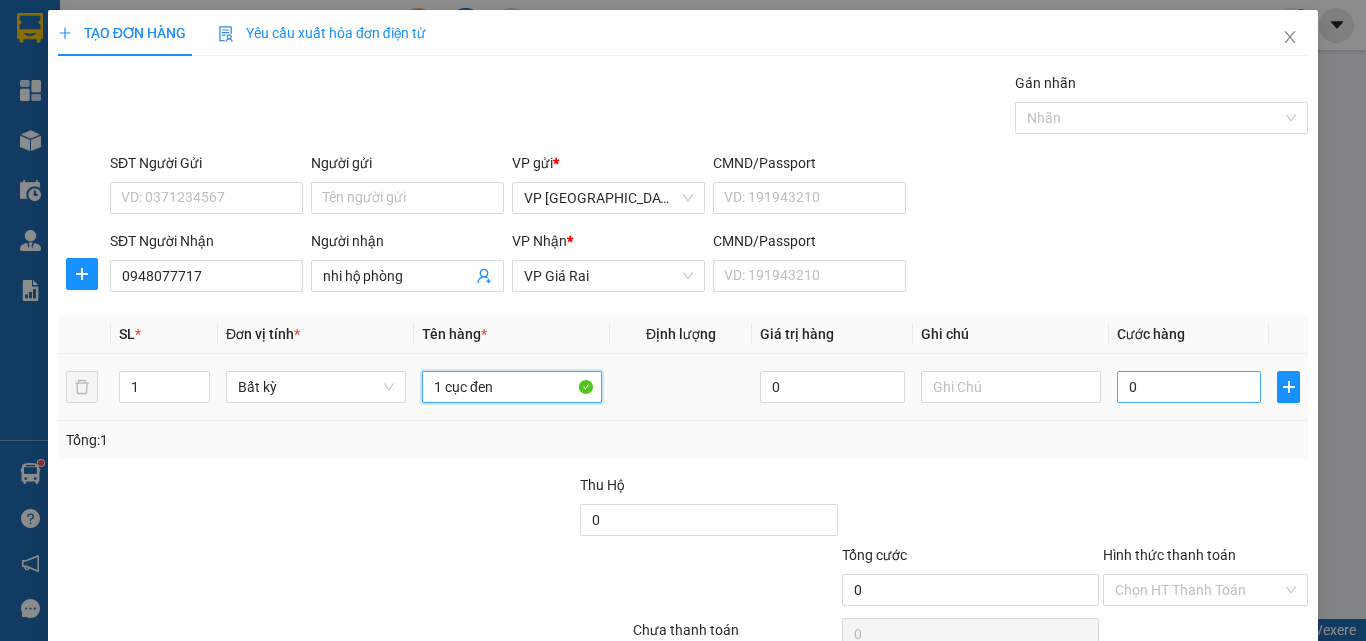 type on "1 cục đen" 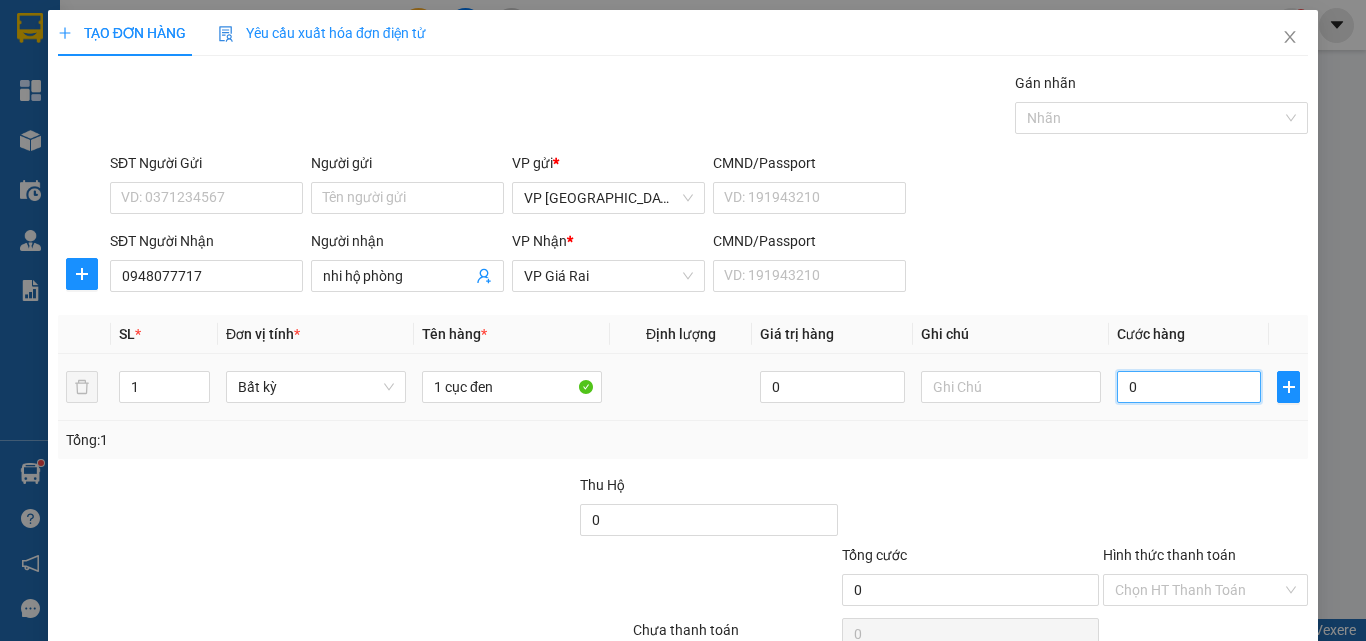 click on "0" at bounding box center [1189, 387] 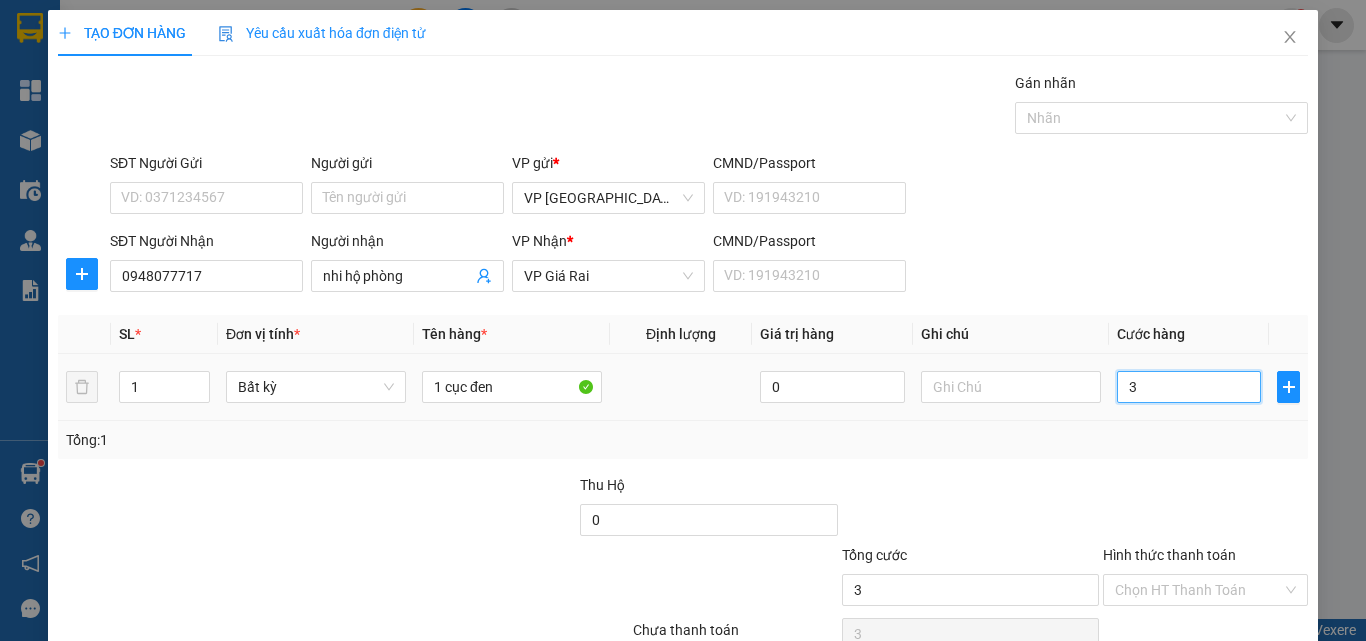 type on "30" 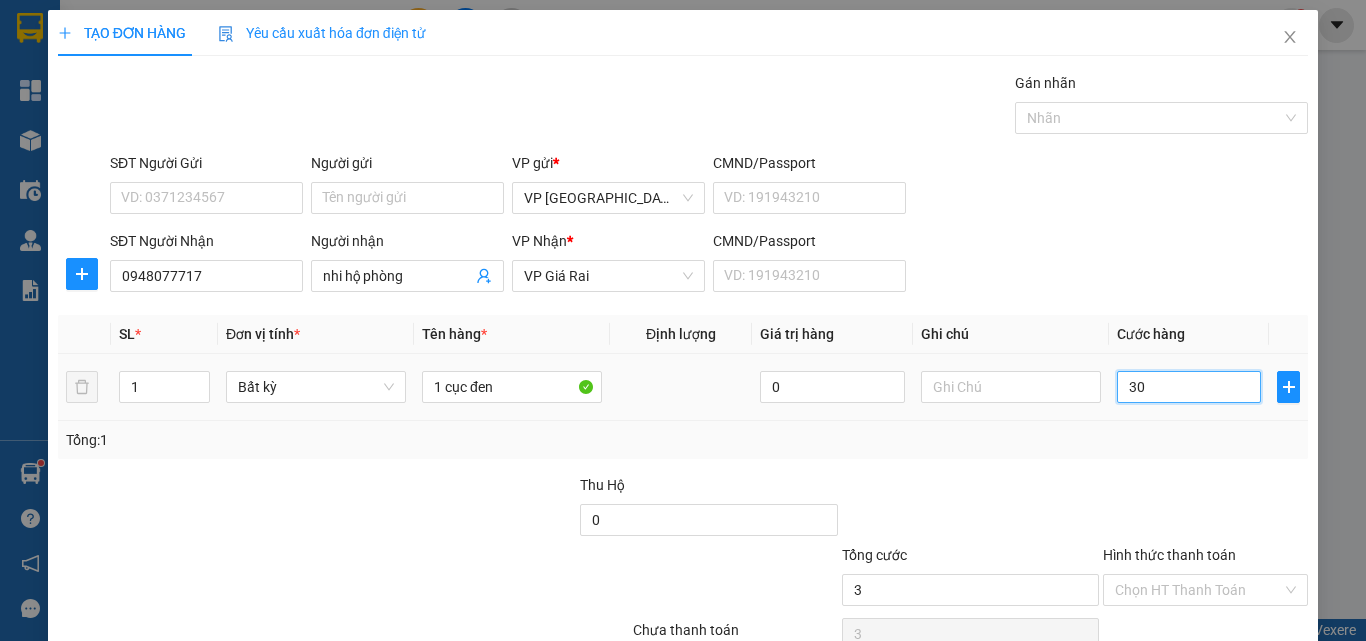 type on "30" 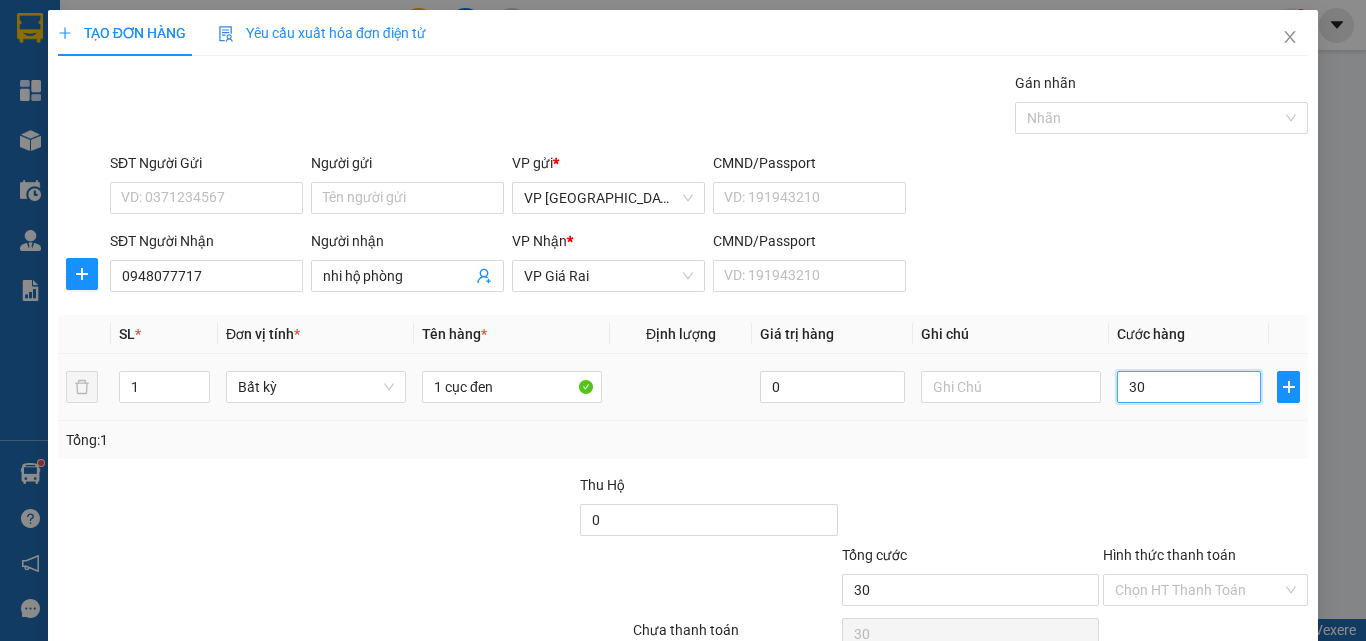 type on "30" 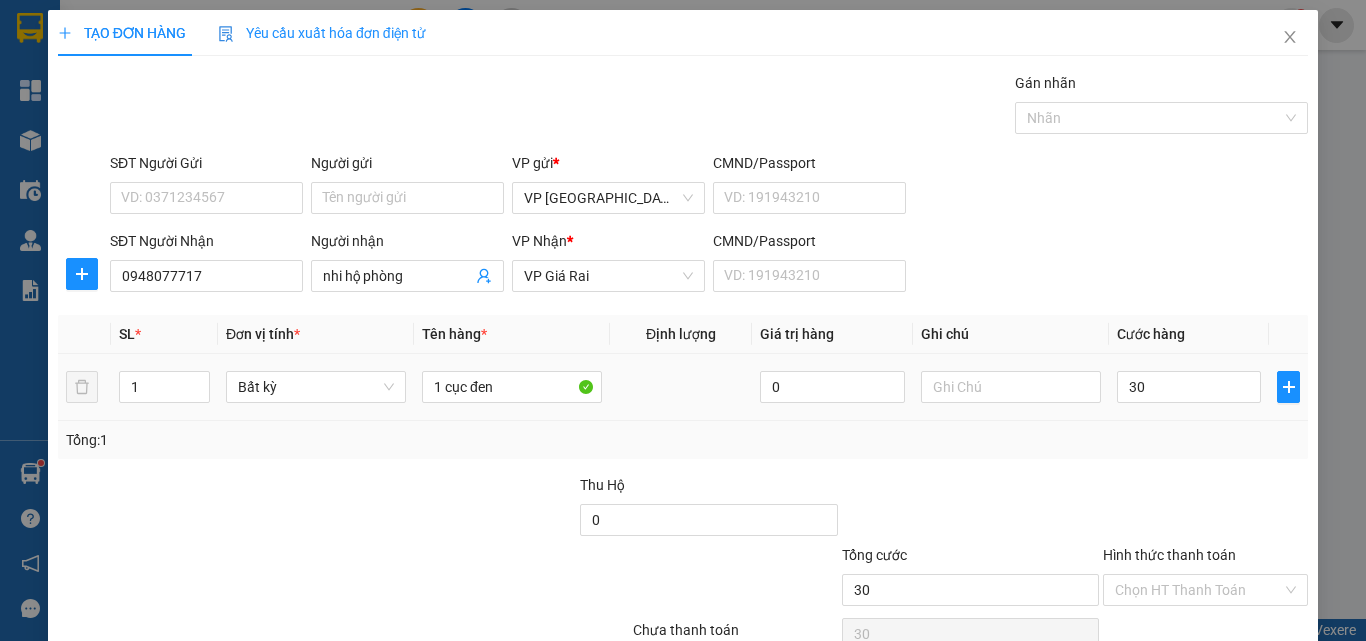 type on "30.000" 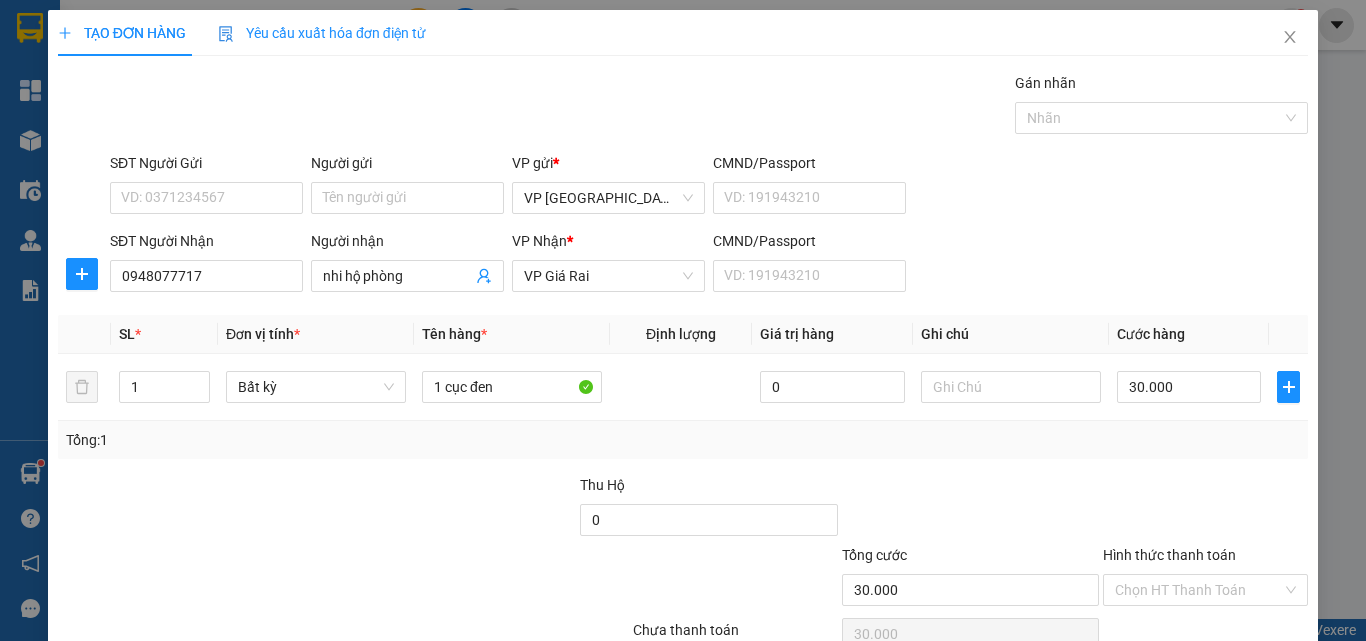 scroll, scrollTop: 99, scrollLeft: 0, axis: vertical 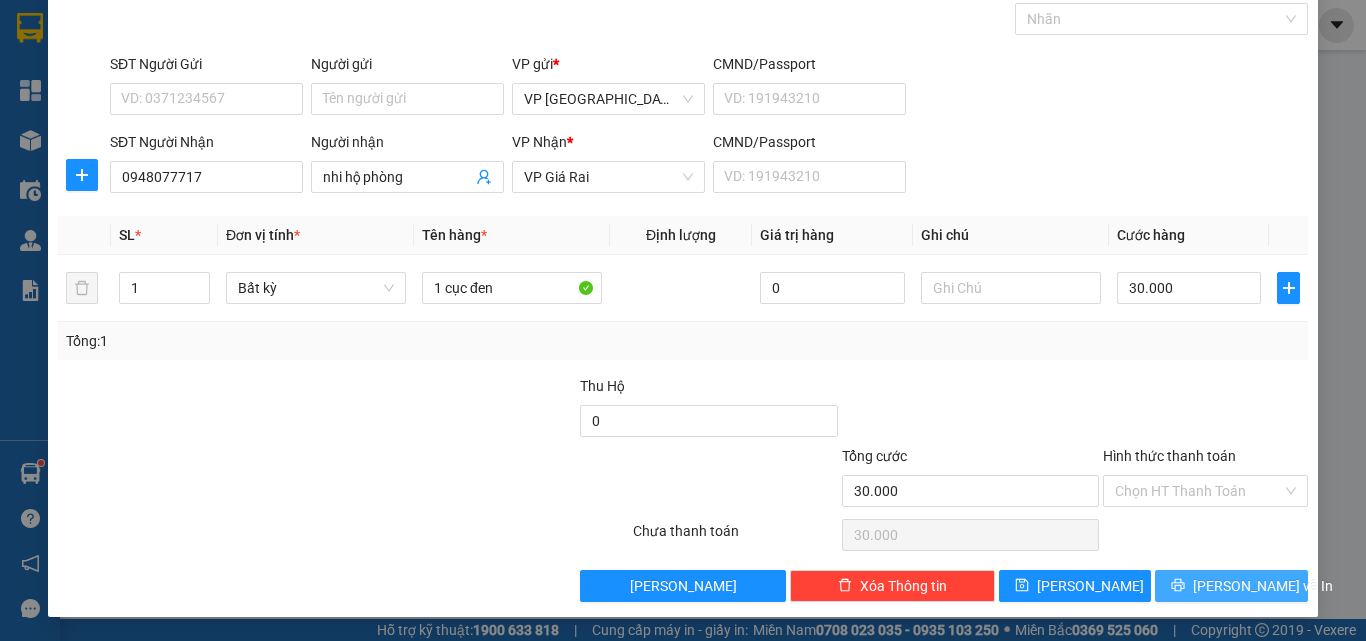 click on "[PERSON_NAME] và In" at bounding box center [1231, 586] 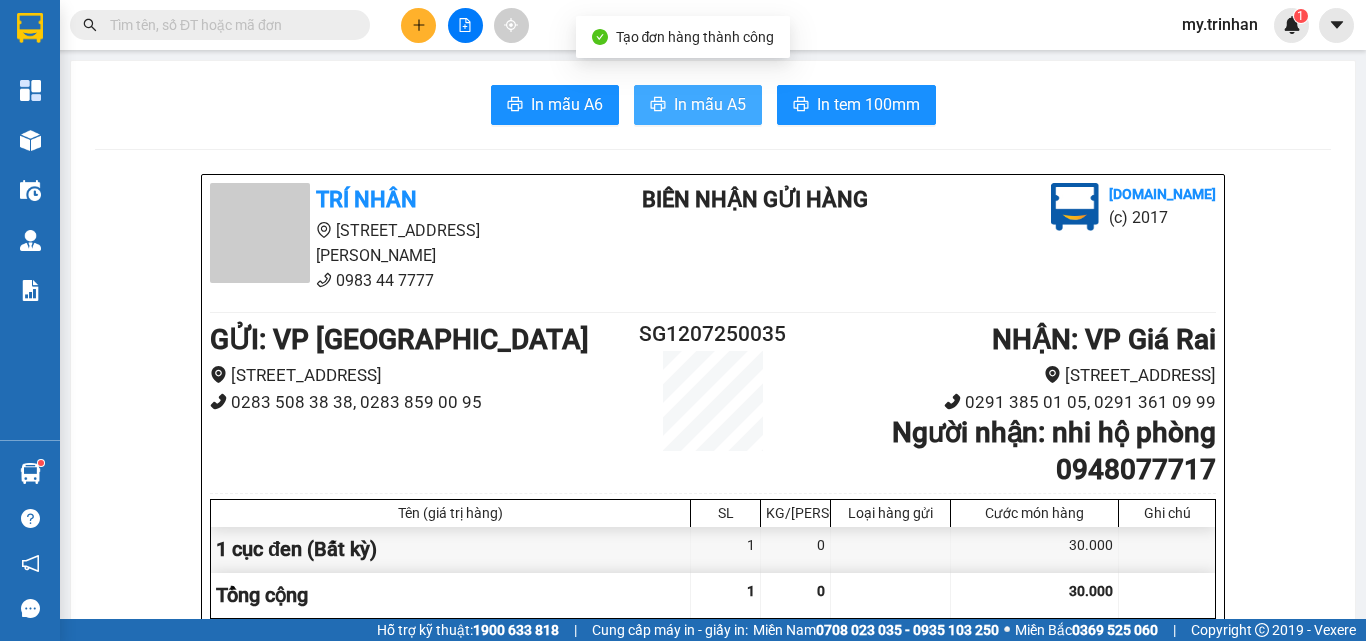 click on "In mẫu A5" at bounding box center [710, 104] 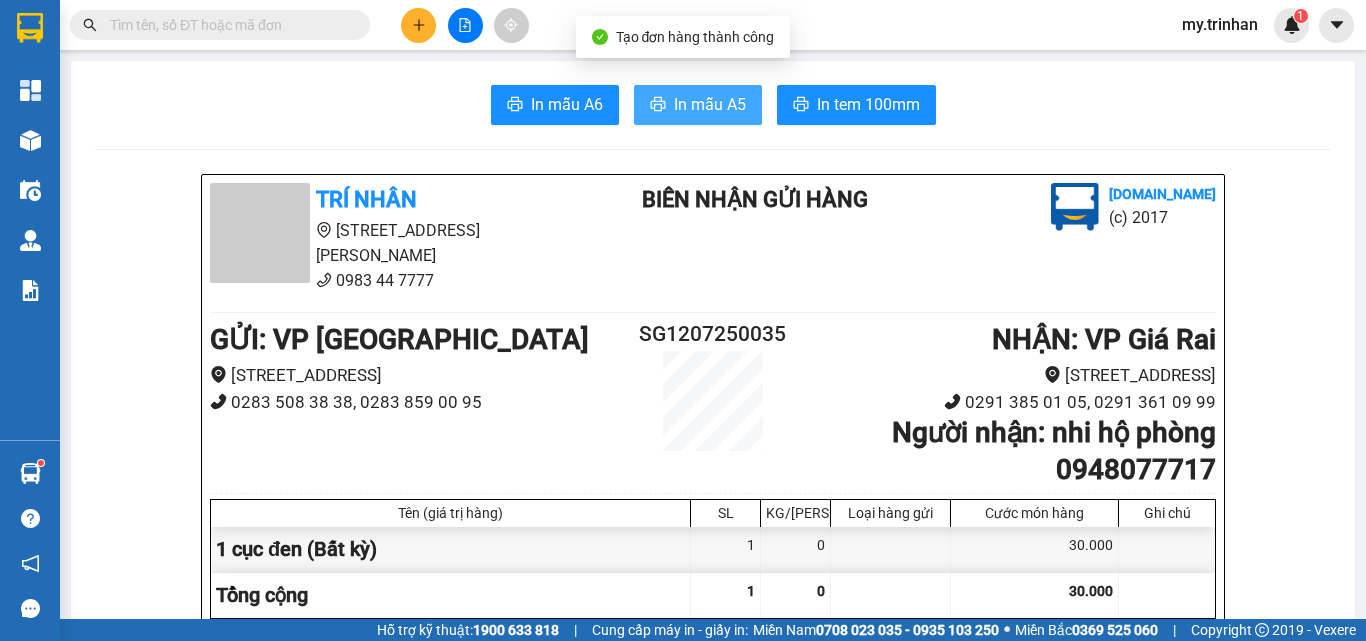 scroll, scrollTop: 0, scrollLeft: 0, axis: both 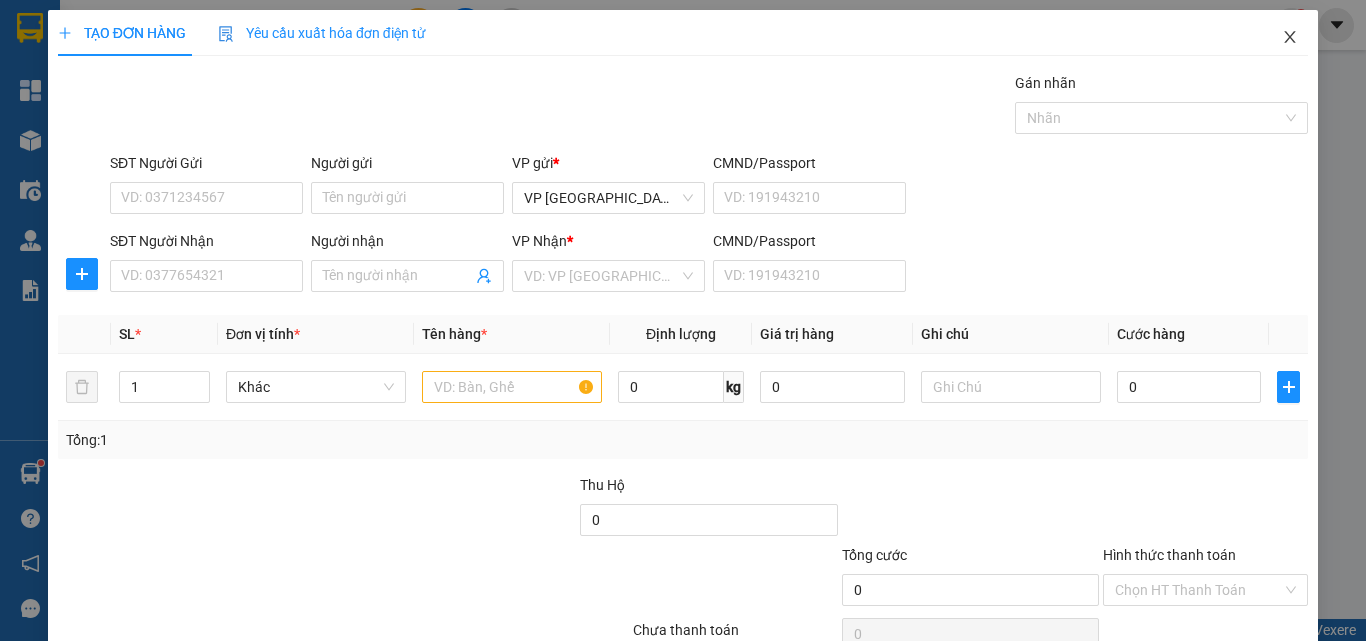 click 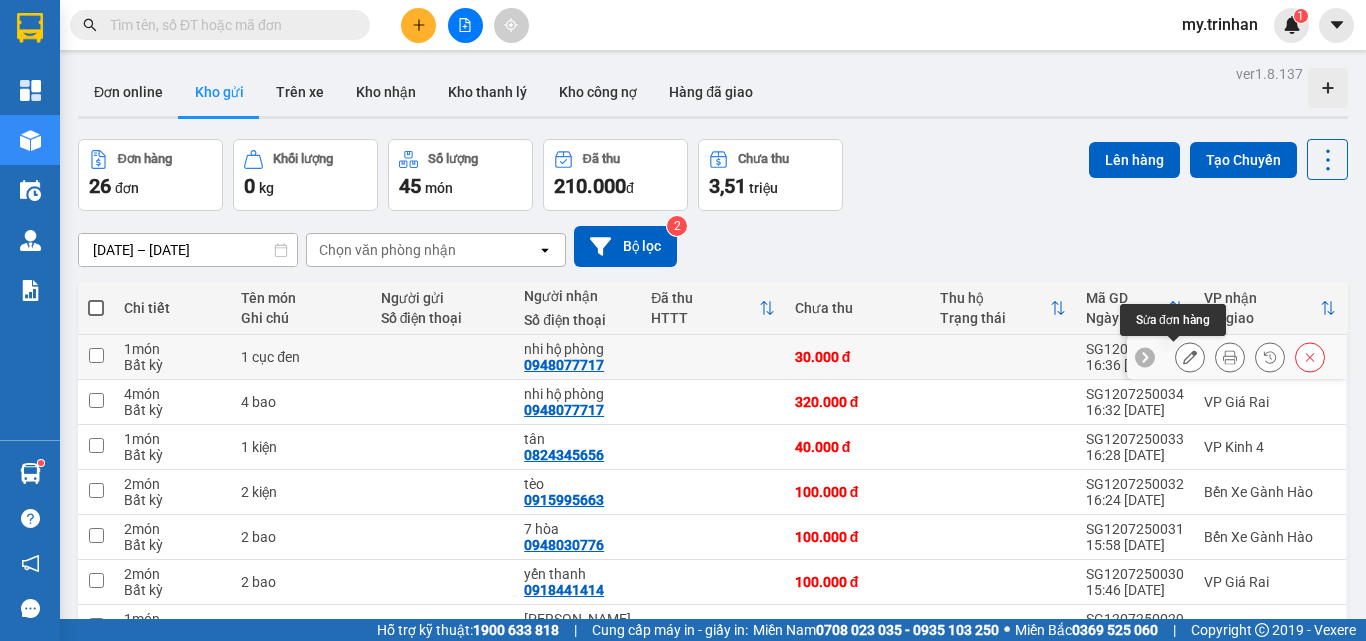 click 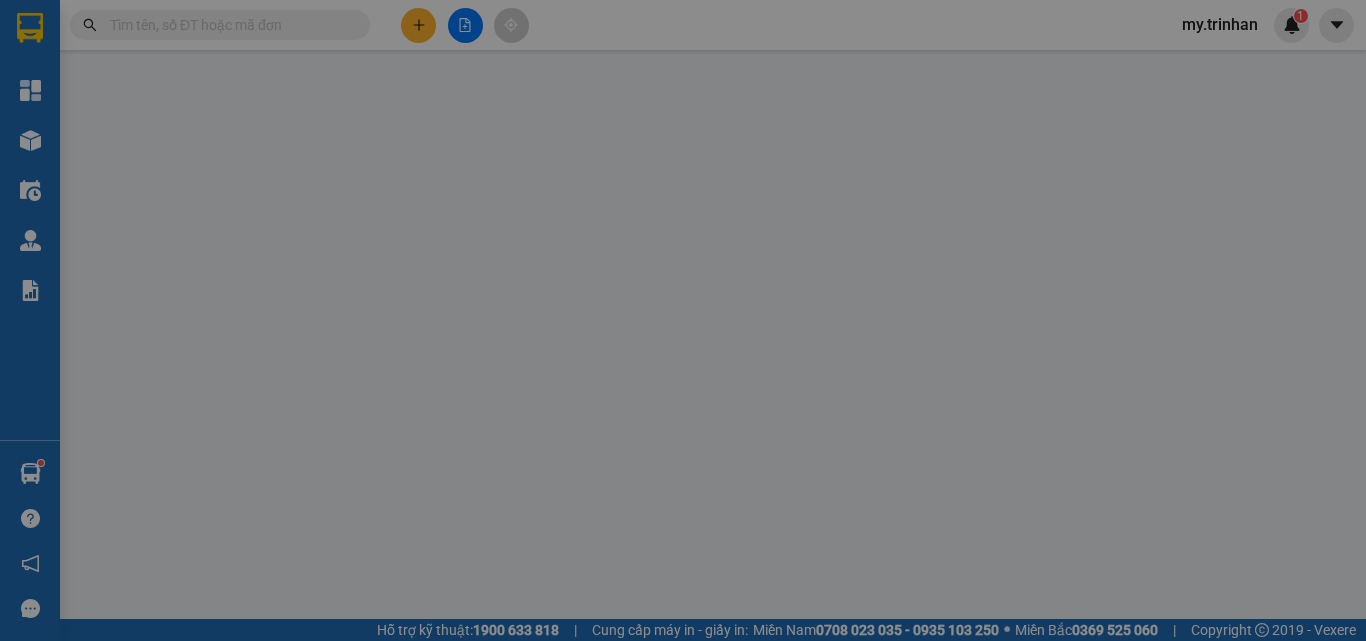 type on "0948077717" 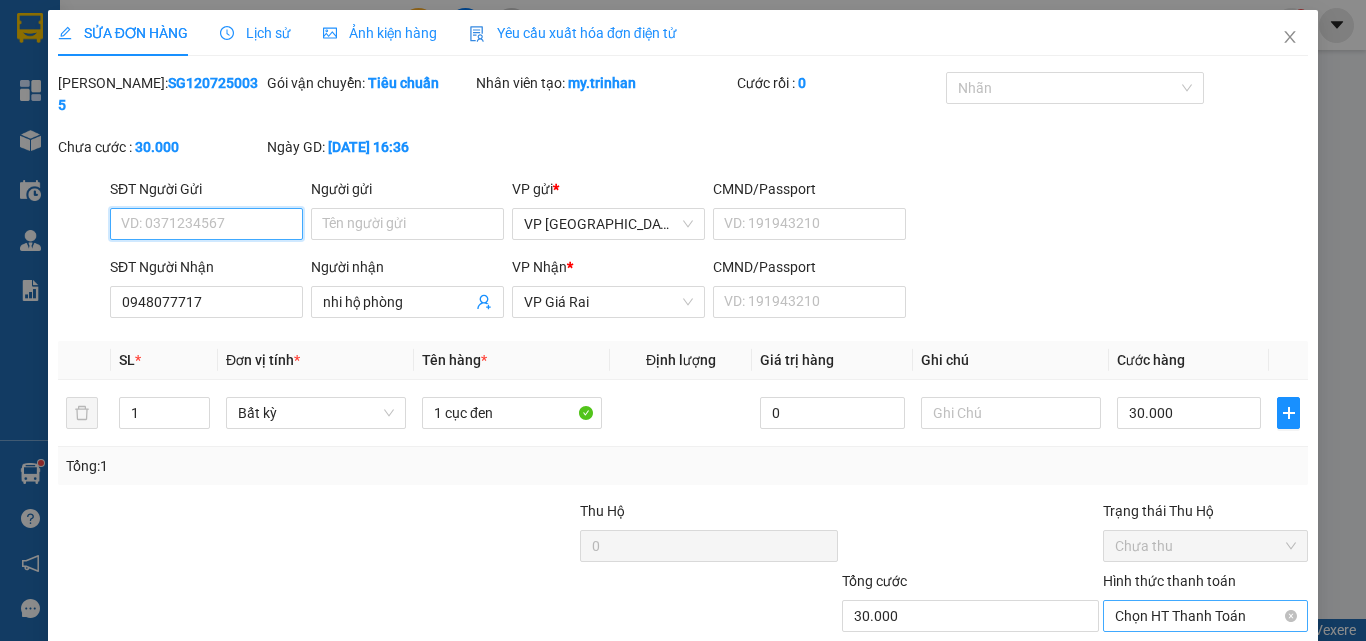 scroll, scrollTop: 103, scrollLeft: 0, axis: vertical 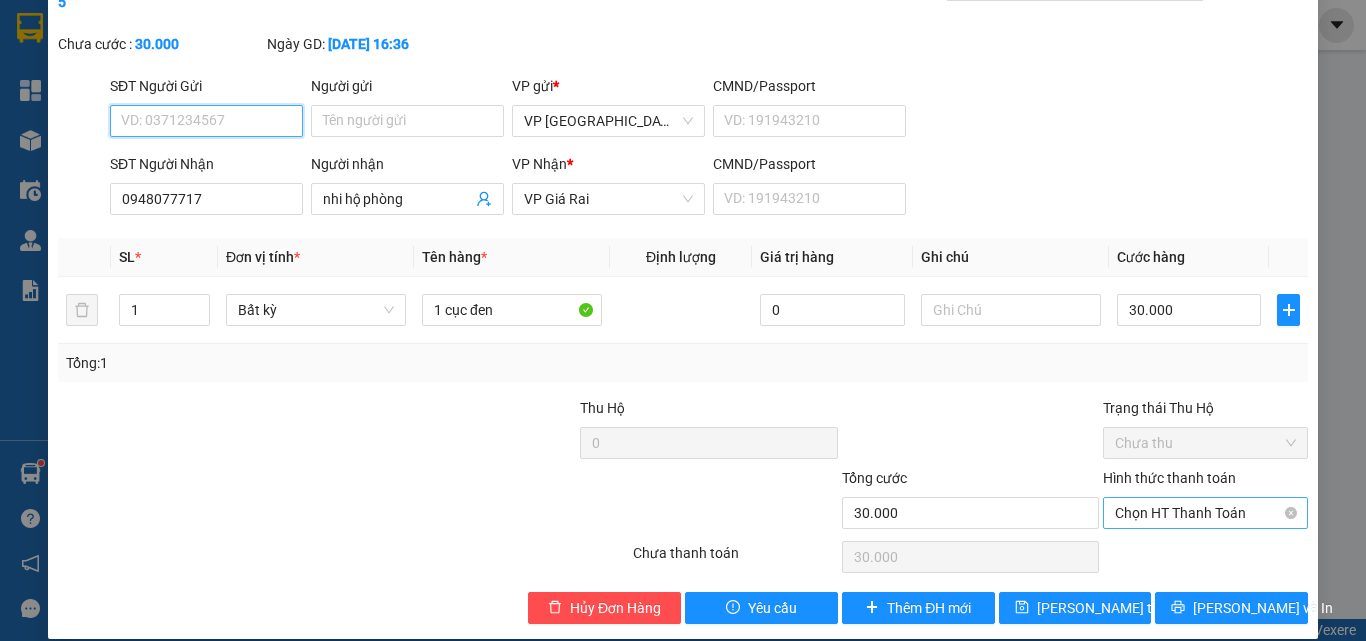 click on "Chọn HT Thanh Toán" at bounding box center [1205, 513] 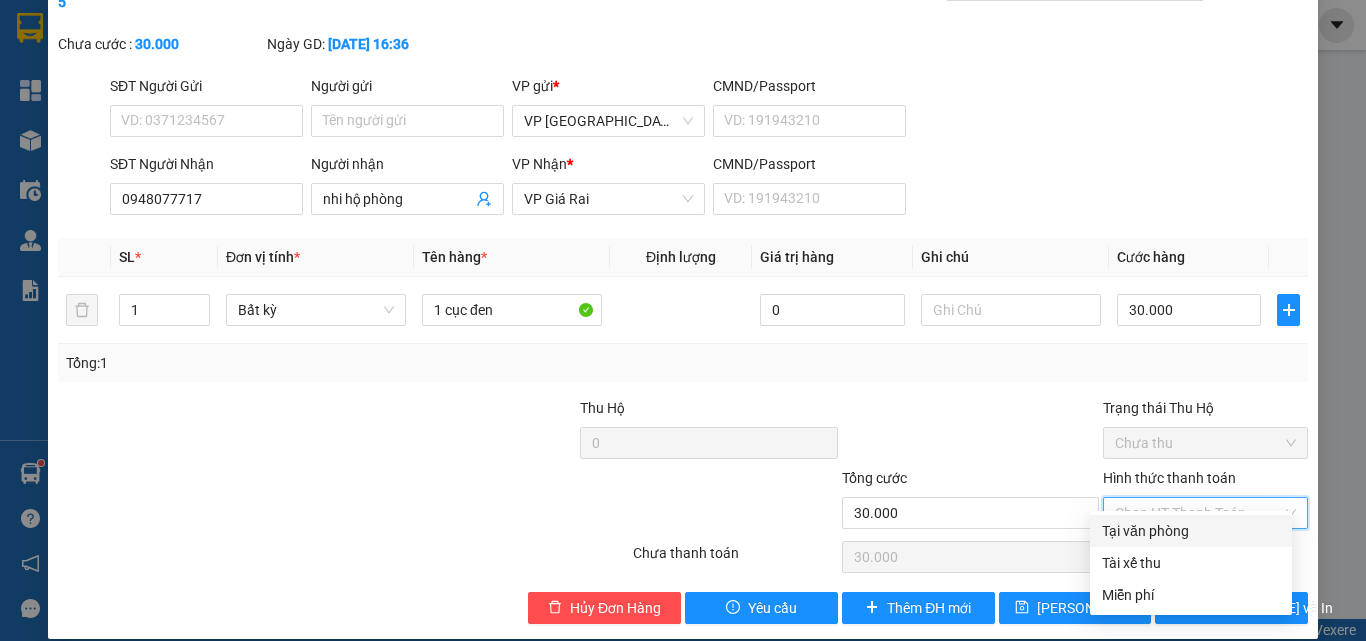 click on "Tại văn phòng" at bounding box center [1191, 531] 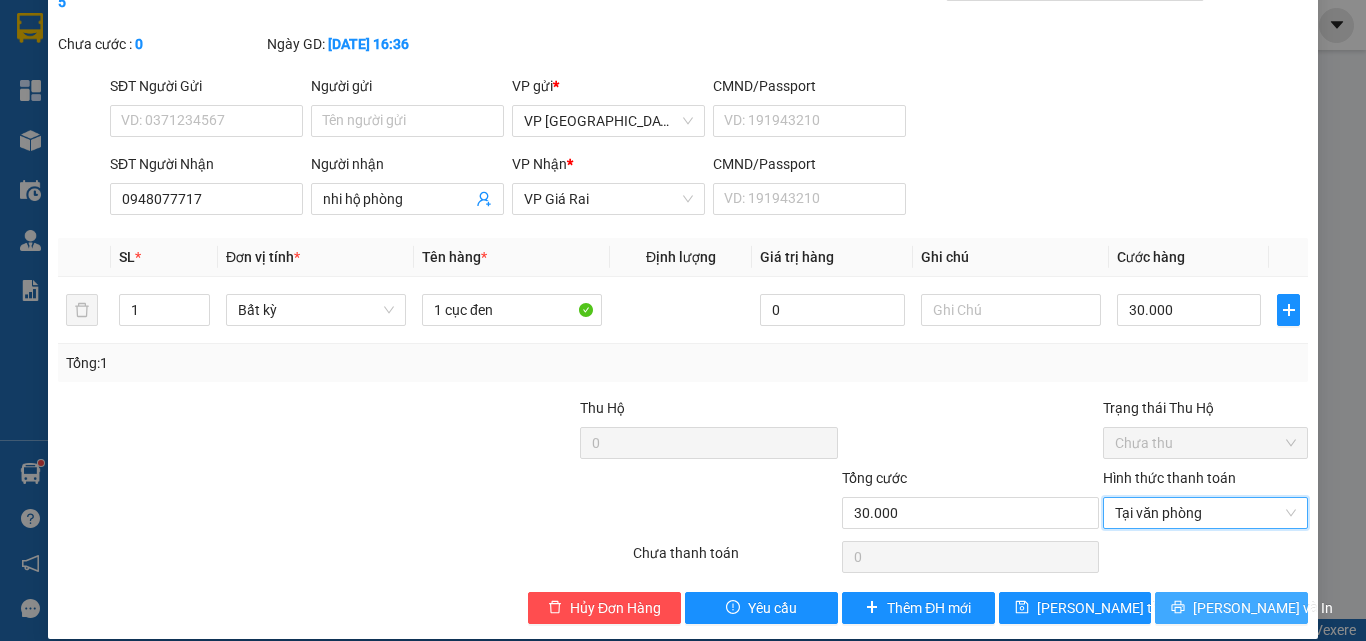 click 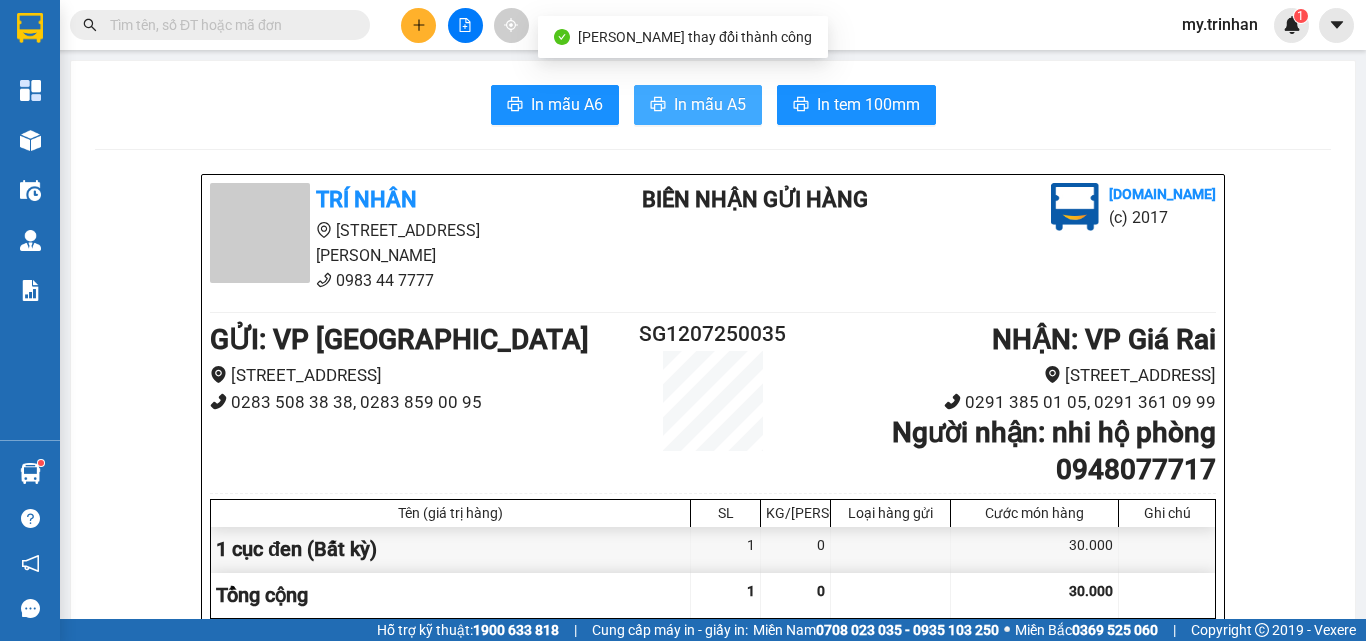click on "In mẫu A5" at bounding box center [710, 104] 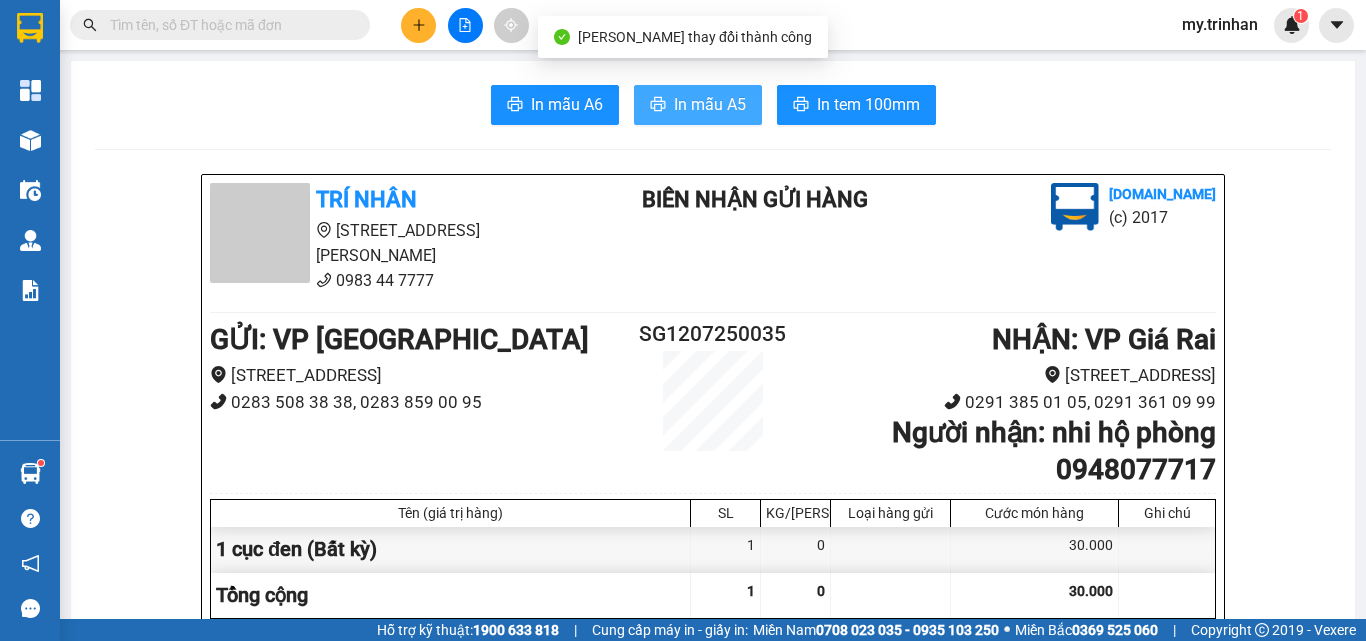 scroll, scrollTop: 0, scrollLeft: 0, axis: both 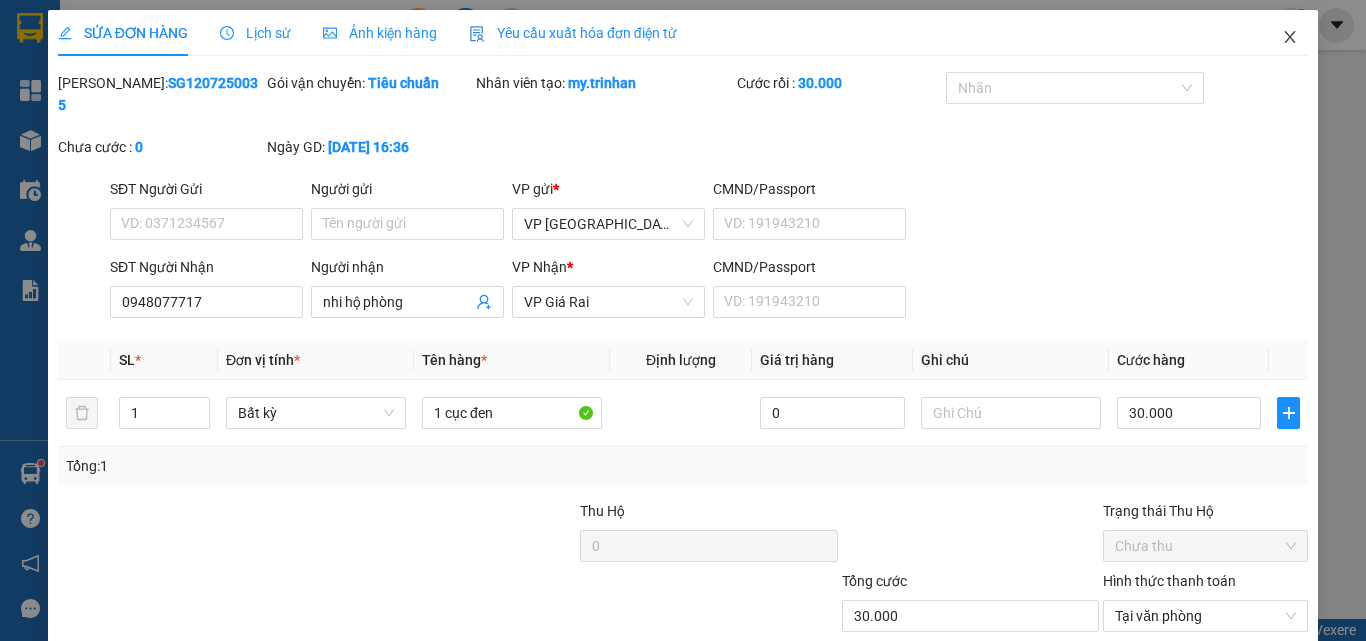 click at bounding box center [1290, 38] 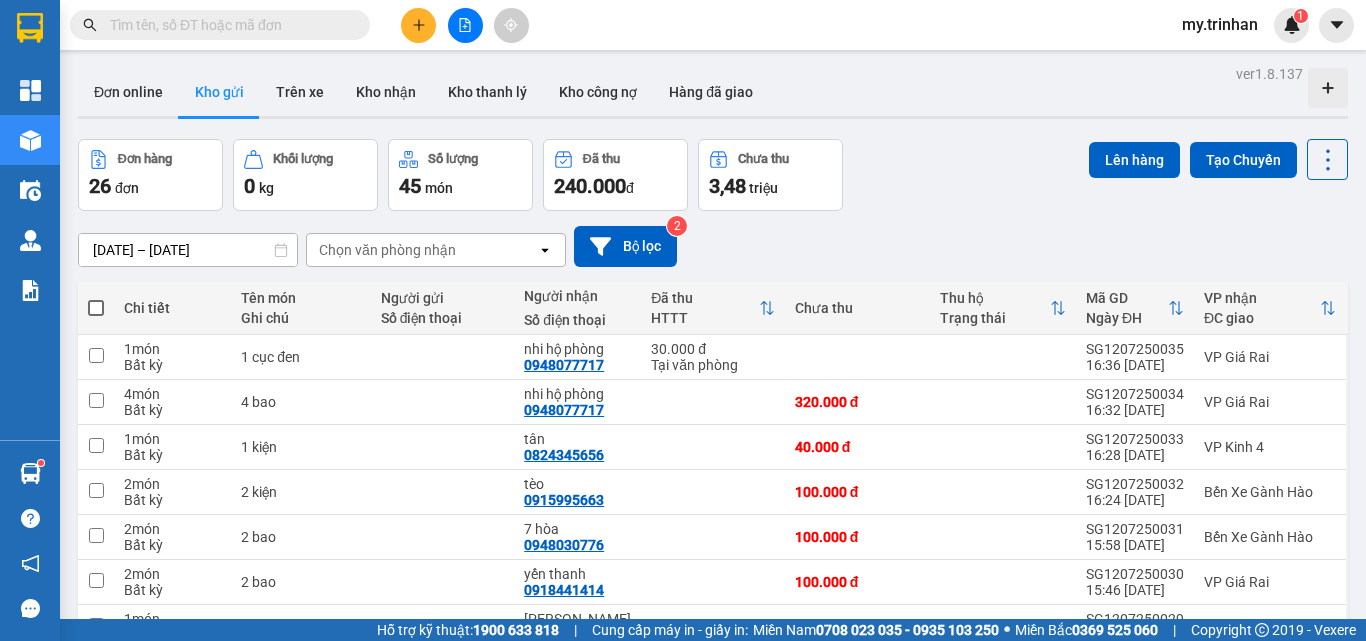click 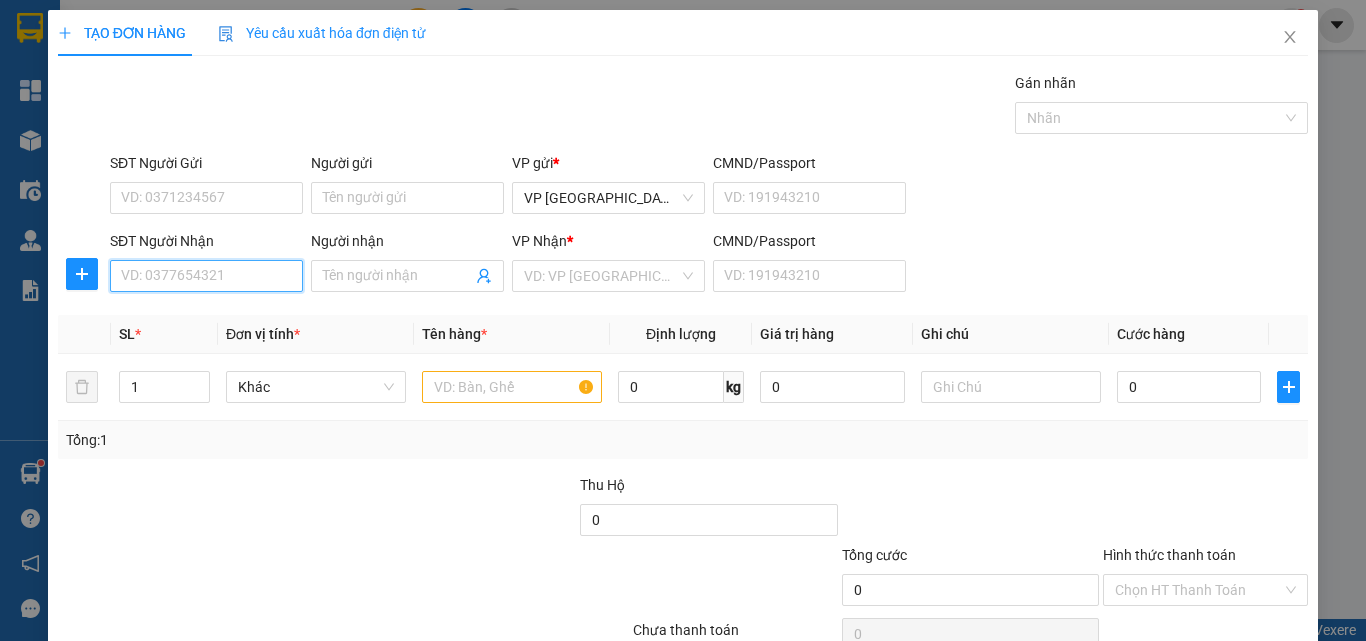 click on "SĐT Người Nhận" at bounding box center (206, 276) 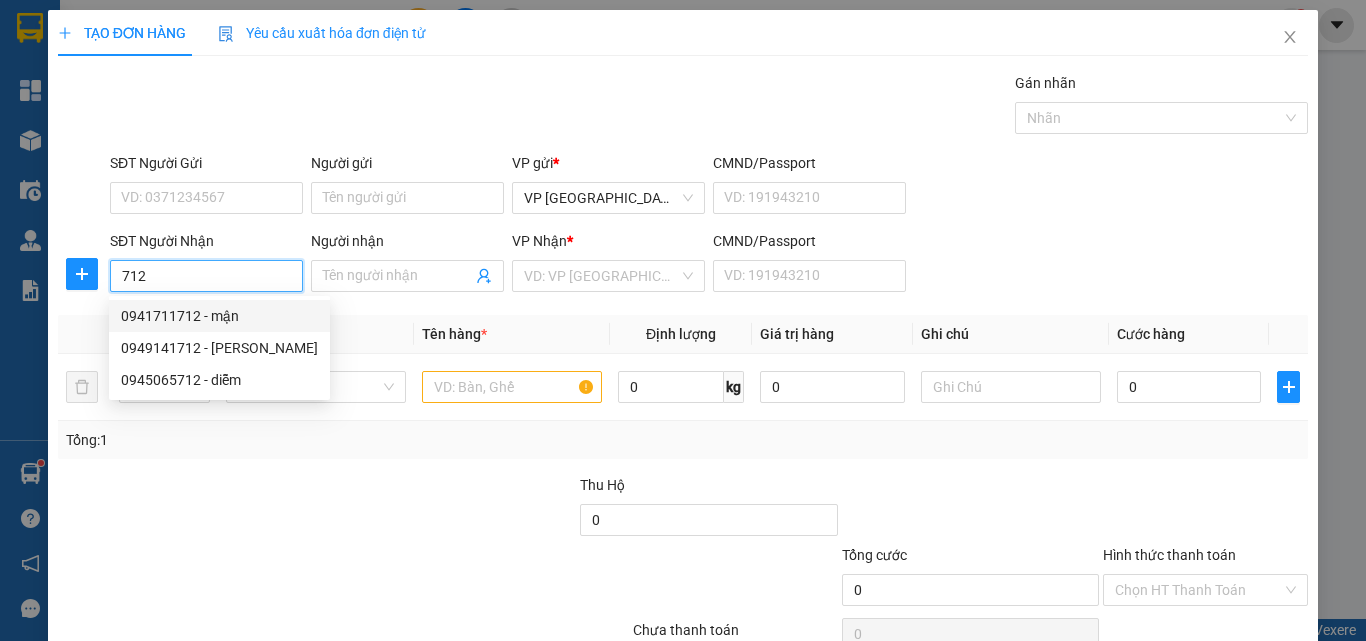 click on "0941711712 - mận" at bounding box center [219, 316] 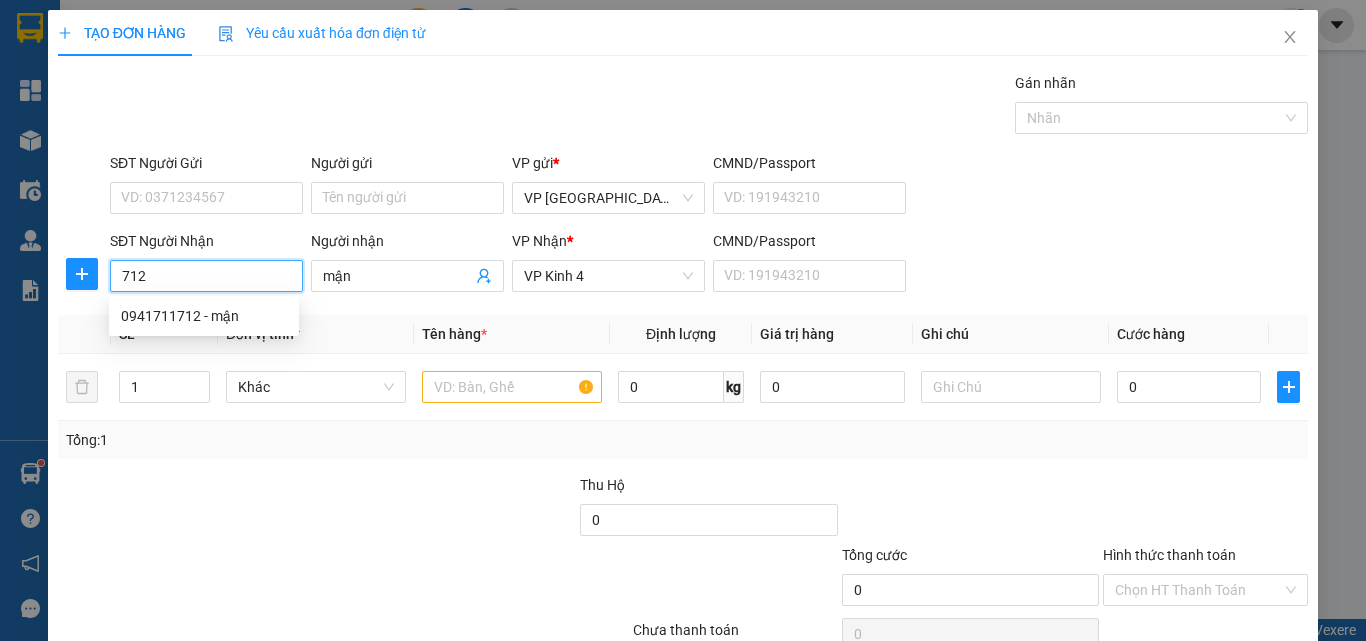 type on "0941711712" 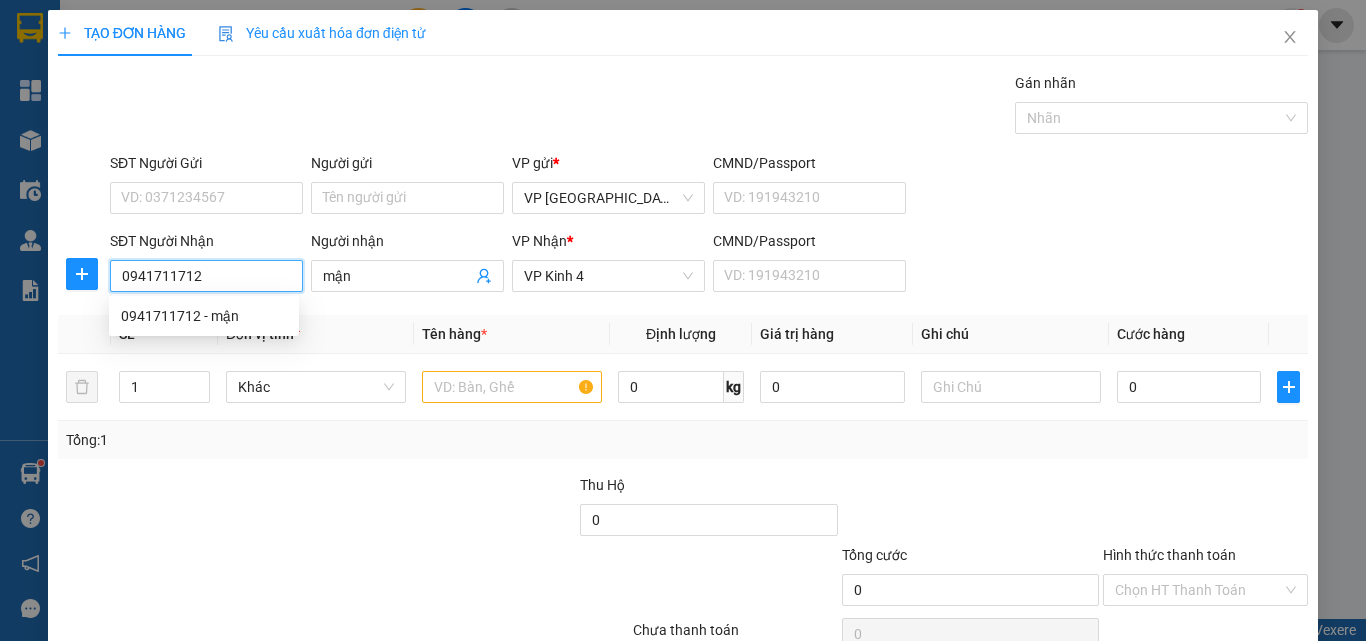 type on "40.000" 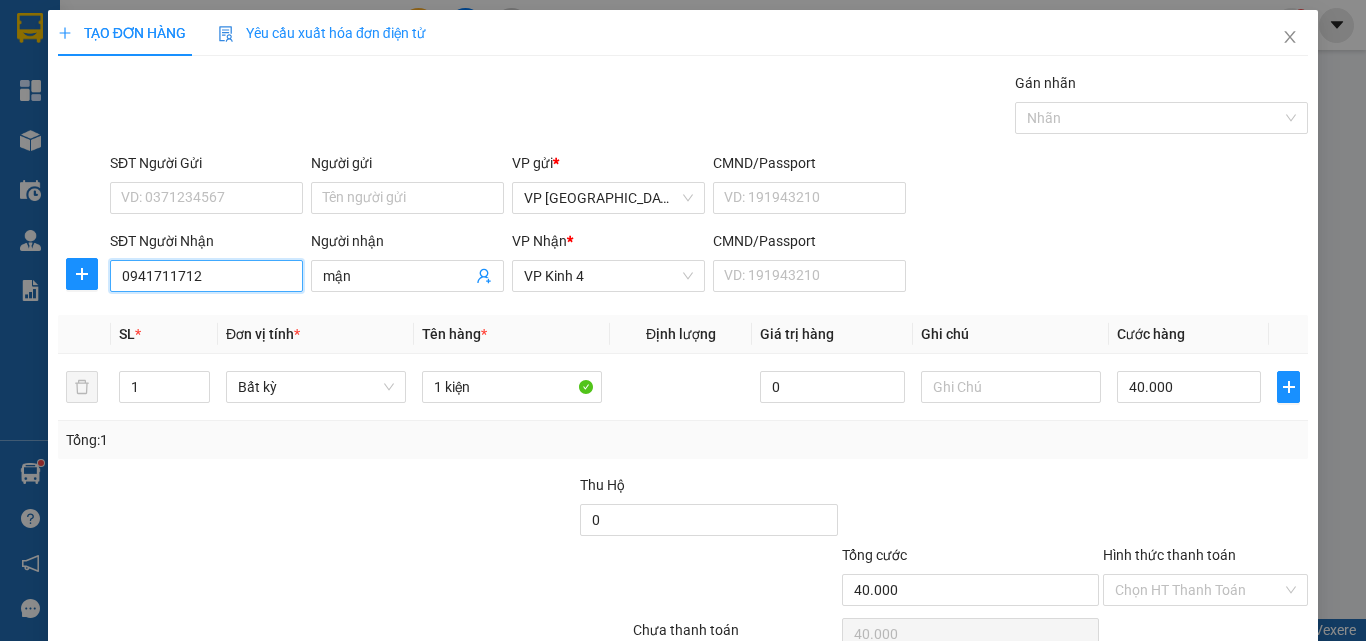 type on "0941711712" 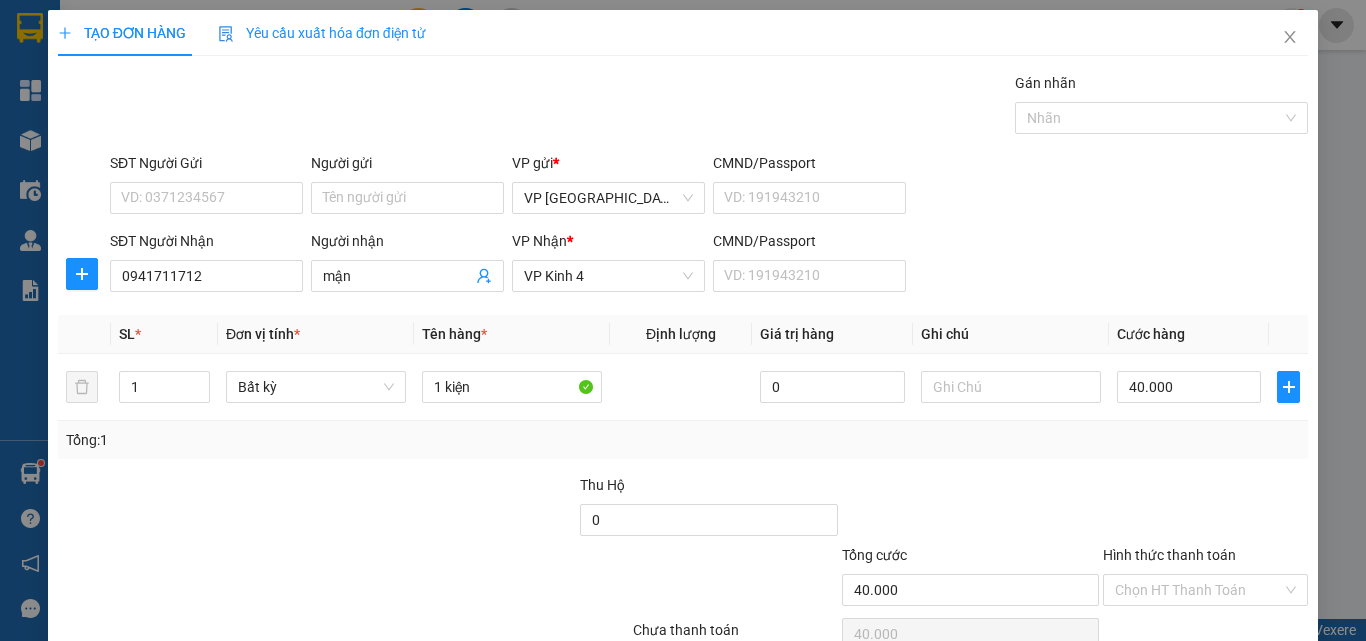 scroll, scrollTop: 99, scrollLeft: 0, axis: vertical 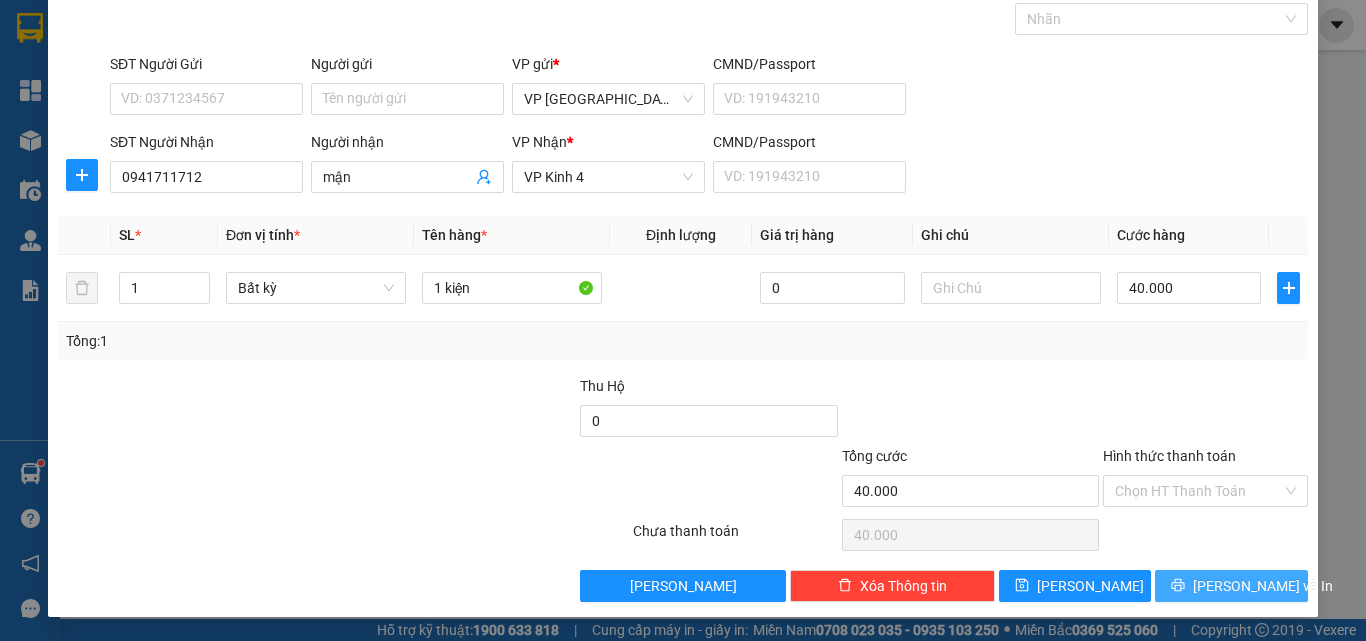 click on "[PERSON_NAME] và In" at bounding box center (1263, 586) 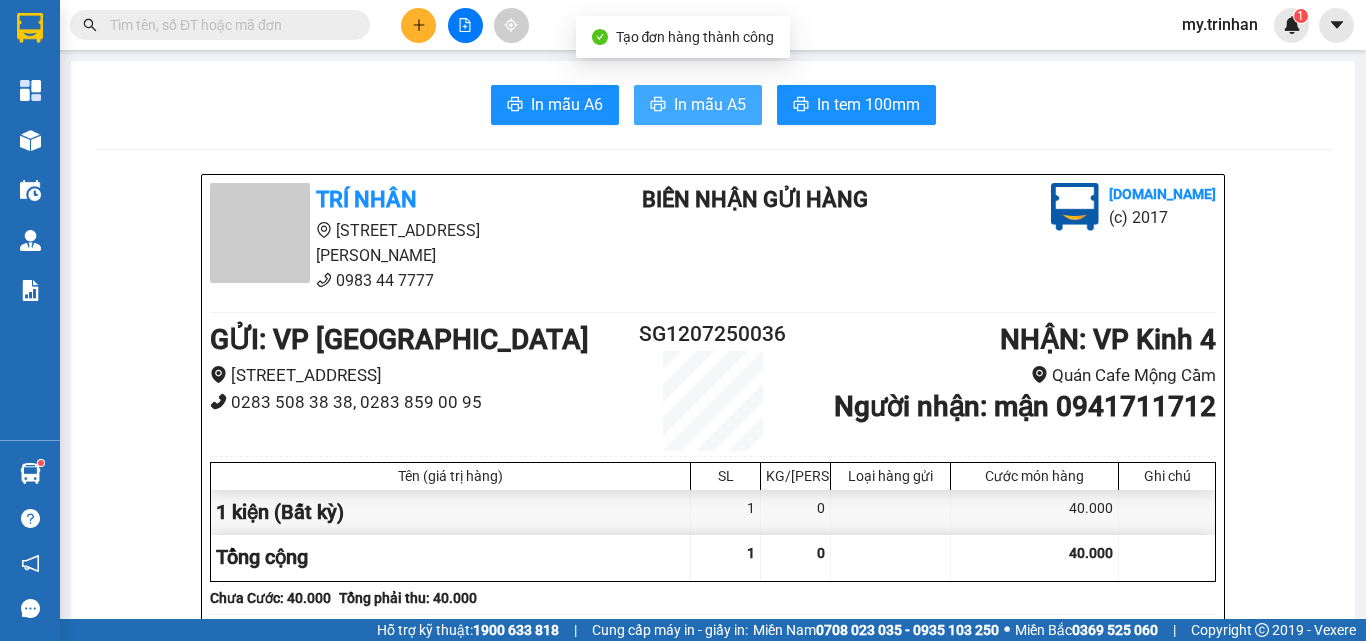 click on "In mẫu A5" at bounding box center [710, 104] 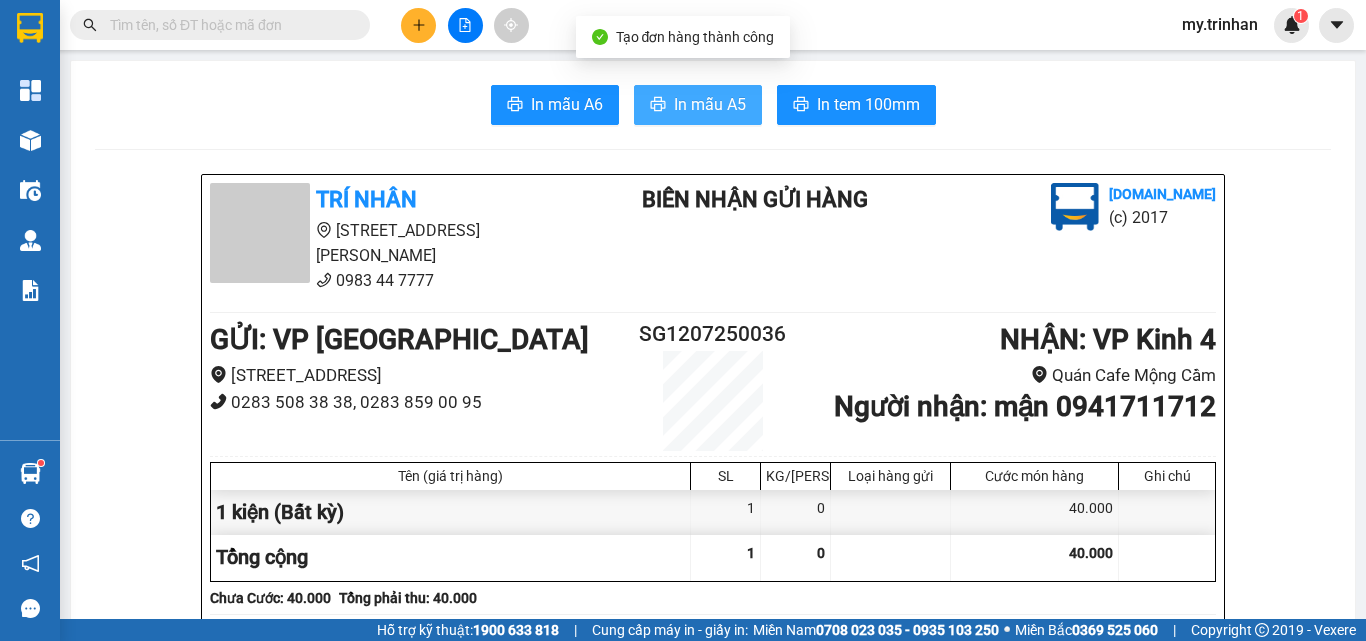 scroll, scrollTop: 0, scrollLeft: 0, axis: both 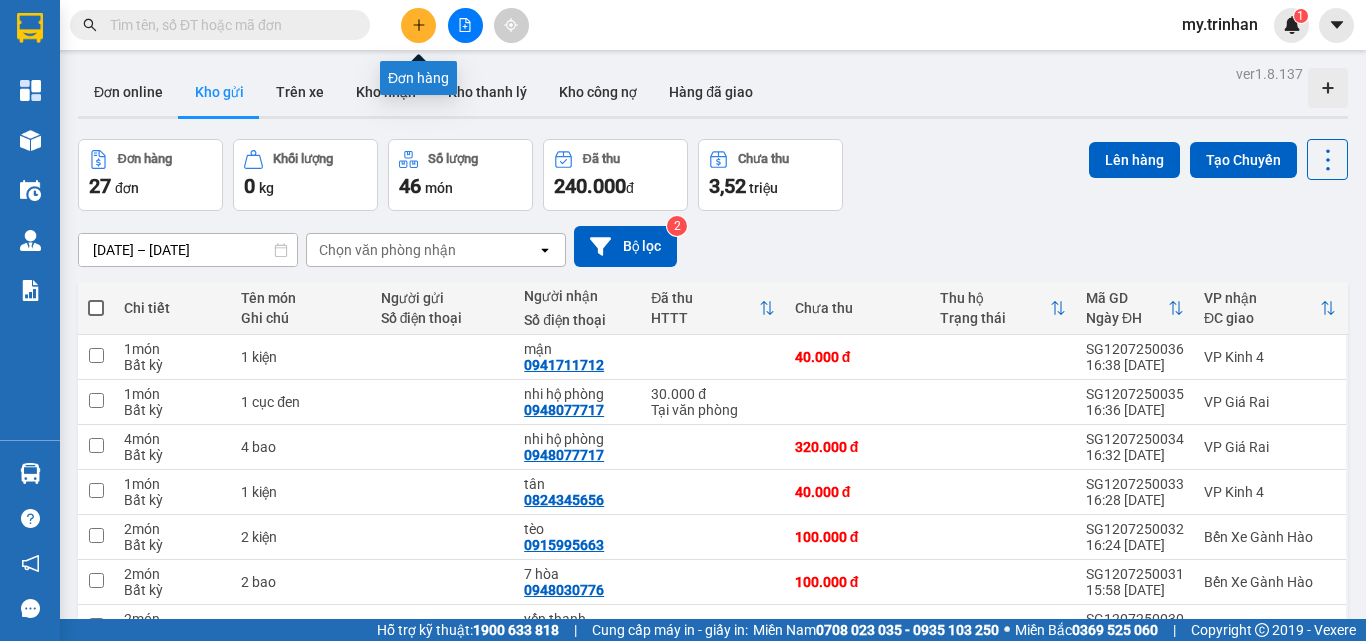click 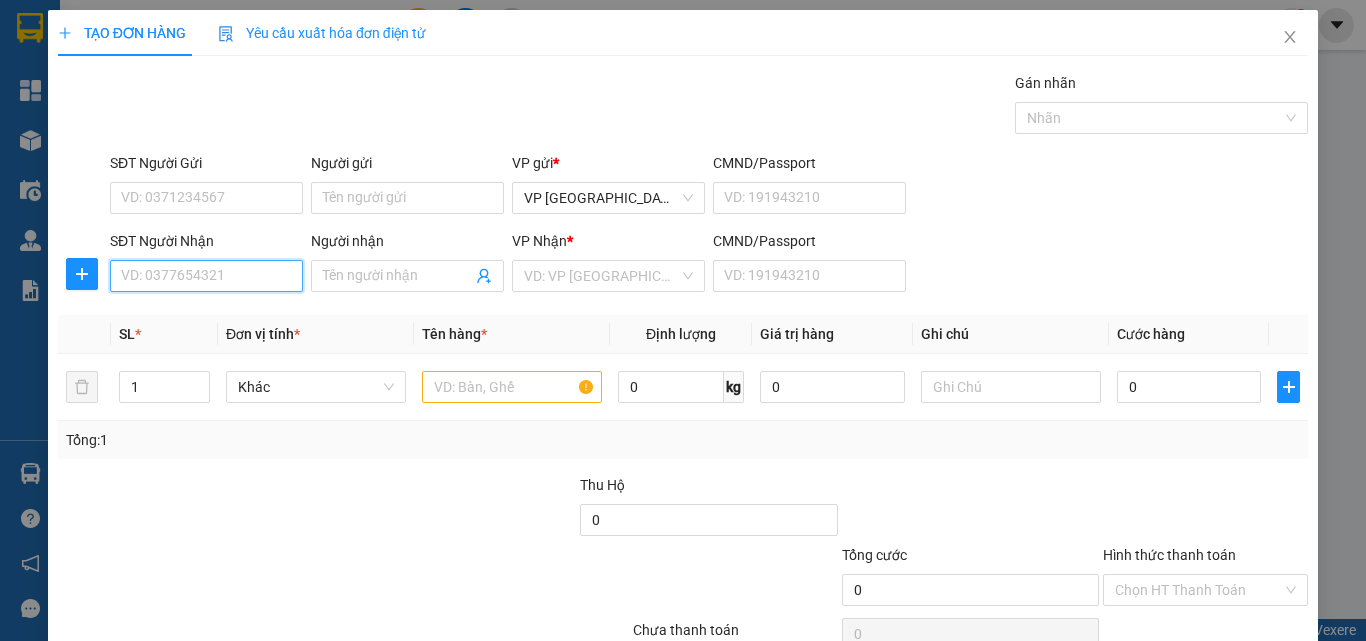 click on "SĐT Người Nhận" at bounding box center (206, 276) 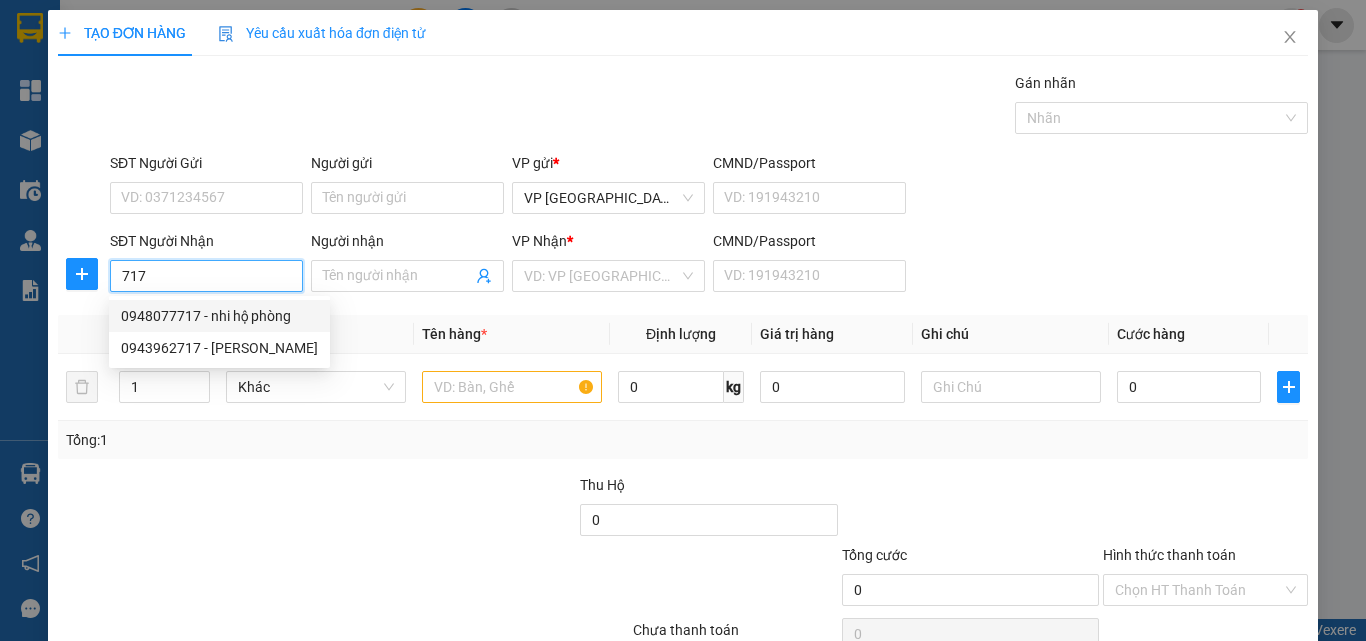 click on "0948077717 - nhi hộ phòng" at bounding box center [219, 316] 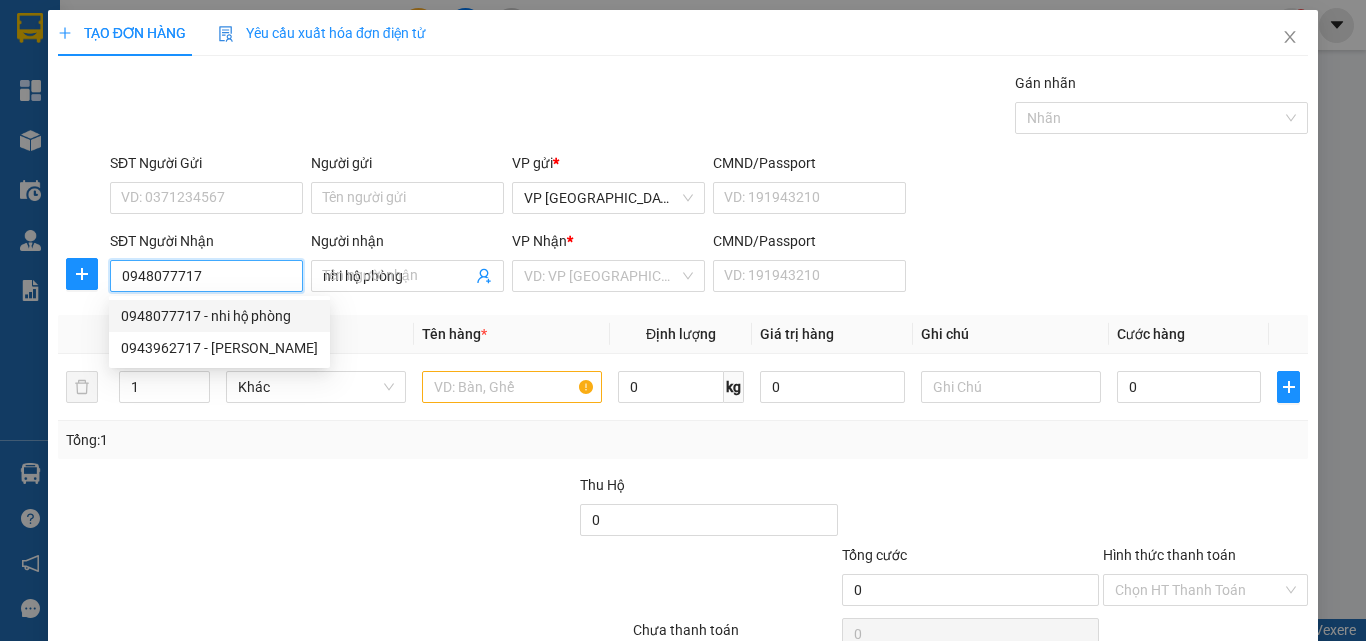 type on "30.000" 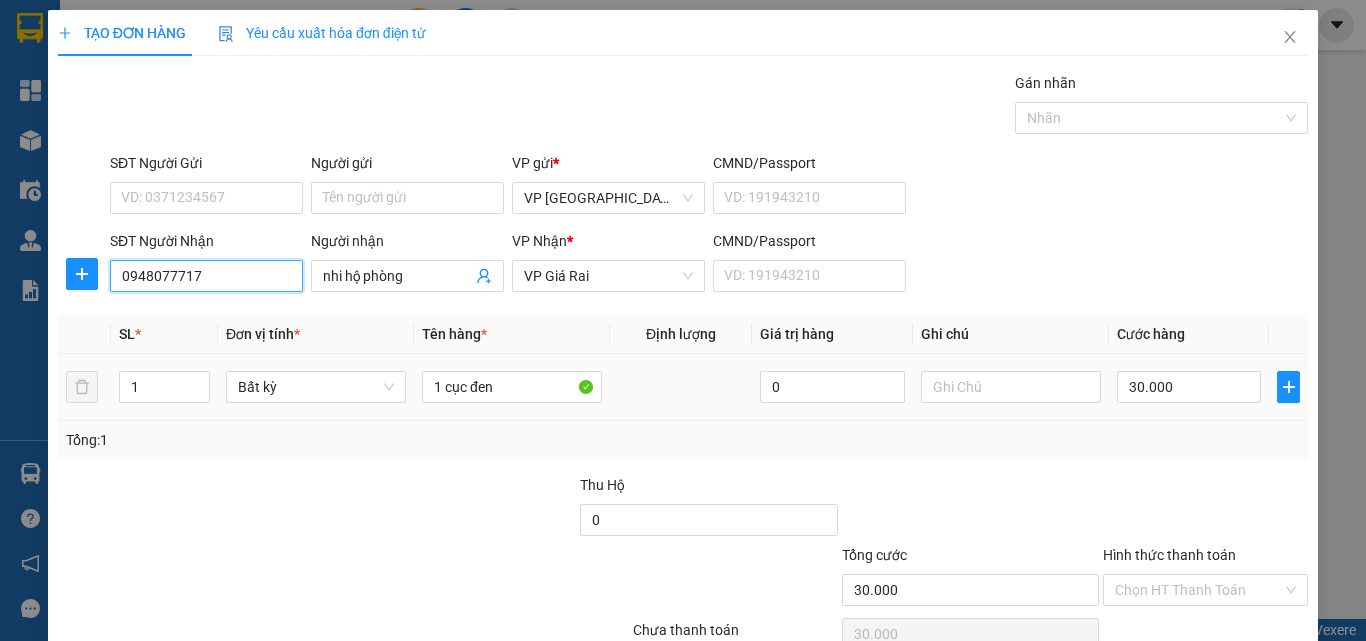 type on "0948077717" 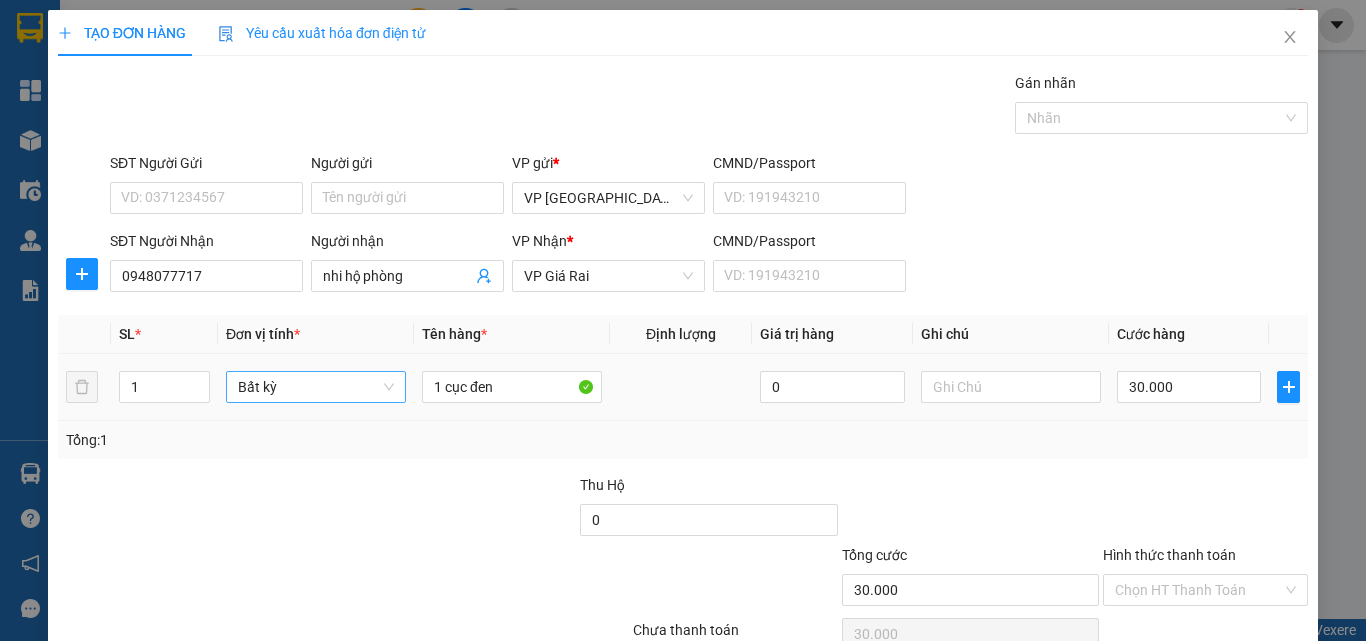 drag, startPoint x: 503, startPoint y: 403, endPoint x: 363, endPoint y: 402, distance: 140.00357 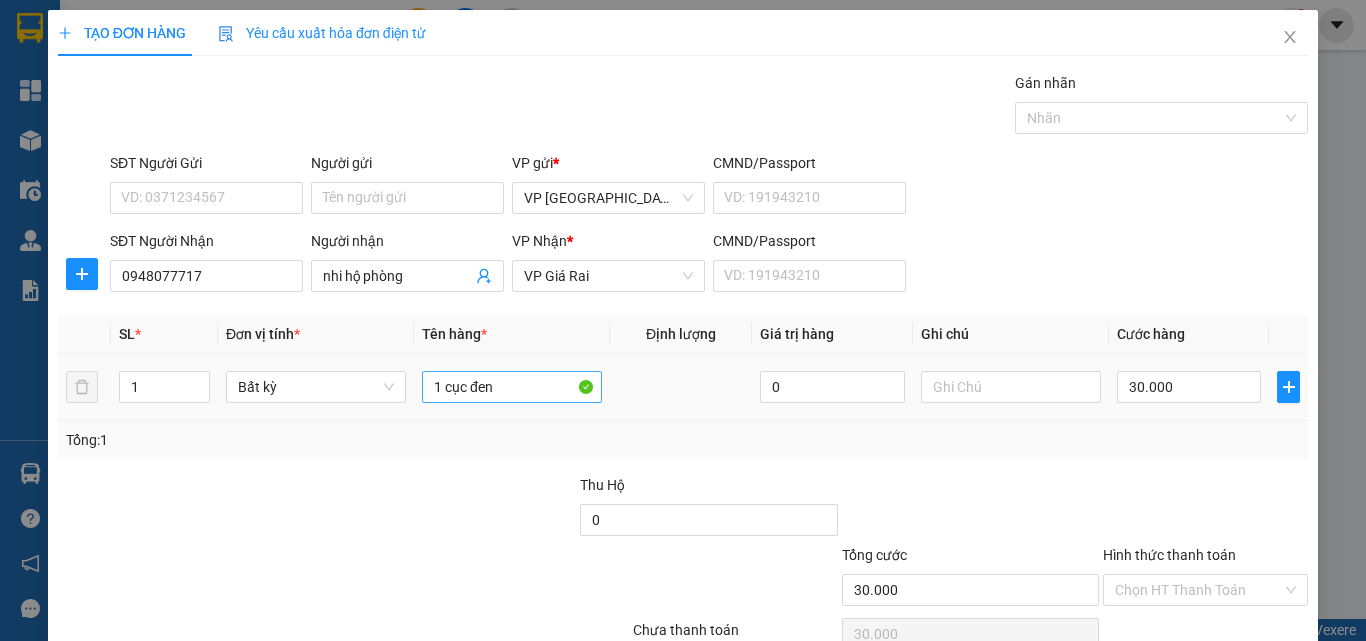 click on "1 cục đen" at bounding box center [512, 387] 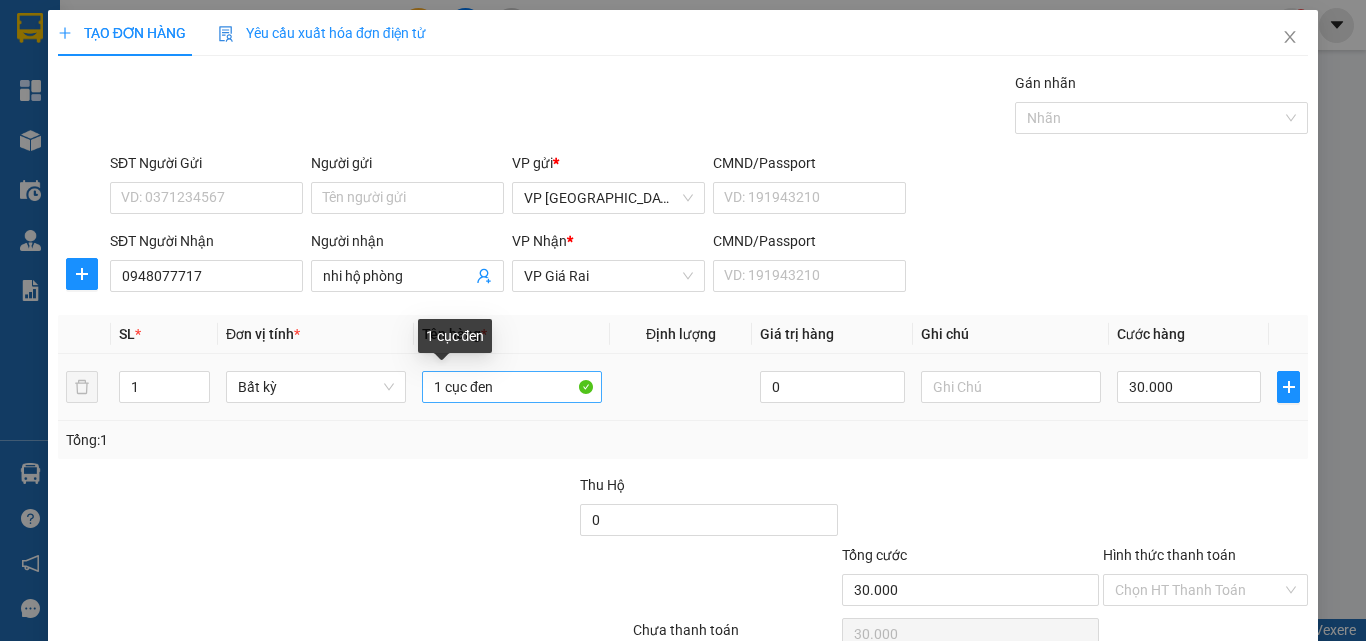 click on "1 cục đen" at bounding box center (512, 387) 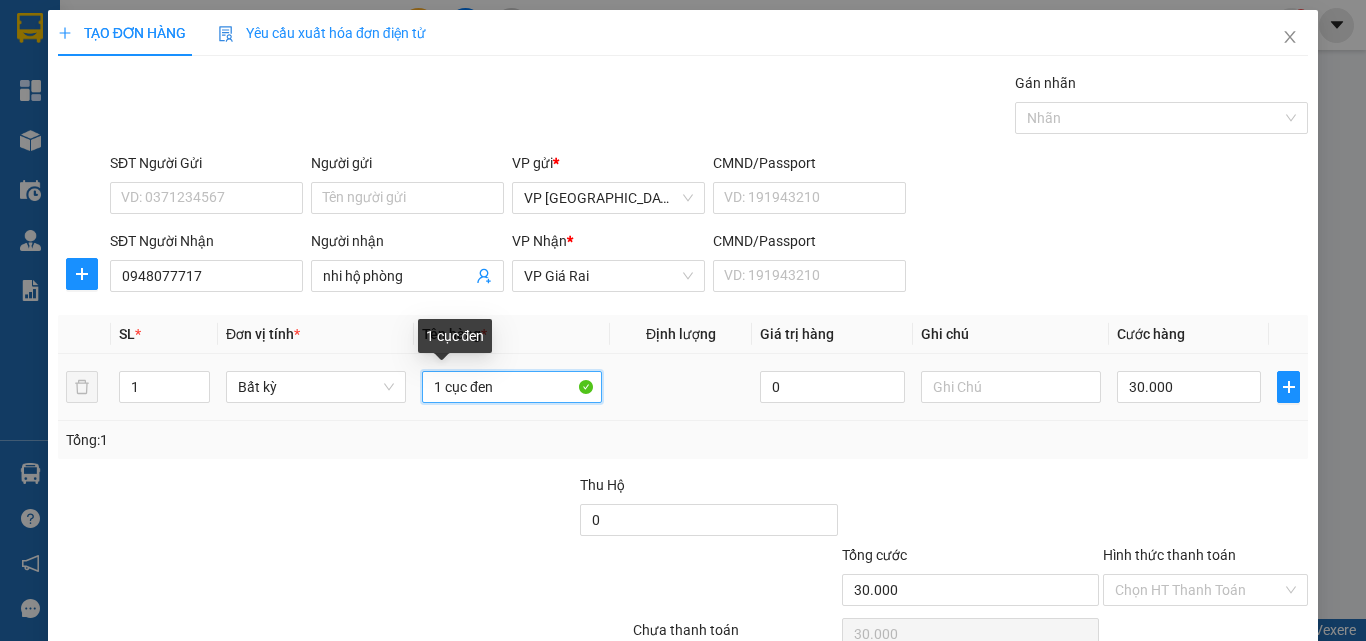 drag, startPoint x: 492, startPoint y: 388, endPoint x: 424, endPoint y: 400, distance: 69.050705 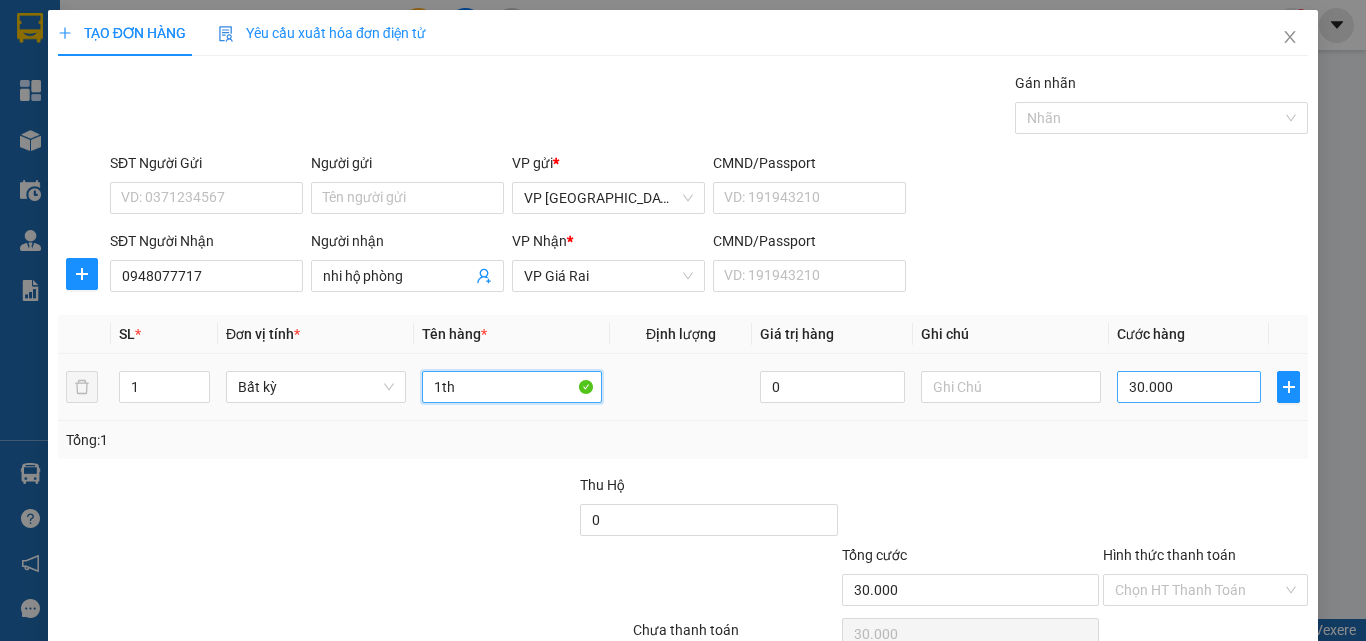 type on "1th" 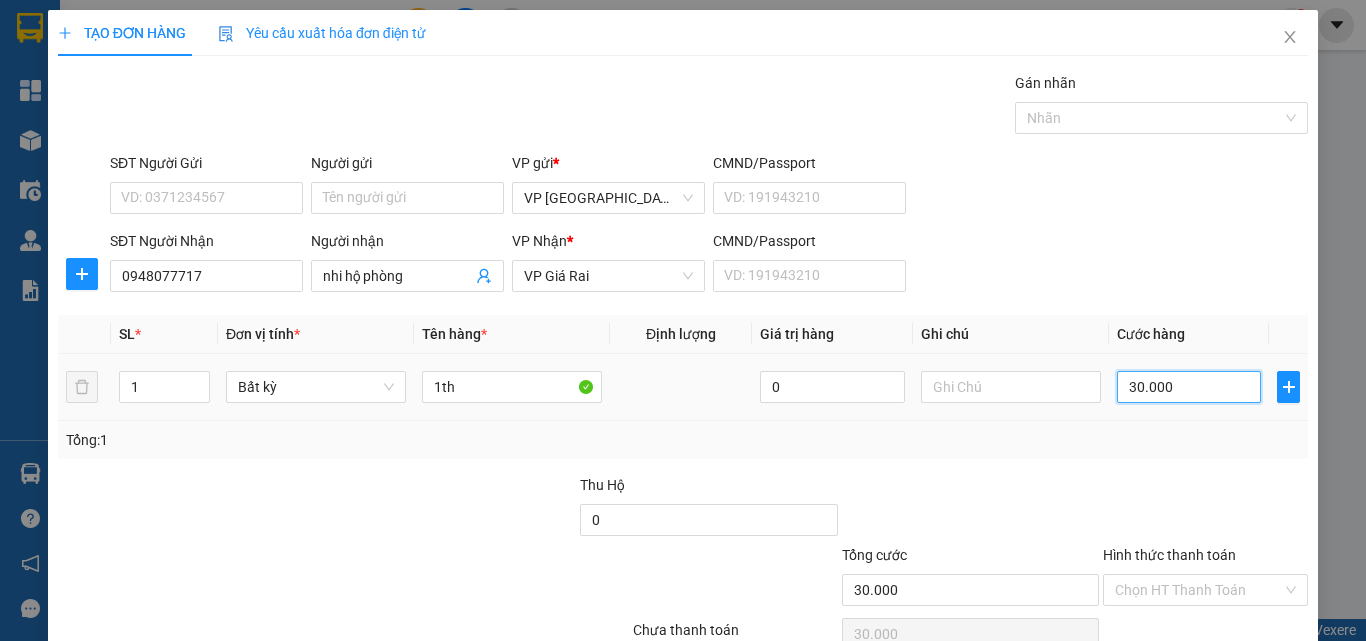 click on "30.000" at bounding box center [1189, 387] 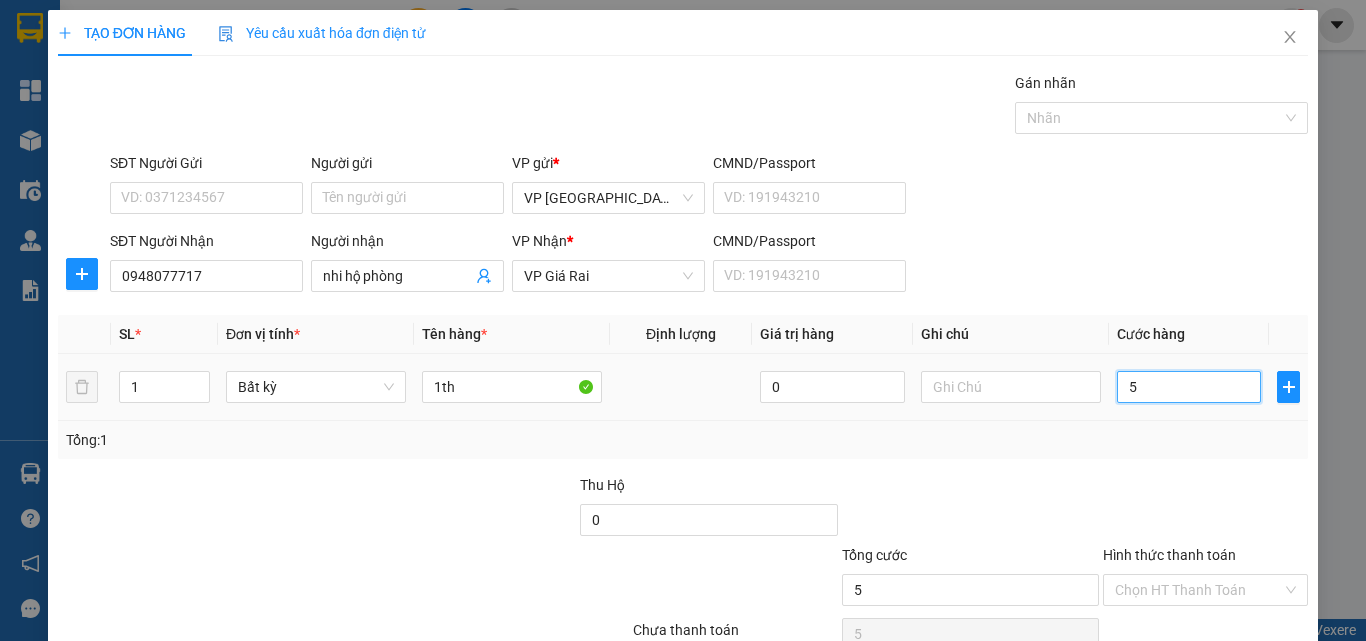 type on "50" 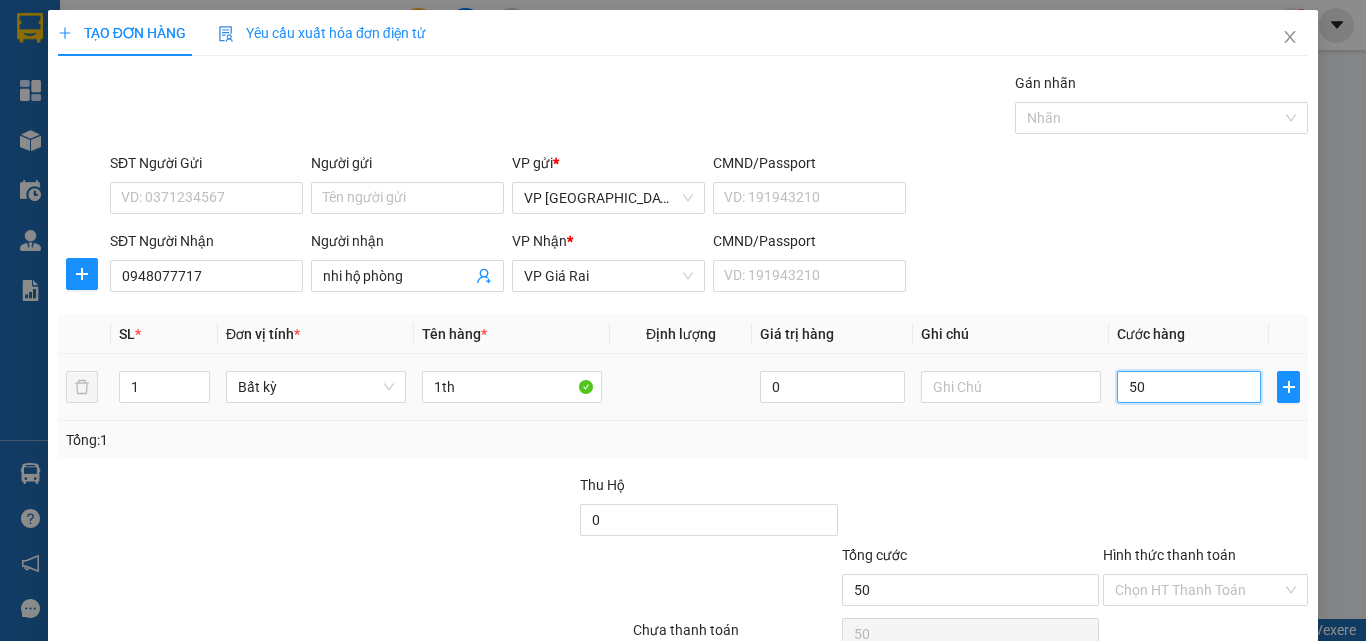 type on "50" 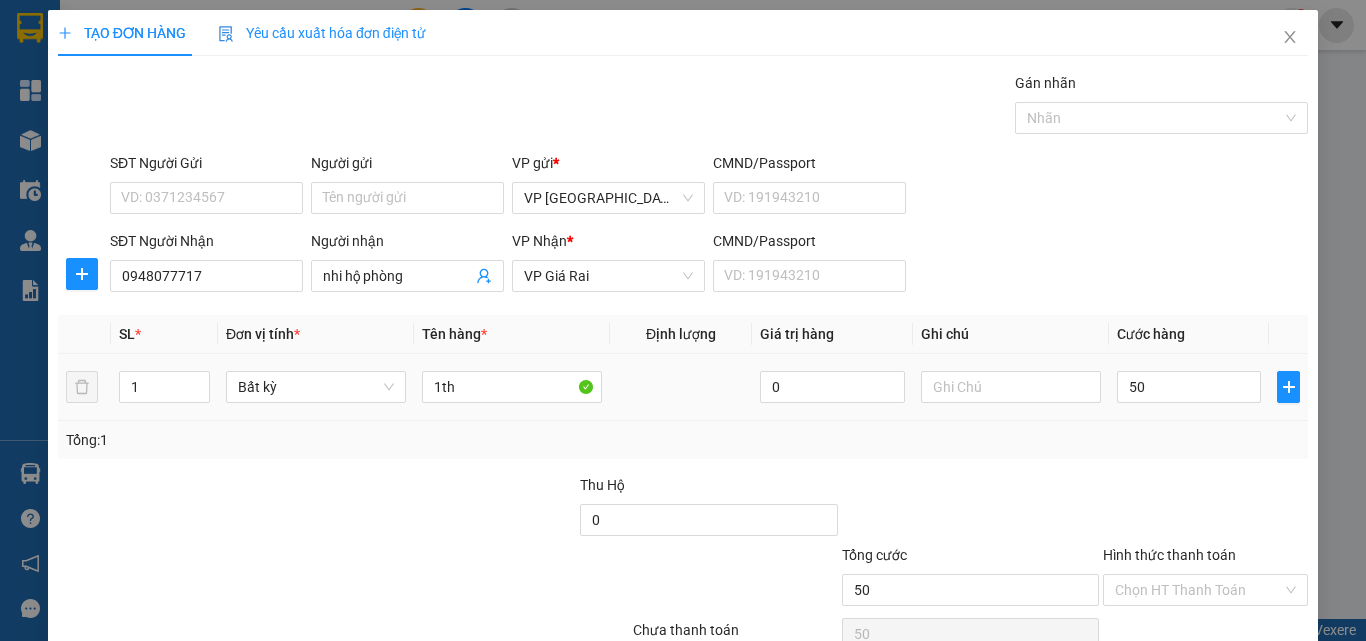 type on "50.000" 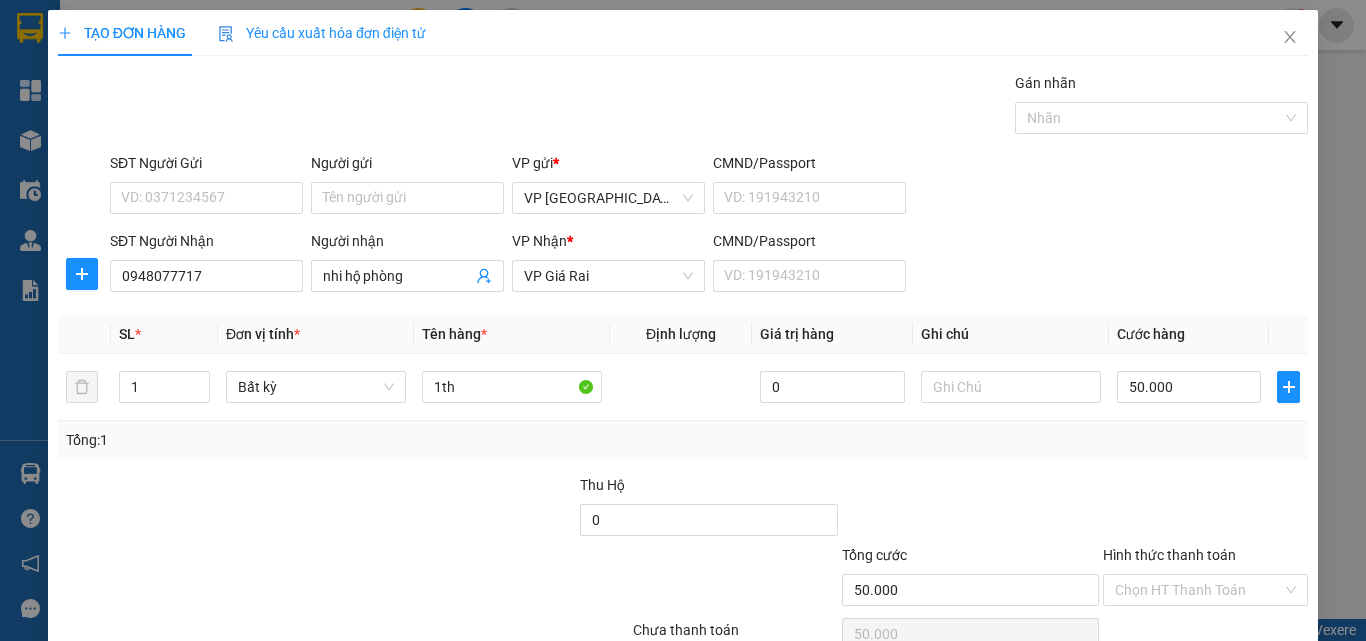 scroll, scrollTop: 99, scrollLeft: 0, axis: vertical 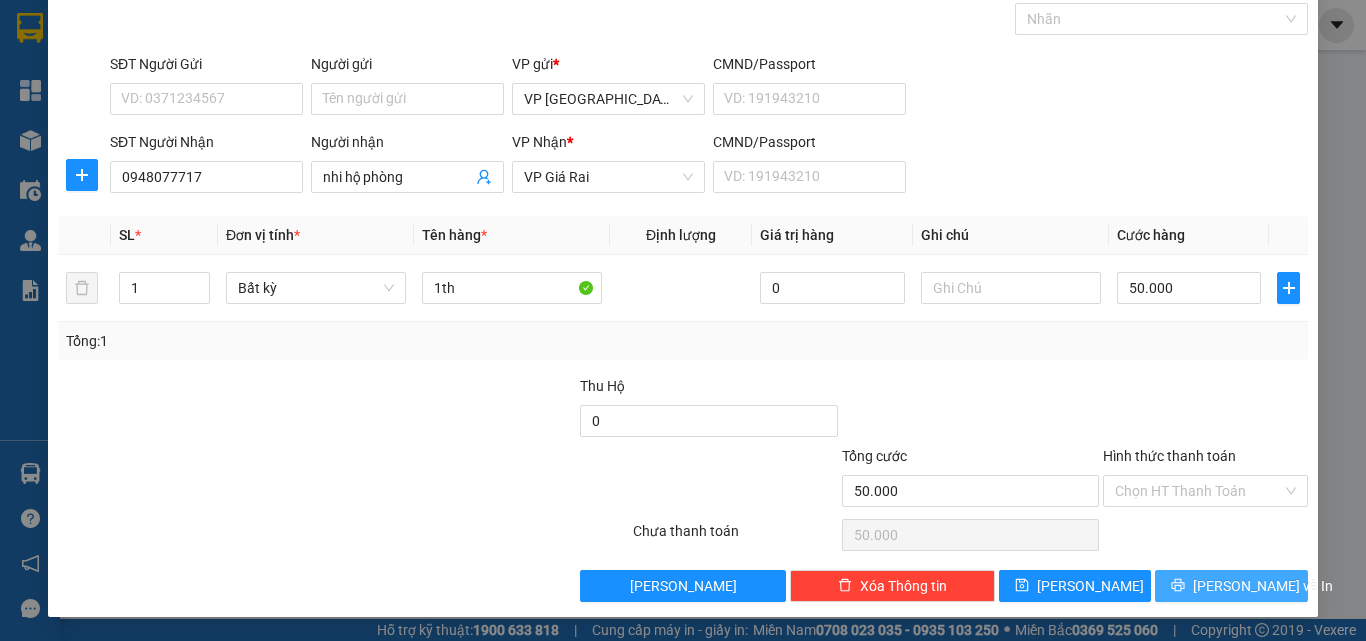 click on "[PERSON_NAME] và In" at bounding box center [1263, 586] 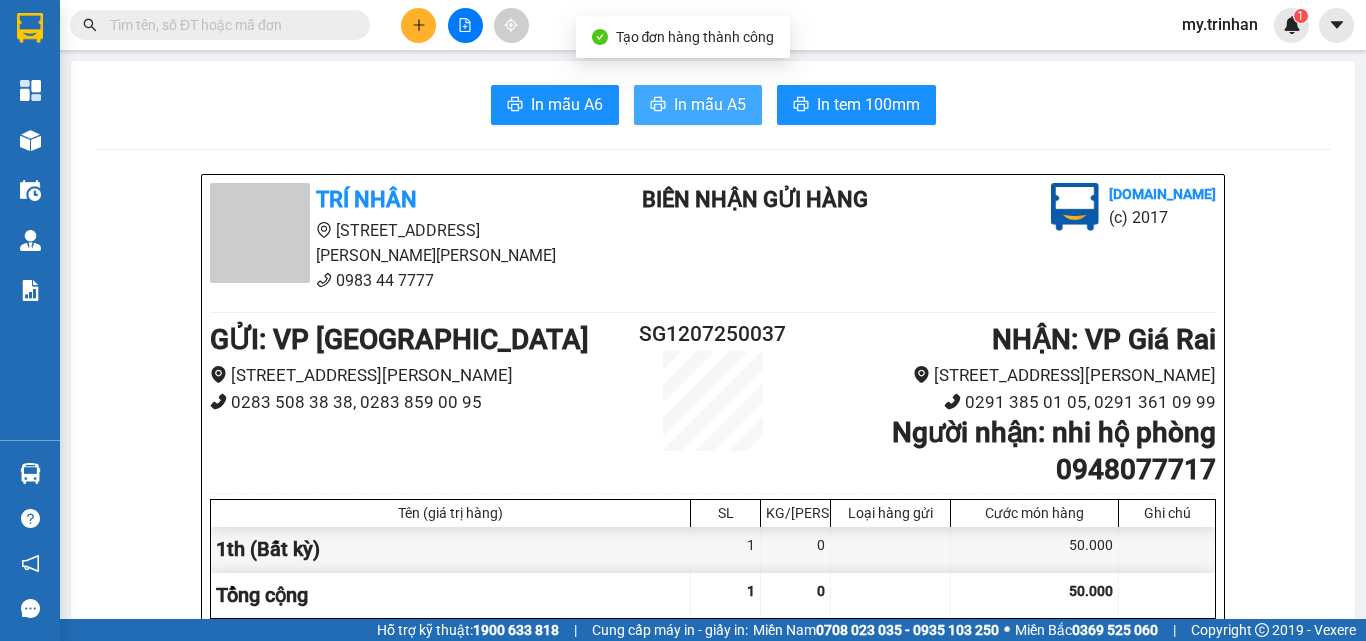 click on "In mẫu A5" at bounding box center [710, 104] 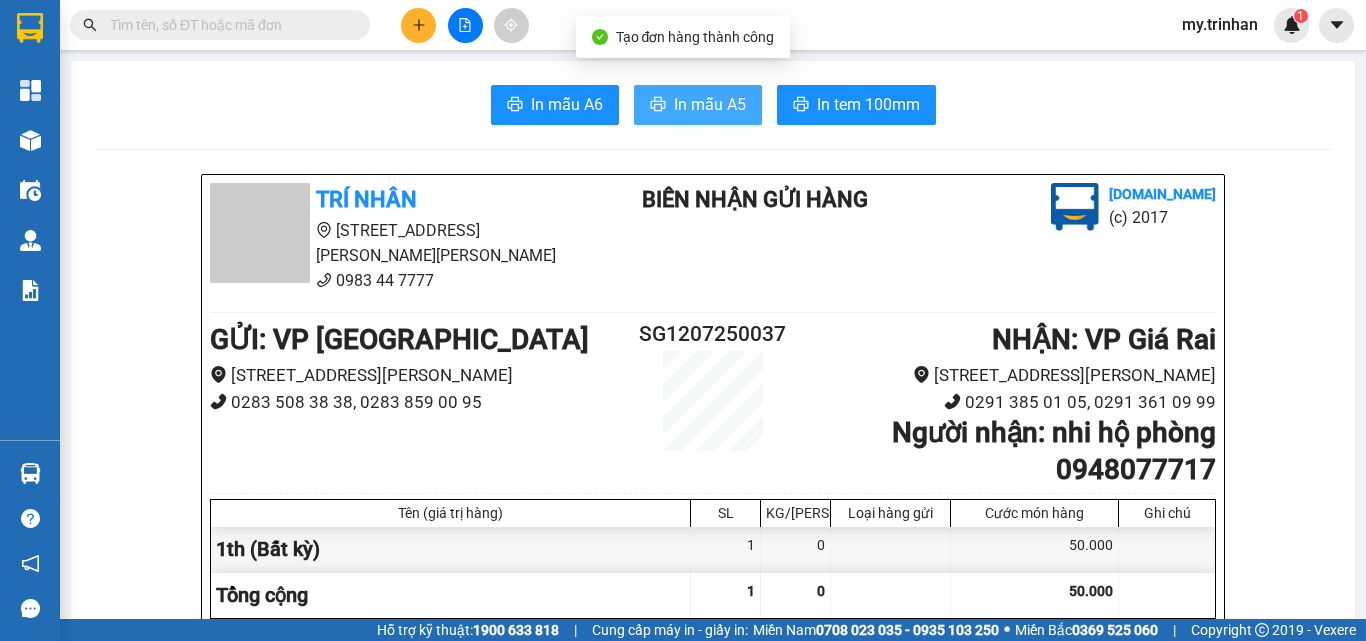 scroll, scrollTop: 0, scrollLeft: 0, axis: both 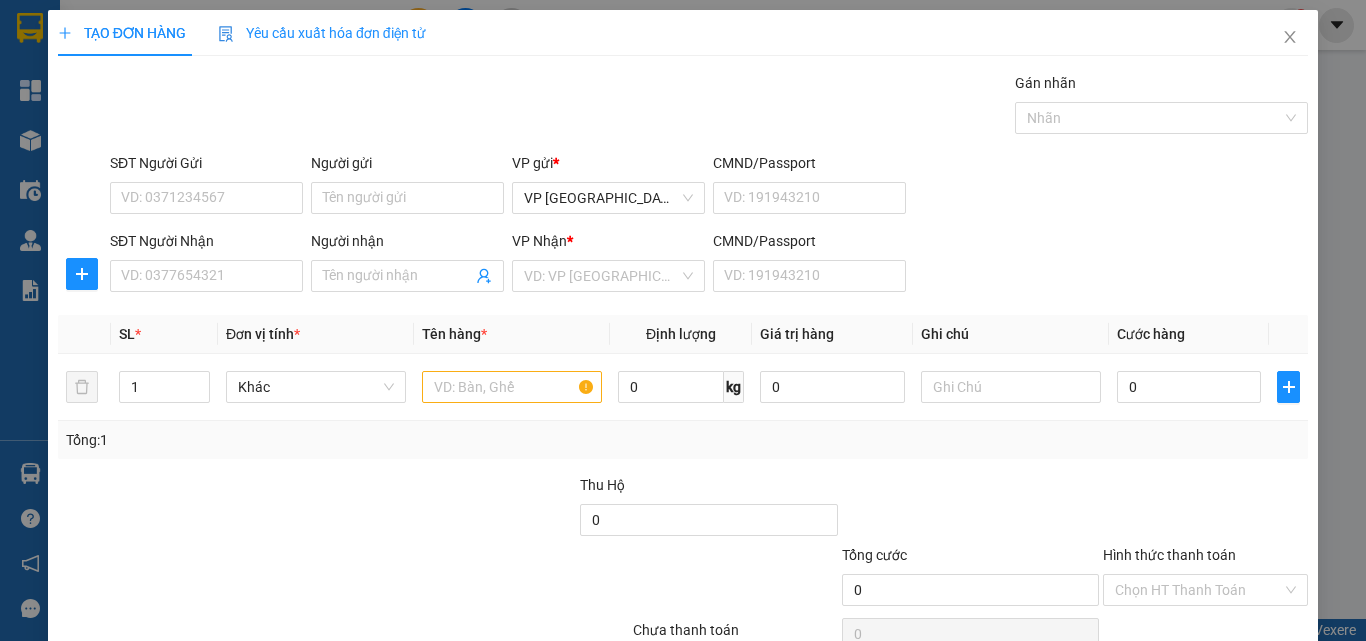click on "SĐT Người [PERSON_NAME]: 0377654321 Người [PERSON_NAME] Tên người [PERSON_NAME] [PERSON_NAME]  * VD: VP Sài Gòn CMND/Passport VD: [PASSPORT]" at bounding box center (709, 265) 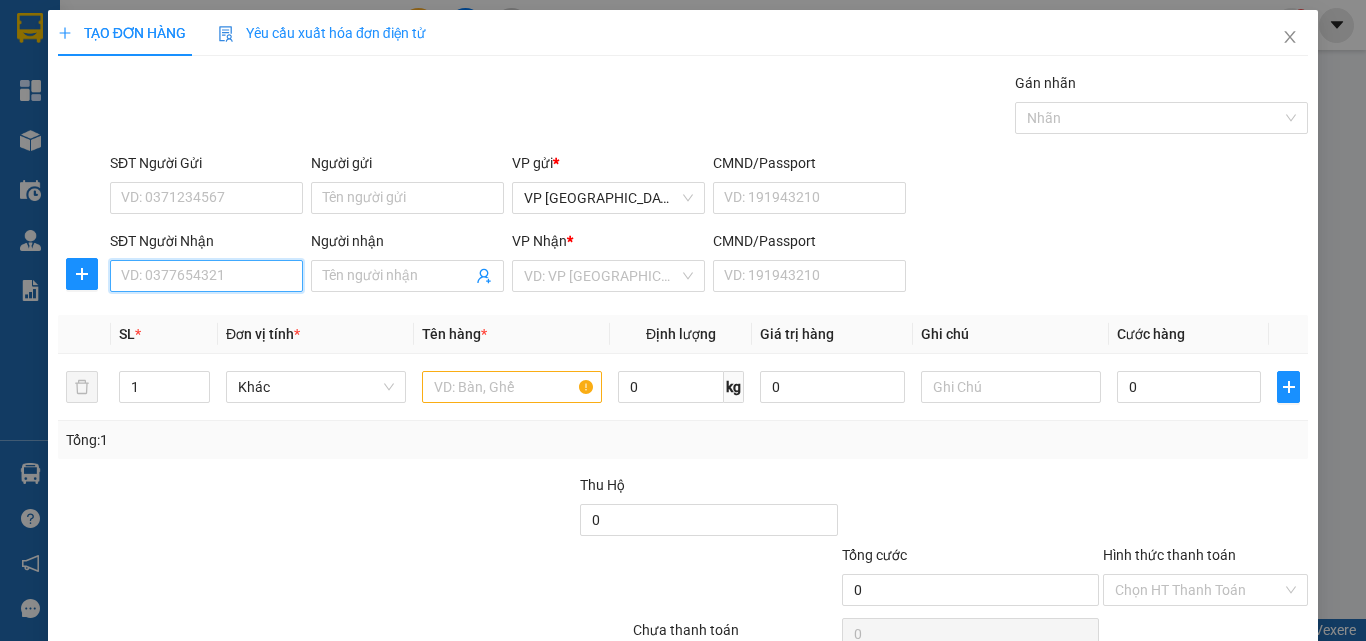 click on "SĐT Người Nhận" at bounding box center (206, 276) 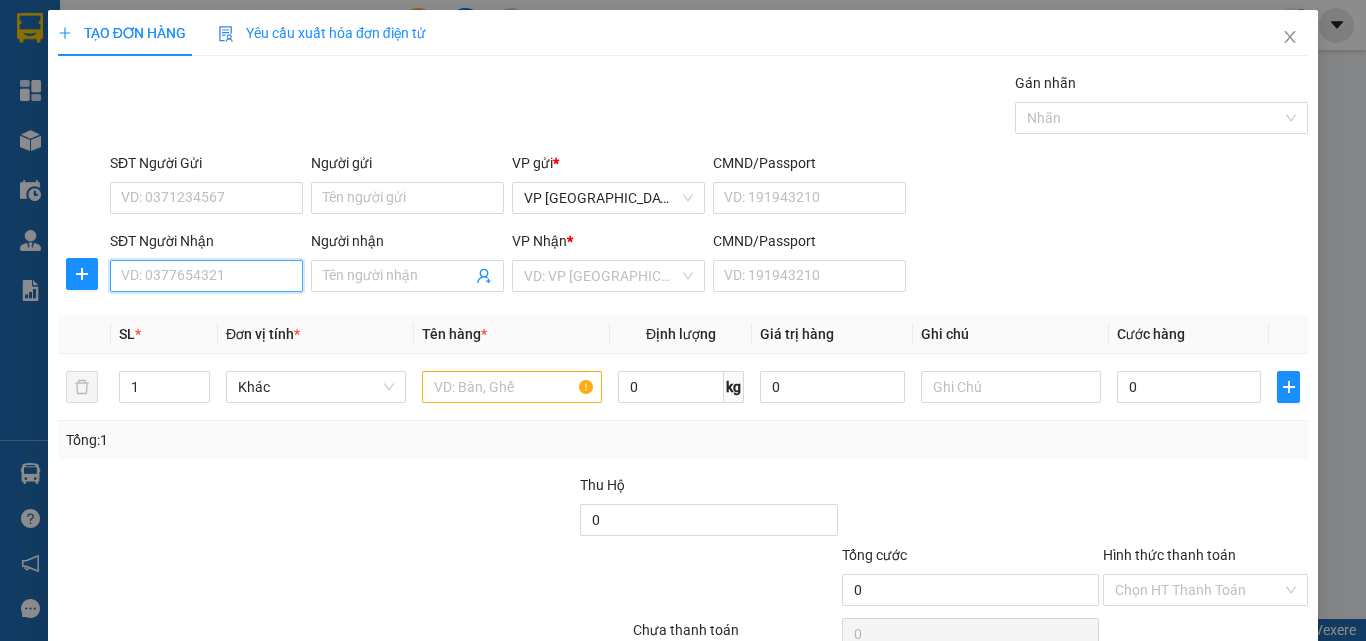 click on "SĐT Người Nhận" at bounding box center [206, 276] 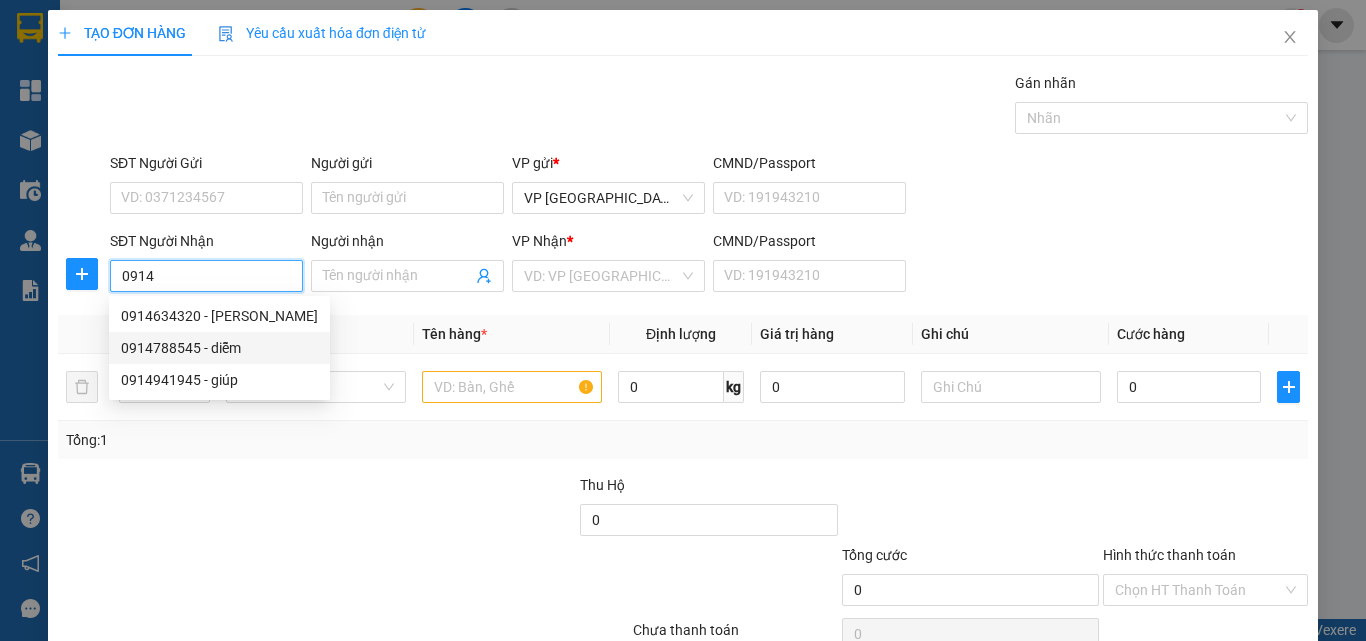 click on "0914788545 - diễm" at bounding box center (219, 348) 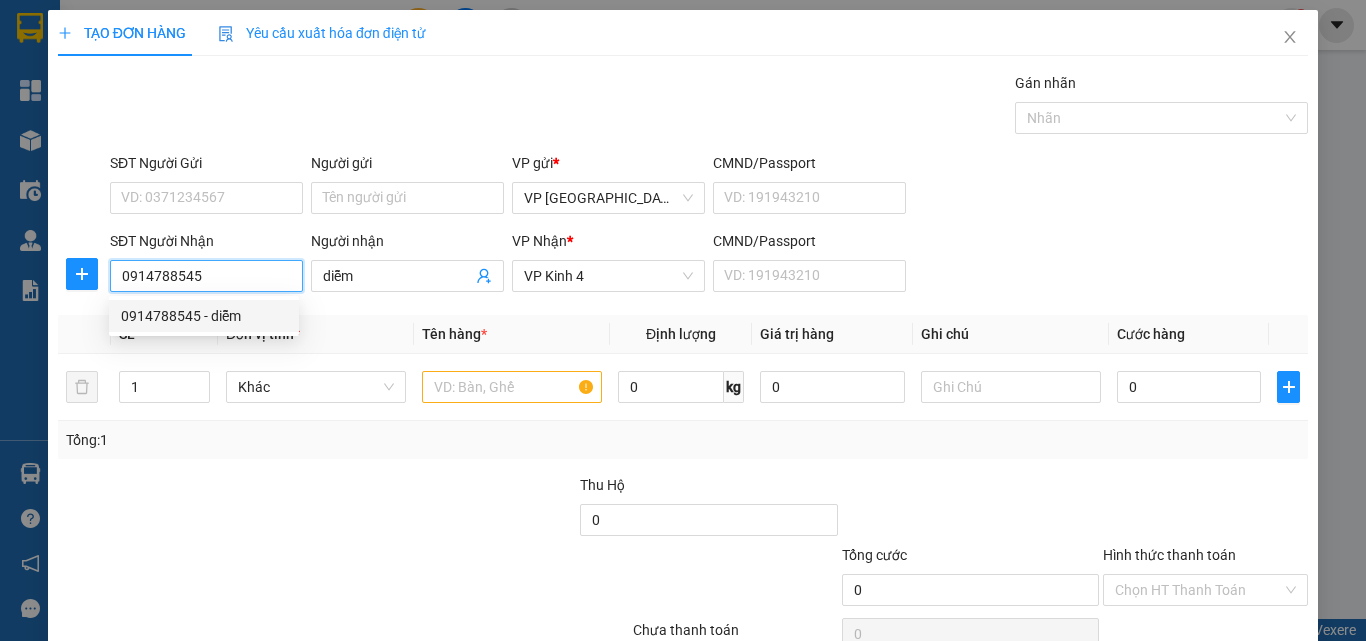 type on "50.000" 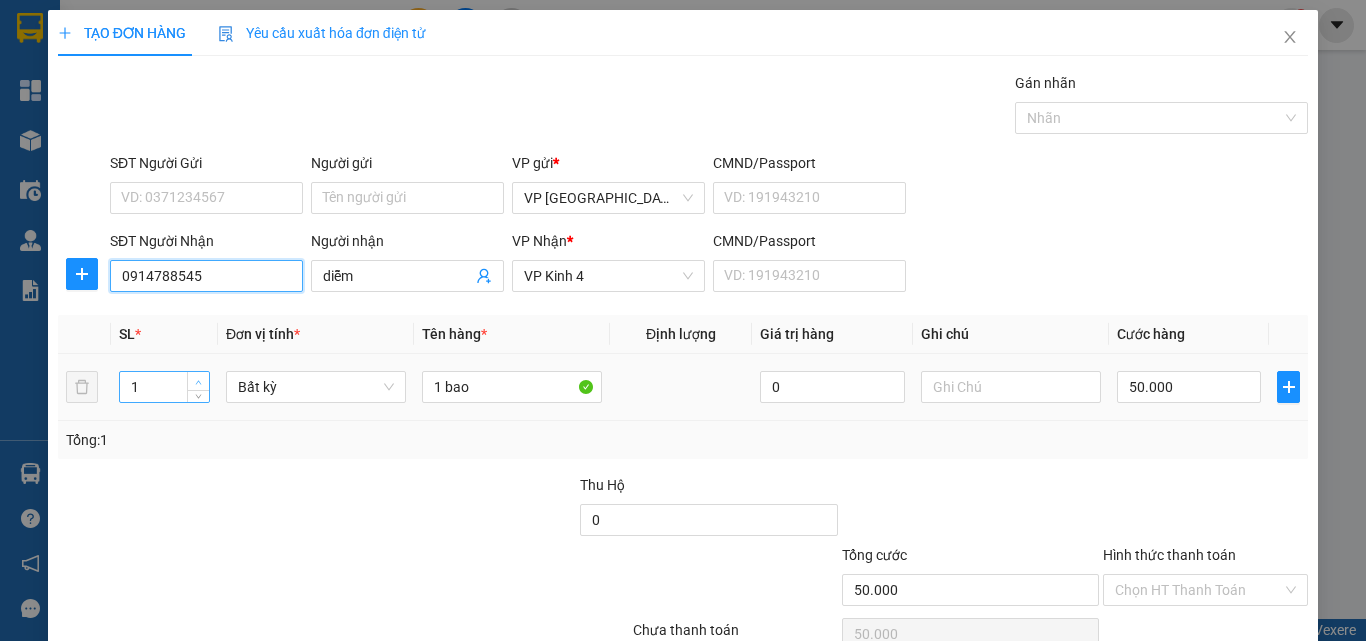 type on "0914788545" 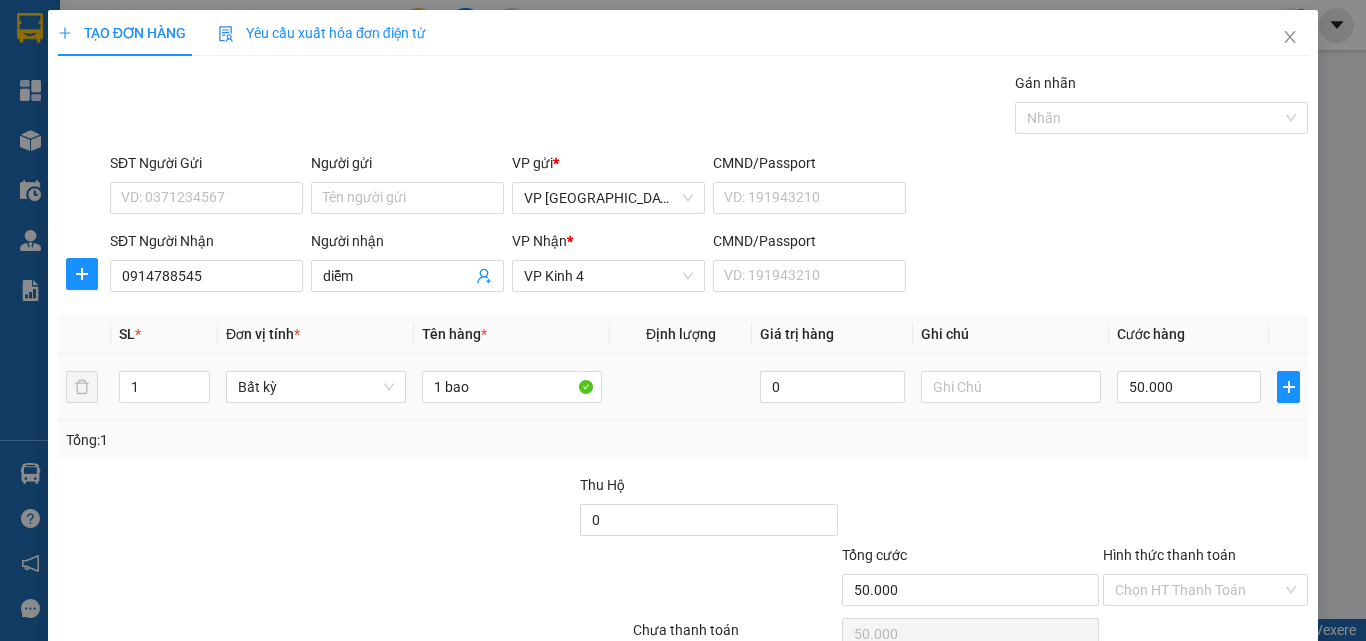 type on "2" 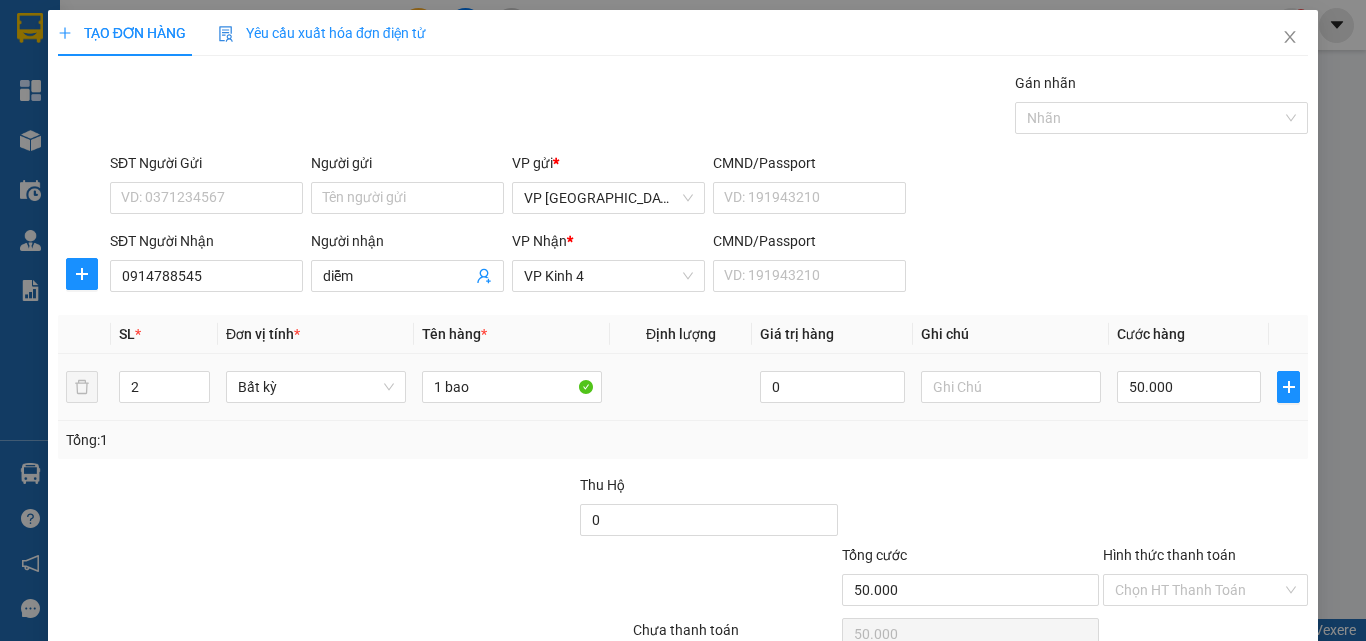 drag, startPoint x: 196, startPoint y: 381, endPoint x: 220, endPoint y: 392, distance: 26.400757 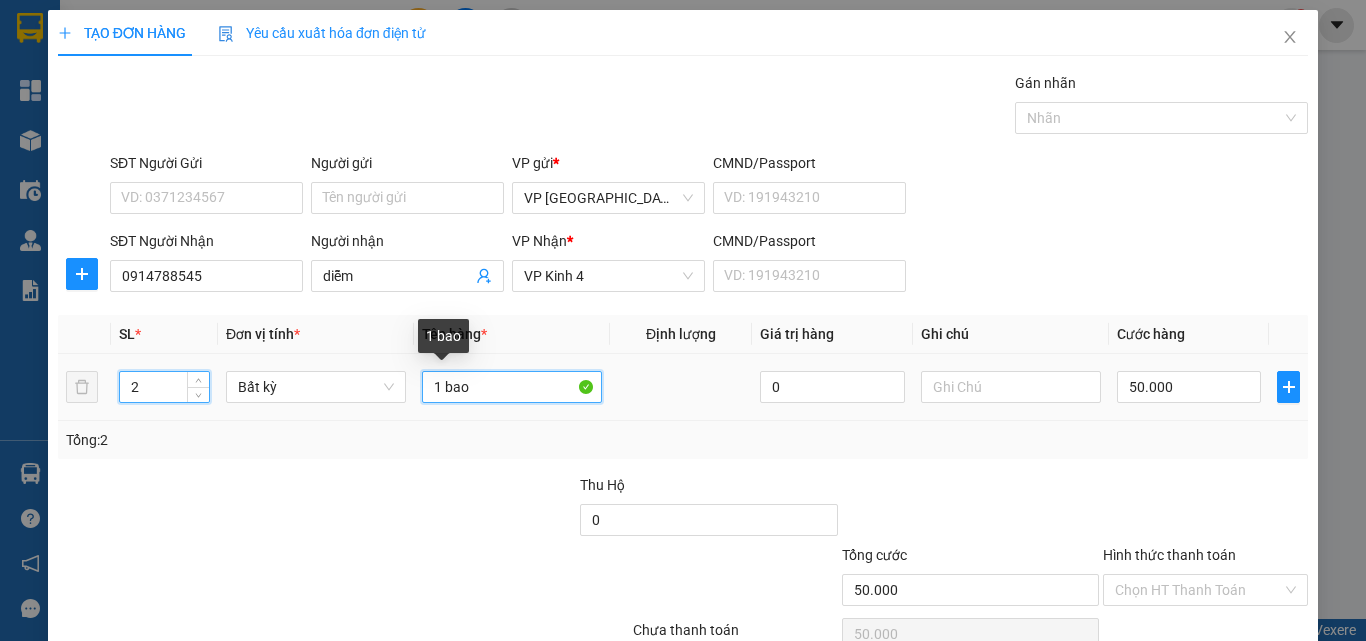 click on "1 bao" at bounding box center (512, 387) 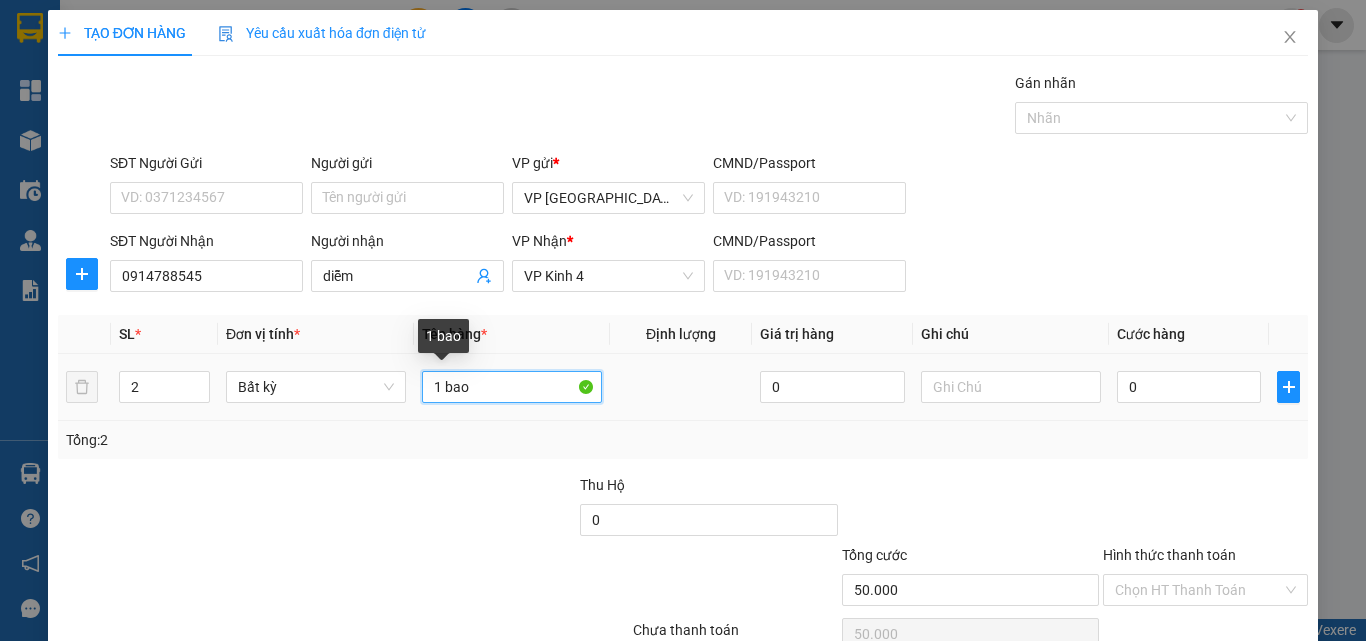 type on "0" 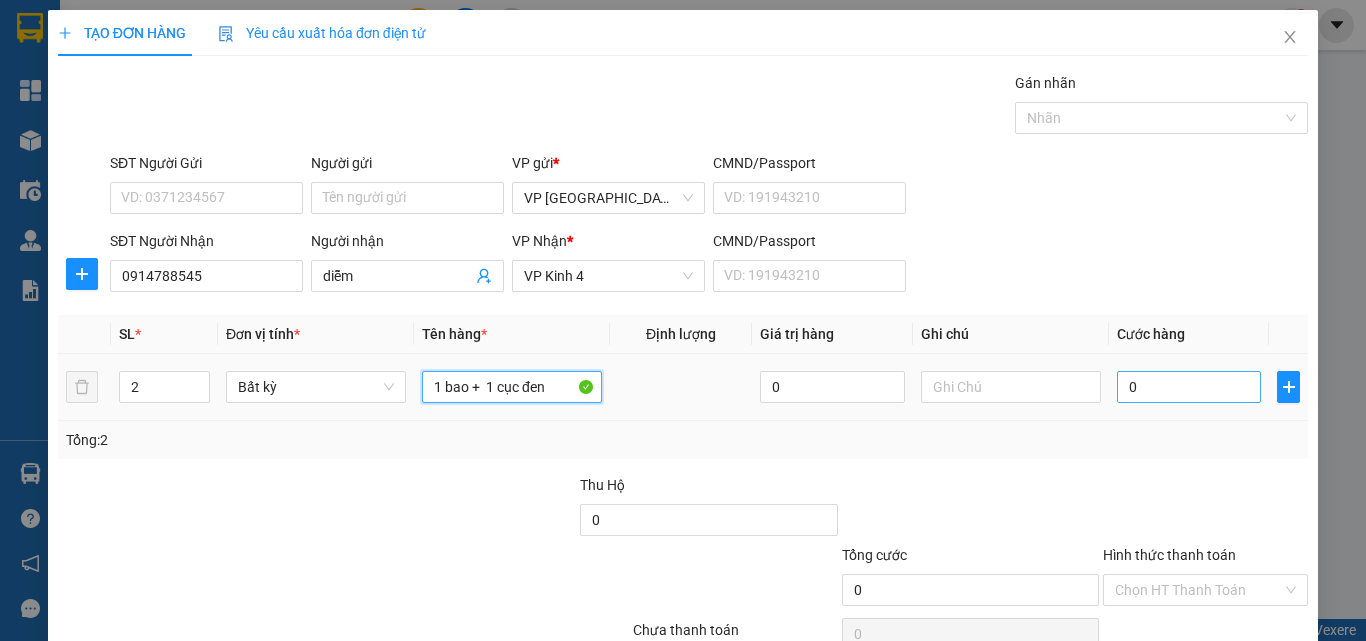 type on "1 bao +  1 cục đen" 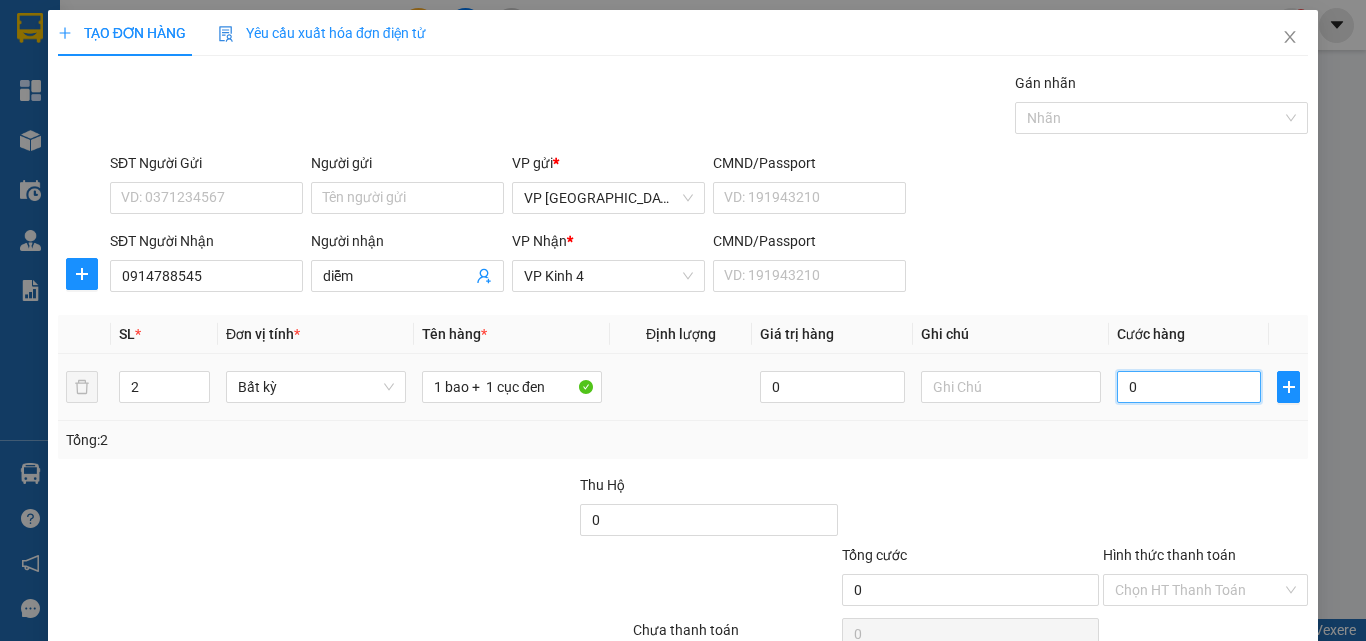 click on "0" at bounding box center (1189, 387) 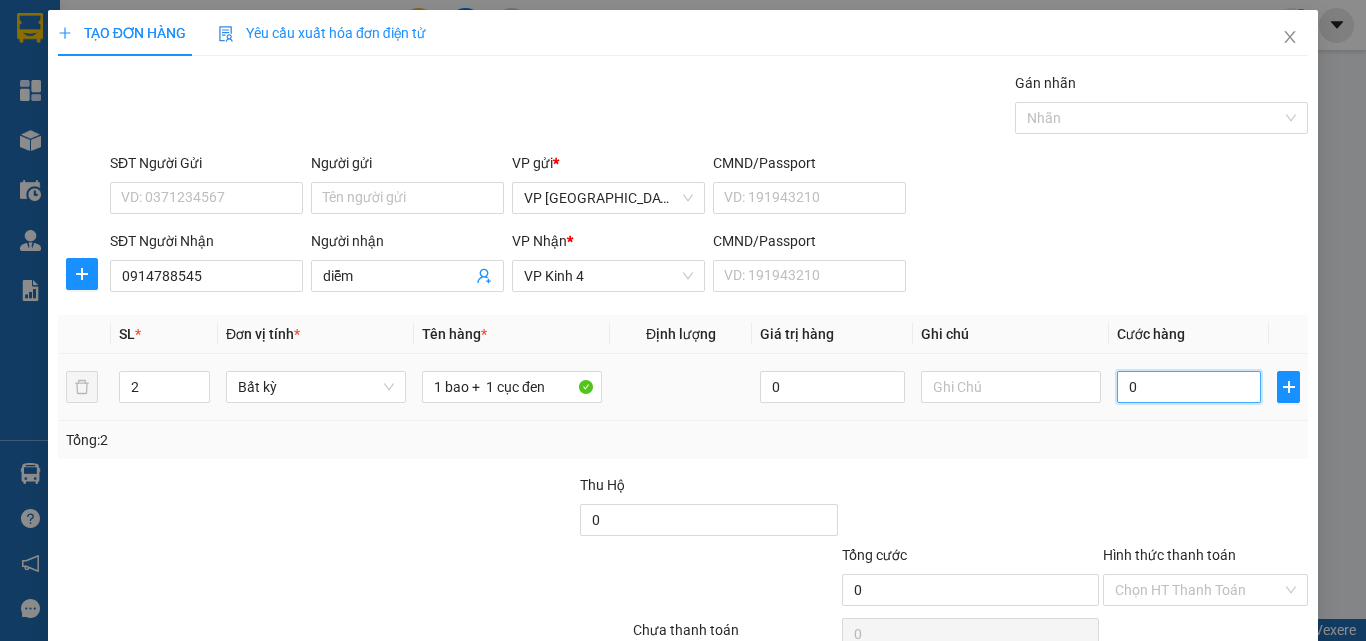 type on "1" 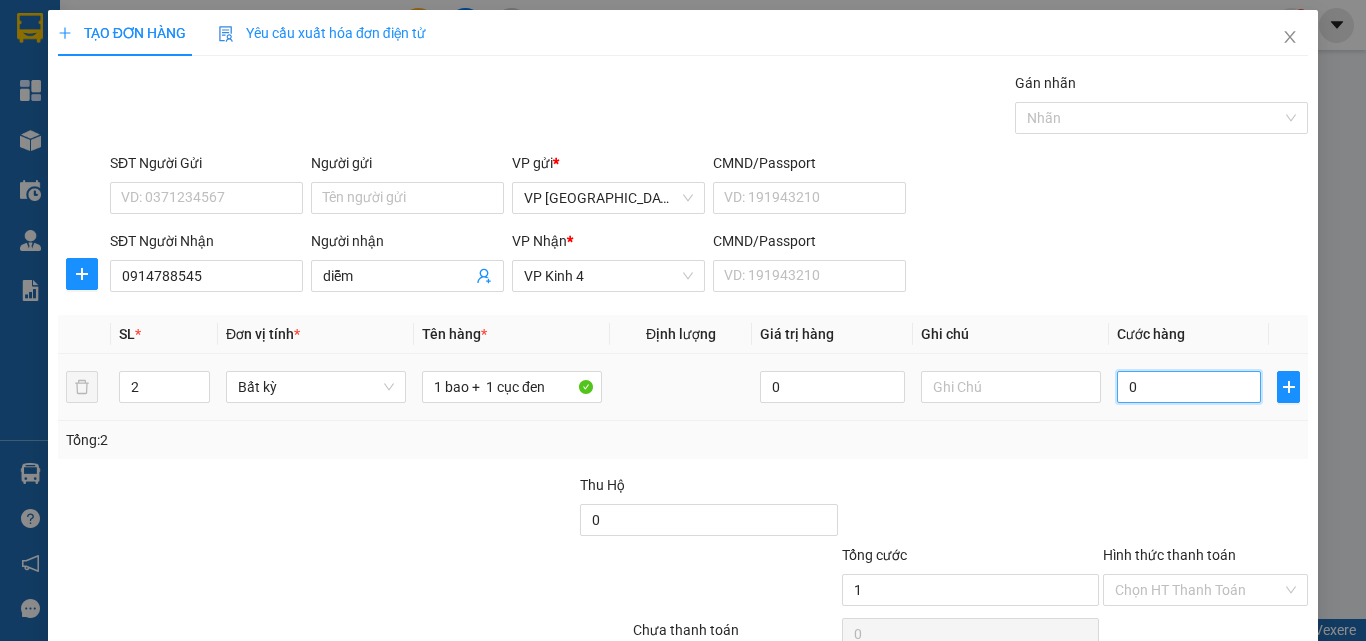 type on "1" 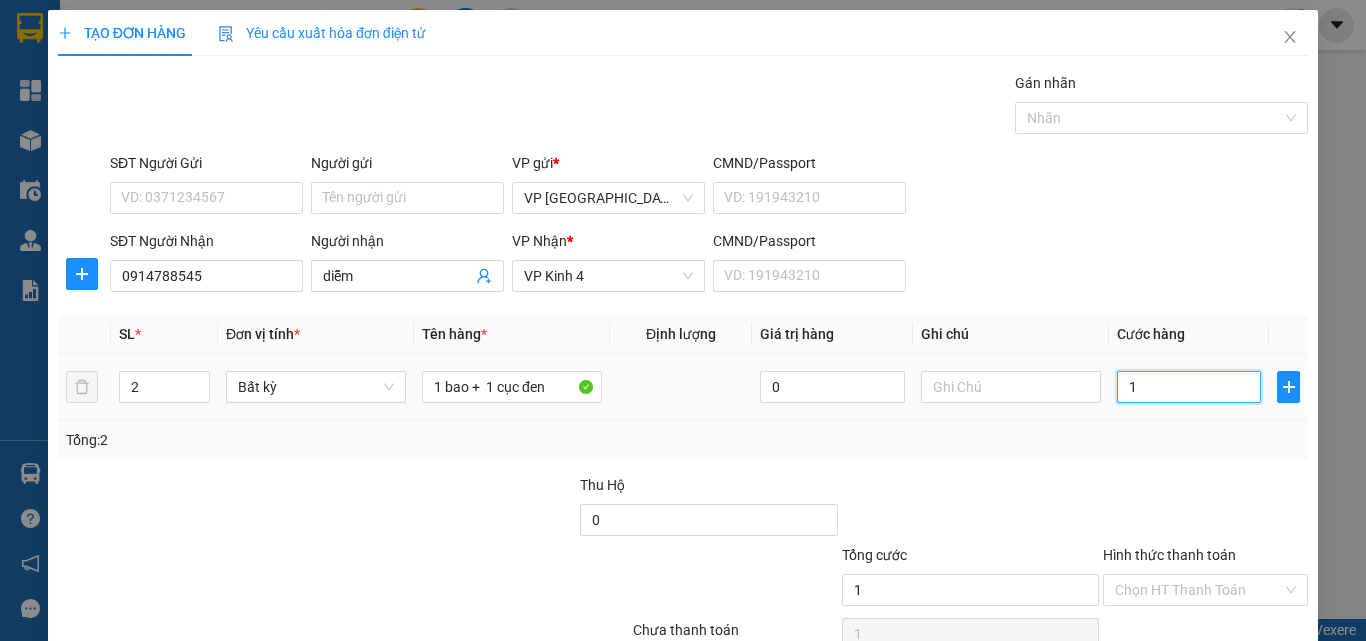type on "13" 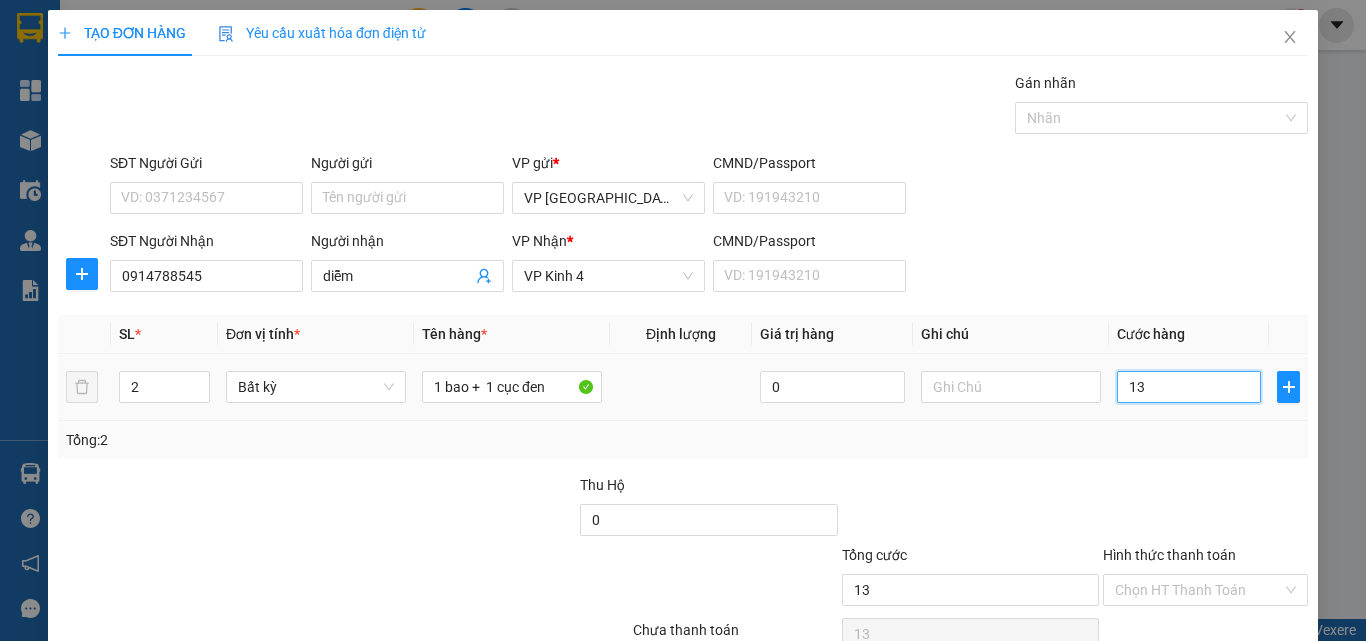 type on "130" 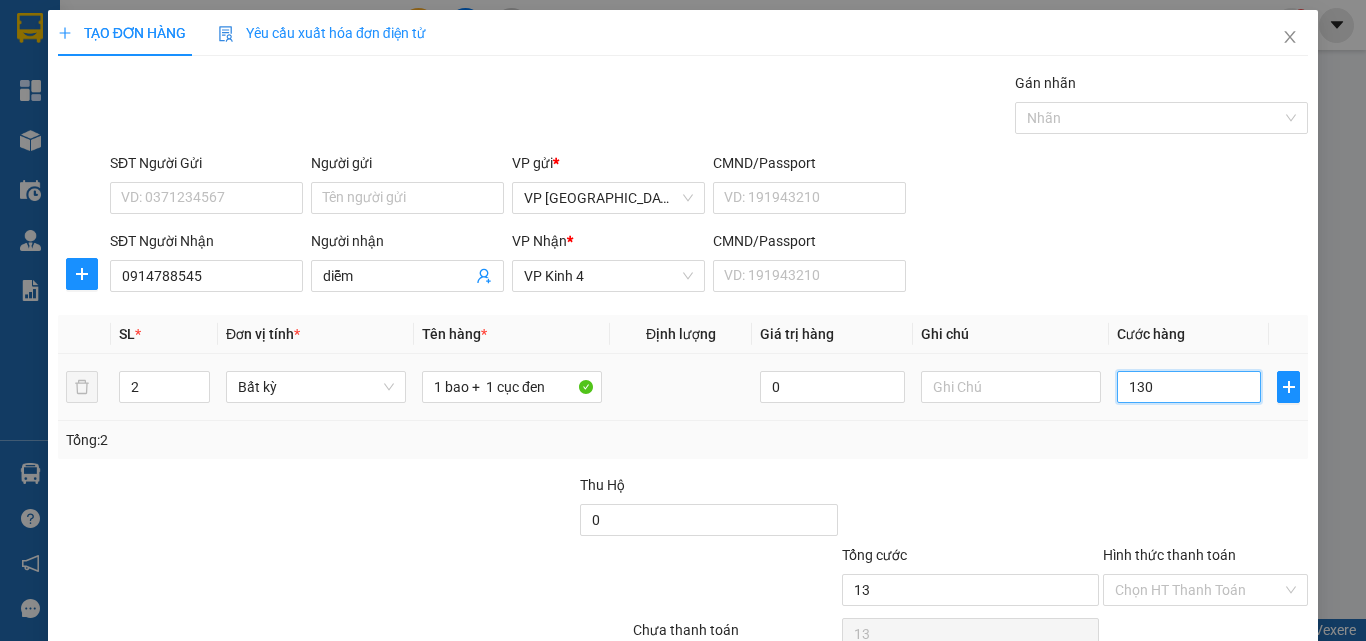 type on "130" 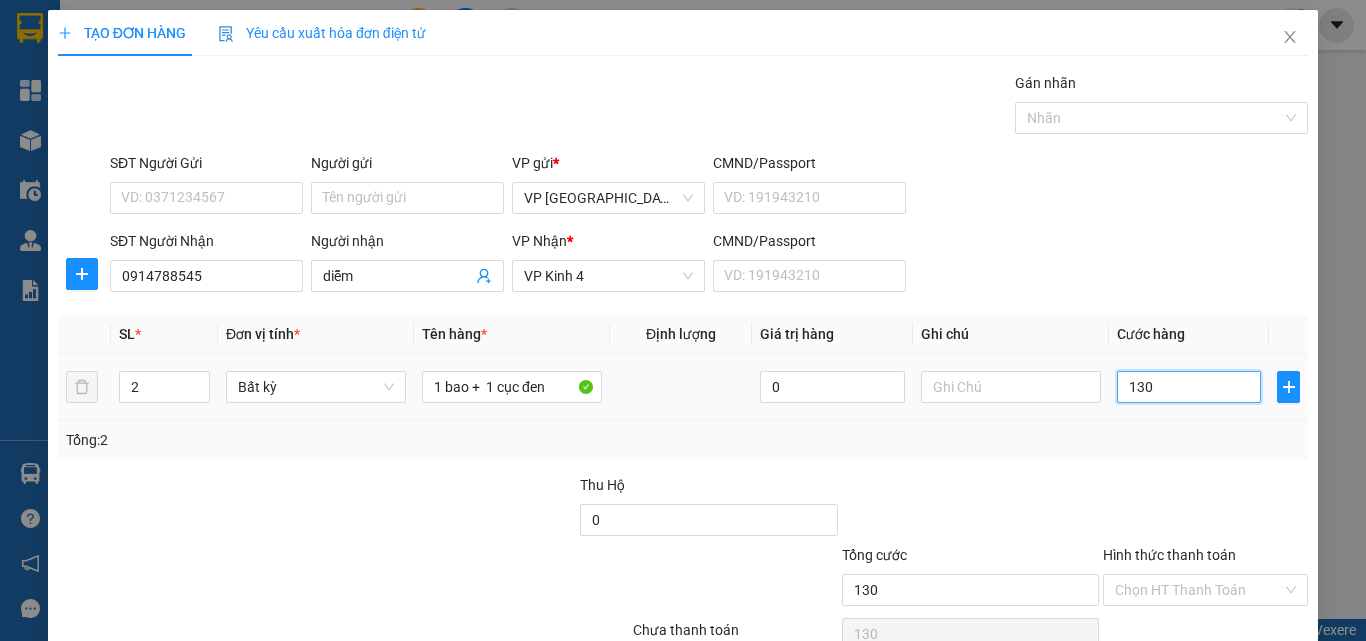 type on "130" 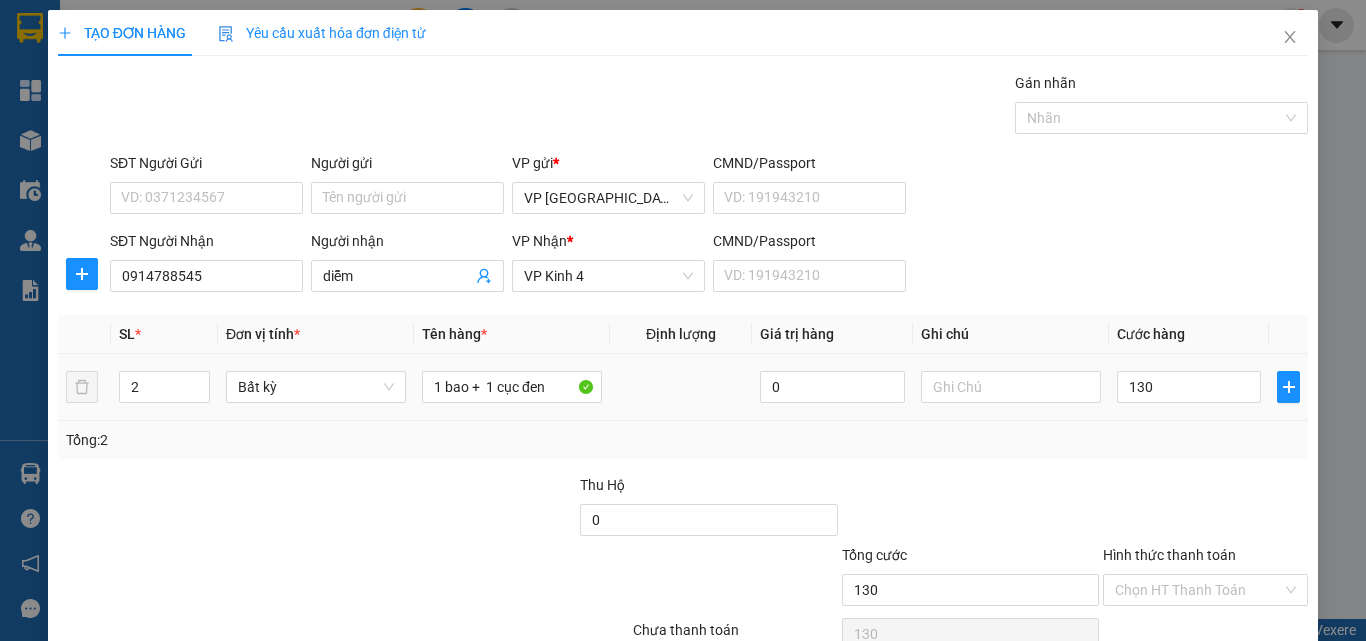 type on "130.000" 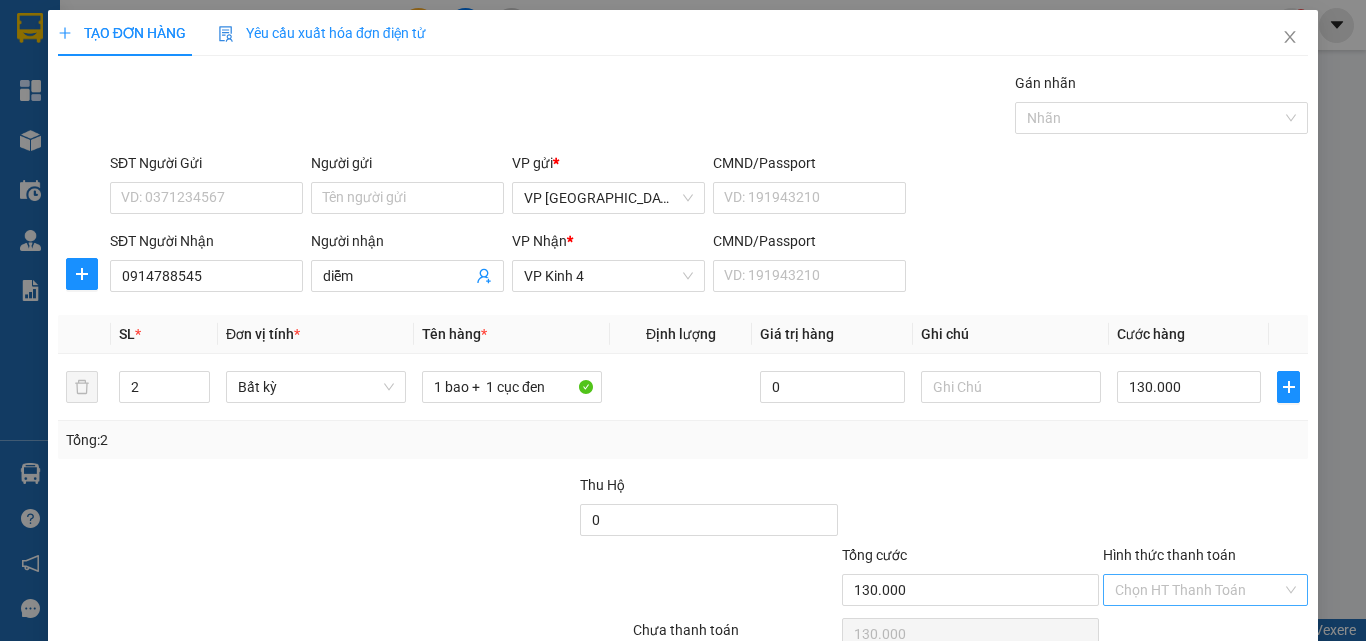 scroll, scrollTop: 99, scrollLeft: 0, axis: vertical 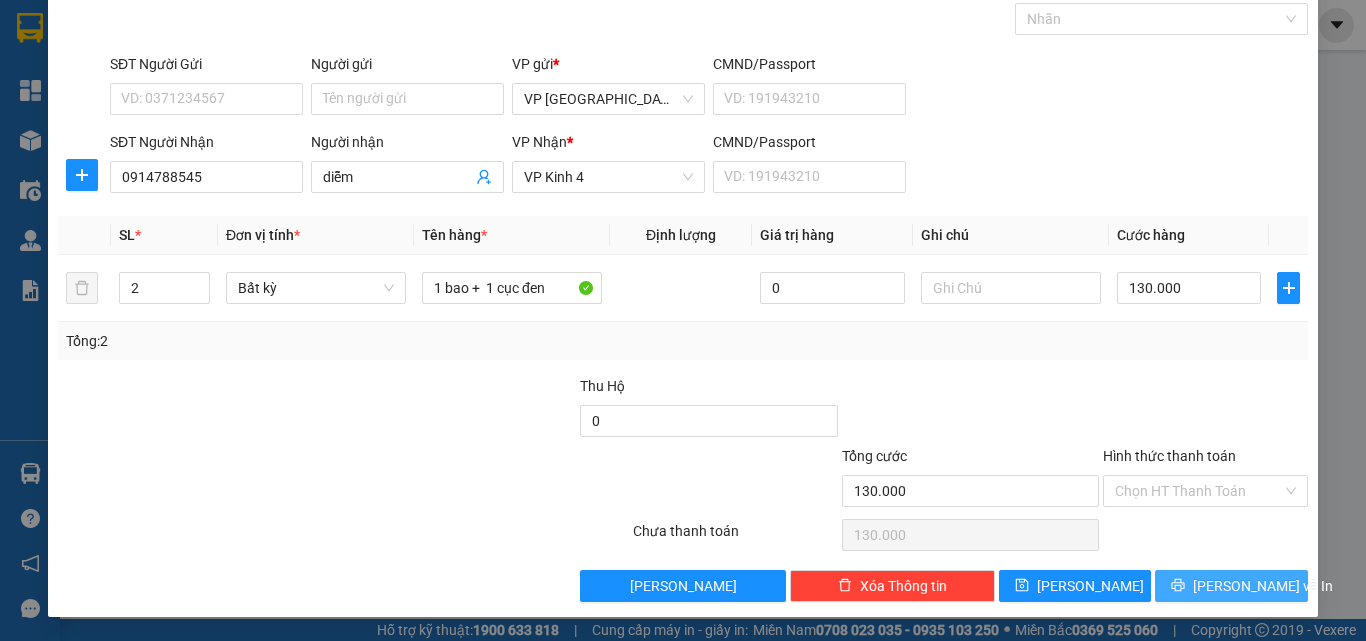 click on "Transit Pickup Surcharge Ids Transit Deliver Surcharge Ids Transit Deliver Surcharge Transit Deliver Surcharge Gói vận chuyển  * [PERSON_NAME] Gán [PERSON_NAME] SĐT Người Gửi VD: 0371234567 Người gửi Tên người gửi VP gửi  * VP [GEOGRAPHIC_DATA] CMND/Passport VD: [PASSPORT] SĐT Người [PERSON_NAME] 0914788545 Người [PERSON_NAME] [PERSON_NAME]  * VP [PERSON_NAME] 4 CMND/Passport VD: [PASSPORT] SL  * Đơn vị tính  * Tên hàng  * Định [PERSON_NAME] trị hàng Ghi [PERSON_NAME] hàng                   2 Bất kỳ 1 bao +  1 cục đen 0 130.000 Tổng:  2 Thu Hộ 0 [PERSON_NAME] 130.000 [PERSON_NAME] [PERSON_NAME] HT [PERSON_NAME] Số [PERSON_NAME] thu trước 0 Chưa [PERSON_NAME] 130.000 [PERSON_NAME] [PERSON_NAME] nháp Xóa Thông tin [PERSON_NAME] và In 1 bao +  1 cục đen" at bounding box center (683, 287) 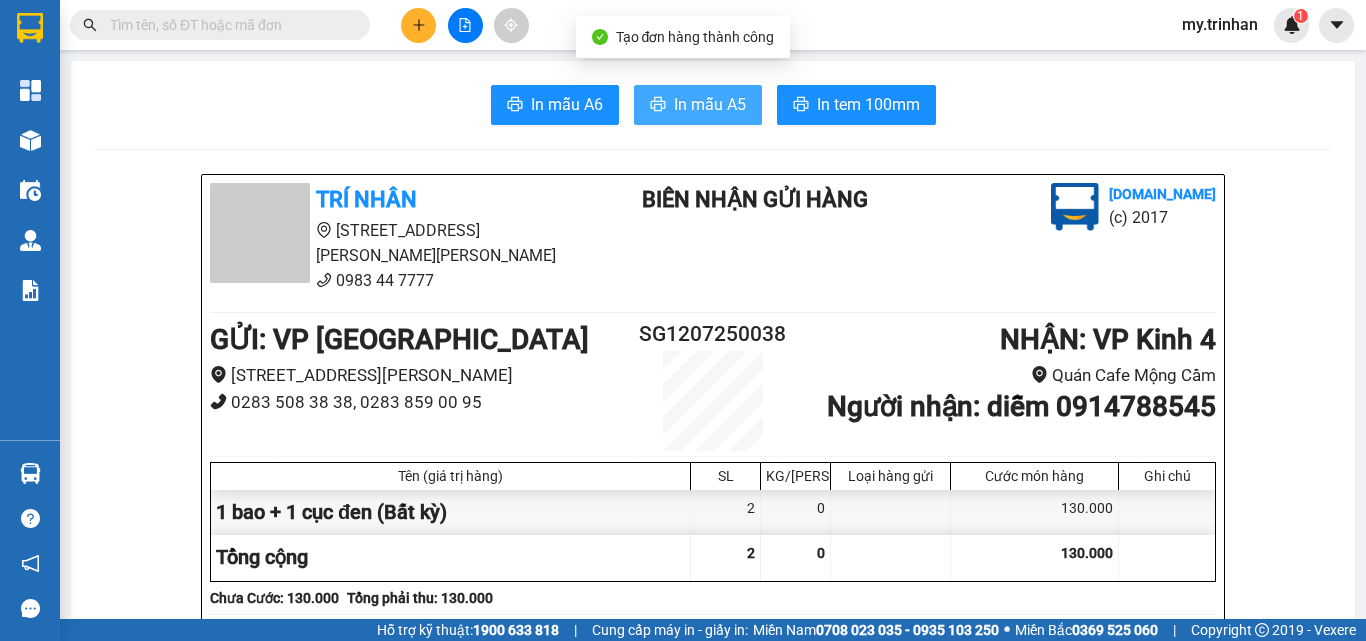 click on "In mẫu A5" at bounding box center [710, 104] 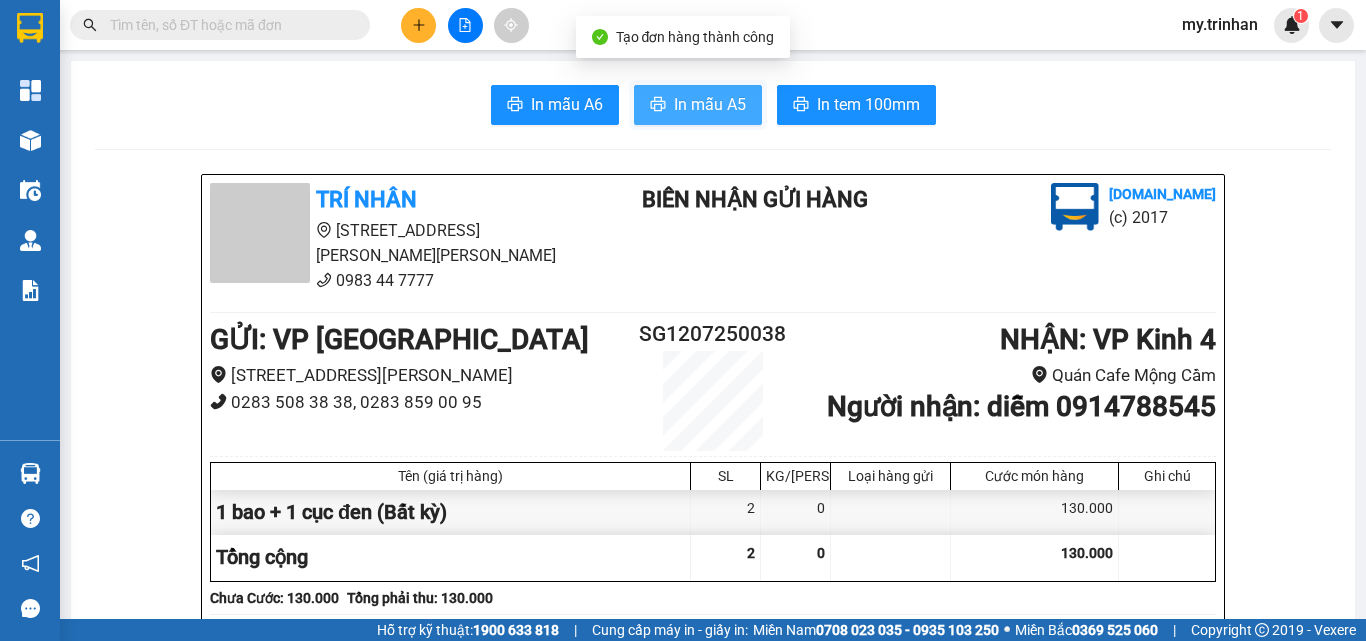 scroll, scrollTop: 0, scrollLeft: 0, axis: both 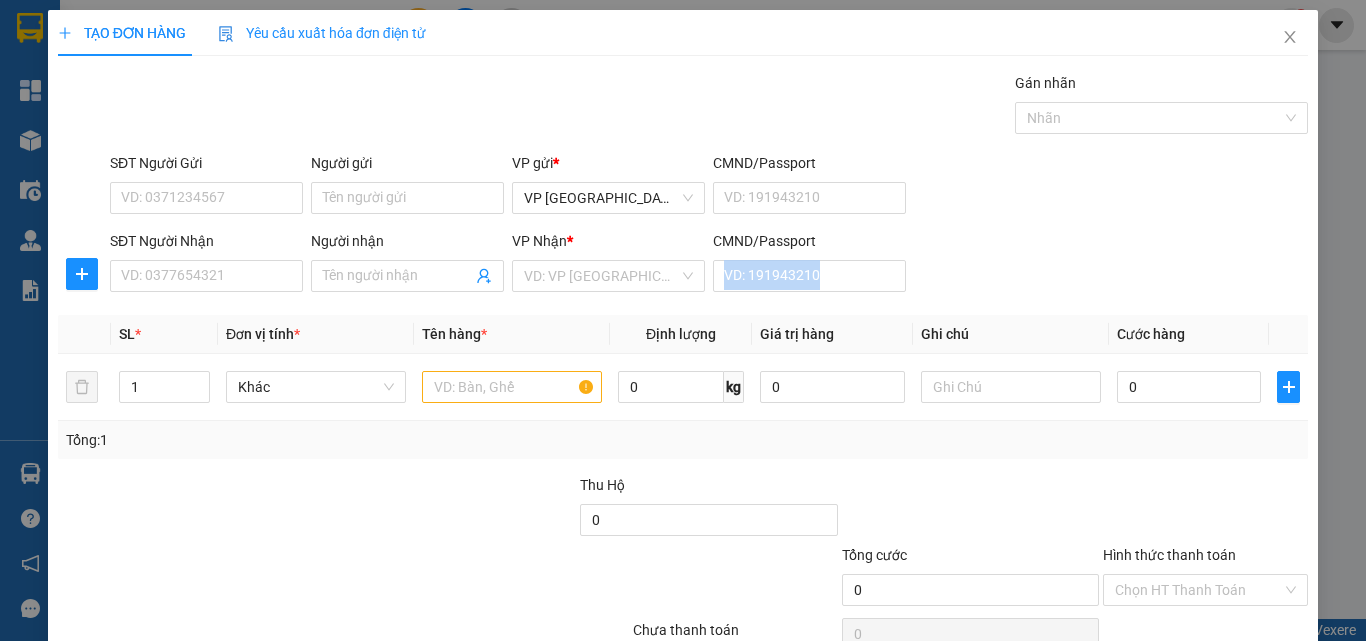 drag, startPoint x: 1053, startPoint y: 262, endPoint x: 905, endPoint y: 276, distance: 148.66069 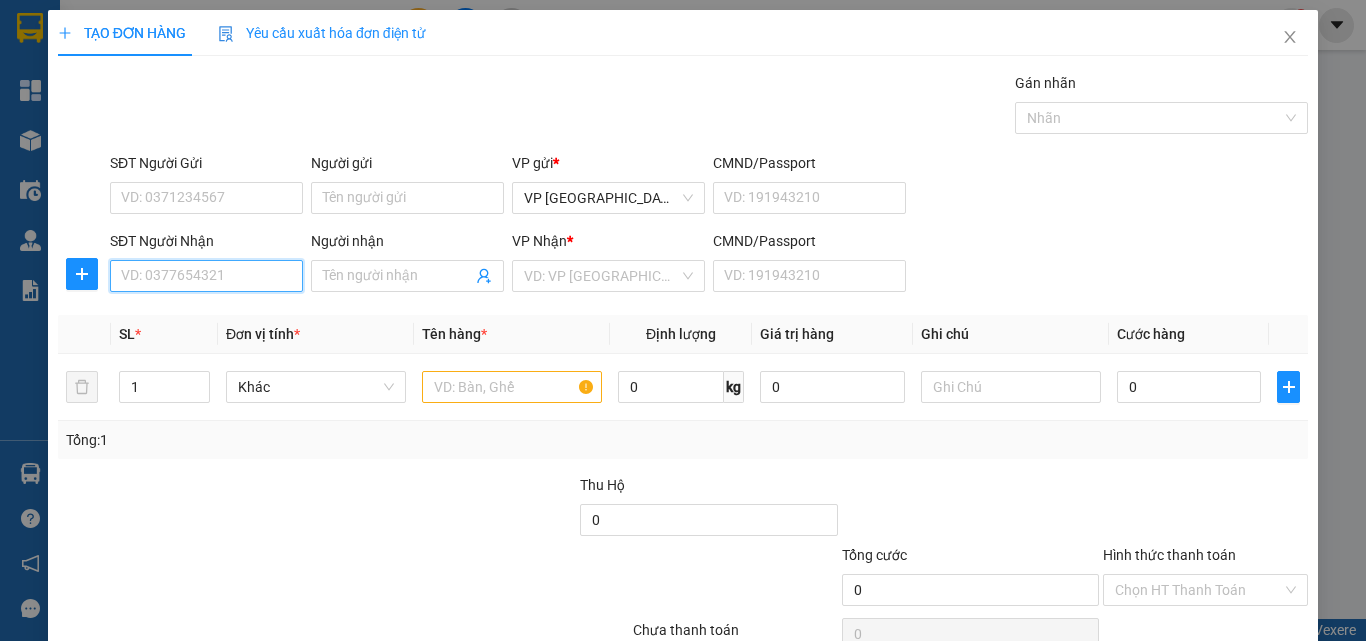 click on "SĐT Người Nhận" at bounding box center [206, 276] 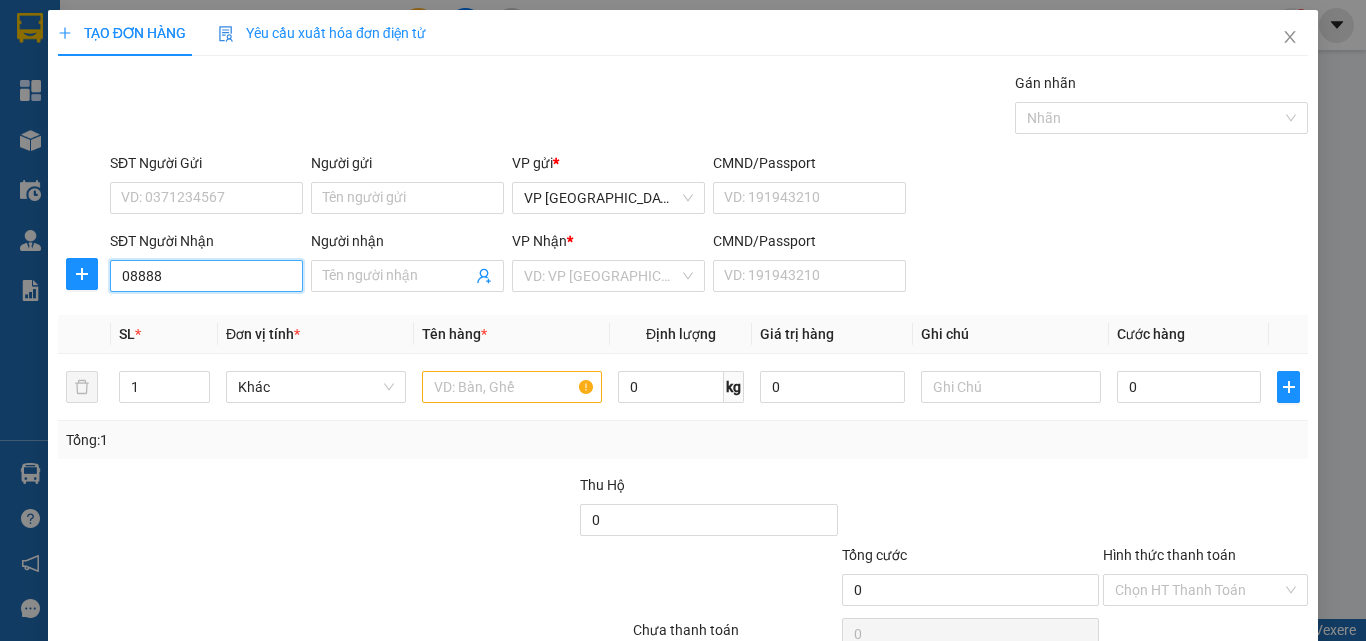 click on "08888" at bounding box center (206, 276) 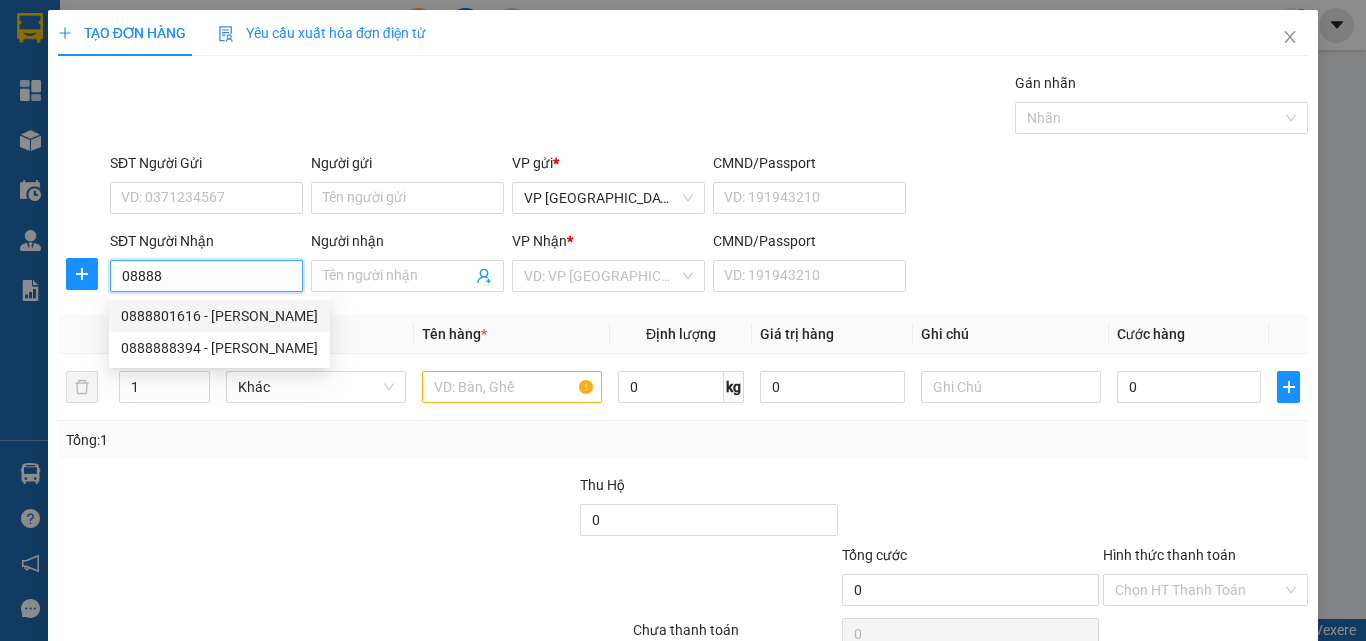 click on "0888801616 - [PERSON_NAME]" at bounding box center [219, 316] 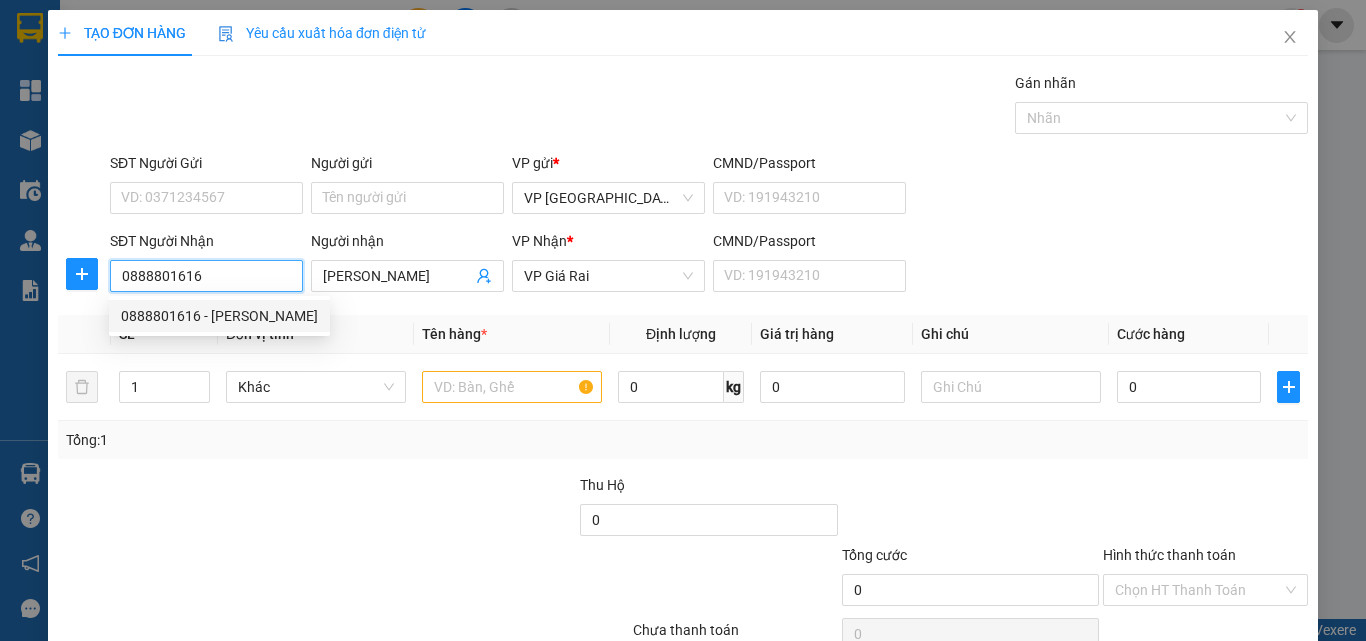 type on "30.000" 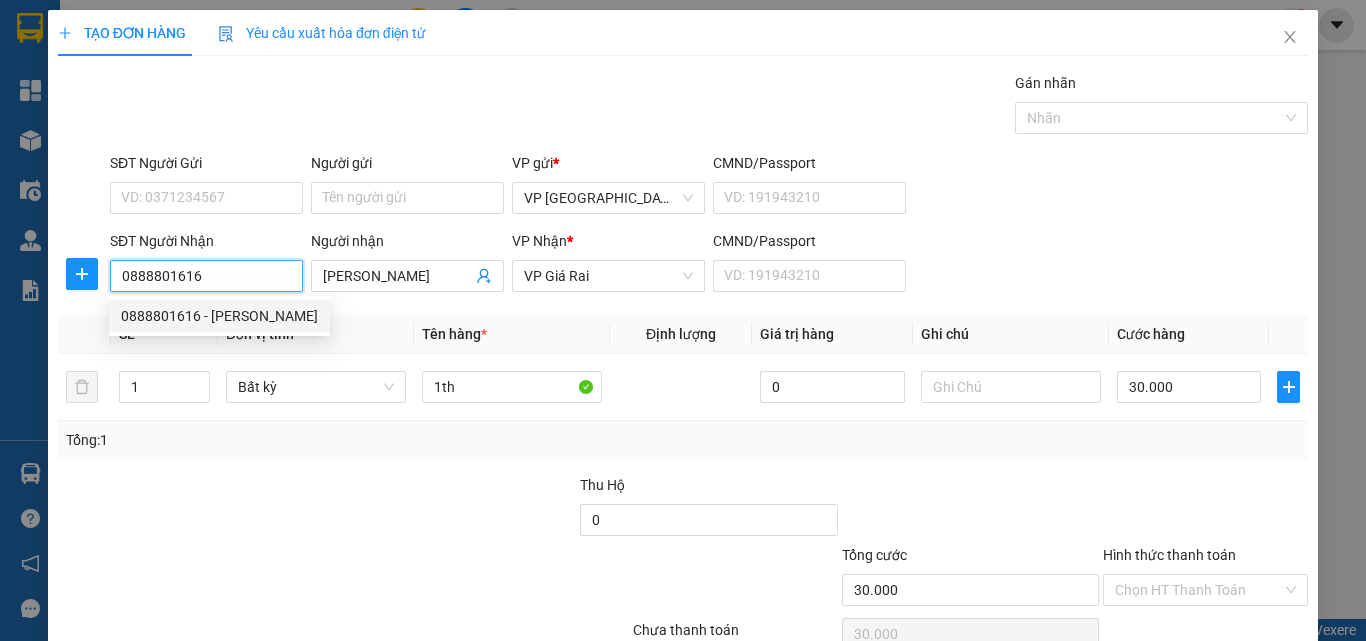 drag, startPoint x: 223, startPoint y: 280, endPoint x: 164, endPoint y: 280, distance: 59 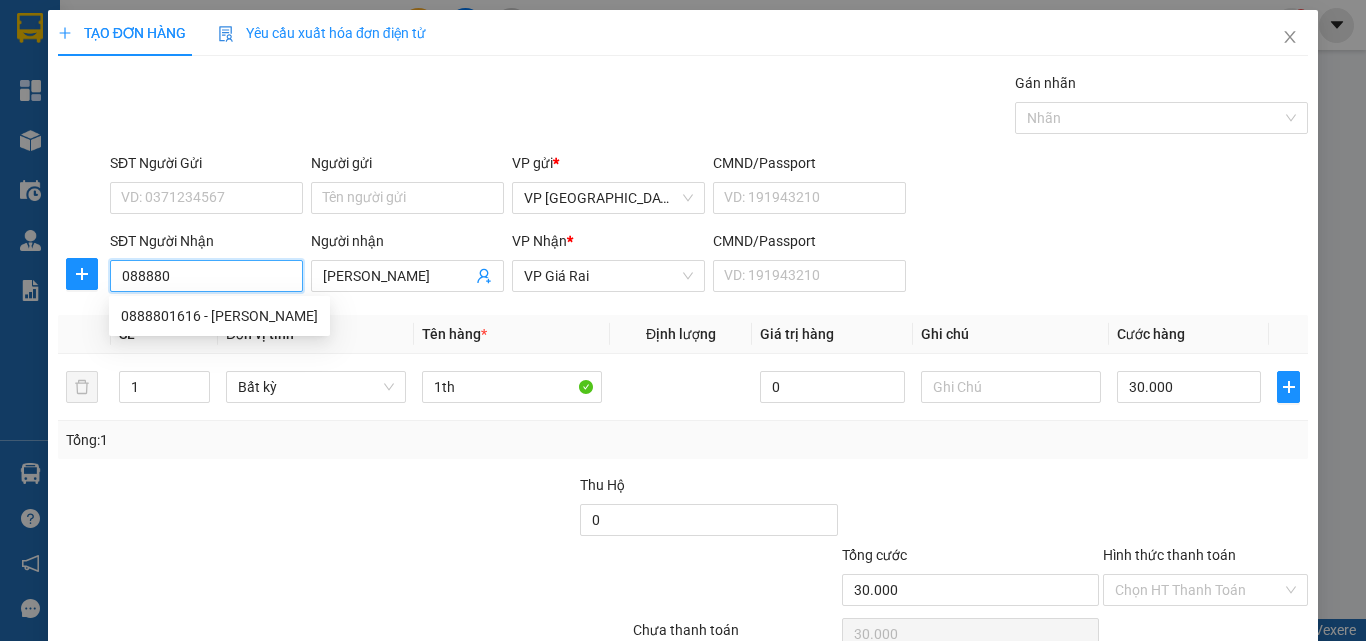 click on "088880" at bounding box center [206, 276] 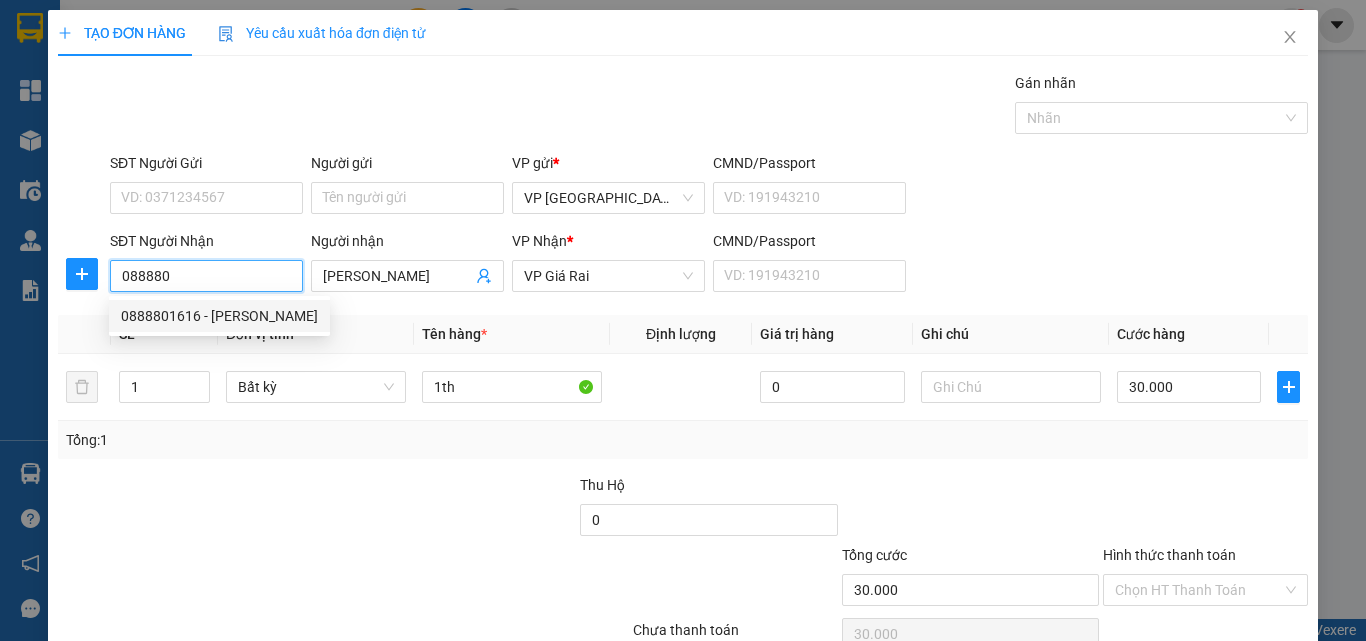 click on "088880" at bounding box center (206, 276) 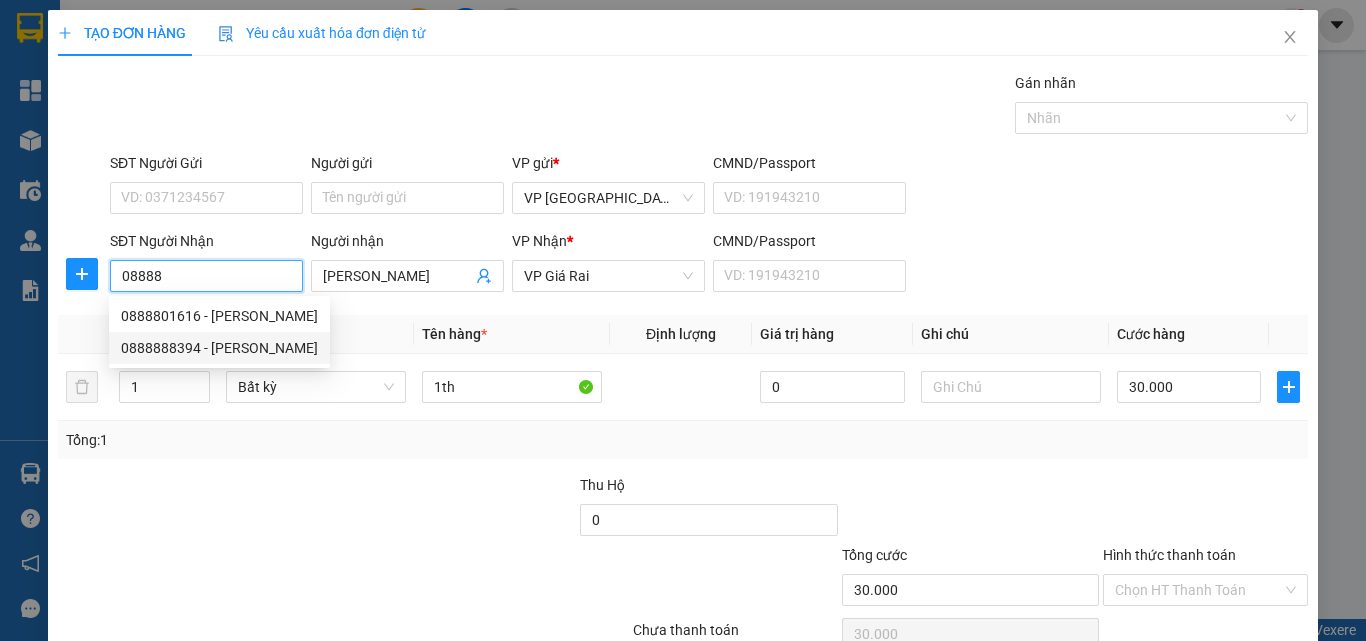 click on "0888888394 - [PERSON_NAME]" at bounding box center [219, 348] 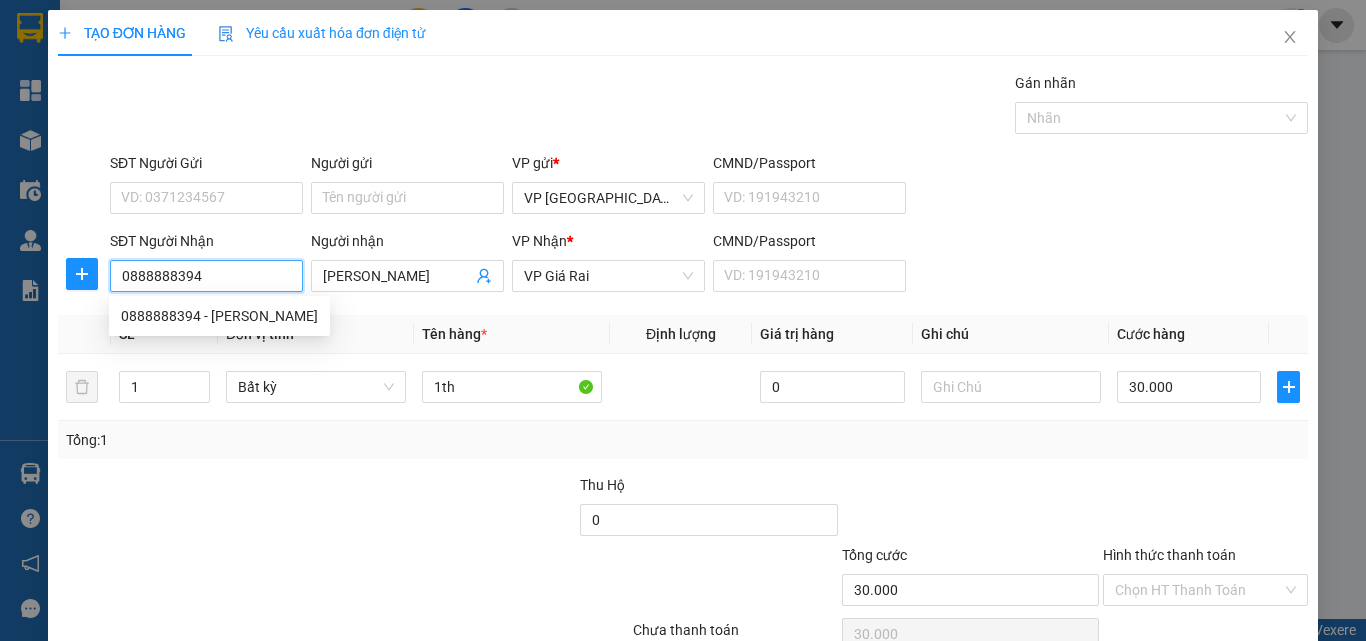 type on "120.000" 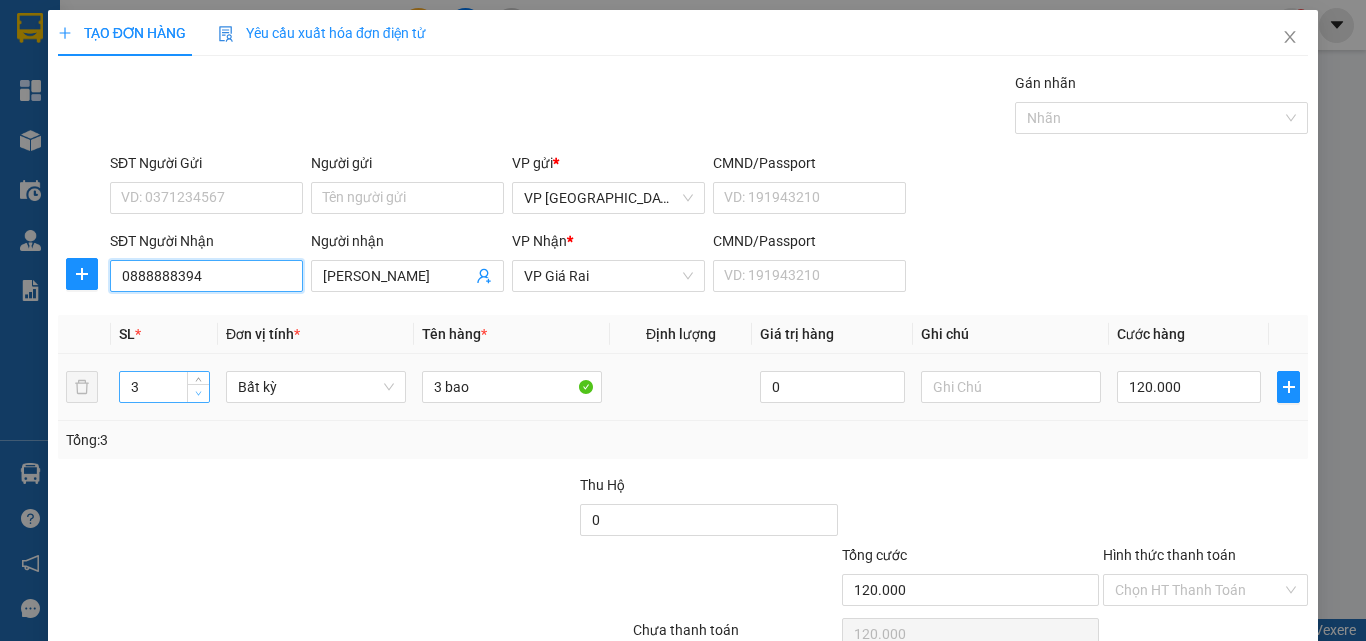 type on "0888888394" 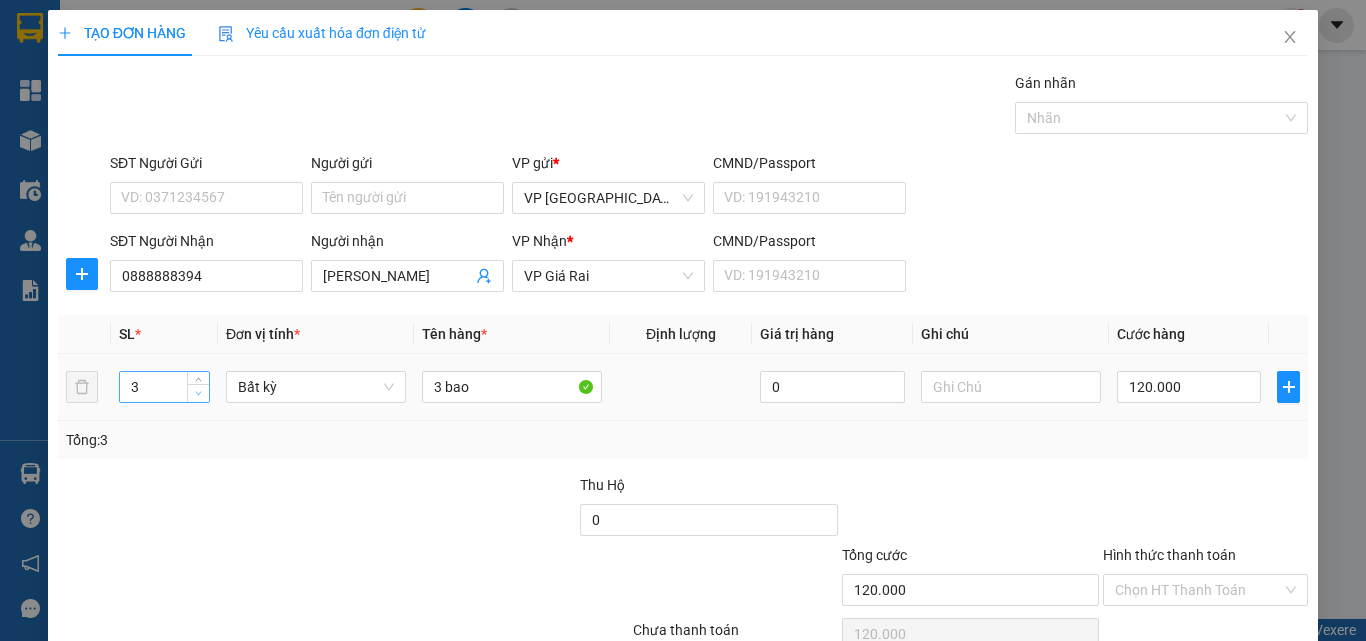 type on "2" 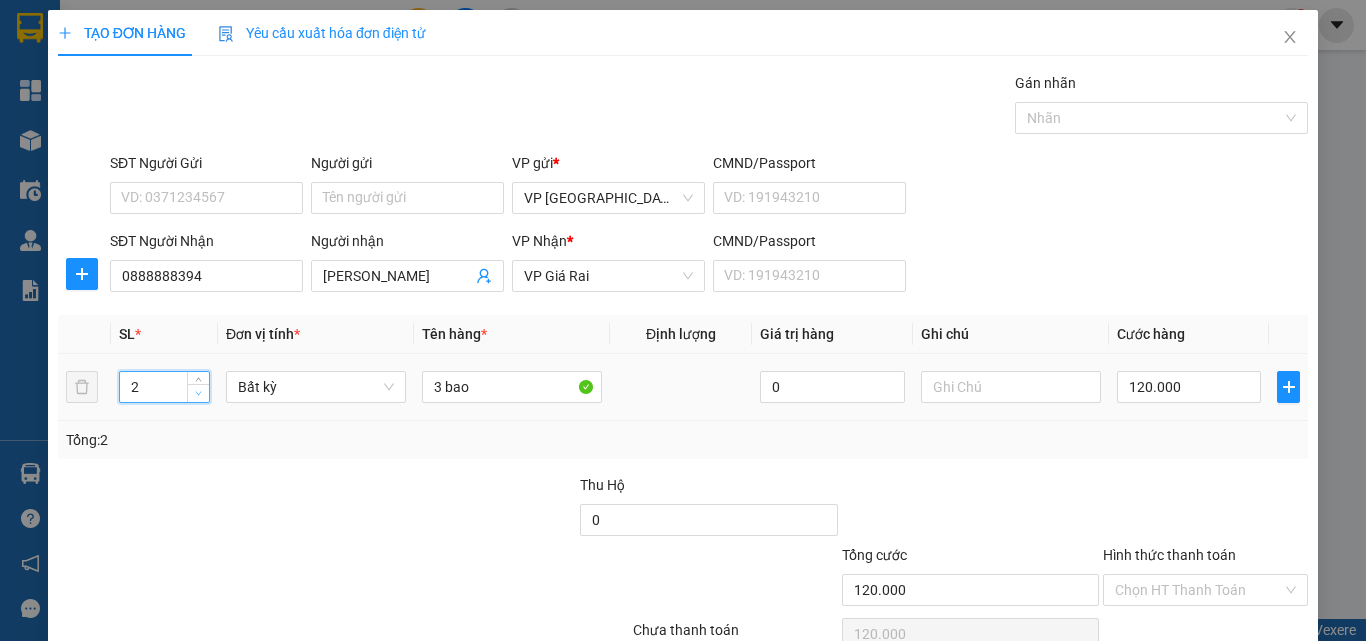 click at bounding box center [199, 394] 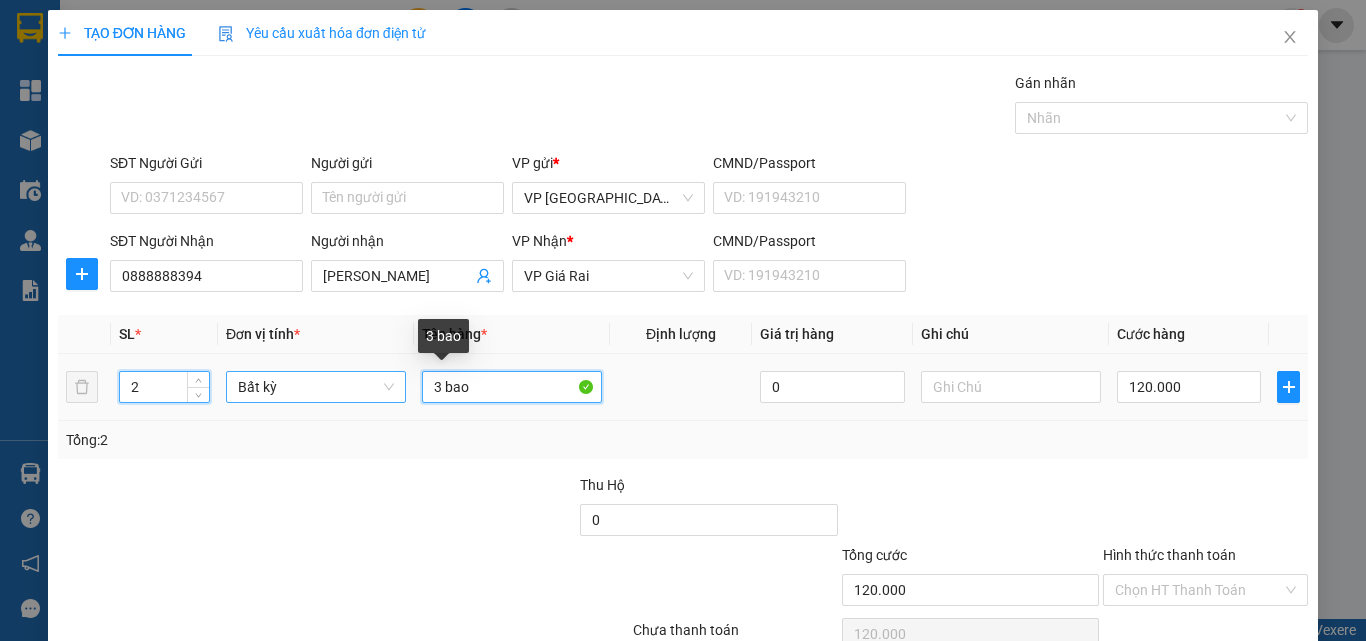 drag, startPoint x: 474, startPoint y: 383, endPoint x: 354, endPoint y: 388, distance: 120.10412 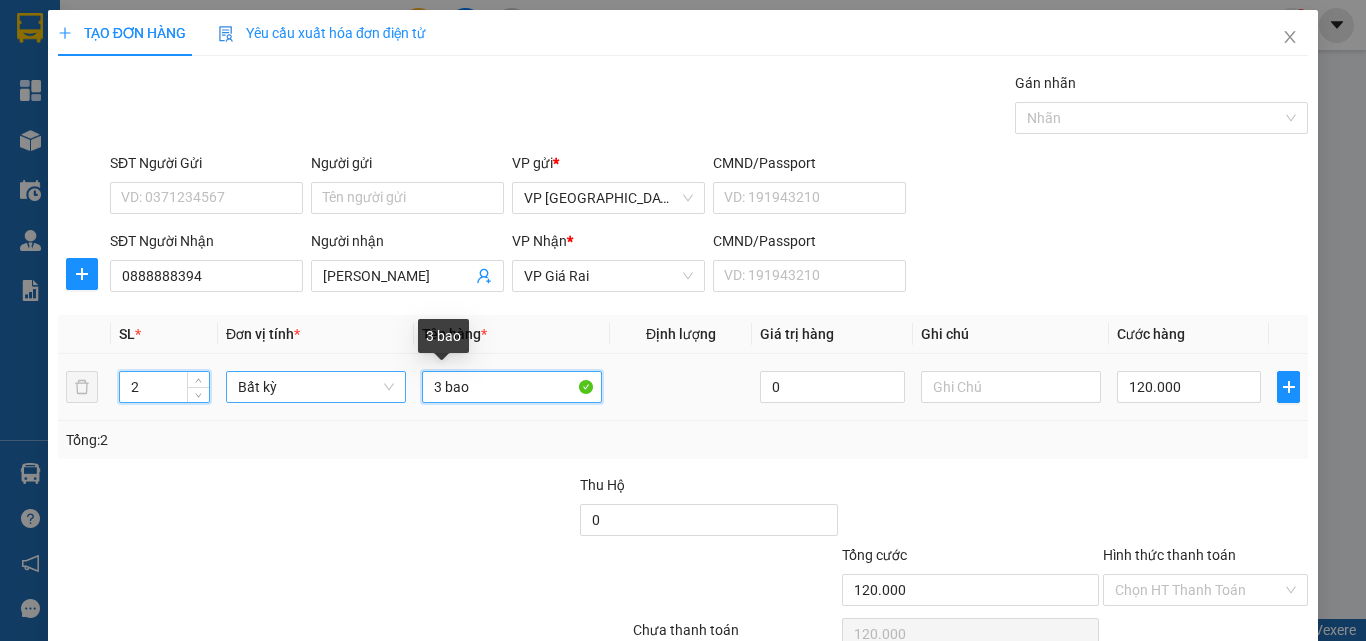 click on "2 Bất kỳ 3 bao 0 120.000" at bounding box center (683, 387) 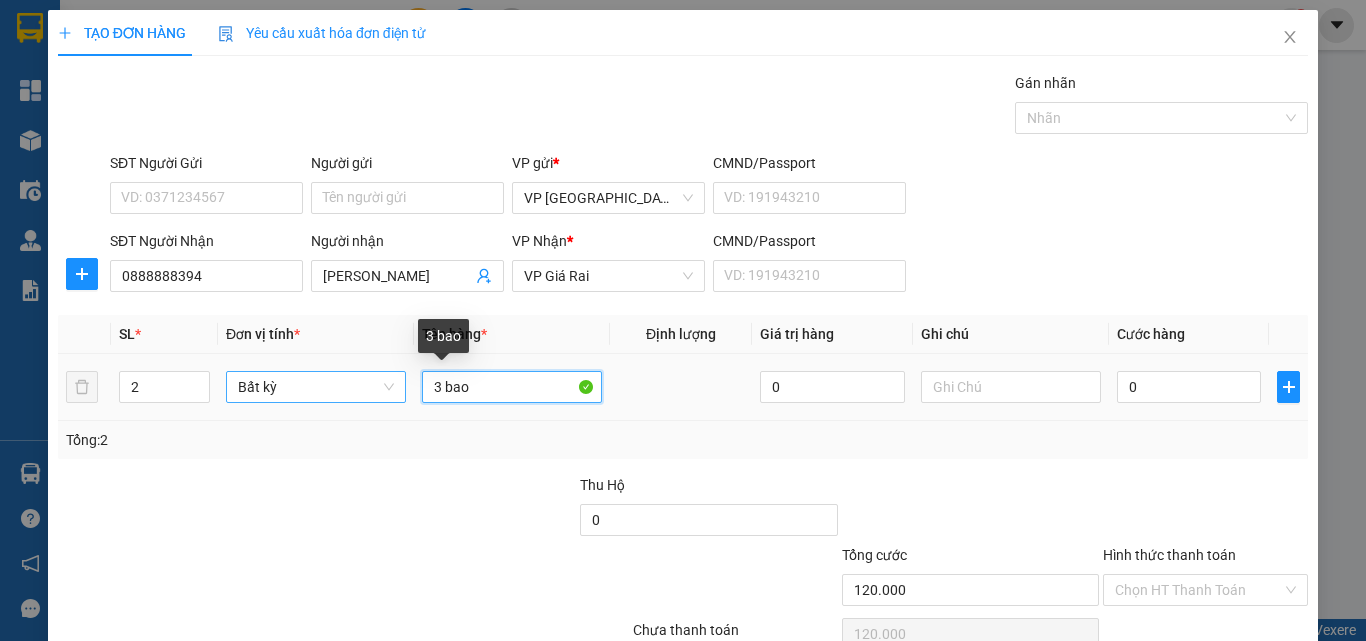type on "0" 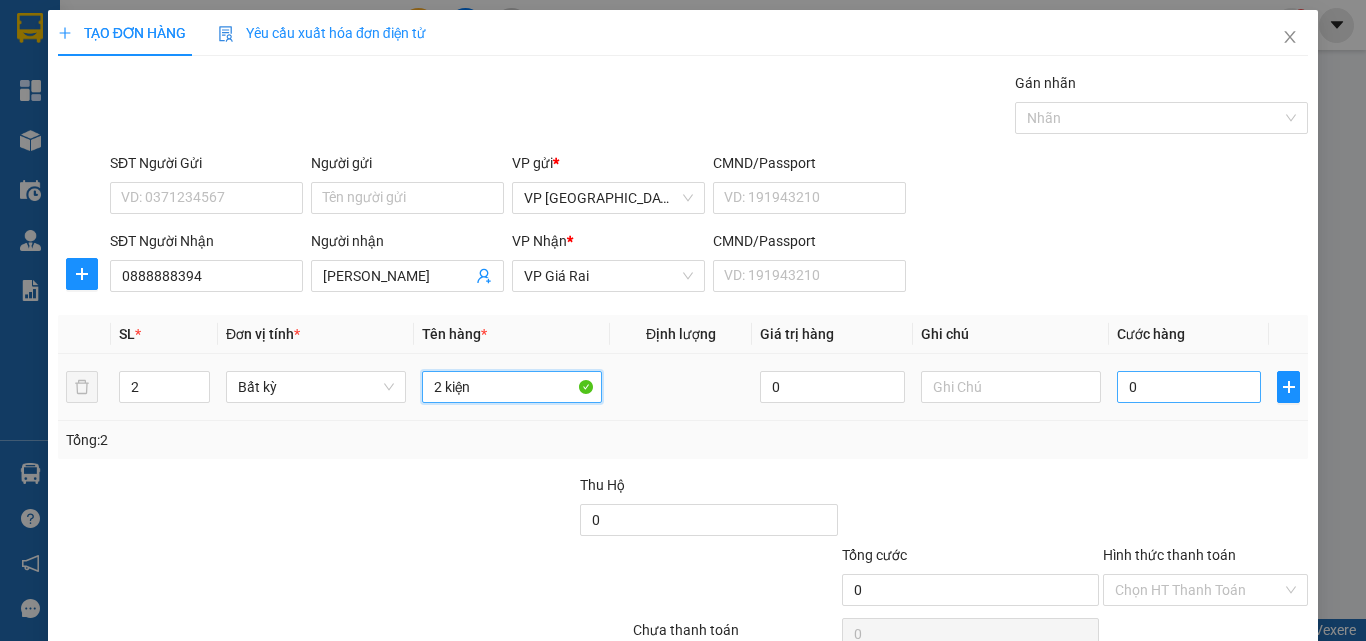type on "2 kiện" 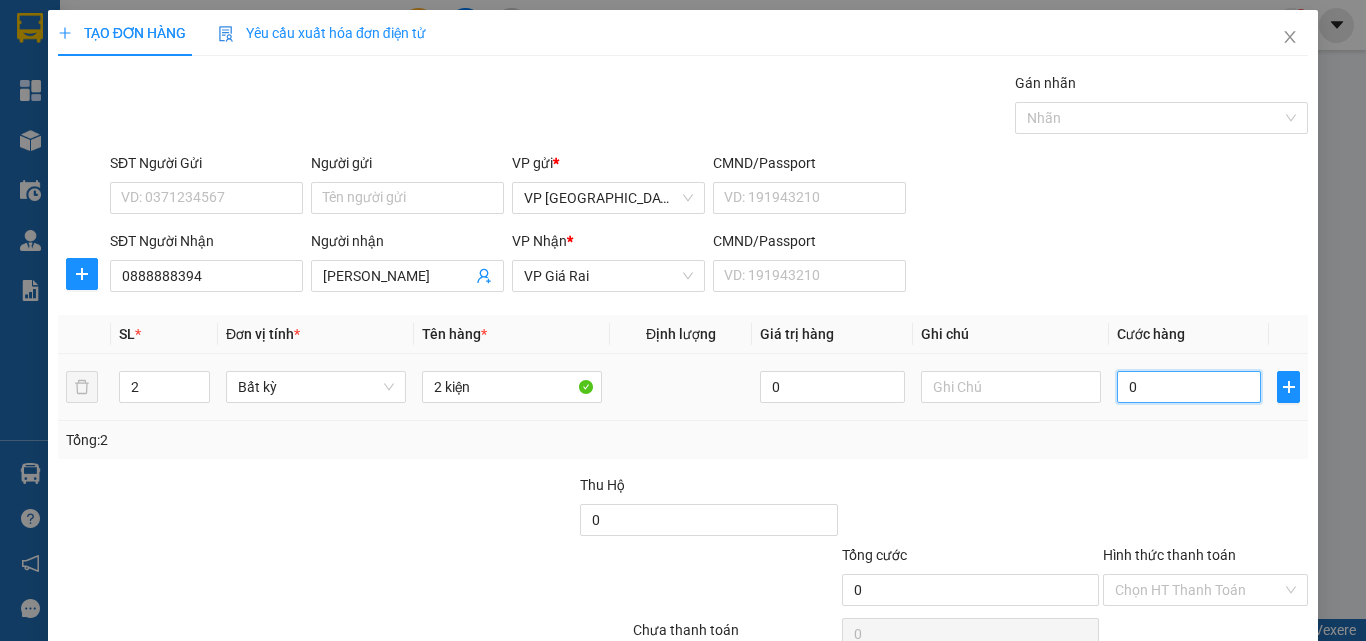 click on "0" at bounding box center [1189, 387] 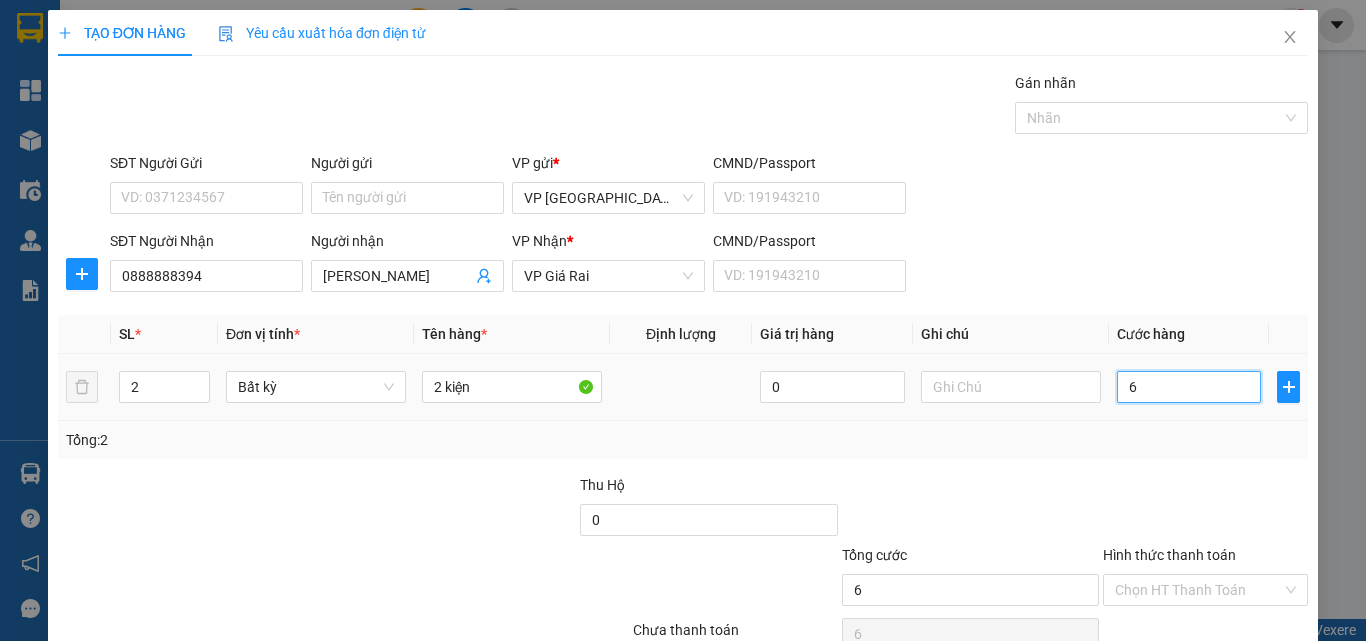 type on "60" 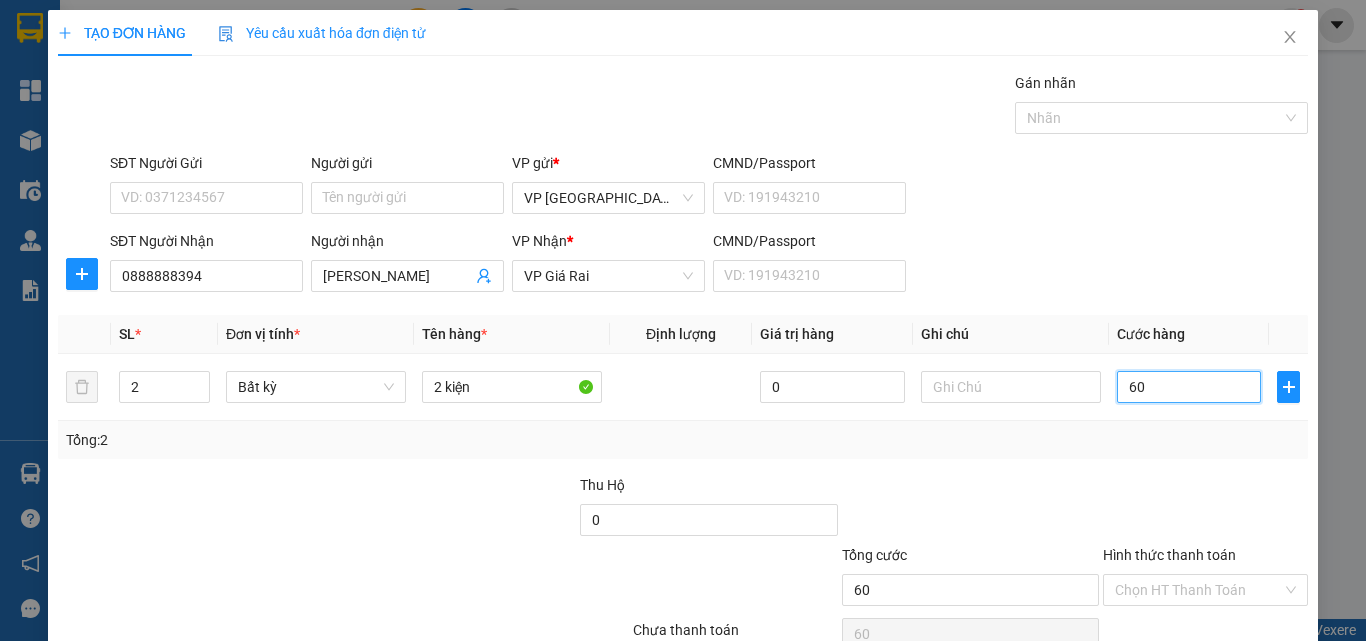 type on "60" 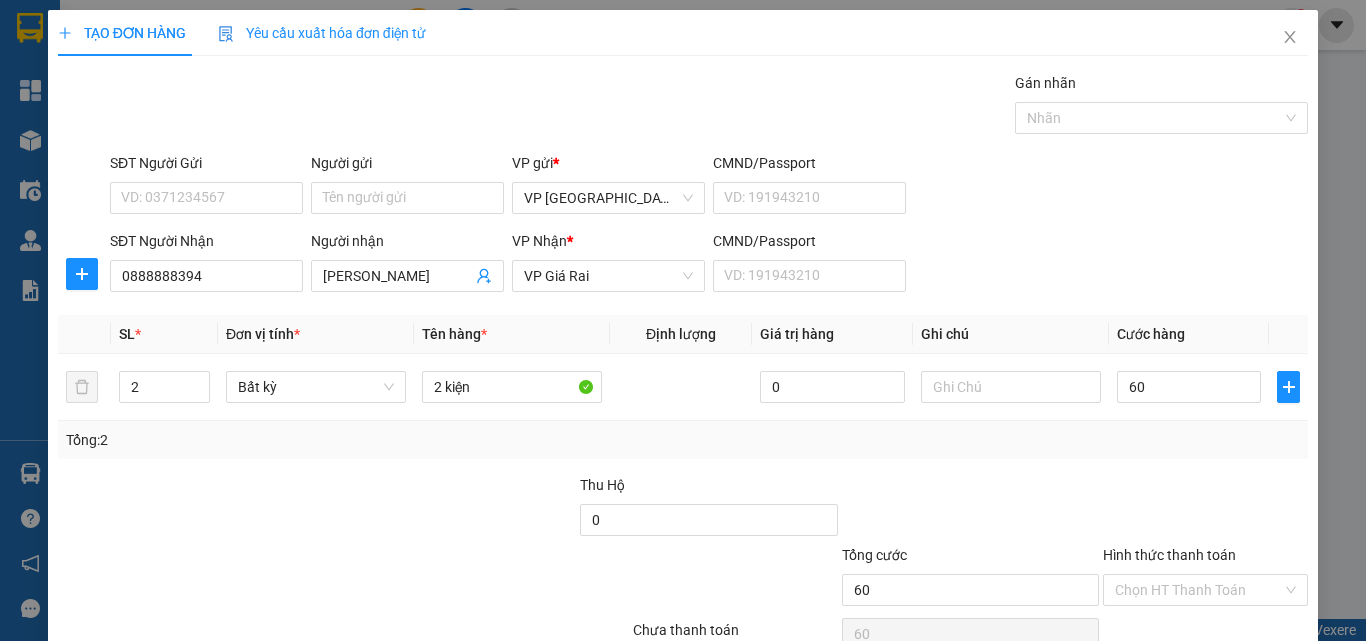 type on "60.000" 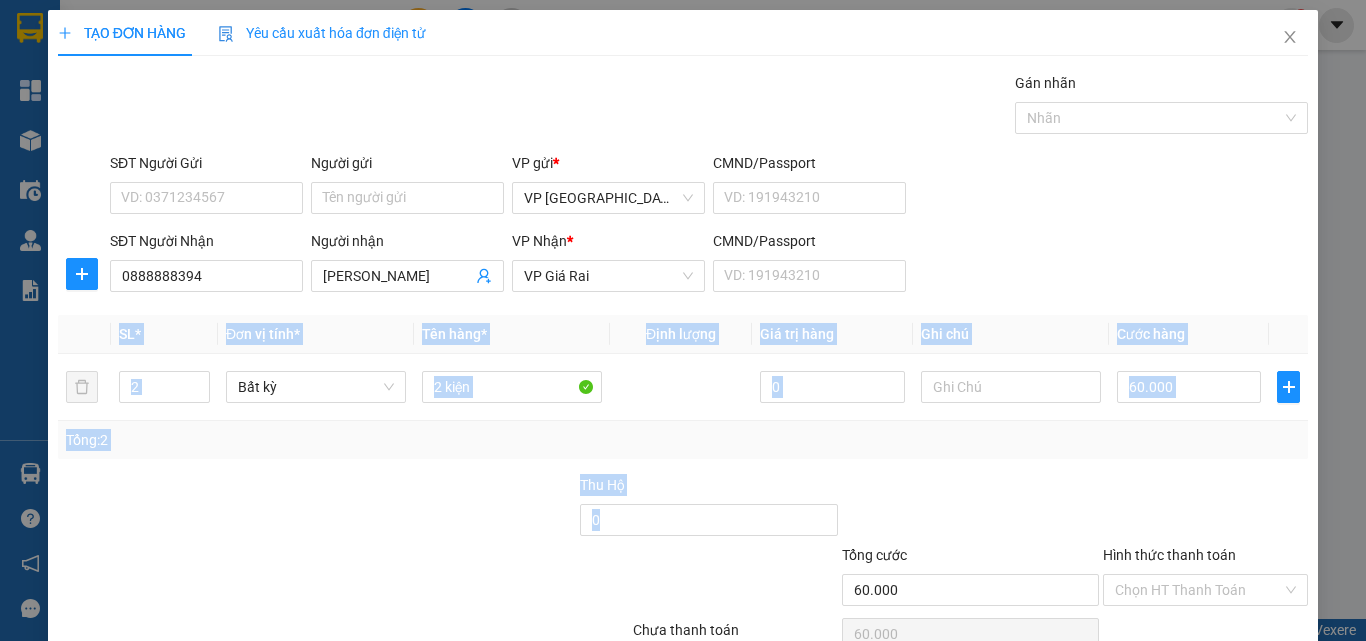 drag, startPoint x: 1285, startPoint y: 501, endPoint x: 1230, endPoint y: 547, distance: 71.70077 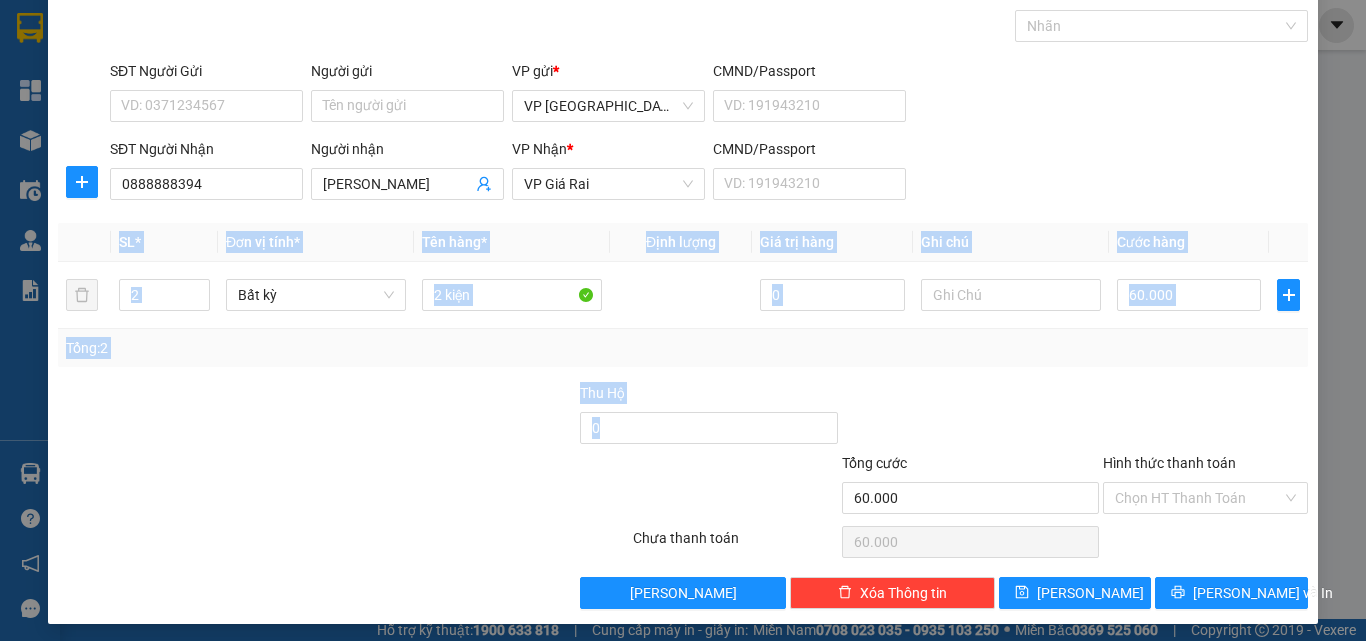 scroll, scrollTop: 99, scrollLeft: 0, axis: vertical 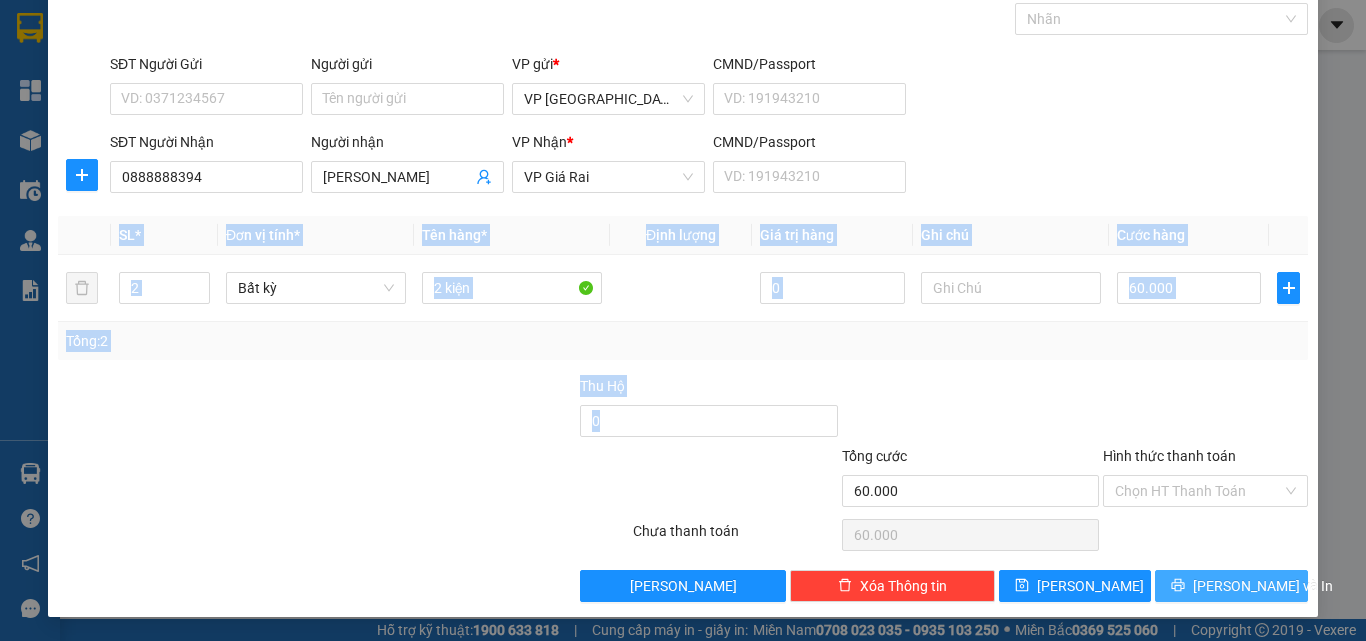 click on "[PERSON_NAME] và In" at bounding box center (1263, 586) 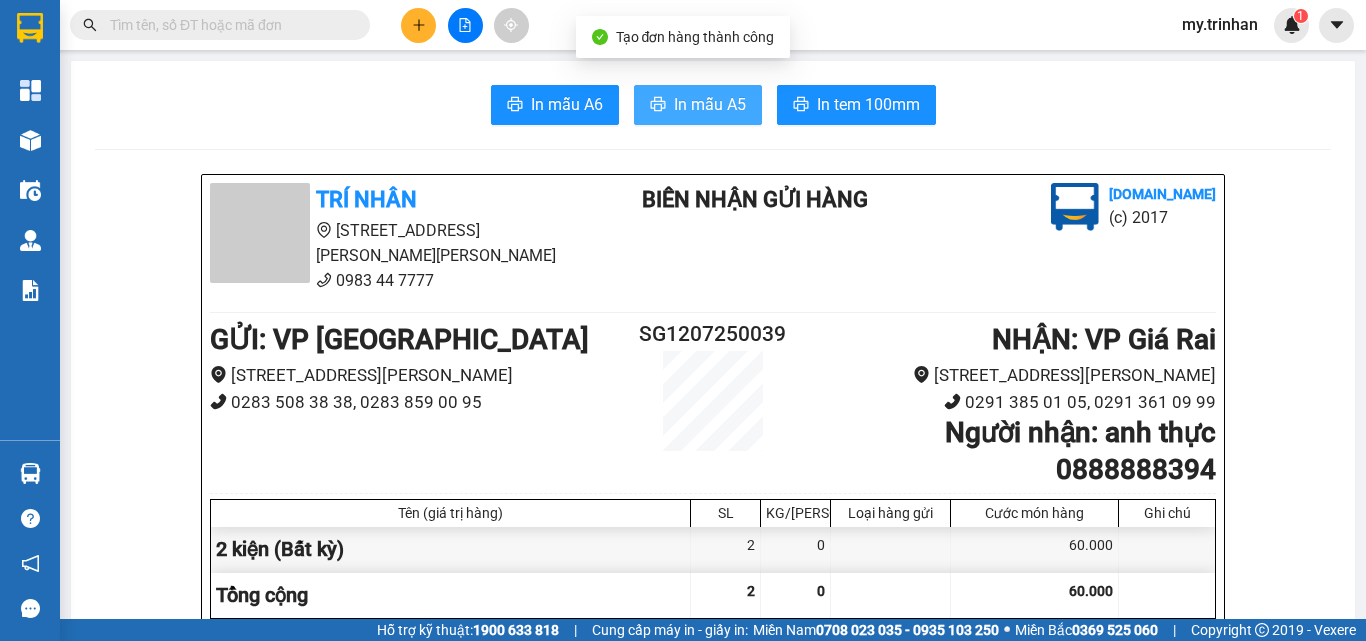 click on "In mẫu A5" at bounding box center [710, 104] 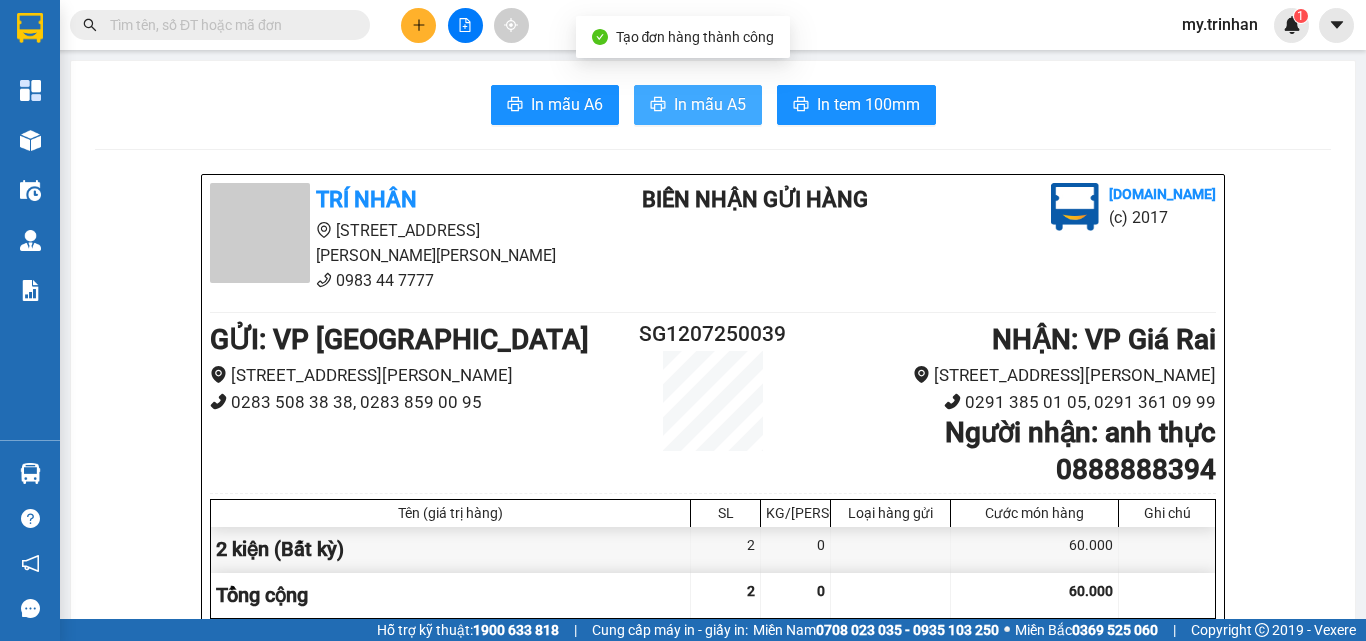 scroll, scrollTop: 0, scrollLeft: 0, axis: both 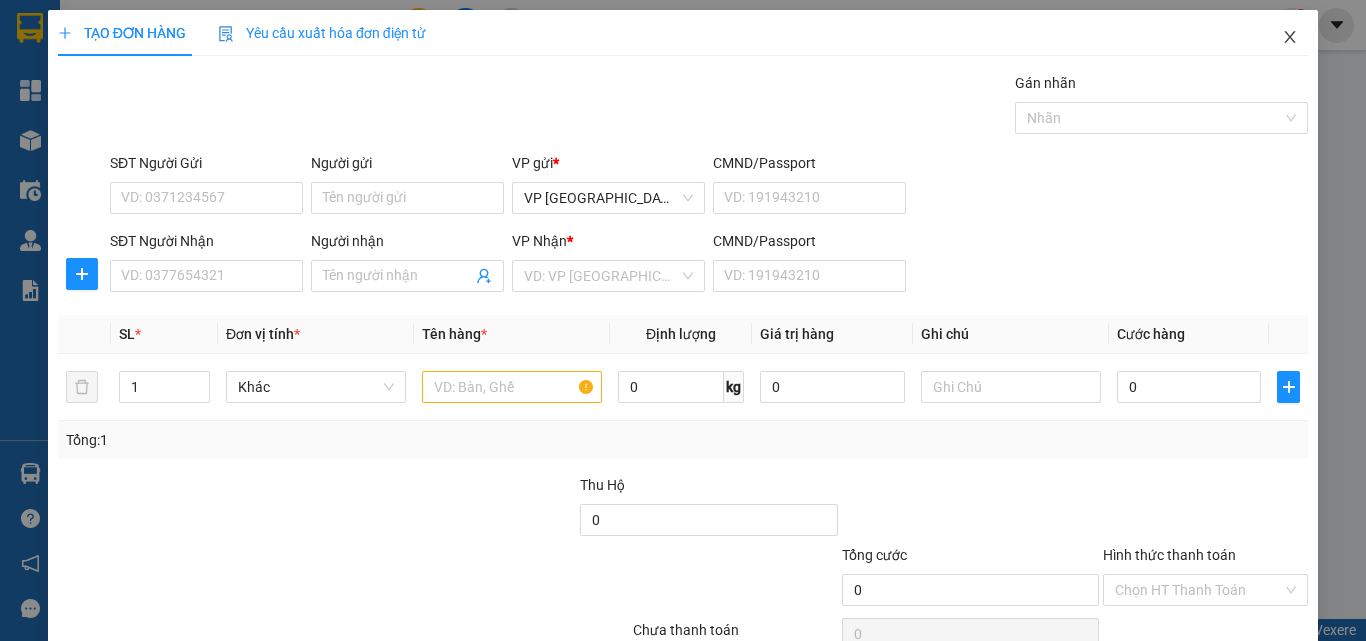 click 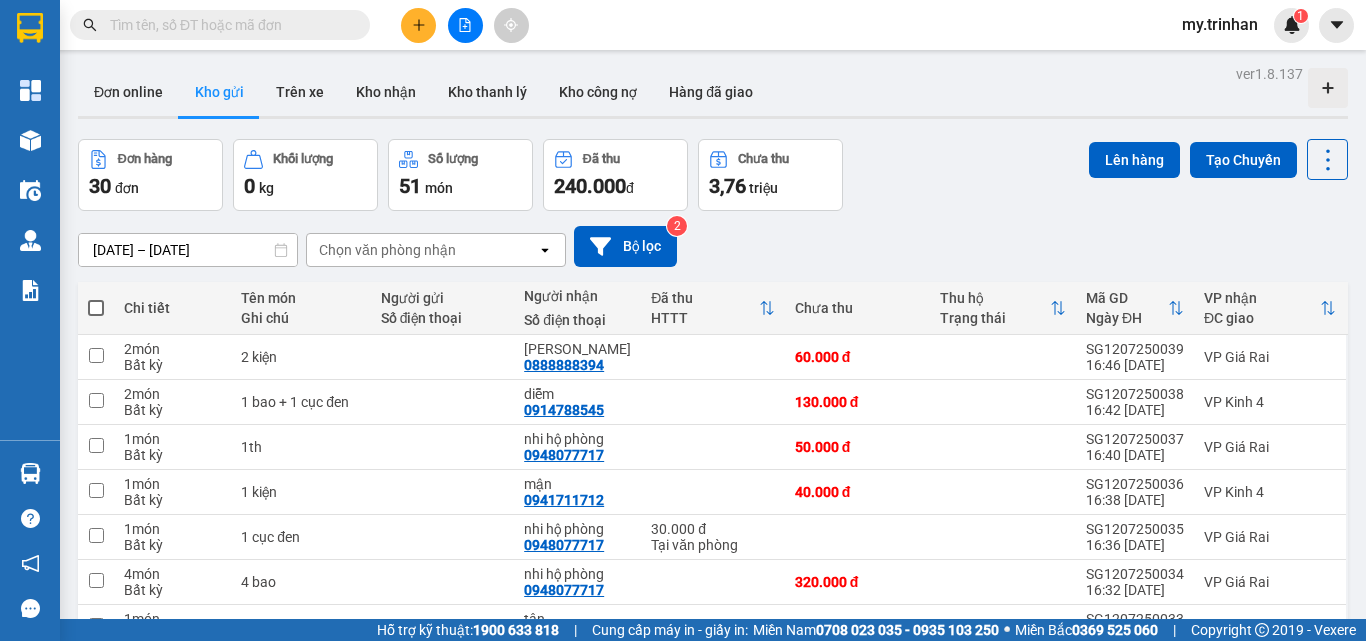 click on "[DATE] – [DATE] Press the down arrow key to interact with the calendar and select a date. Press the escape button to close the calendar. Selected date range is from [DATE] to [DATE]. Chọn văn [PERSON_NAME] open Bộ lọc 2" at bounding box center (713, 246) 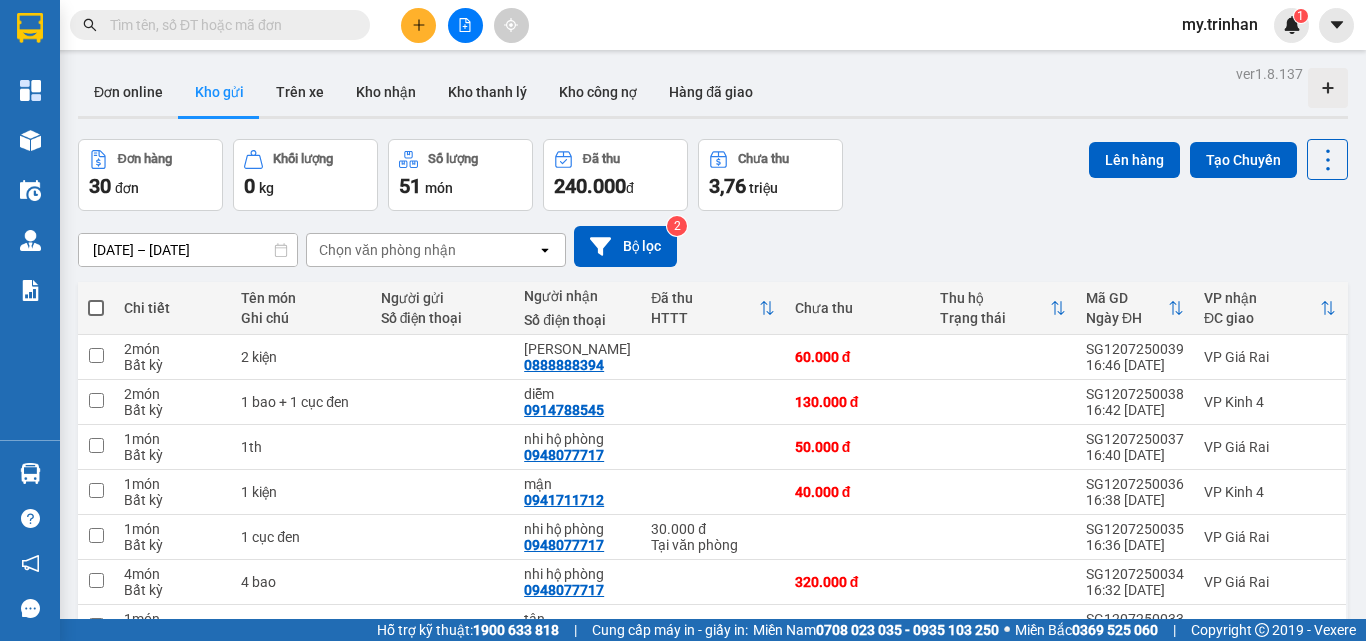 click 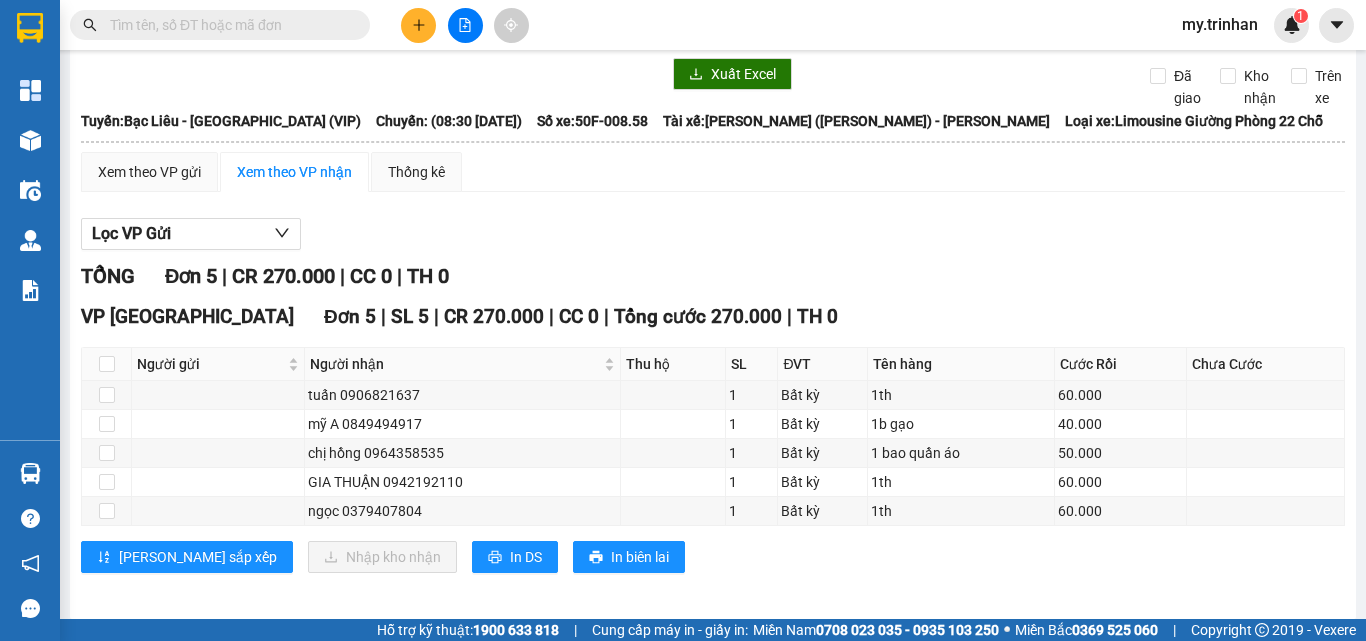 scroll, scrollTop: 103, scrollLeft: 0, axis: vertical 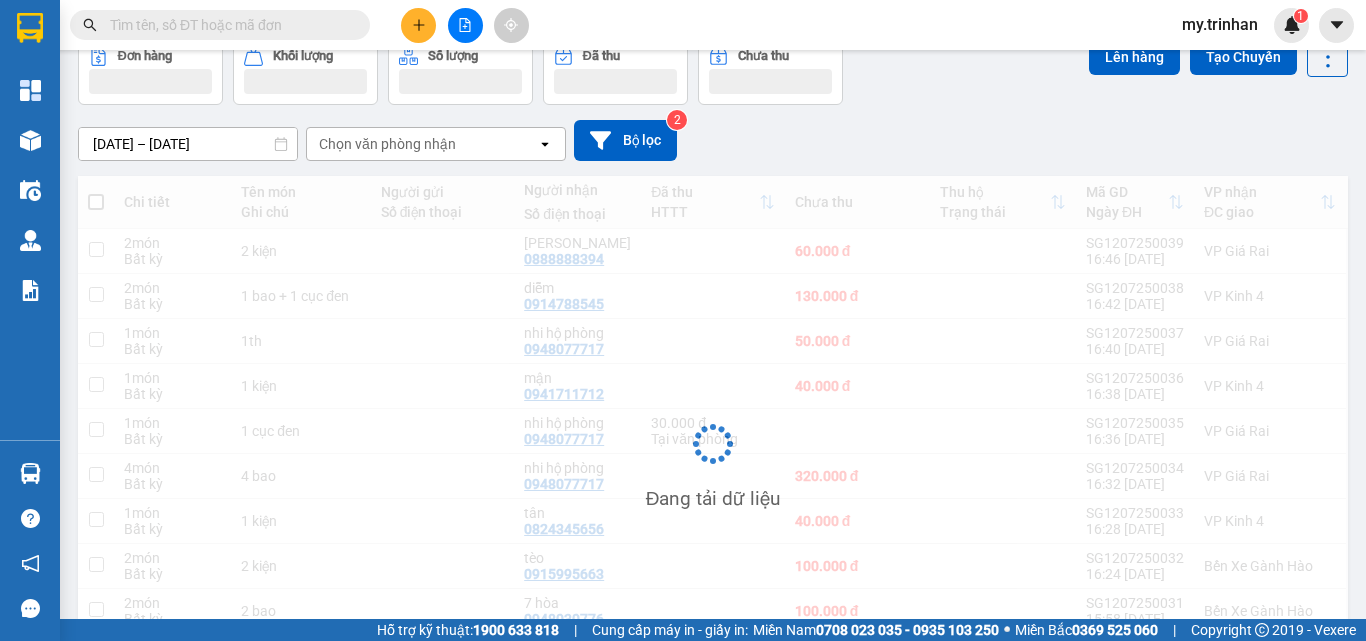 click 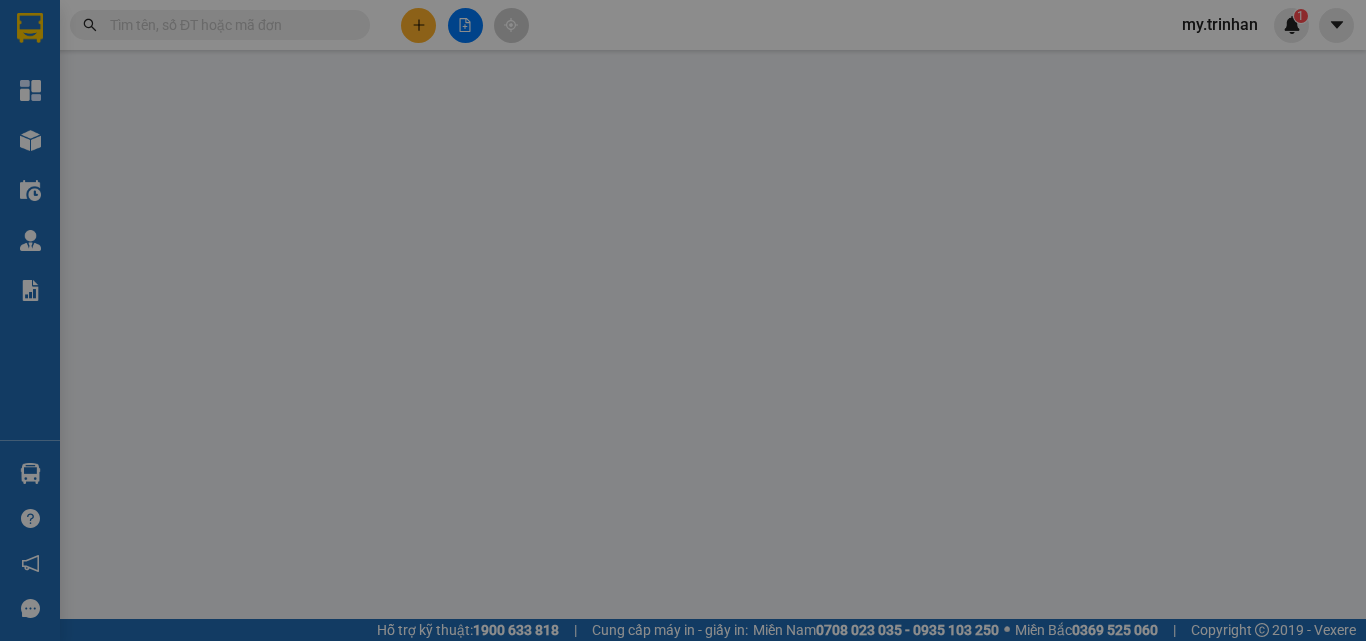 scroll, scrollTop: 0, scrollLeft: 0, axis: both 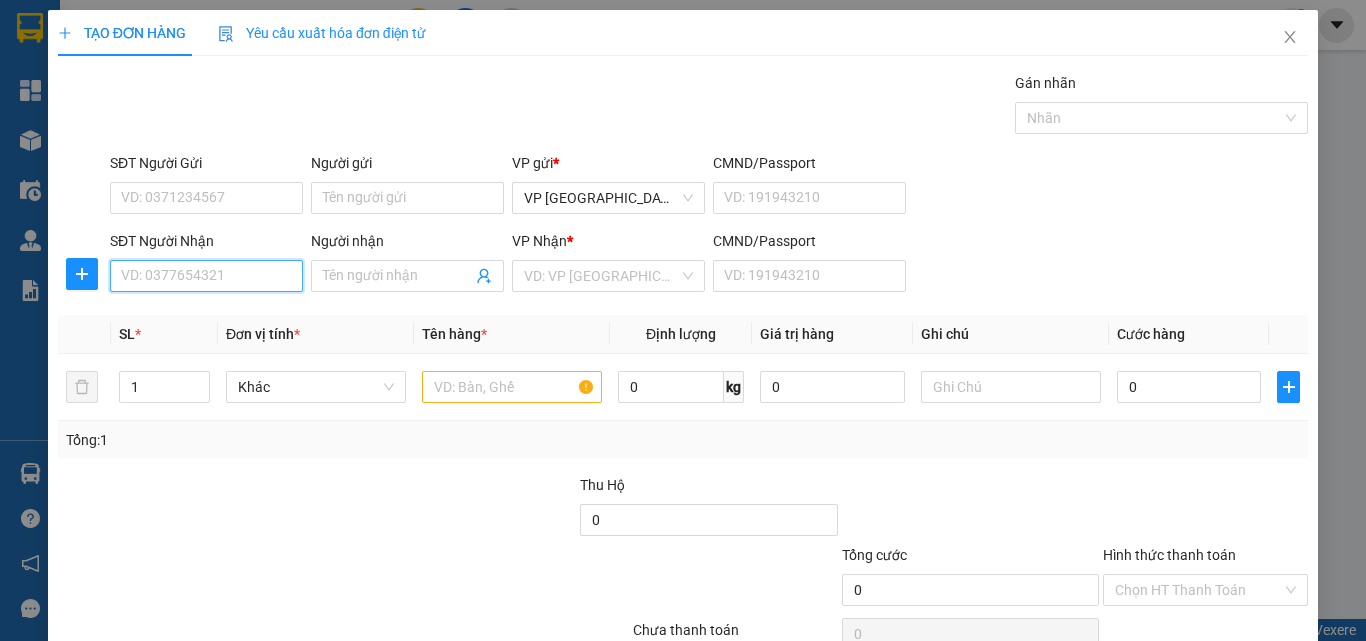 click on "SĐT Người Nhận" at bounding box center (206, 276) 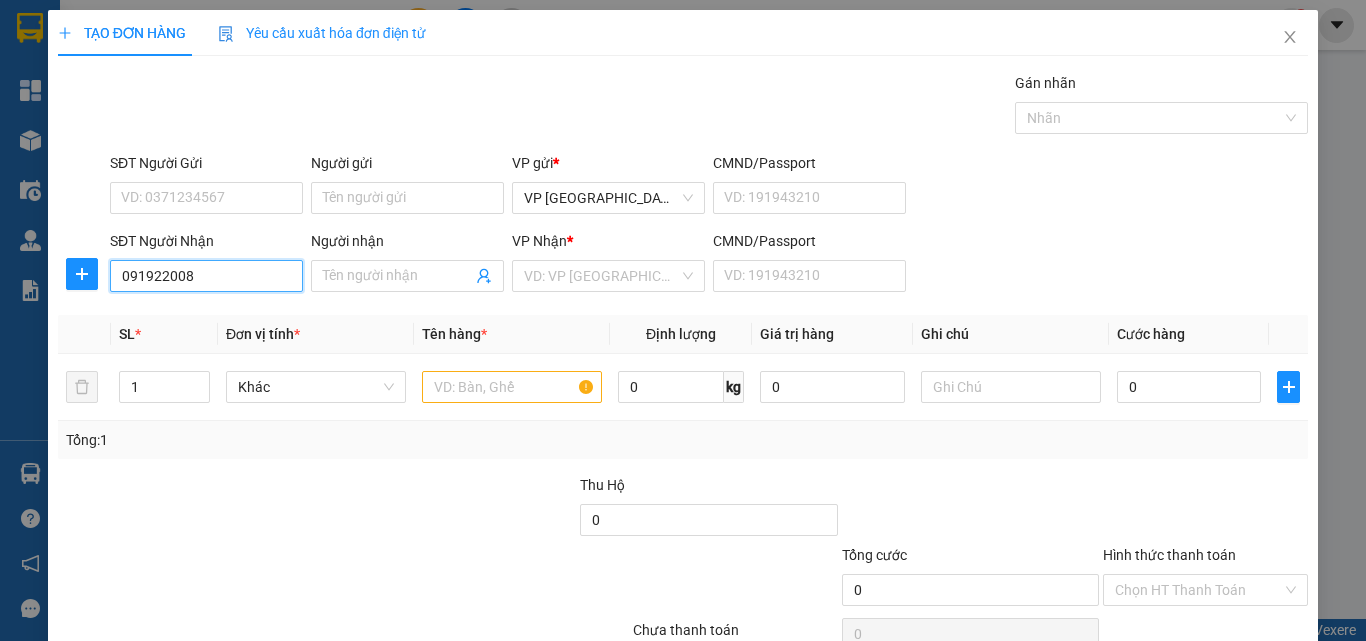 type on "0919220087" 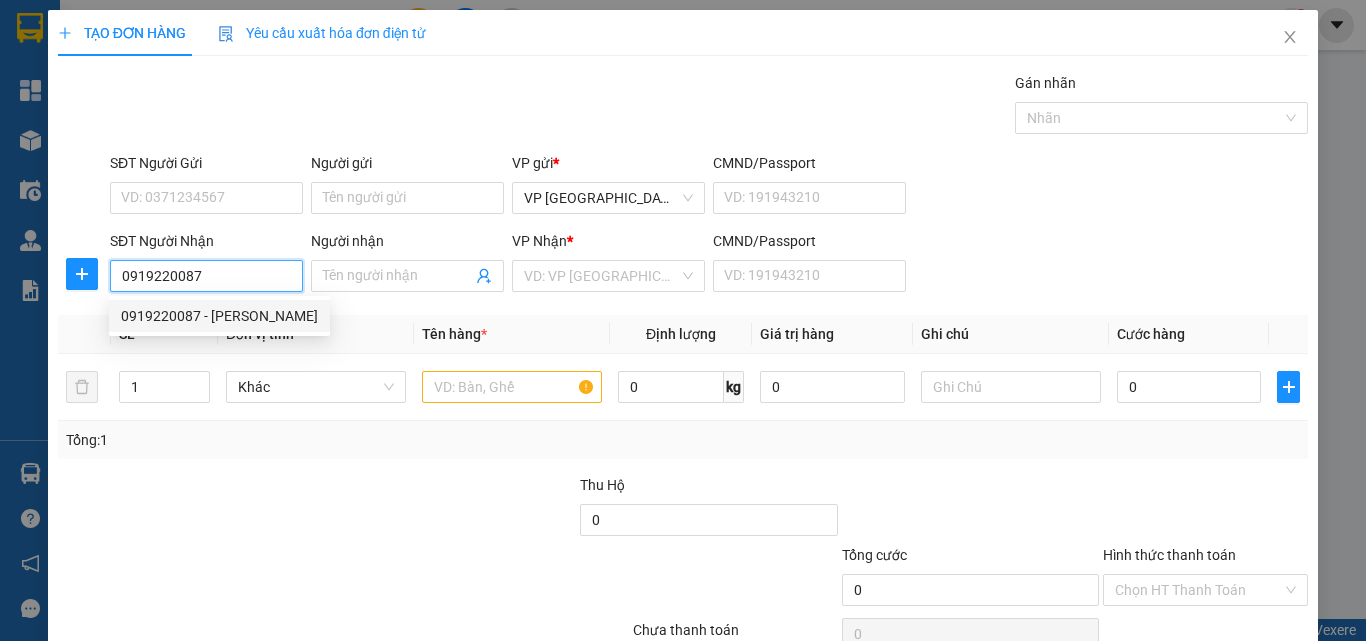 click on "0919220087" at bounding box center [206, 276] 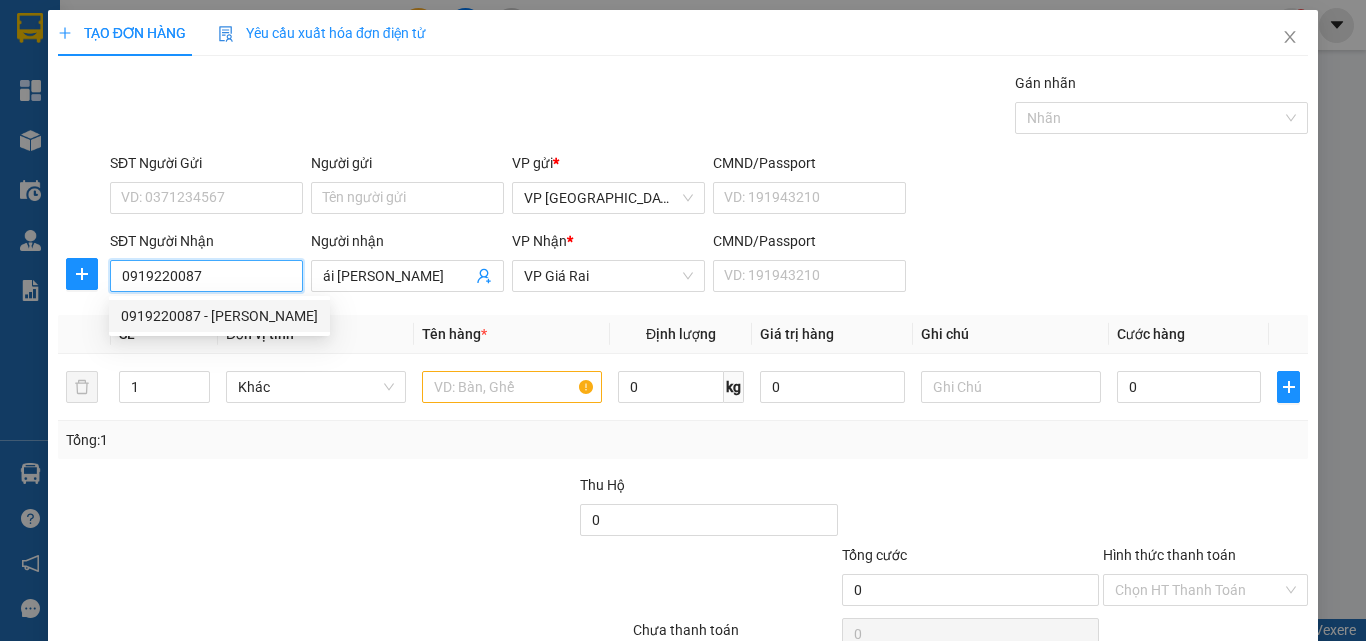 type on "40.000" 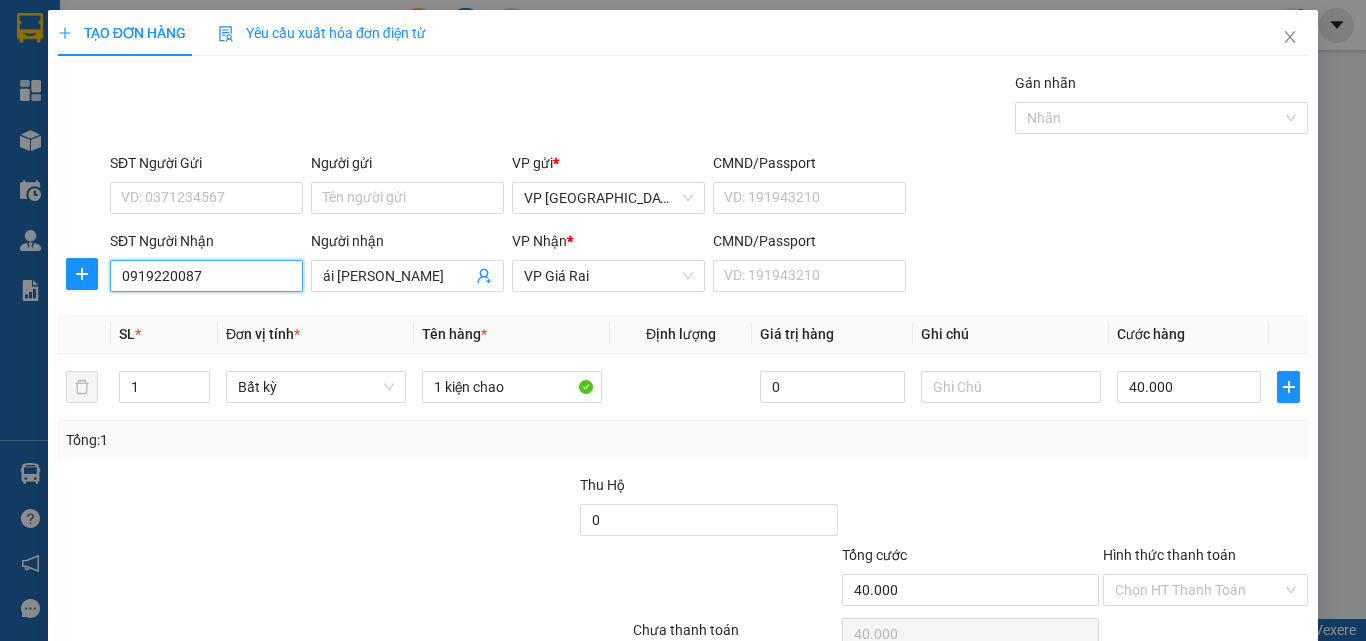 type on "0919220087" 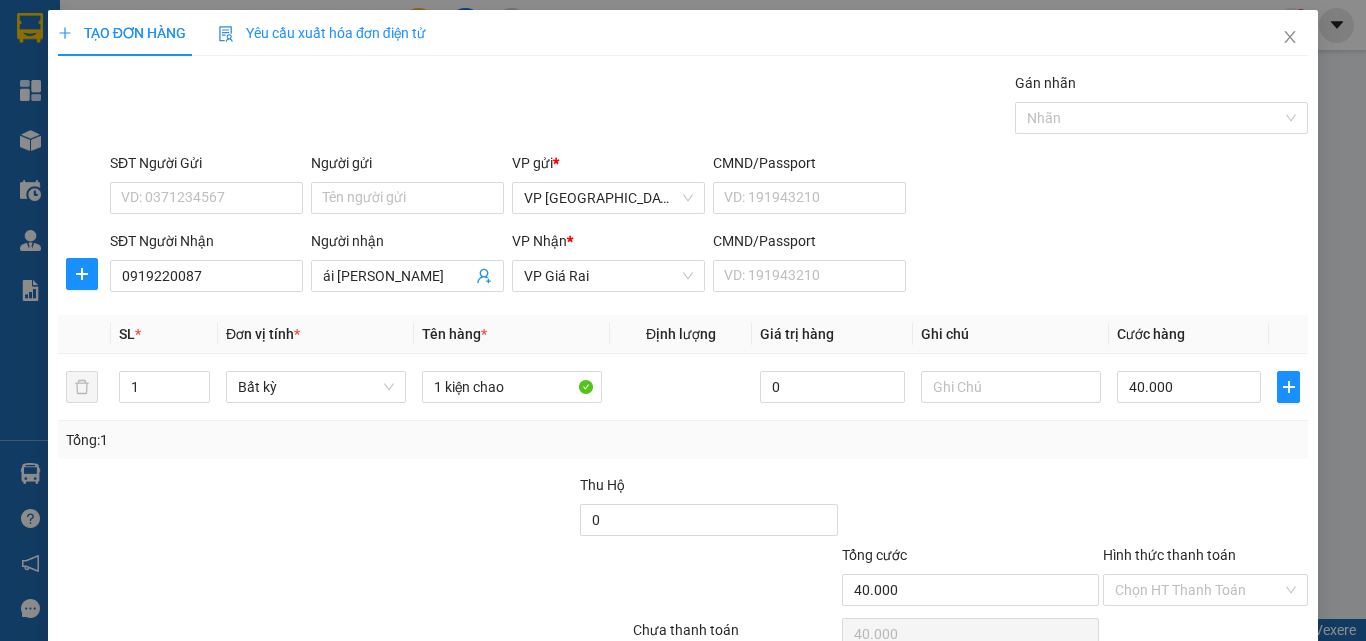 scroll, scrollTop: 99, scrollLeft: 0, axis: vertical 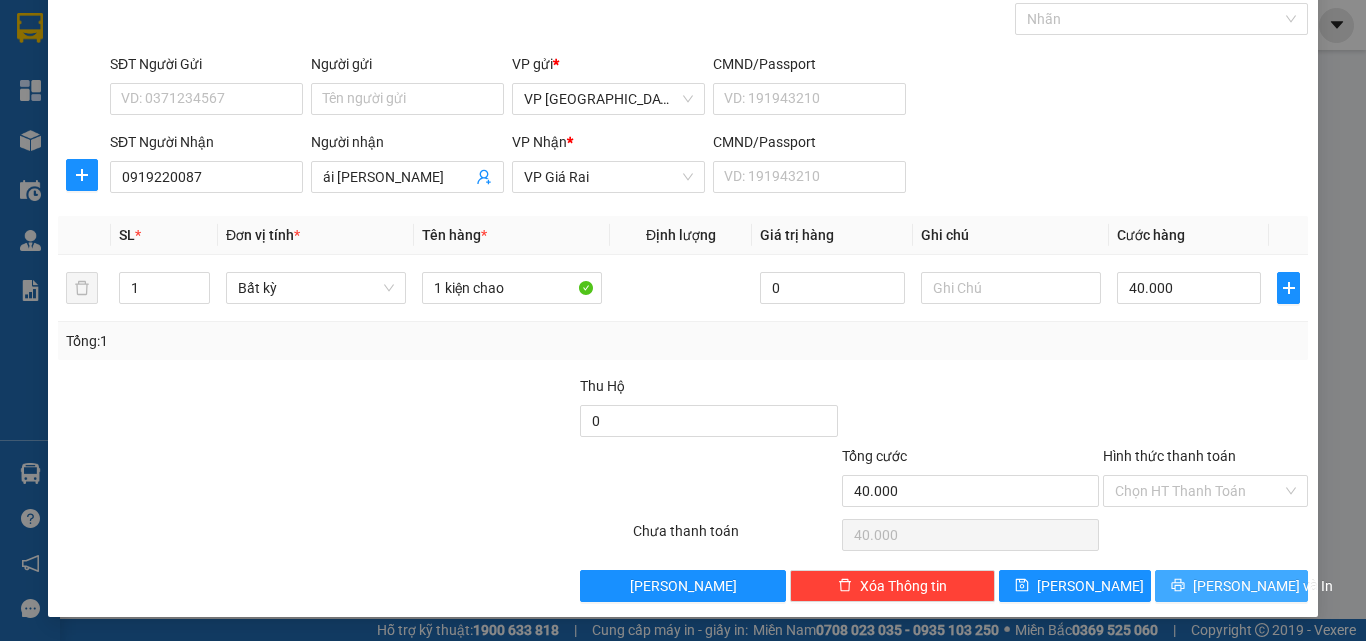 click on "[PERSON_NAME] và In" at bounding box center [1231, 586] 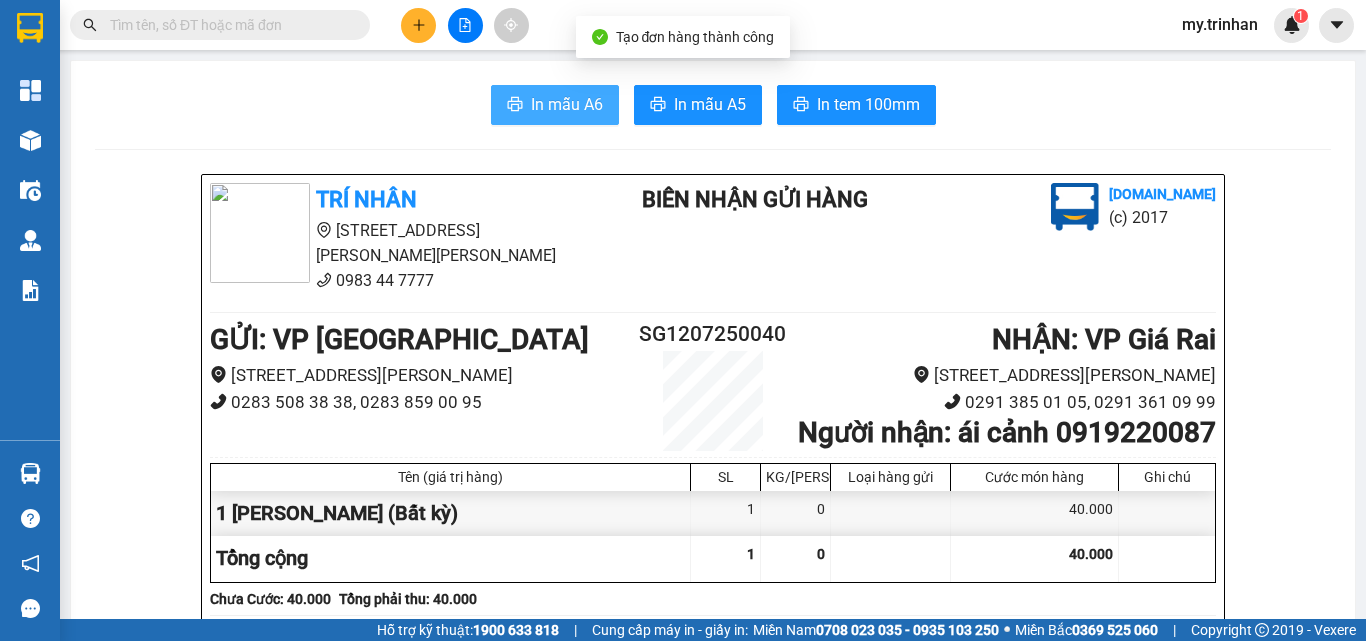 click on "In mẫu A6" at bounding box center (555, 105) 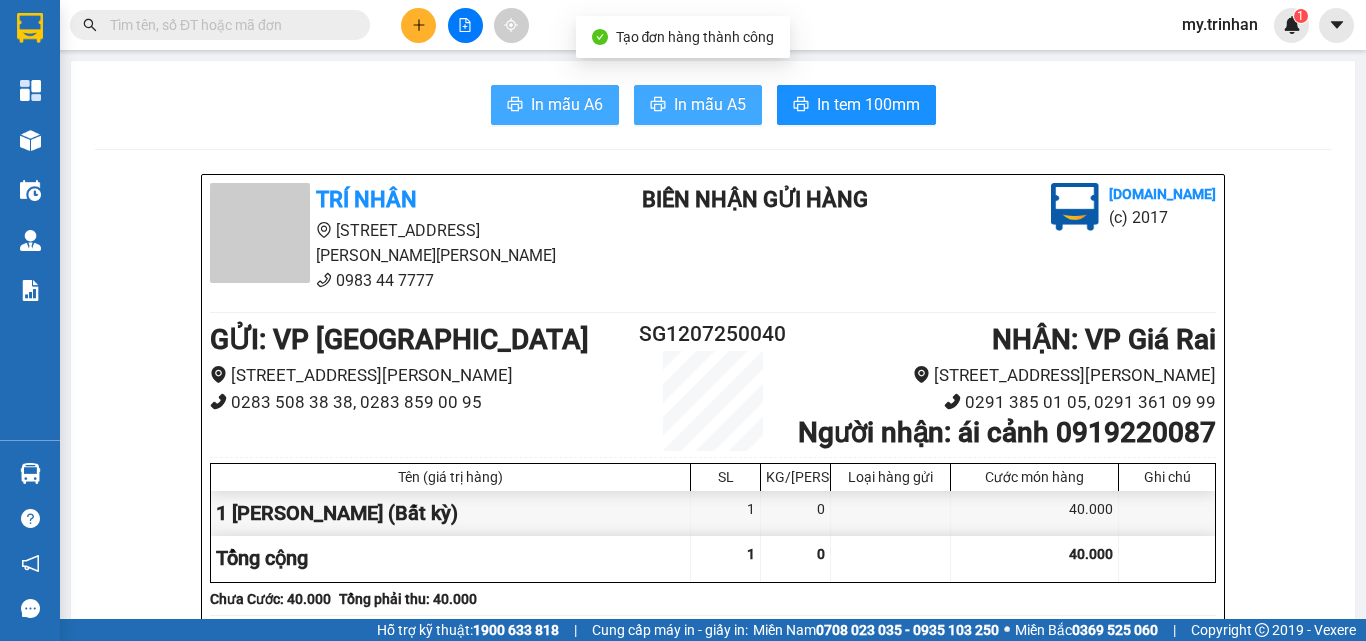 scroll, scrollTop: 0, scrollLeft: 0, axis: both 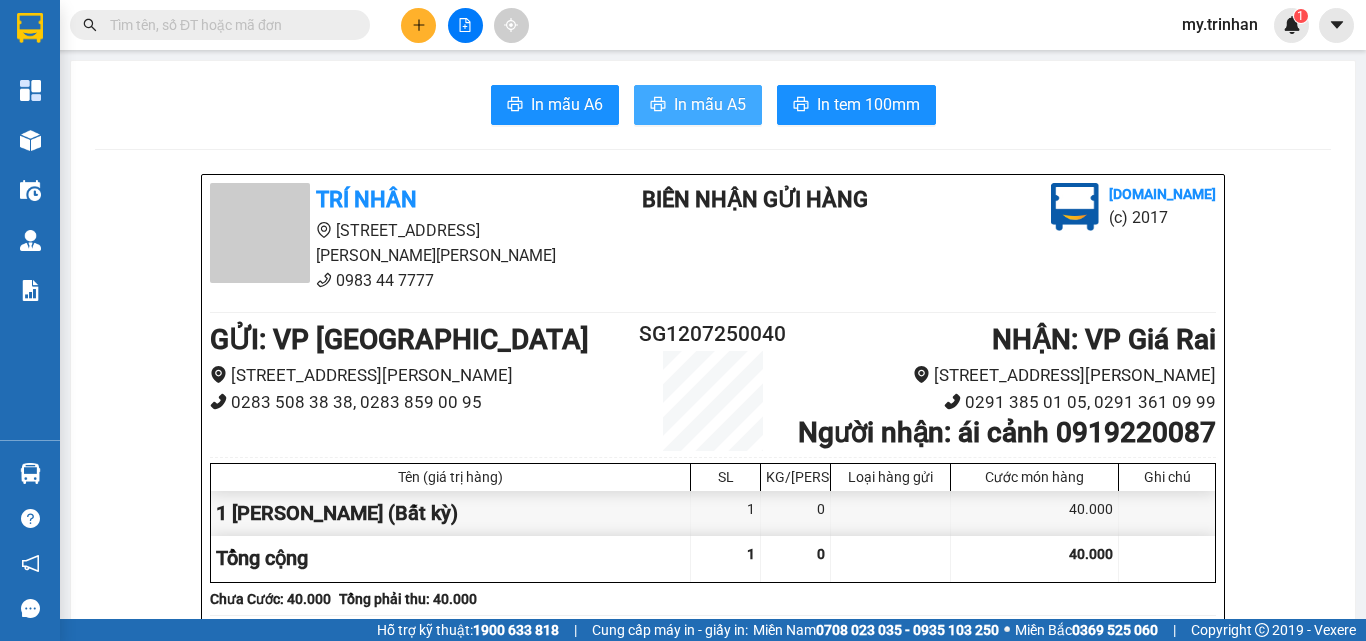 click on "In mẫu A5" at bounding box center [710, 104] 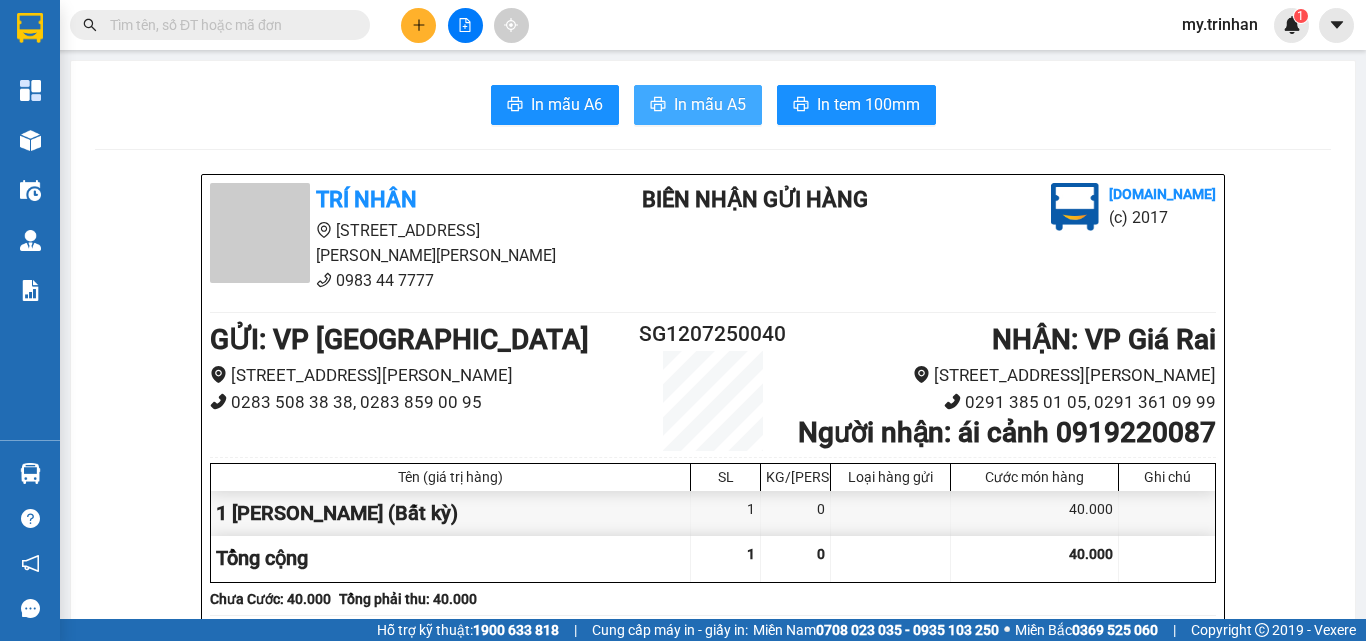 scroll, scrollTop: 0, scrollLeft: 0, axis: both 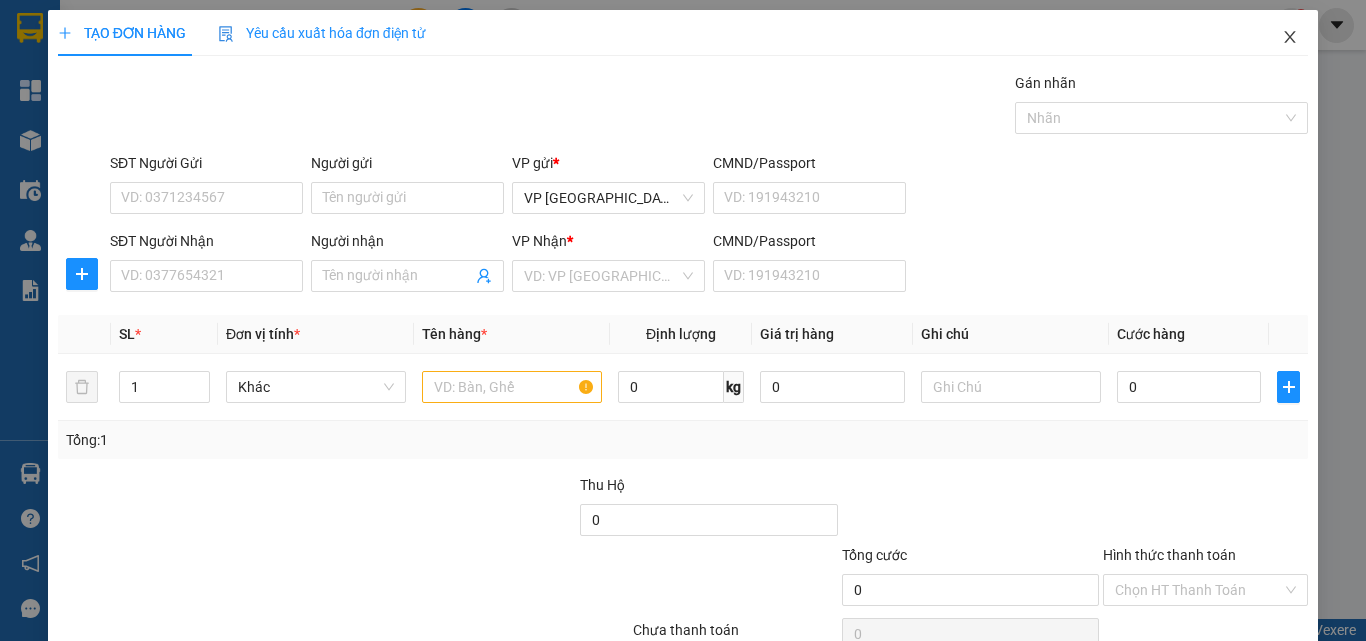 click 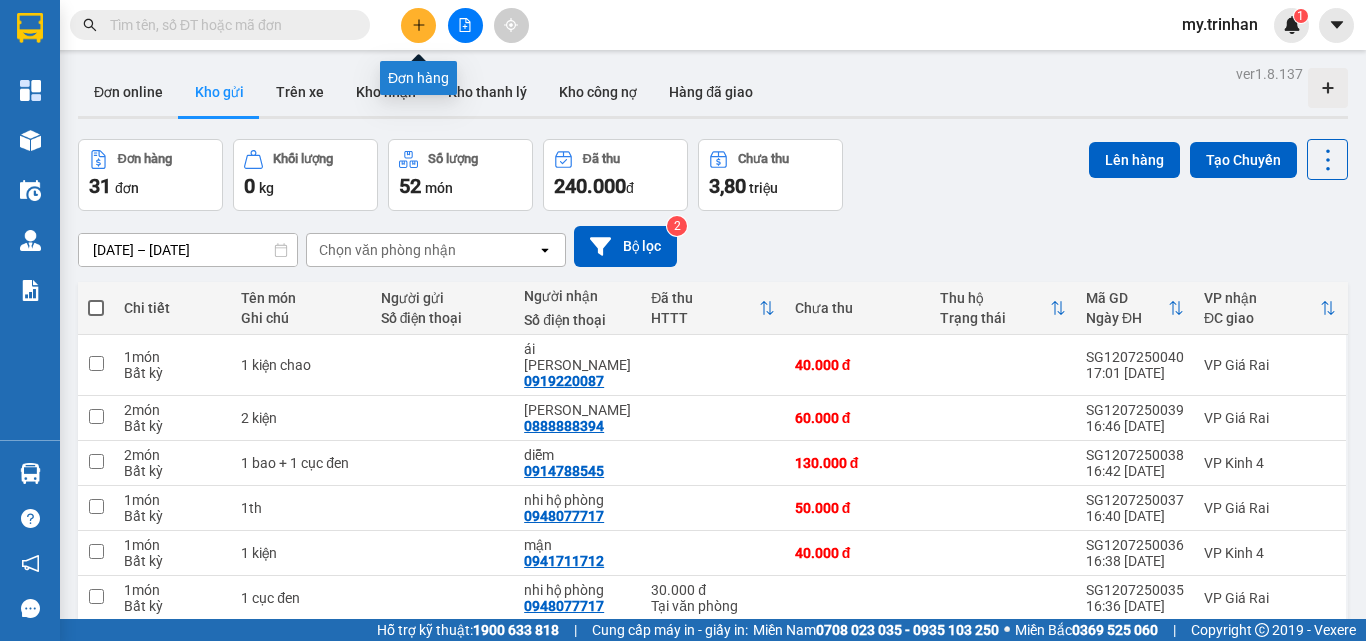 click at bounding box center [418, 25] 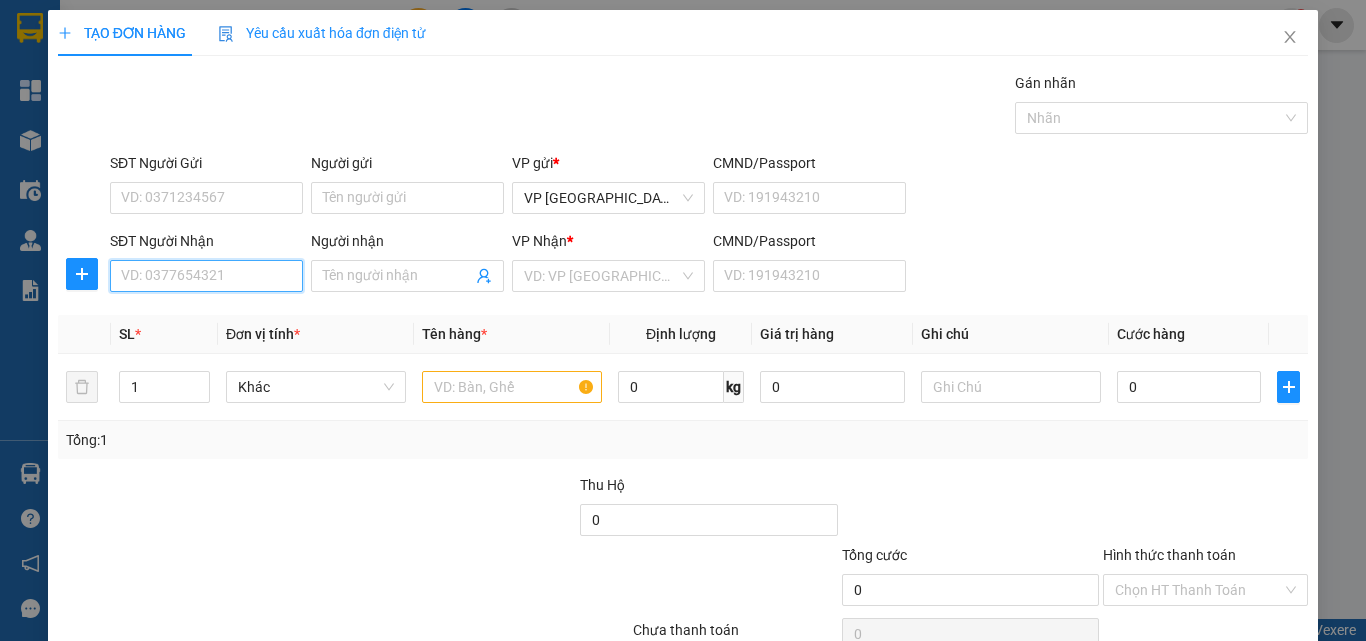 click on "SĐT Người Nhận" at bounding box center (206, 276) 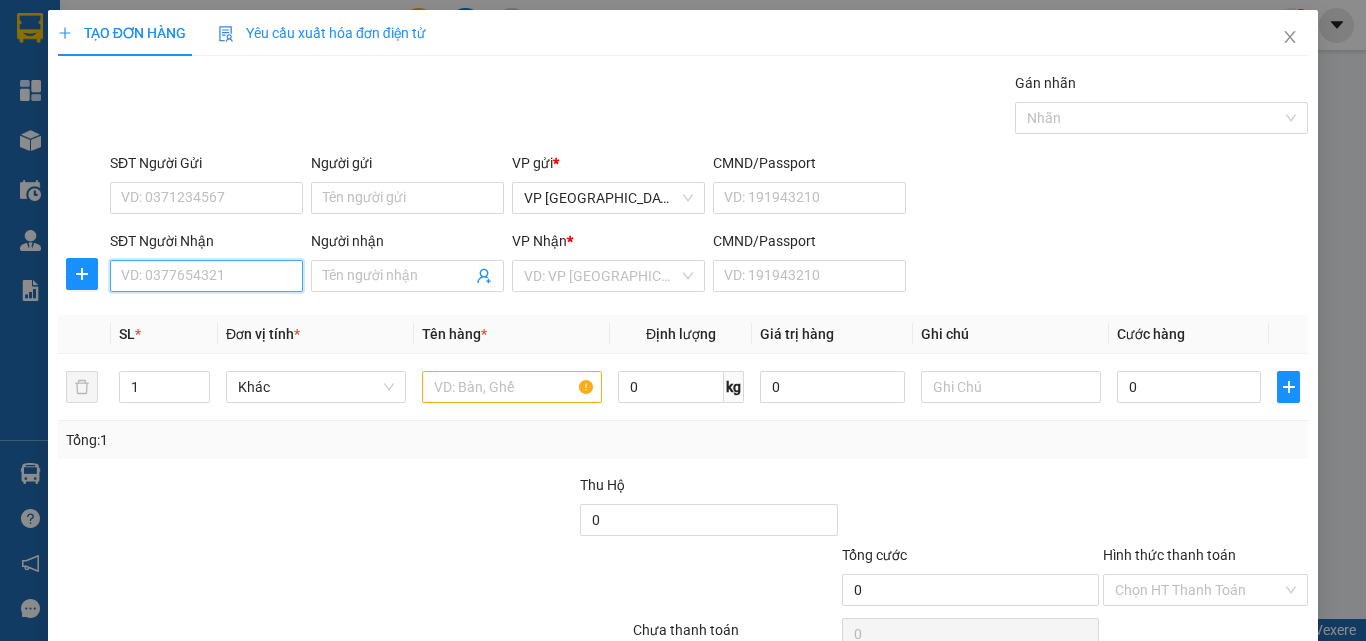 click on "SĐT Người Nhận" at bounding box center [206, 276] 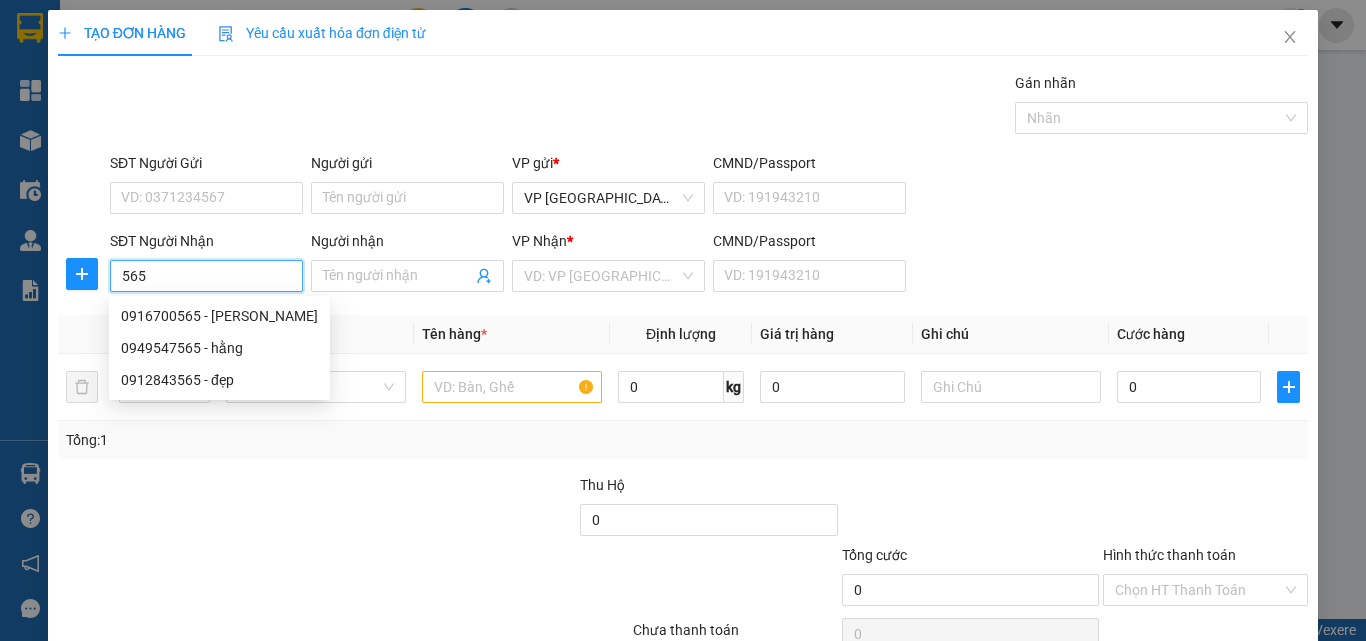 click on "565" at bounding box center (206, 276) 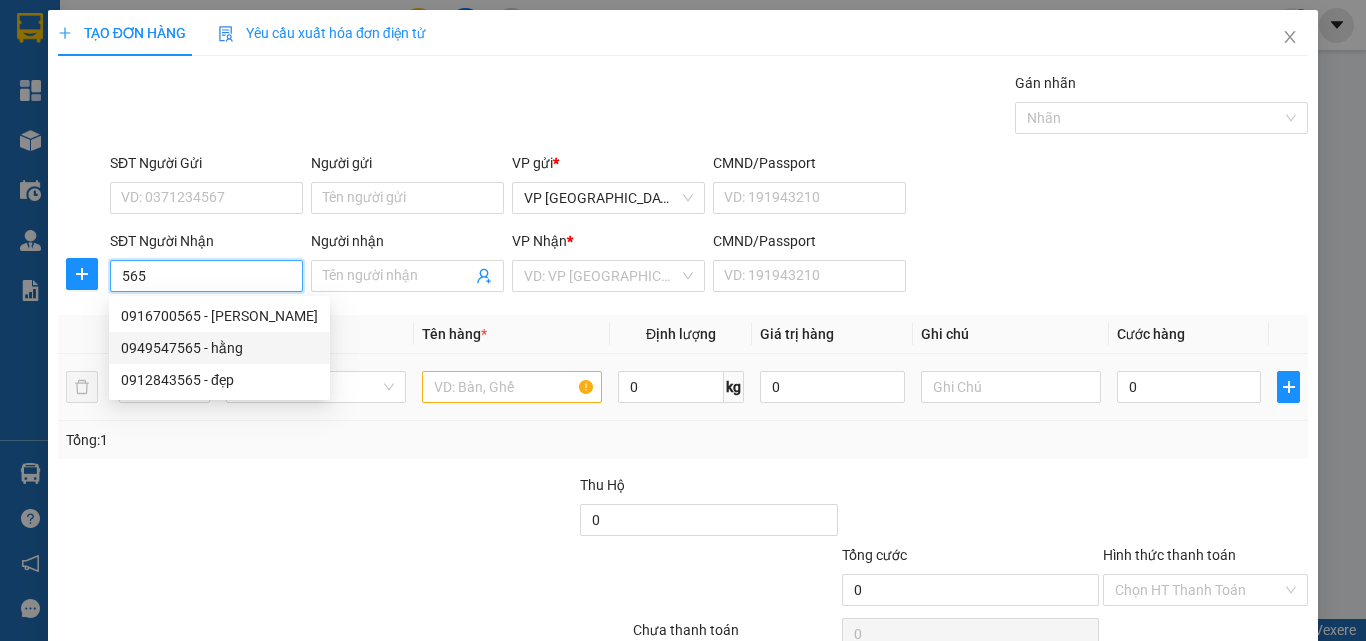 click on "0949547565 - hằng" at bounding box center [219, 348] 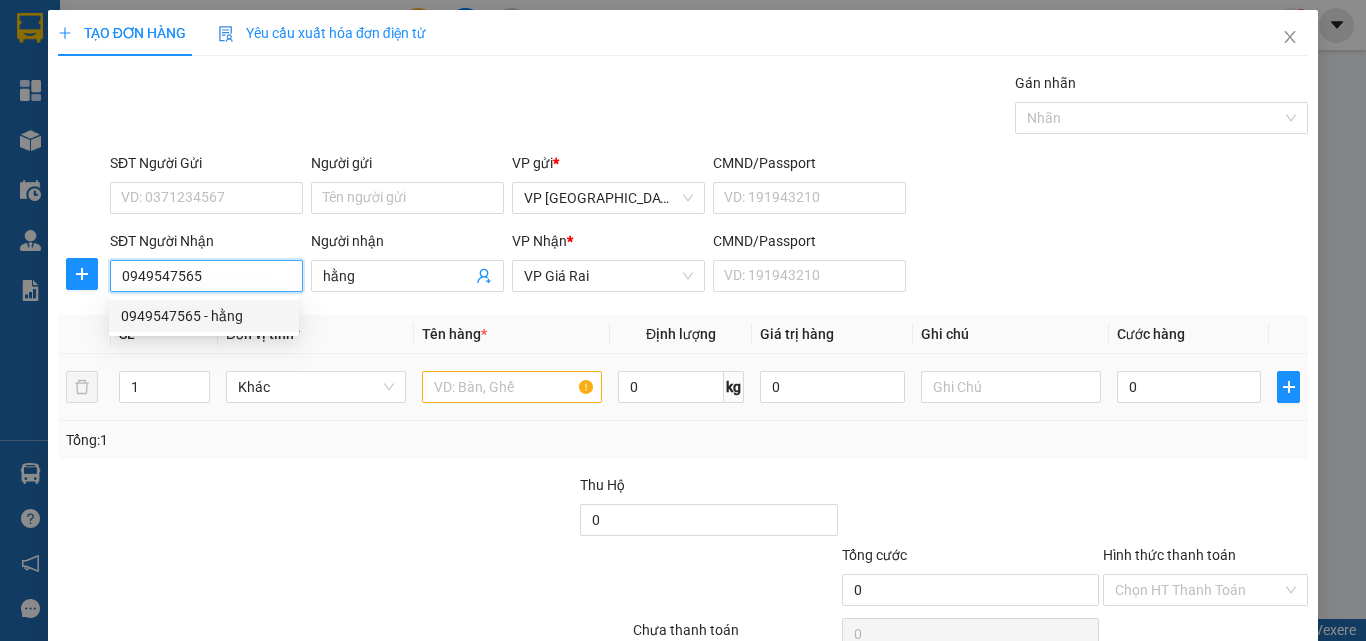type on "70.000" 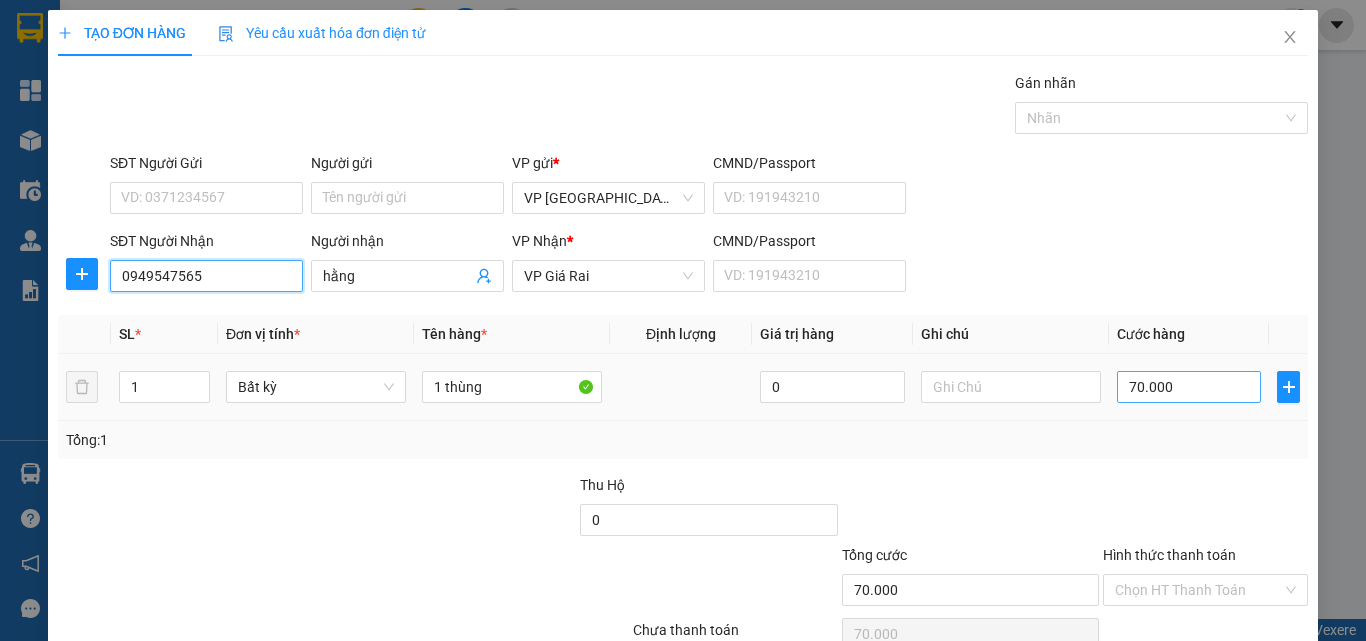 type on "0949547565" 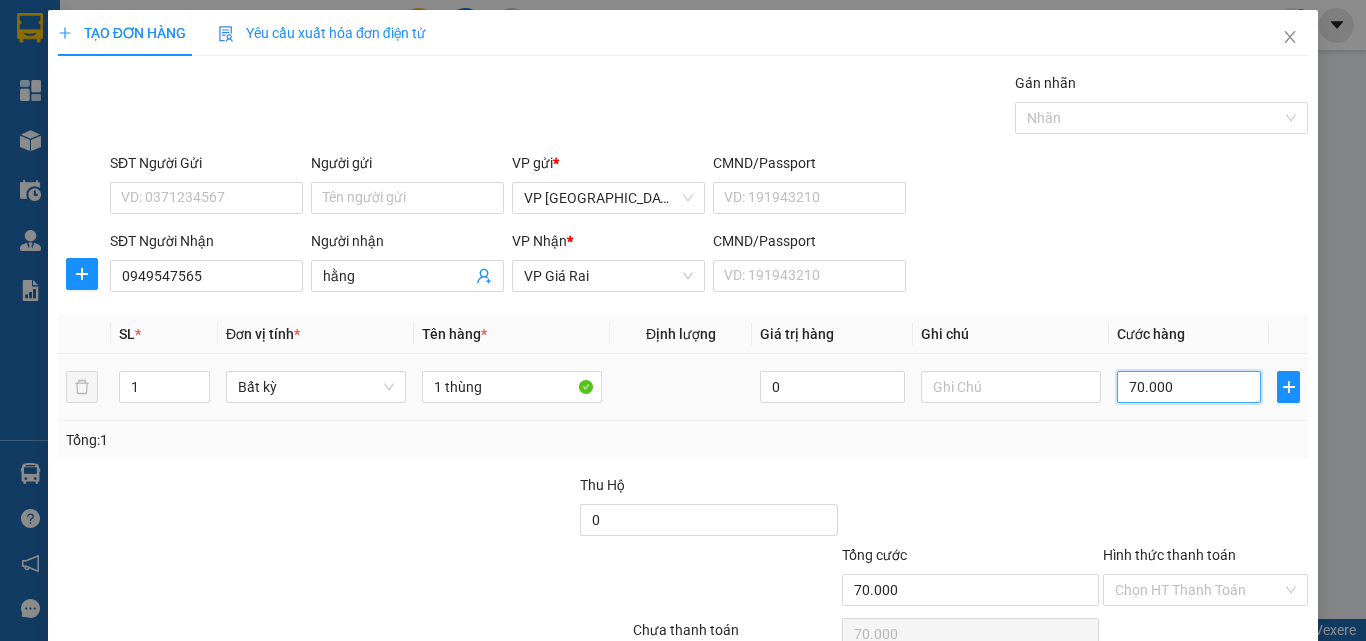 click on "70.000" at bounding box center (1189, 387) 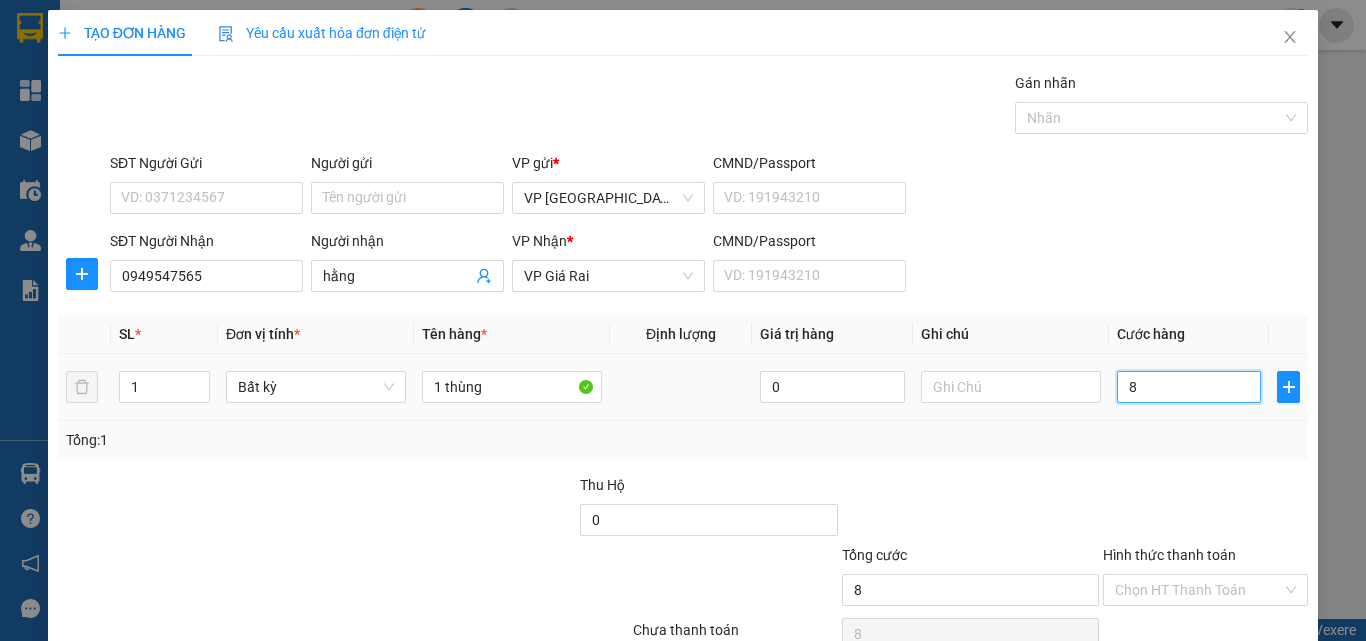 type on "80" 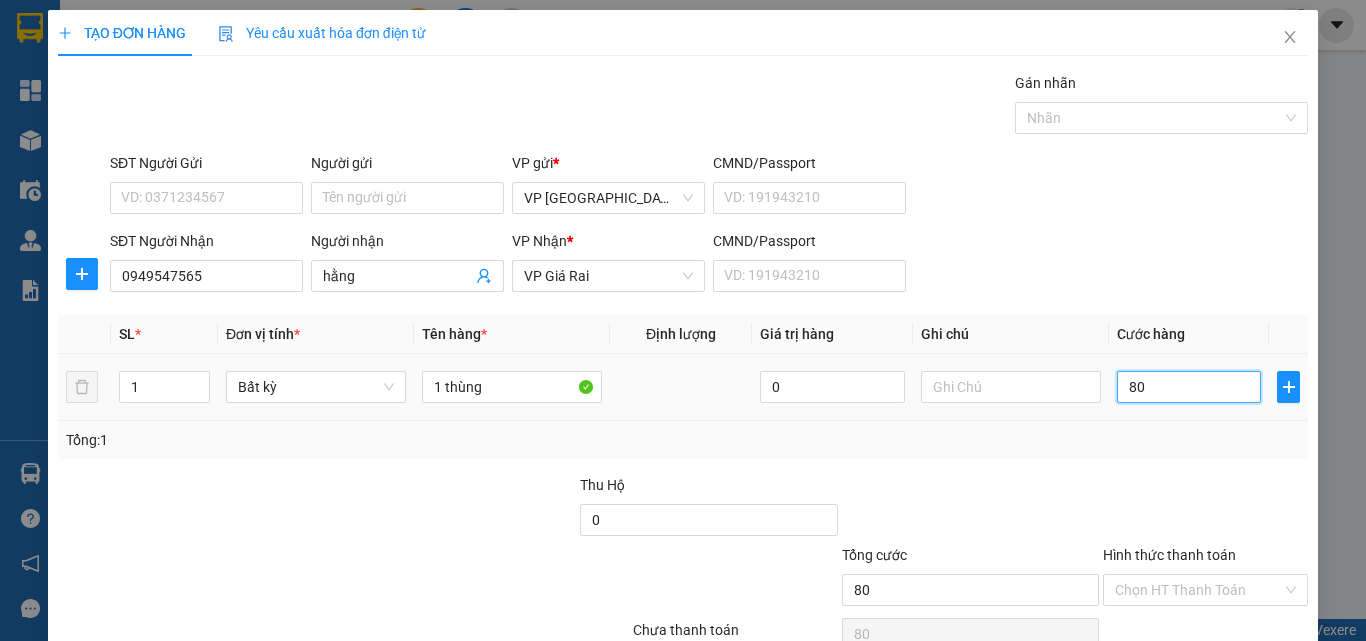type on "80" 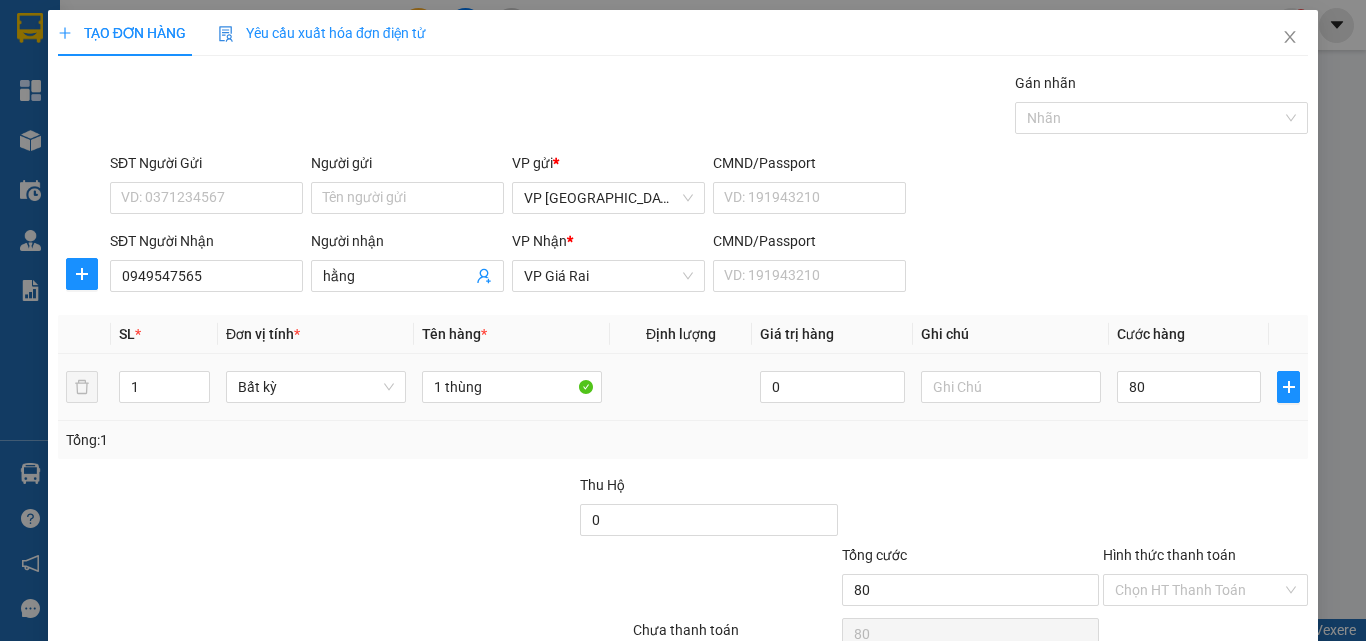 type on "80.000" 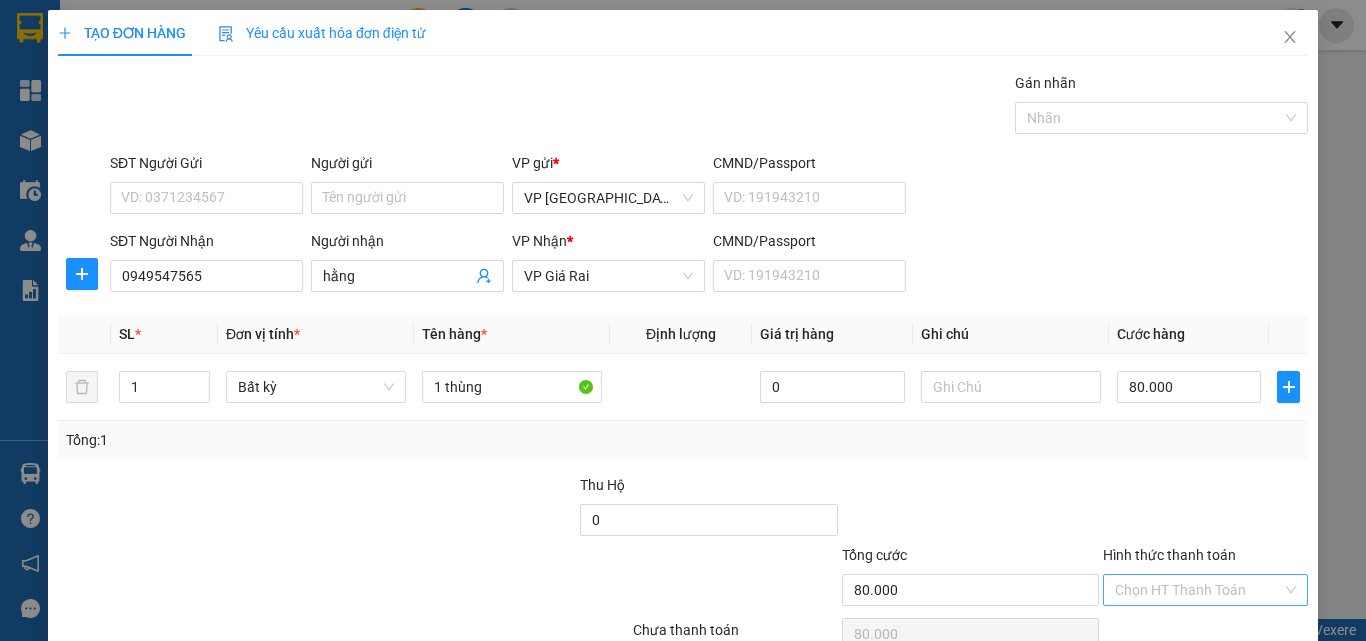 scroll, scrollTop: 99, scrollLeft: 0, axis: vertical 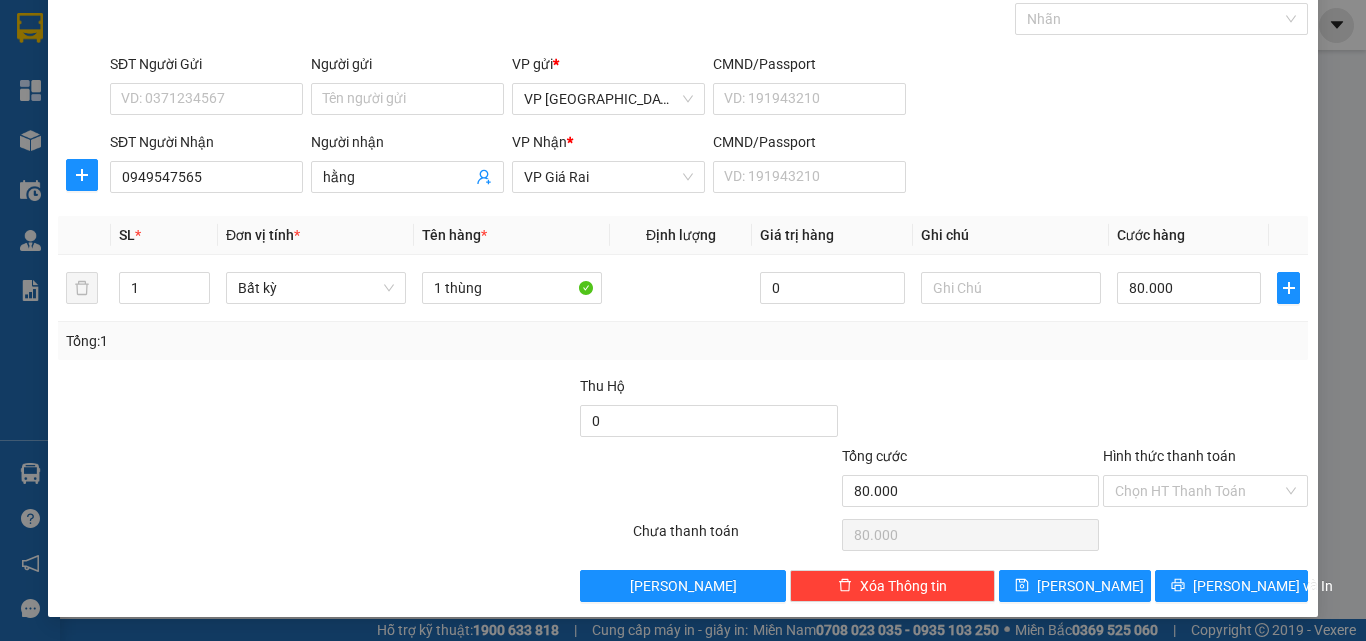 click on "Transit Pickup Surcharge Ids Transit Deliver Surcharge Ids Transit Deliver Surcharge Transit Deliver Surcharge Gói vận chuyển  * [PERSON_NAME] Gán [PERSON_NAME] SĐT Người Gửi VD: 0371234567 Người gửi Tên người gửi VP gửi  * VP [GEOGRAPHIC_DATA] CMND/Passport VD: [PASSPORT] SĐT Người [PERSON_NAME] 0949547565 Người [PERSON_NAME] hằng [PERSON_NAME]  * VP [PERSON_NAME] CMND/Passport VD: [PASSPORT] SL  * Đơn vị tính  * Tên hàng  * Định [PERSON_NAME] trị hàng Ghi [PERSON_NAME] hàng                   1 Bất kỳ 1 thùng 0 80.000 Tổng:  1 Thu Hộ 0 [PERSON_NAME] 80.000 [PERSON_NAME] [PERSON_NAME] HT [PERSON_NAME] Số [PERSON_NAME] thu trước 0 Chưa [PERSON_NAME] 80.000 [PERSON_NAME] [PERSON_NAME] nháp Xóa Thông tin [PERSON_NAME] và In" at bounding box center (683, 287) 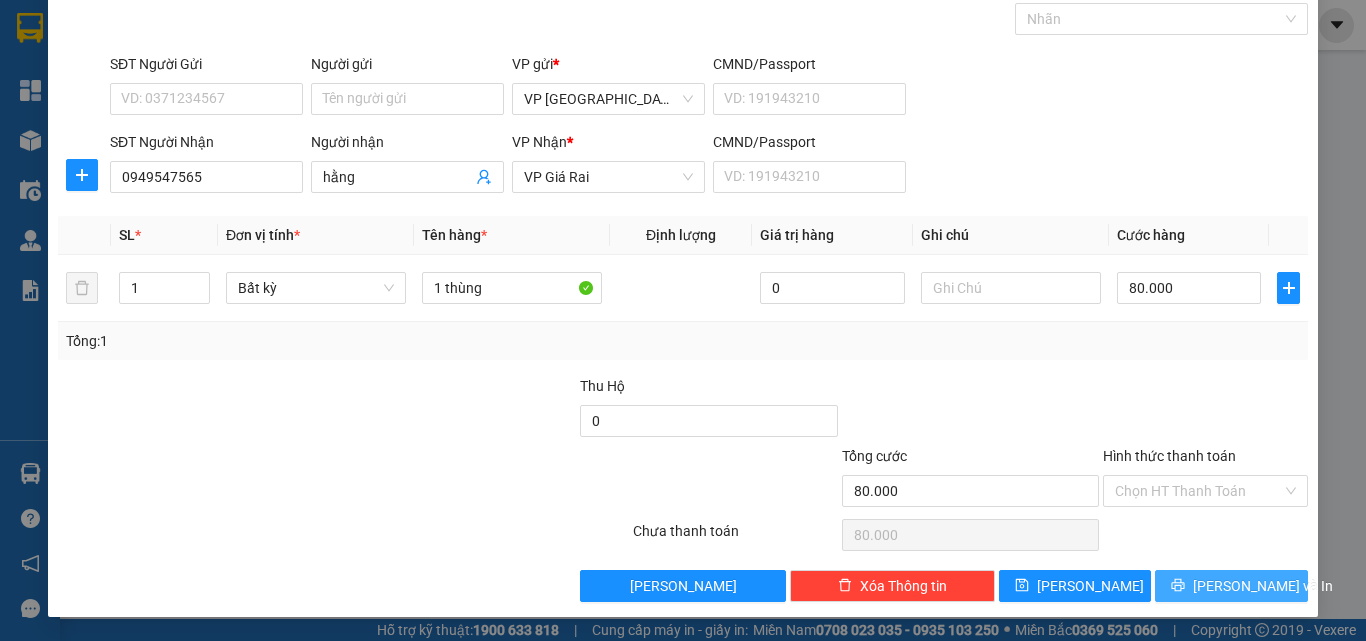 click on "[PERSON_NAME] và In" at bounding box center [1263, 586] 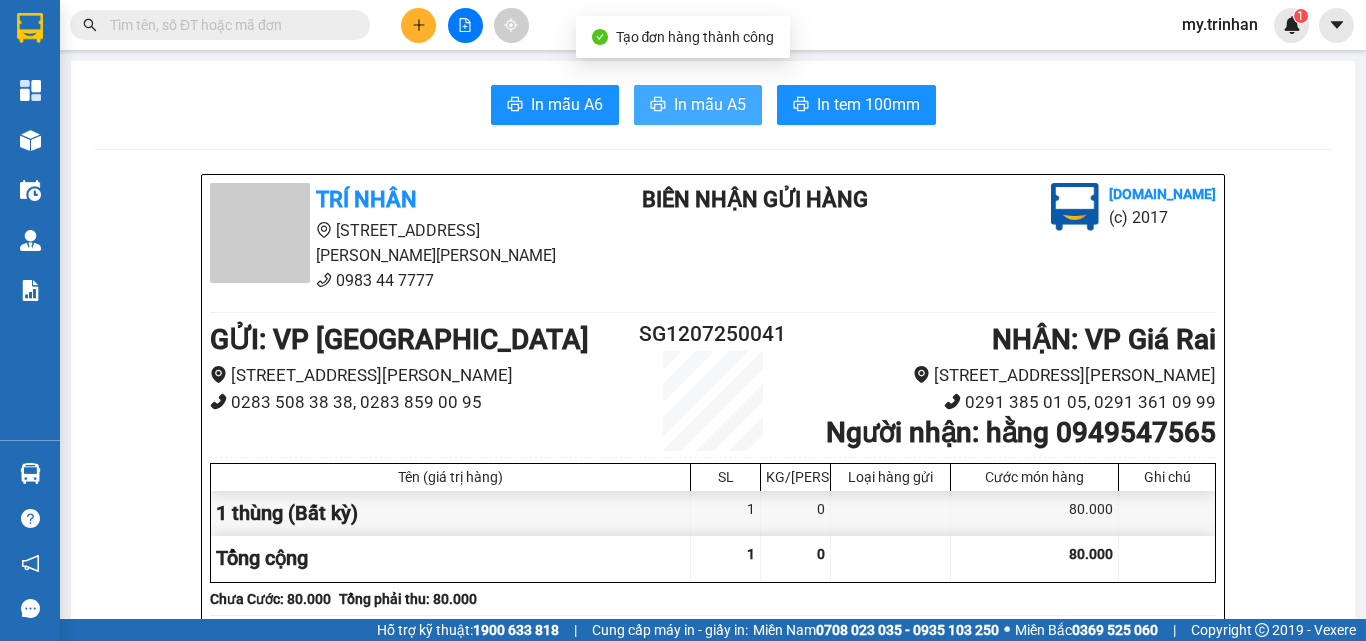click on "In mẫu A5" at bounding box center [710, 104] 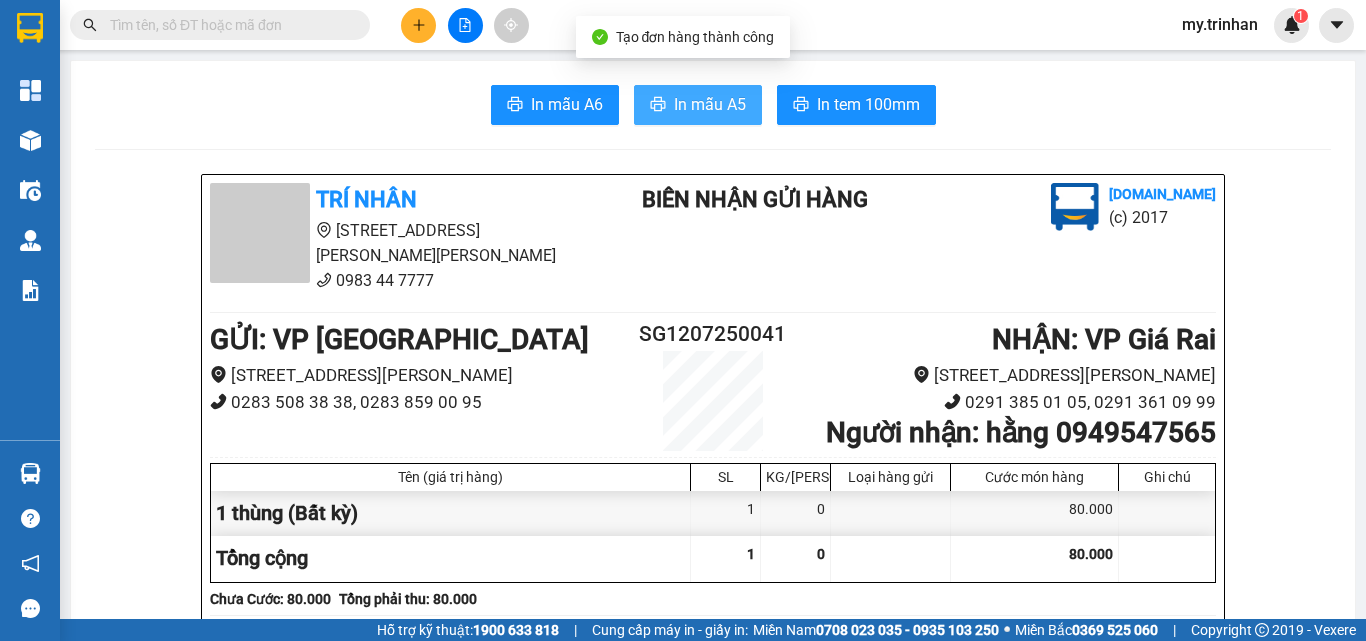 scroll, scrollTop: 0, scrollLeft: 0, axis: both 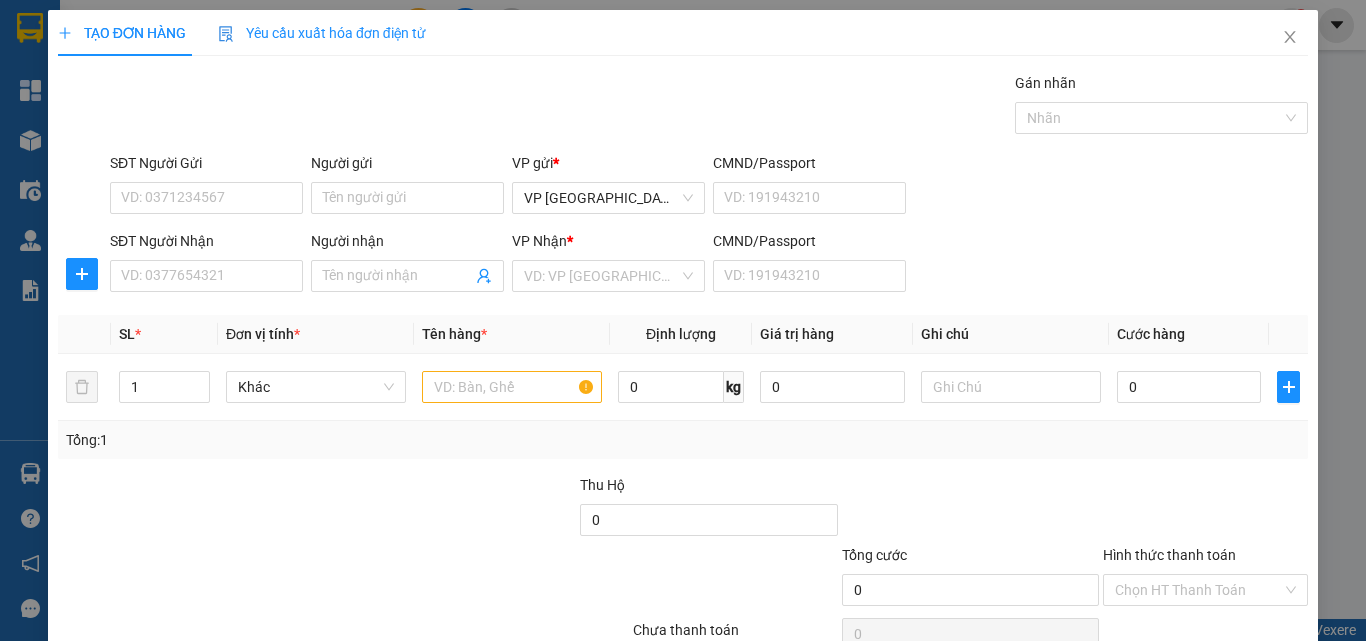 click on "Transit Pickup Surcharge Ids Transit Deliver Surcharge Ids Transit Deliver Surcharge Transit Deliver Surcharge Gói vận chuyển  * [PERSON_NAME] Gán [PERSON_NAME] SĐT Người Gửi VD: 0371234567 Người gửi Tên người gửi VP gửi  * VP [GEOGRAPHIC_DATA] CMND/Passport VD: [PASSPORT] SĐT Người [PERSON_NAME]: 0377654321 Người [PERSON_NAME] Tên người [PERSON_NAME] [PERSON_NAME]  * VD: VP [GEOGRAPHIC_DATA] CMND/Passport VD: [PASSPORT] SL  * Đơn vị tính  * Tên hàng  * Định [PERSON_NAME] trị hàng Ghi [PERSON_NAME] hàng                   1 Khác 0 kg 0 0 Tổng:  1 Thu Hộ 0 [PERSON_NAME] 0 [PERSON_NAME] [PERSON_NAME] HT [PERSON_NAME] Số [PERSON_NAME] thu [PERSON_NAME] [PERSON_NAME] 0 [PERSON_NAME] [PERSON_NAME] nháp Xóa Thông tin [PERSON_NAME] và In" at bounding box center [683, 386] 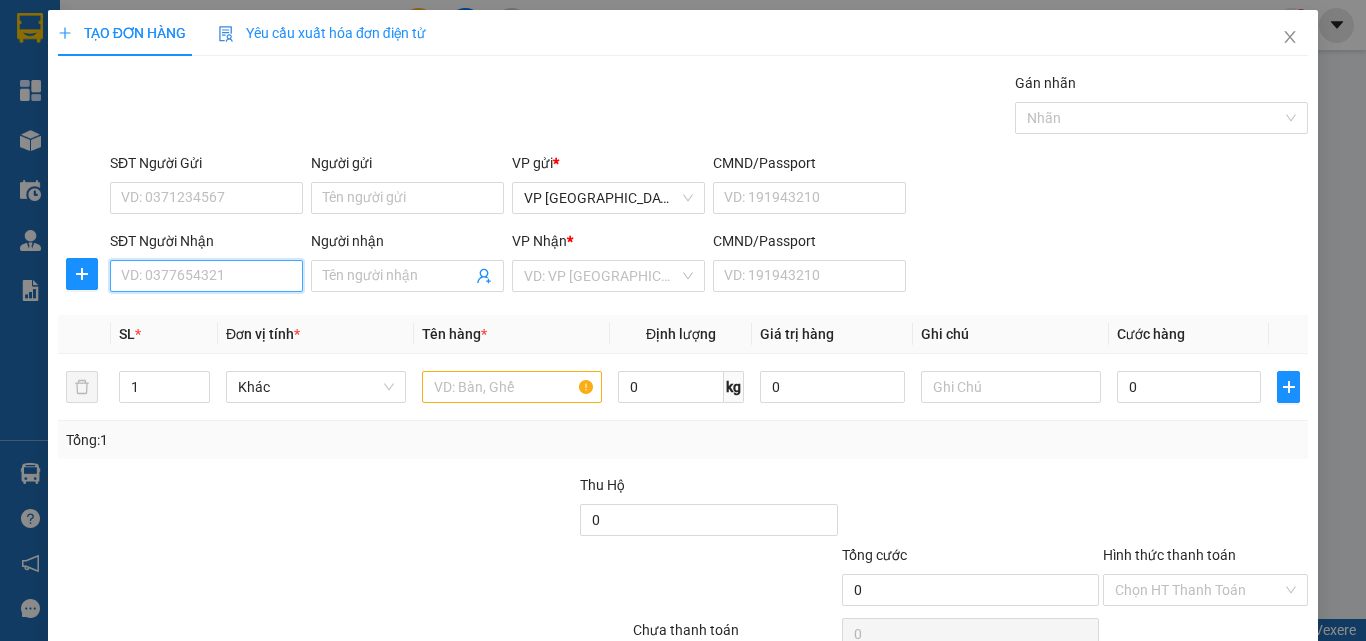 click on "SĐT Người Nhận" at bounding box center [206, 276] 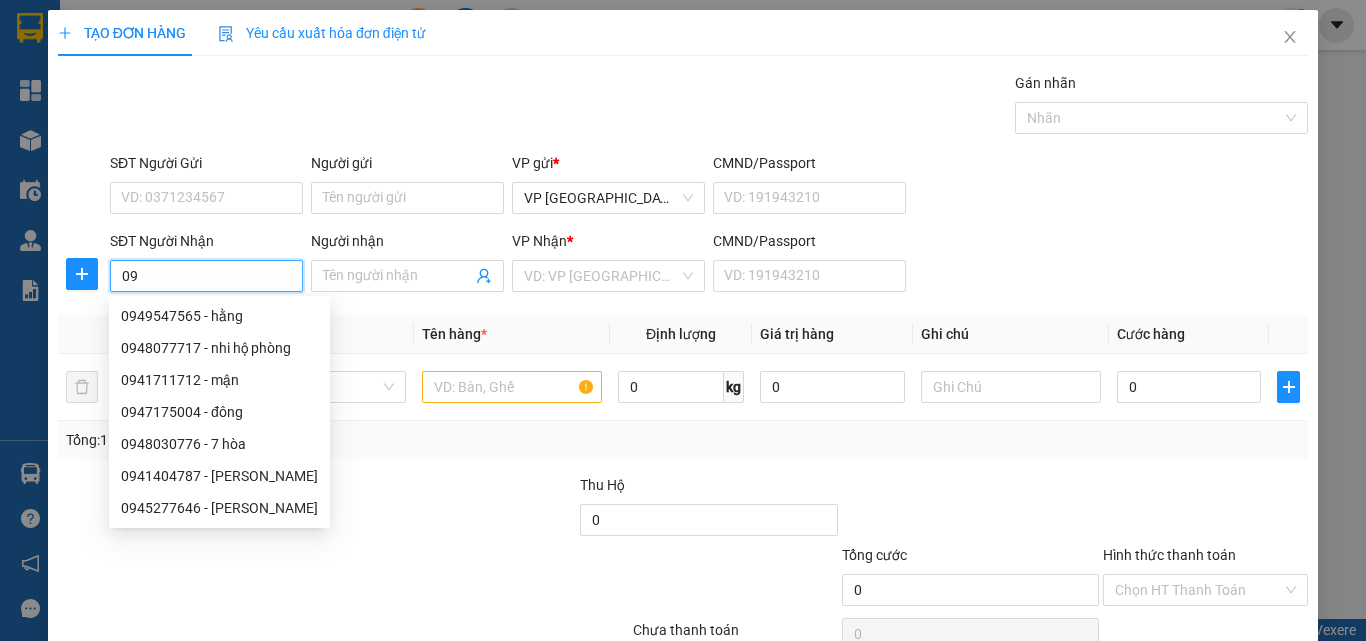 type on "0" 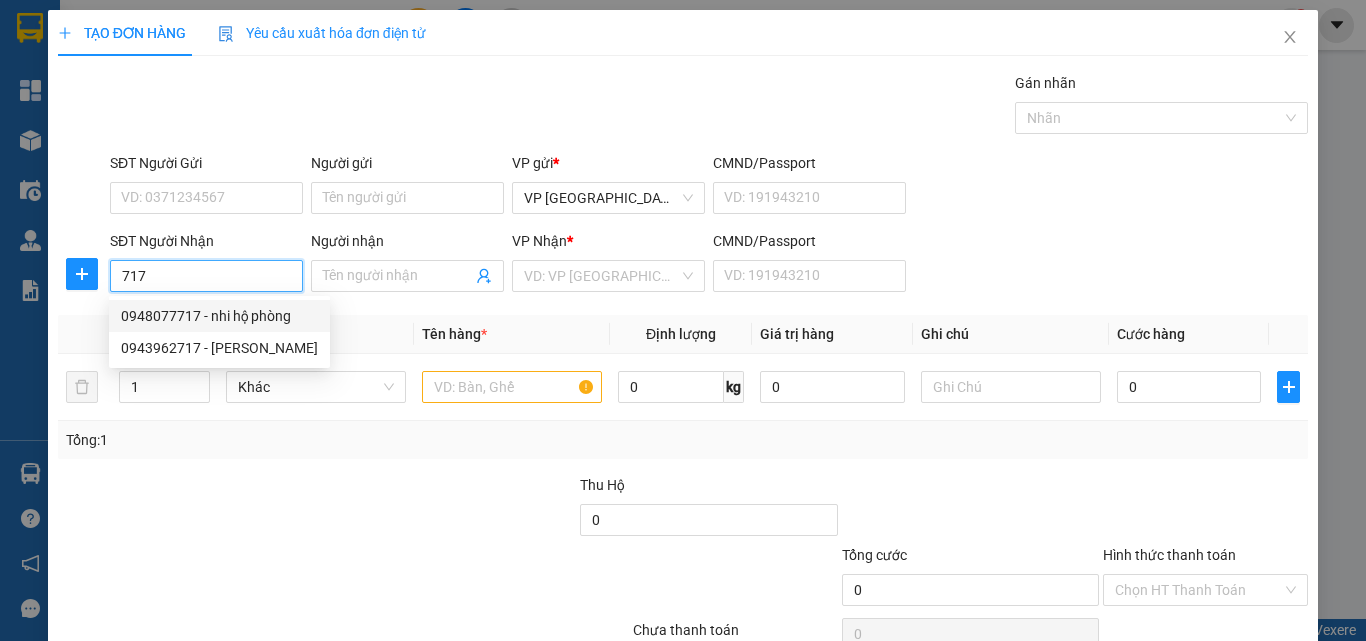 click on "0948077717 - nhi hộ phòng" at bounding box center [219, 316] 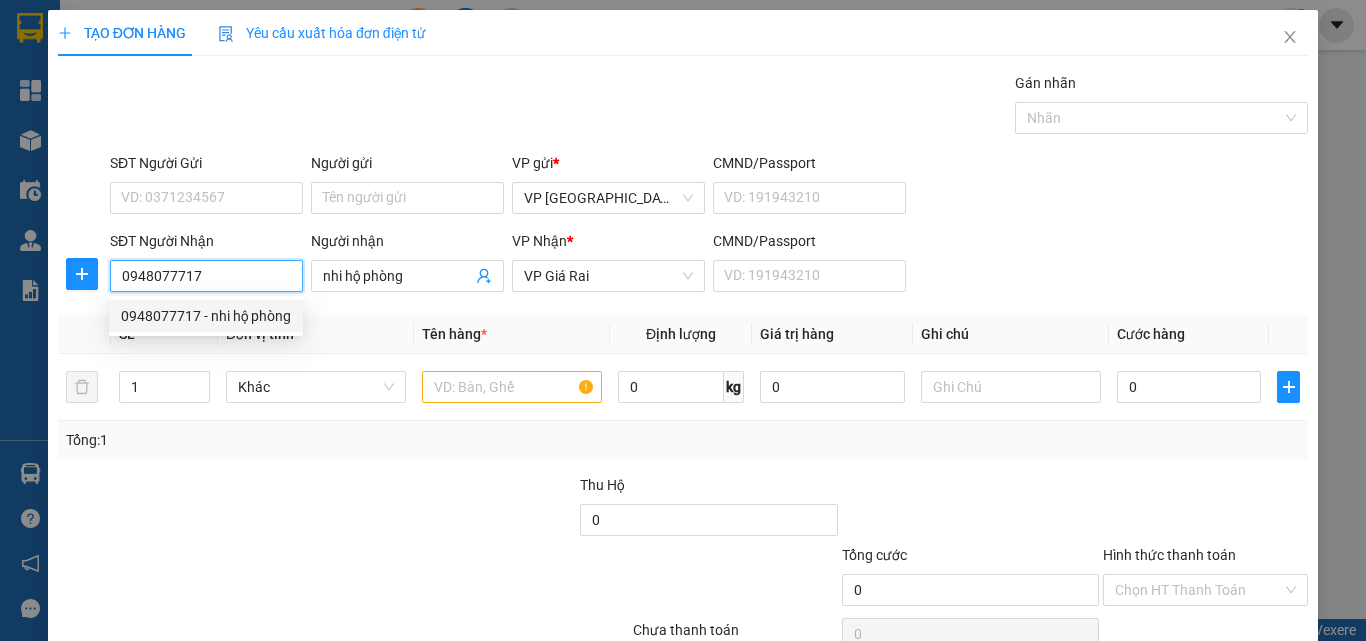 type on "50.000" 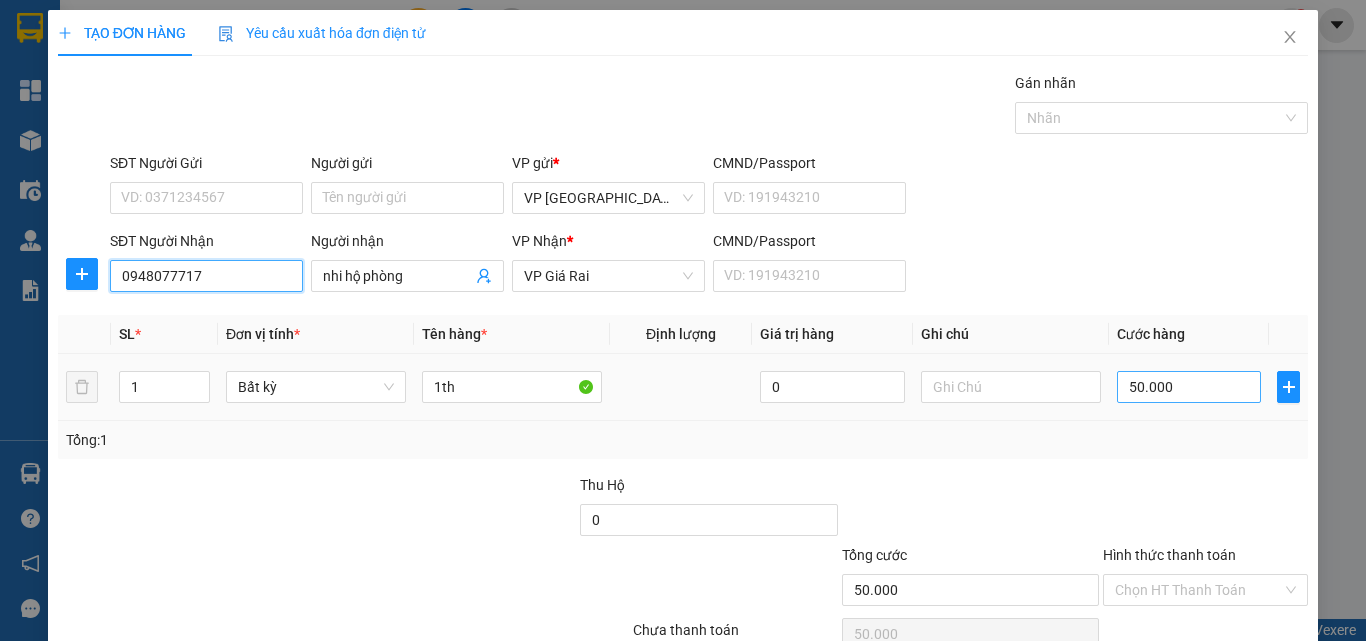 type on "0948077717" 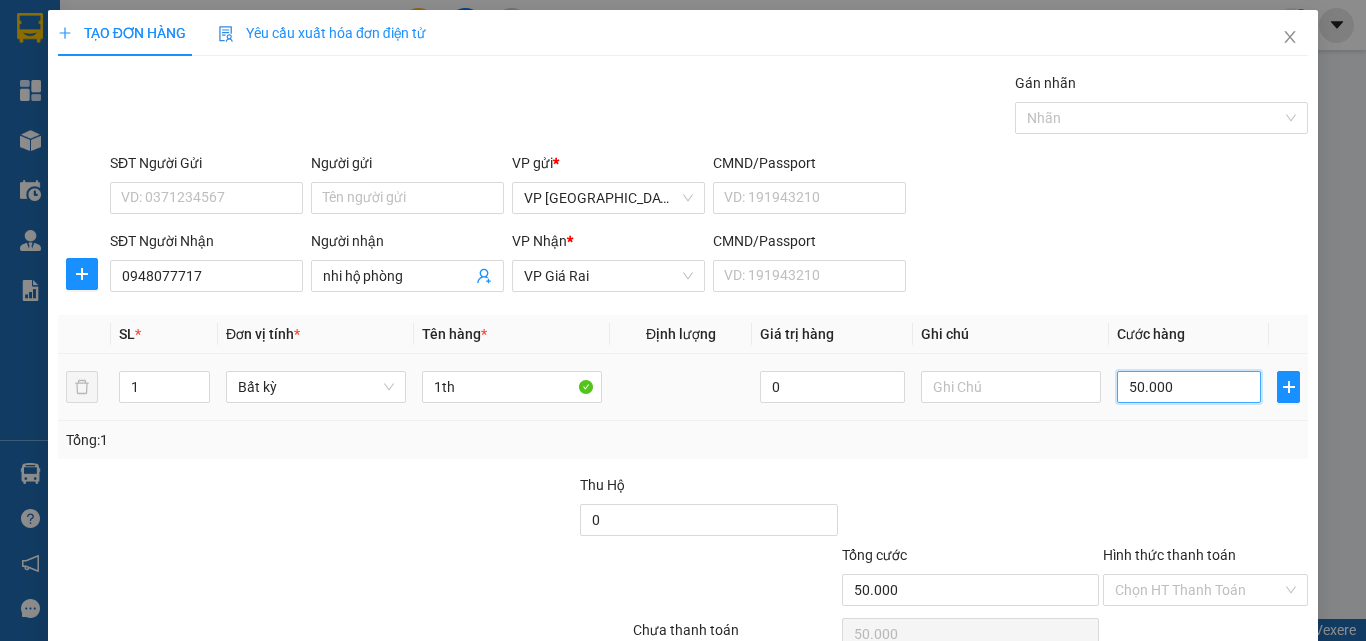 click on "50.000" at bounding box center [1189, 387] 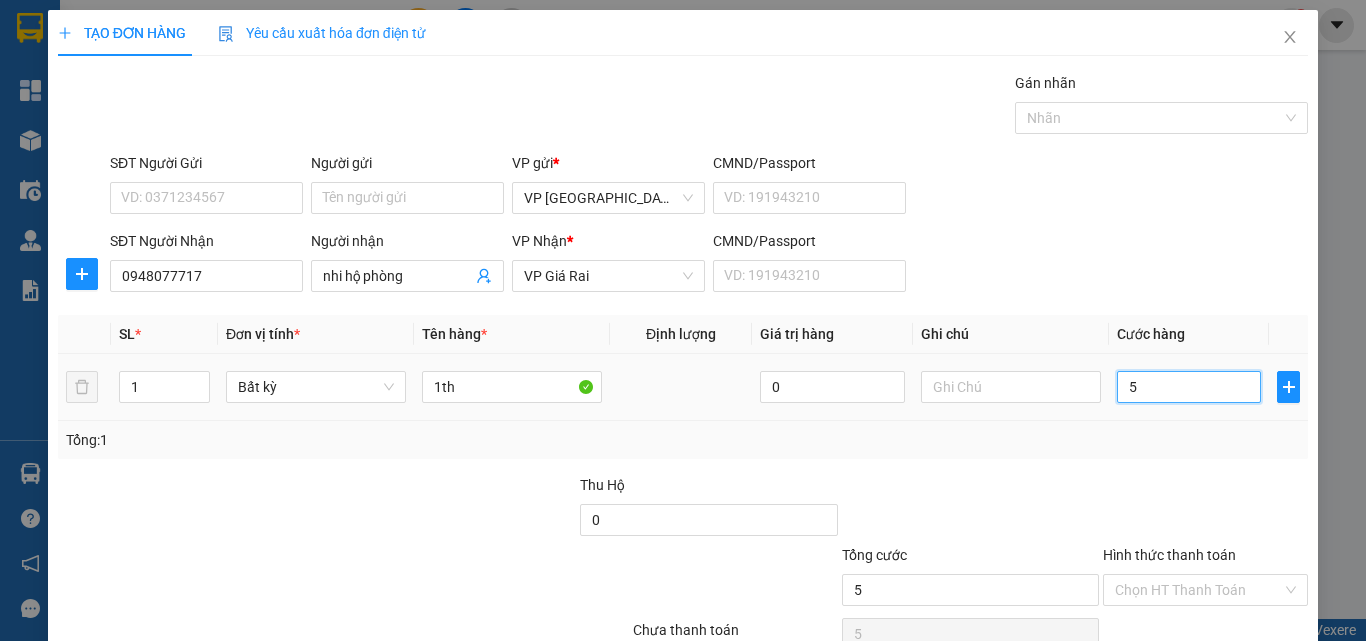 type on "50" 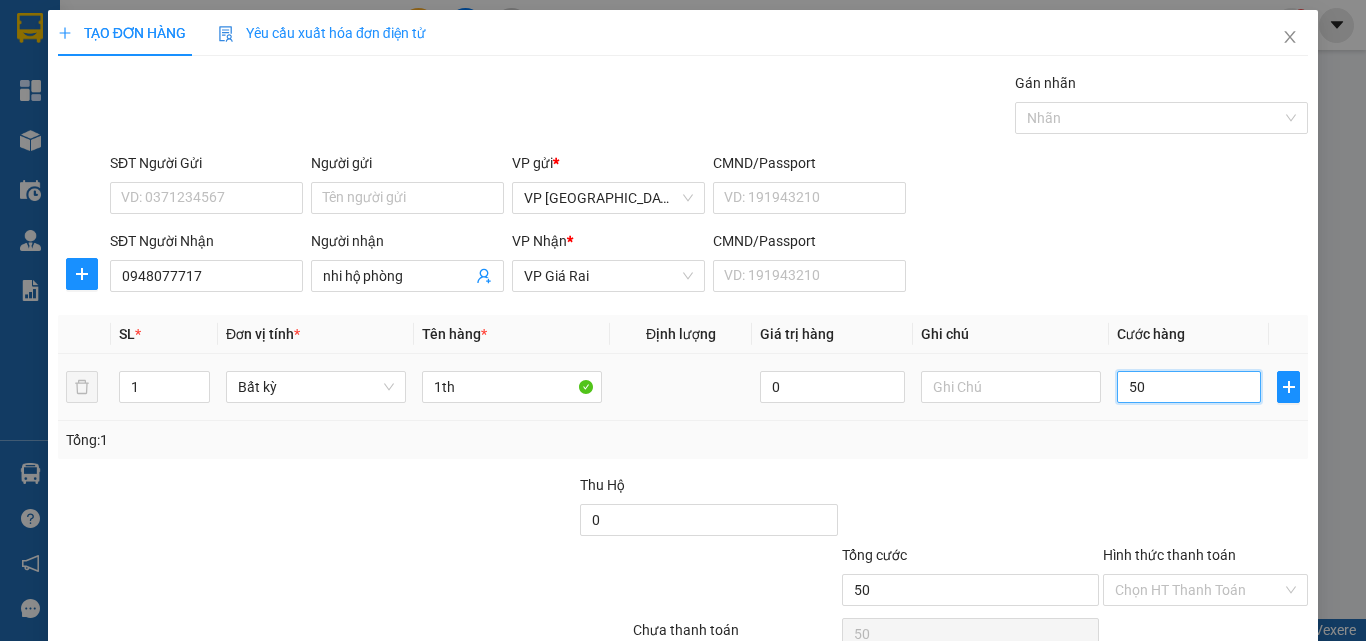 type on "50" 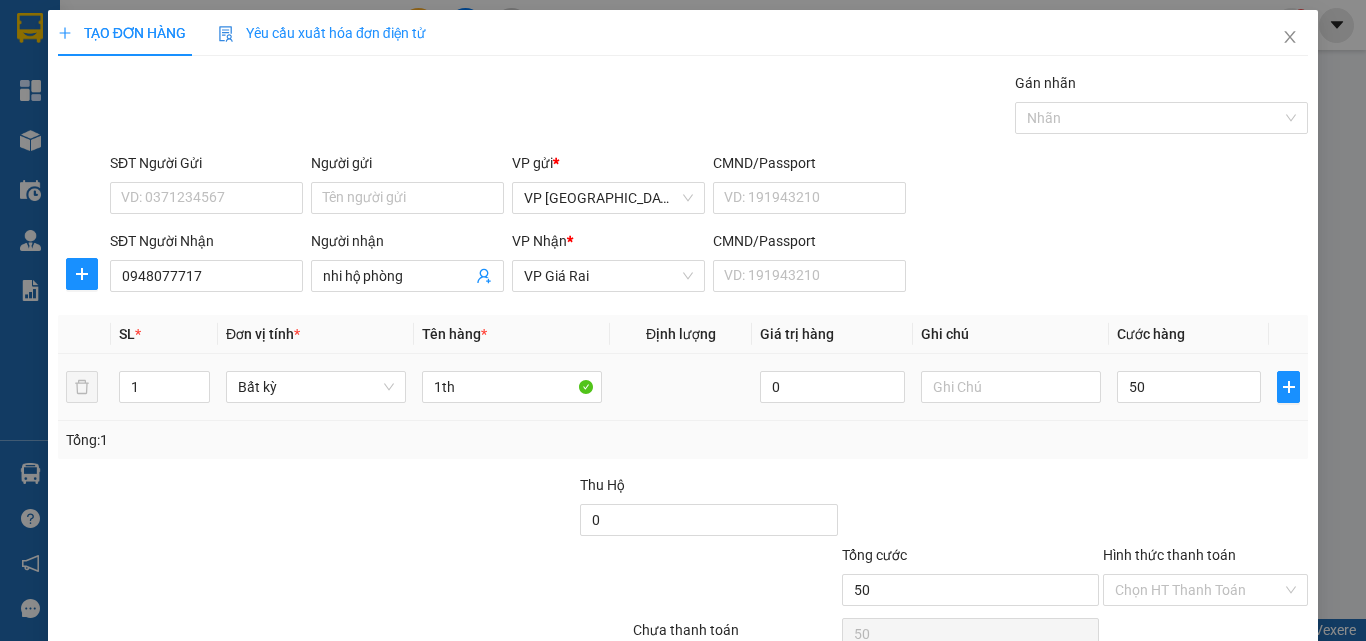 type on "50.000" 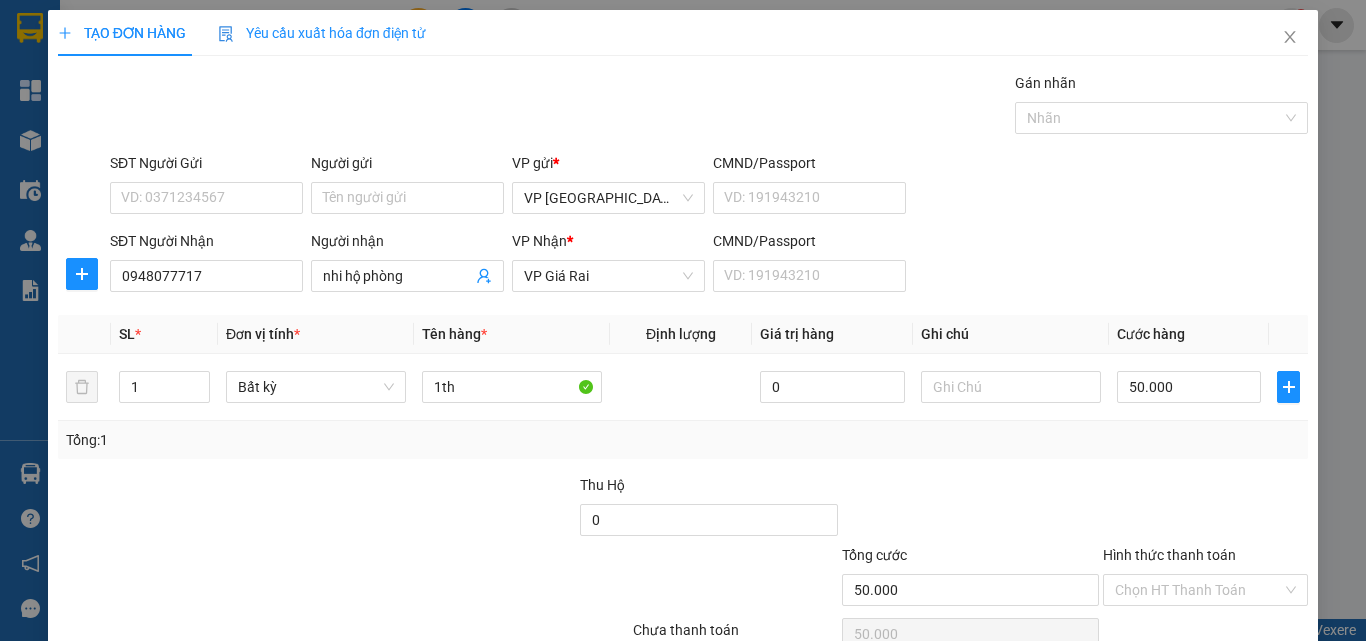 scroll, scrollTop: 99, scrollLeft: 0, axis: vertical 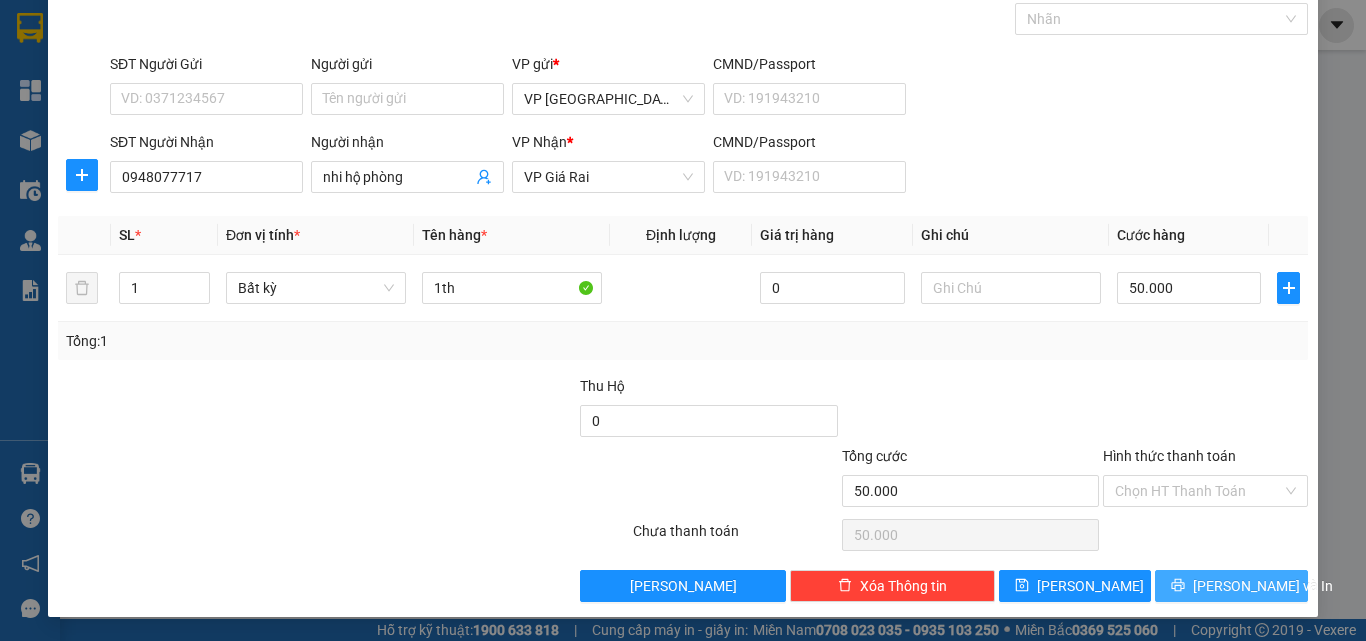 click 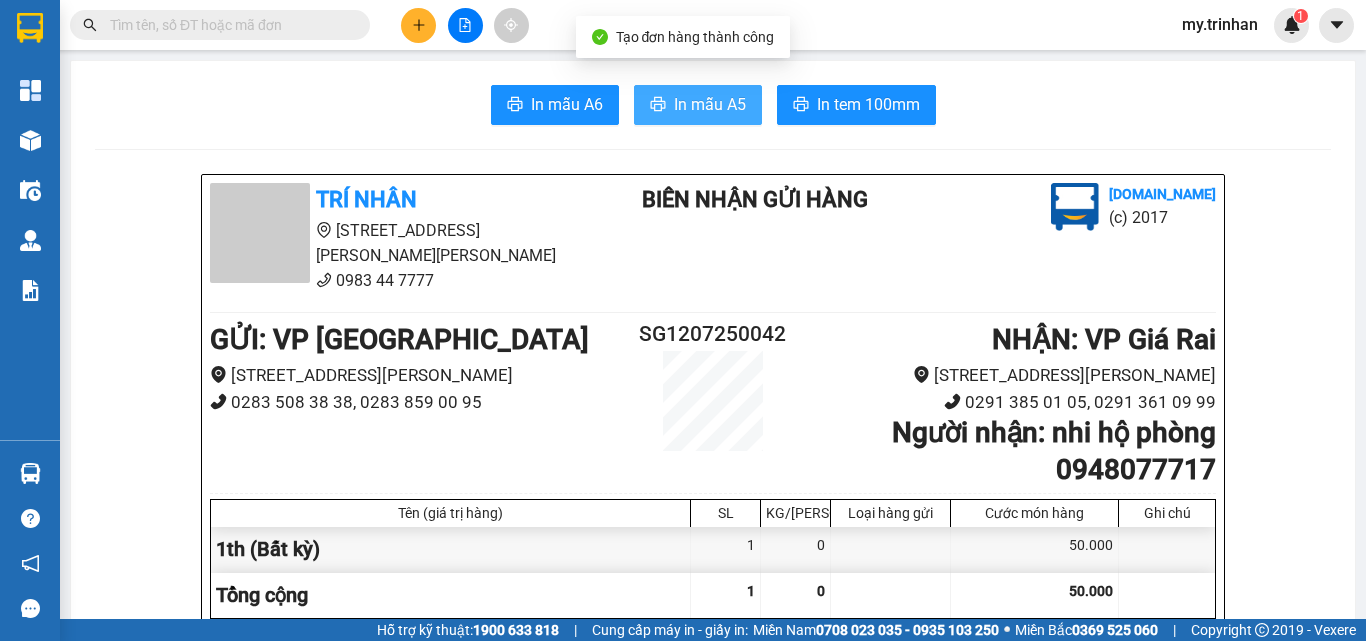 click on "In mẫu A5" at bounding box center (710, 104) 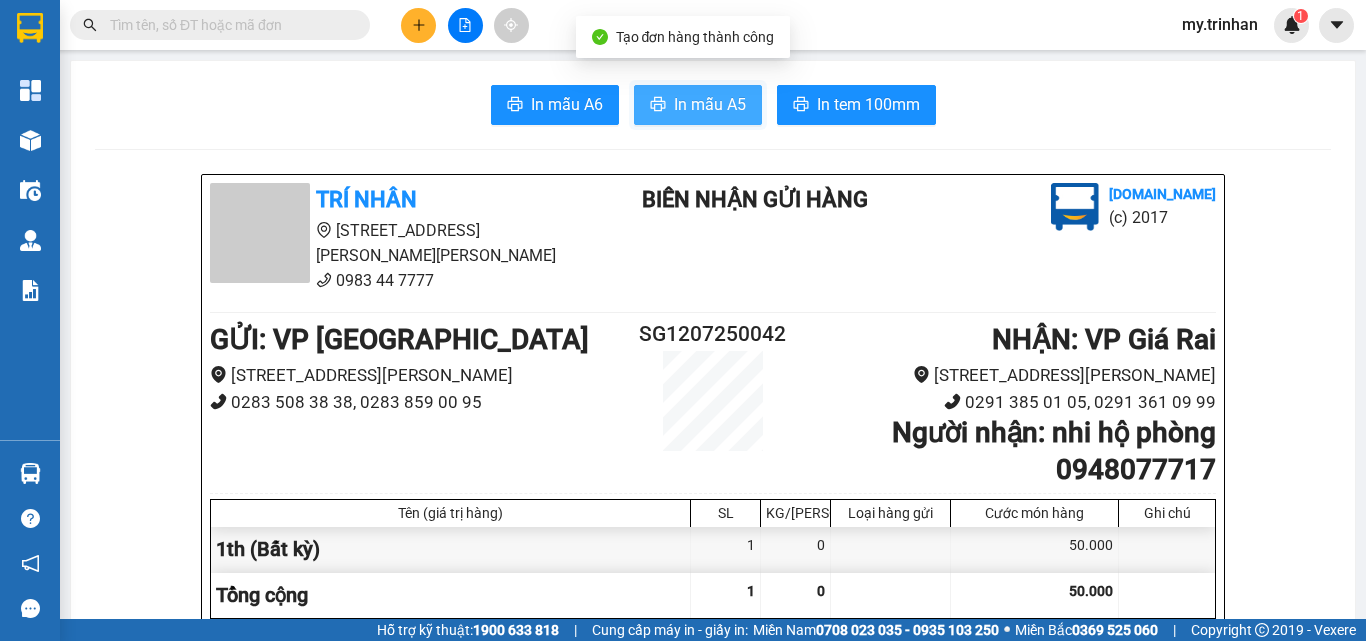 scroll, scrollTop: 0, scrollLeft: 0, axis: both 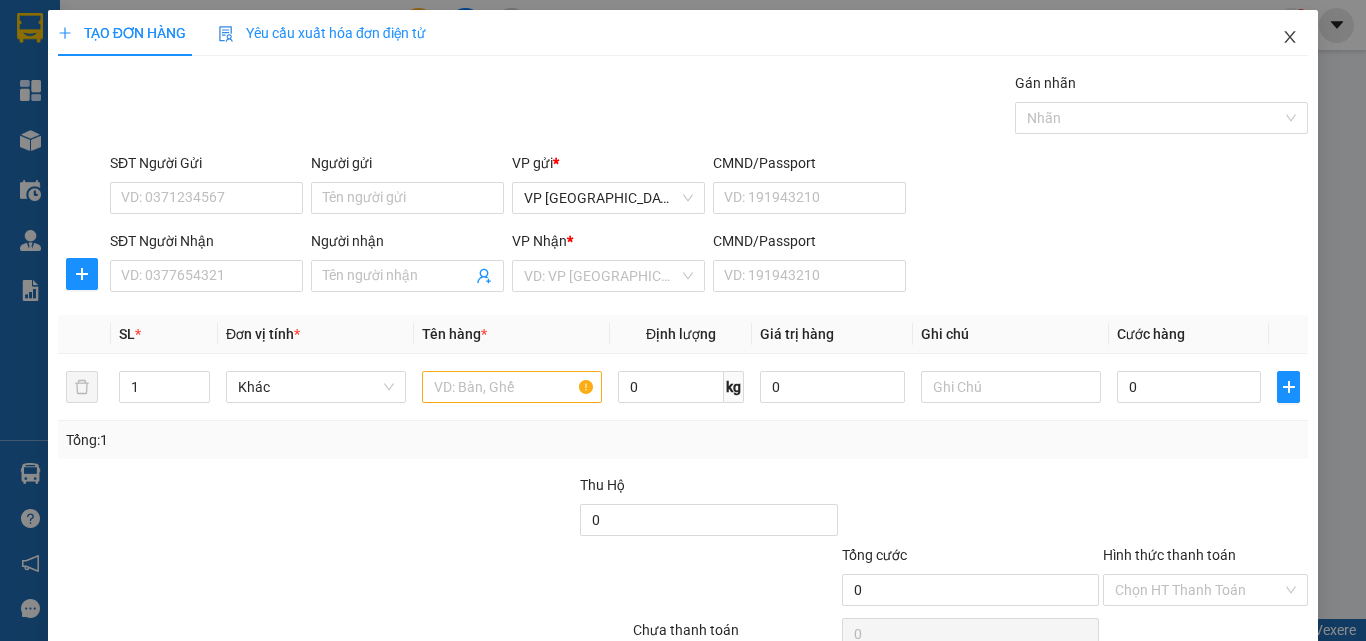 click 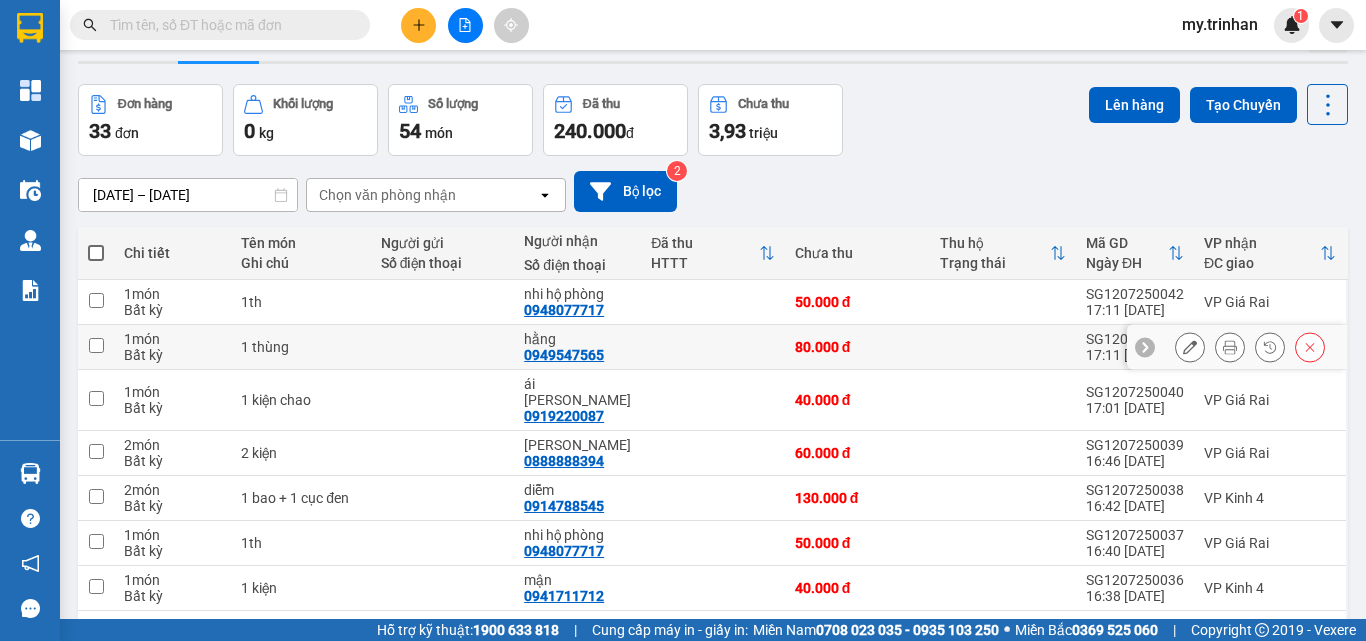 scroll, scrollTop: 0, scrollLeft: 0, axis: both 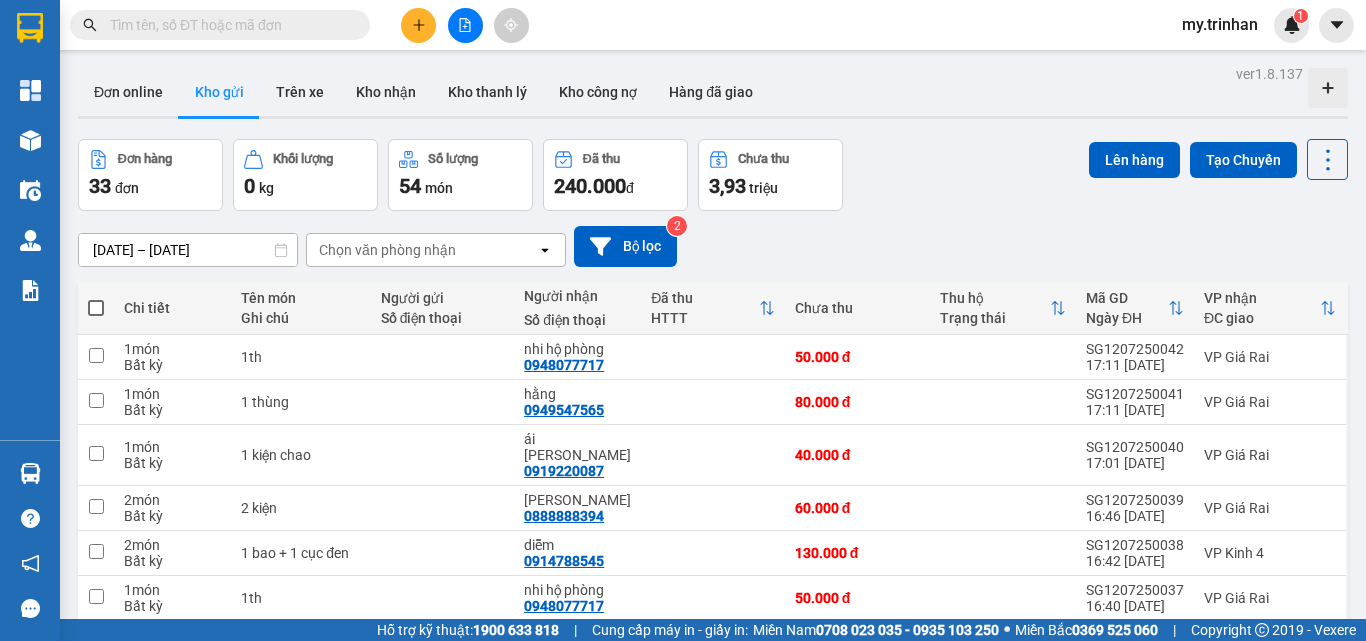 click on "[DATE] – [DATE] Press the down arrow key to interact with the calendar and select a date. Press the escape button to close the calendar. Selected date range is from [DATE] to [DATE]. Chọn văn [PERSON_NAME] open Bộ lọc 2" at bounding box center [713, 246] 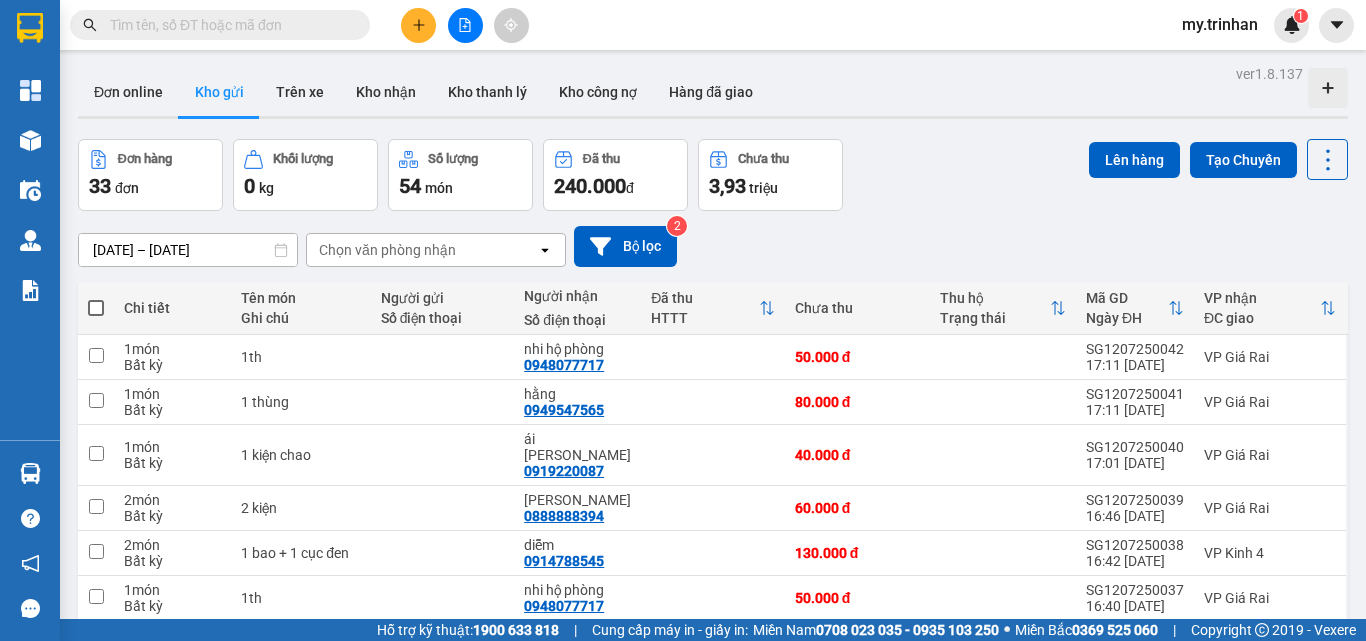 click at bounding box center [418, 25] 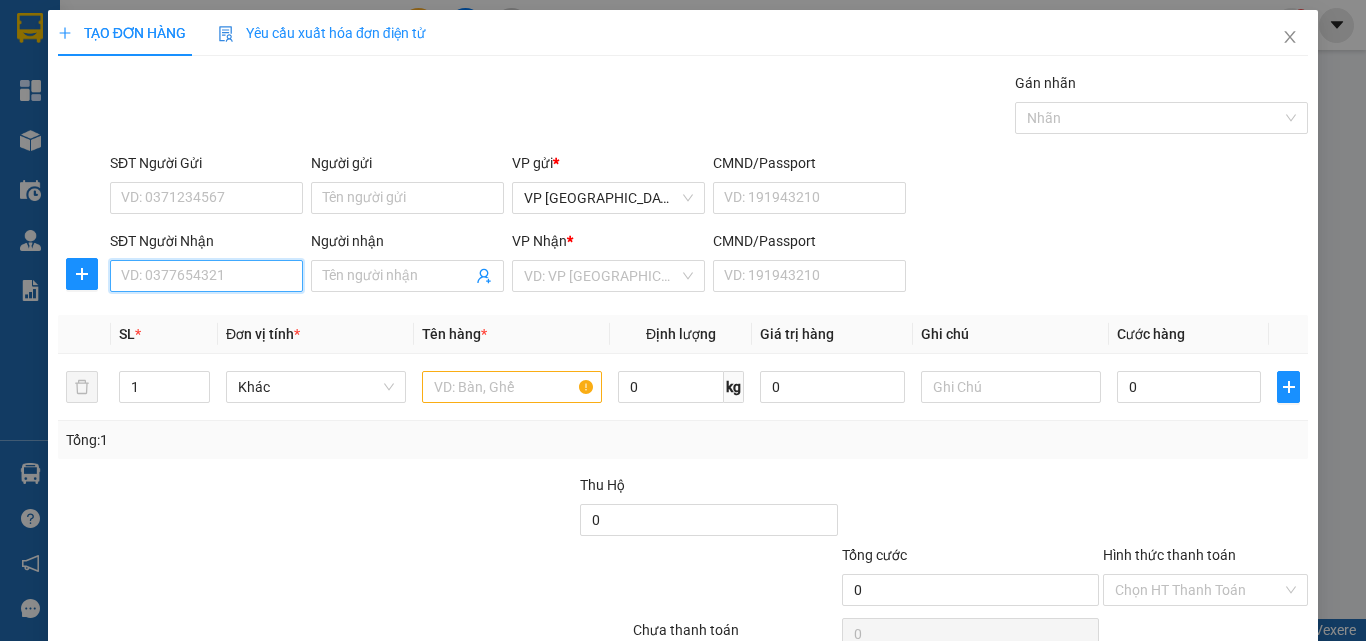 click on "SĐT Người Nhận" at bounding box center [206, 276] 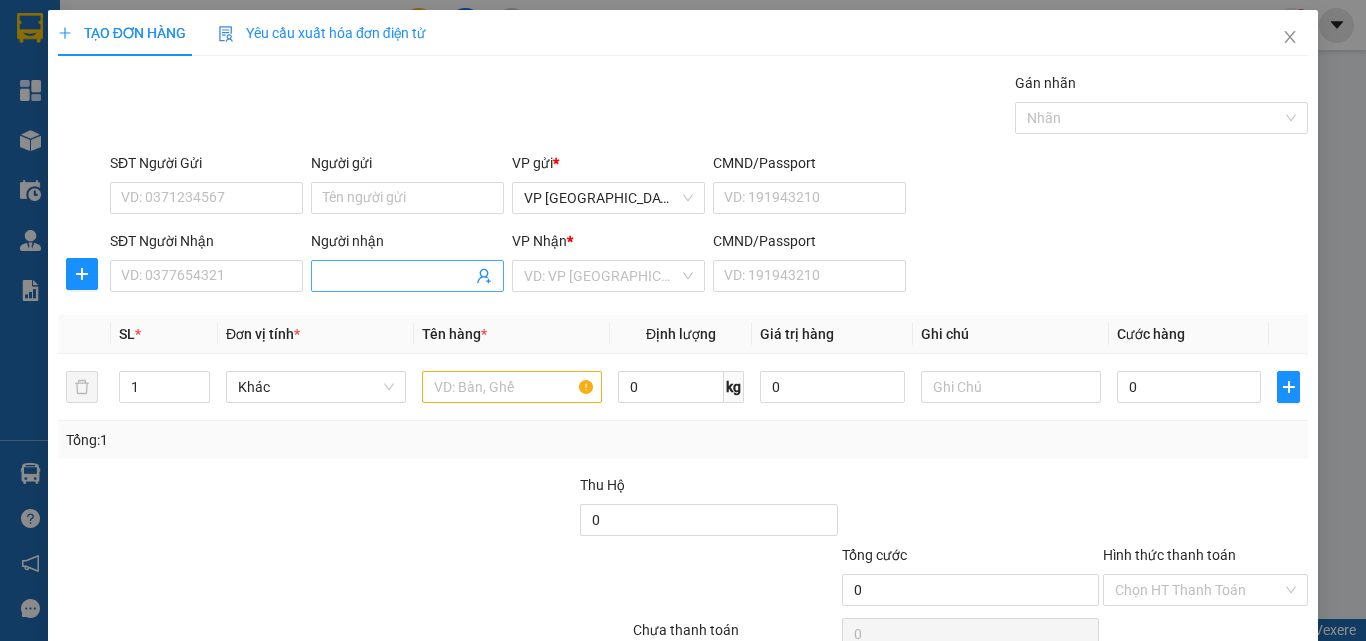 click on "Người nhận" at bounding box center (397, 276) 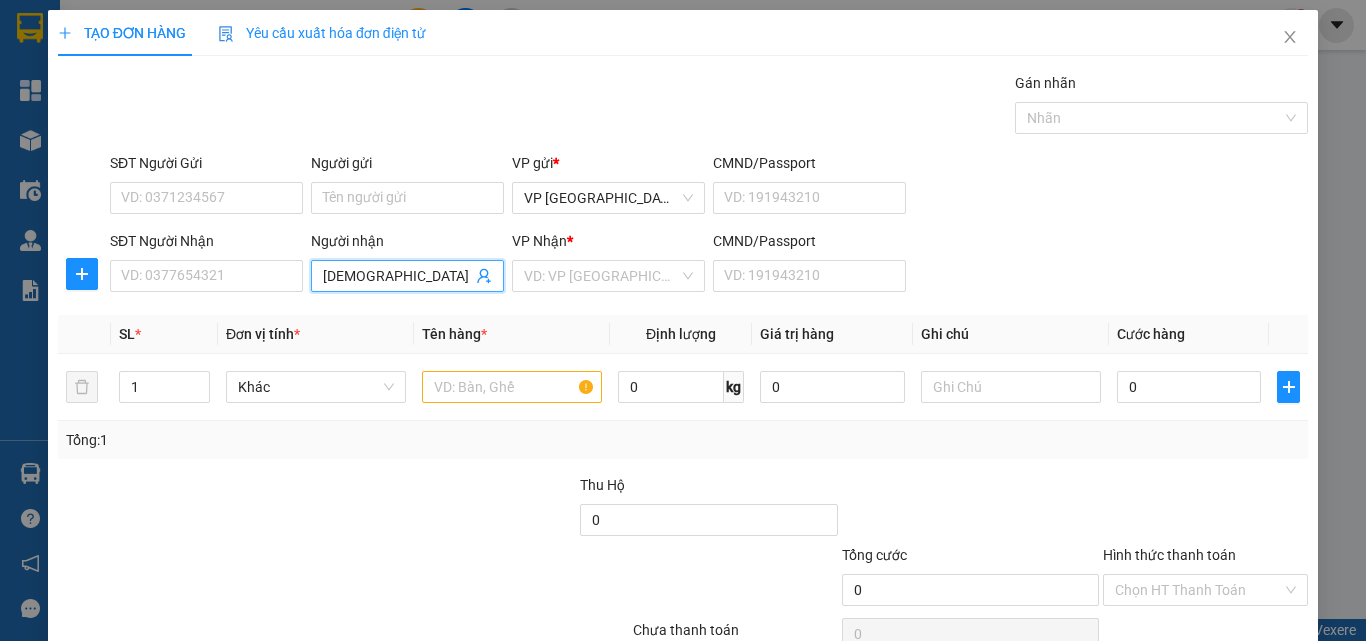 type on "[PERSON_NAME]" 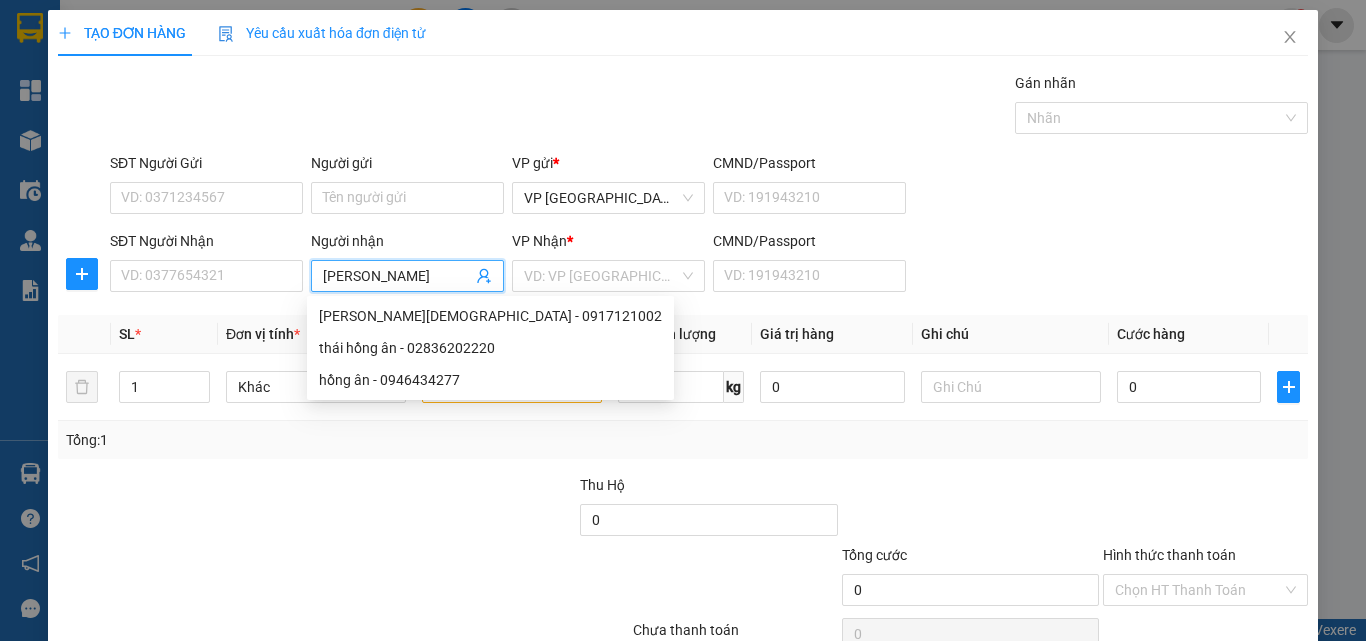 click on "[PERSON_NAME]" at bounding box center [397, 276] 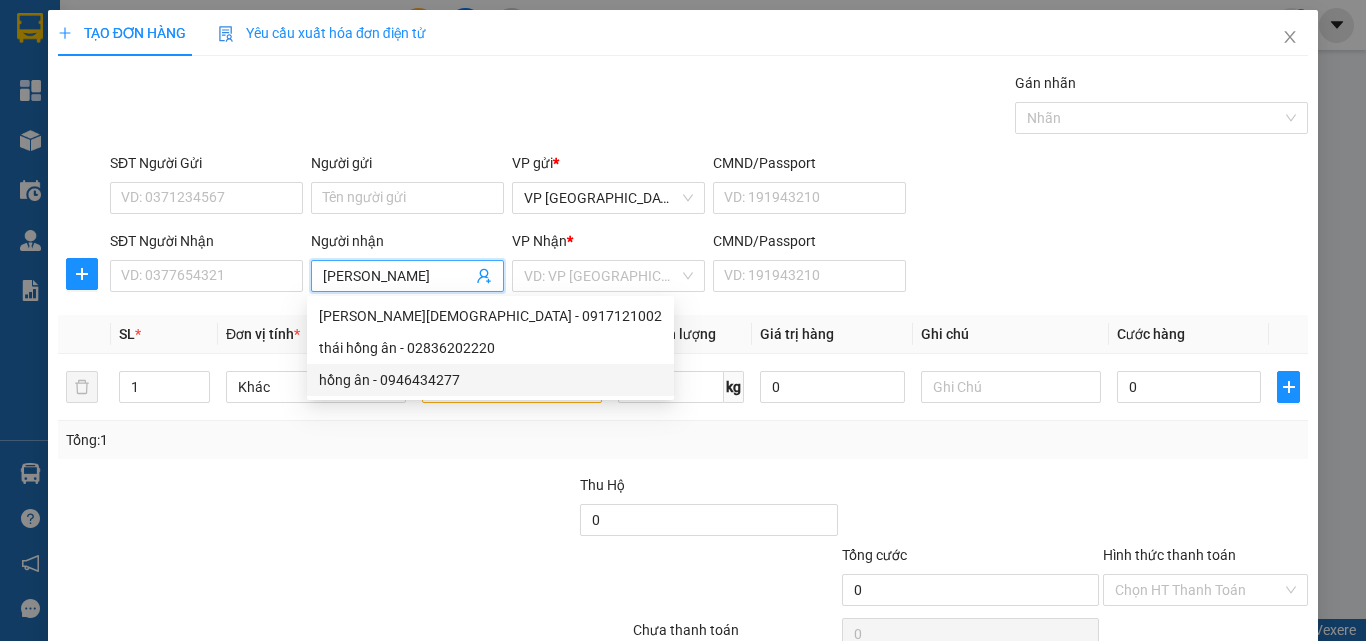 click on "hồng ân - 0946434277" at bounding box center [490, 380] 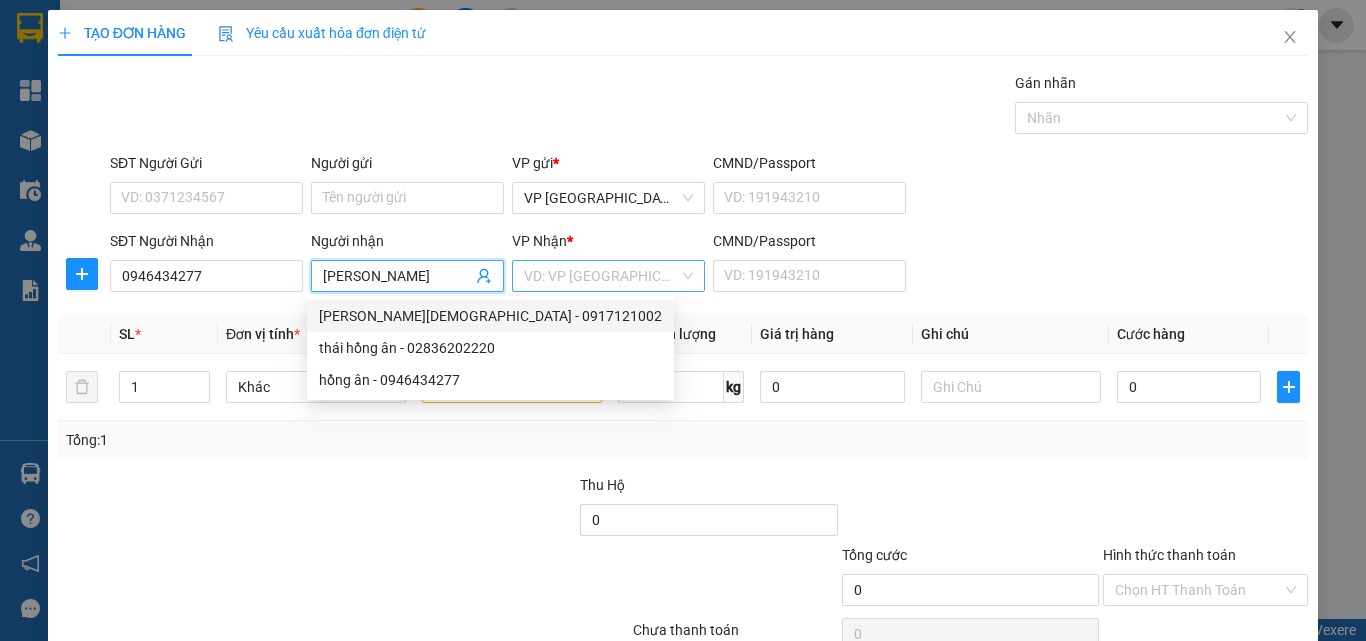 type on "[PERSON_NAME]" 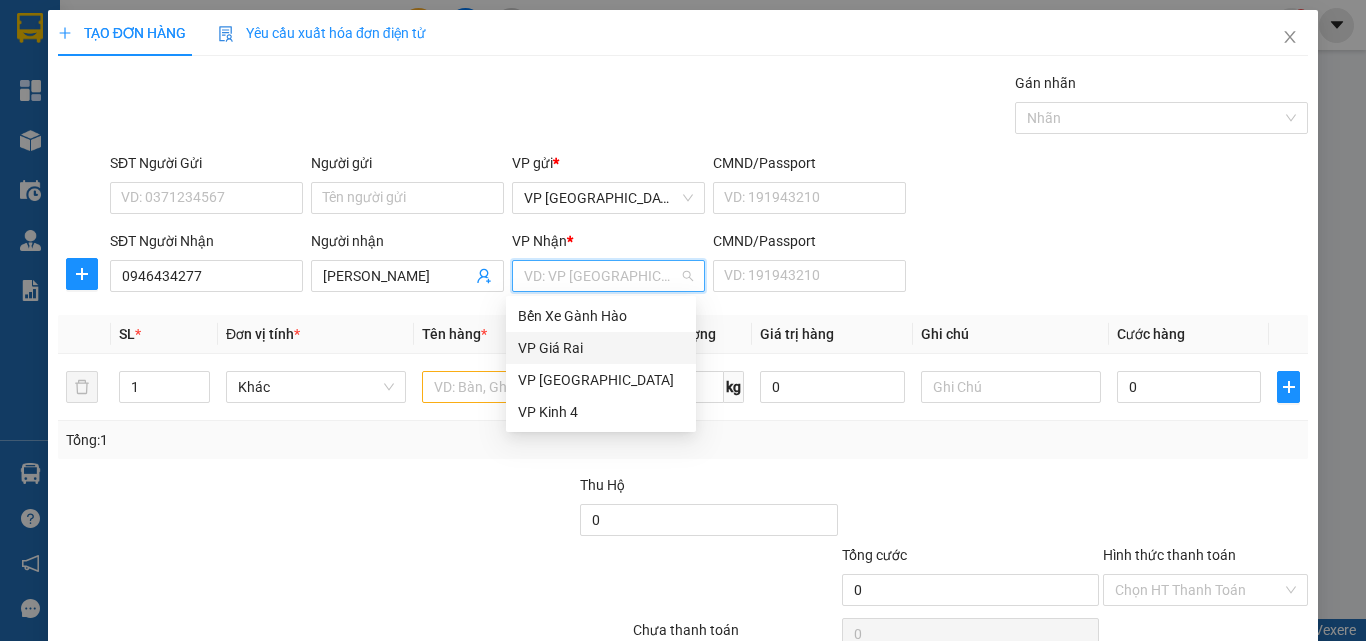 click on "VP Giá Rai" at bounding box center [601, 348] 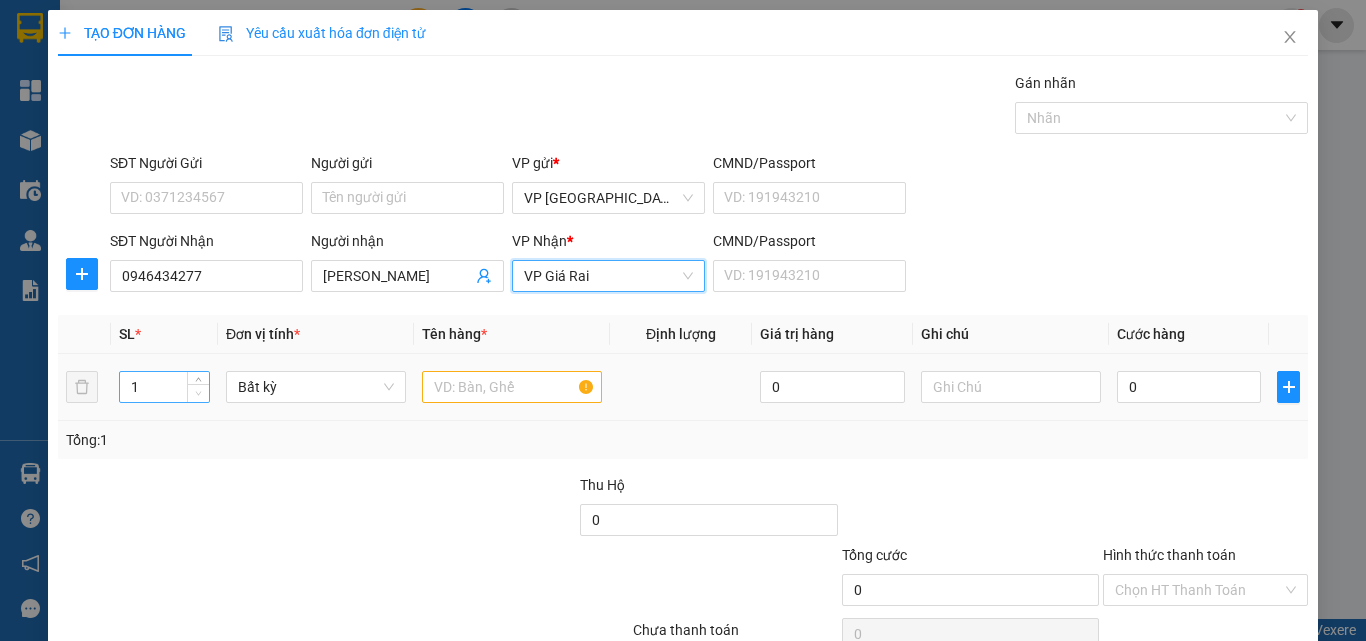 click 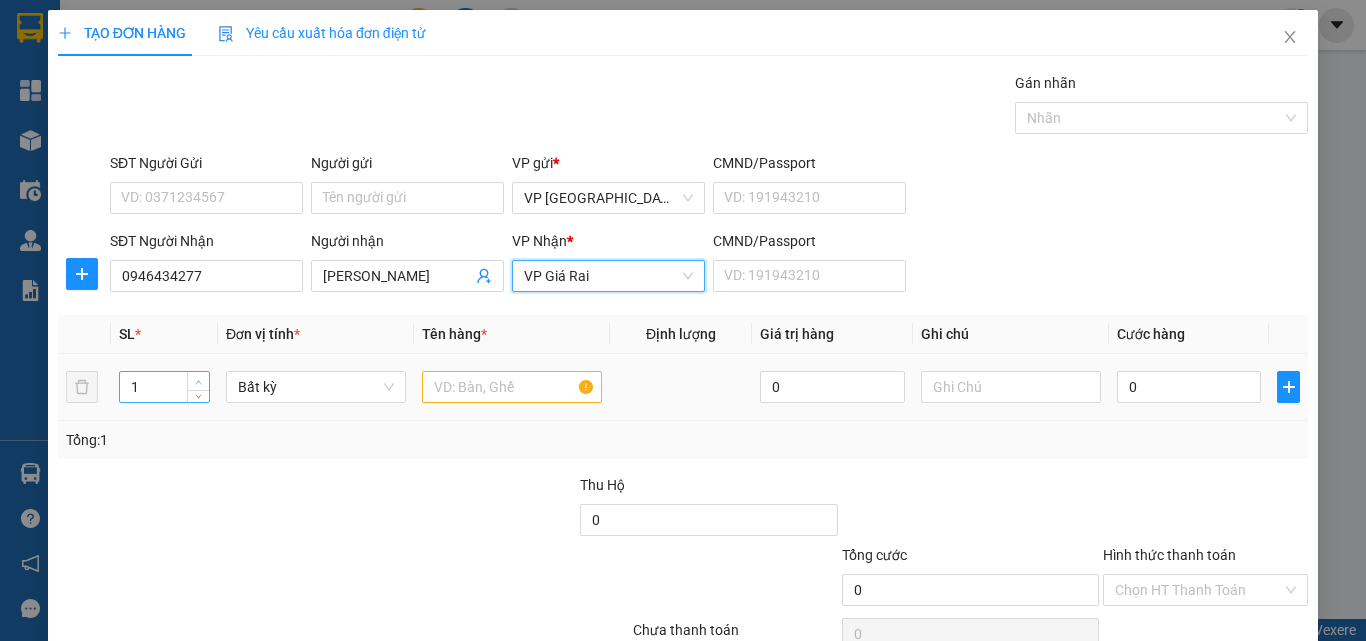 click 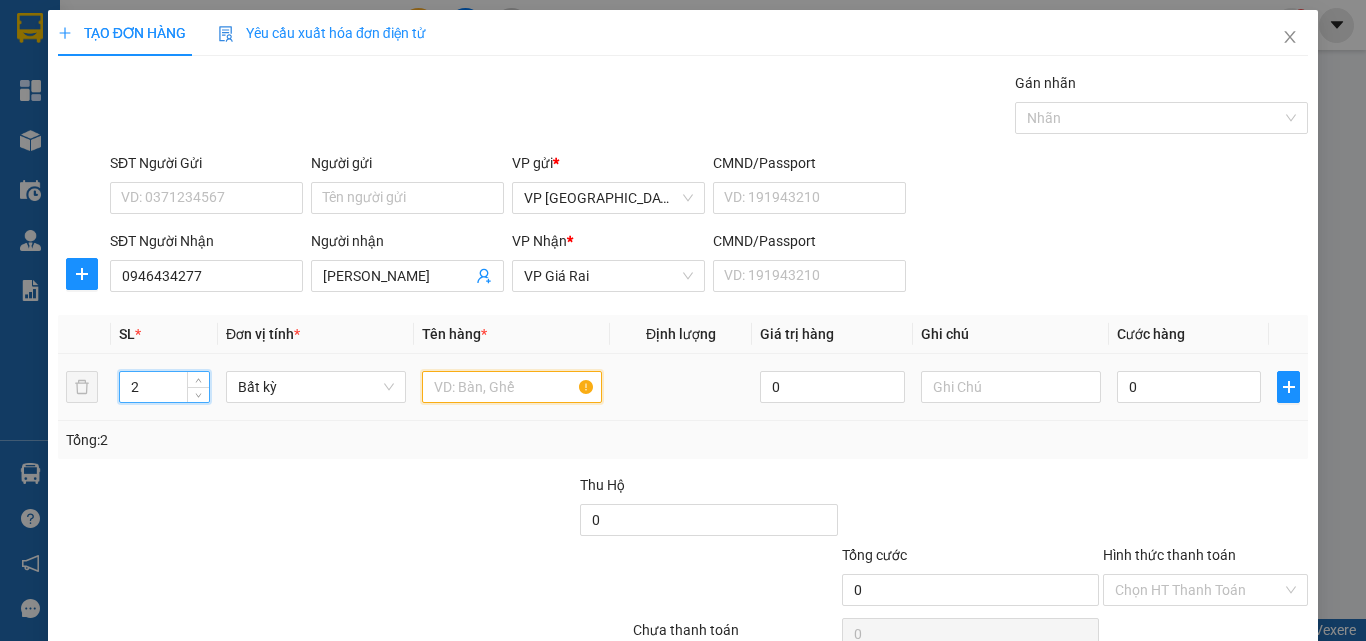 click at bounding box center [512, 387] 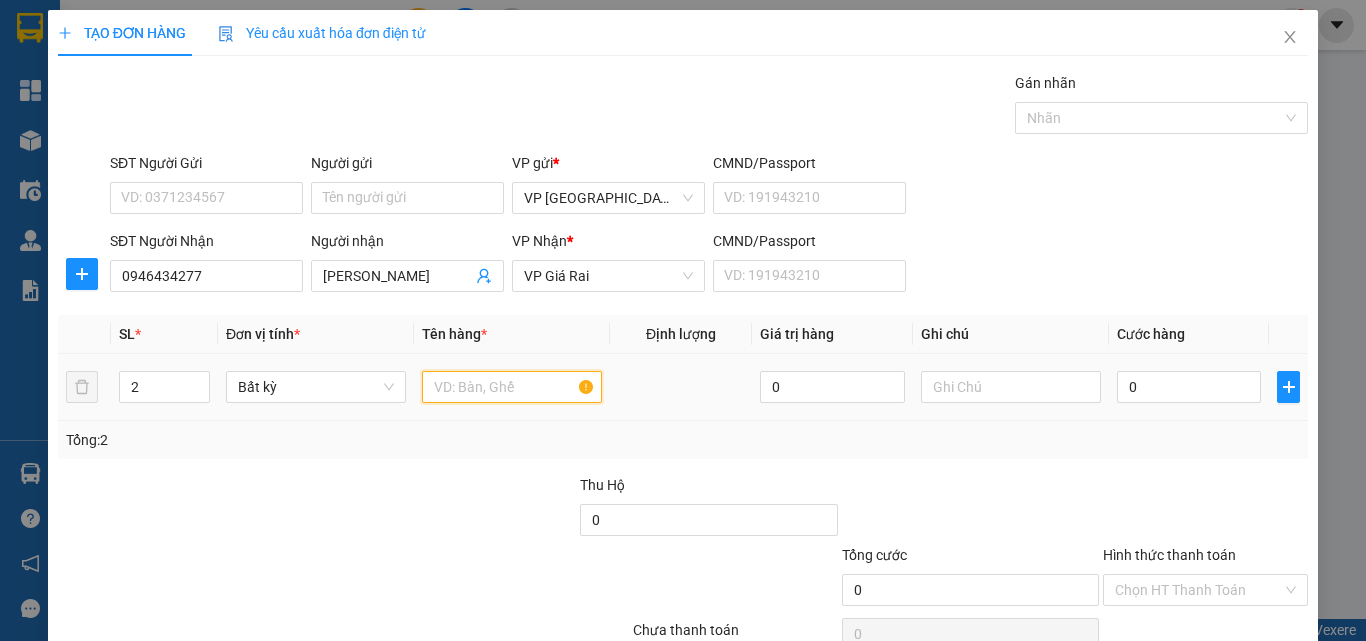 click at bounding box center [512, 387] 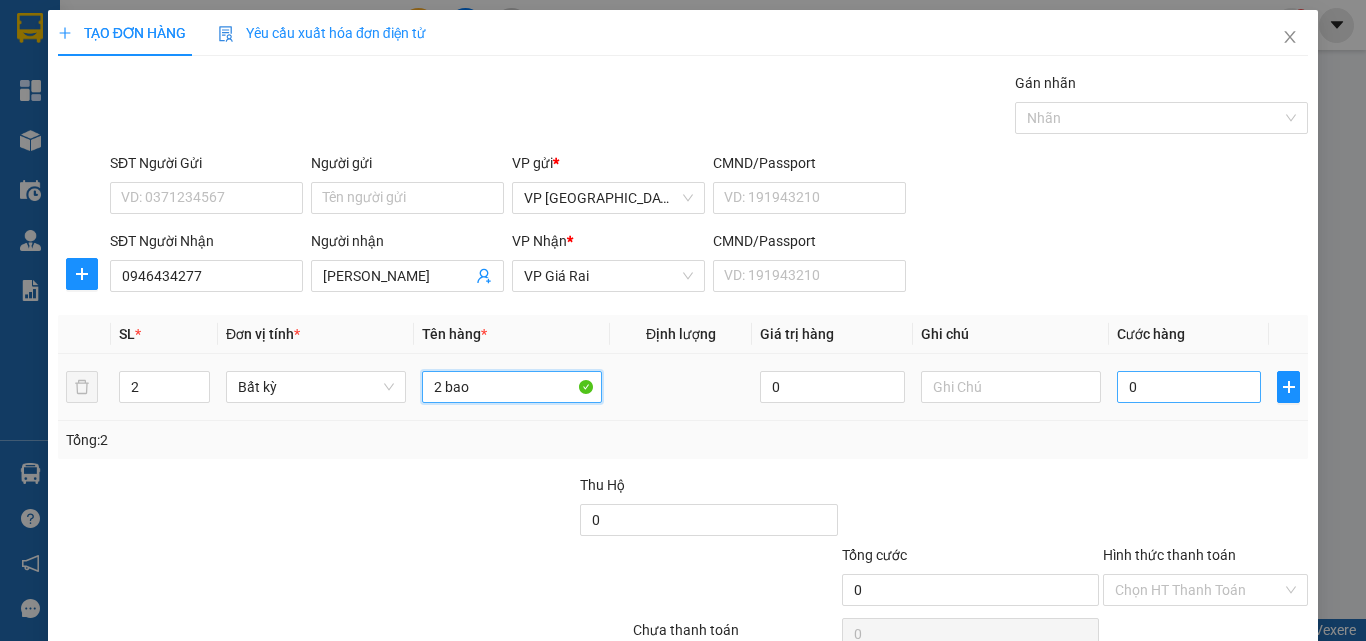type on "2 bao" 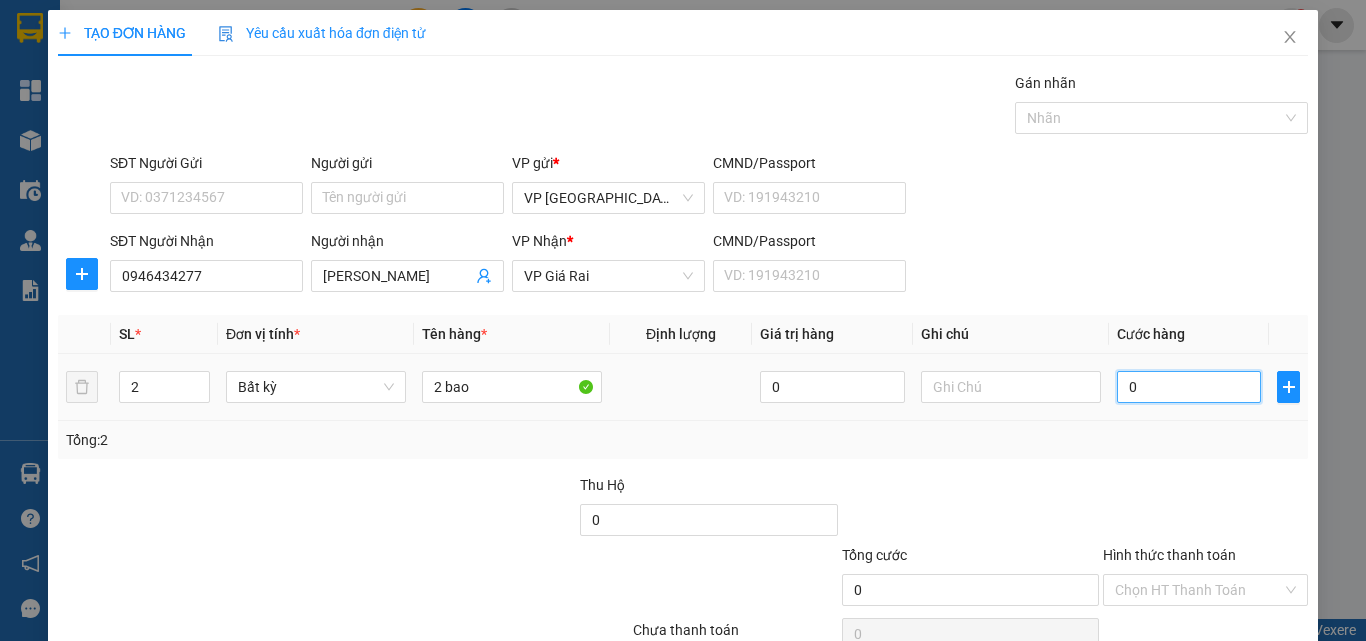 click on "0" at bounding box center (1189, 387) 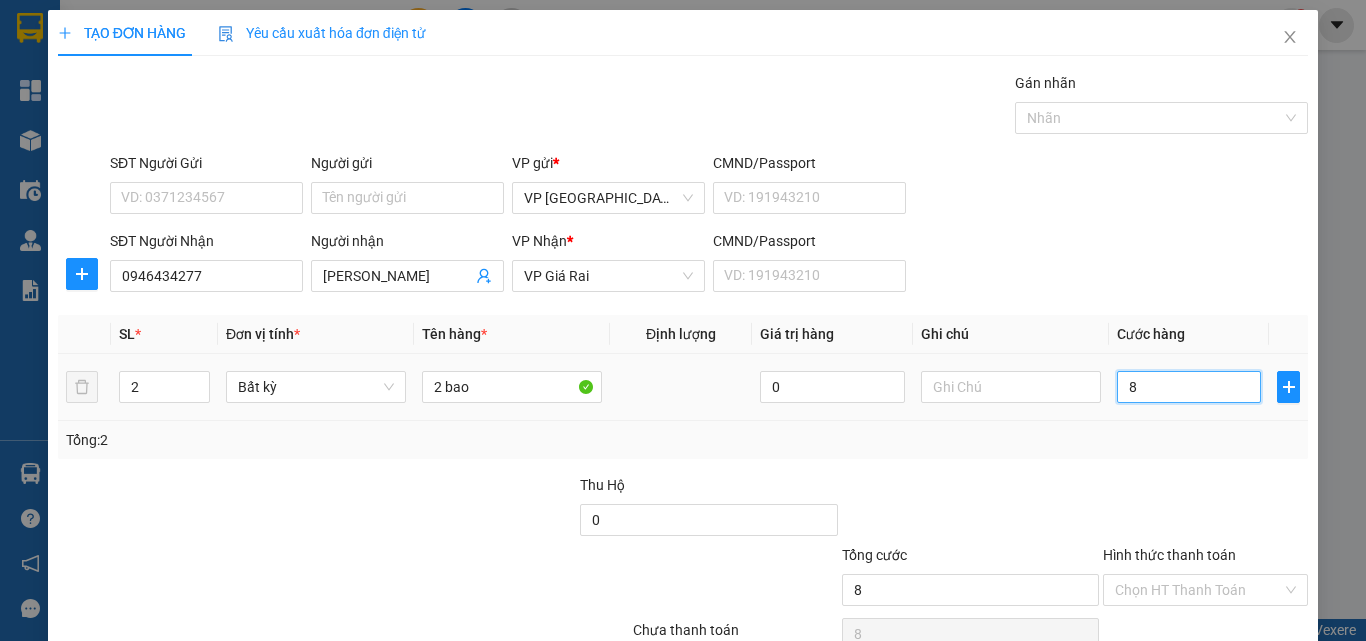type on "80" 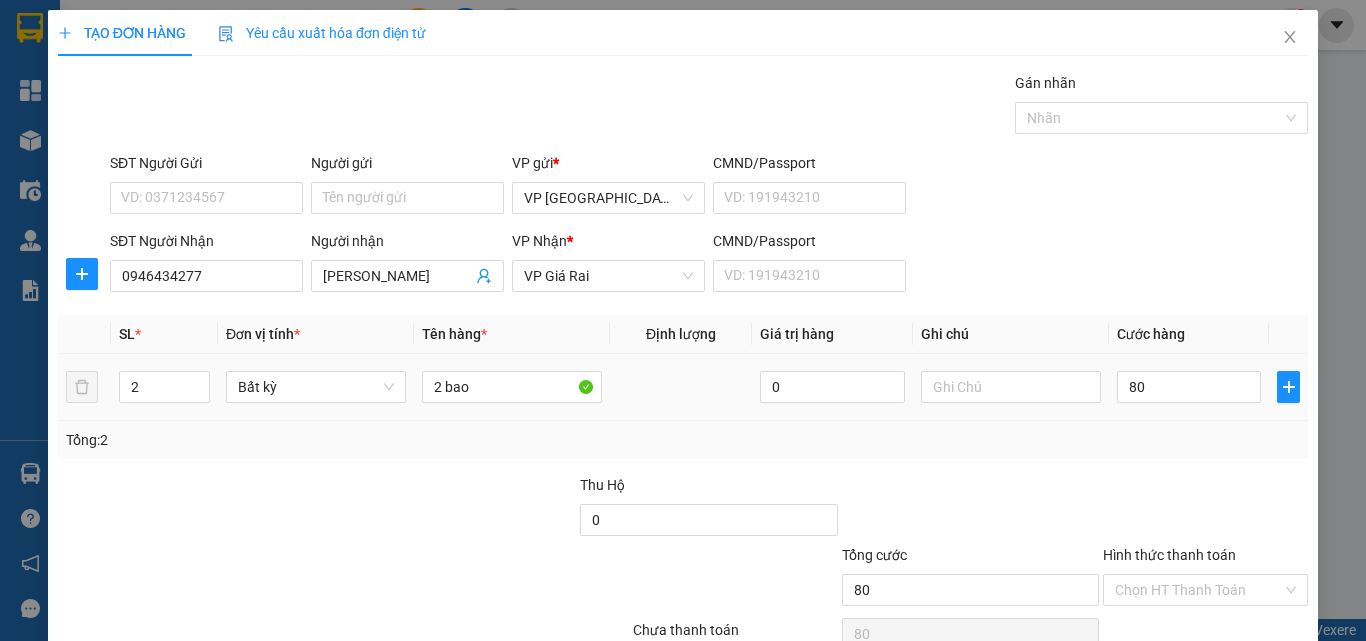 type on "80.000" 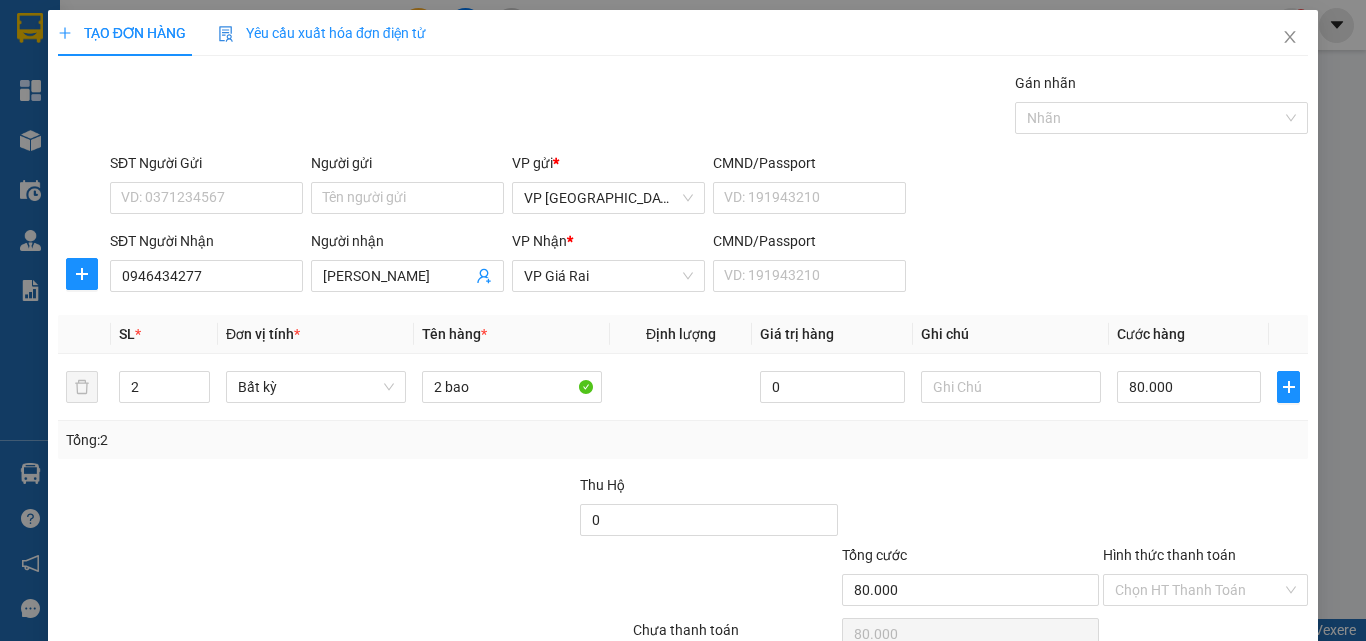 scroll, scrollTop: 99, scrollLeft: 0, axis: vertical 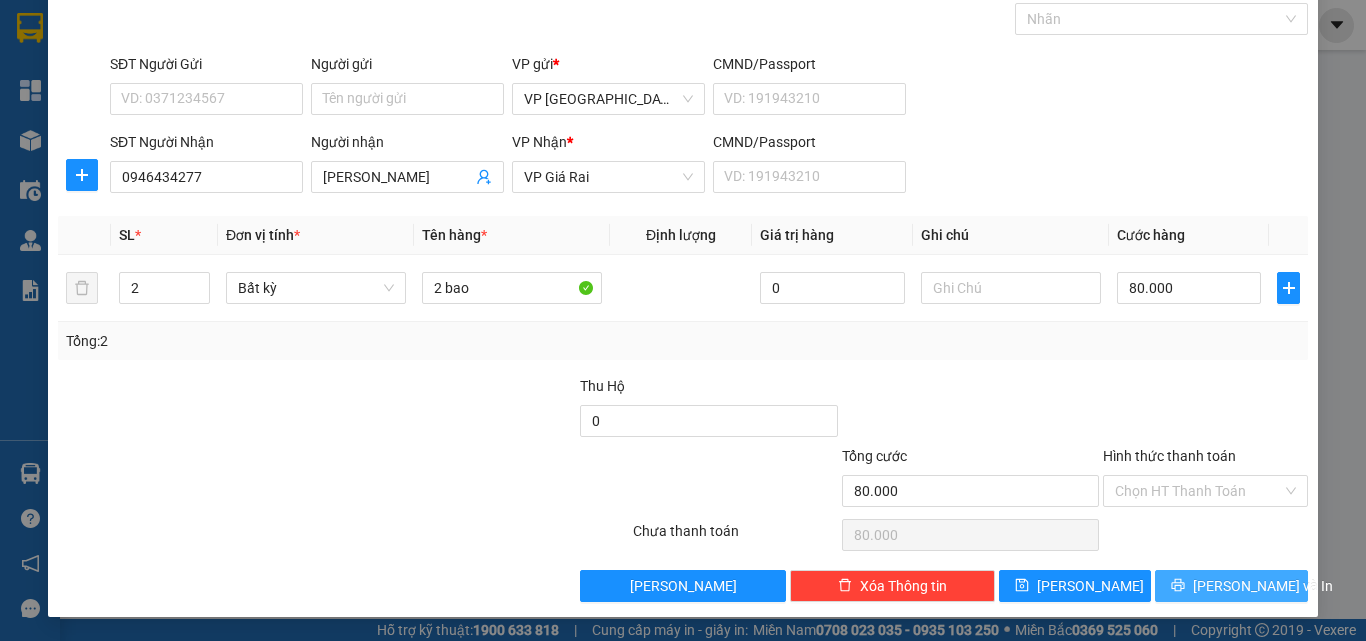 click on "[PERSON_NAME] và In" at bounding box center (1263, 586) 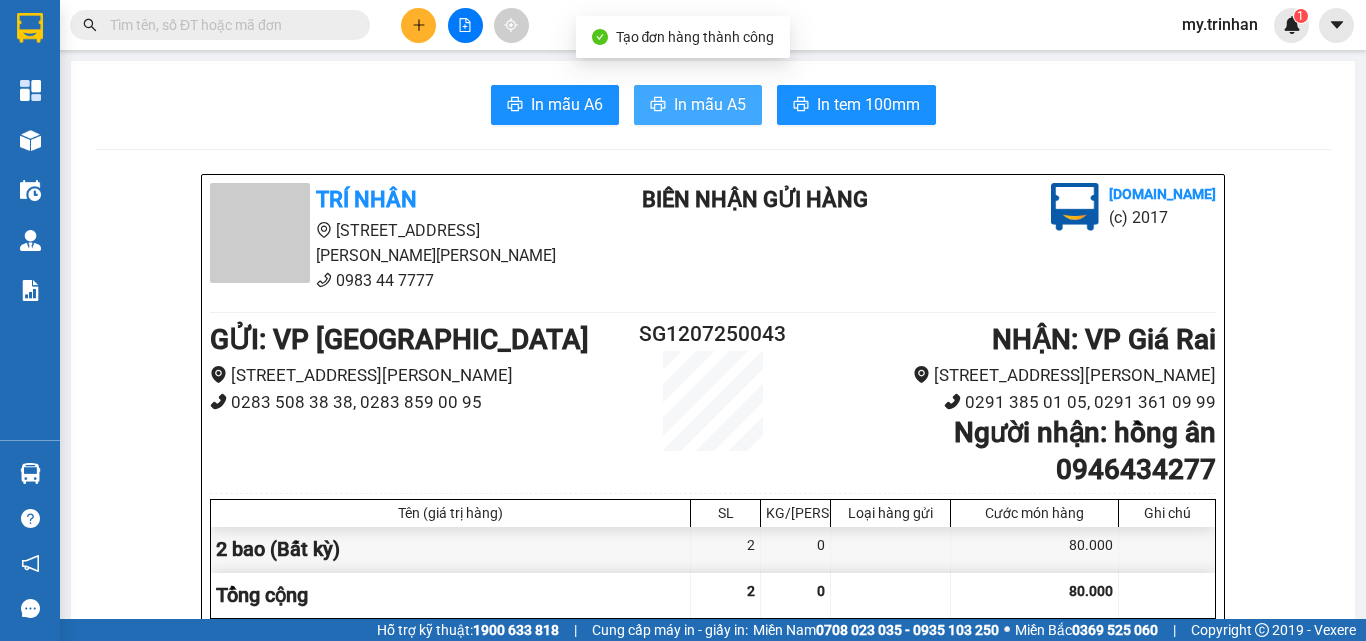 click on "In mẫu A5" at bounding box center [710, 104] 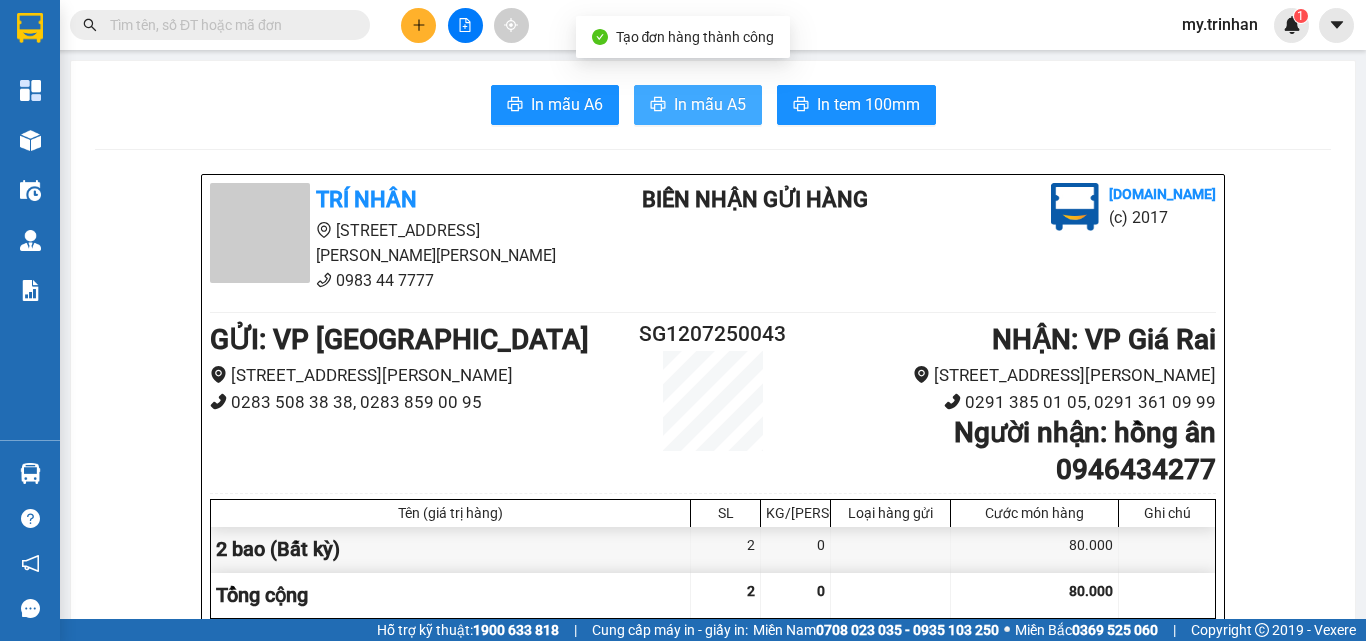 scroll, scrollTop: 0, scrollLeft: 0, axis: both 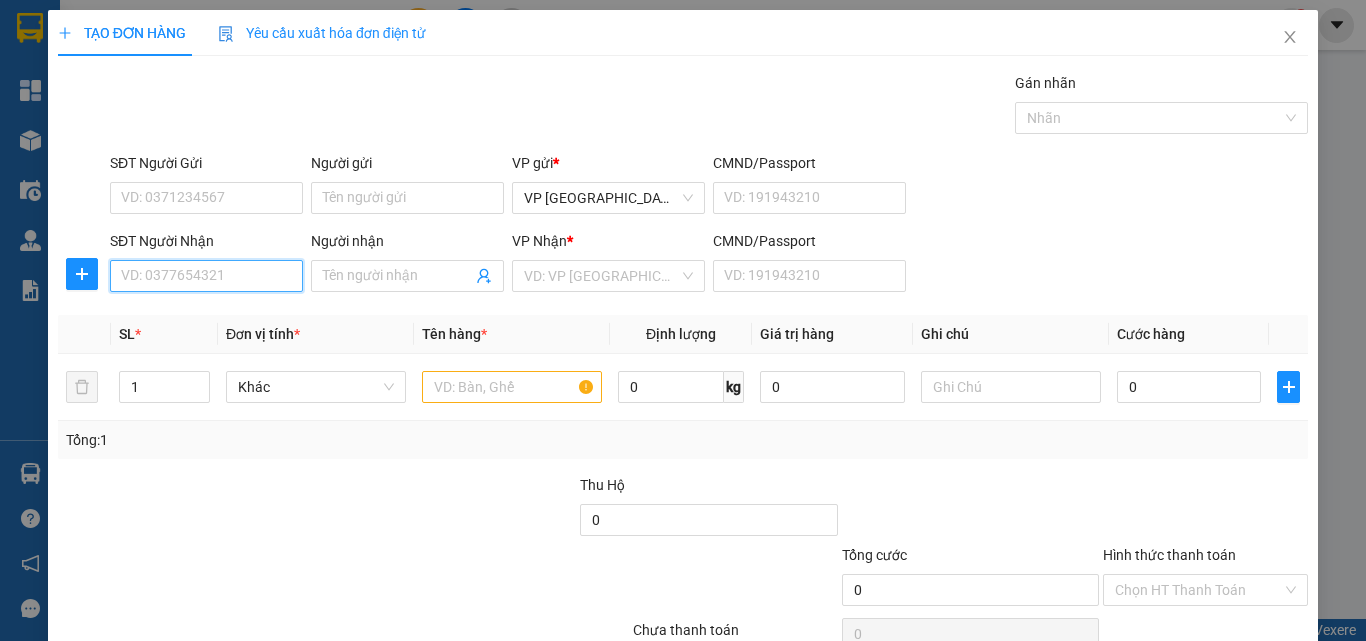 click on "SĐT Người Nhận" at bounding box center (206, 276) 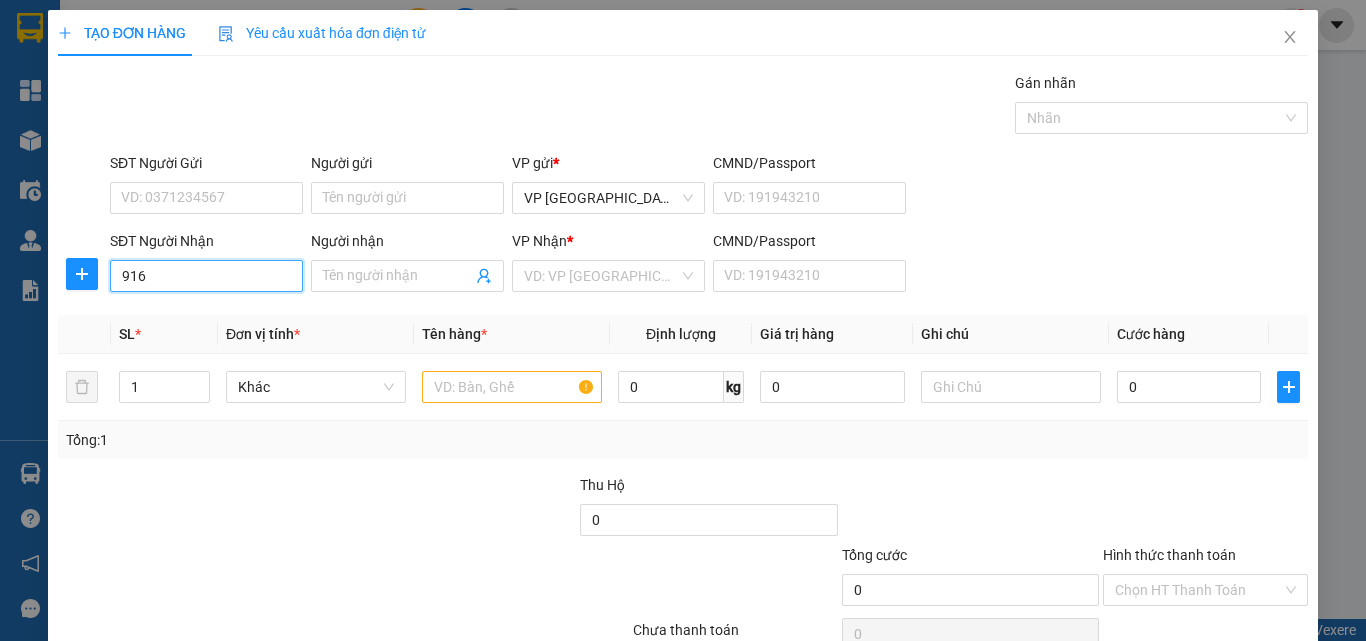 click on "916" at bounding box center [206, 276] 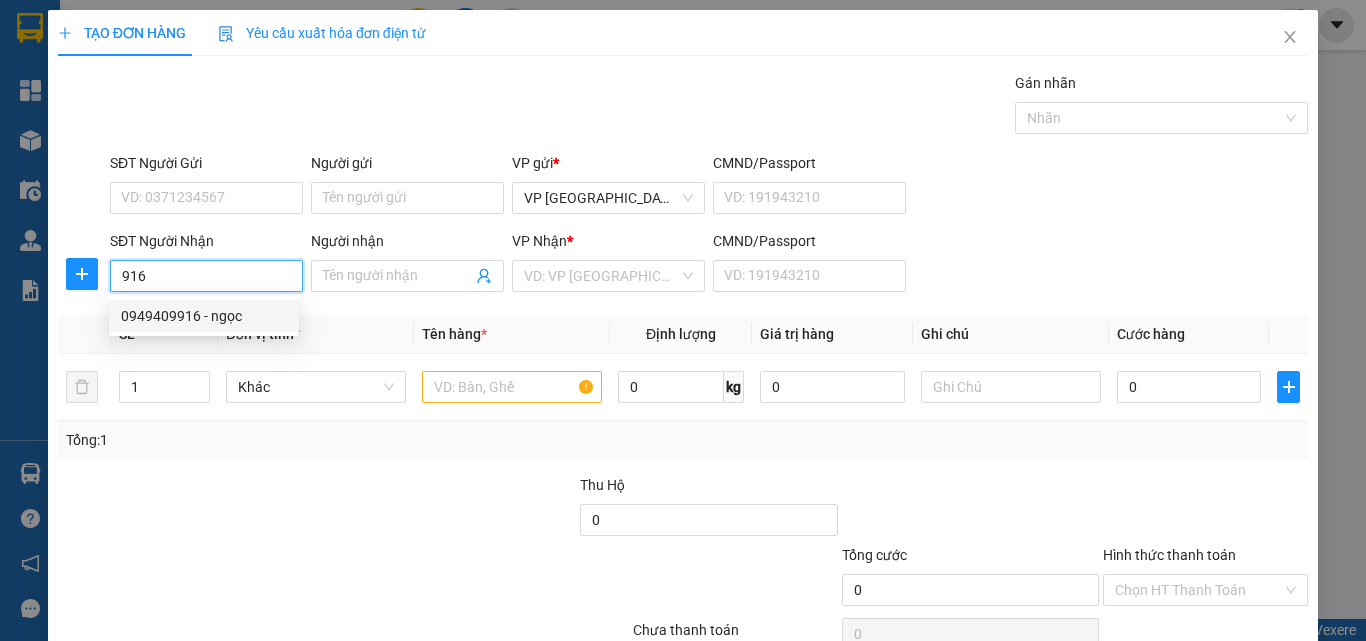 click on "0949409916 - ngọc" at bounding box center [204, 316] 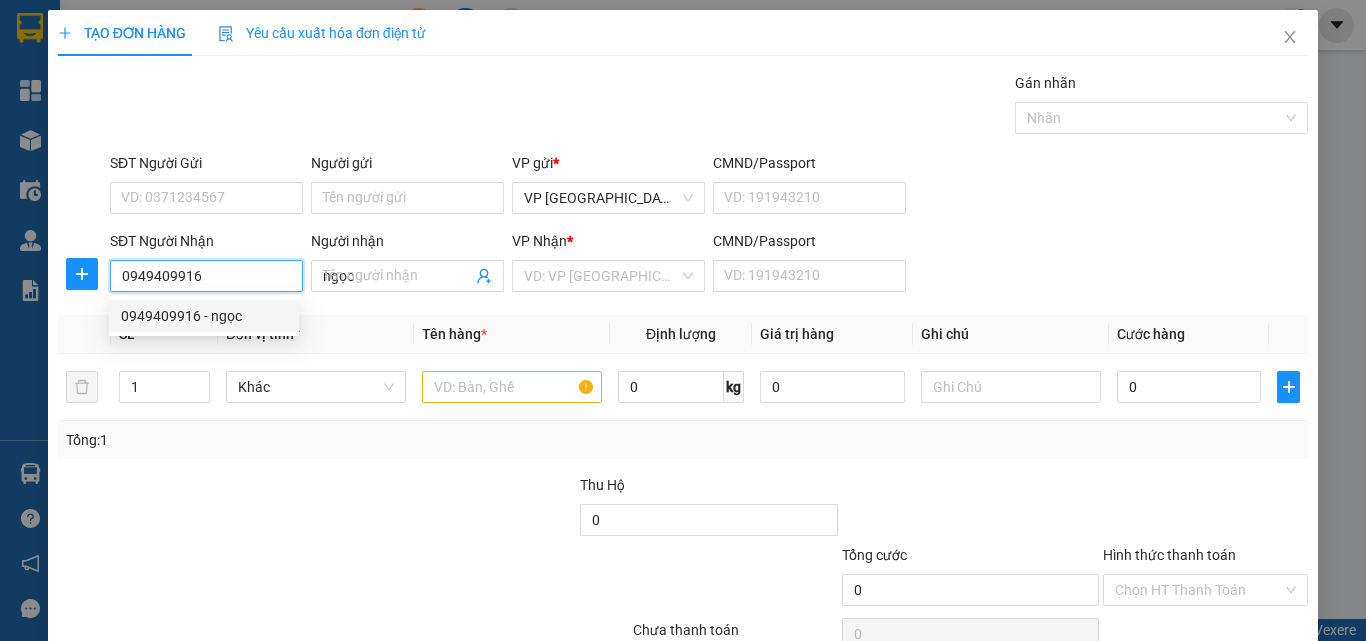 type on "80.000" 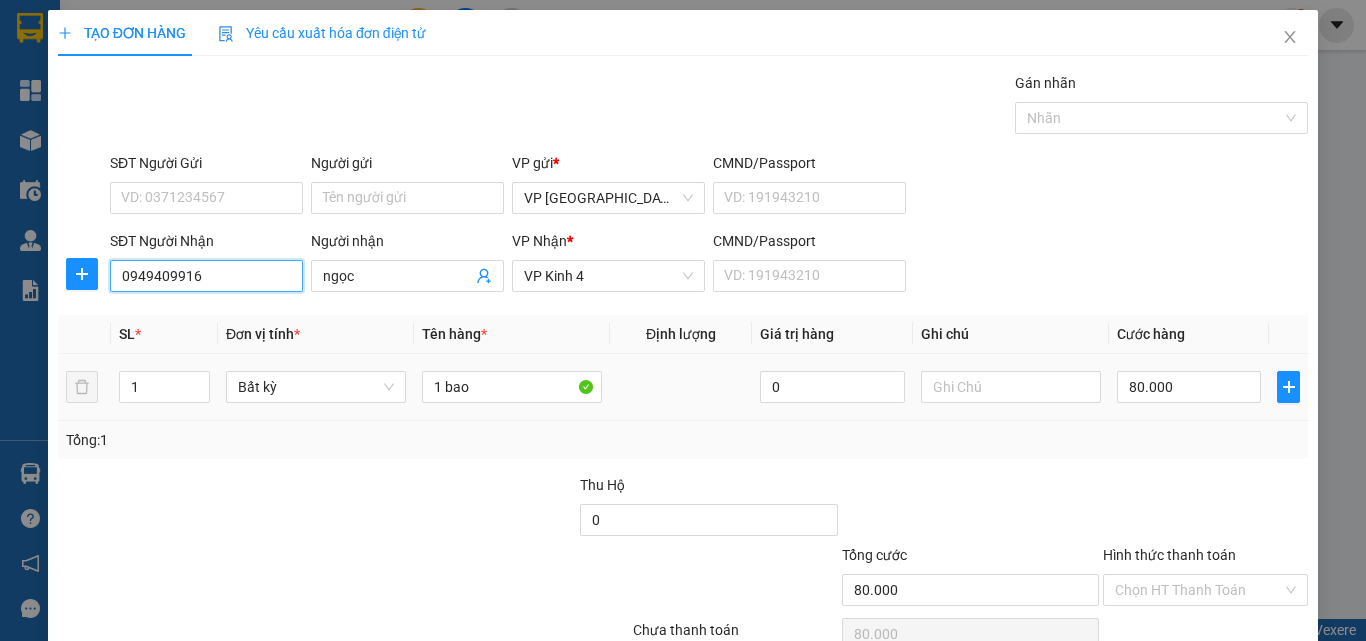 type on "0949409916" 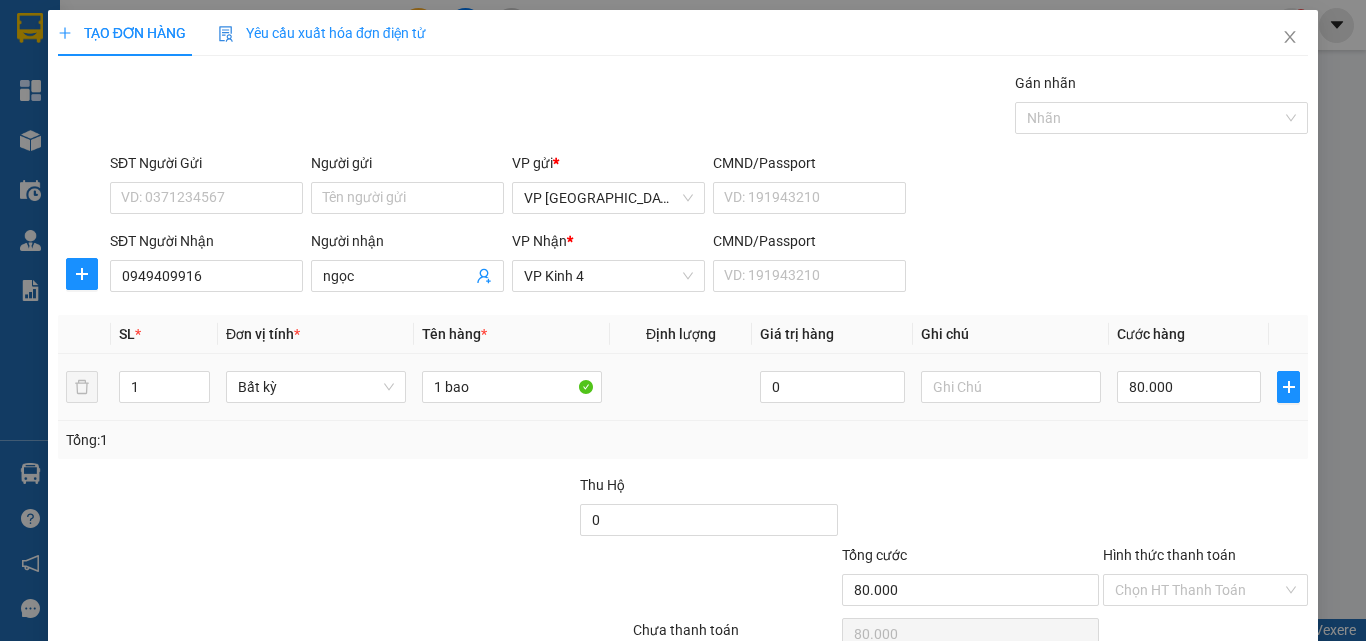 click on "1" at bounding box center [164, 387] 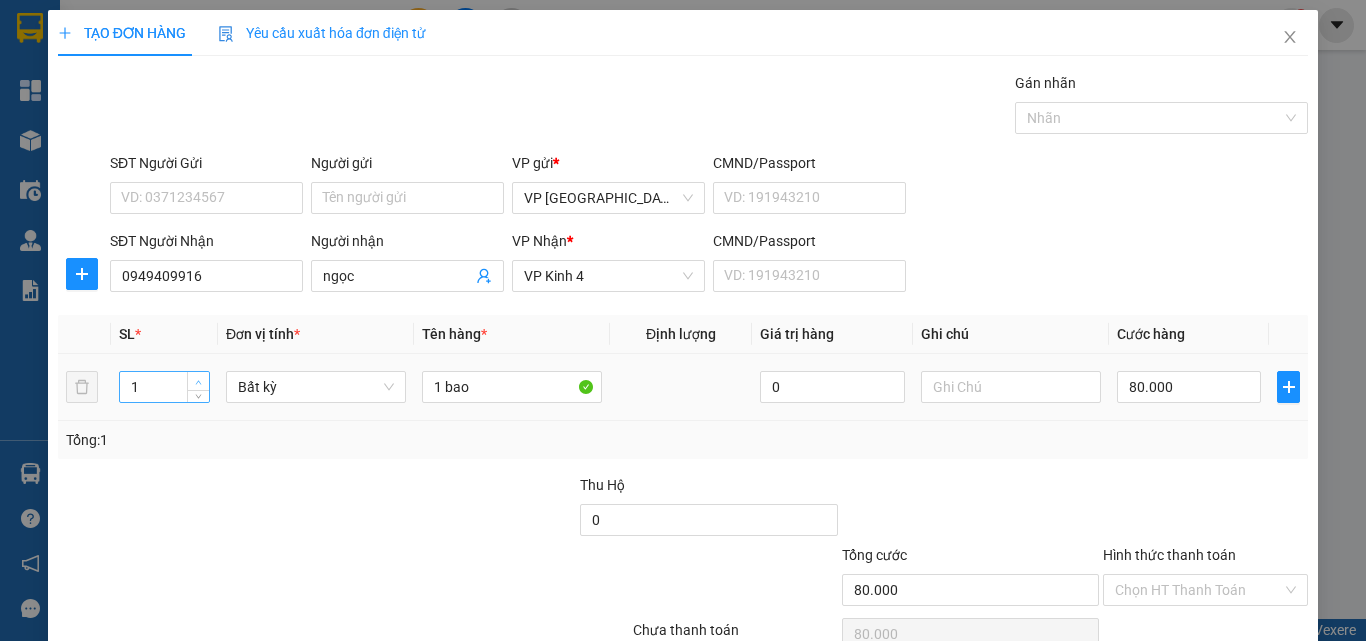click 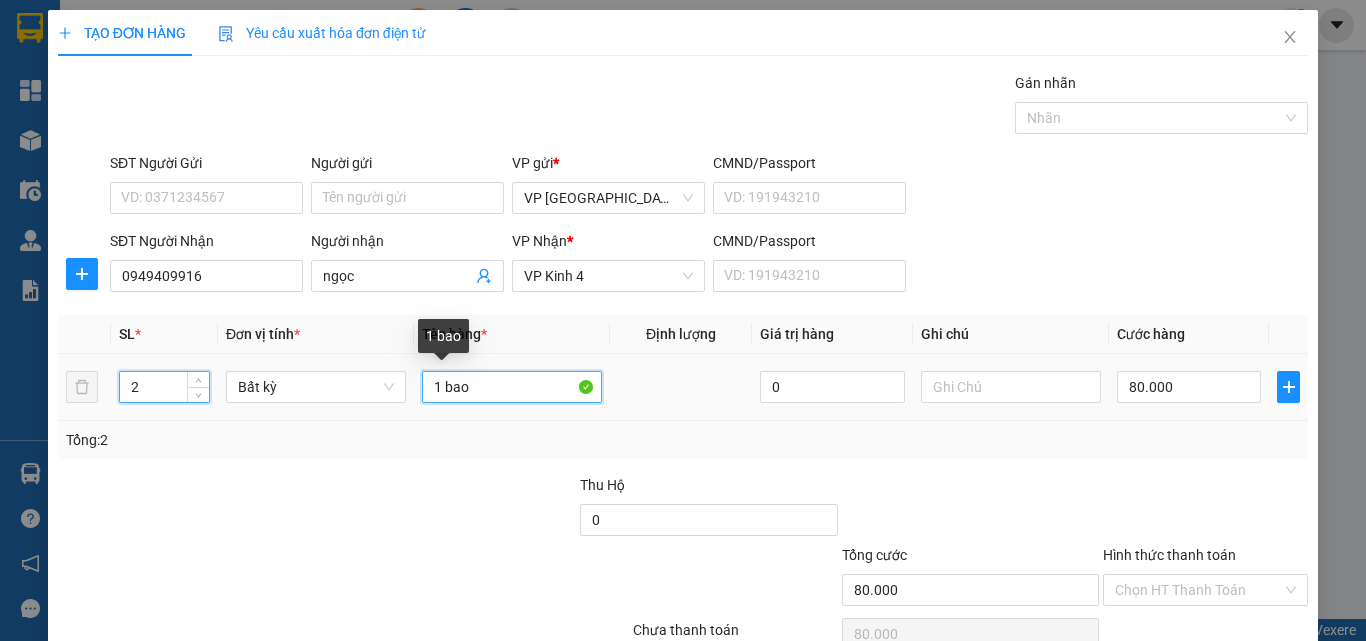 click on "1 bao" at bounding box center (512, 387) 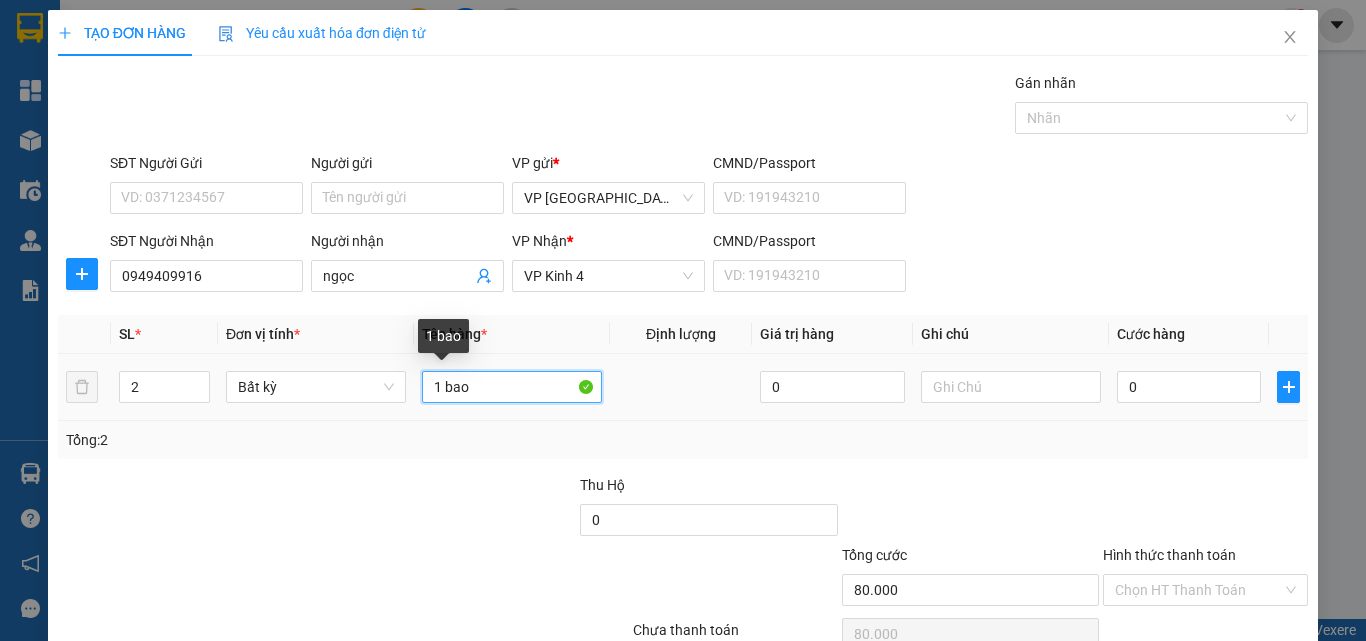 type on "0" 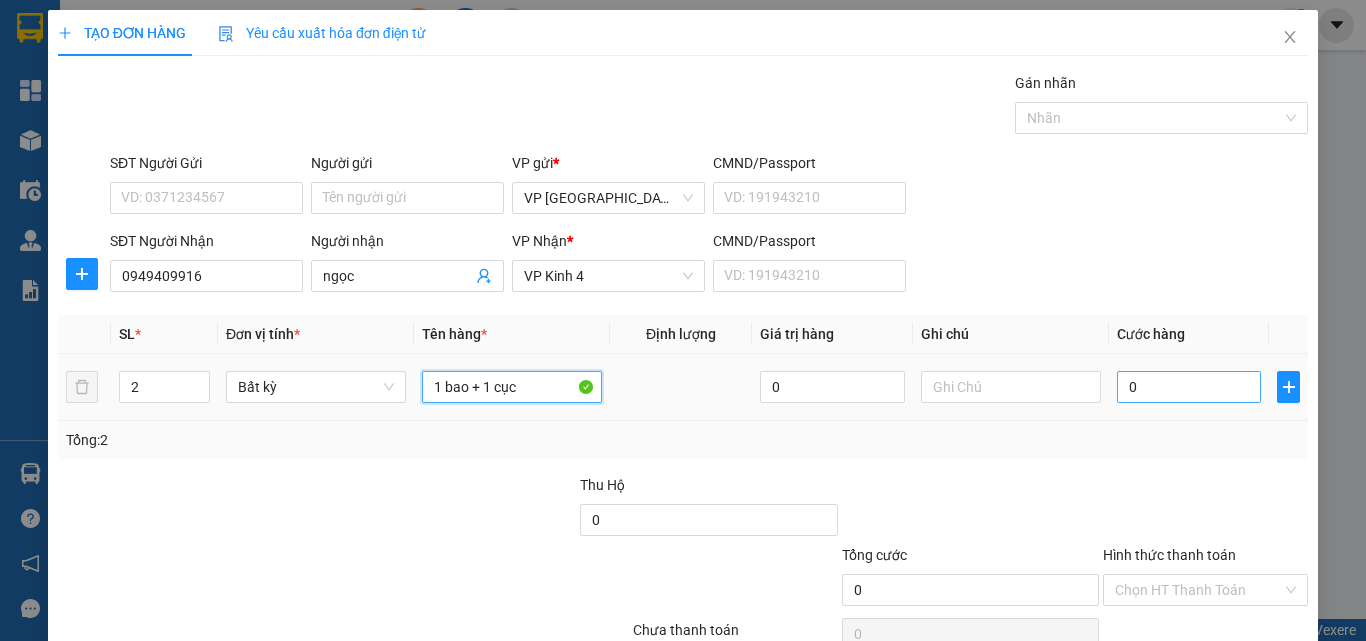 type on "1 bao + 1 cục" 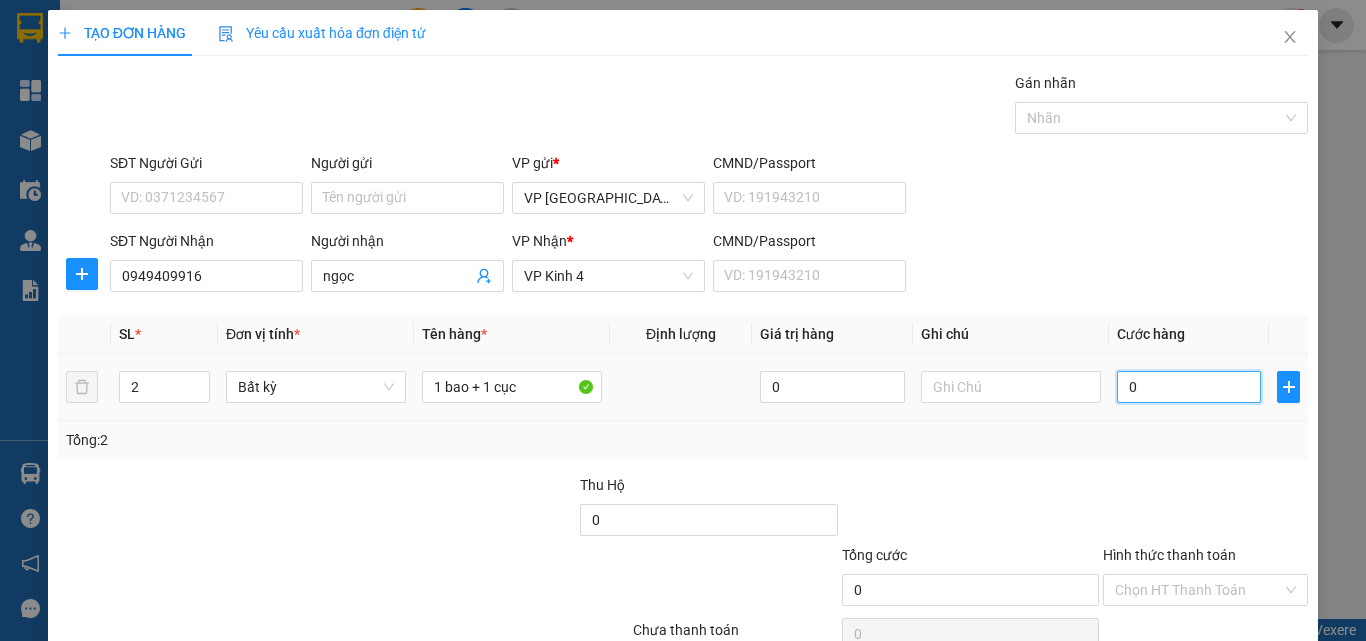 click on "0" at bounding box center [1189, 387] 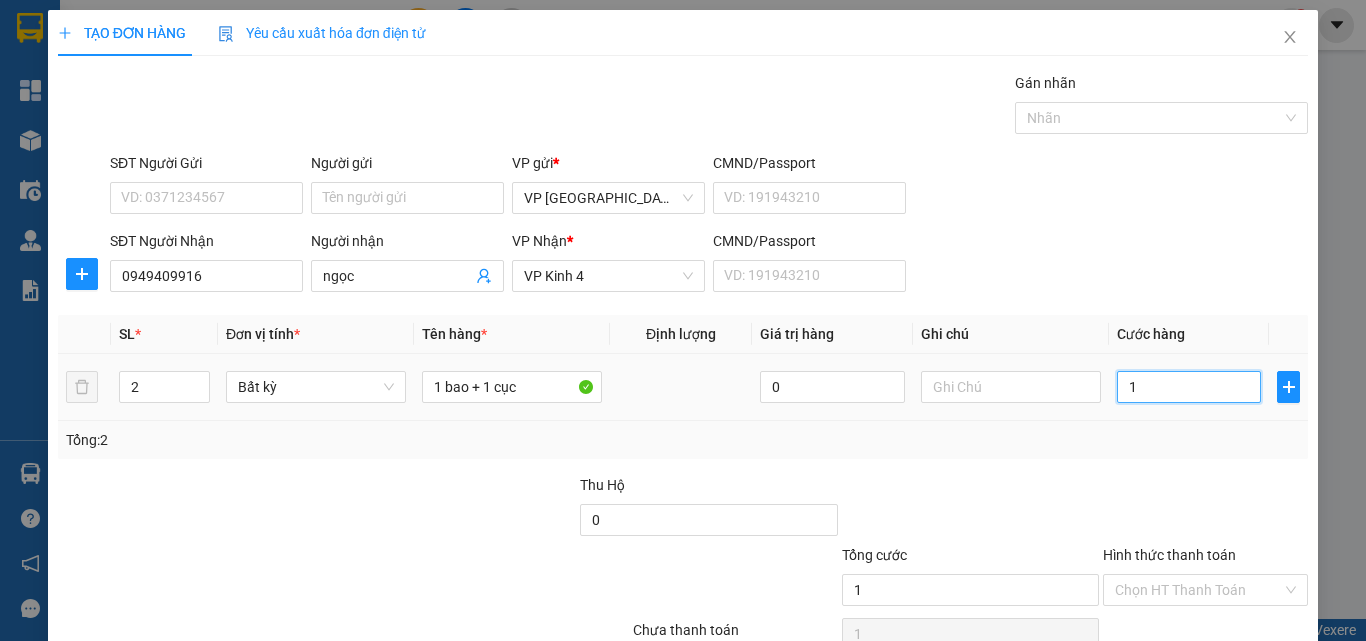 type on "12" 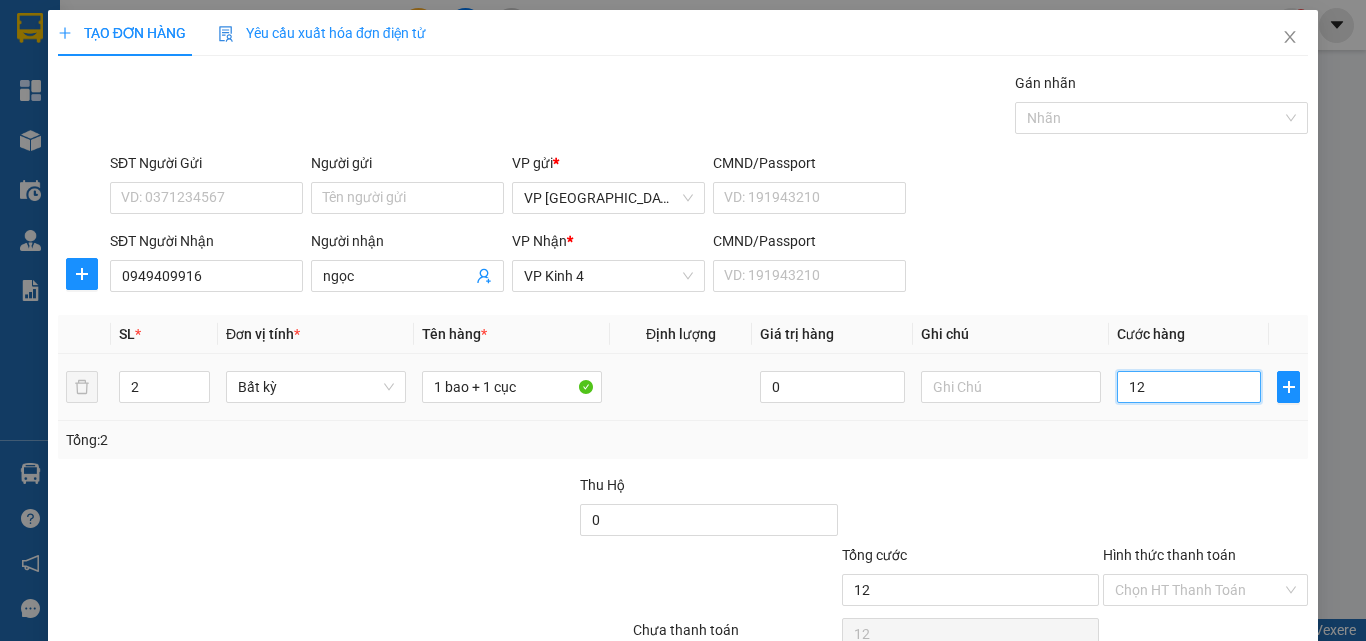 type on "120" 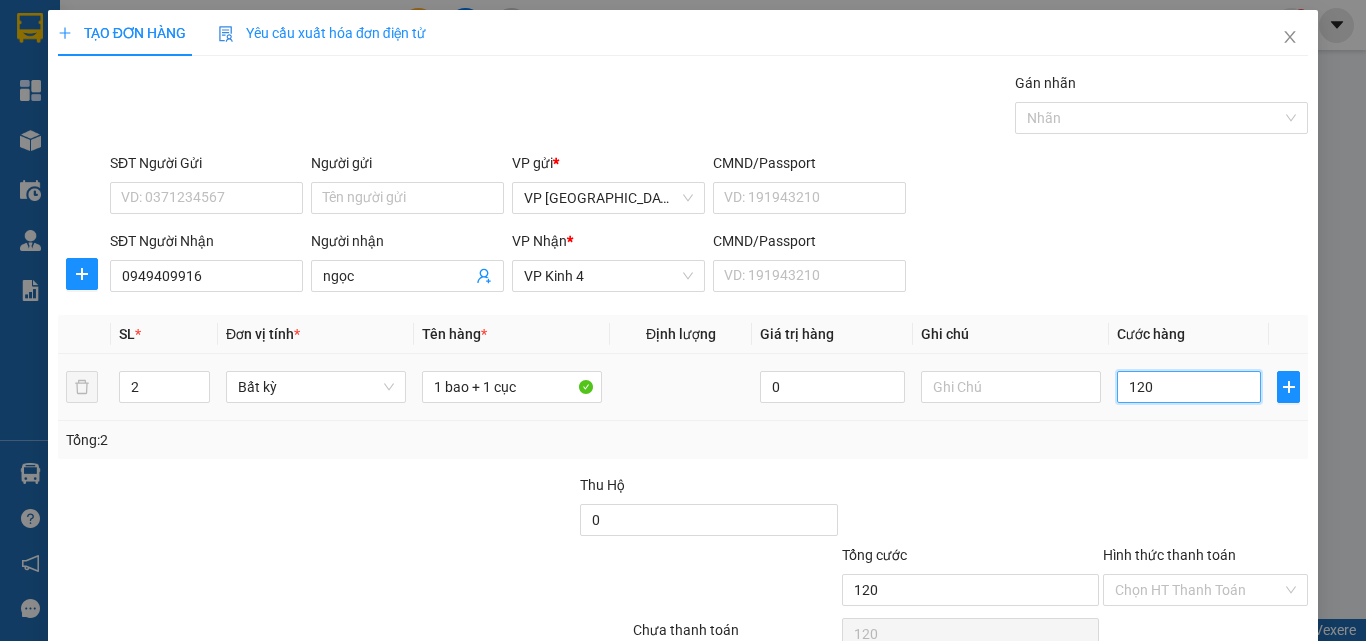 type on "120" 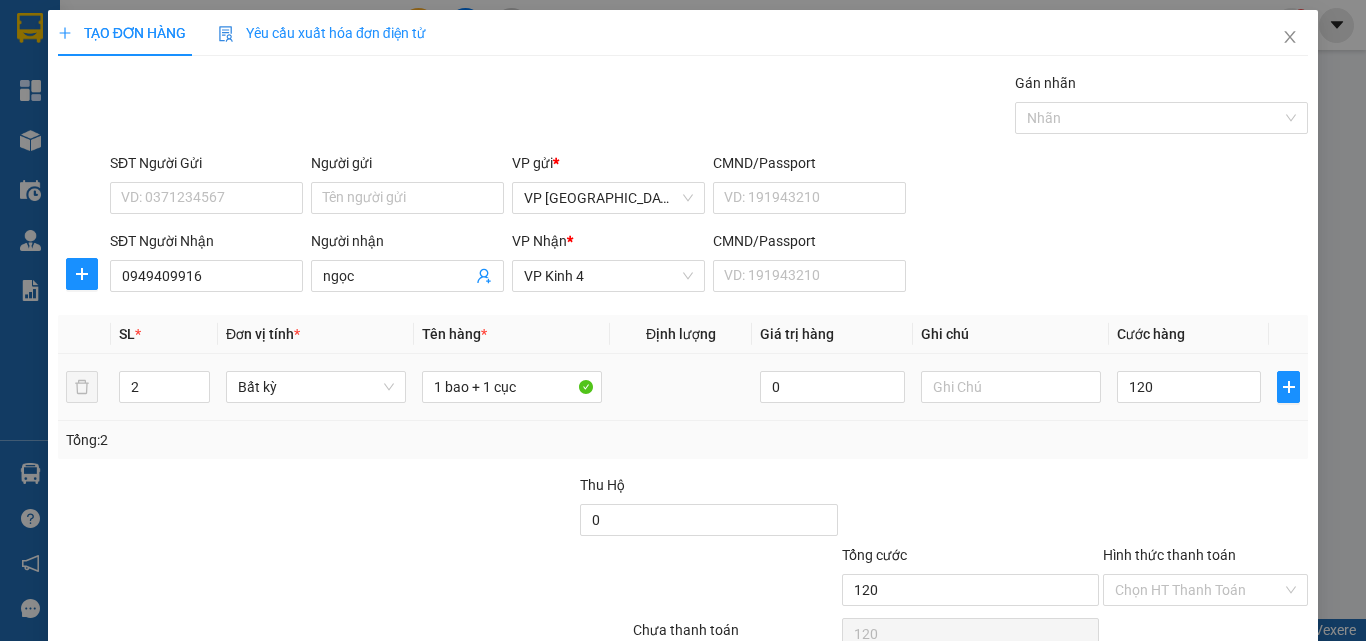 type on "120.000" 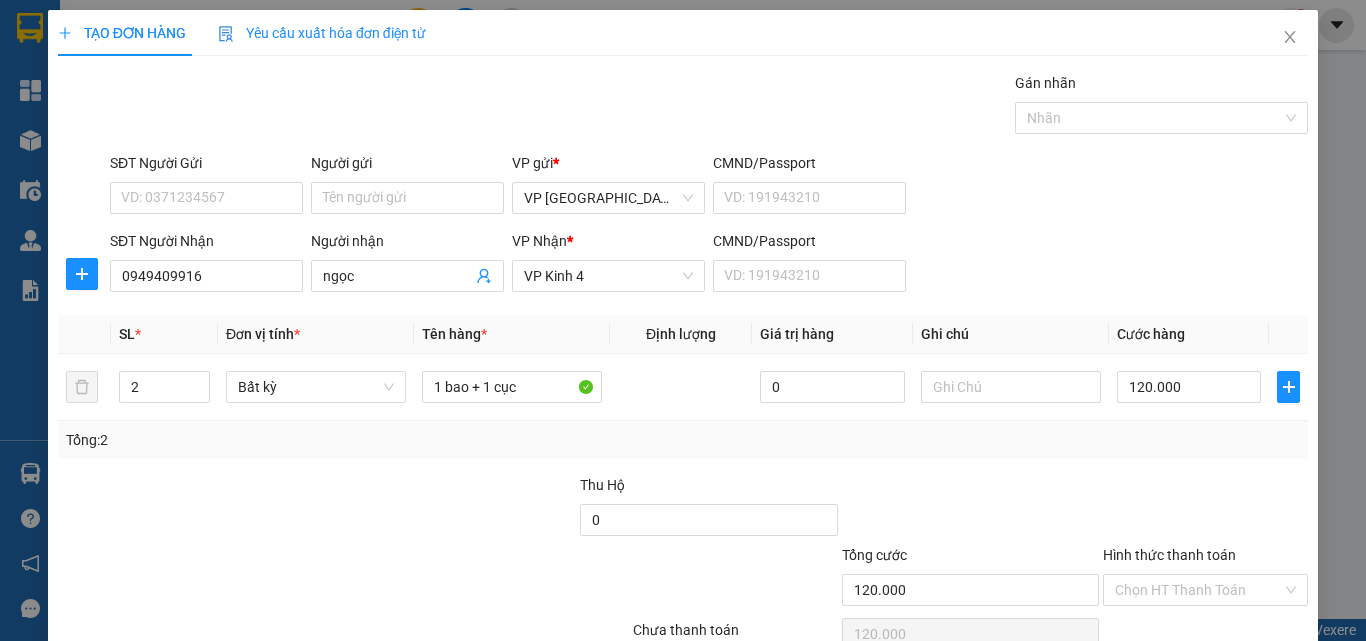 scroll, scrollTop: 99, scrollLeft: 0, axis: vertical 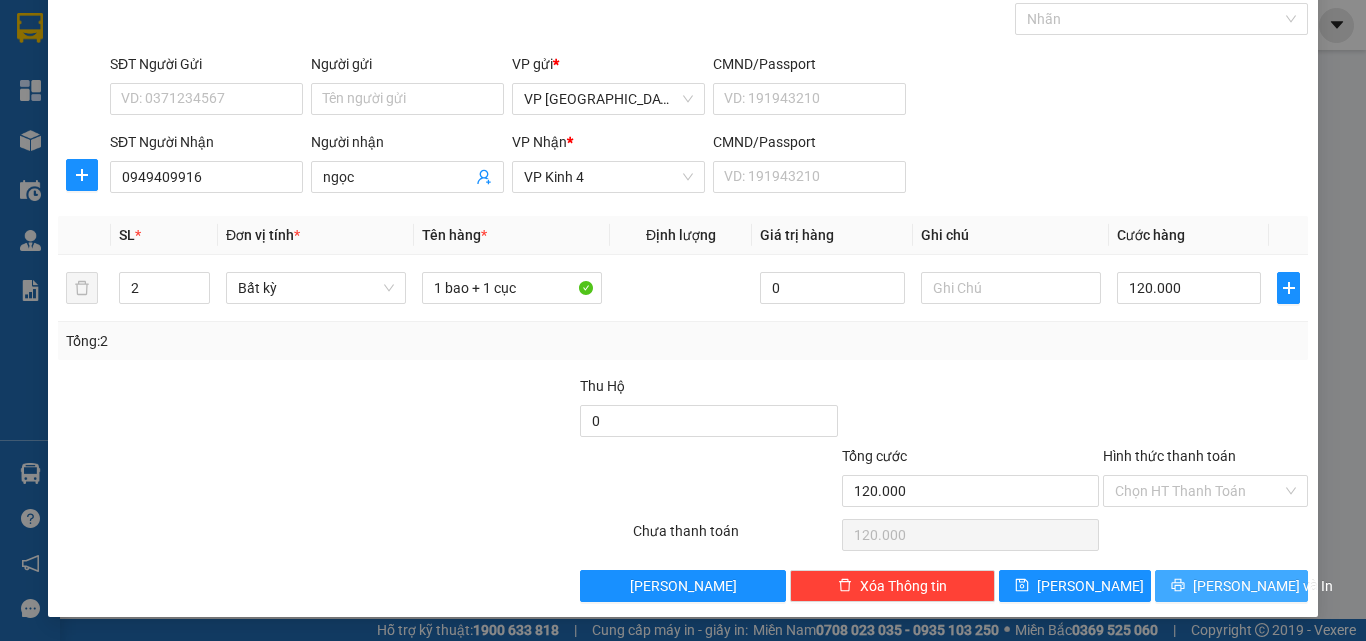 click on "[PERSON_NAME] và In" at bounding box center [1263, 586] 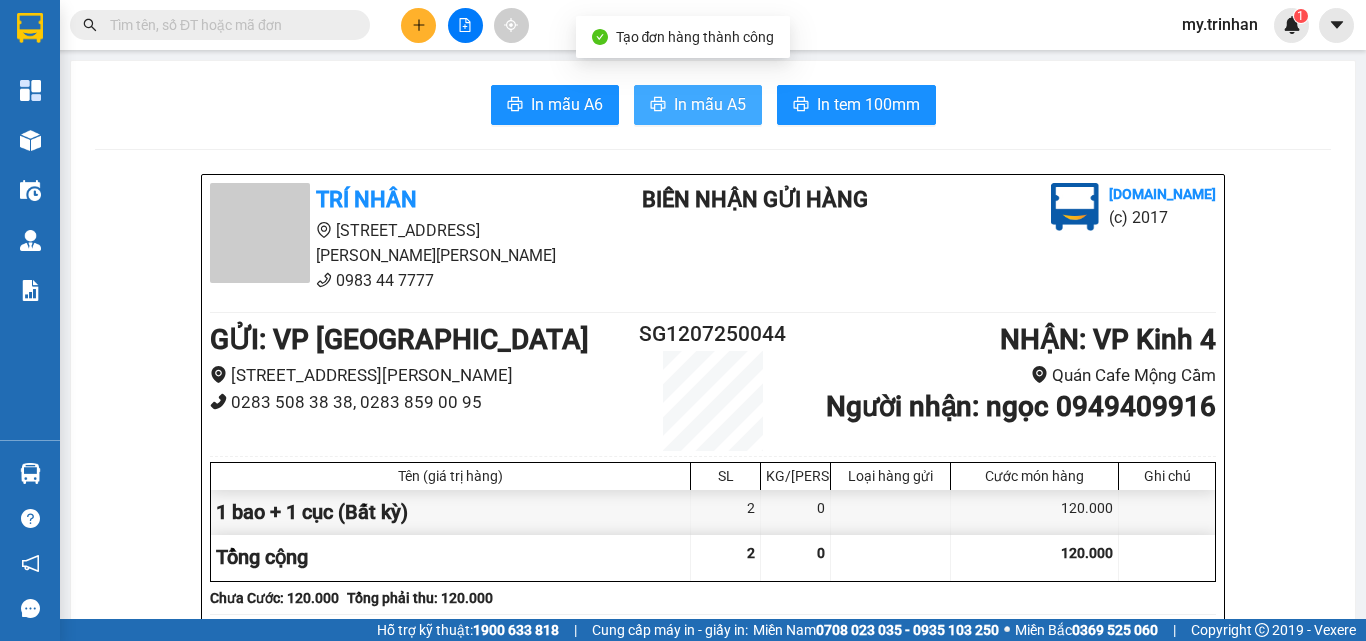 click on "In mẫu A5" at bounding box center [710, 104] 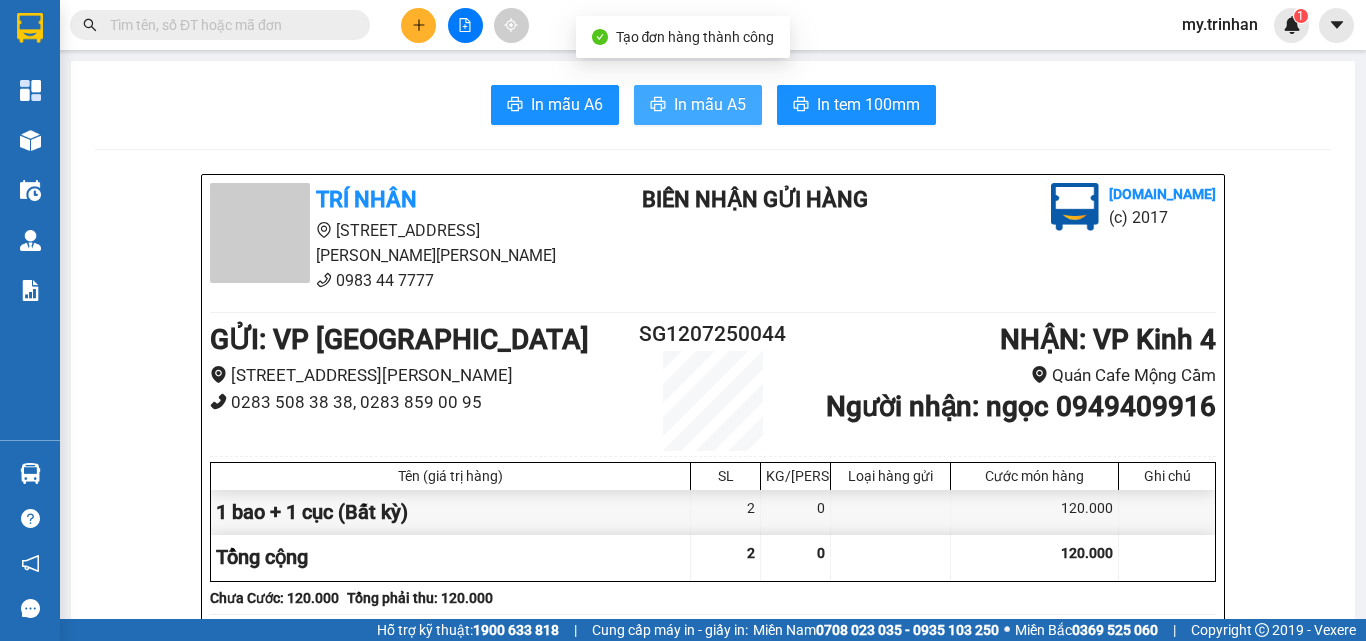 scroll, scrollTop: 0, scrollLeft: 0, axis: both 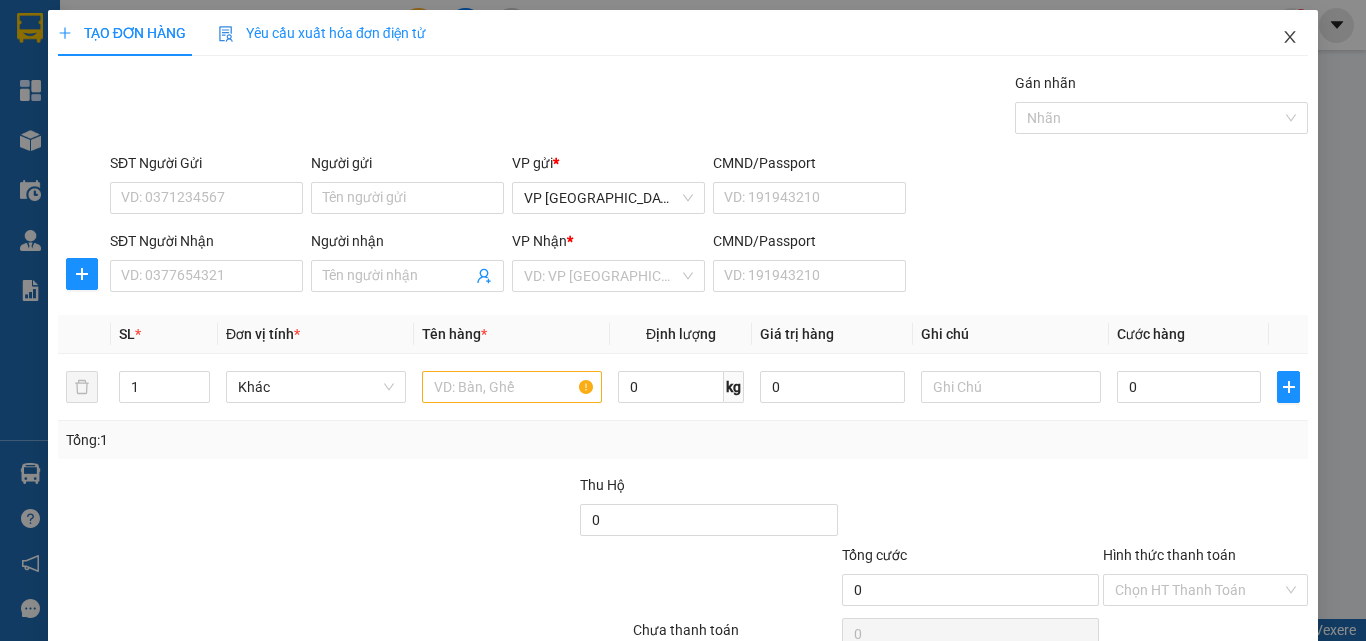 click 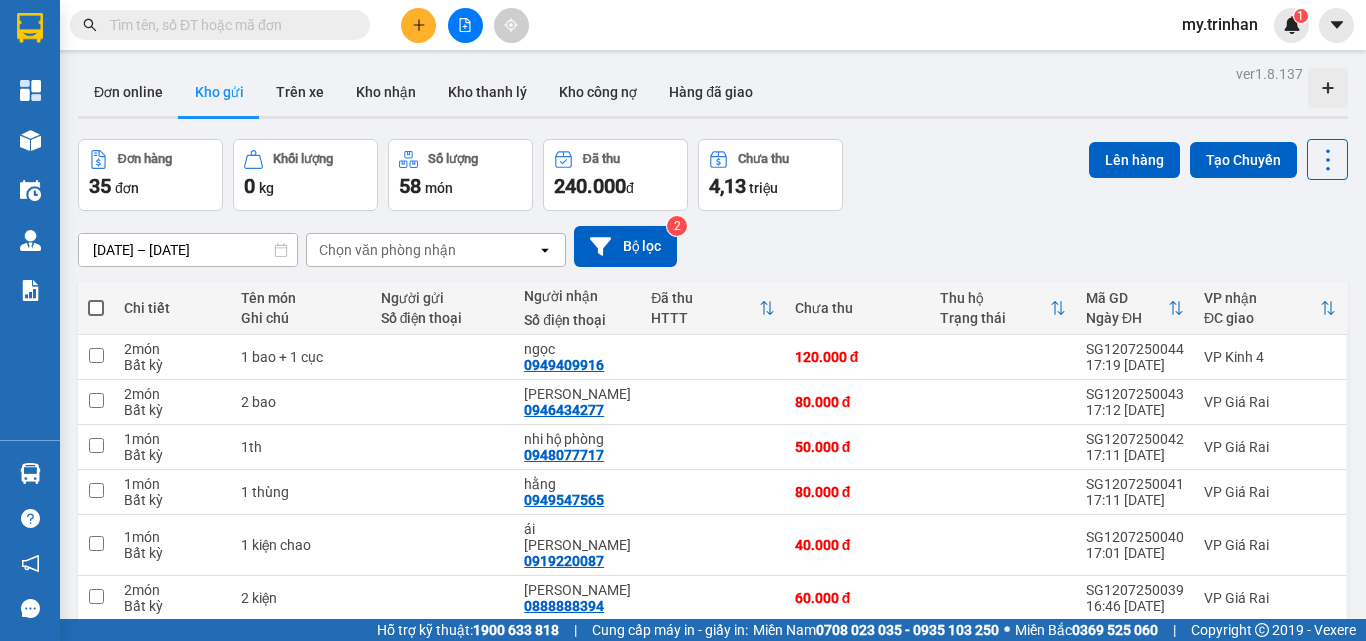 click on "[DATE] – [DATE] Press the down arrow key to interact with the calendar and select a date. Press the escape button to close the calendar. Selected date range is from [DATE] to [DATE]. Chọn văn [PERSON_NAME] open Bộ lọc 2" at bounding box center (713, 246) 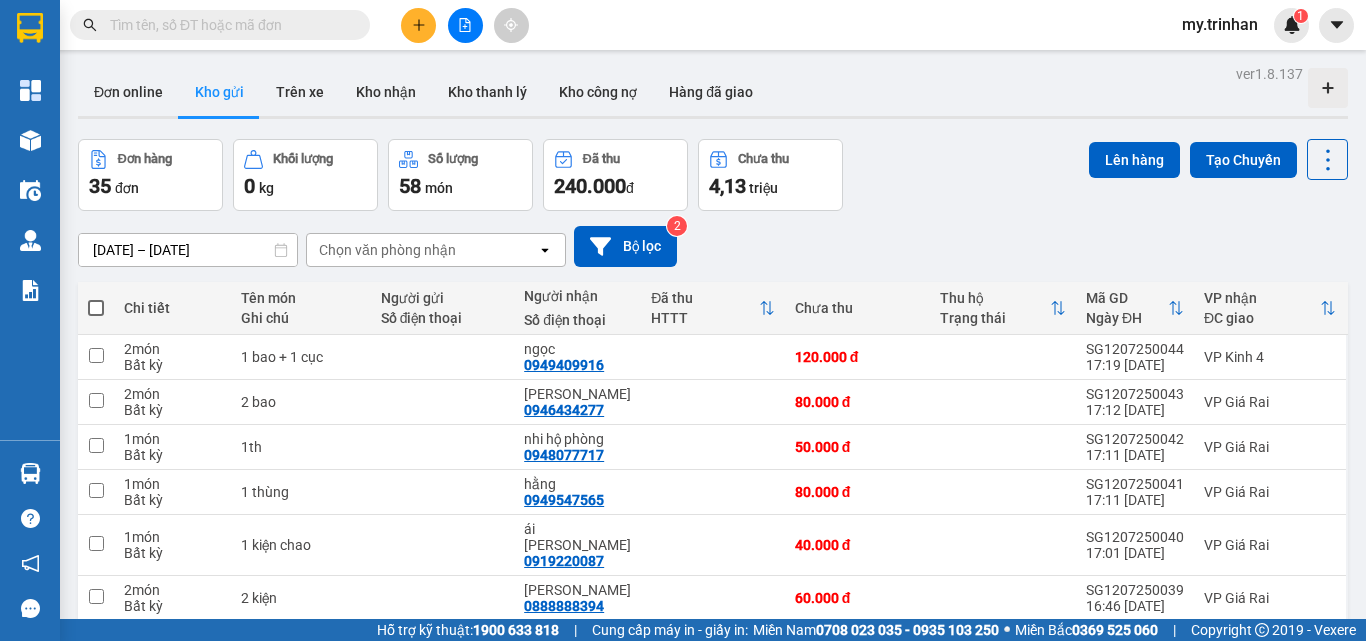 click 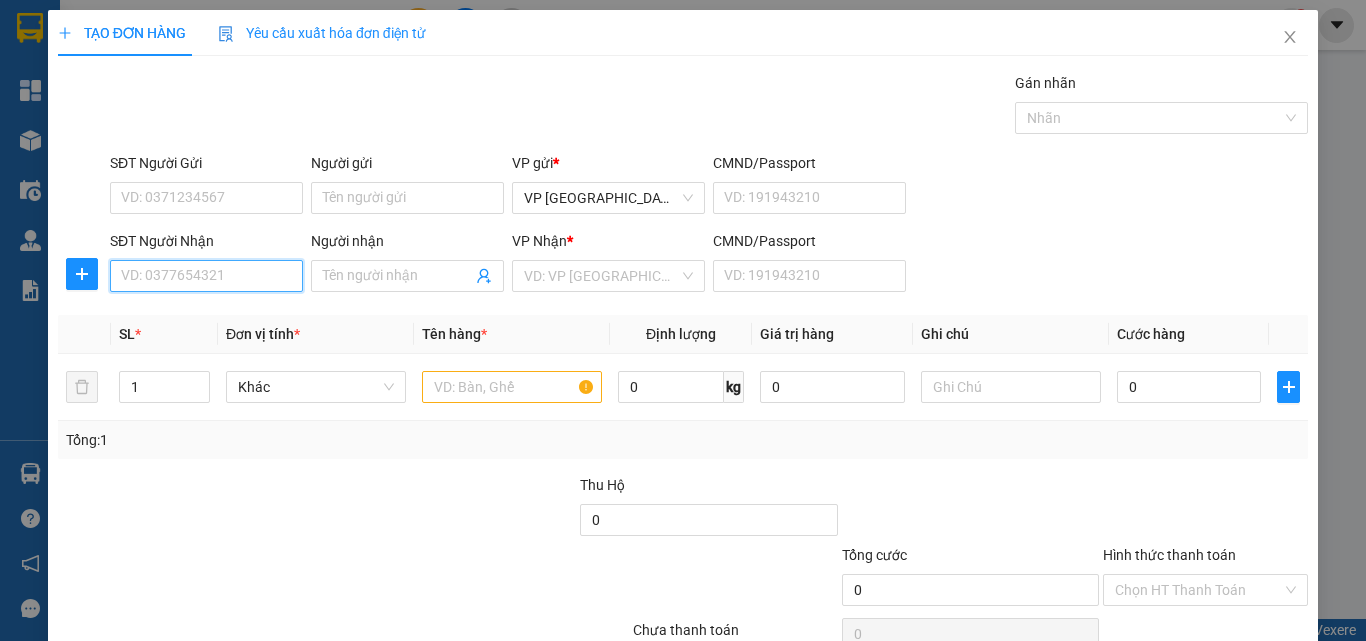 click on "SĐT Người Nhận" at bounding box center (206, 276) 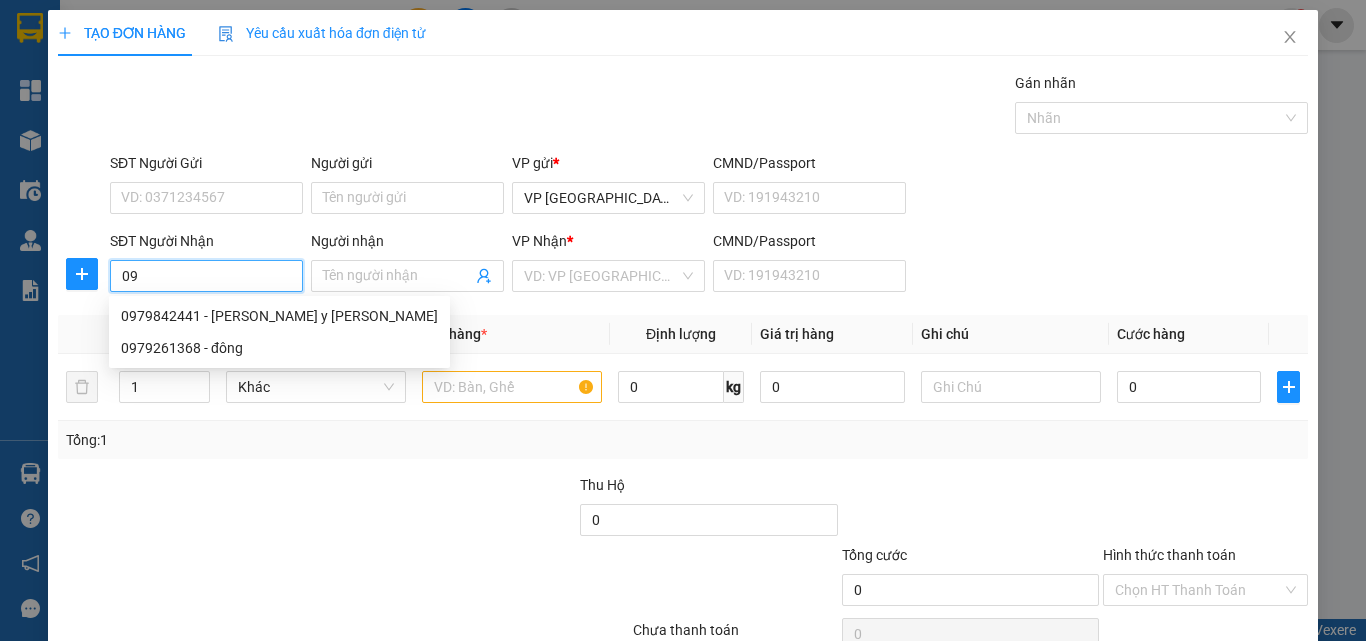 type on "0" 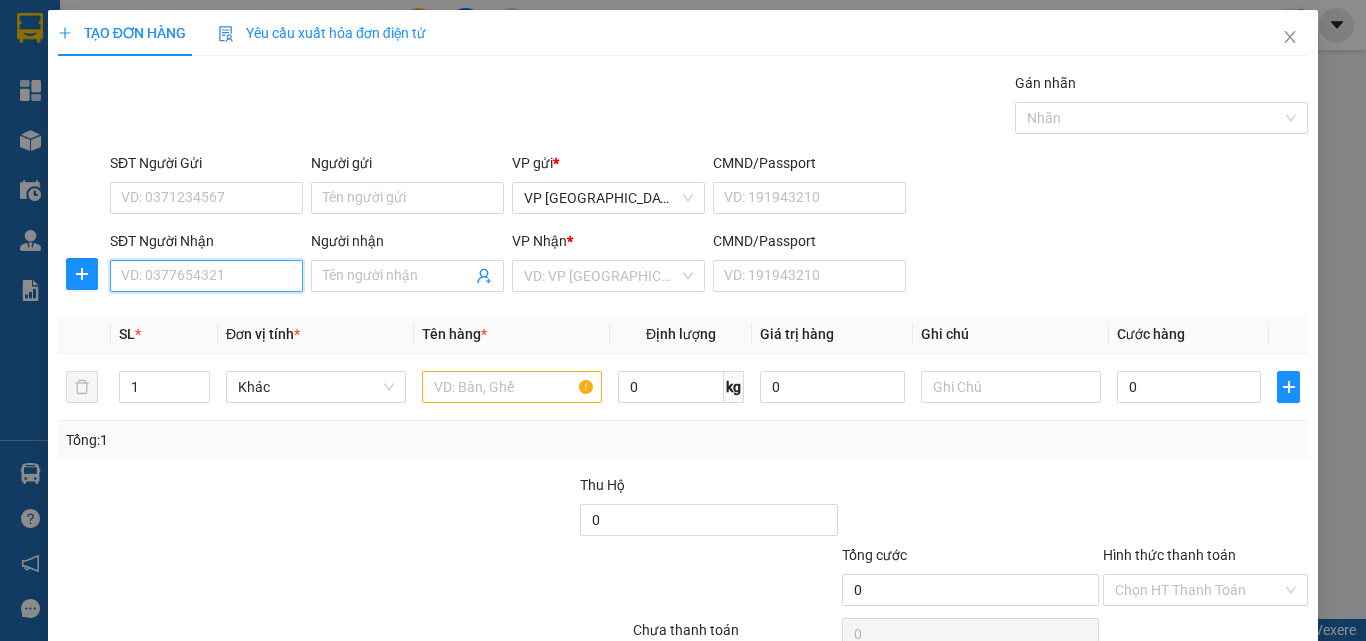 click on "SĐT Người Nhận" at bounding box center (206, 276) 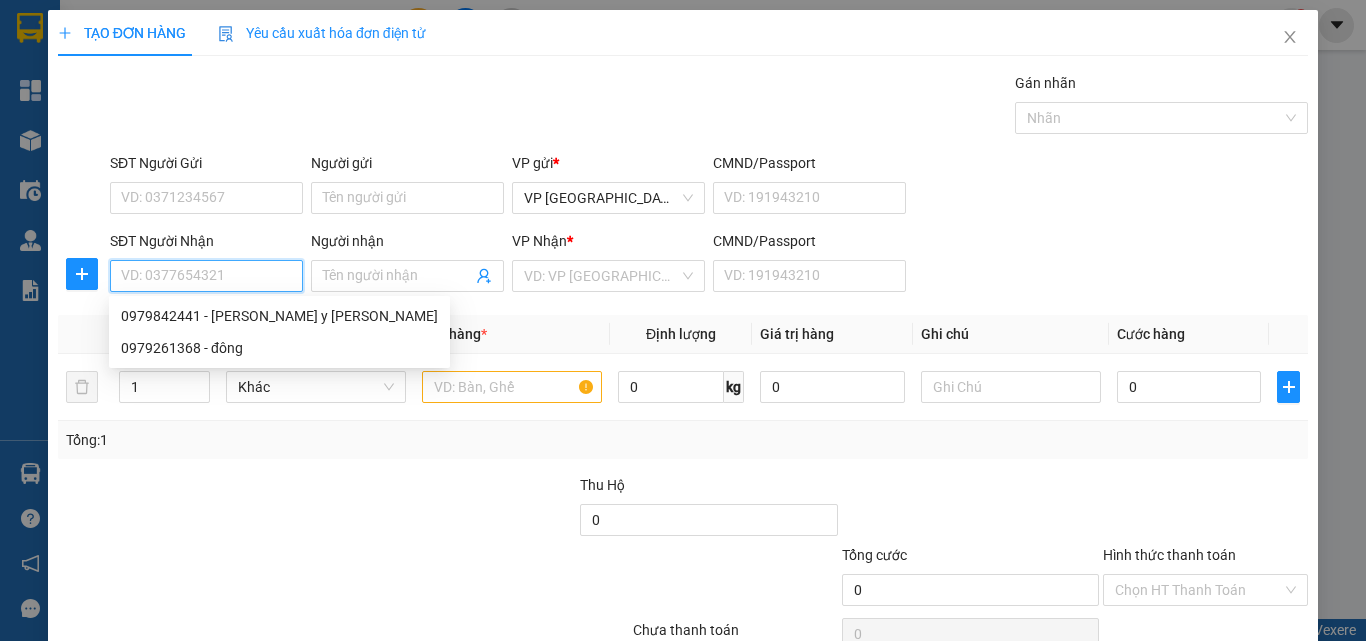 click on "SĐT Người Nhận" at bounding box center [206, 276] 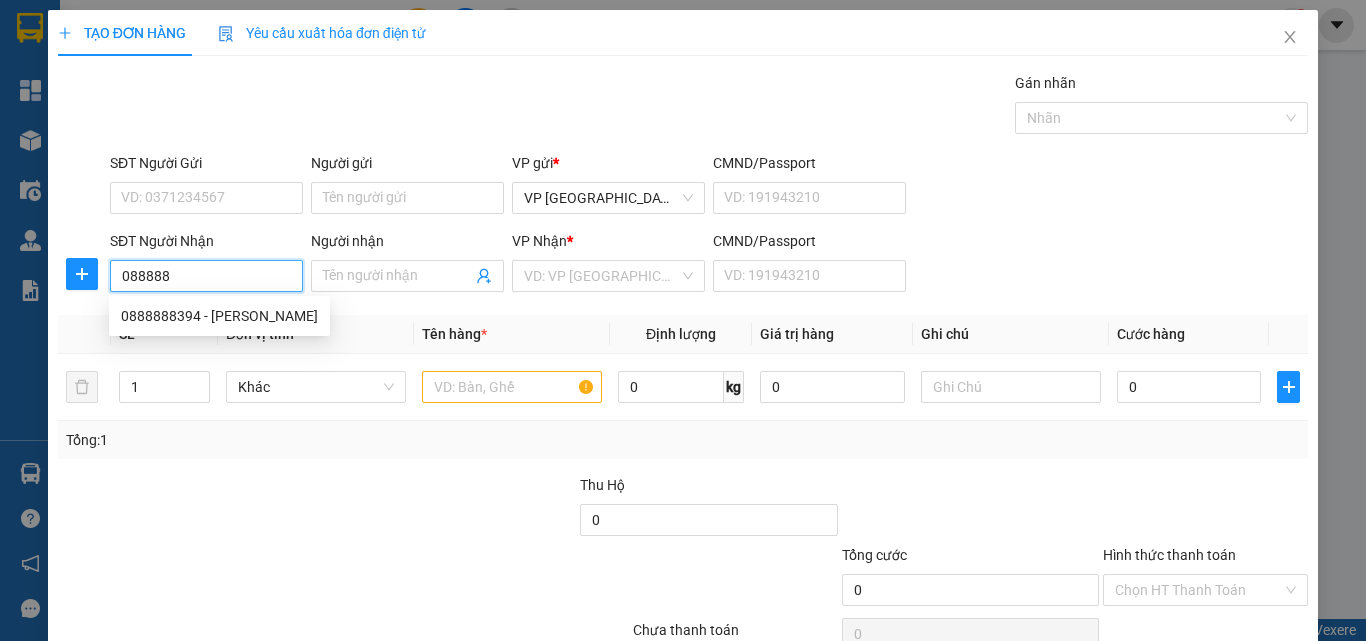 click on "088888" at bounding box center (206, 276) 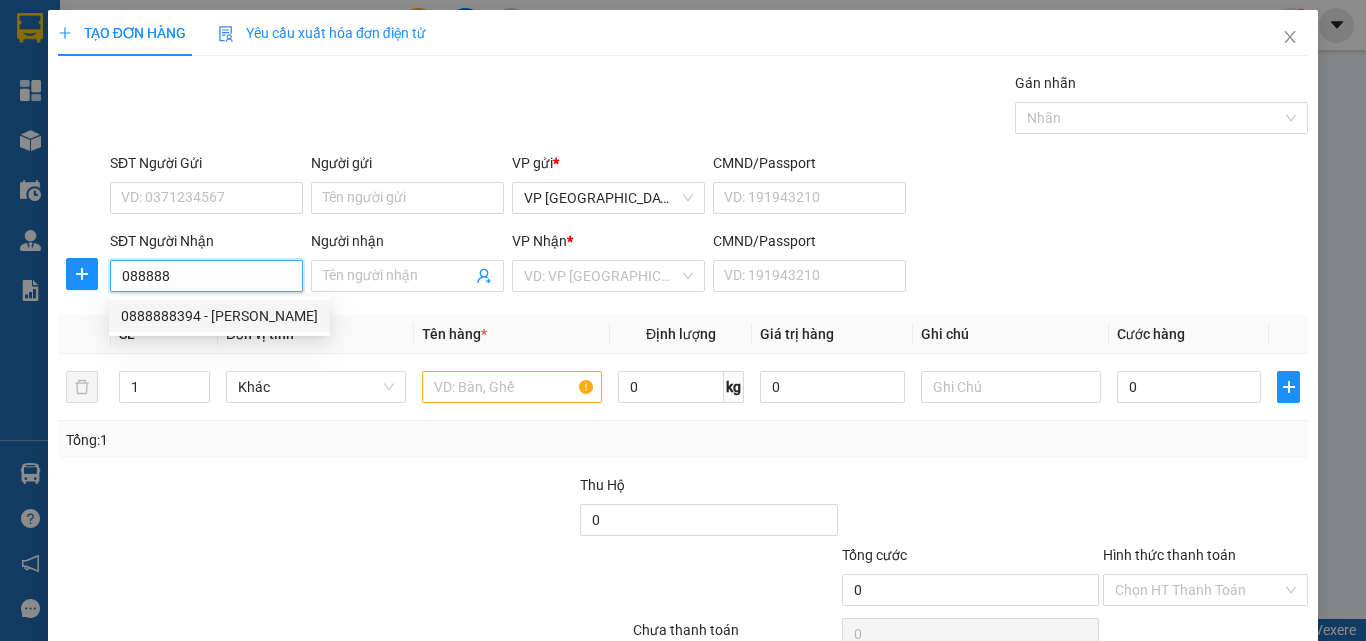 click on "0888888394 - [PERSON_NAME]" at bounding box center (219, 316) 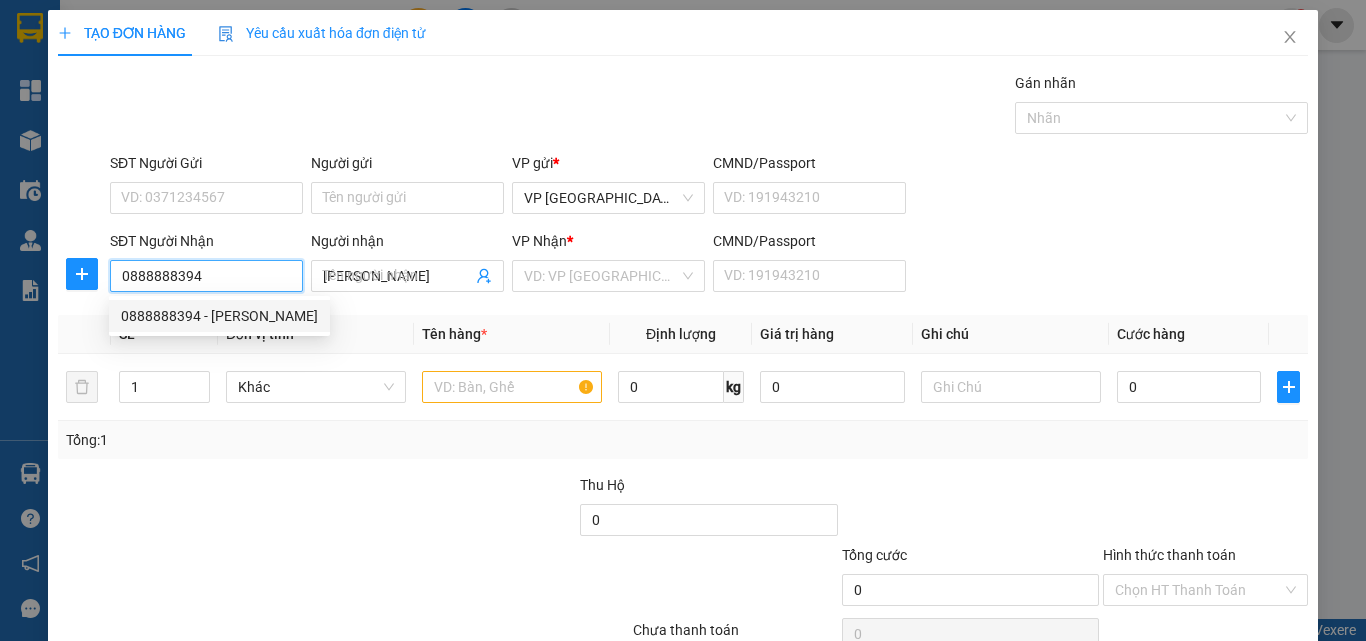 type on "60.000" 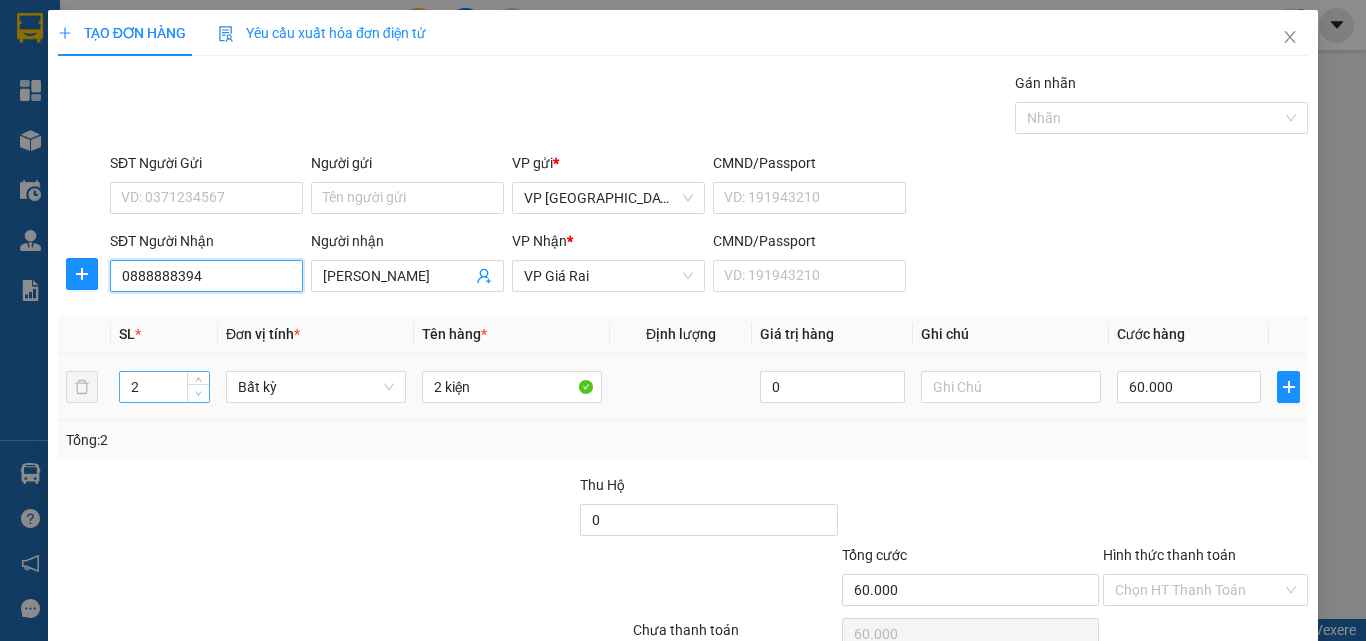 type on "0888888394" 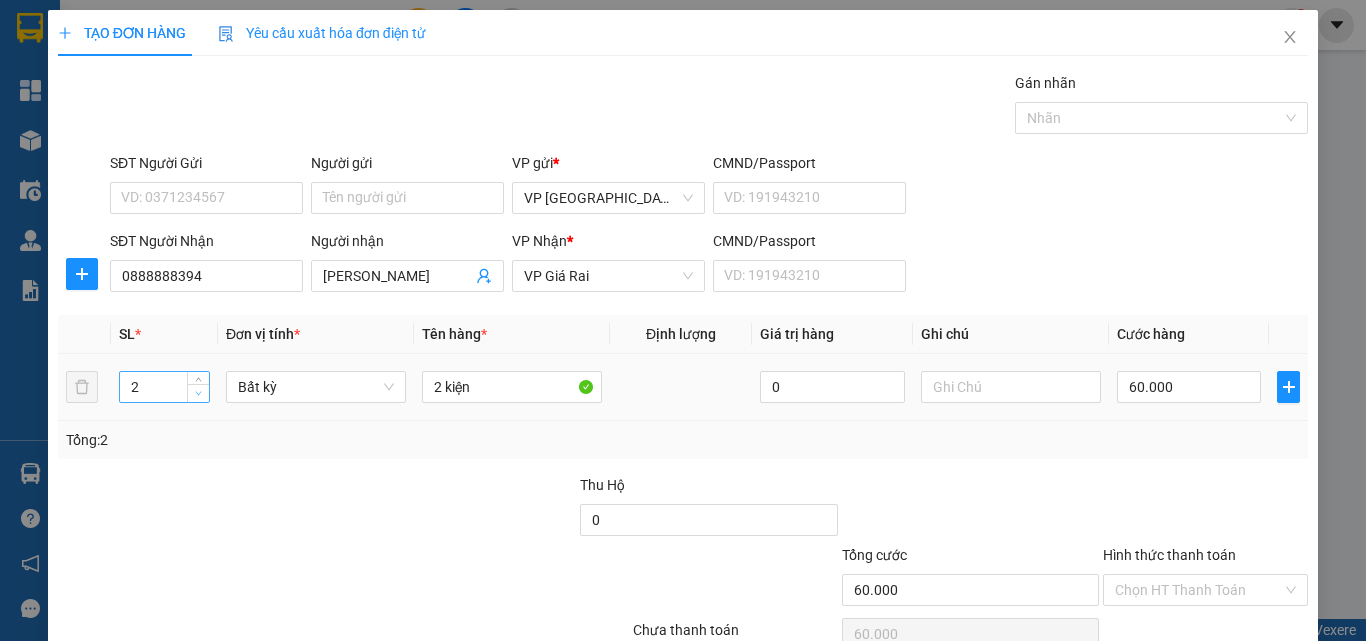 type on "1" 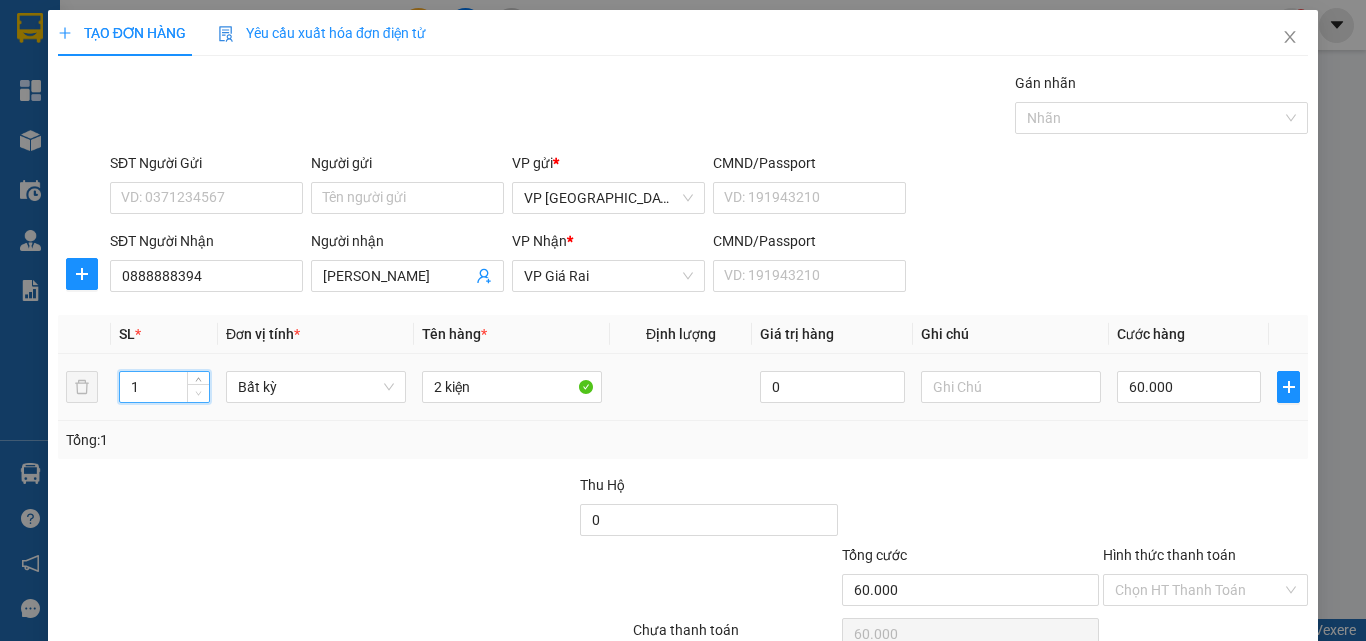 click 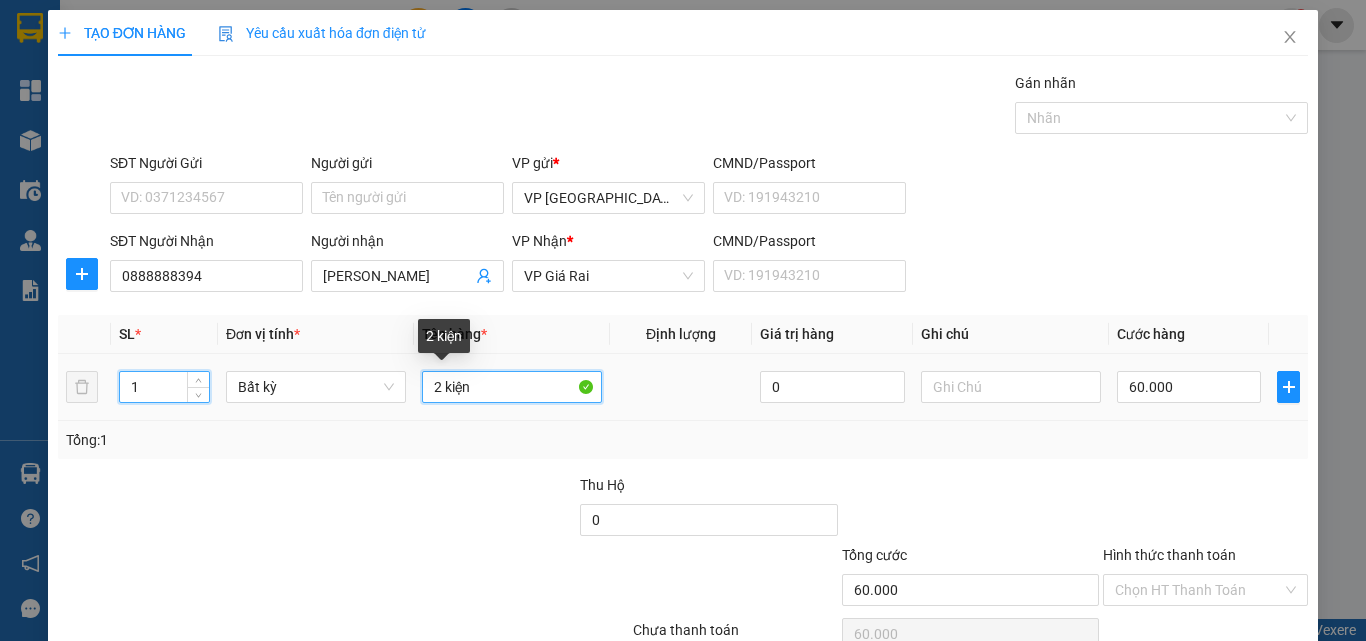 drag, startPoint x: 435, startPoint y: 384, endPoint x: 350, endPoint y: 369, distance: 86.313385 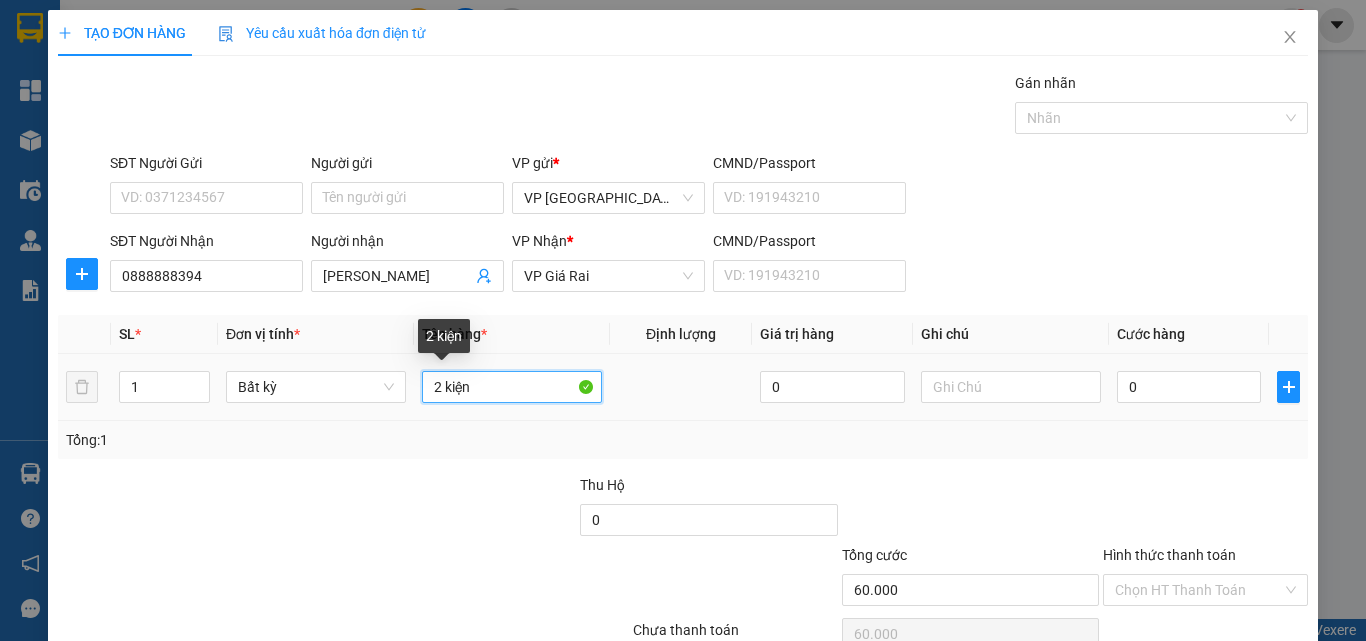 type on "0" 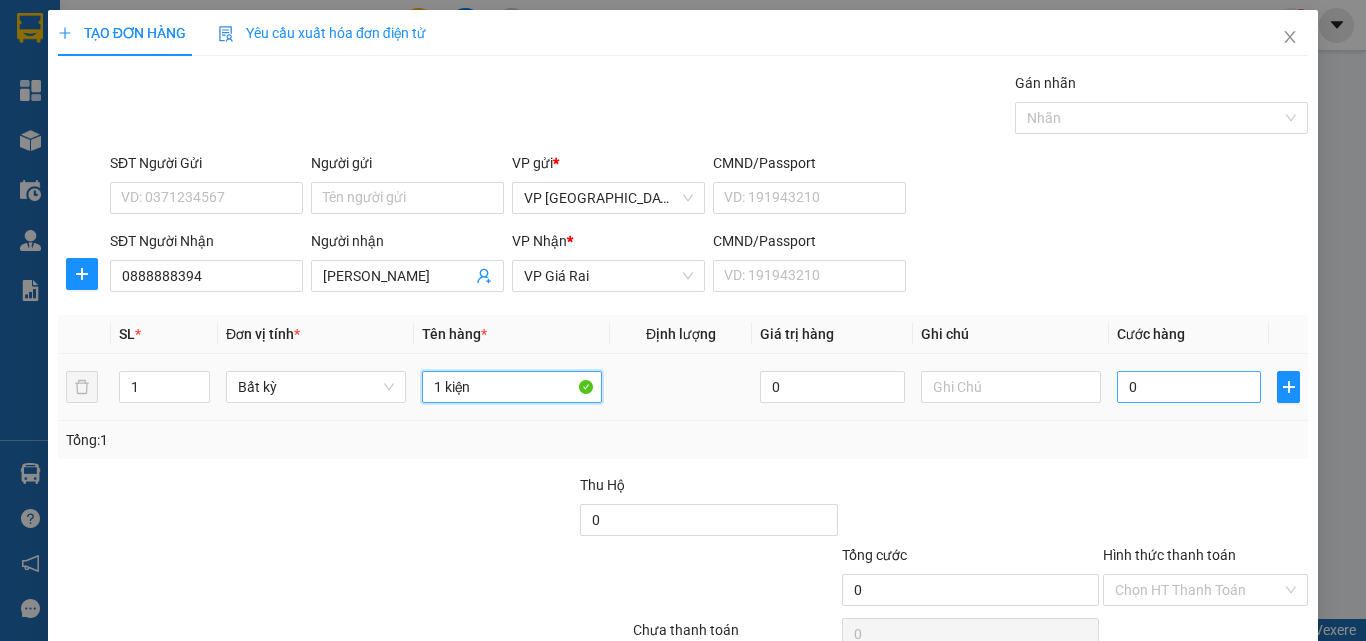 type on "1 kiện" 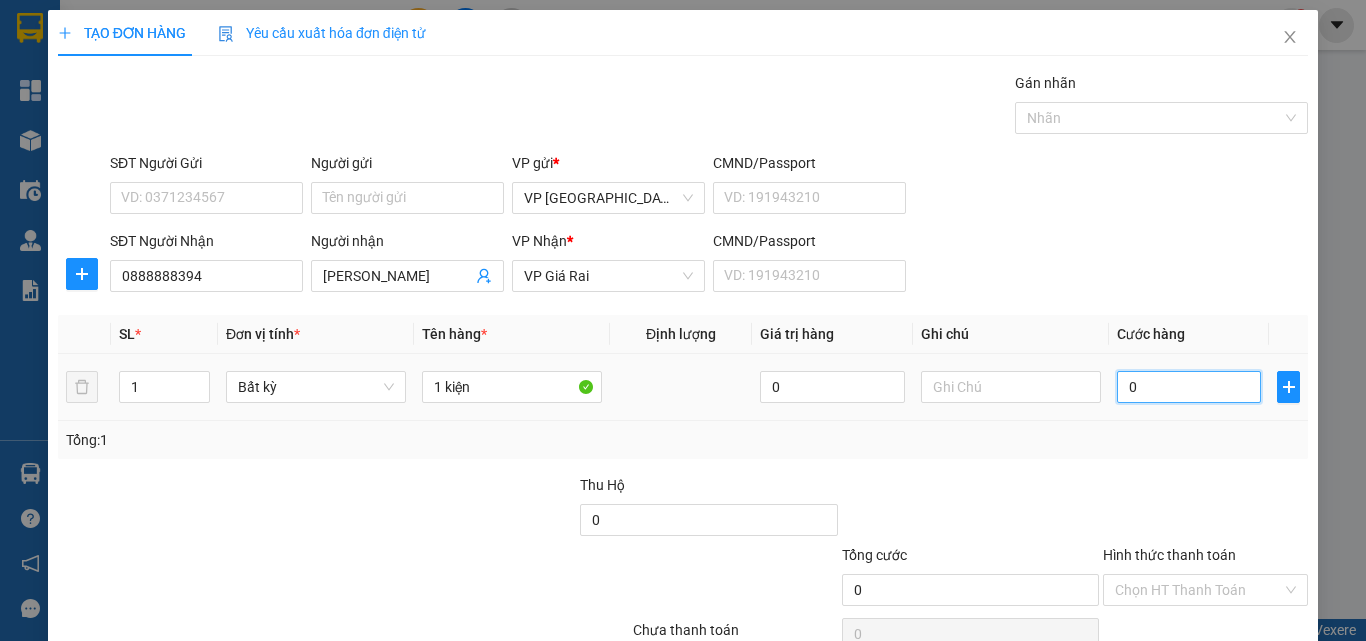 click on "0" at bounding box center (1189, 387) 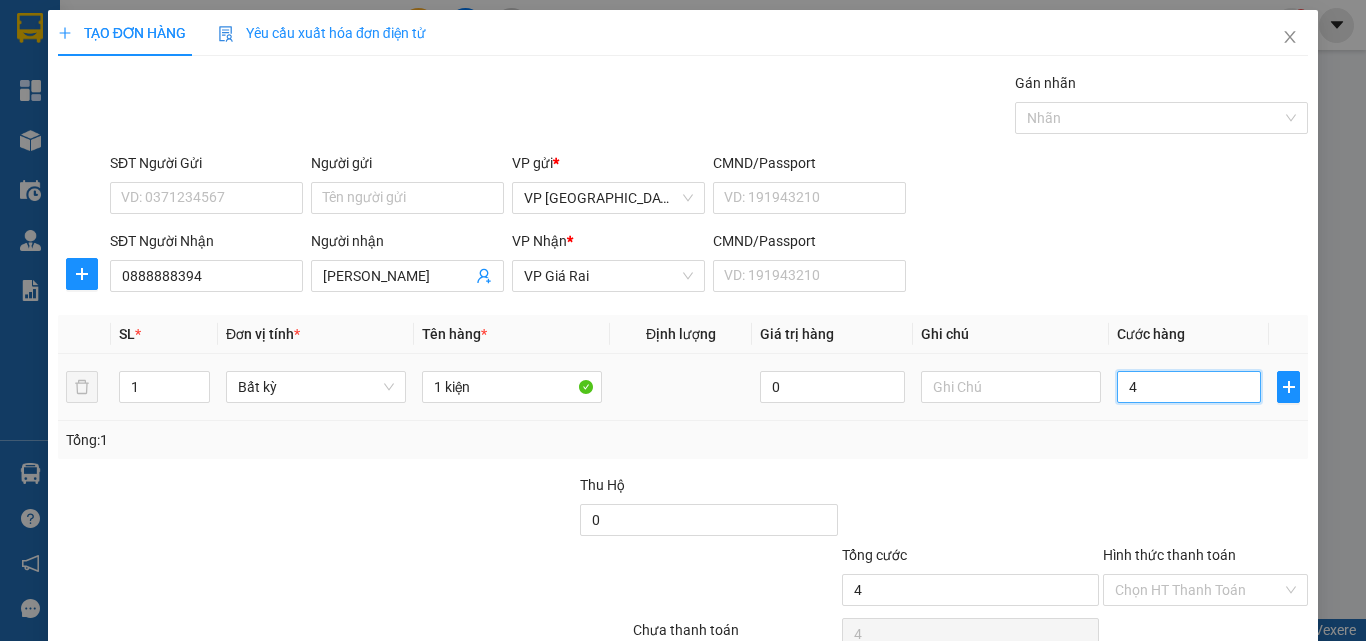 type on "40" 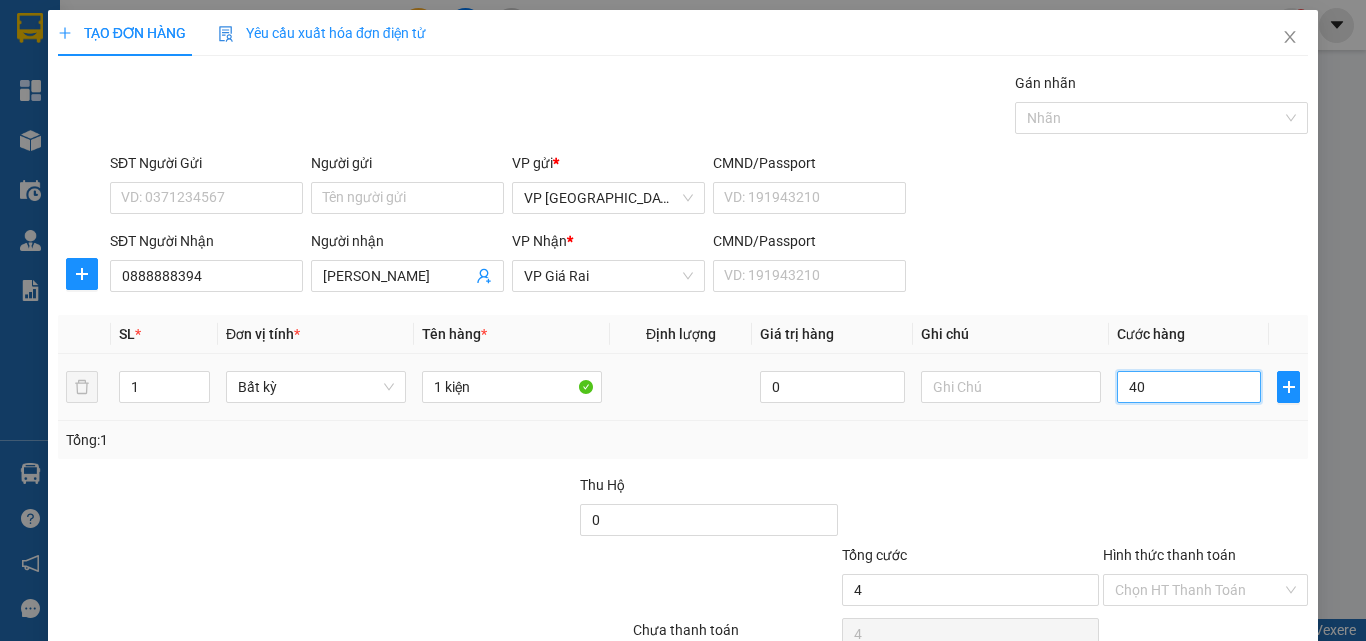 type on "40" 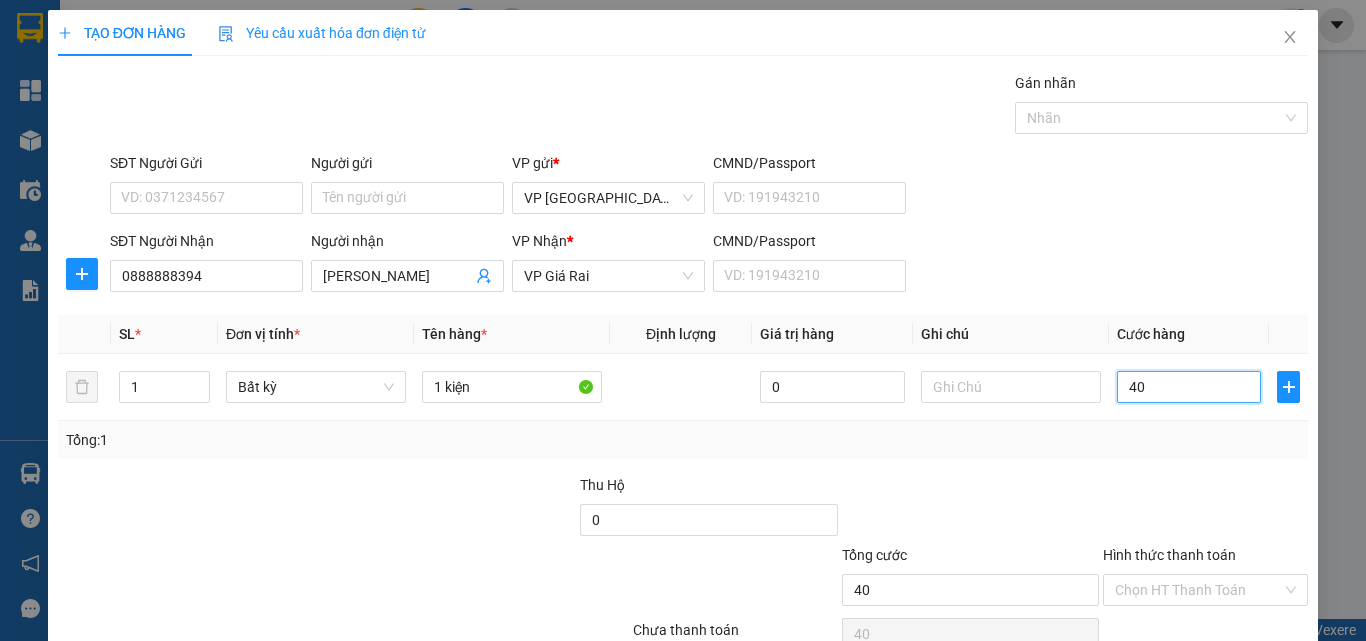 type on "40" 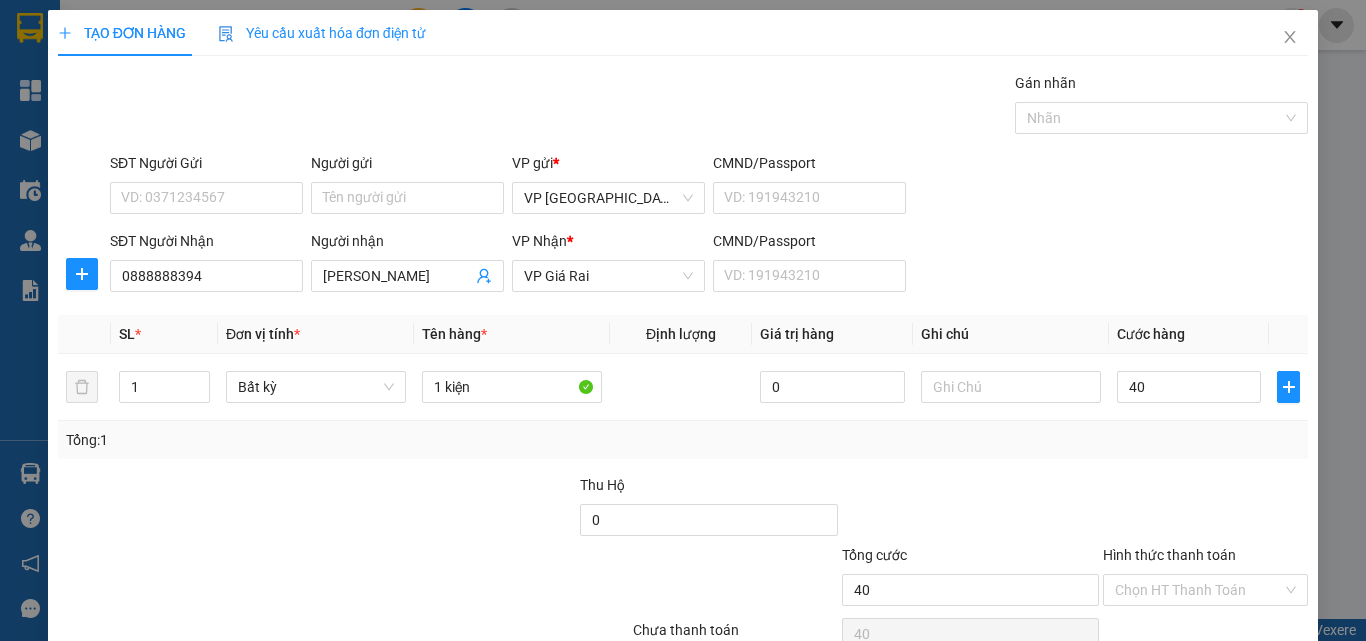 type on "40.000" 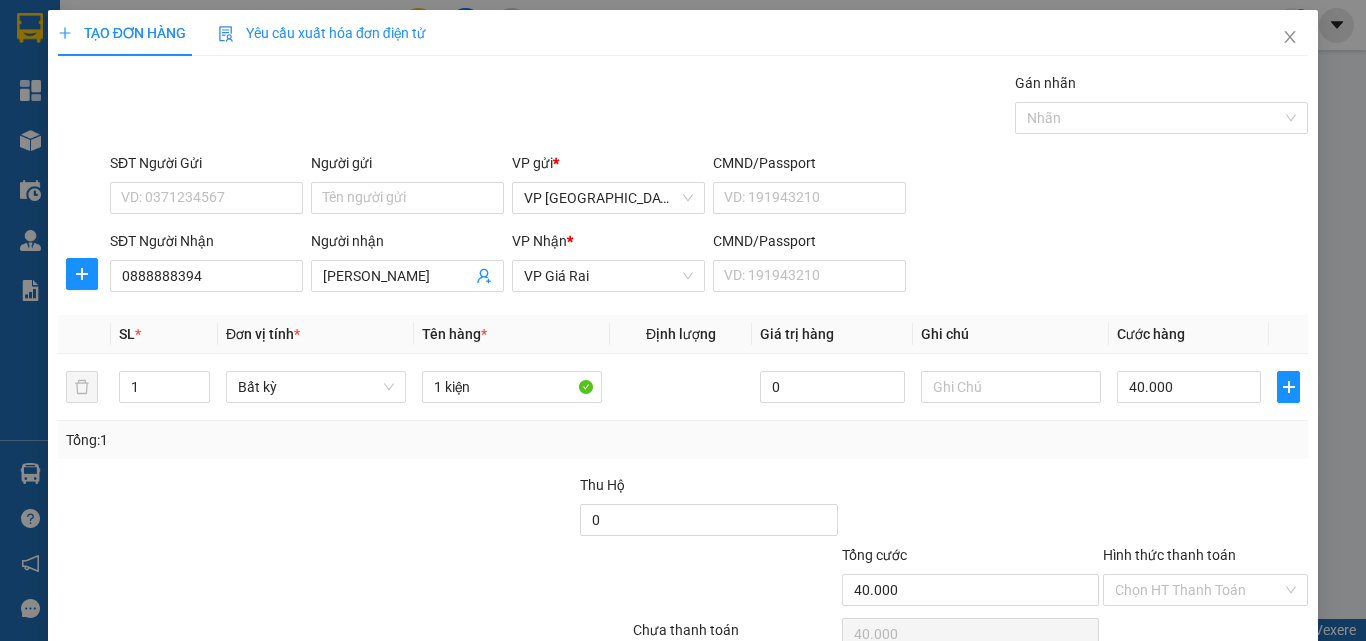scroll, scrollTop: 99, scrollLeft: 0, axis: vertical 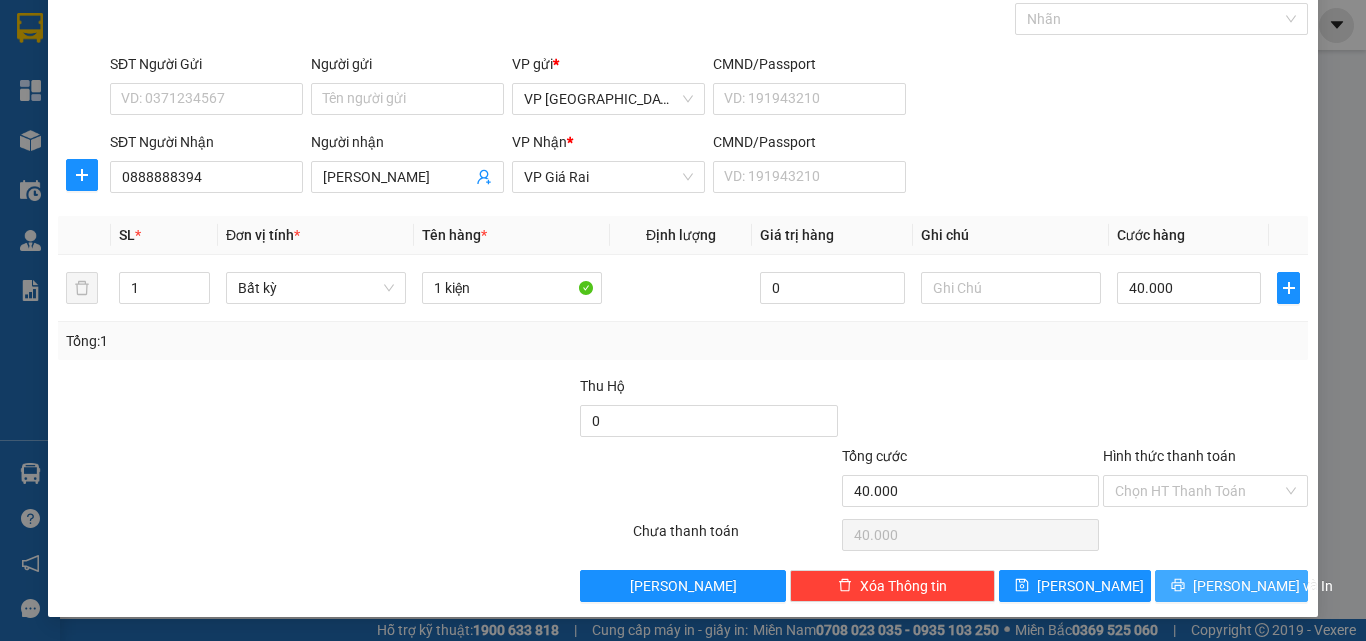 click on "[PERSON_NAME] và In" at bounding box center (1263, 586) 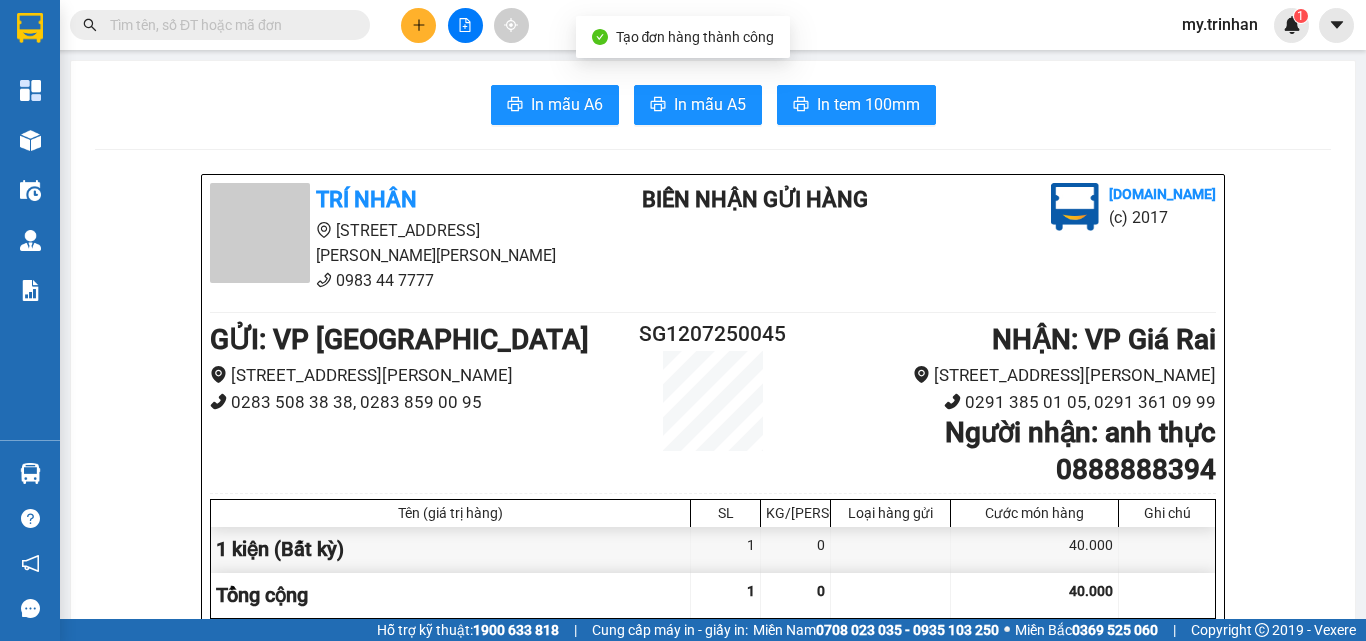 click on "In mẫu A6
In mẫu A5
In tem 100mm
TRÍ [PERSON_NAME]   555 [PERSON_NAME] [PERSON_NAME] 7    0983 44 7777 [PERSON_NAME] GỬI HÀNG [DOMAIN_NAME] (c) 2017 GỬI :   VP [GEOGRAPHIC_DATA]   [STREET_ADDRESS][PERSON_NAME]   0283 508 38 38, 0283 859 00 95 SG1207250045 [PERSON_NAME] :   VP [PERSON_NAME]   409 QL1A, Khóm 2, [PERSON_NAME] 1   0291 385 01 05, 0291 361 09 99 Người [PERSON_NAME] :   [PERSON_NAME] 0888888394 Tên (giá trị hàng) SL KG/Món [PERSON_NAME] hàng gửi Cước món hàng Ghi chú 1 kiện  (Bất kỳ) 1 0 40.000 [PERSON_NAME] 1 0 40.000 Loading... [PERSON_NAME] : 40.000 [PERSON_NAME] thu: 40.000 Người gửi hàng xác [PERSON_NAME] (đã đồng ý và ký tên) 17:27, ngày 12 tháng 07 năm 2025 NV [PERSON_NAME] hàng (Kí và ghi rõ họ tên) Diễm My  [PERSON_NAME] định [PERSON_NAME]/gửi hàng : [PERSON_NAME] khách tự thông [PERSON_NAME] người nhà [PERSON_NAME] hàng, [PERSON_NAME] điện [PERSON_NAME] [PERSON_NAME] người [PERSON_NAME] hàng. Nhà xe [PERSON_NAME] [PERSON_NAME] đối với hàng hoá bị nhà nước cấm. TRÍ [PERSON_NAME]" at bounding box center [713, 1332] 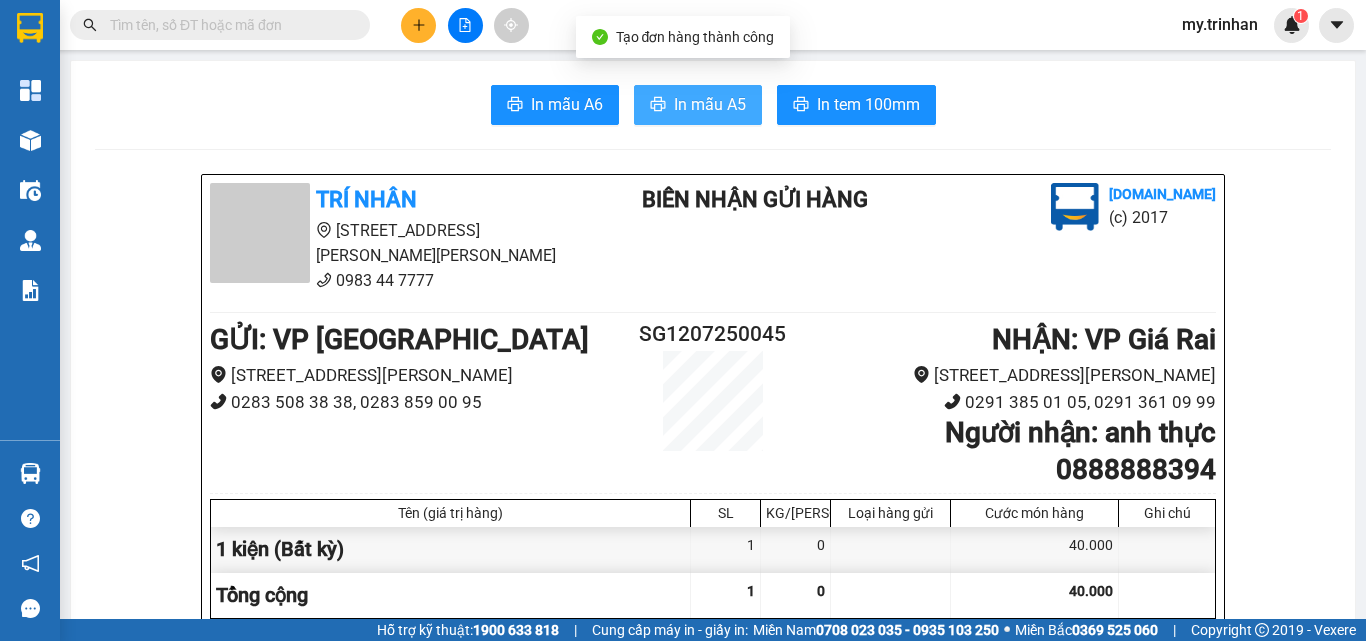 click on "In mẫu A5" at bounding box center (710, 104) 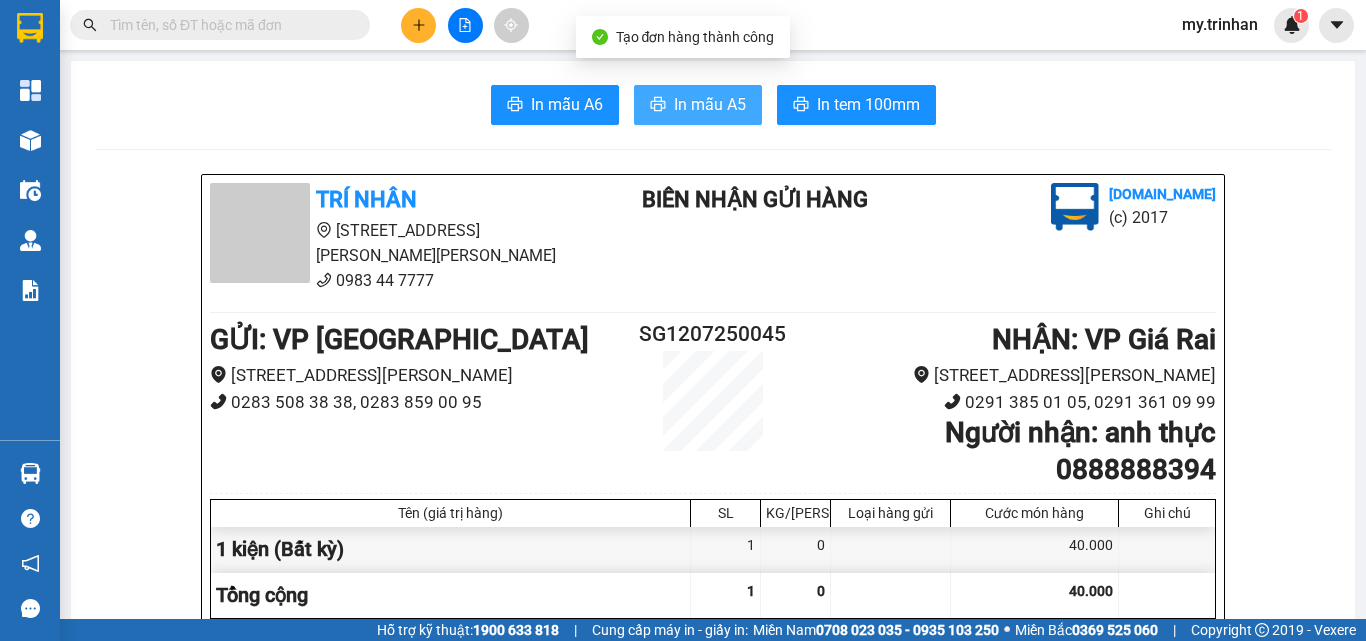 scroll, scrollTop: 0, scrollLeft: 0, axis: both 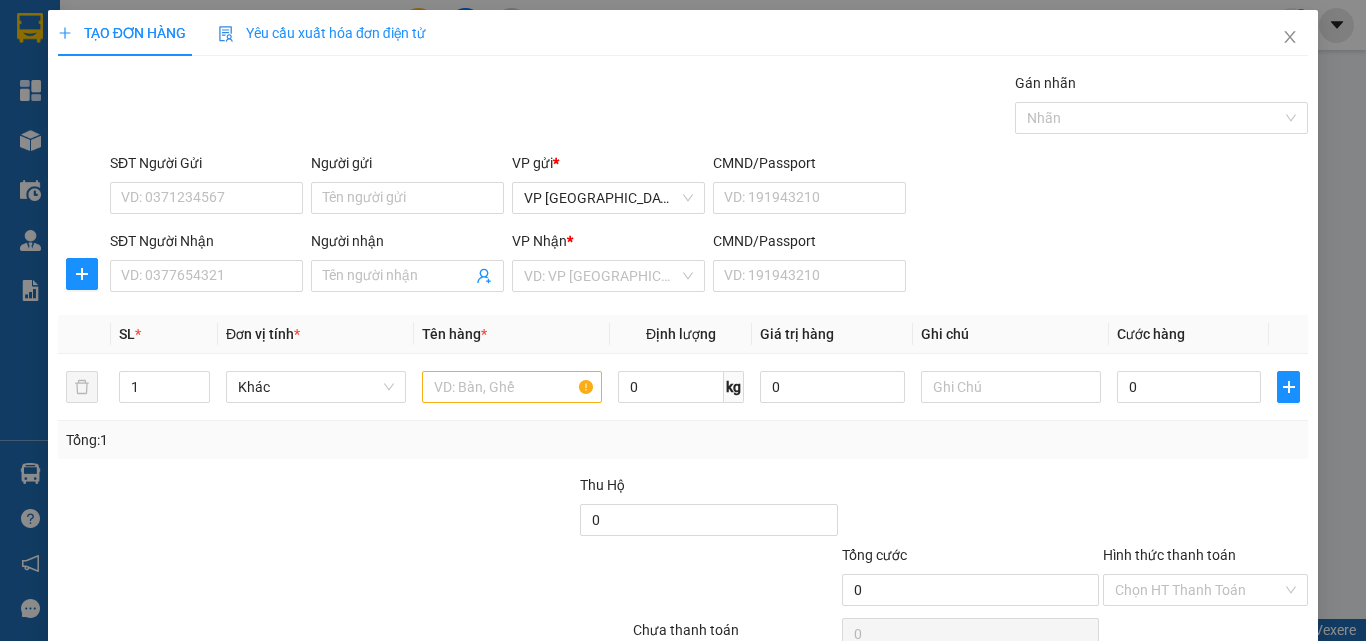 click on "SĐT Người [PERSON_NAME]: 0377654321 Người [PERSON_NAME] Tên người [PERSON_NAME] [PERSON_NAME]  * VD: VP Sài Gòn CMND/Passport VD: [PASSPORT]" at bounding box center (709, 265) 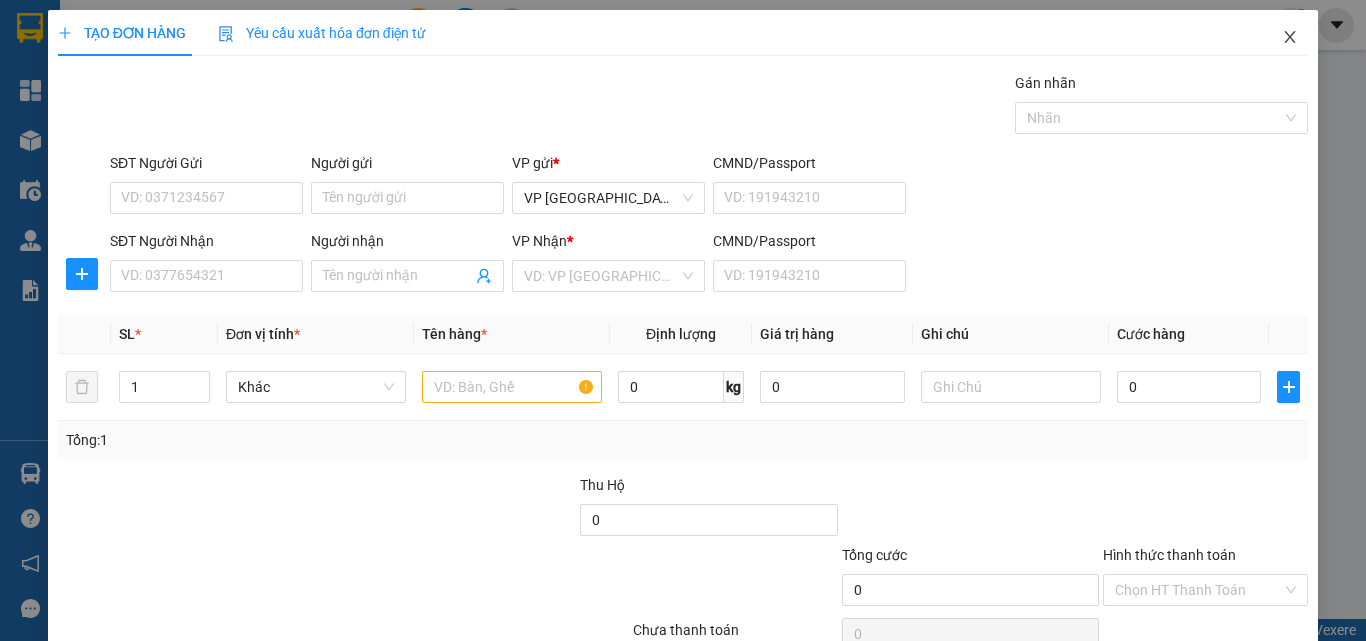 click at bounding box center [1290, 38] 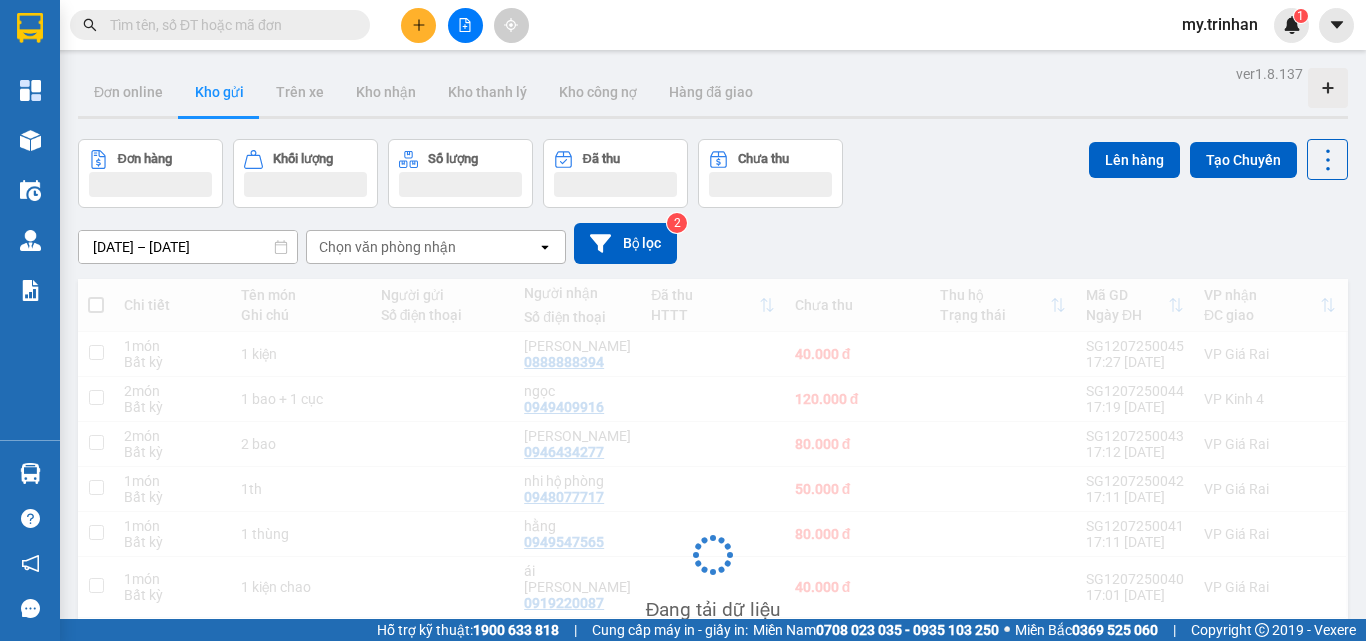 click on "Chọn văn phòng nhận" at bounding box center [422, 247] 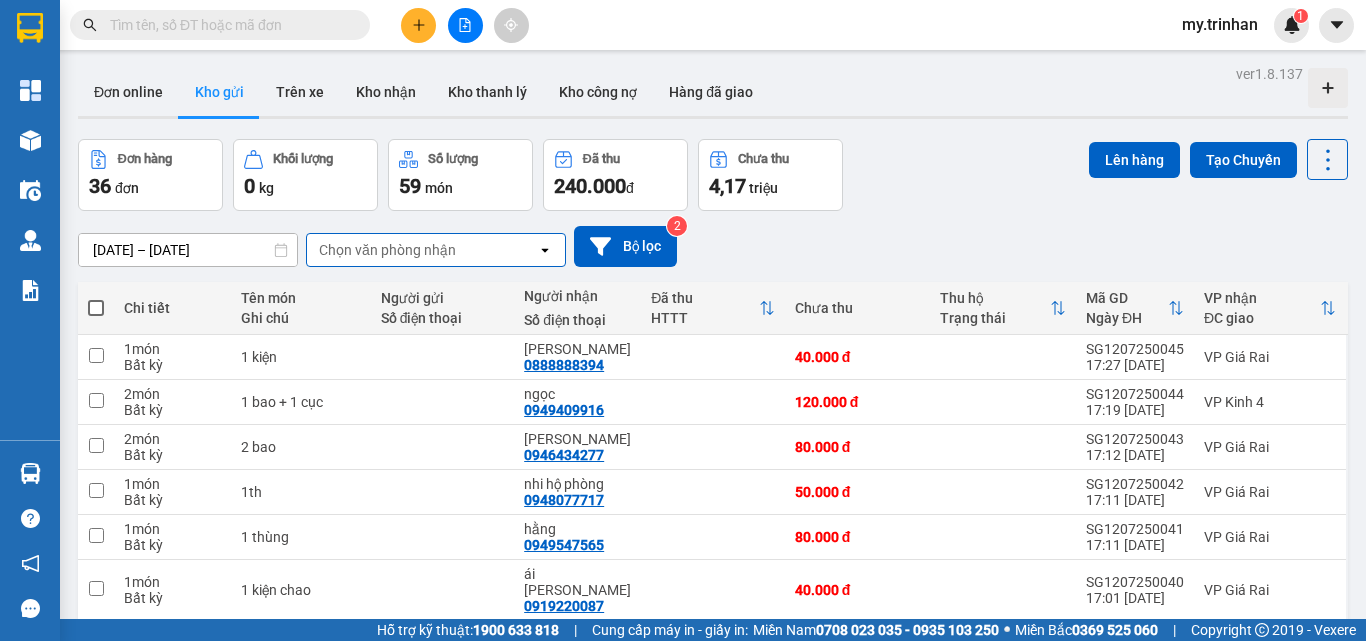 click on "Chọn văn phòng nhận" at bounding box center (422, 250) 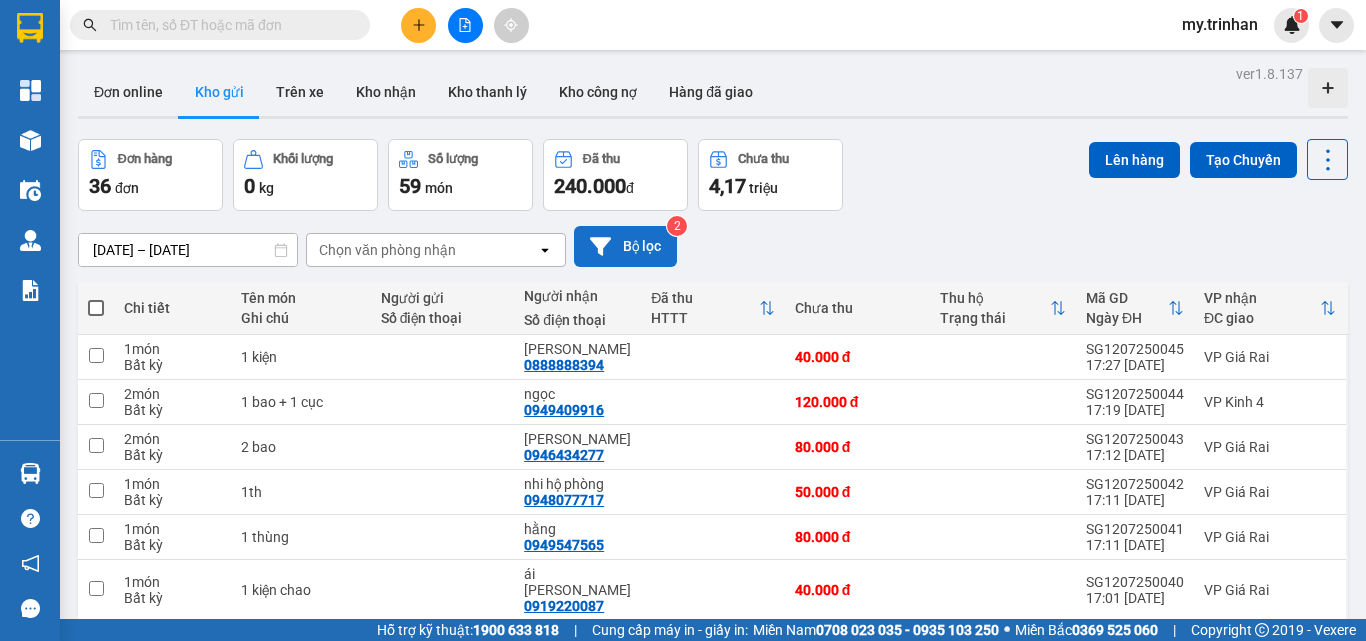 click on "Bộ lọc" at bounding box center (625, 246) 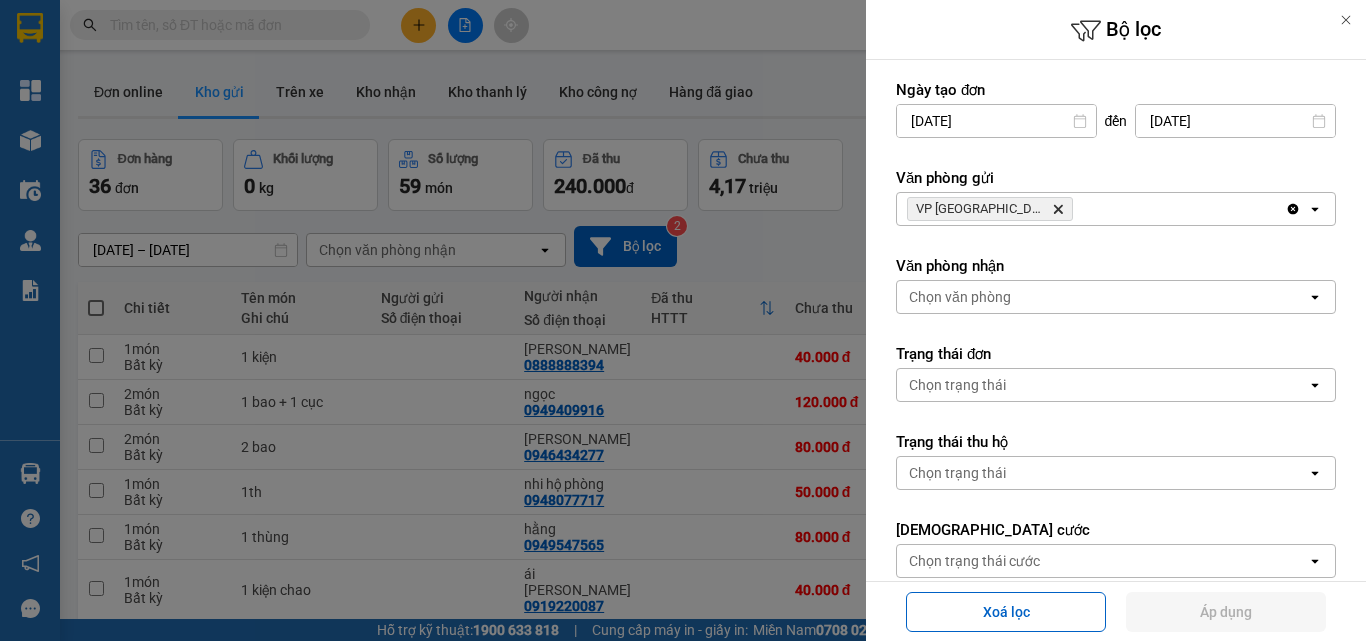 click at bounding box center [683, 320] 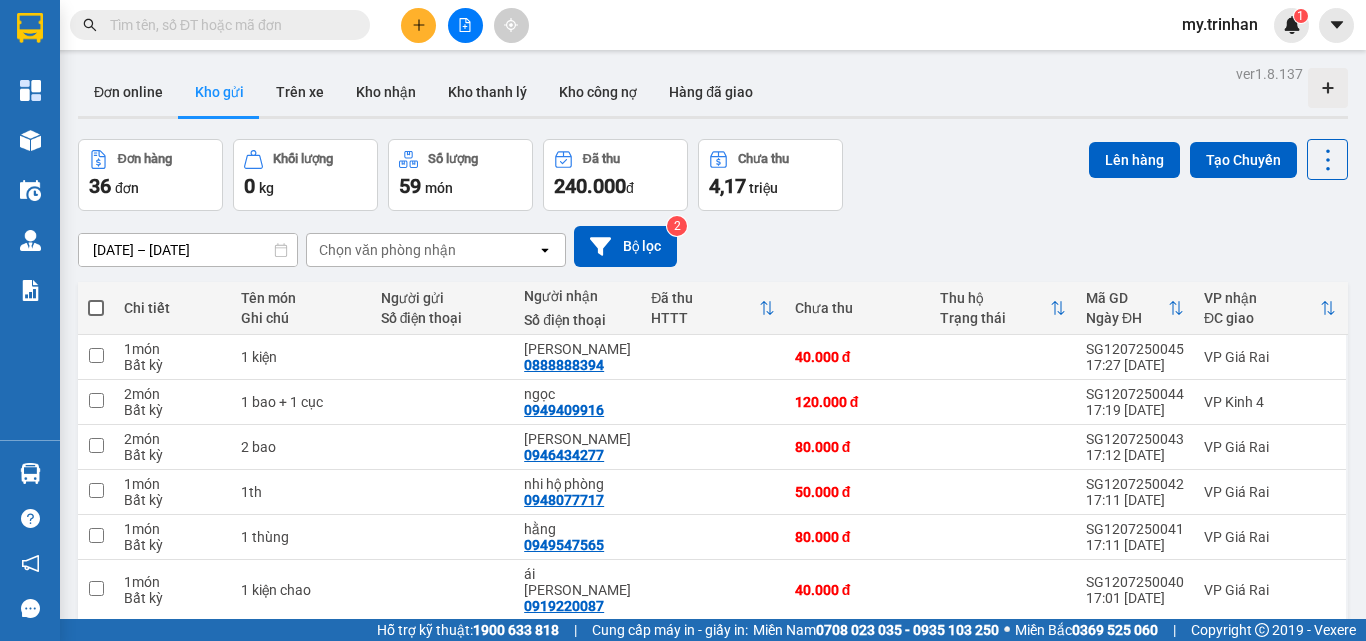 click at bounding box center [418, 25] 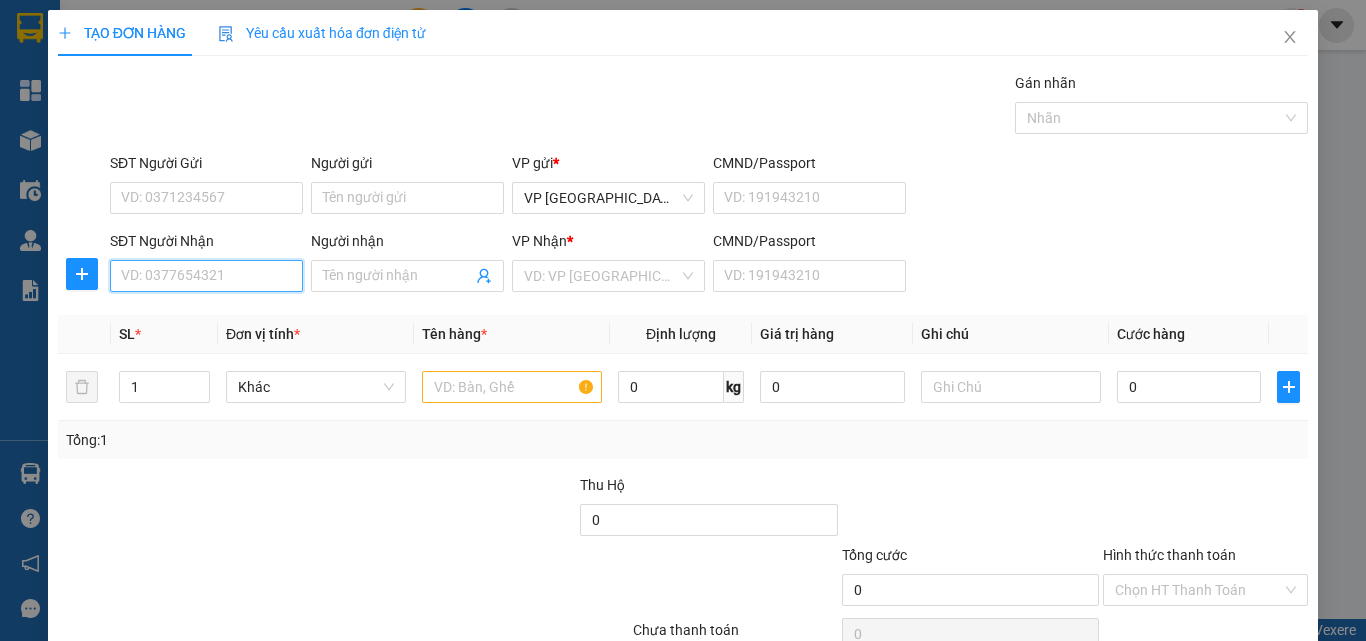 click on "SĐT Người Nhận" at bounding box center (206, 276) 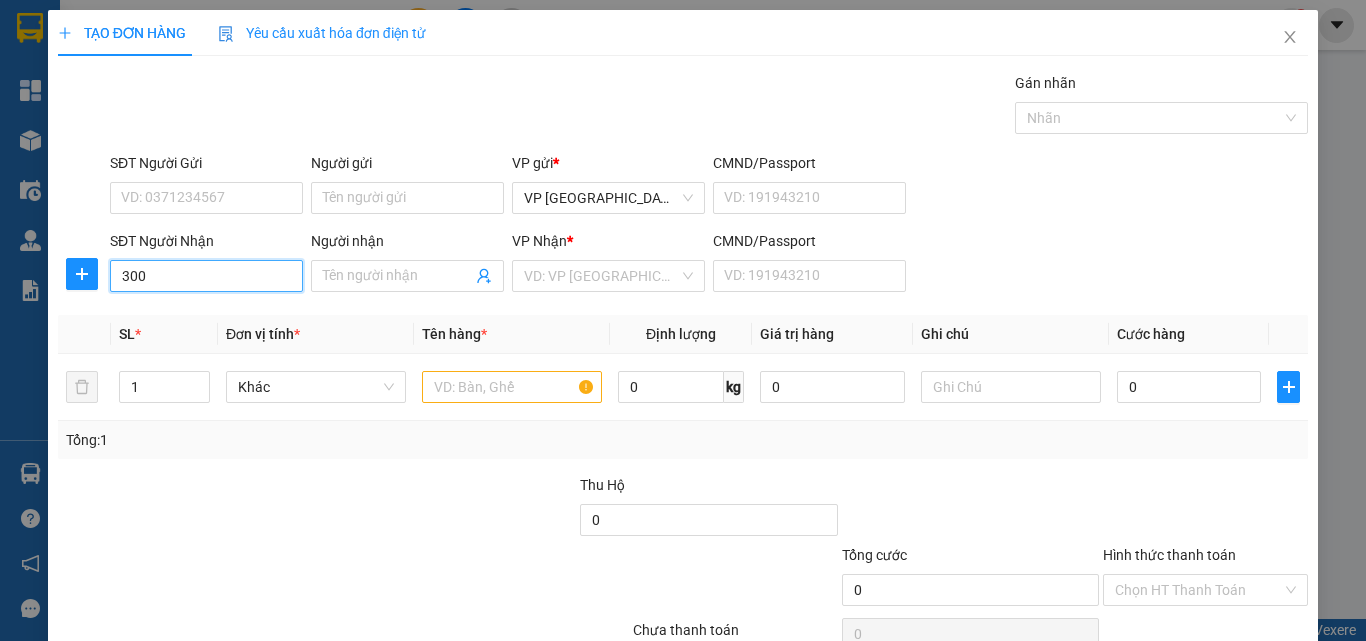 drag, startPoint x: 208, startPoint y: 280, endPoint x: 231, endPoint y: 293, distance: 26.41969 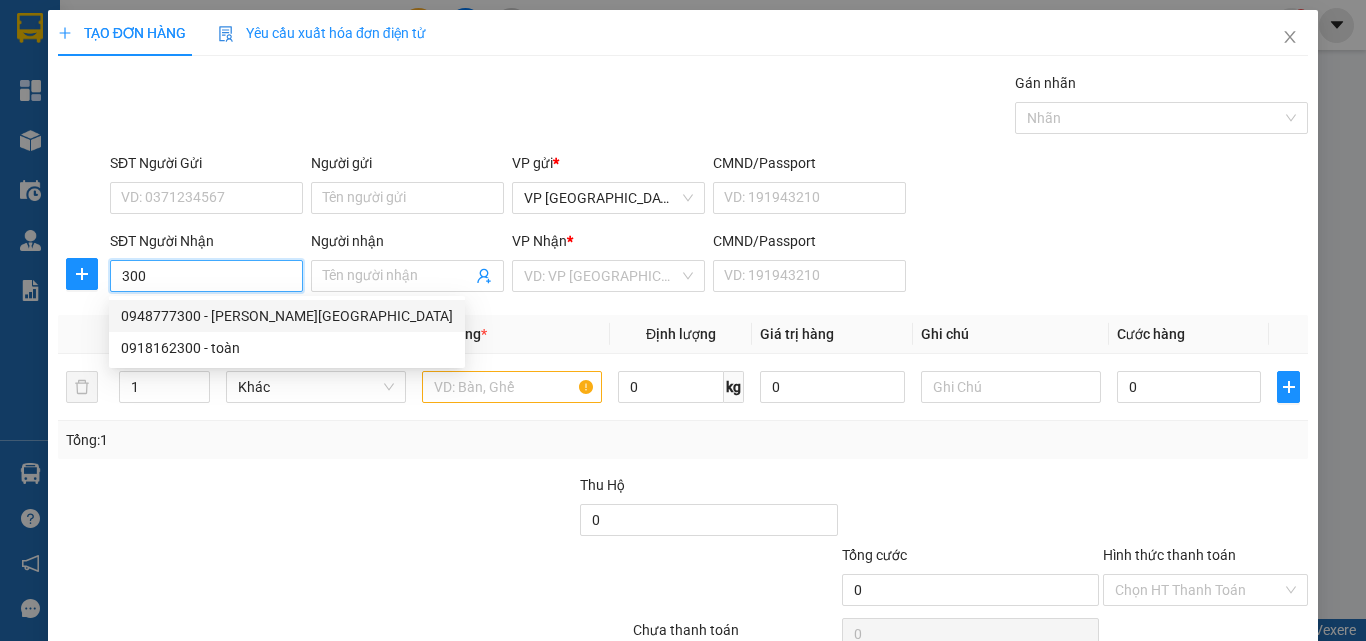 click on "0948777300 - [PERSON_NAME][GEOGRAPHIC_DATA]" at bounding box center (287, 316) 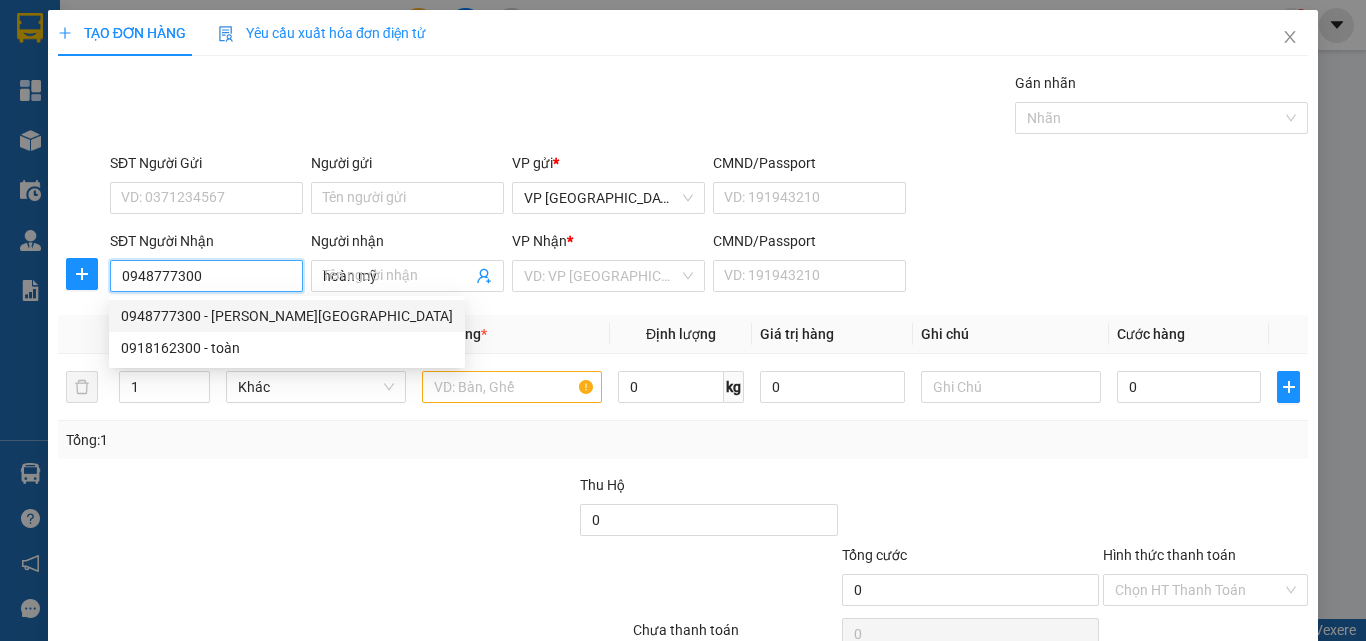 type on "30.000" 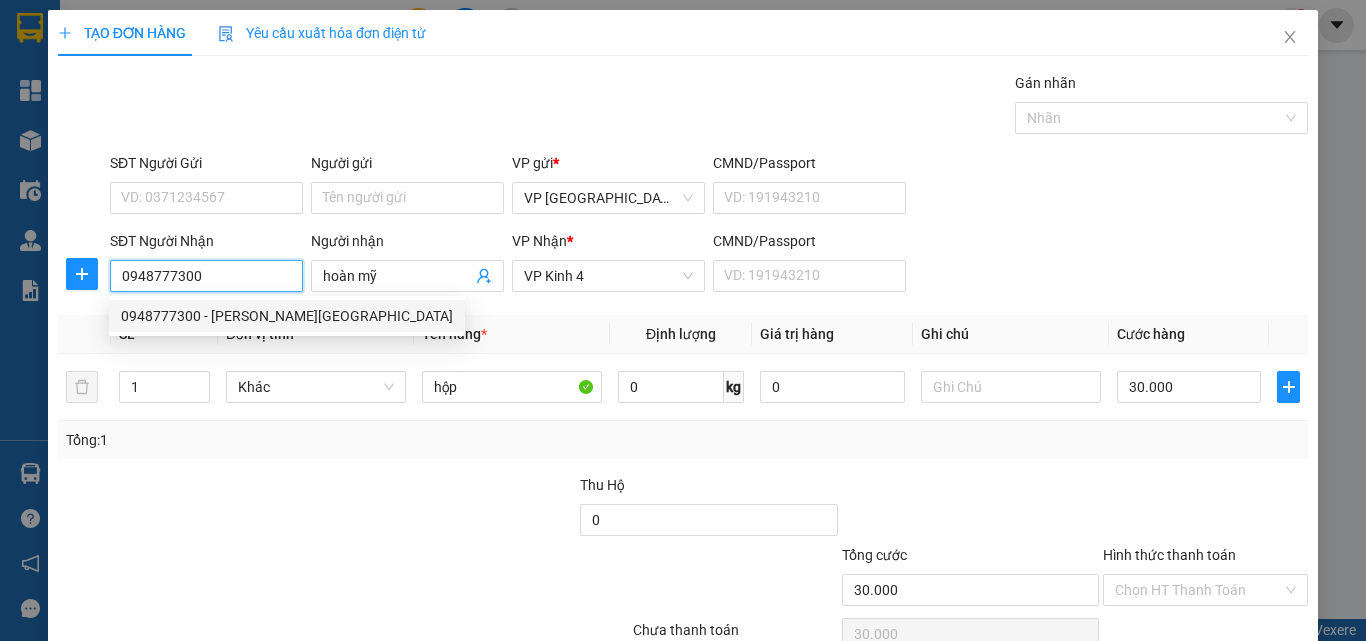 type on "0948777300" 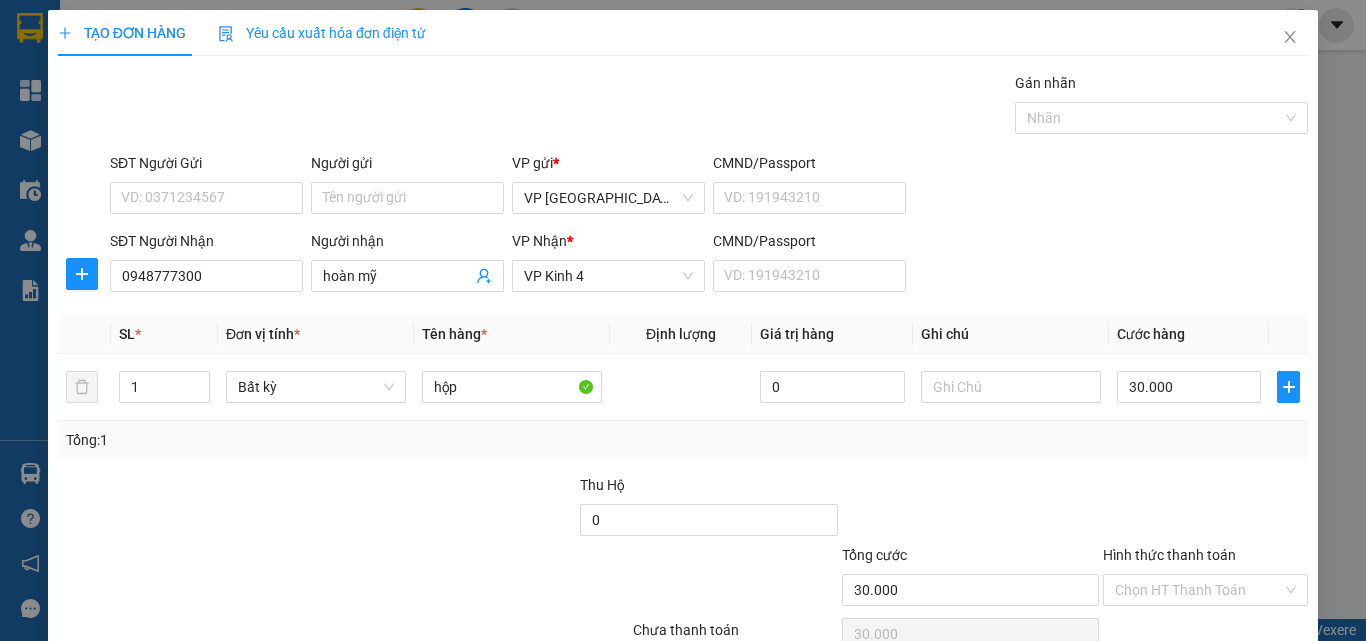 scroll, scrollTop: 99, scrollLeft: 0, axis: vertical 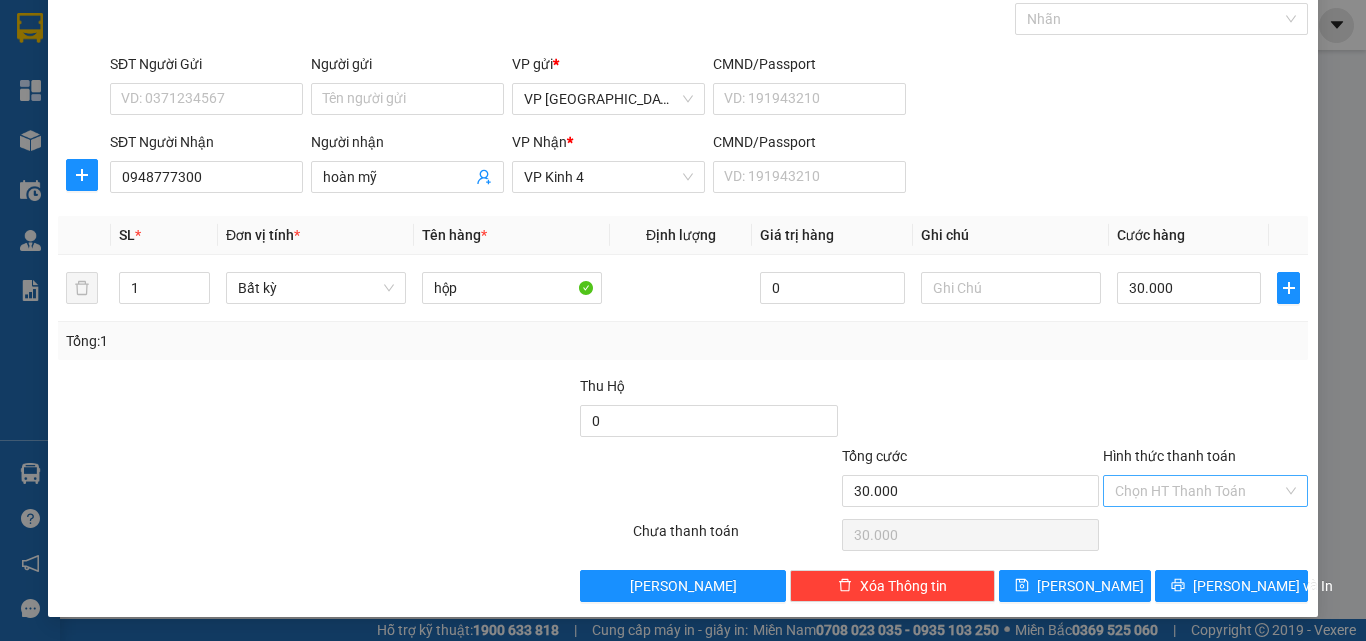 click on "Hình thức thanh toán" at bounding box center [1198, 491] 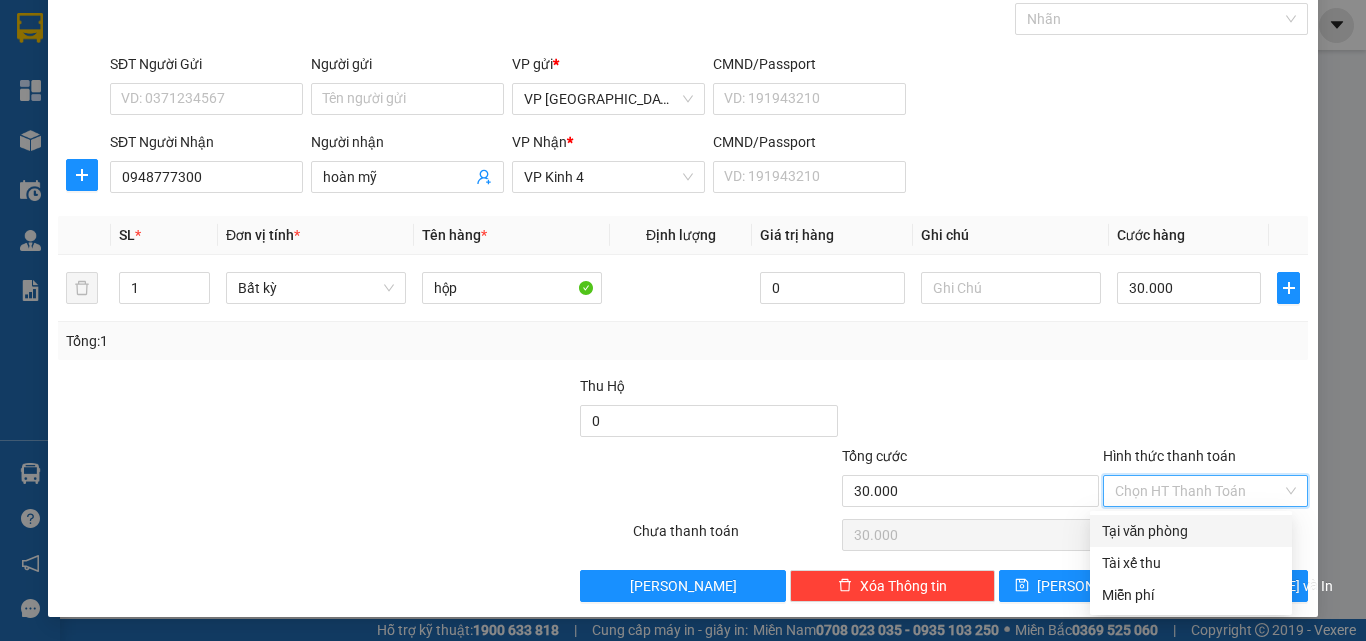 click on "Tại văn phòng" at bounding box center (1191, 531) 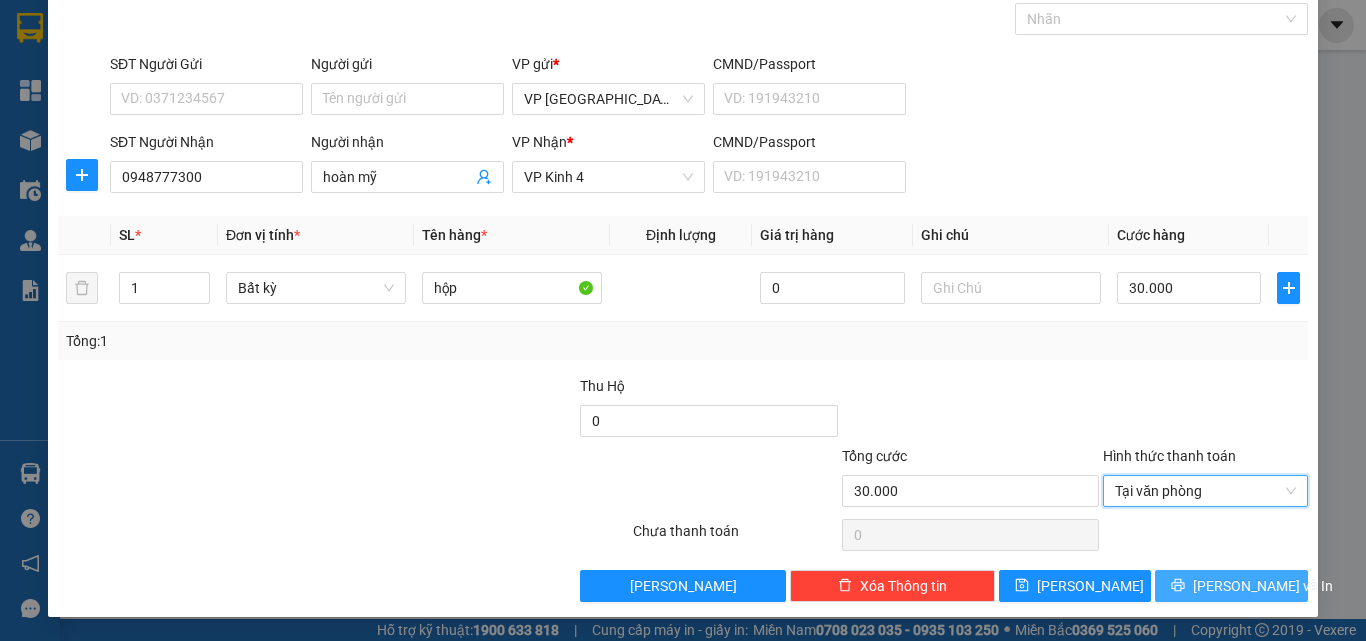 click on "[PERSON_NAME] và In" at bounding box center [1231, 586] 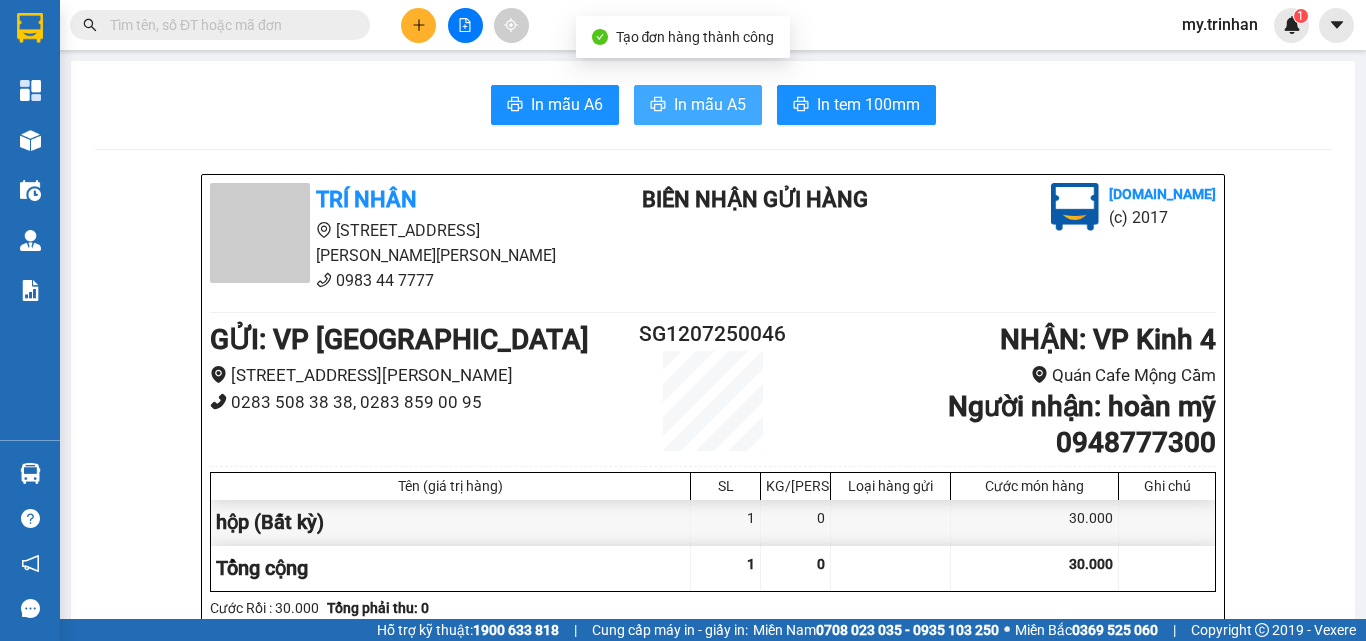 click on "In mẫu A5" at bounding box center [710, 104] 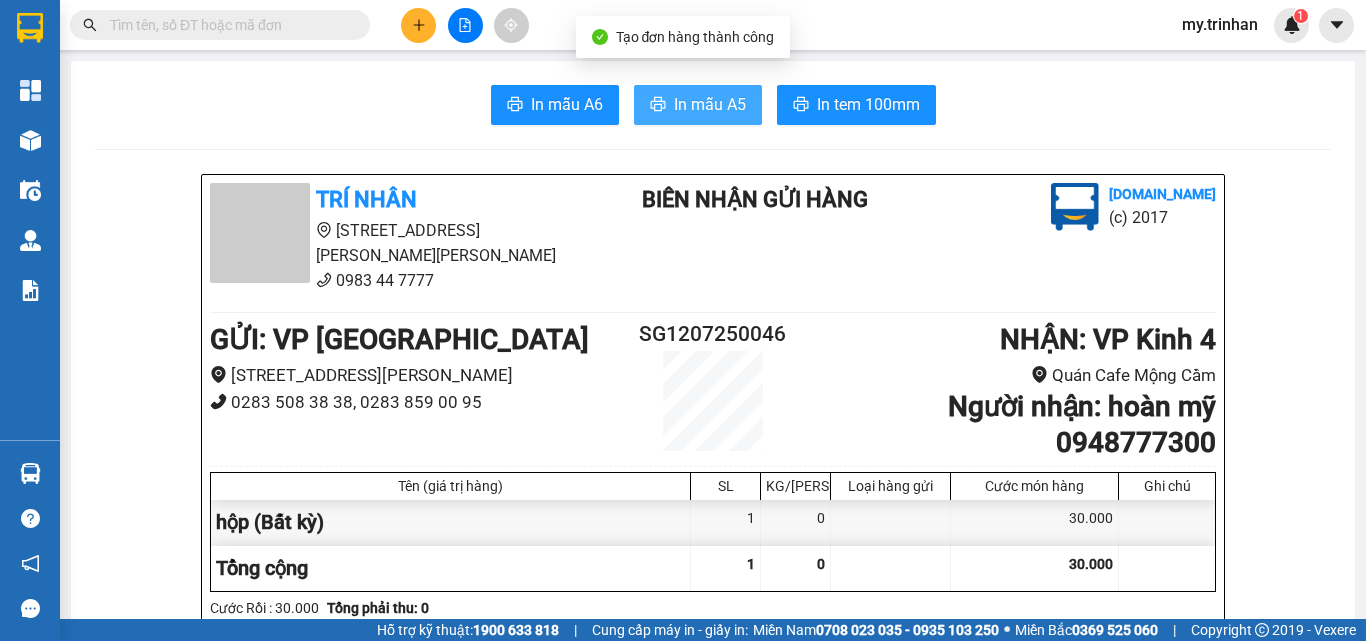 scroll, scrollTop: 0, scrollLeft: 0, axis: both 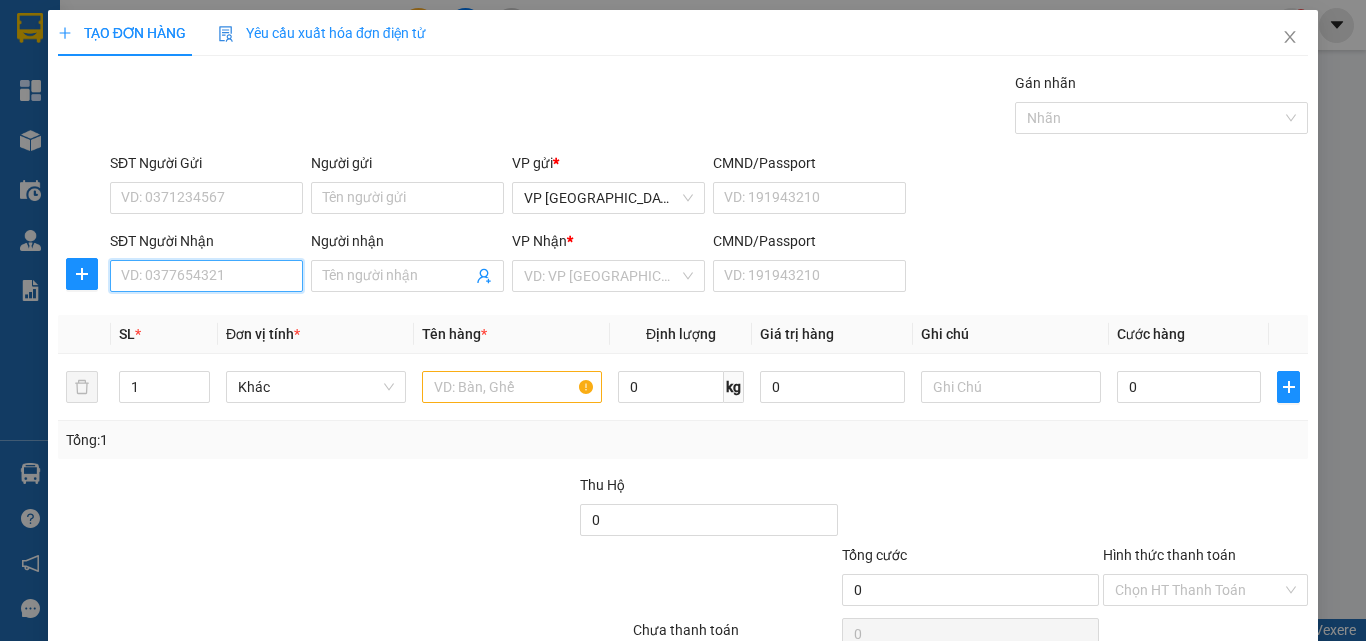 click on "SĐT Người Nhận" at bounding box center [206, 276] 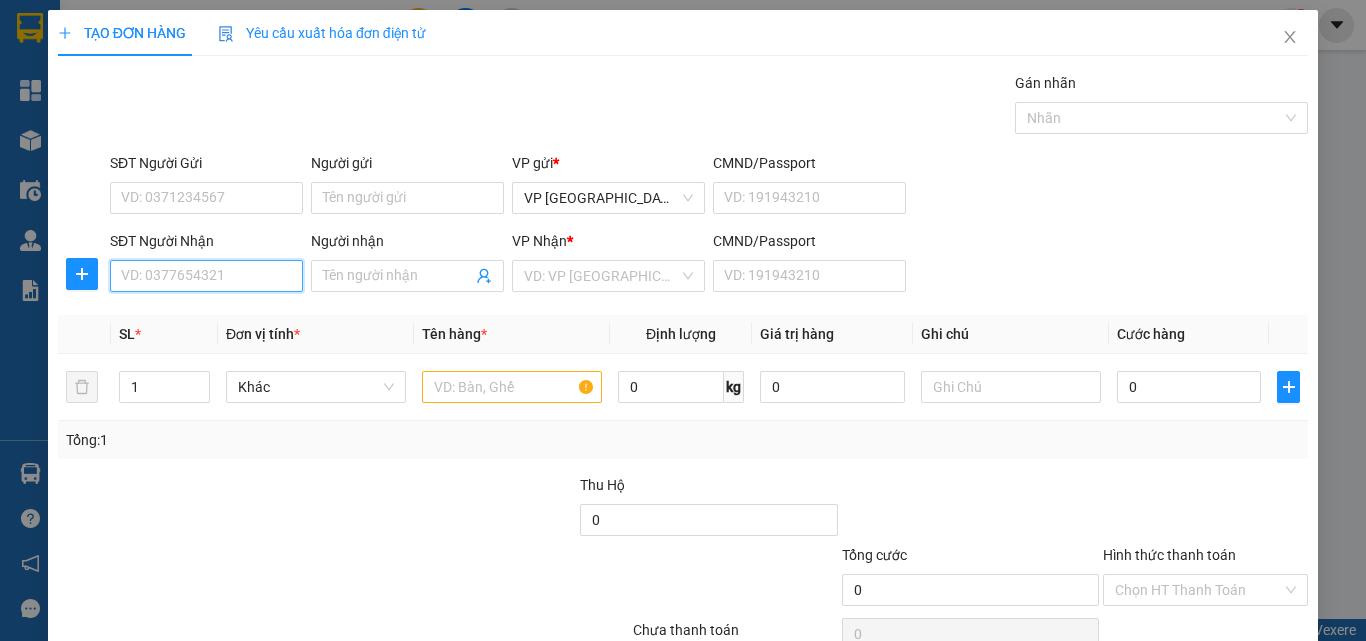 click on "SĐT Người Nhận" at bounding box center [206, 276] 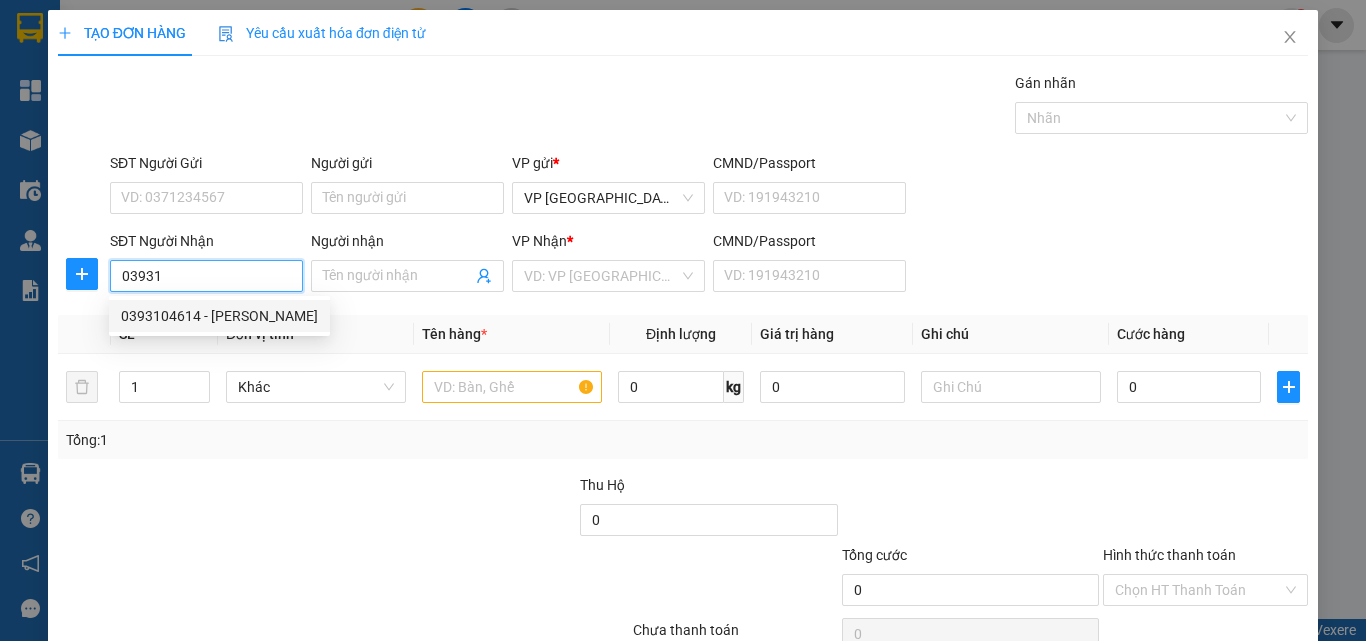 click on "0393104614 - [PERSON_NAME]" at bounding box center [219, 316] 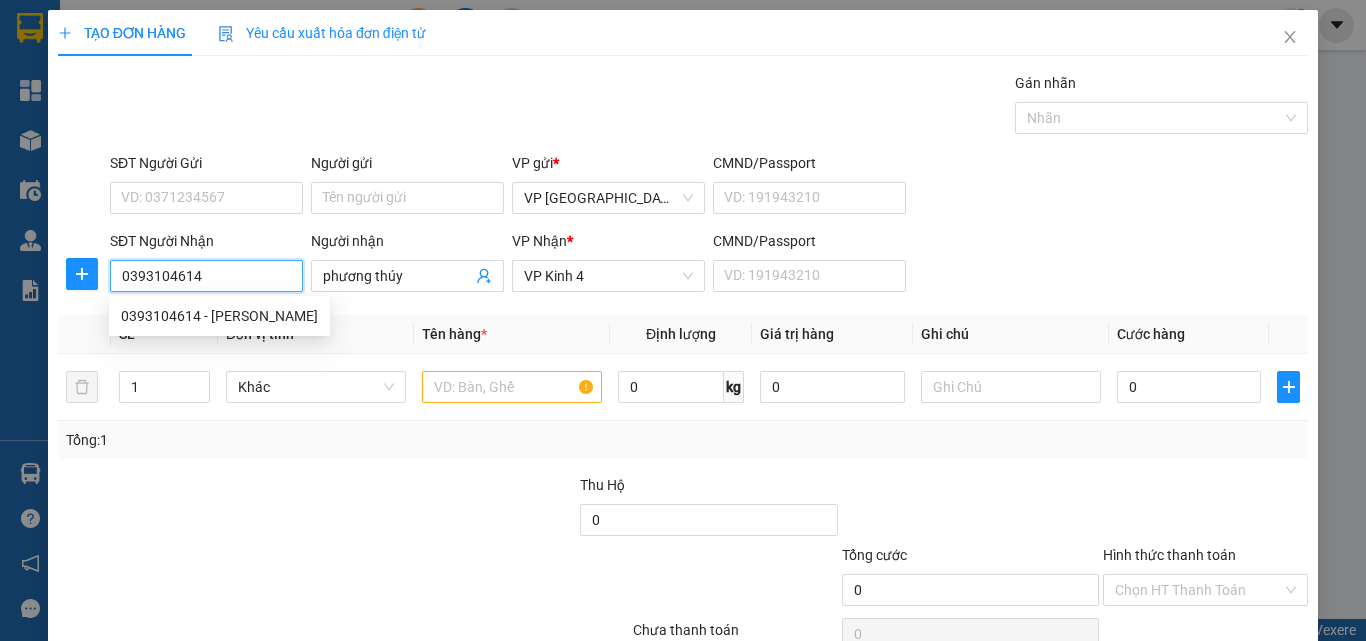 type on "40.000" 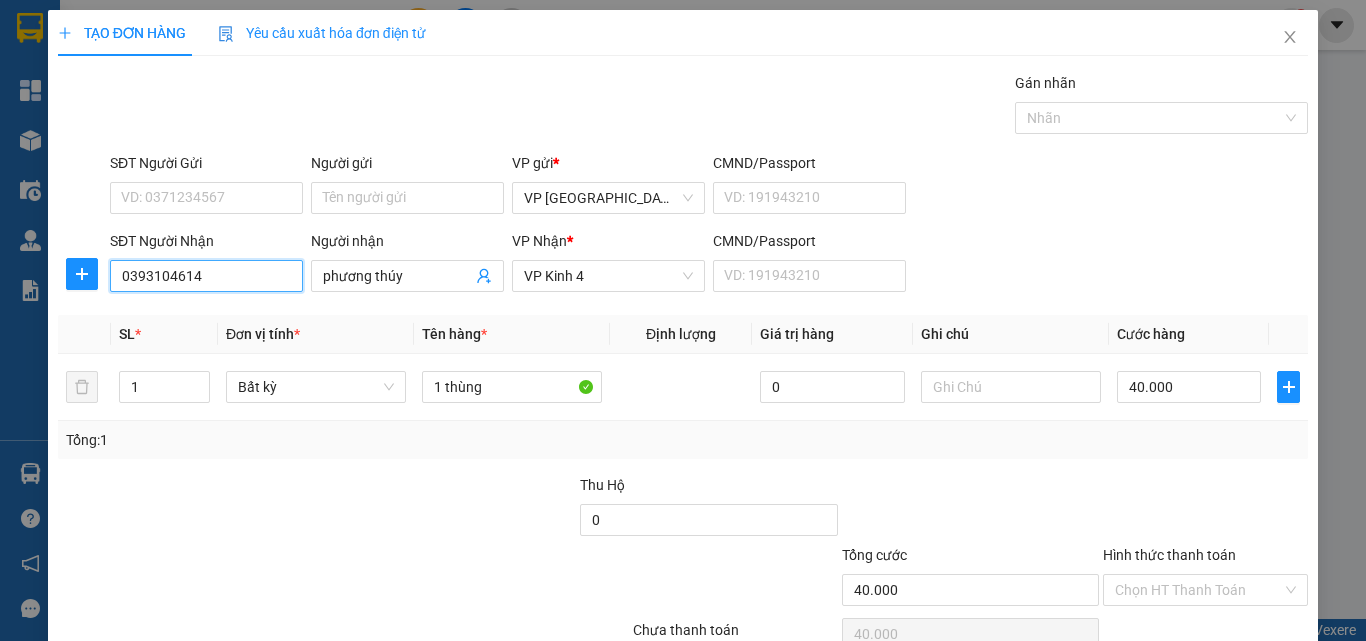 type on "0393104614" 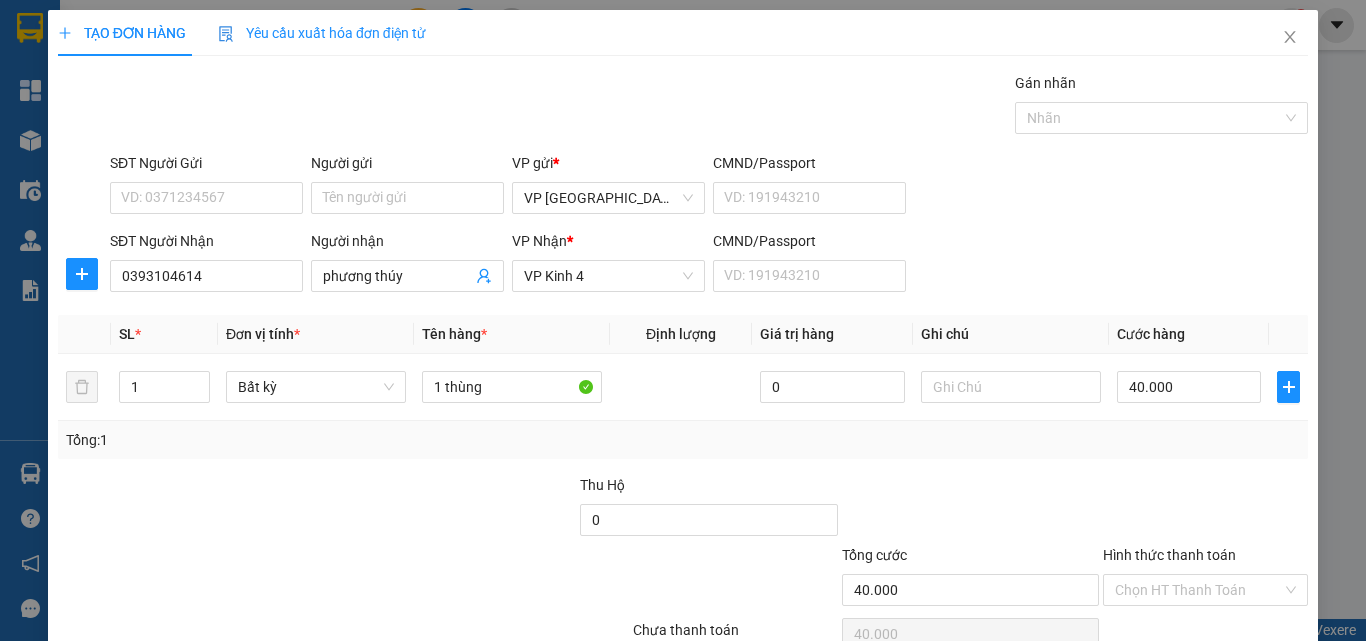 scroll, scrollTop: 81, scrollLeft: 0, axis: vertical 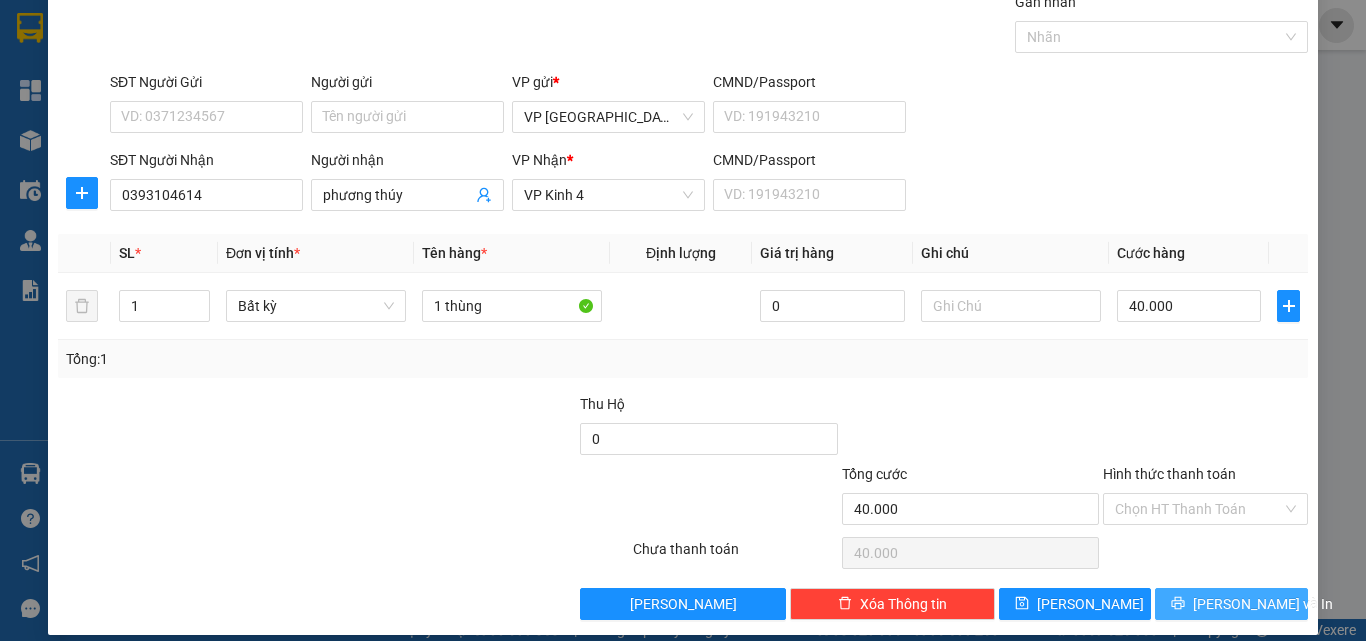 click on "[PERSON_NAME] và In" at bounding box center [1231, 604] 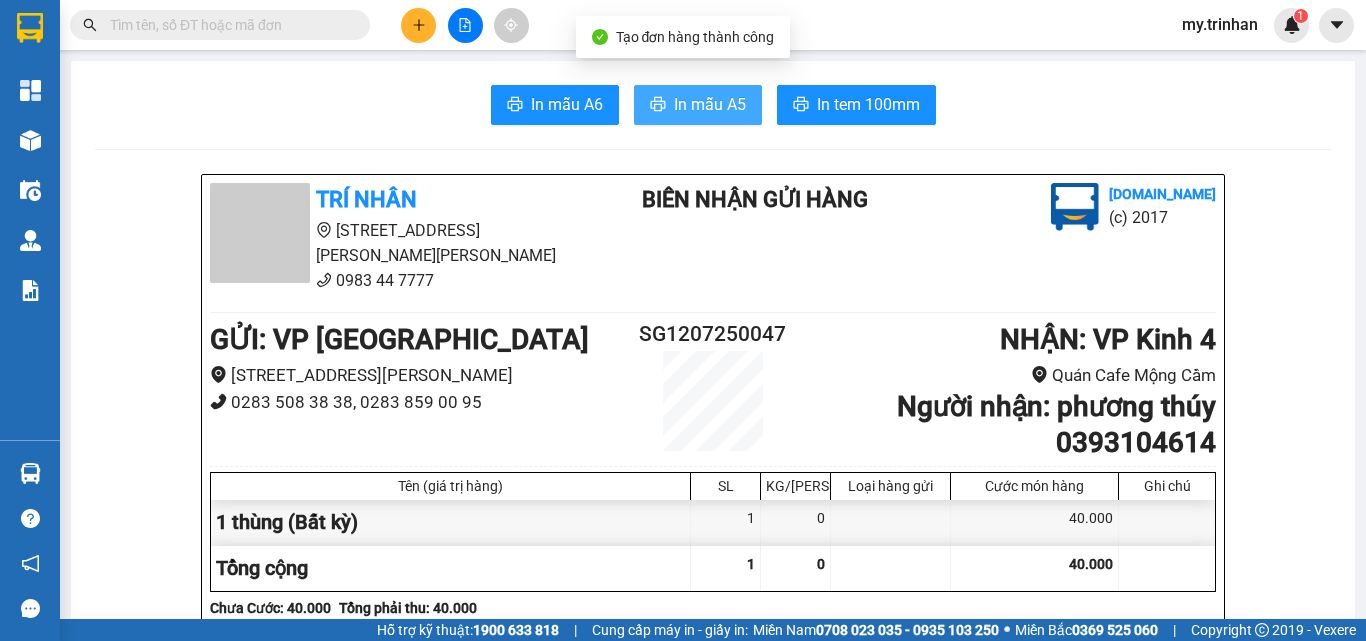 click on "In mẫu A5" at bounding box center [698, 105] 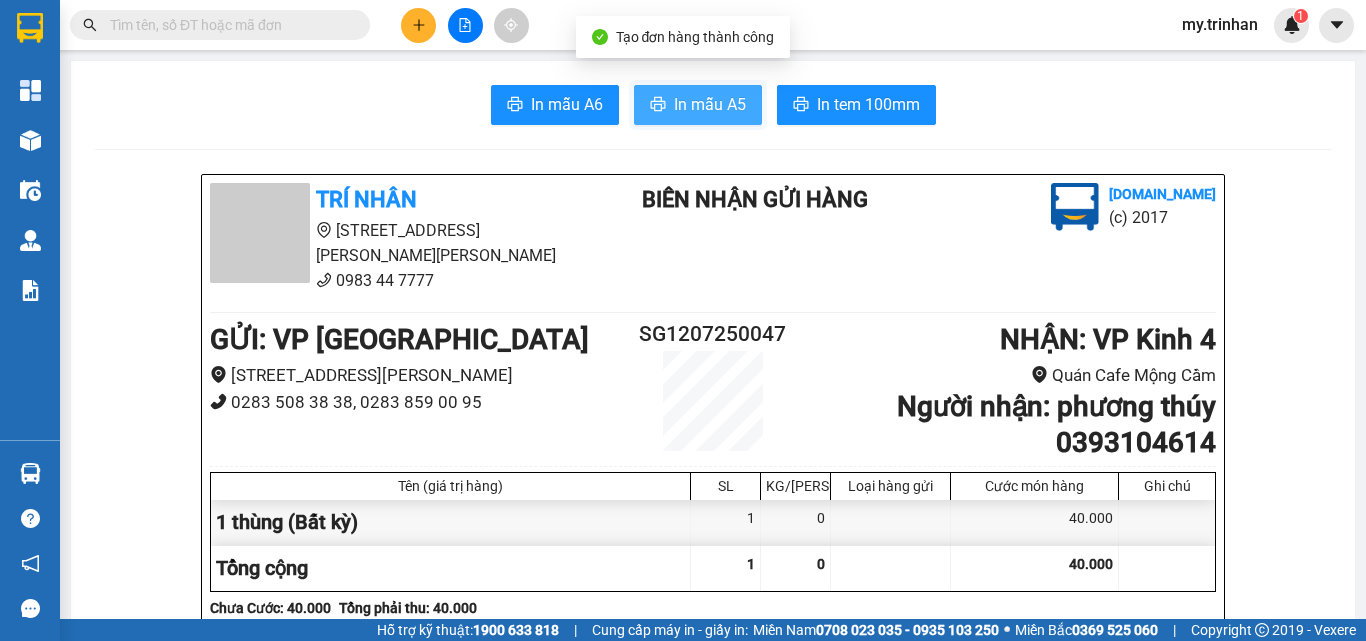 scroll, scrollTop: 0, scrollLeft: 0, axis: both 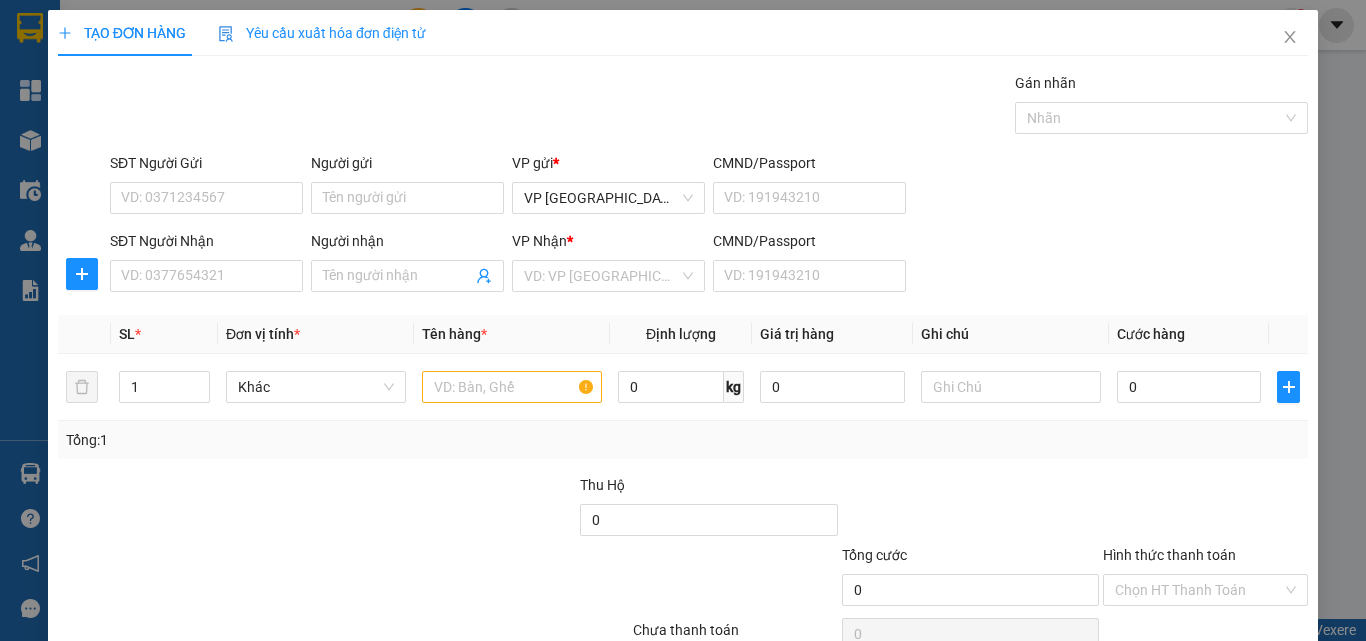click on "SĐT Người [PERSON_NAME]: 0377654321 Người [PERSON_NAME] Tên người [PERSON_NAME] [PERSON_NAME]  * VD: VP Sài Gòn CMND/Passport VD: [PASSPORT]" at bounding box center [709, 265] 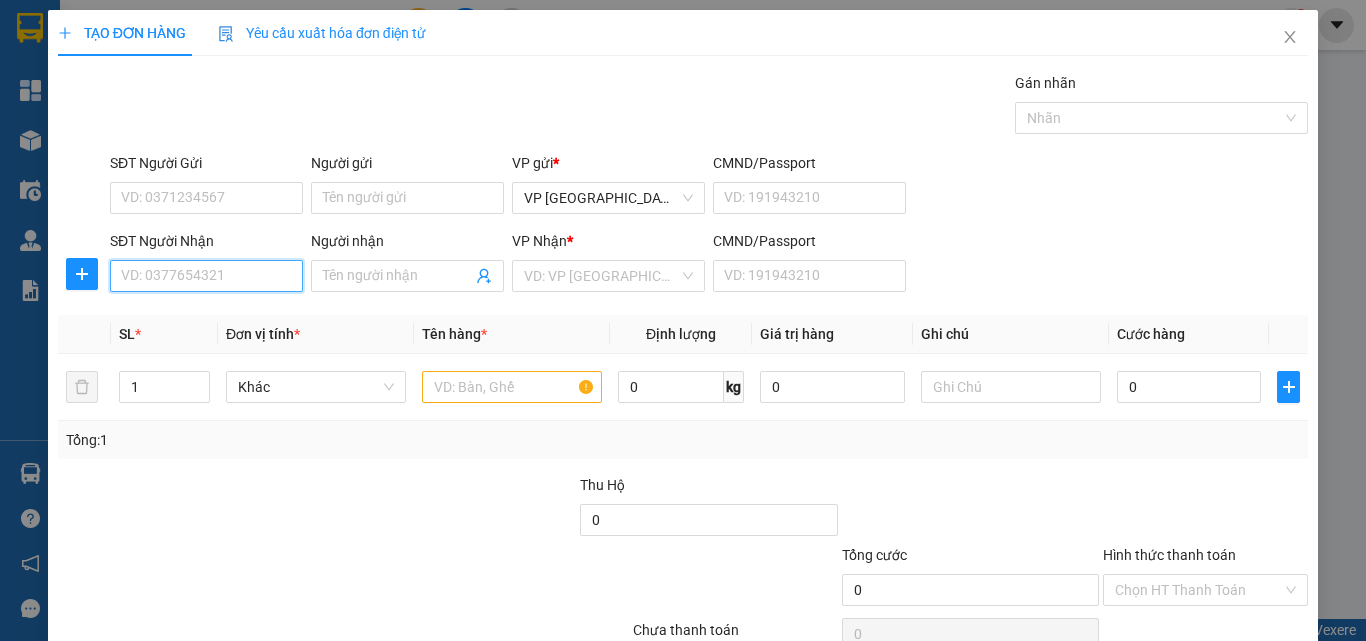 click on "SĐT Người Nhận" at bounding box center (206, 276) 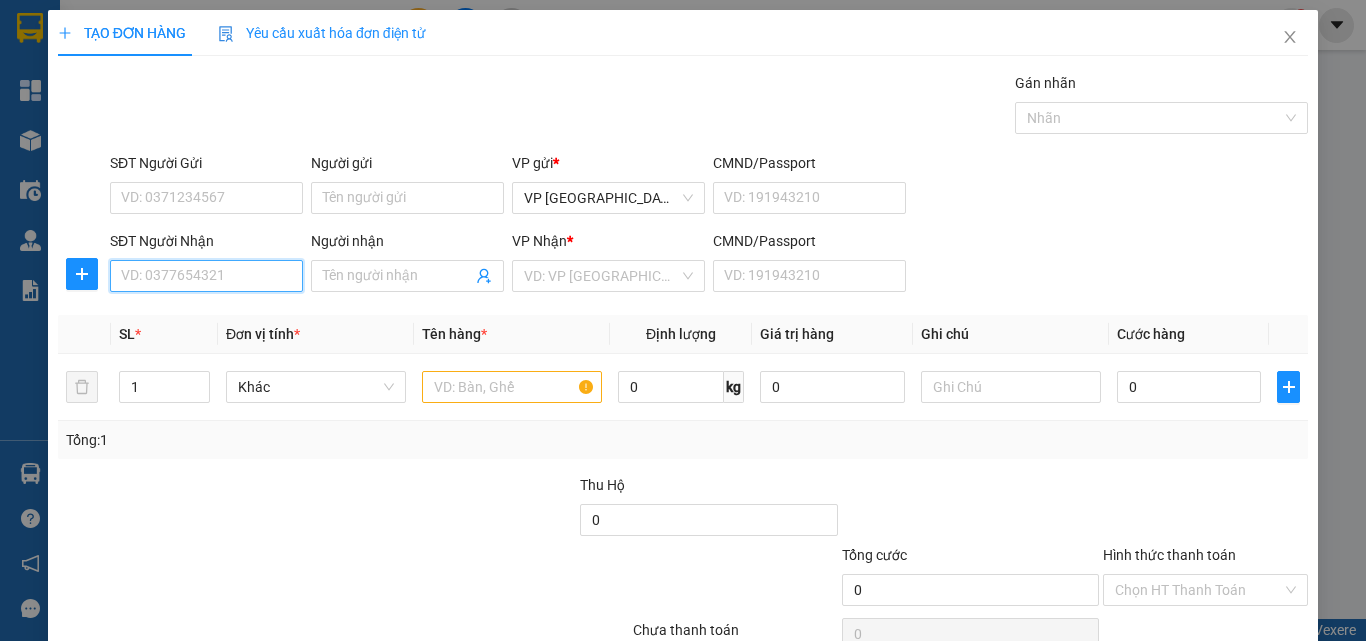 click on "SĐT Người Nhận" at bounding box center [206, 276] 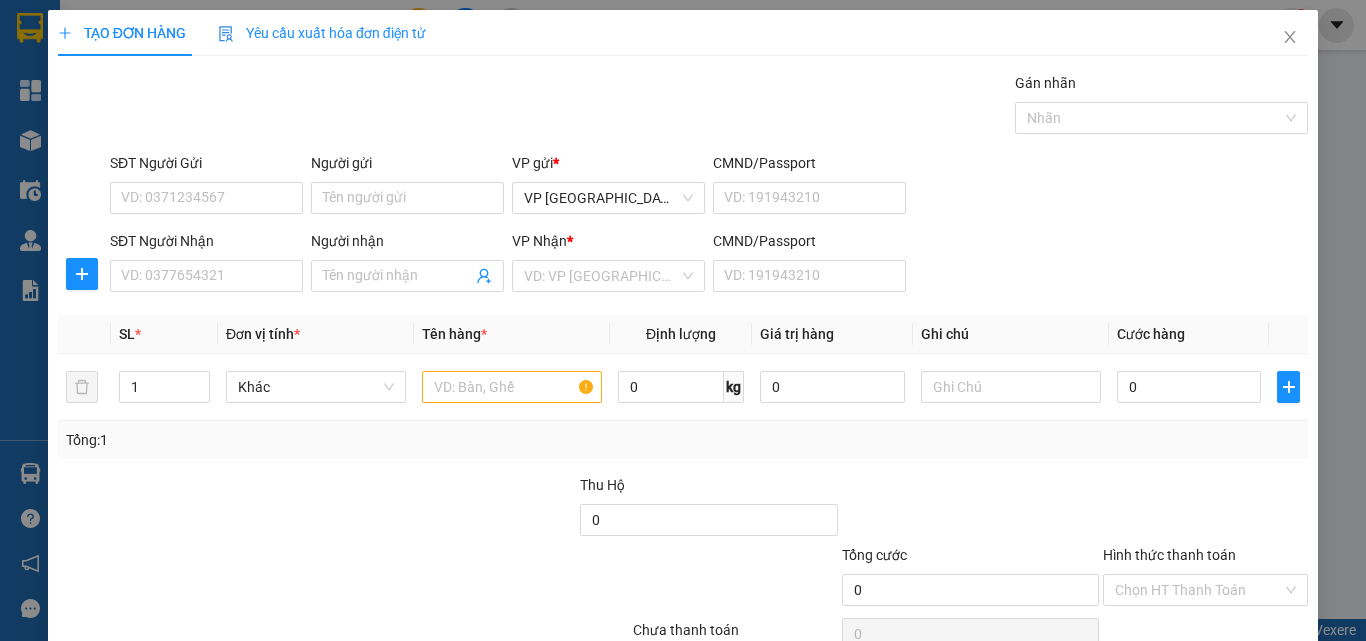 click on "SĐT Người [PERSON_NAME]: 0377654321 Người [PERSON_NAME] Tên người [PERSON_NAME] [PERSON_NAME]  * VD: VP Sài Gòn CMND/Passport VD: [PASSPORT]" at bounding box center [709, 265] 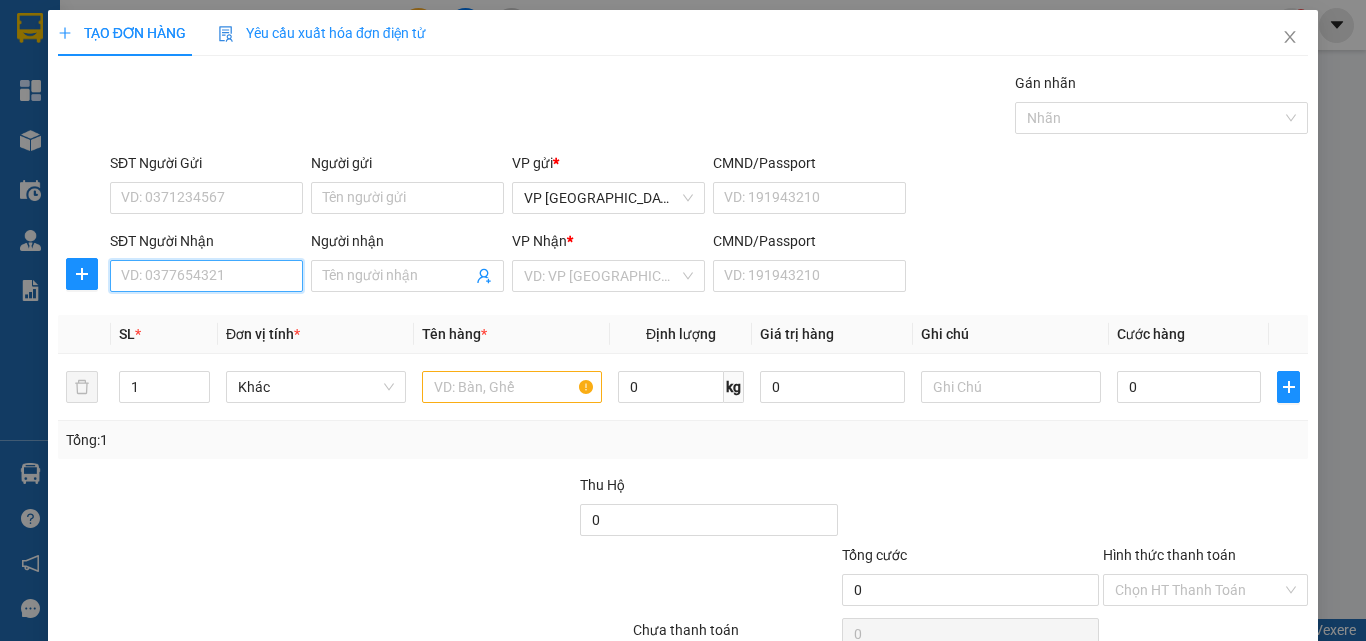 click on "SĐT Người Nhận" at bounding box center (206, 276) 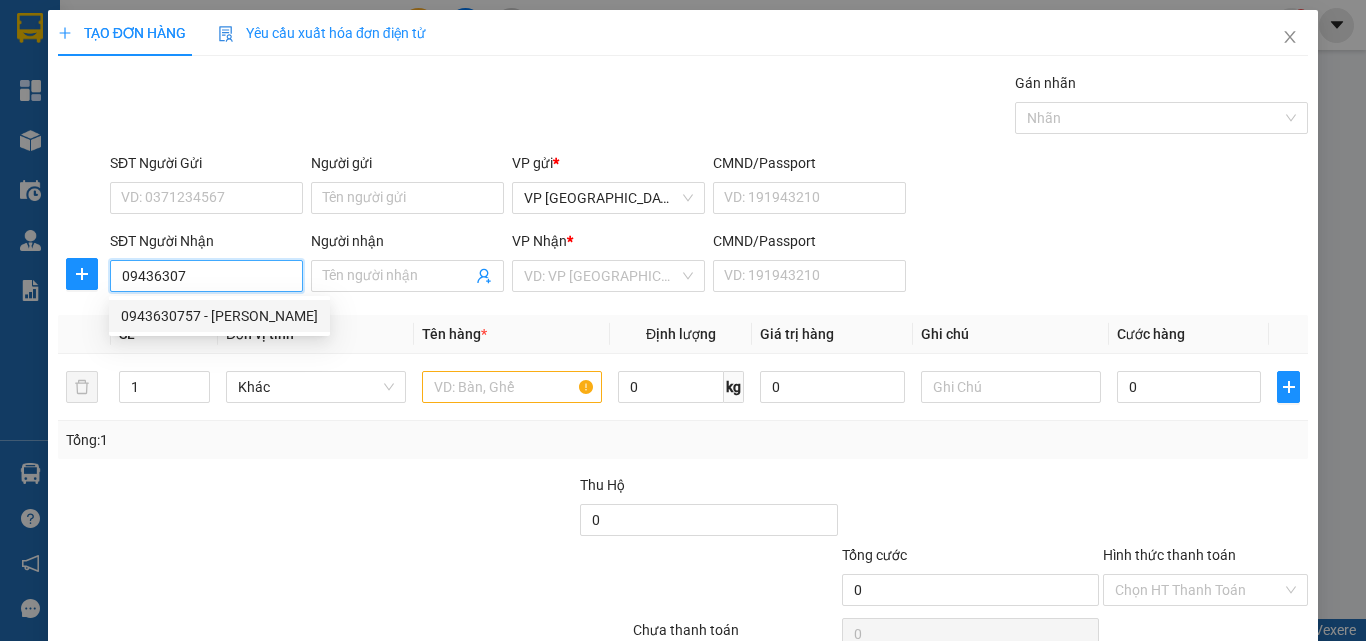 click on "0943630757 - [PERSON_NAME]" at bounding box center (219, 316) 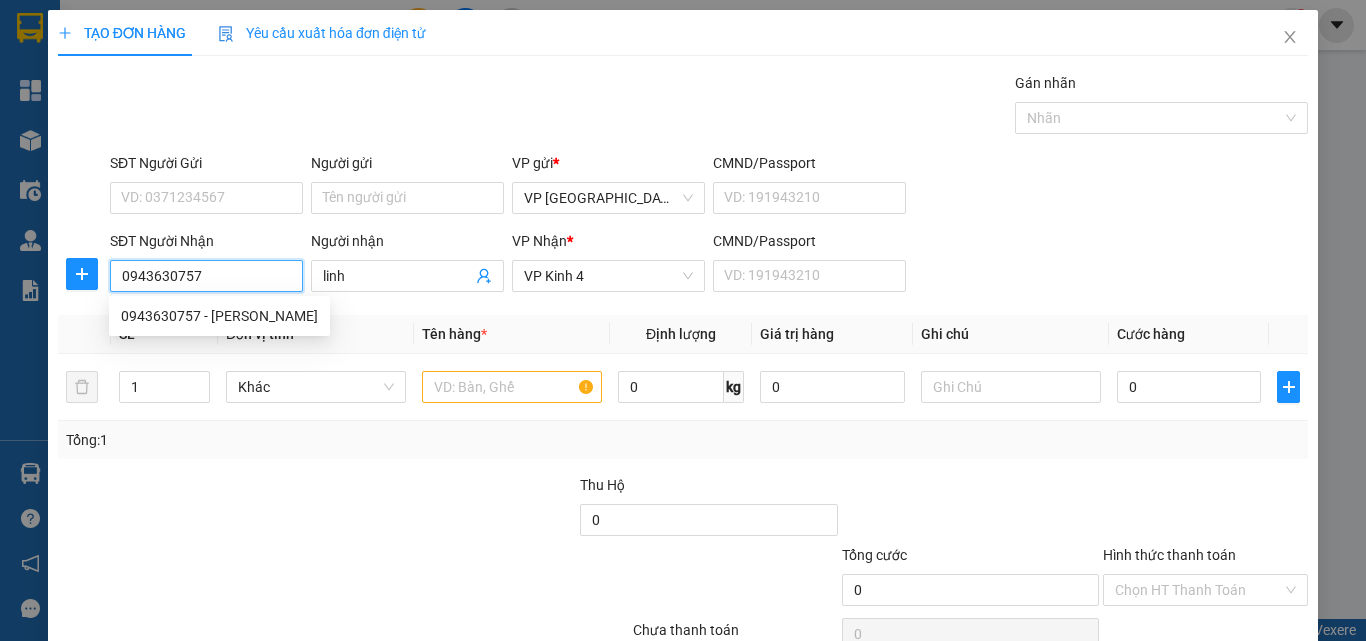 type on "20.000" 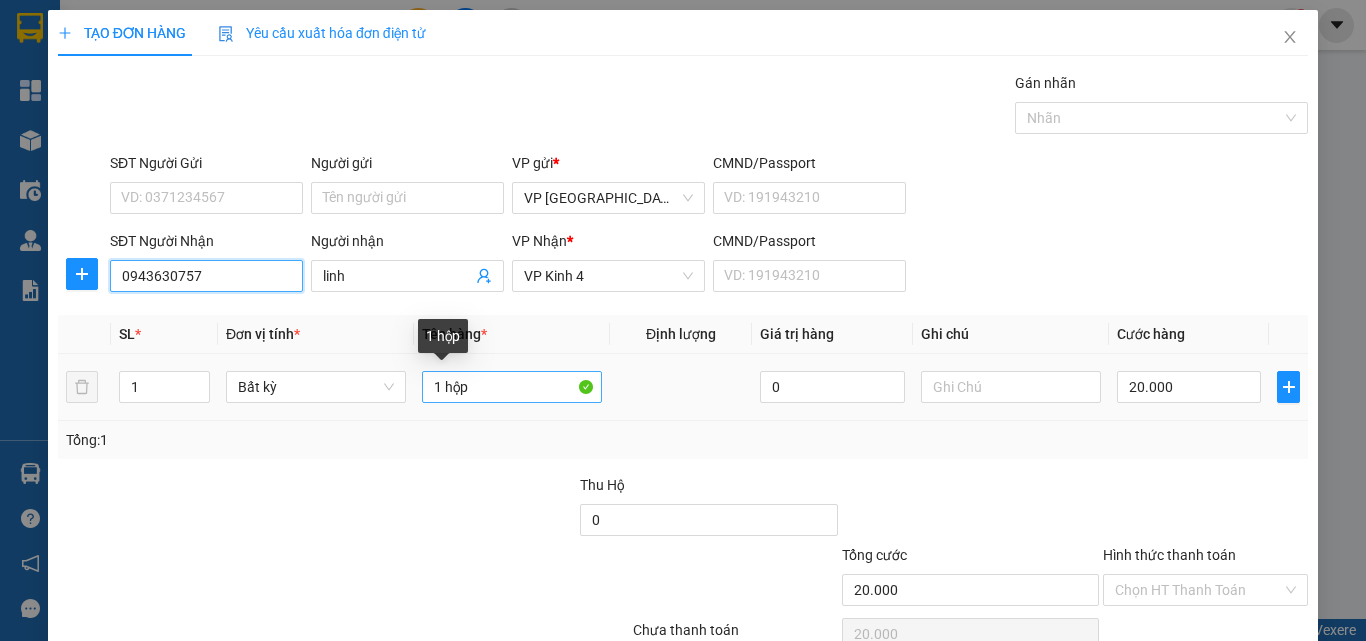 type on "0943630757" 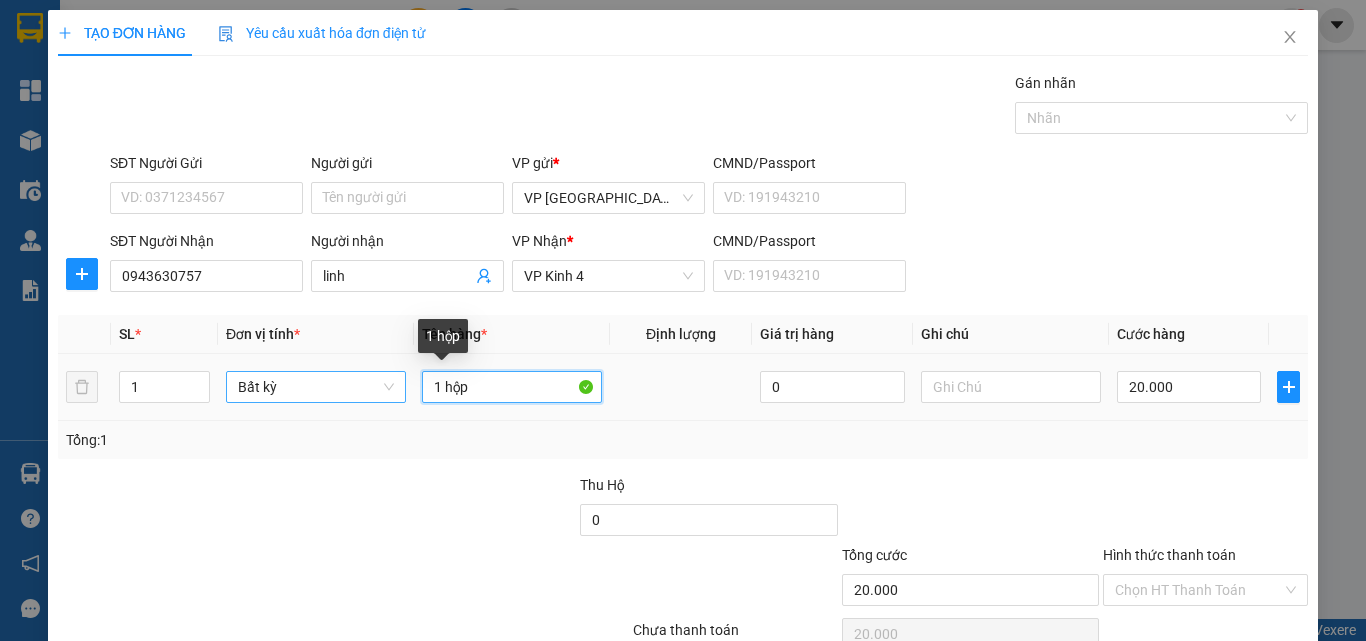 drag, startPoint x: 479, startPoint y: 391, endPoint x: 284, endPoint y: 378, distance: 195.43285 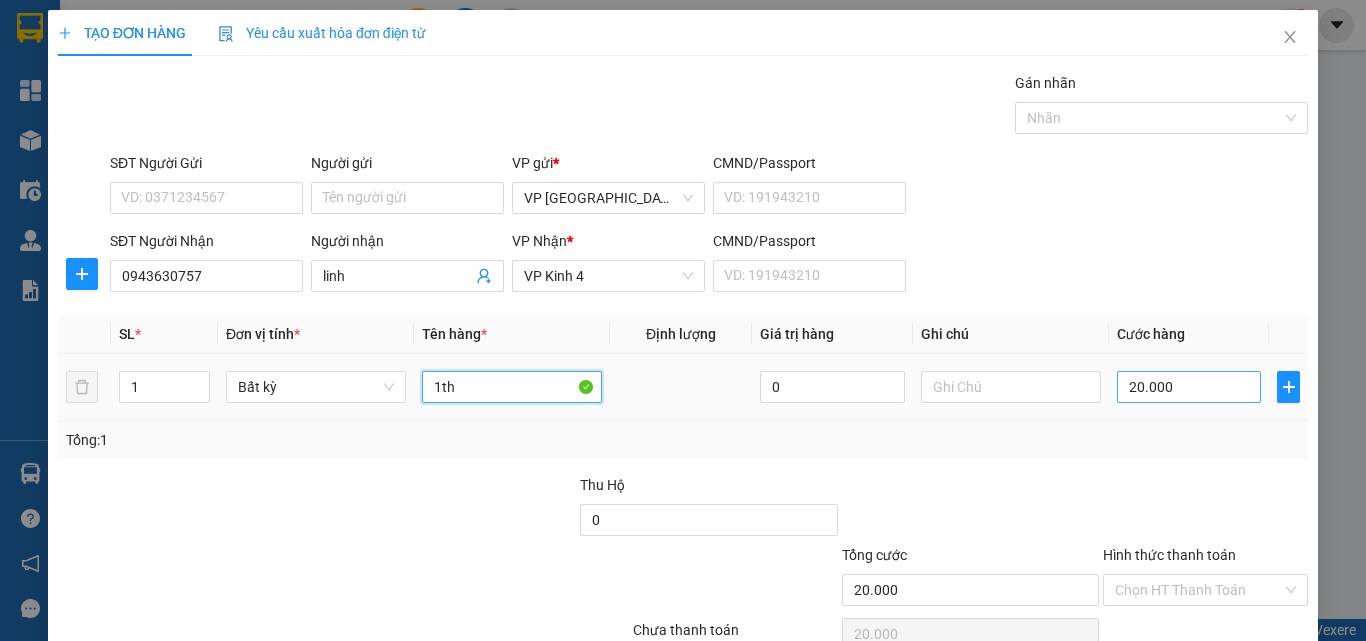 type on "1th" 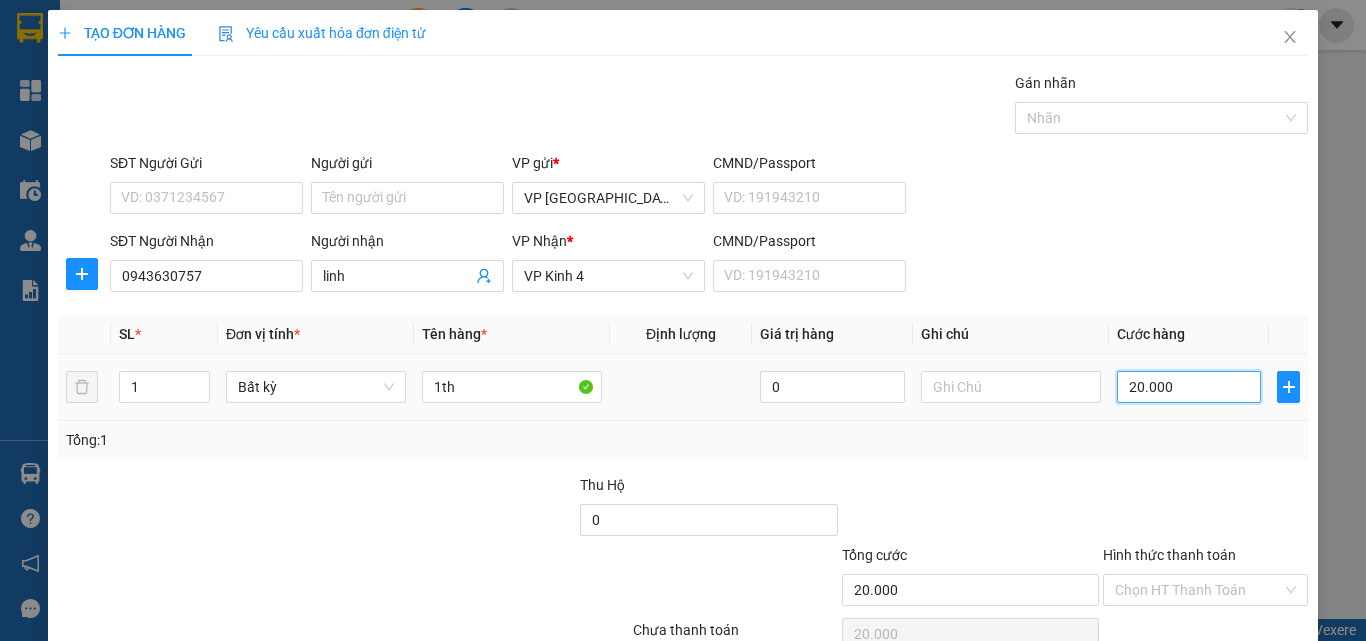 click on "20.000" at bounding box center [1189, 387] 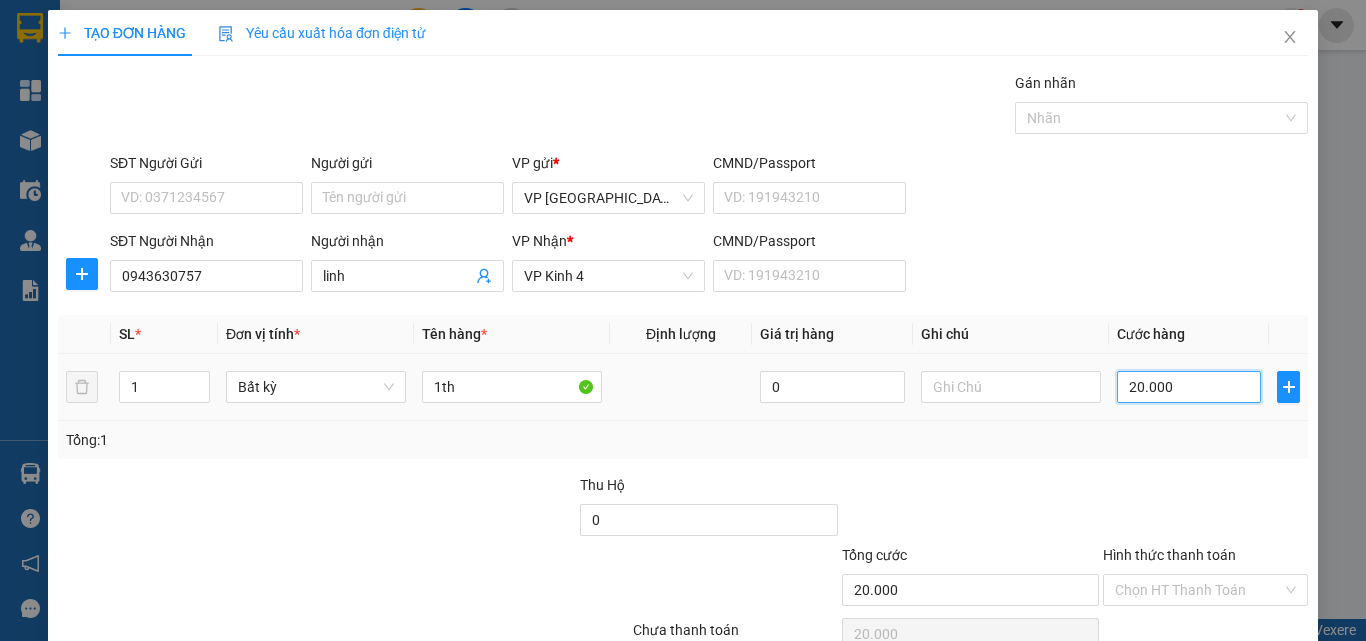 type on "4" 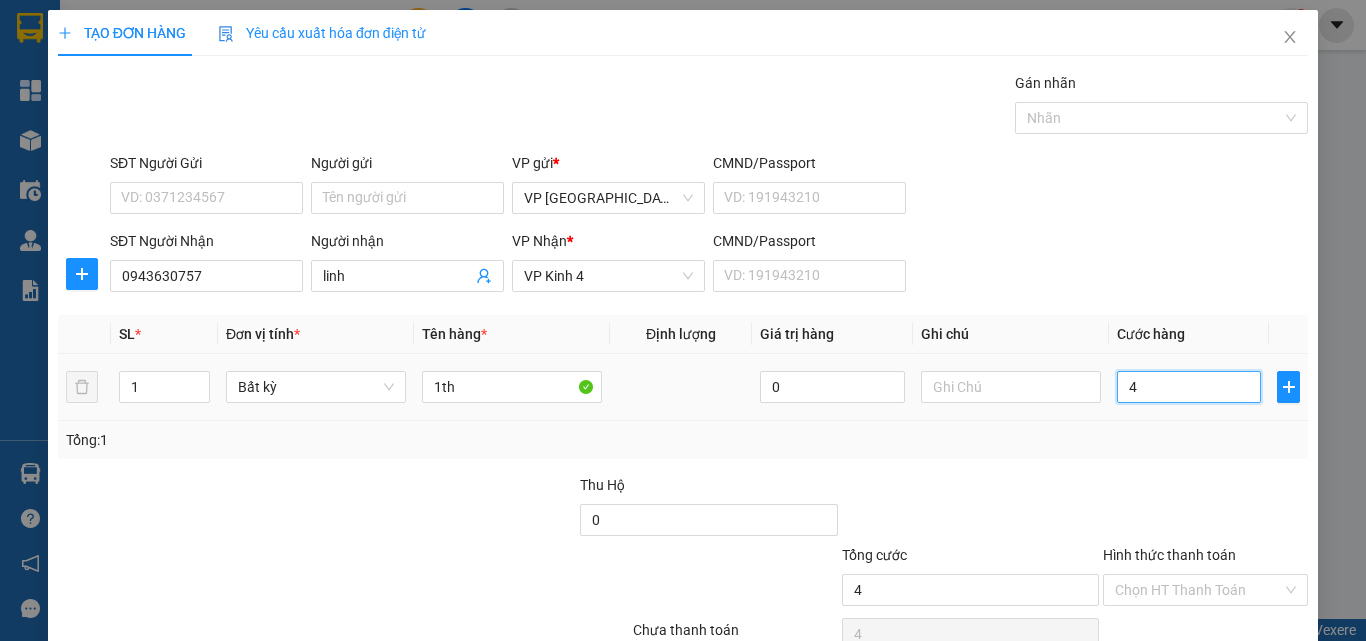 type on "40" 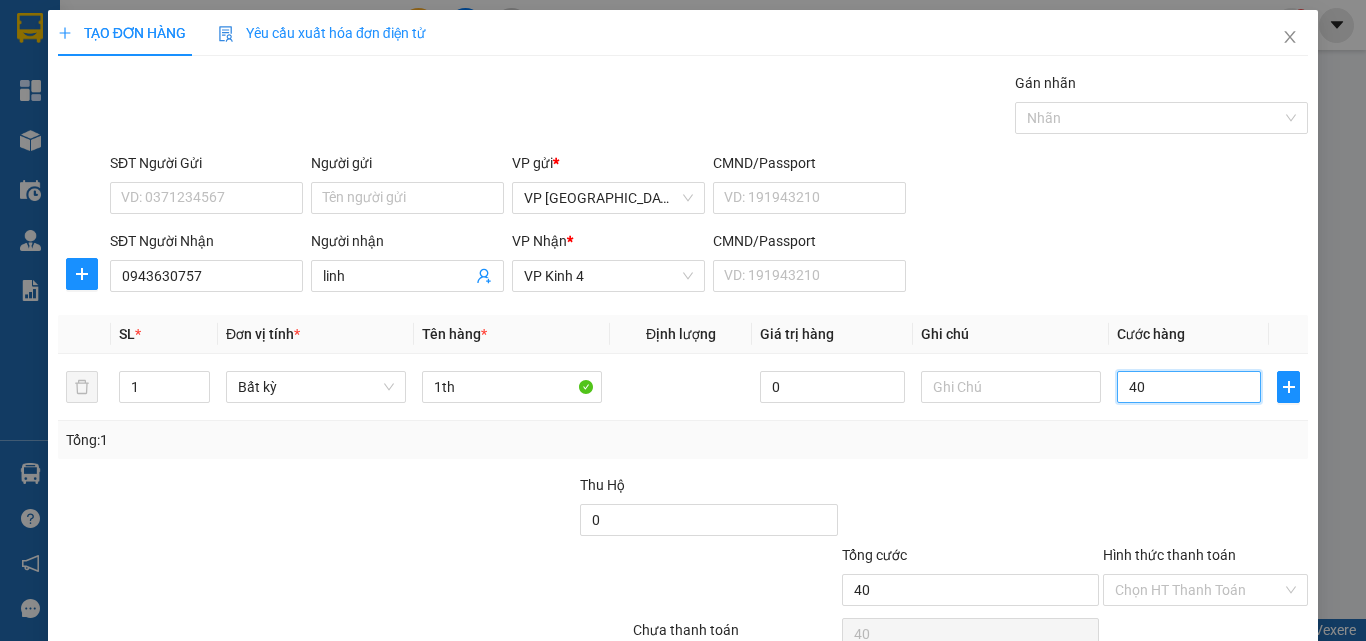 type on "40" 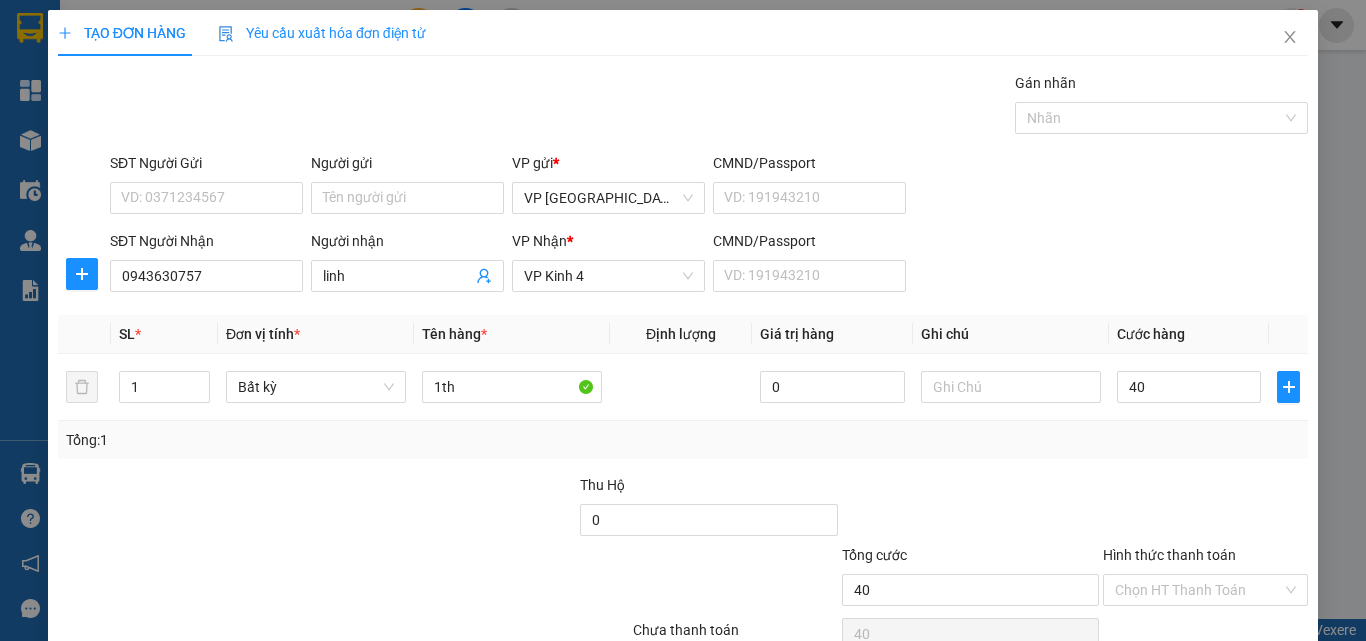 type on "40.000" 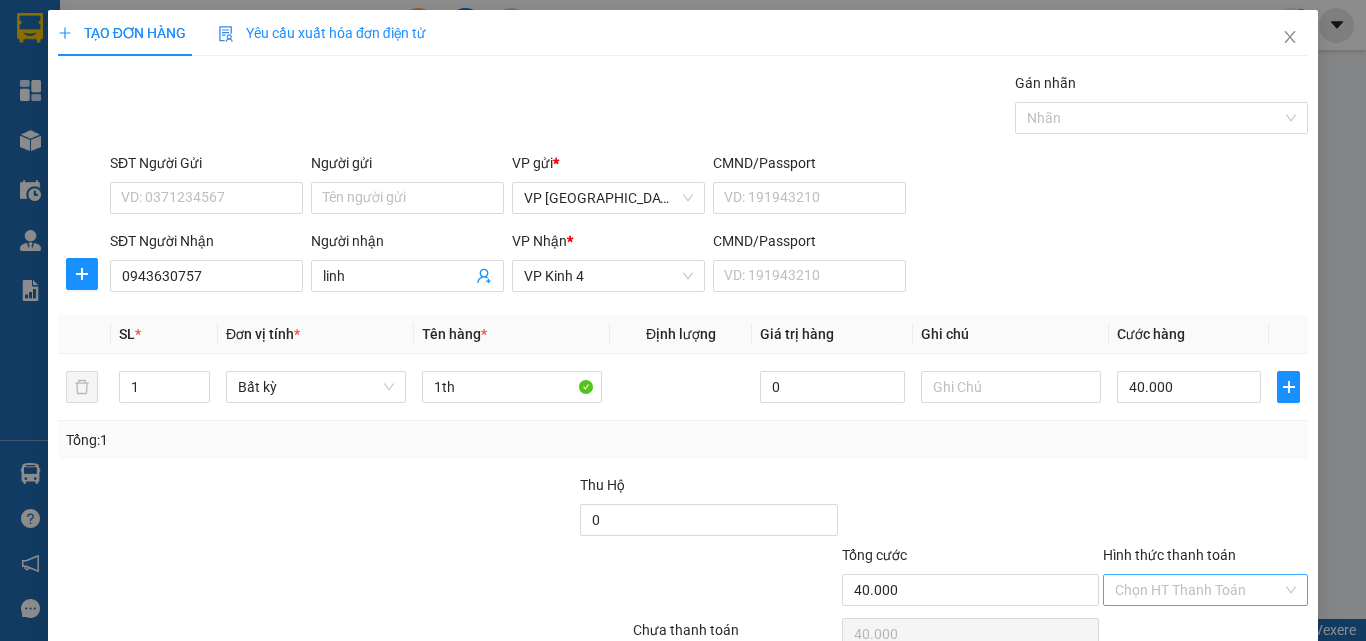 scroll, scrollTop: 99, scrollLeft: 0, axis: vertical 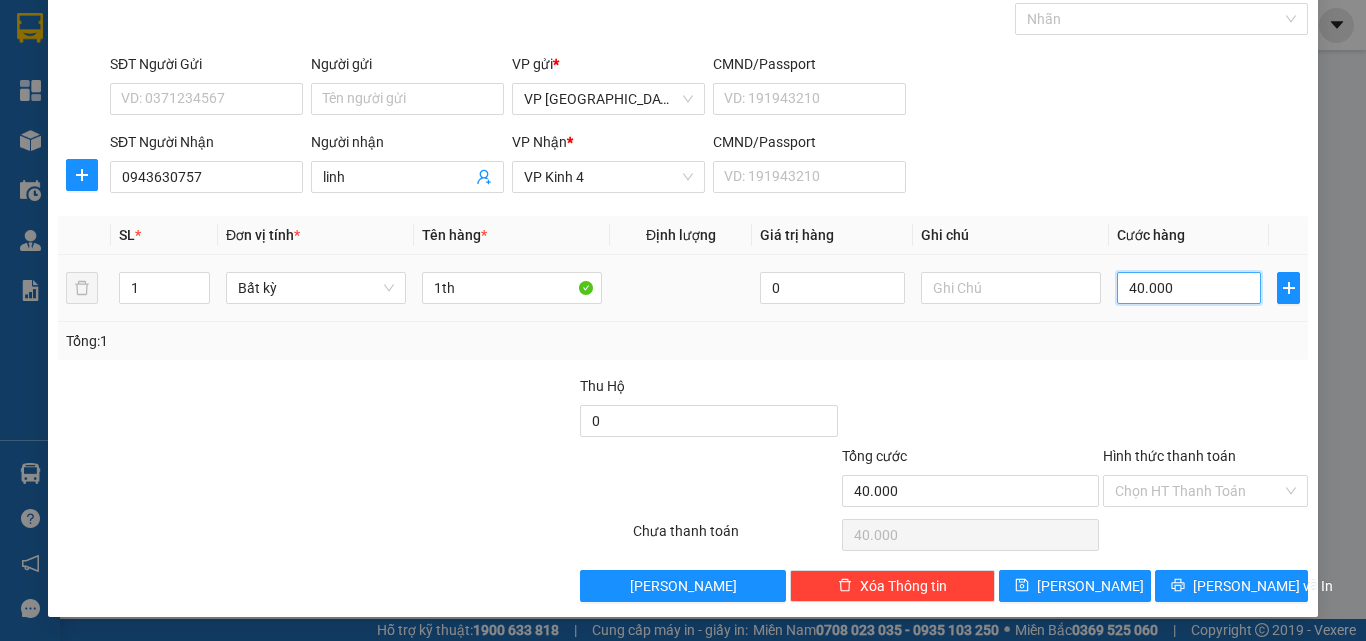 click on "40.000" at bounding box center [1189, 288] 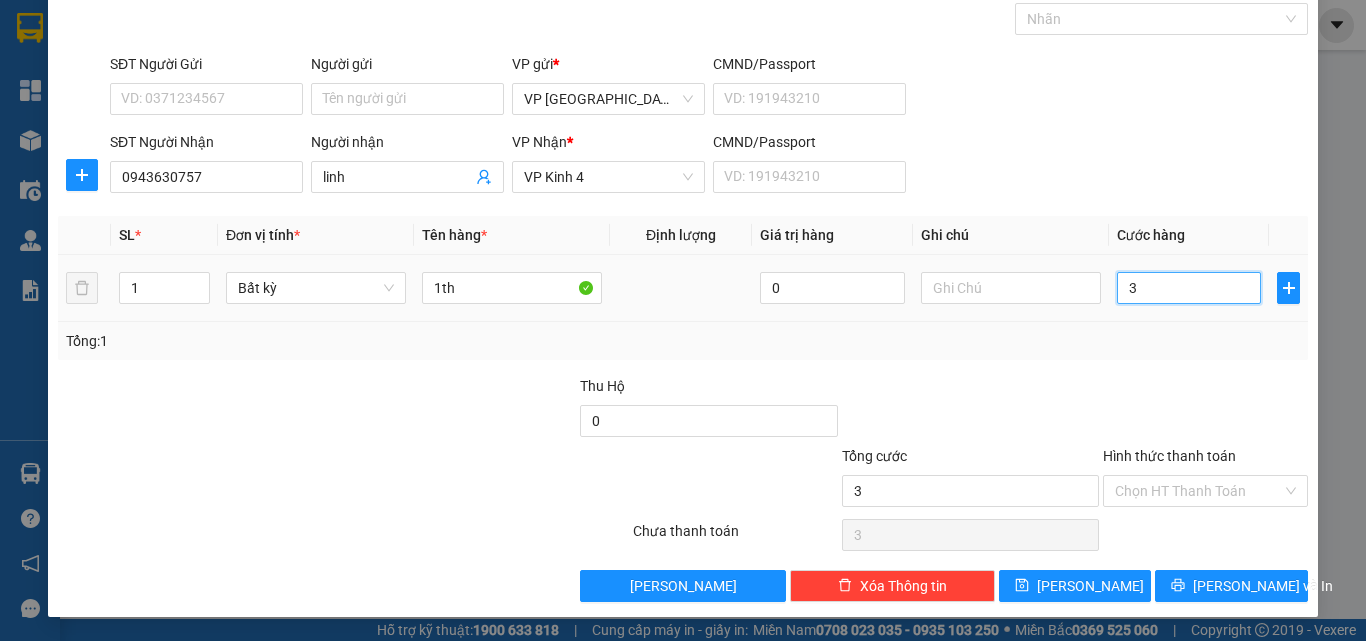 type on "30" 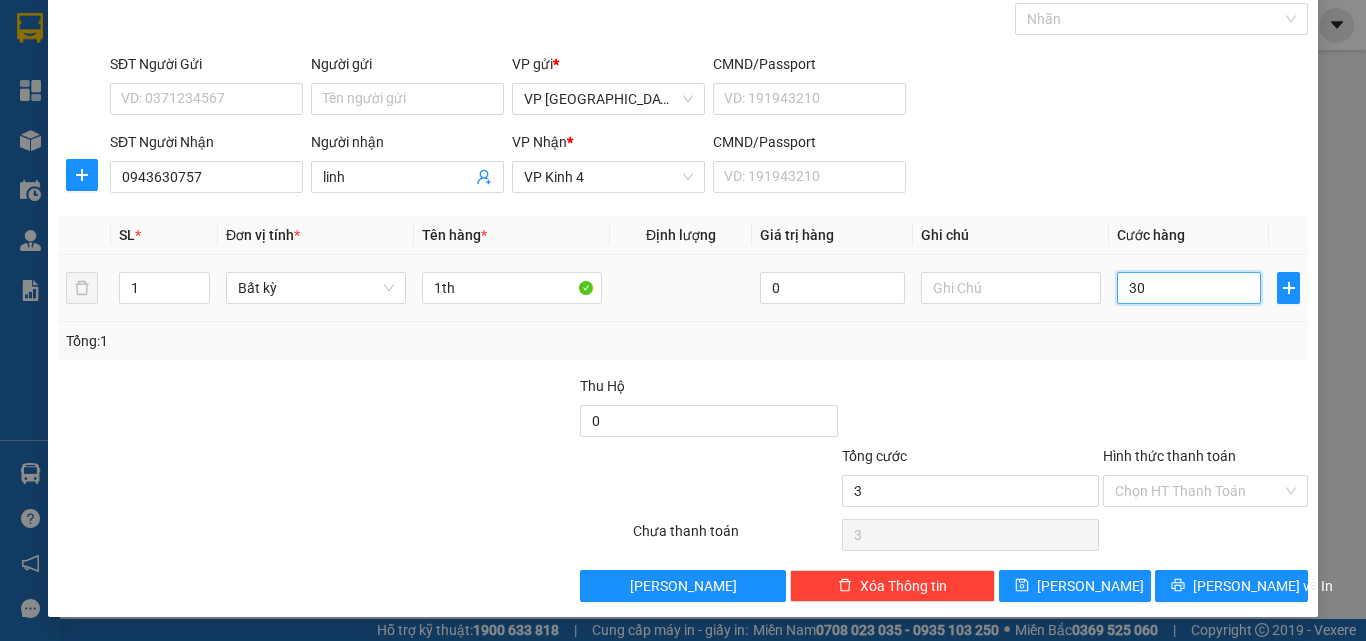 type on "30" 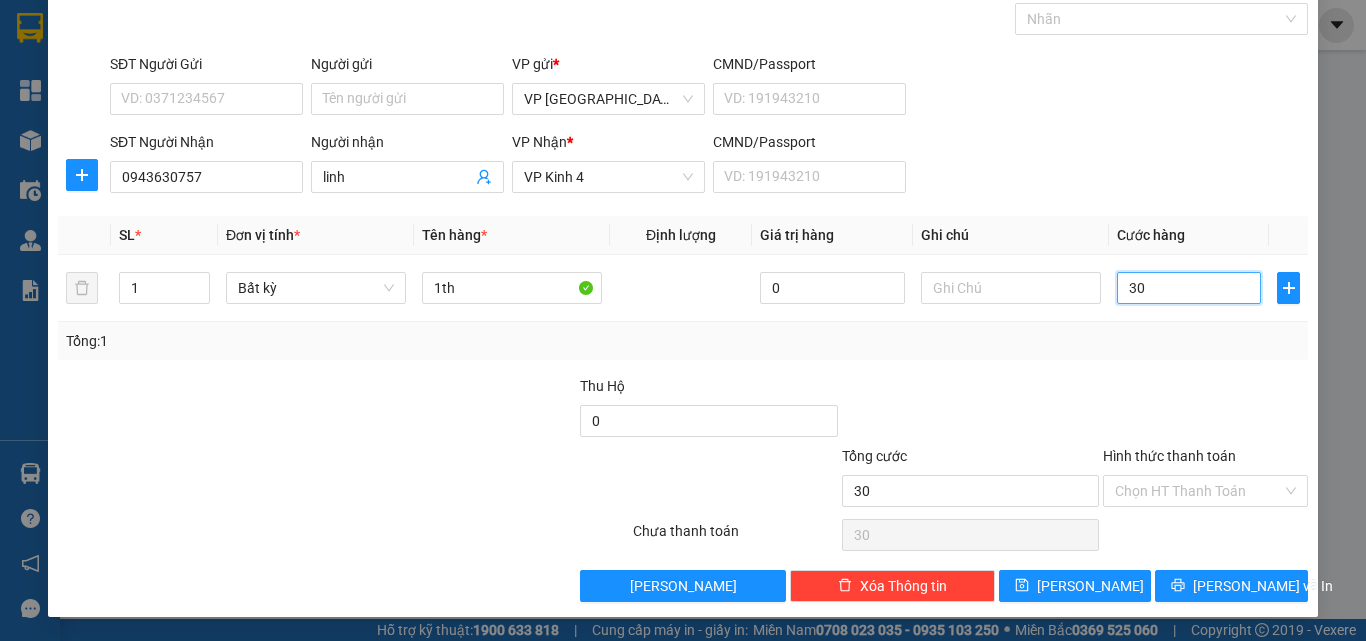 type on "30" 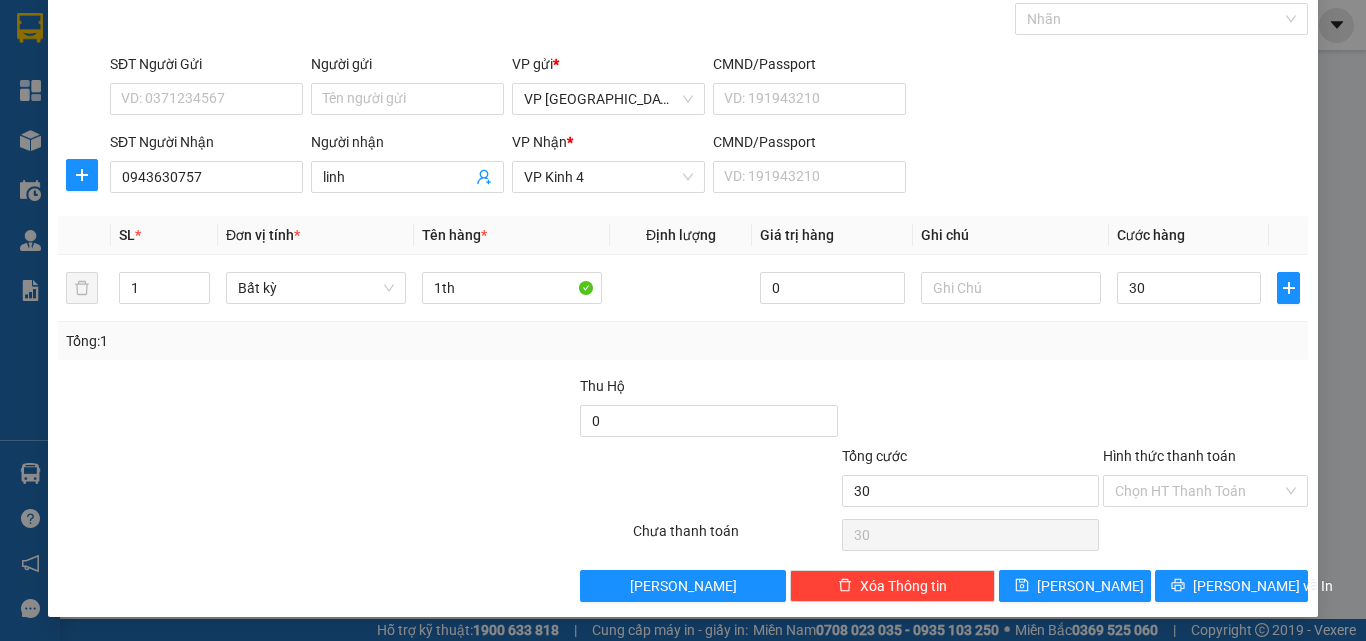 type on "30.000" 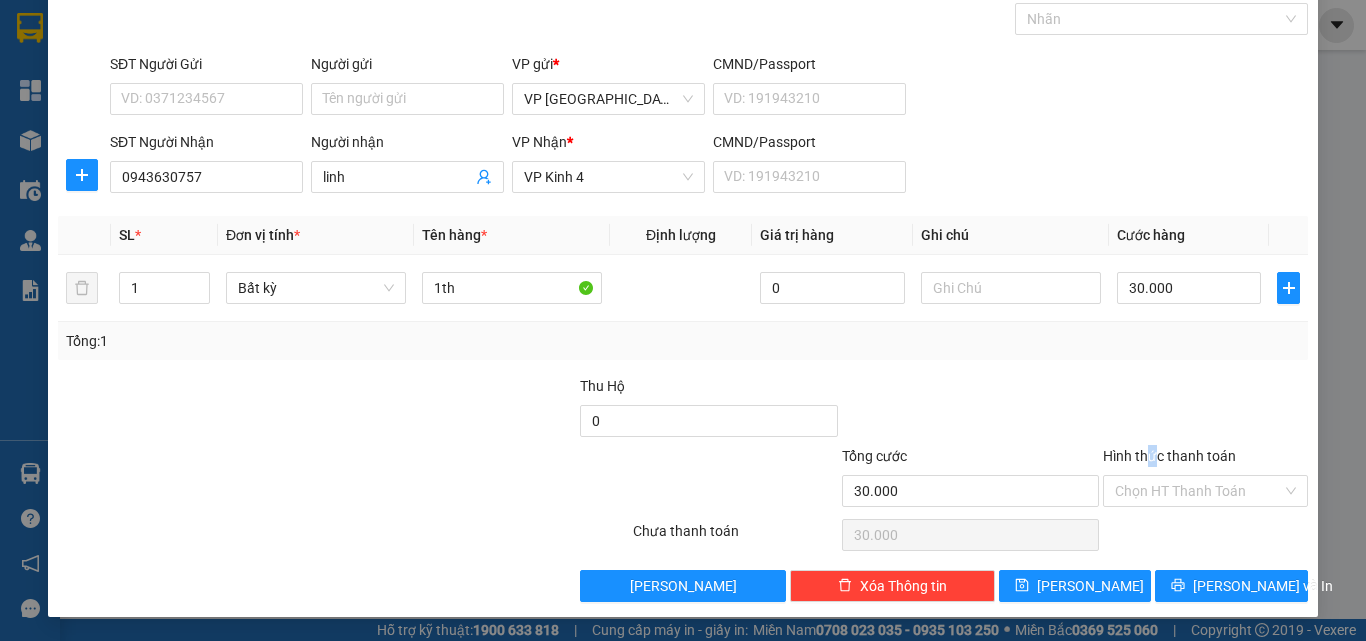 click on "Hình thức thanh toán" at bounding box center (1205, 460) 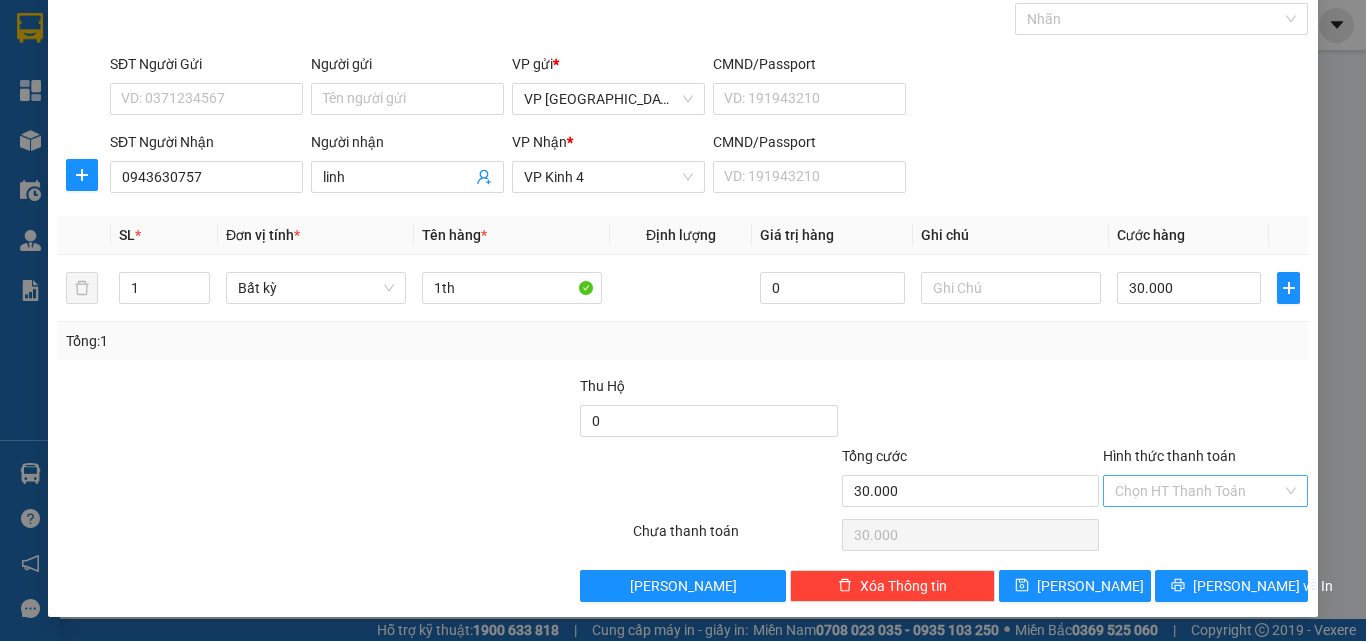 click on "Hình thức thanh toán" at bounding box center [1198, 491] 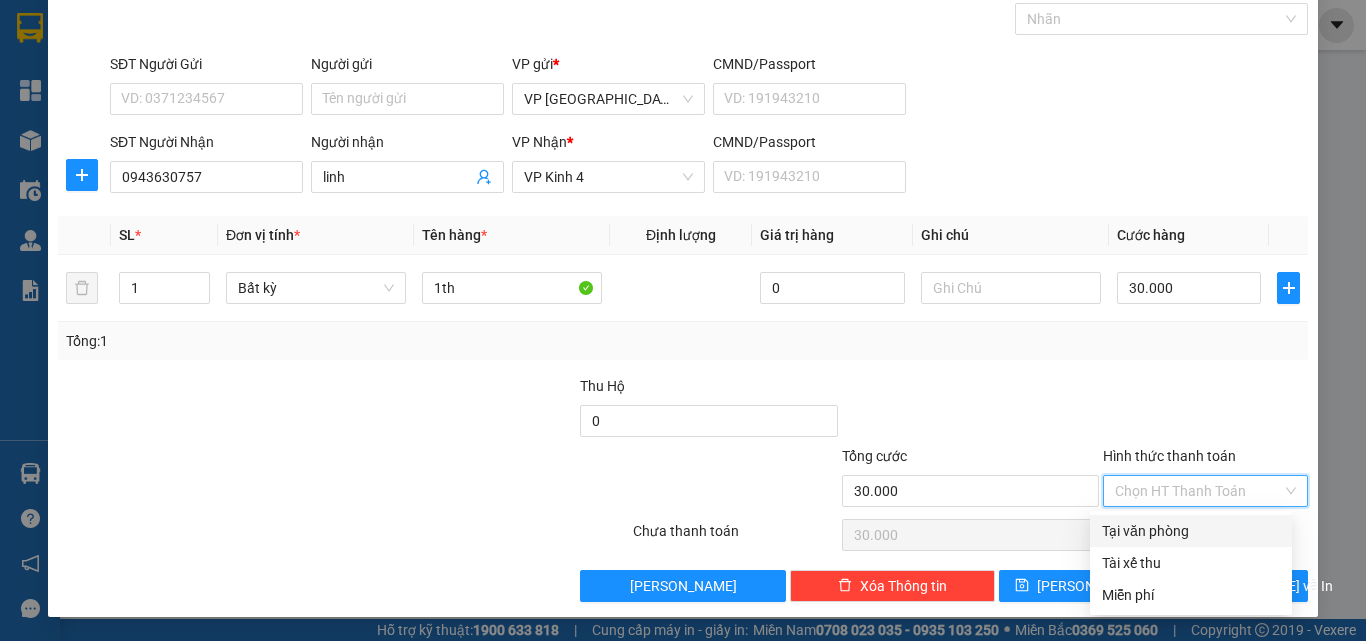 click on "Tại văn phòng" at bounding box center (1191, 531) 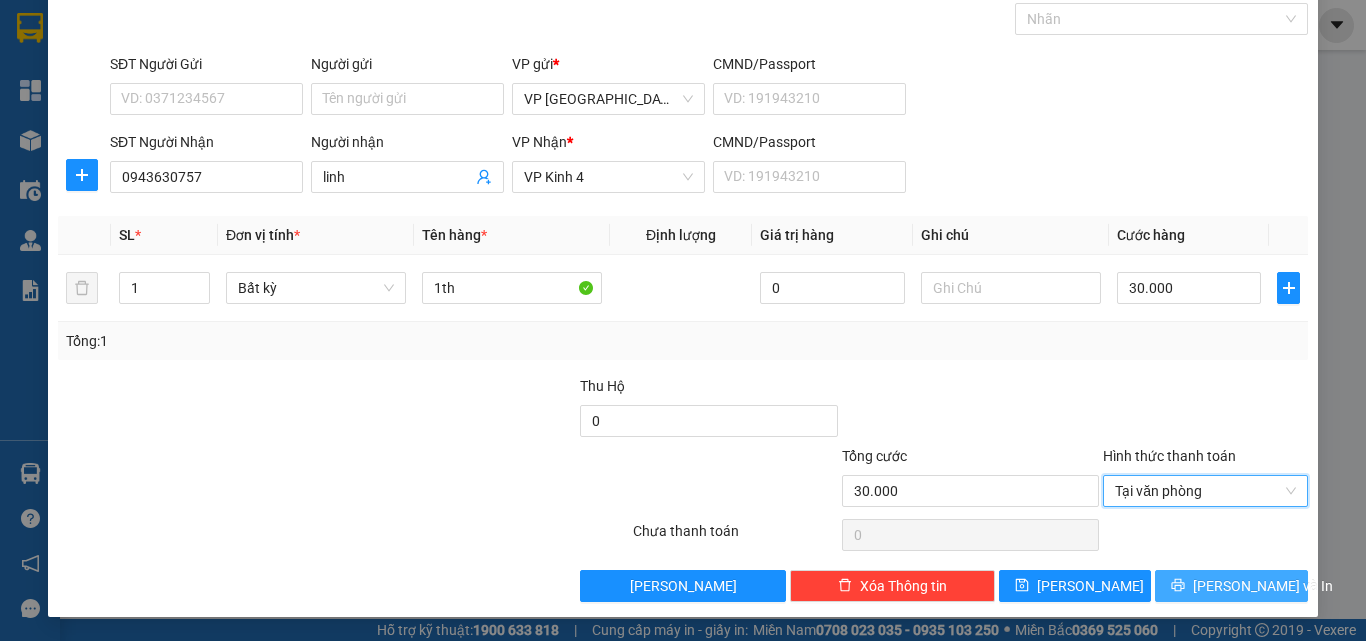 click 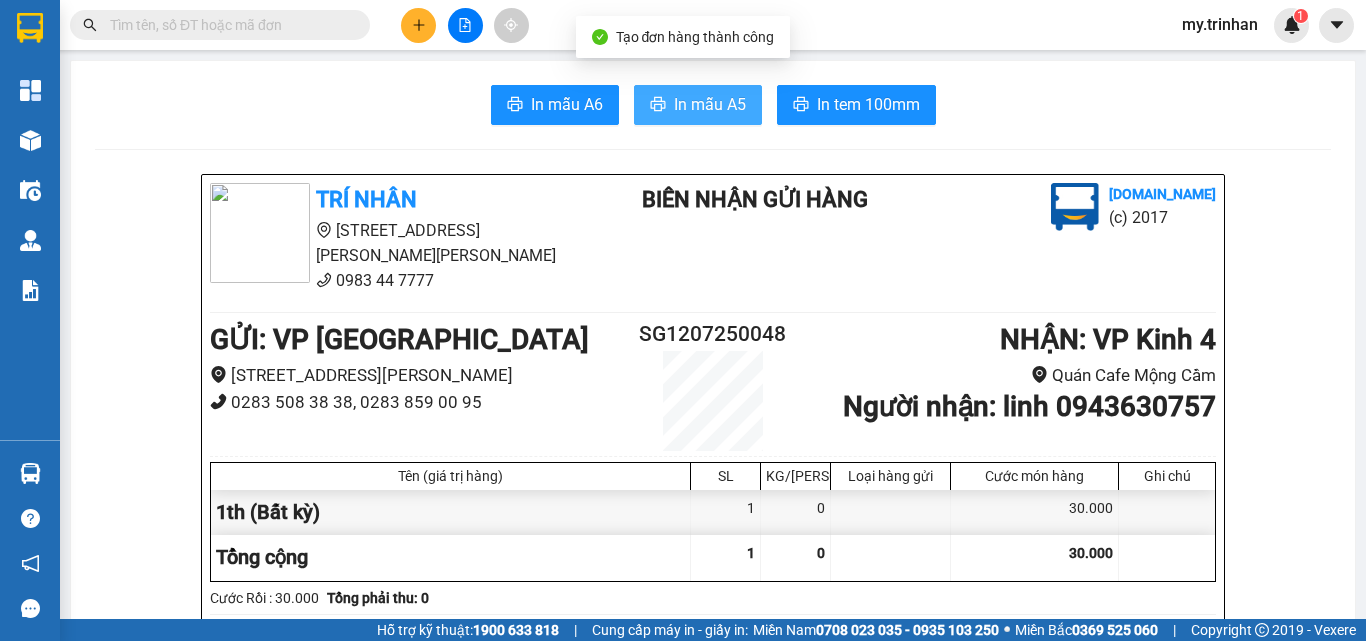 click on "In mẫu A5" at bounding box center (710, 104) 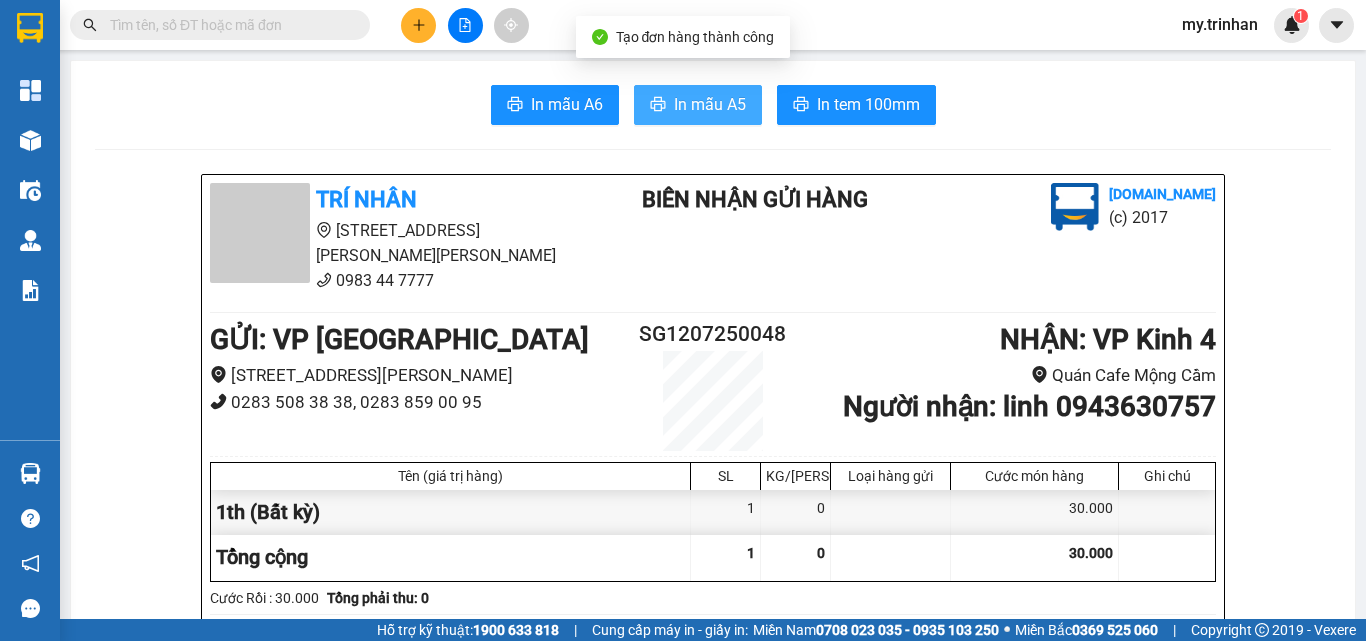 scroll, scrollTop: 0, scrollLeft: 0, axis: both 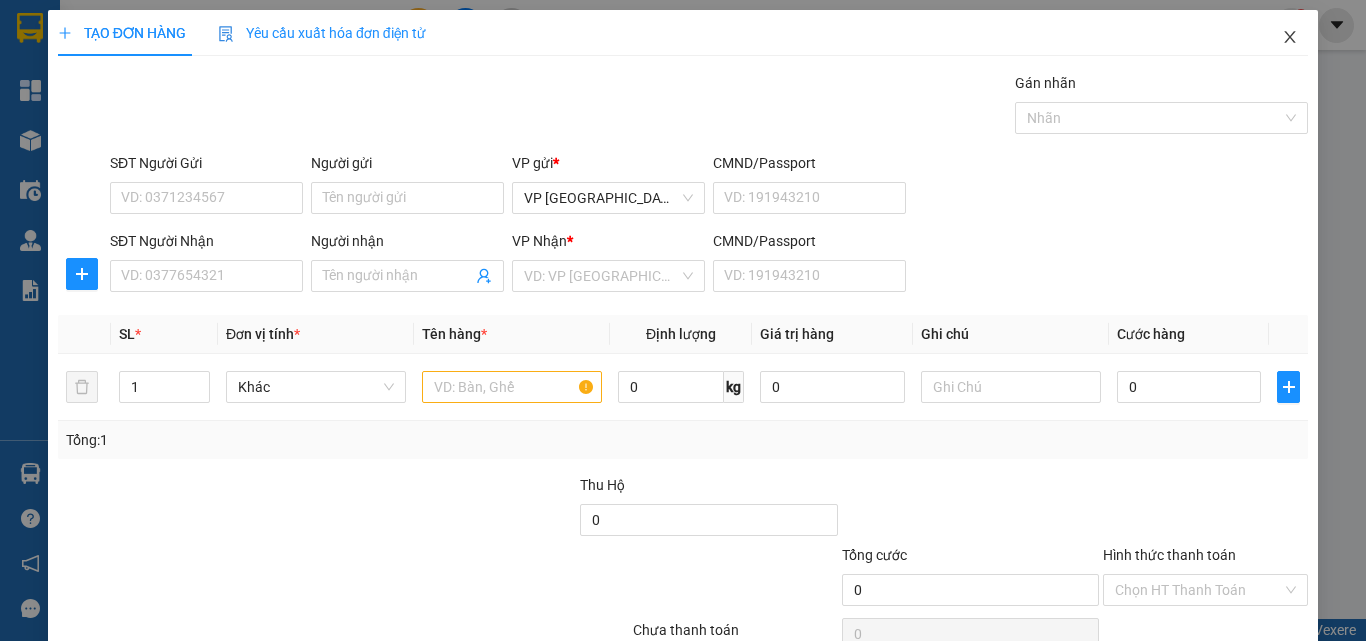 click at bounding box center (1290, 38) 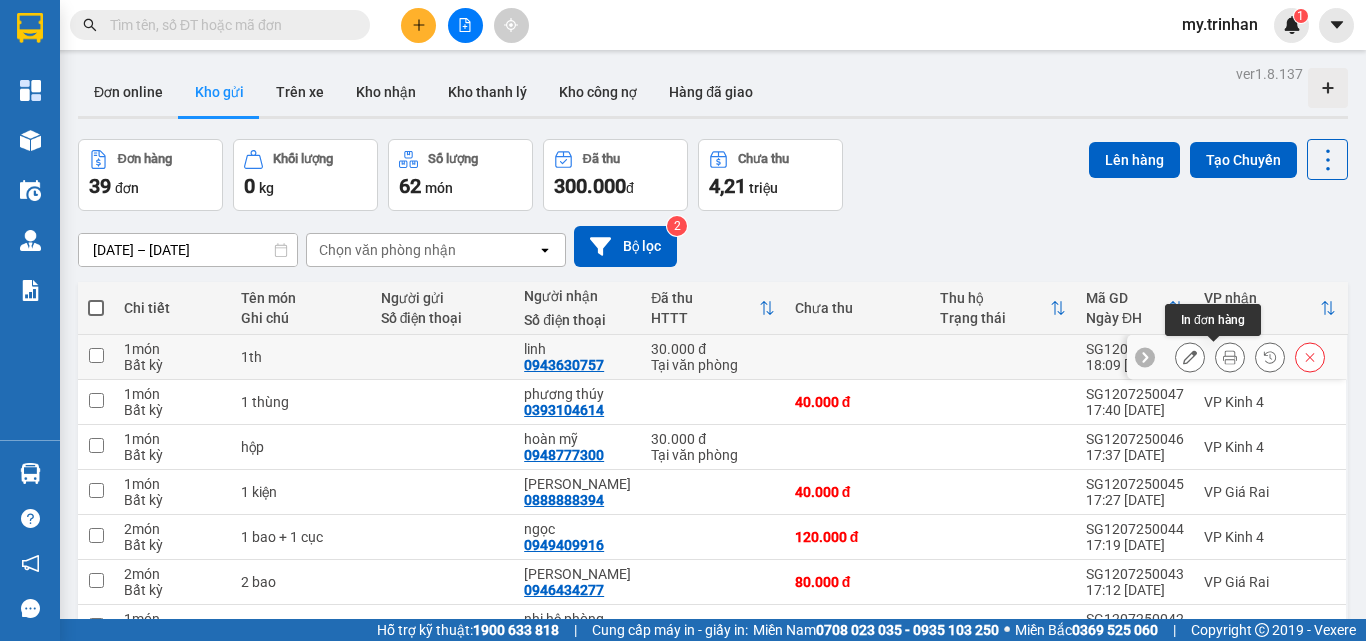 click at bounding box center (1230, 357) 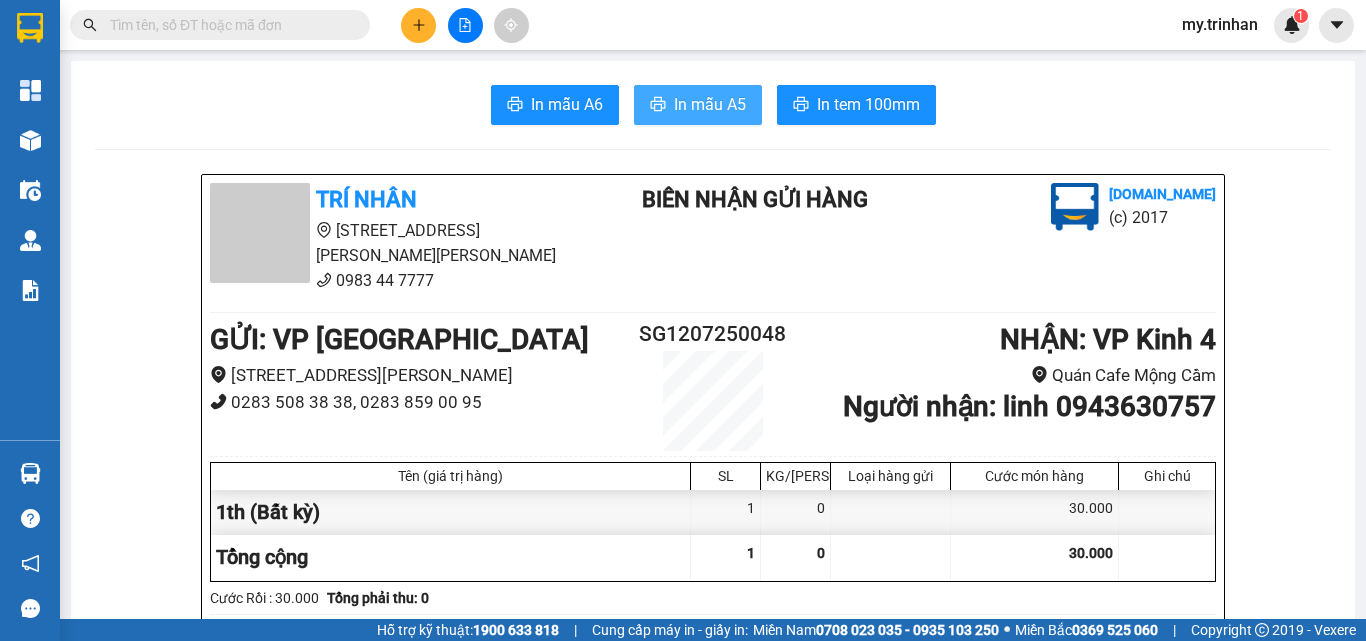 click on "In mẫu A5" at bounding box center [710, 104] 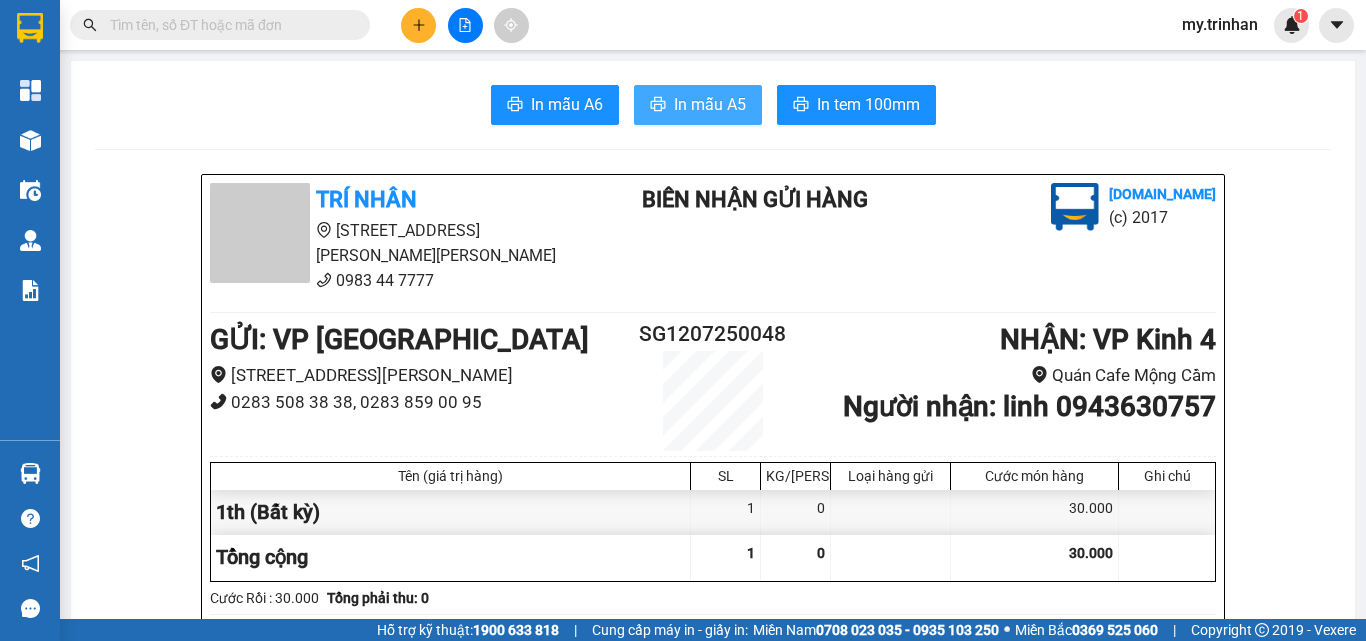 scroll, scrollTop: 0, scrollLeft: 0, axis: both 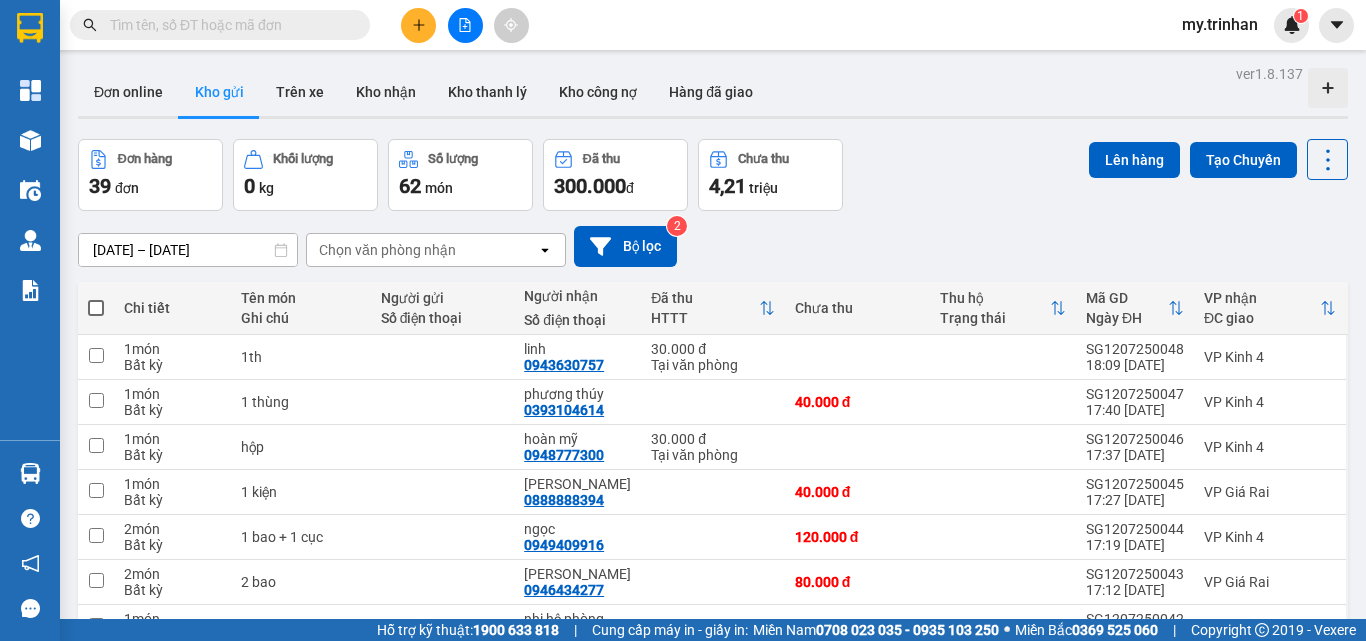 click on "[DATE] – [DATE] Press the down arrow key to interact with the calendar and select a date. Press the escape button to close the calendar. Selected date range is from [DATE] to [DATE]. Chọn văn [PERSON_NAME] open Bộ lọc 2" at bounding box center [713, 246] 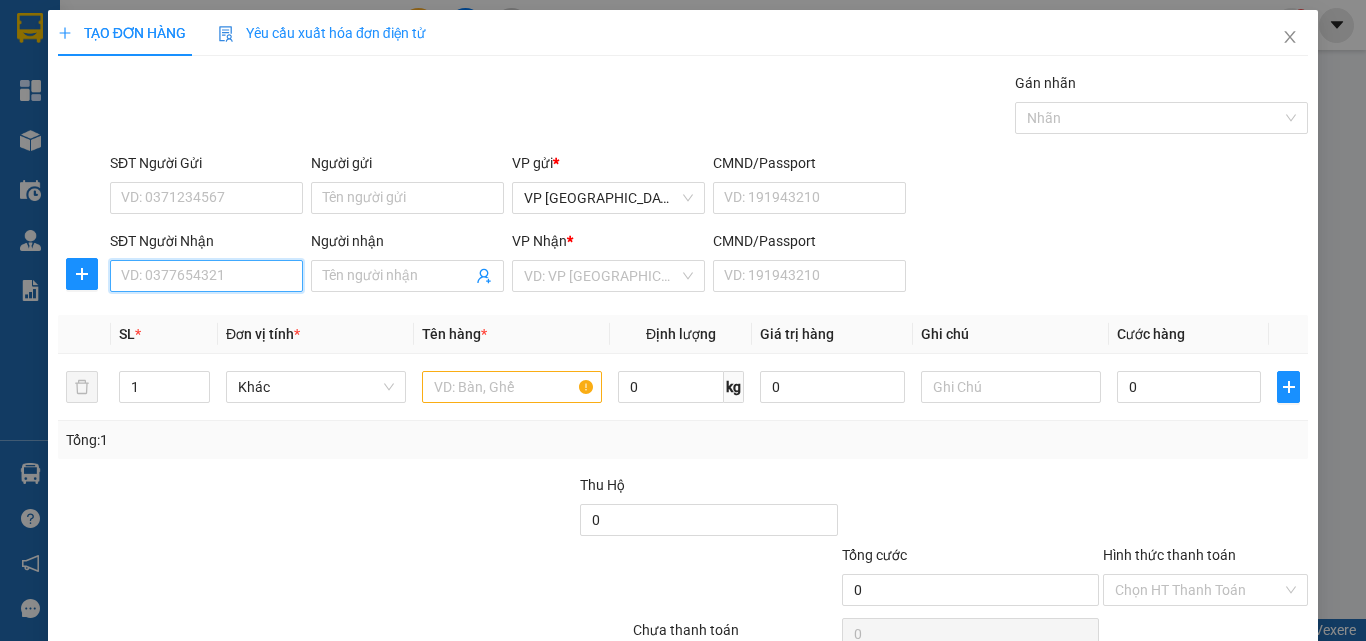 click on "SĐT Người Nhận" at bounding box center (206, 276) 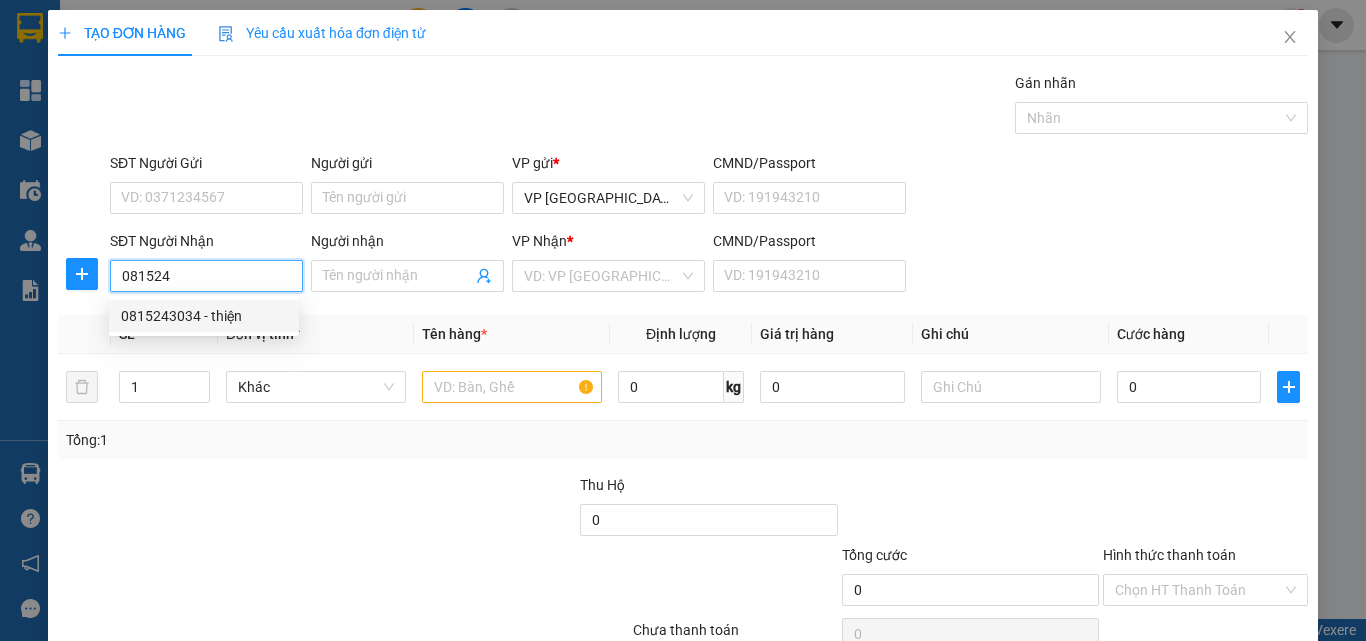 click on "0815243034 - thiện" at bounding box center [204, 316] 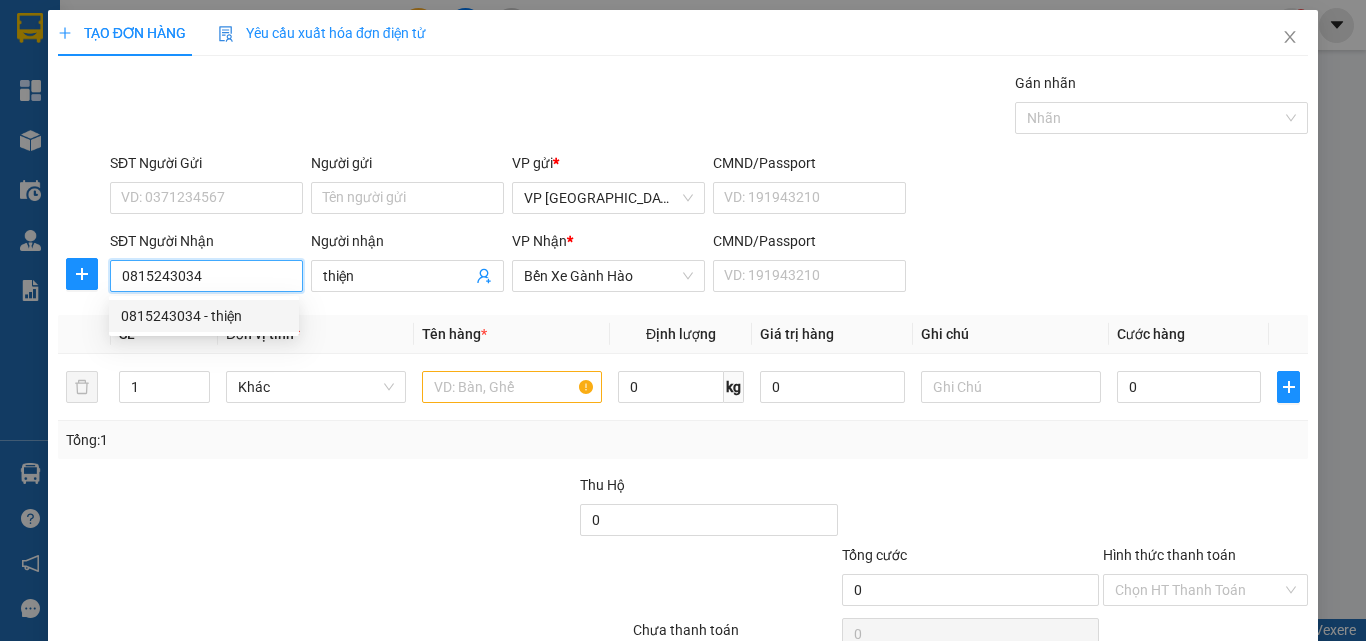 type on "100.000" 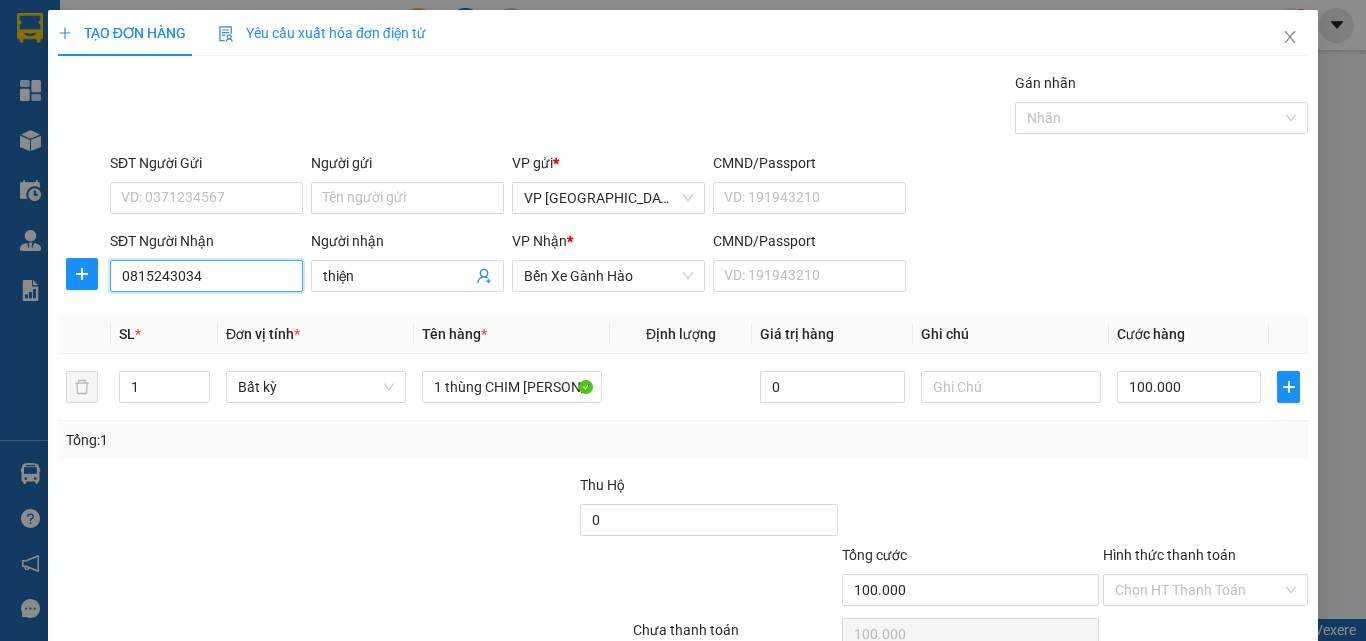type on "0815243034" 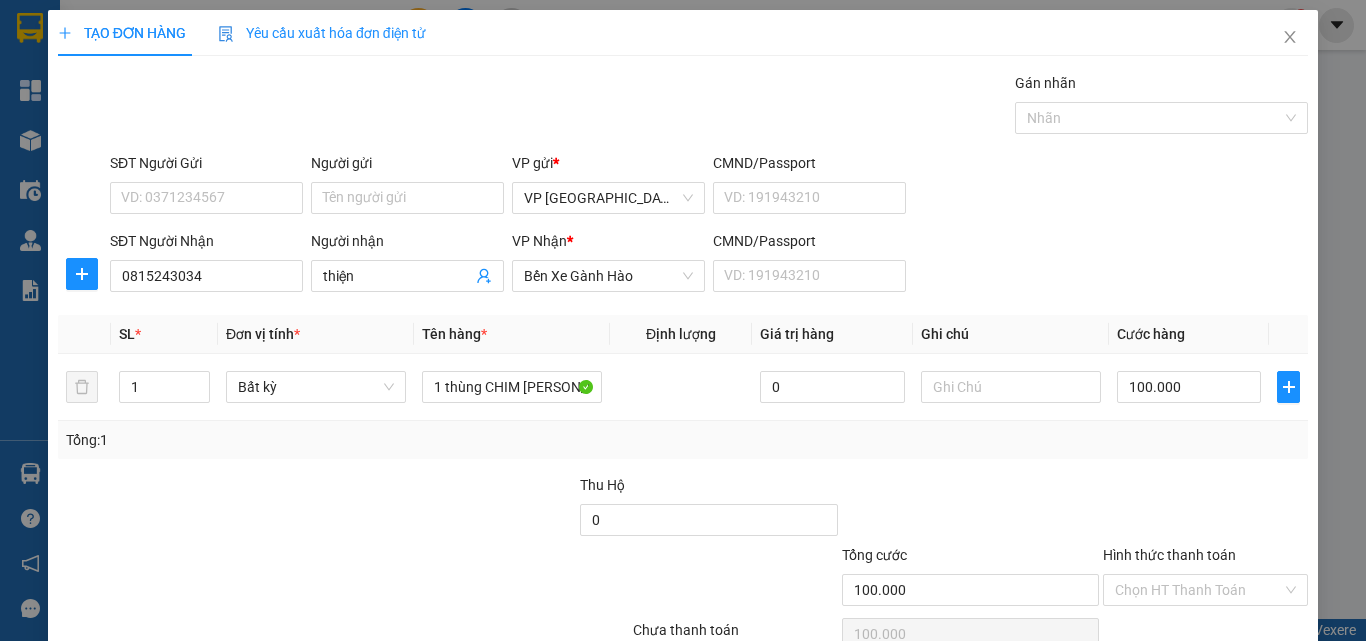scroll, scrollTop: 99, scrollLeft: 0, axis: vertical 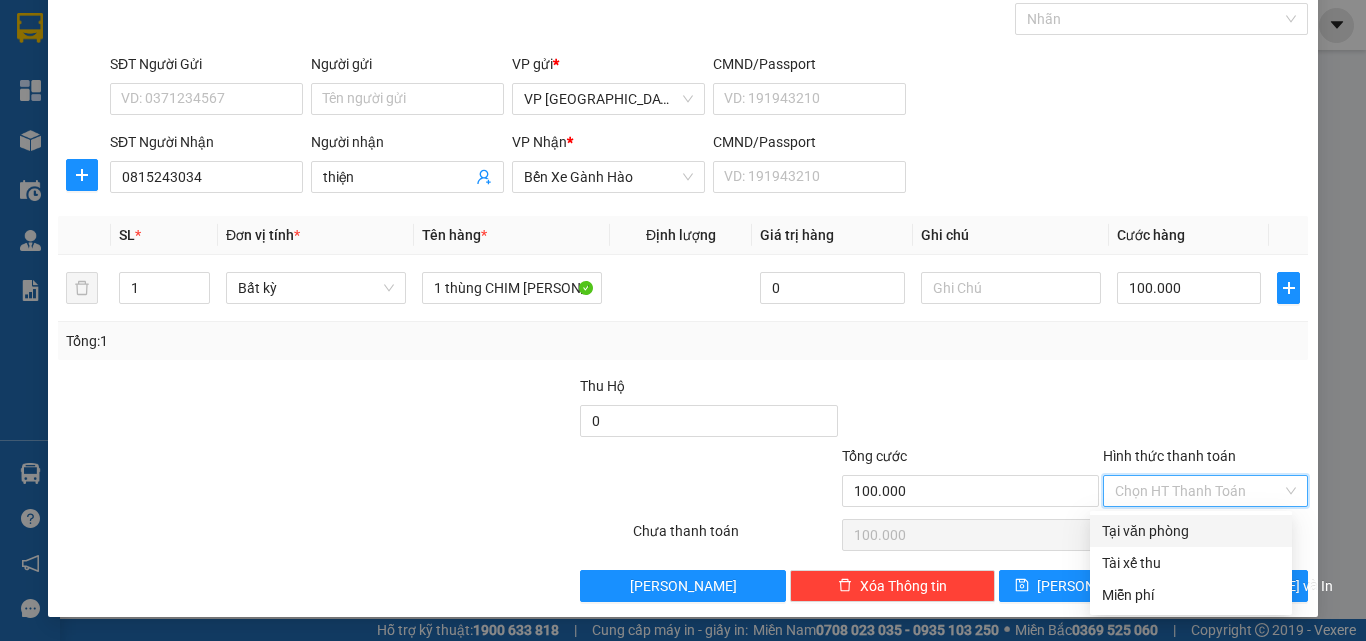 click on "Hình thức thanh toán" at bounding box center (1198, 491) 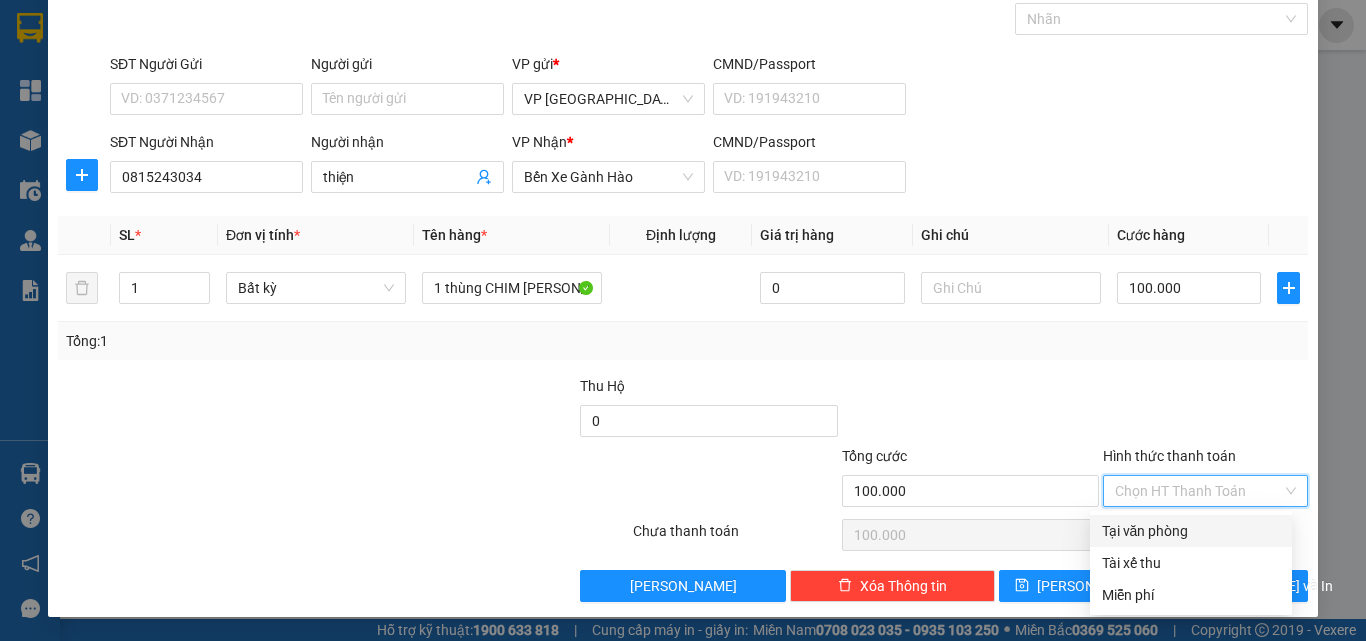 drag, startPoint x: 1153, startPoint y: 523, endPoint x: 1157, endPoint y: 534, distance: 11.7046995 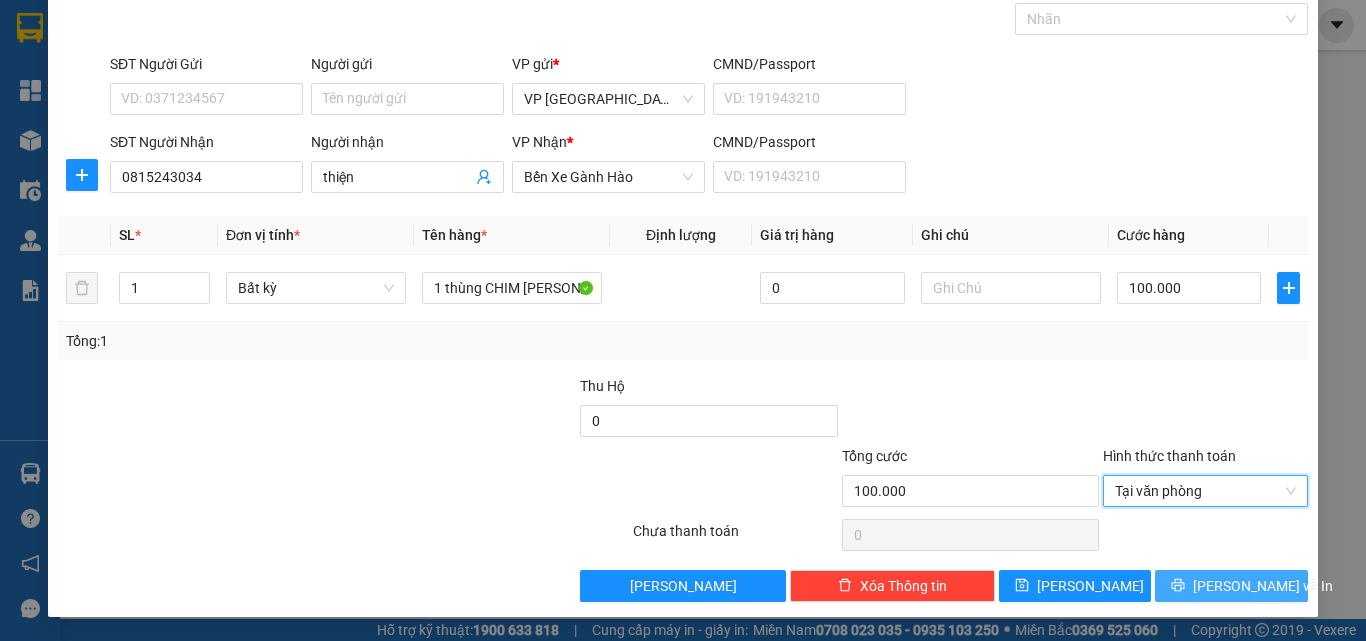 click on "[PERSON_NAME] và In" at bounding box center (1231, 586) 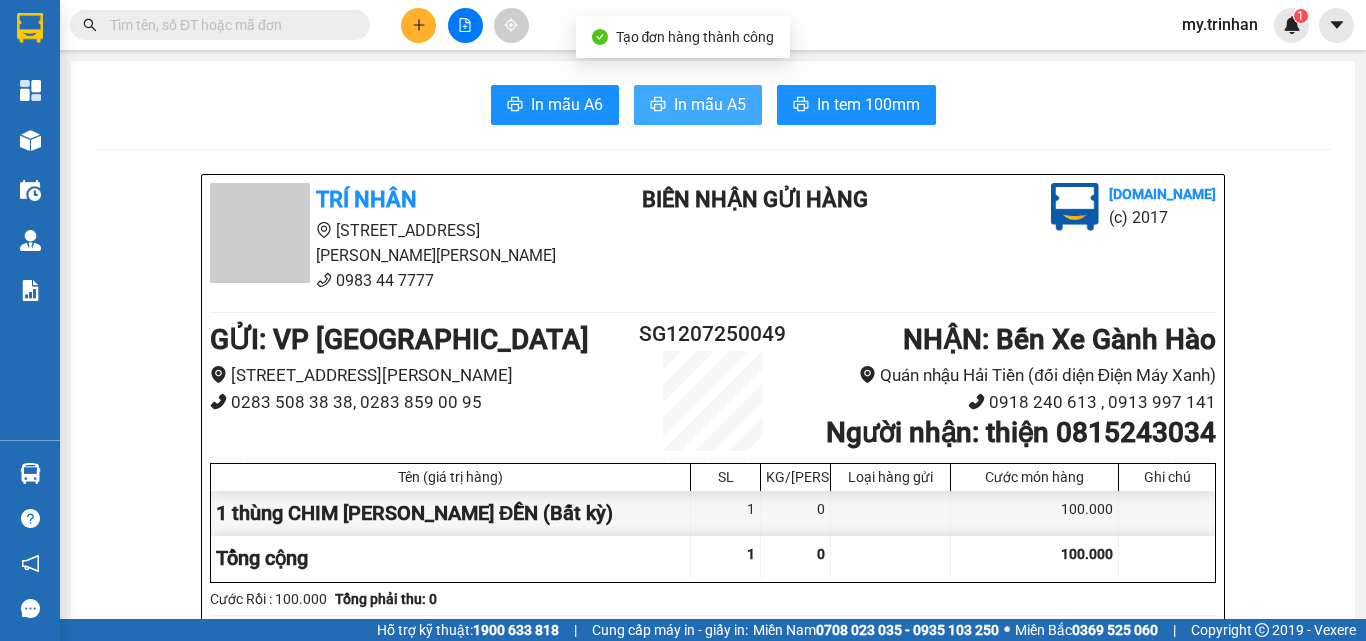 click on "In mẫu A5" at bounding box center [710, 104] 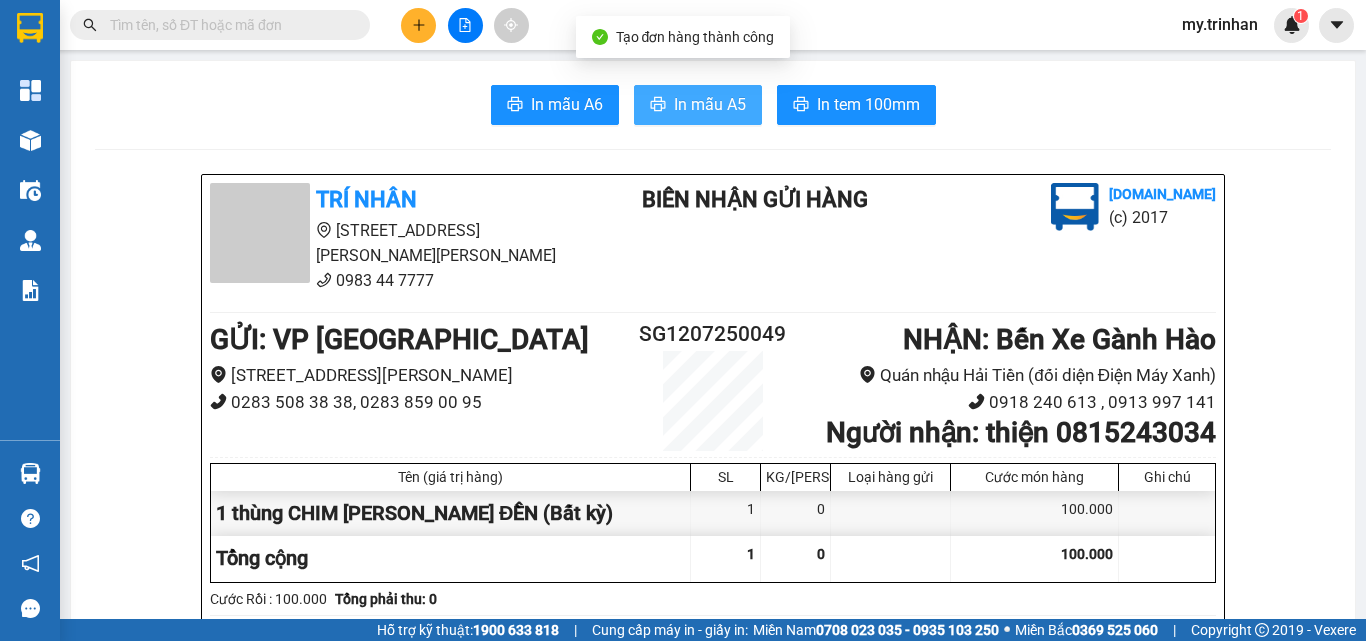 scroll, scrollTop: 0, scrollLeft: 0, axis: both 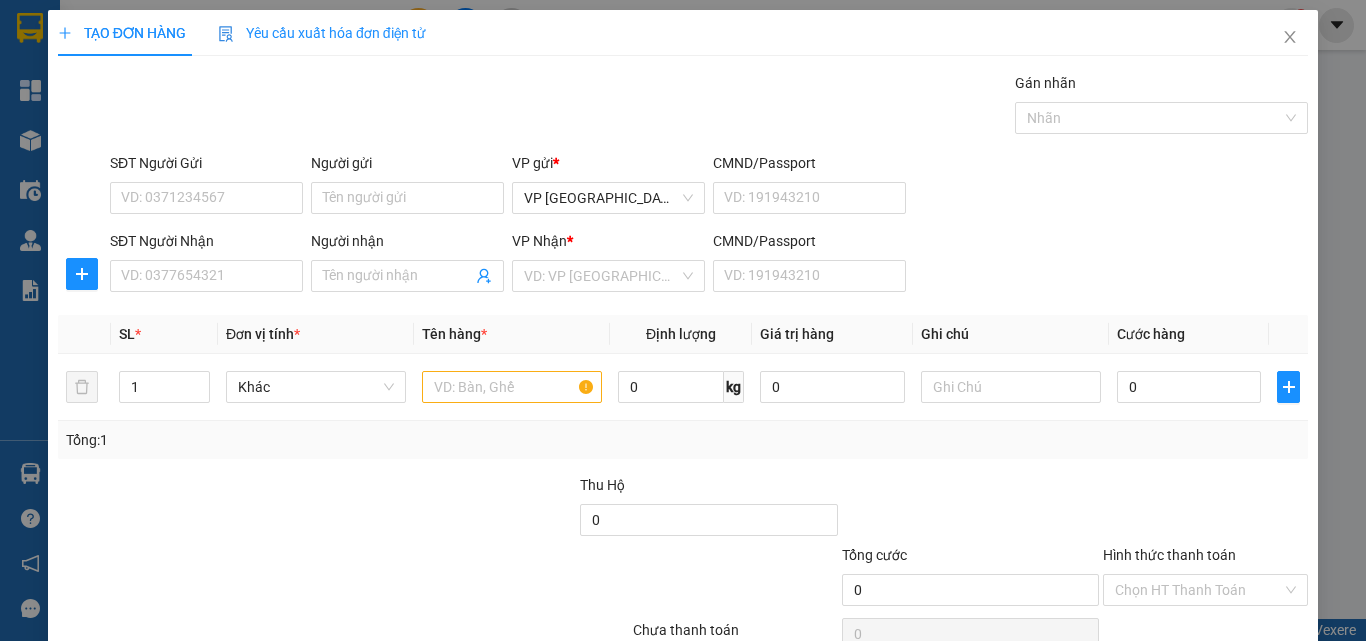 click on "SĐT Người [PERSON_NAME]: 0377654321 Người [PERSON_NAME] Tên người [PERSON_NAME] [PERSON_NAME]  * VD: VP Sài Gòn CMND/Passport VD: [PASSPORT]" at bounding box center [709, 265] 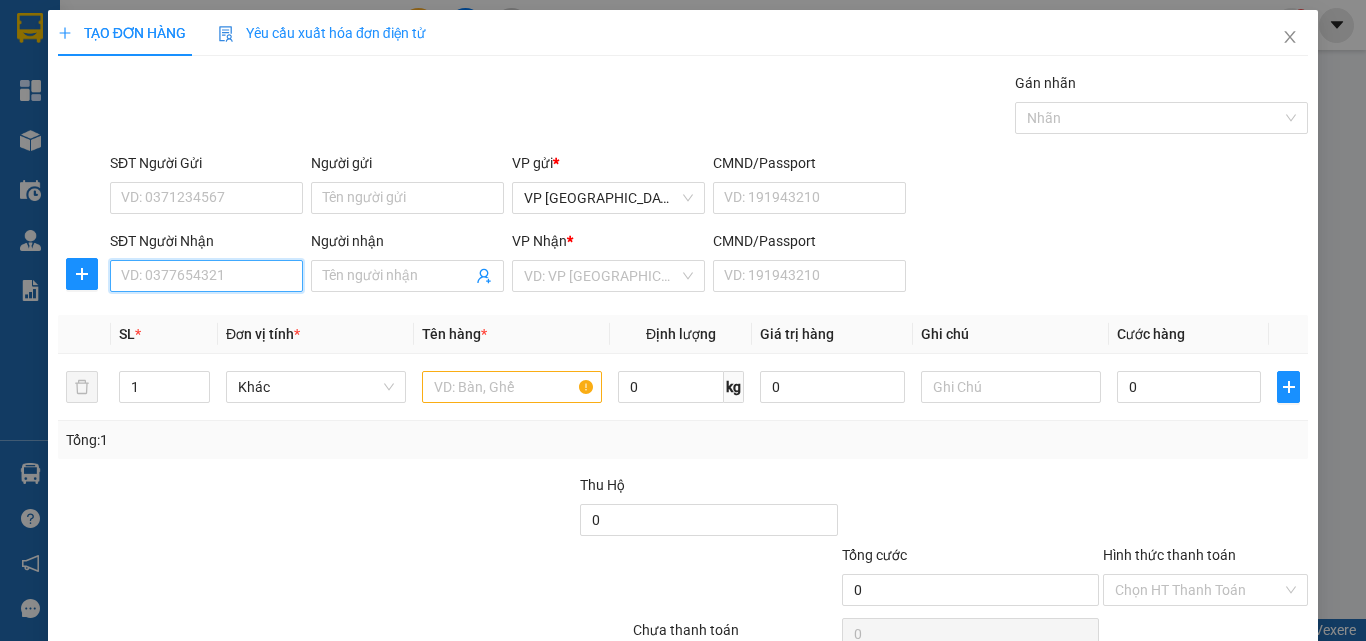 click on "SĐT Người Nhận" at bounding box center [206, 276] 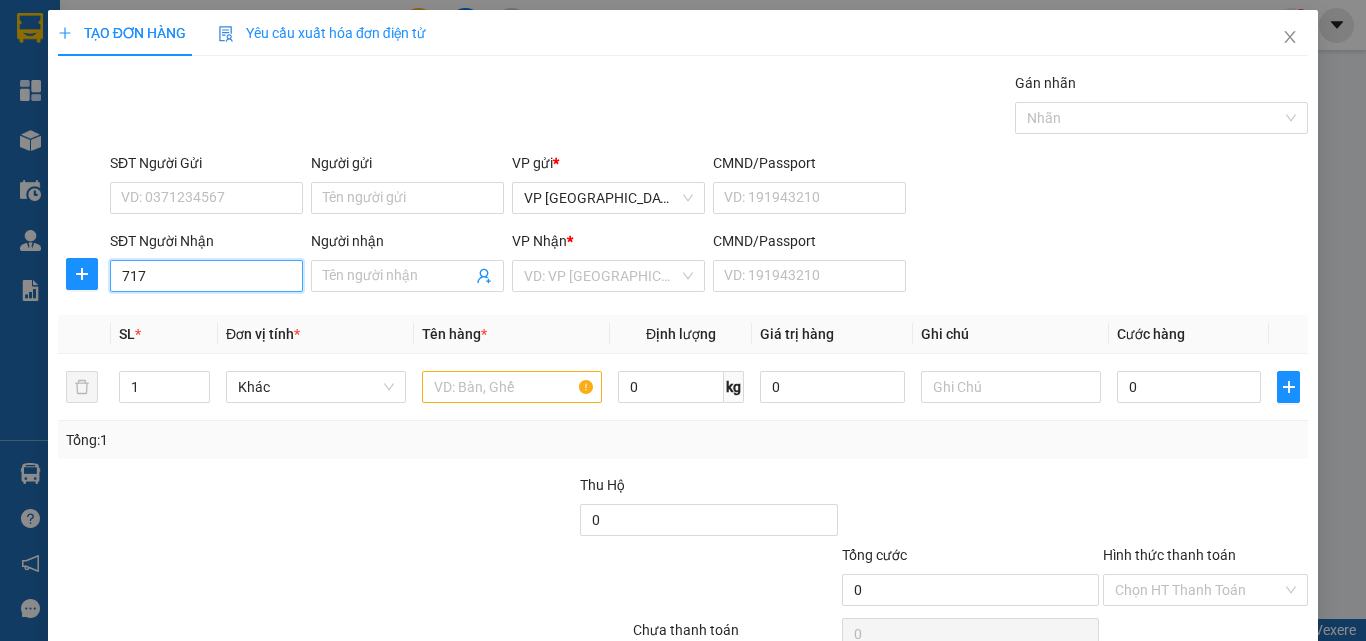 click on "717" at bounding box center [206, 276] 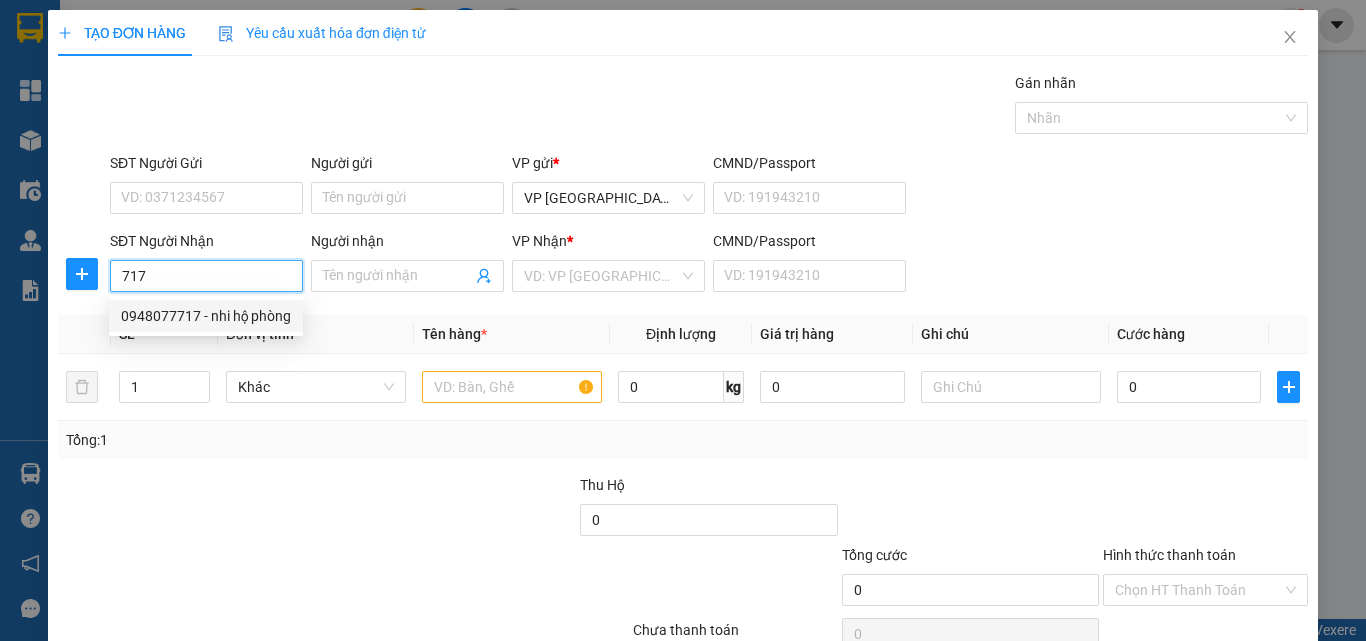 click on "0948077717 - nhi hộ phòng" at bounding box center (206, 316) 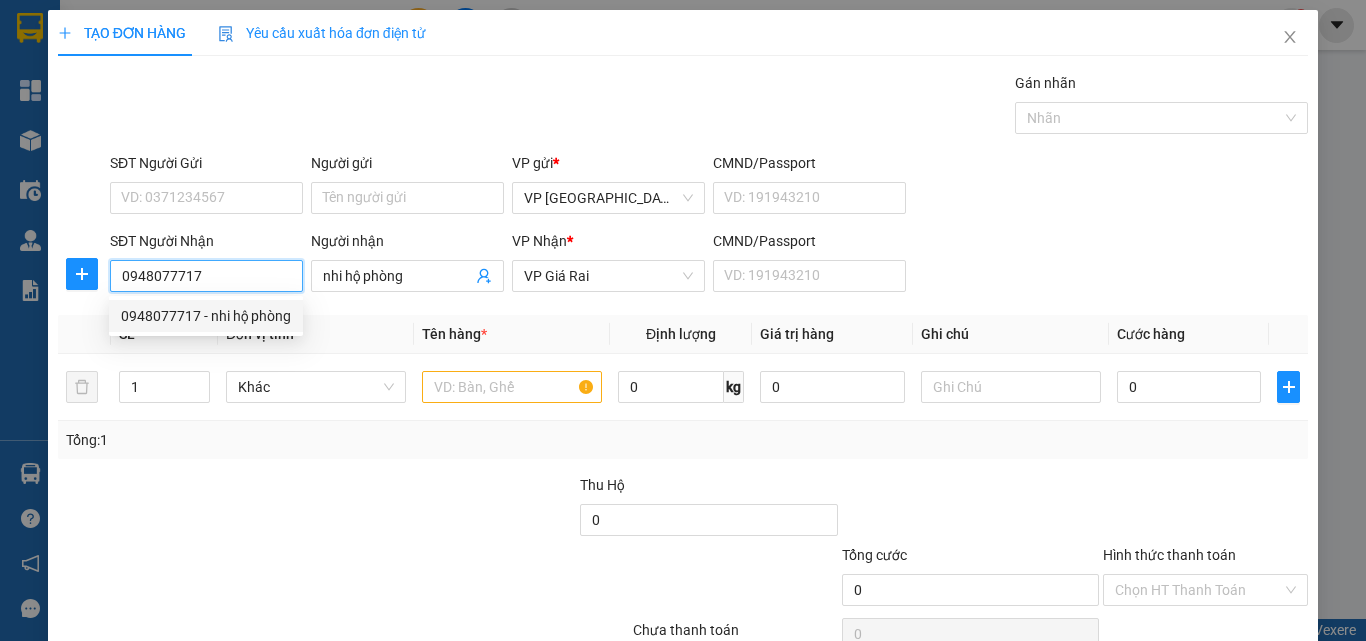 type on "50.000" 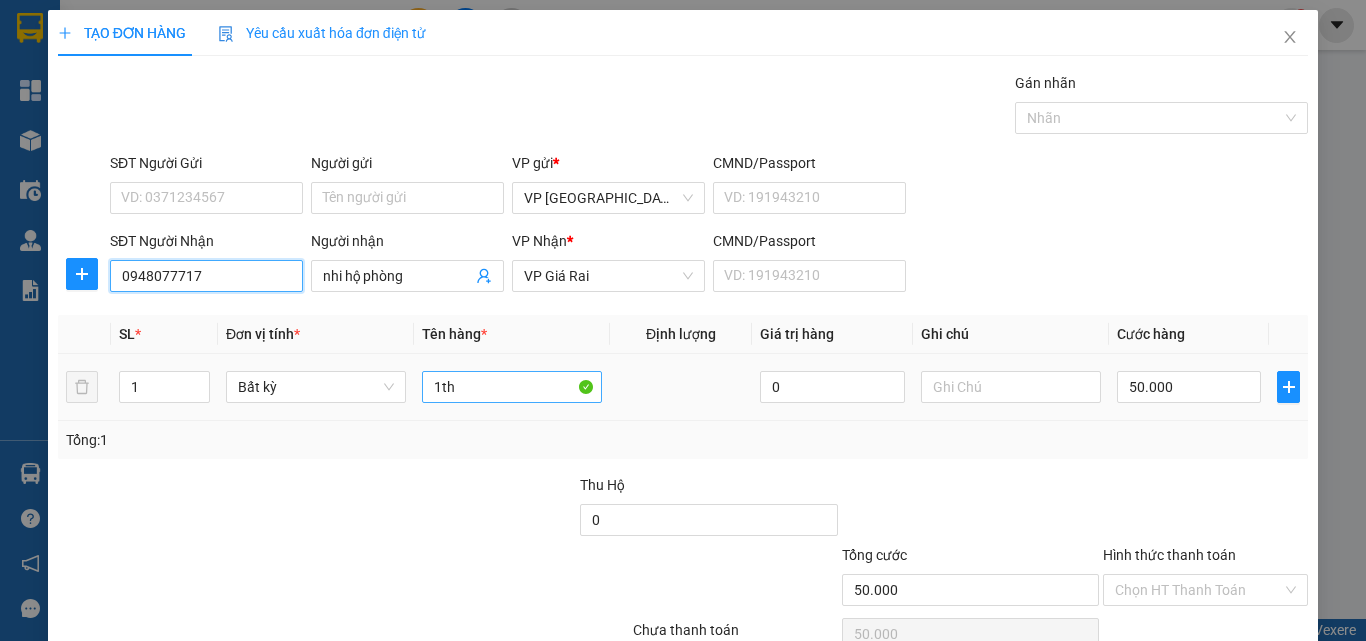 type on "0948077717" 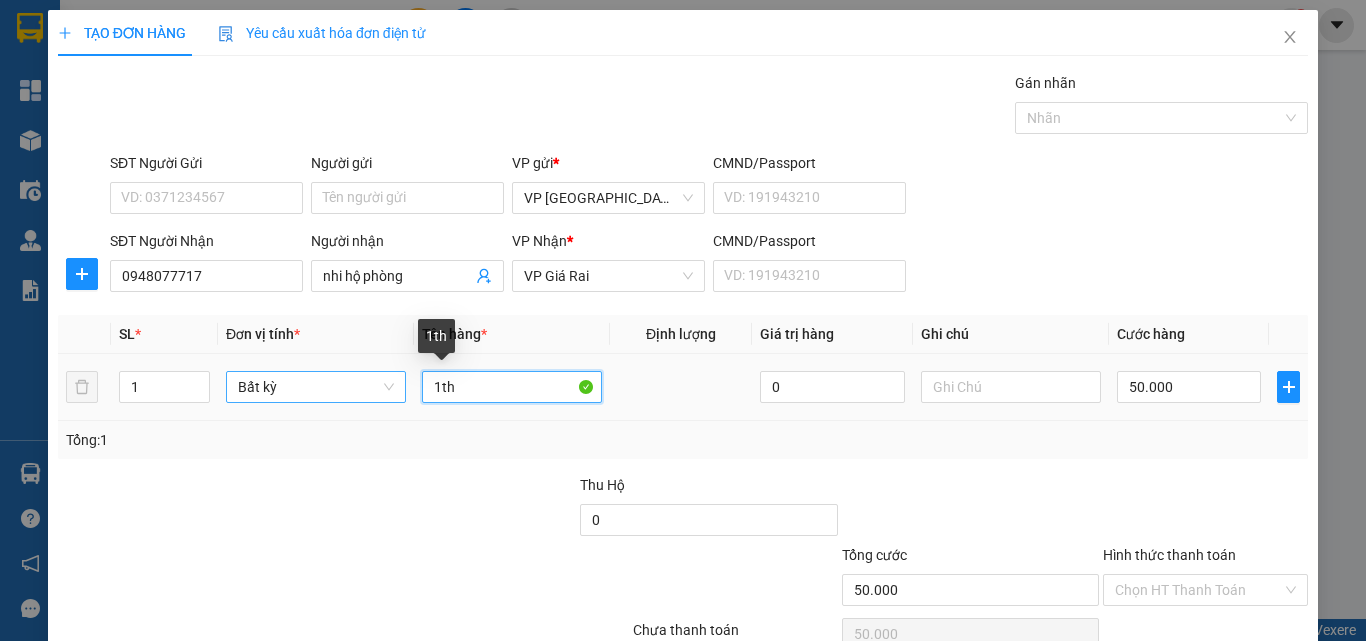 drag, startPoint x: 425, startPoint y: 383, endPoint x: 329, endPoint y: 380, distance: 96.04687 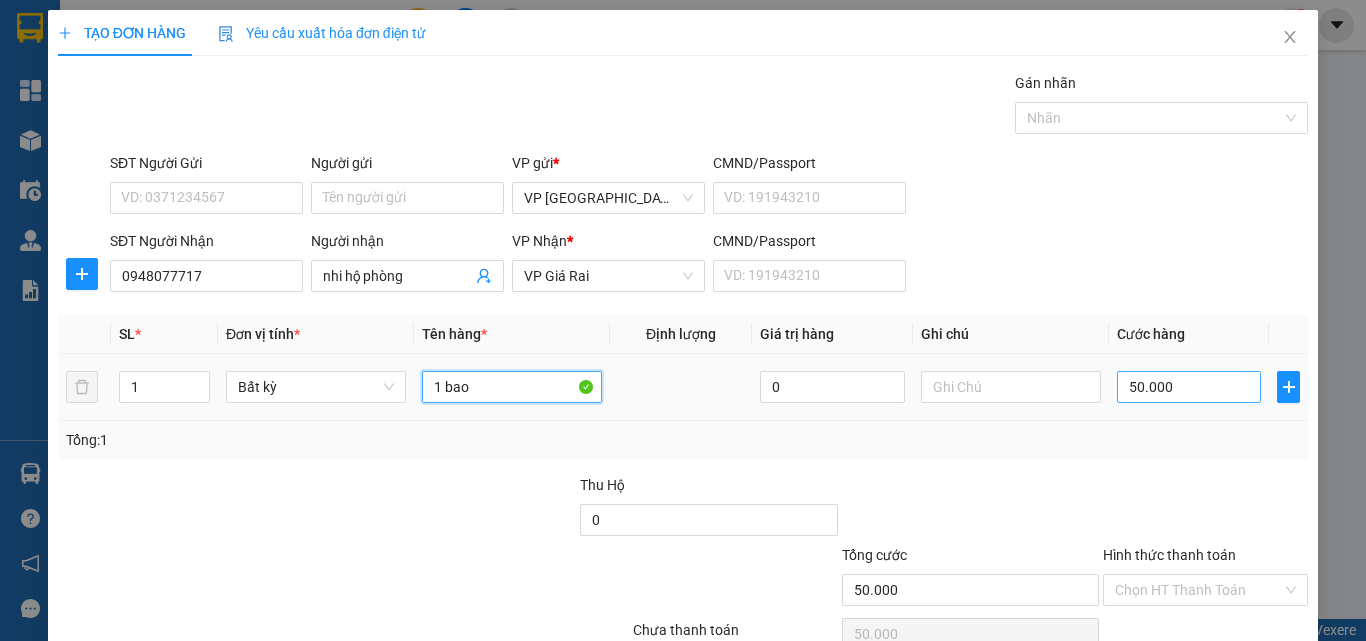 type on "1 bao" 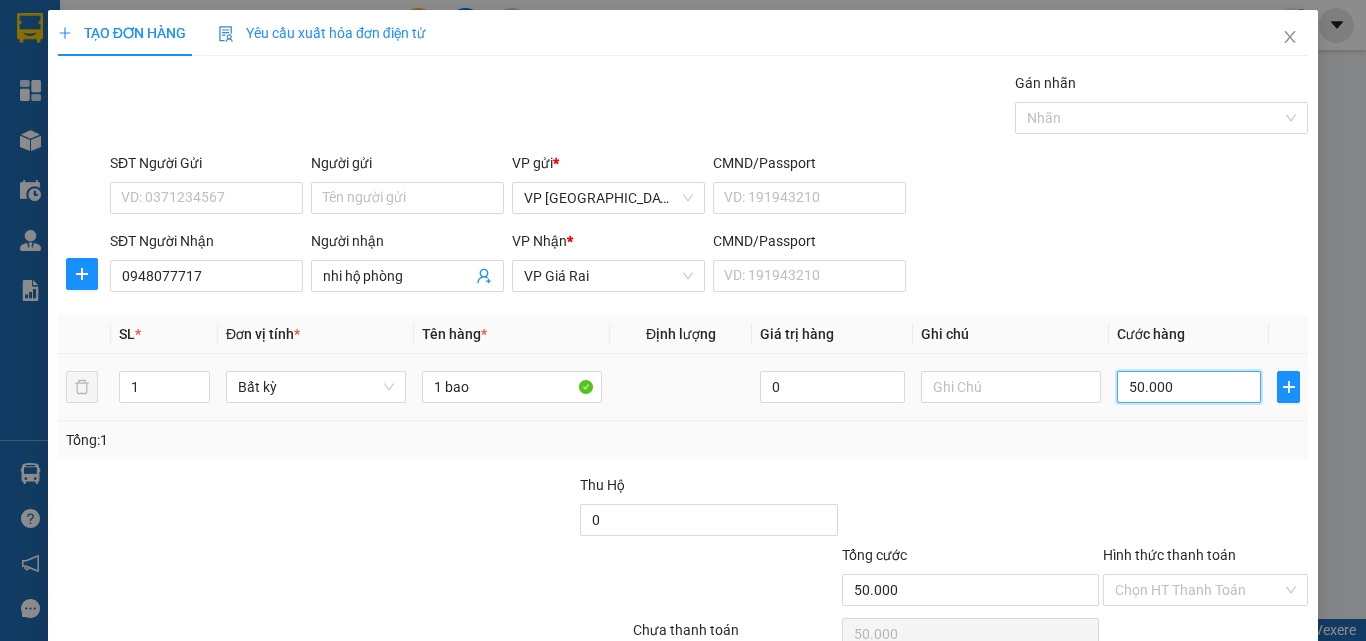 click on "50.000" at bounding box center (1189, 387) 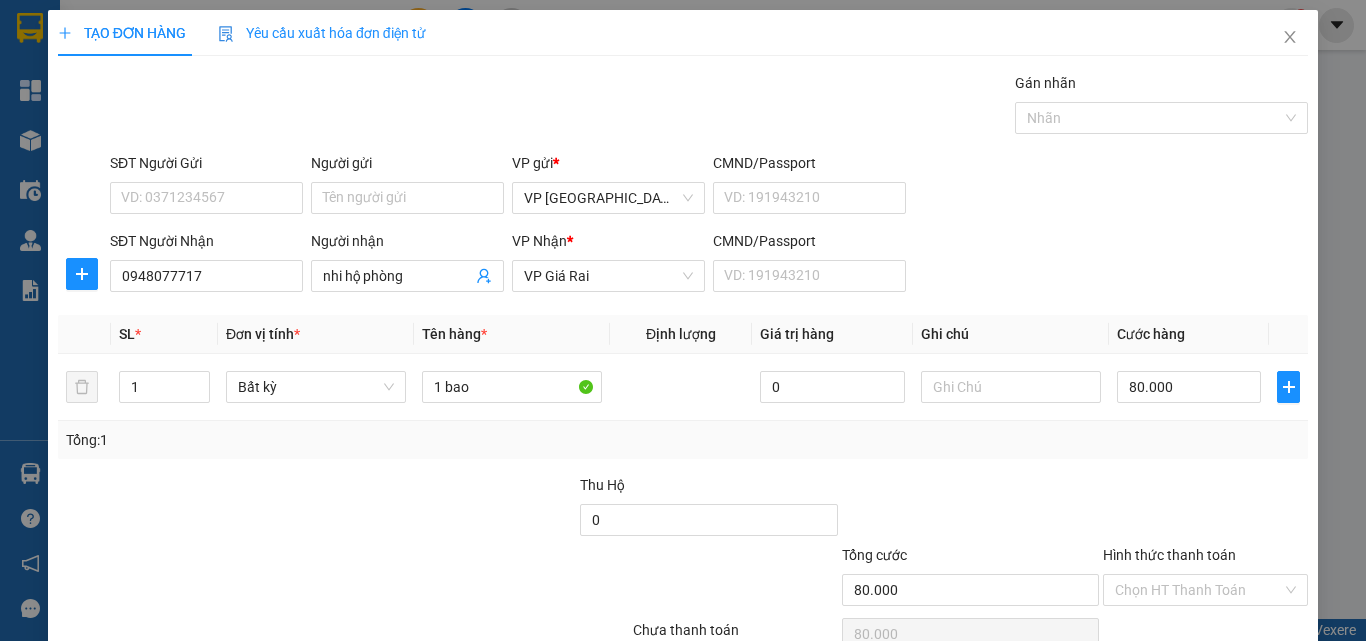 scroll, scrollTop: 99, scrollLeft: 0, axis: vertical 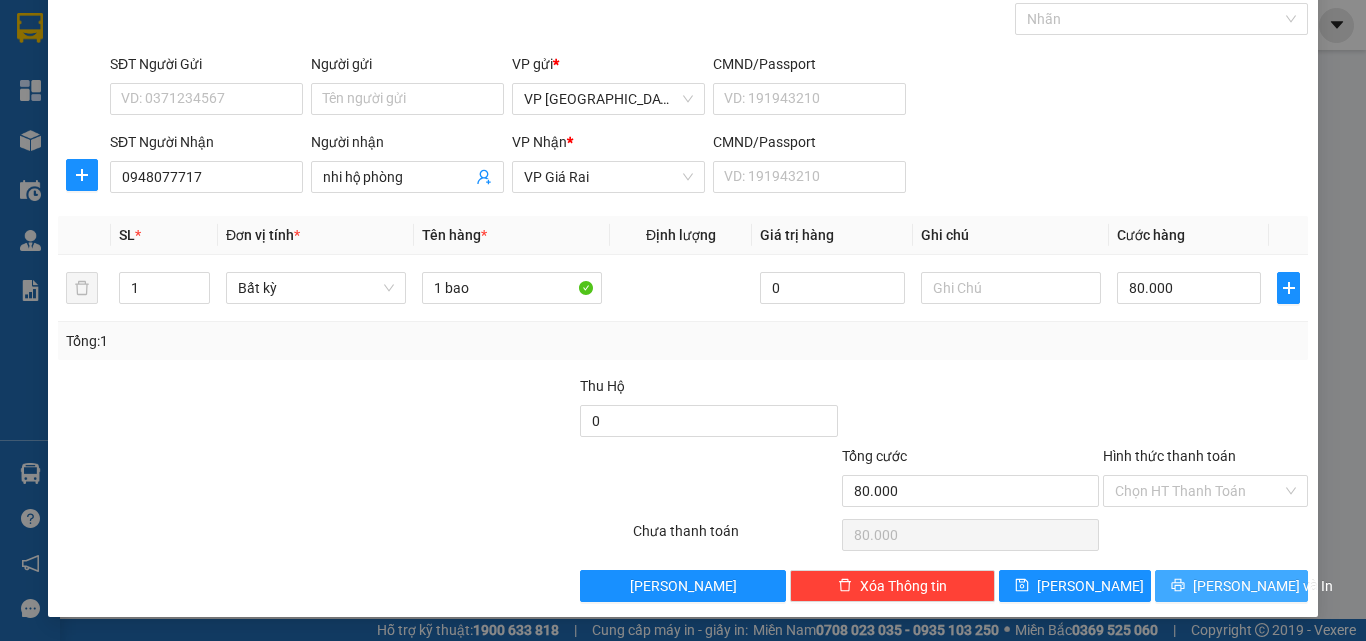 click on "[PERSON_NAME] và In" at bounding box center (1263, 586) 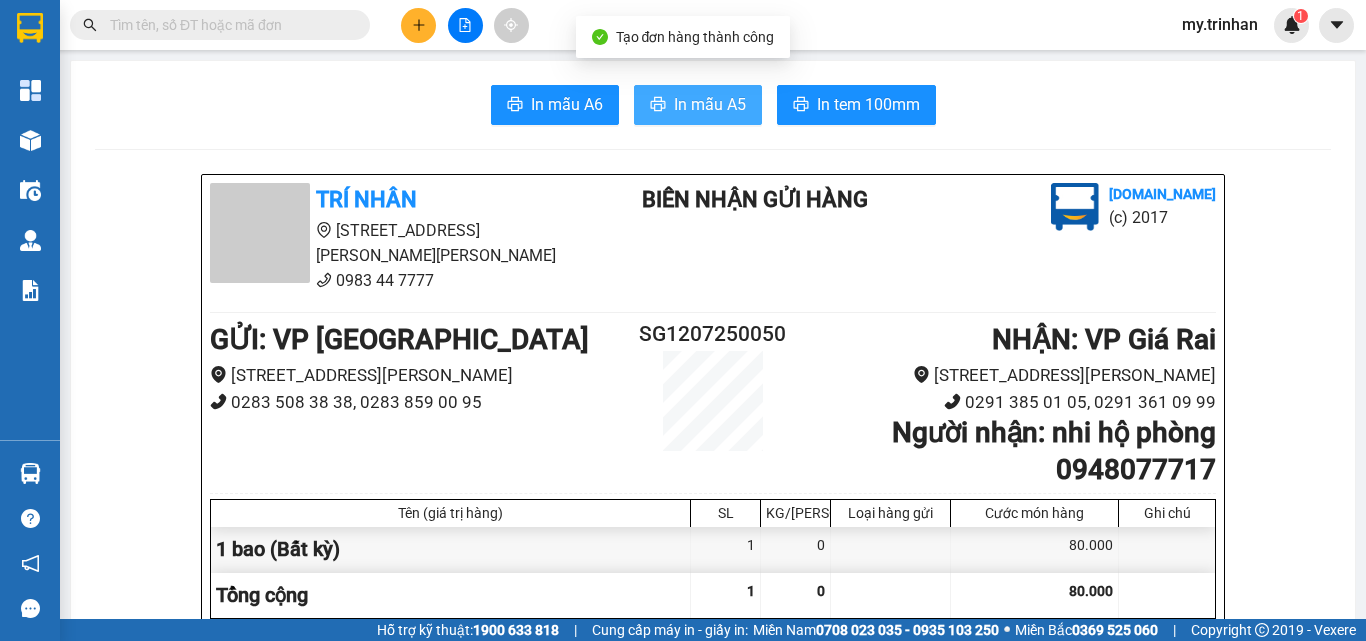click on "In mẫu A5" at bounding box center [710, 104] 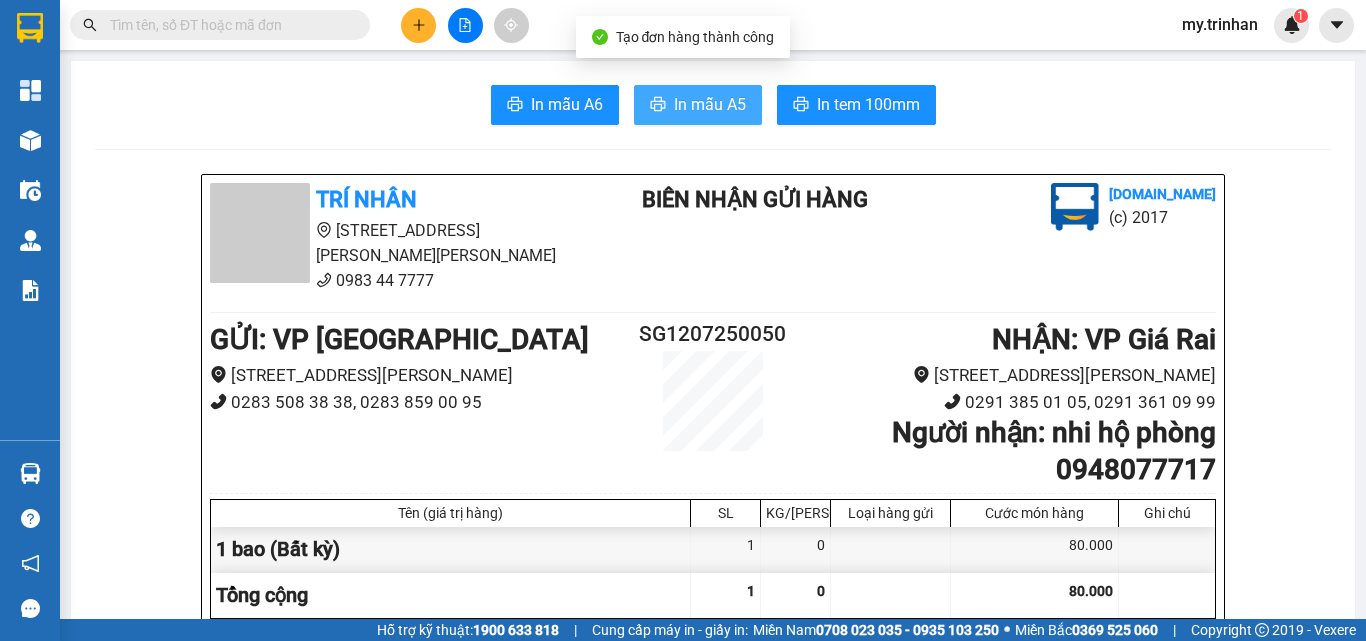 scroll, scrollTop: 0, scrollLeft: 0, axis: both 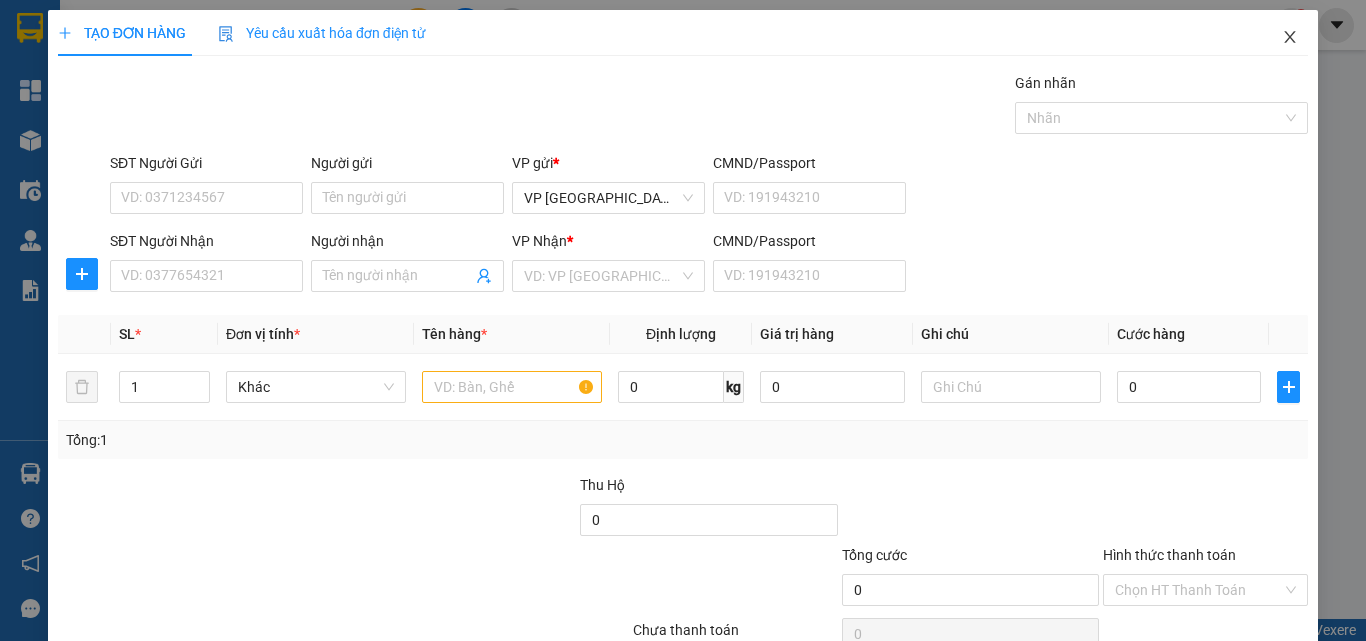 click 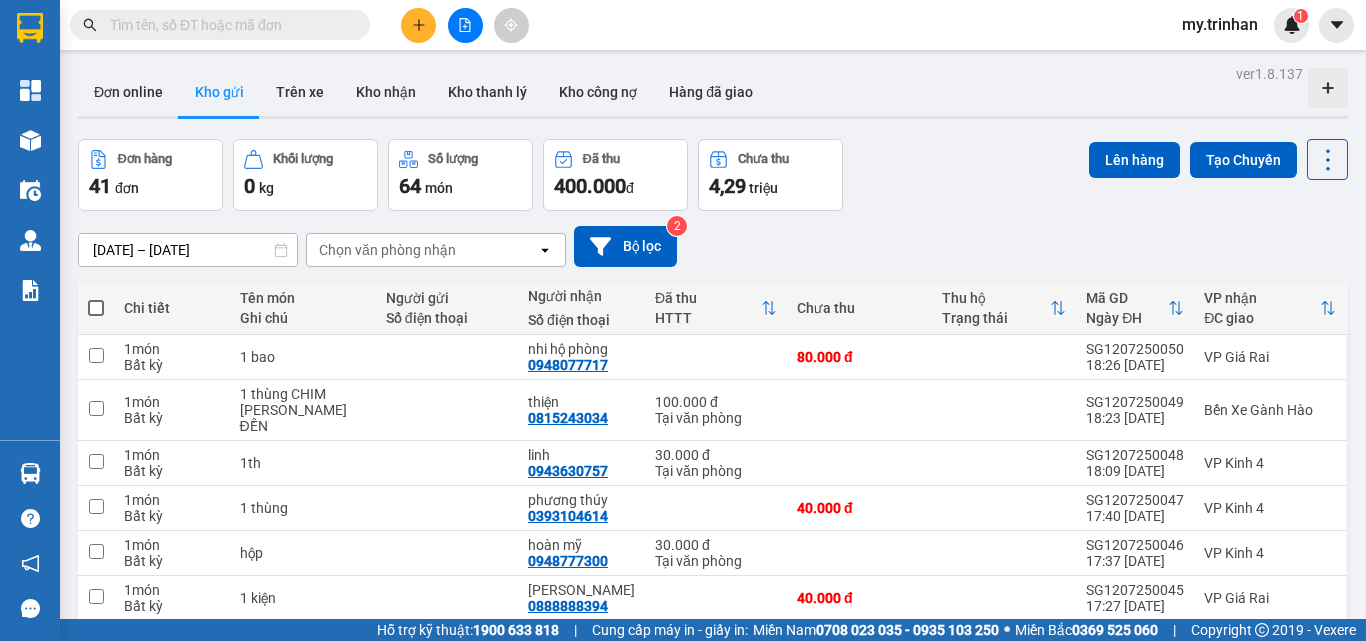 click on "Chọn văn phòng nhận" at bounding box center [422, 250] 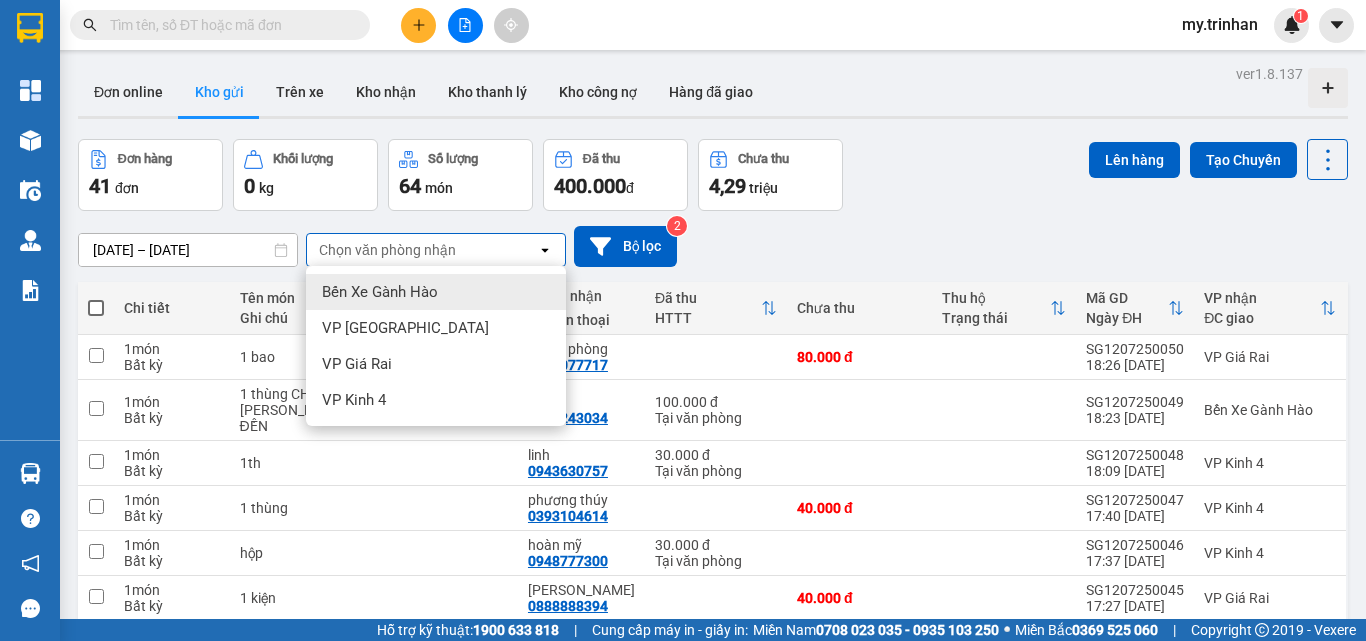 click on "Chọn văn phòng nhận" at bounding box center [422, 250] 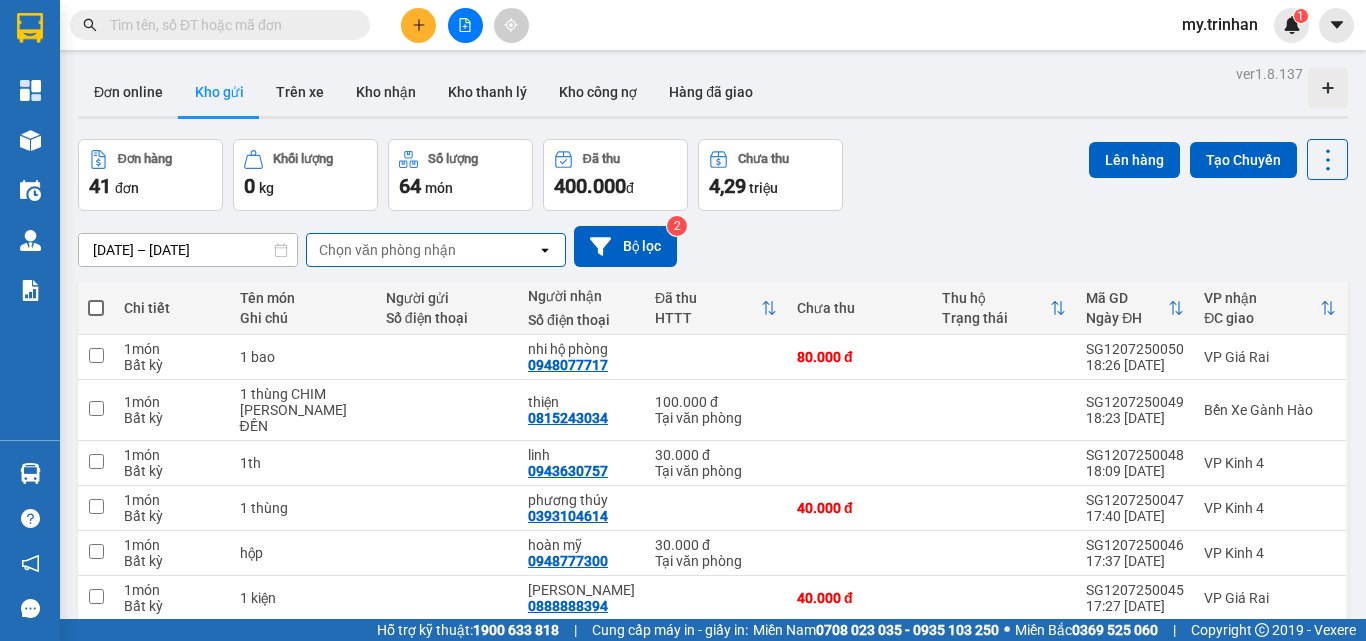 click on "[DATE] – [DATE] Press the down arrow key to interact with the calendar and select a date. Press the escape button to close the calendar. Selected date range is from [DATE] to [DATE]. Chọn văn [PERSON_NAME] open Bộ lọc 2" at bounding box center [713, 246] 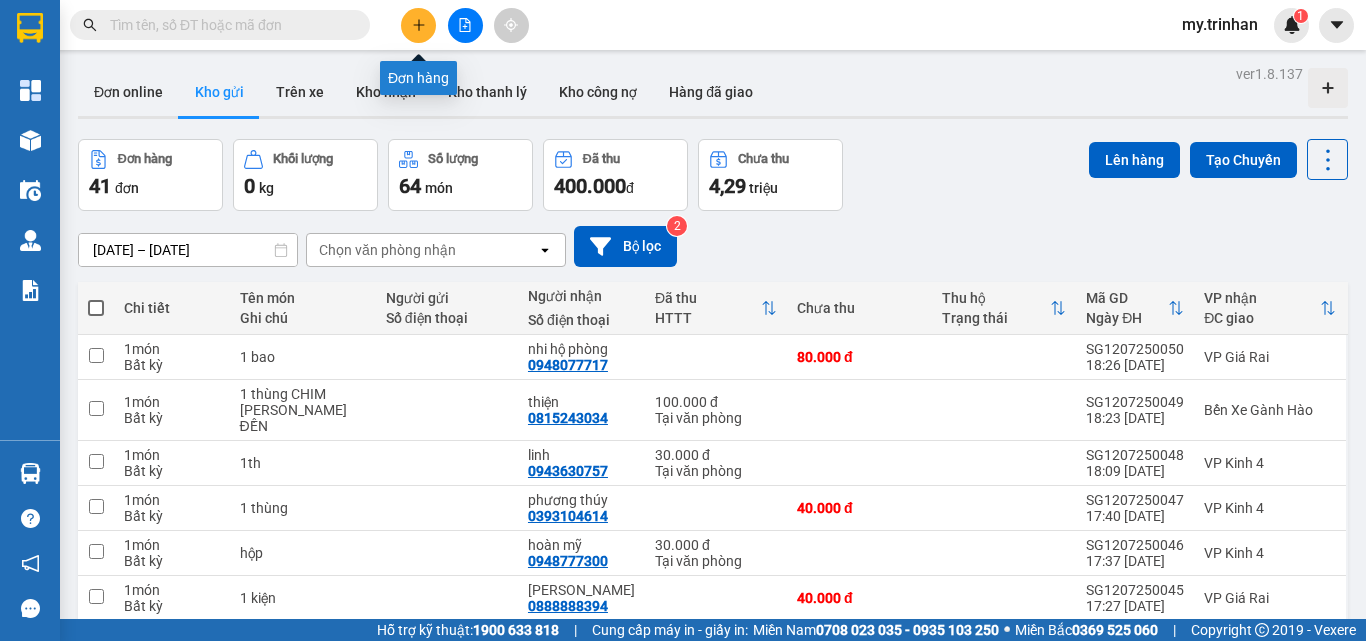 click 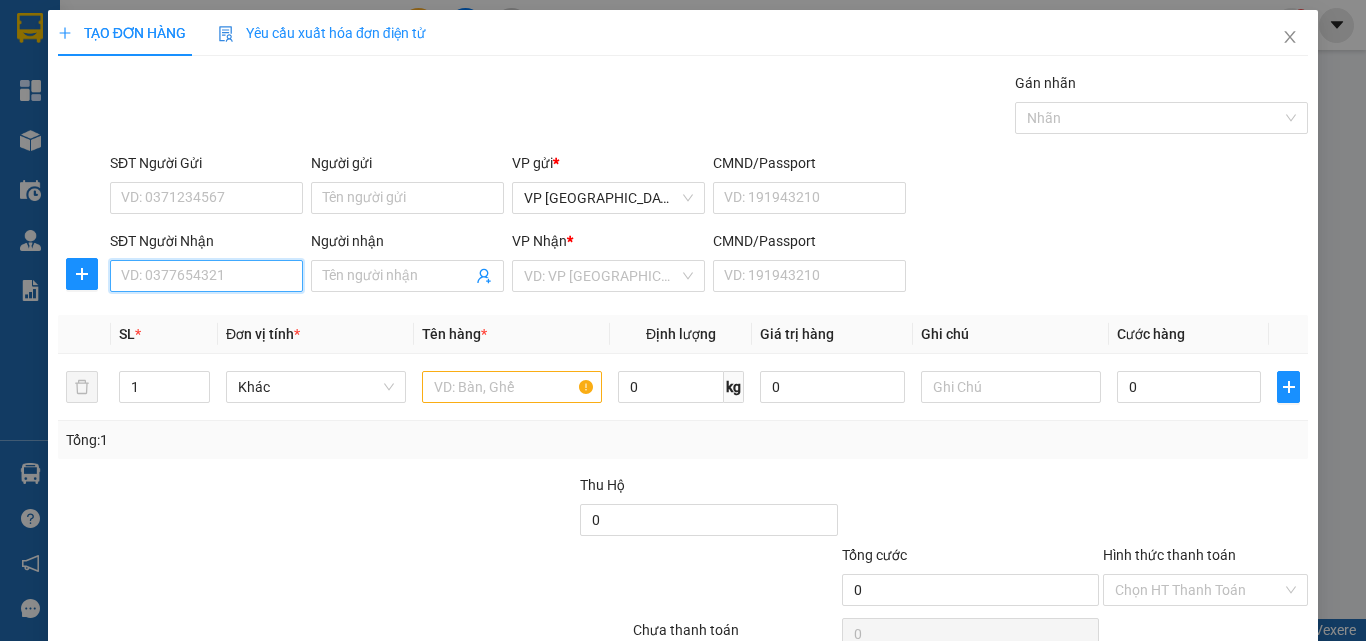 click on "SĐT Người Nhận" at bounding box center (206, 276) 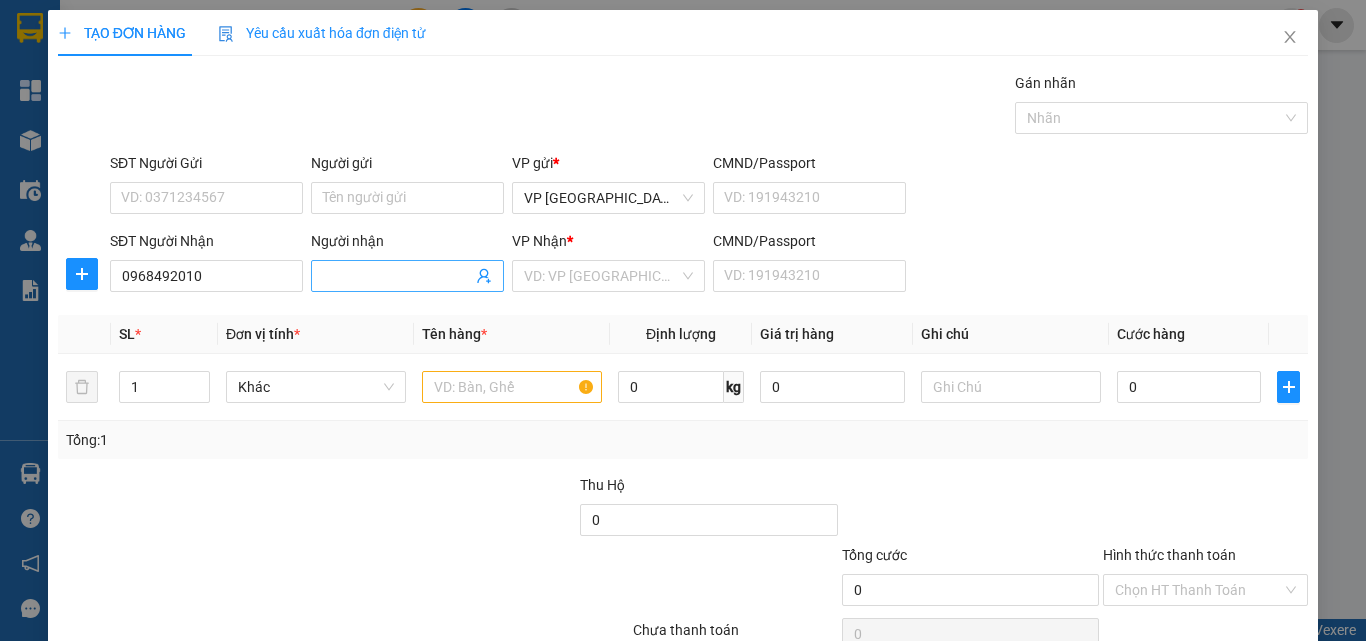 click on "Người nhận" at bounding box center (397, 276) 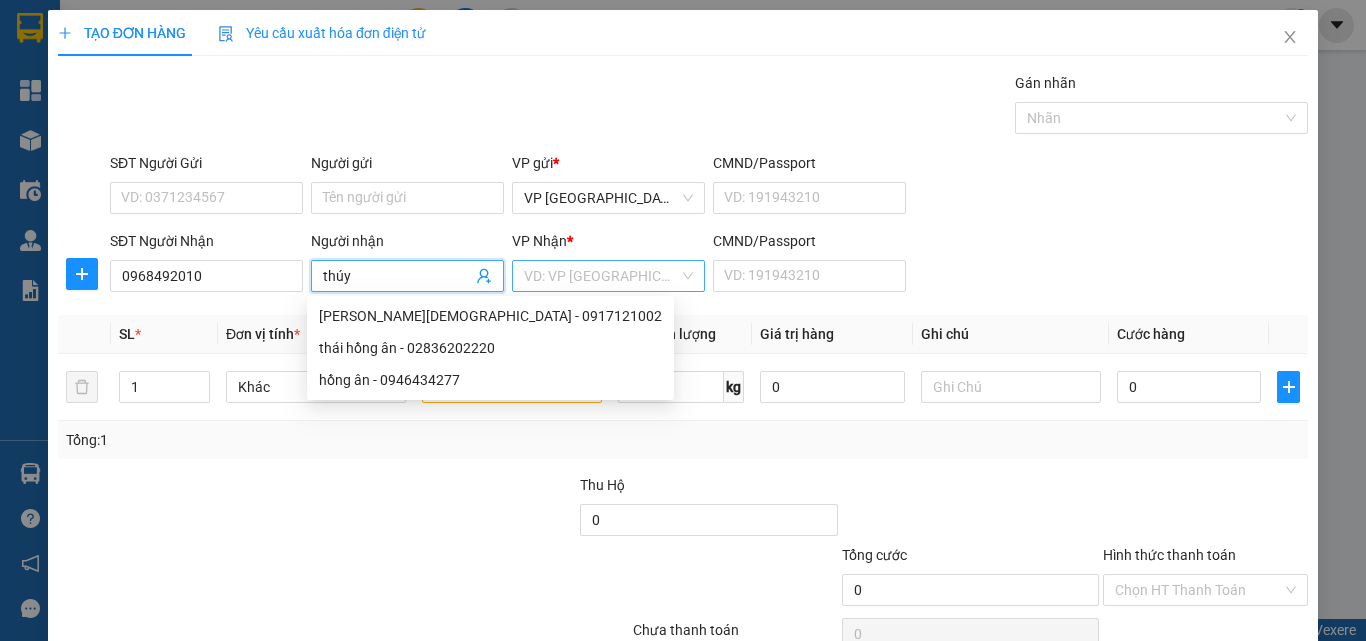 click at bounding box center [601, 276] 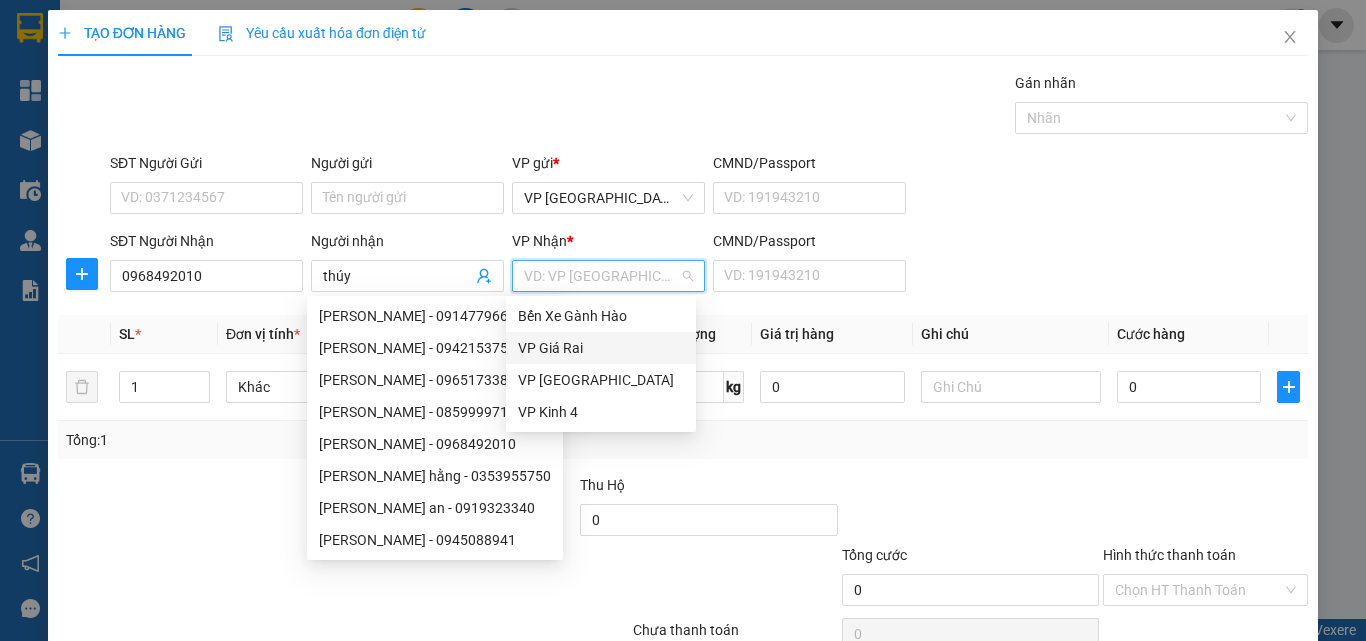 click on "VP Giá Rai" at bounding box center (601, 348) 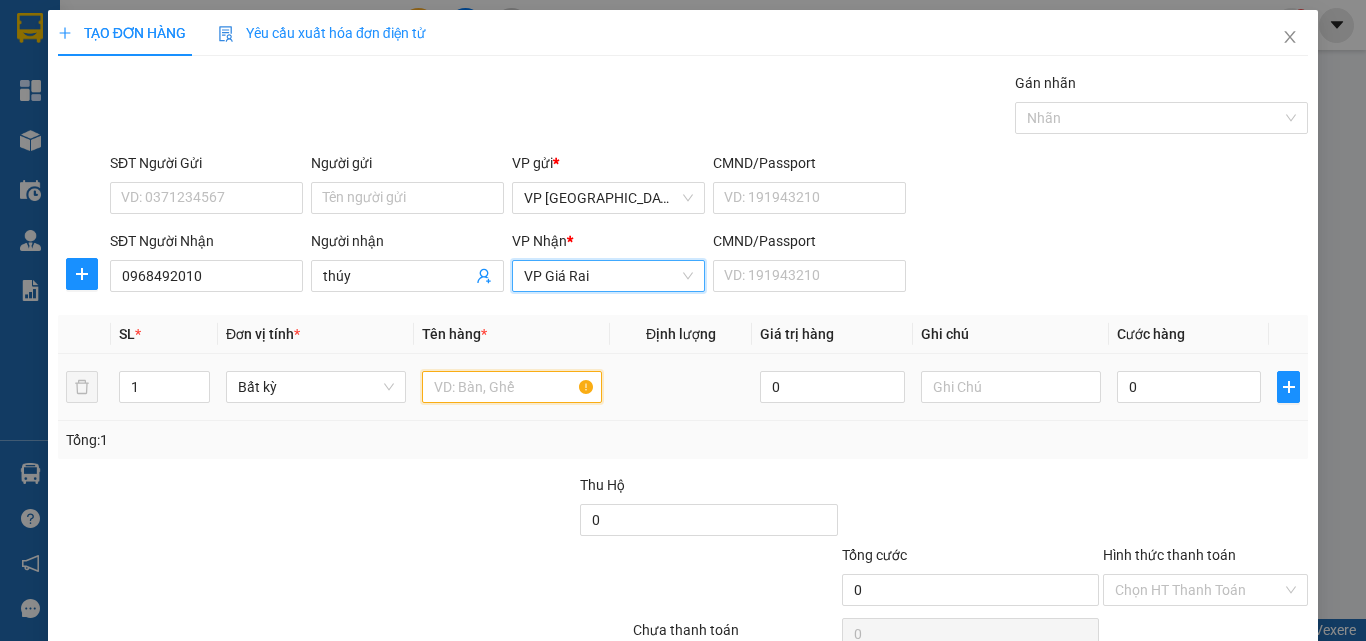 click at bounding box center [512, 387] 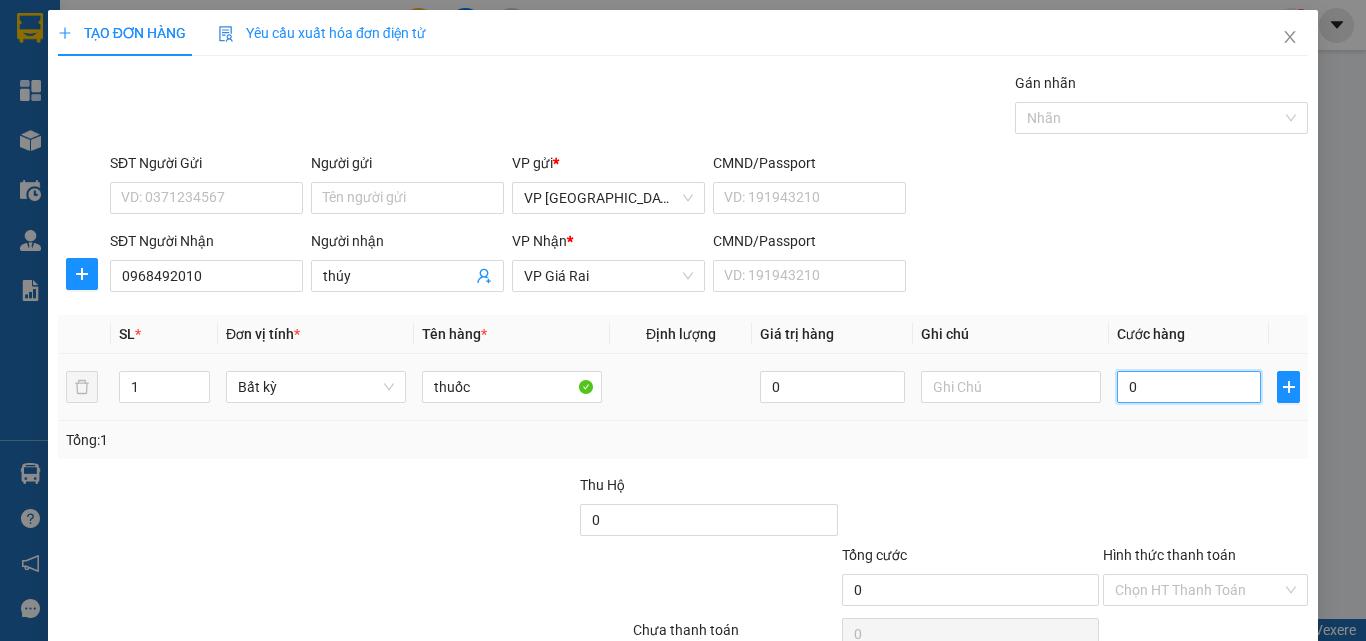 click on "0" at bounding box center [1189, 387] 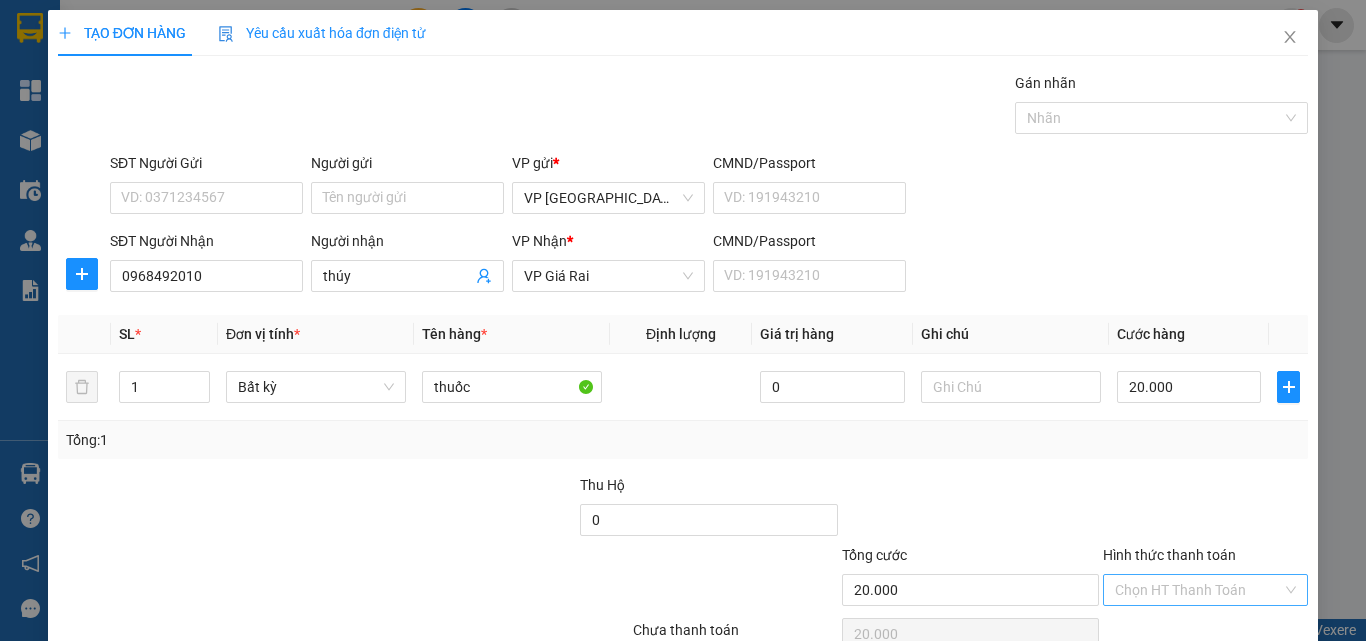 scroll, scrollTop: 99, scrollLeft: 0, axis: vertical 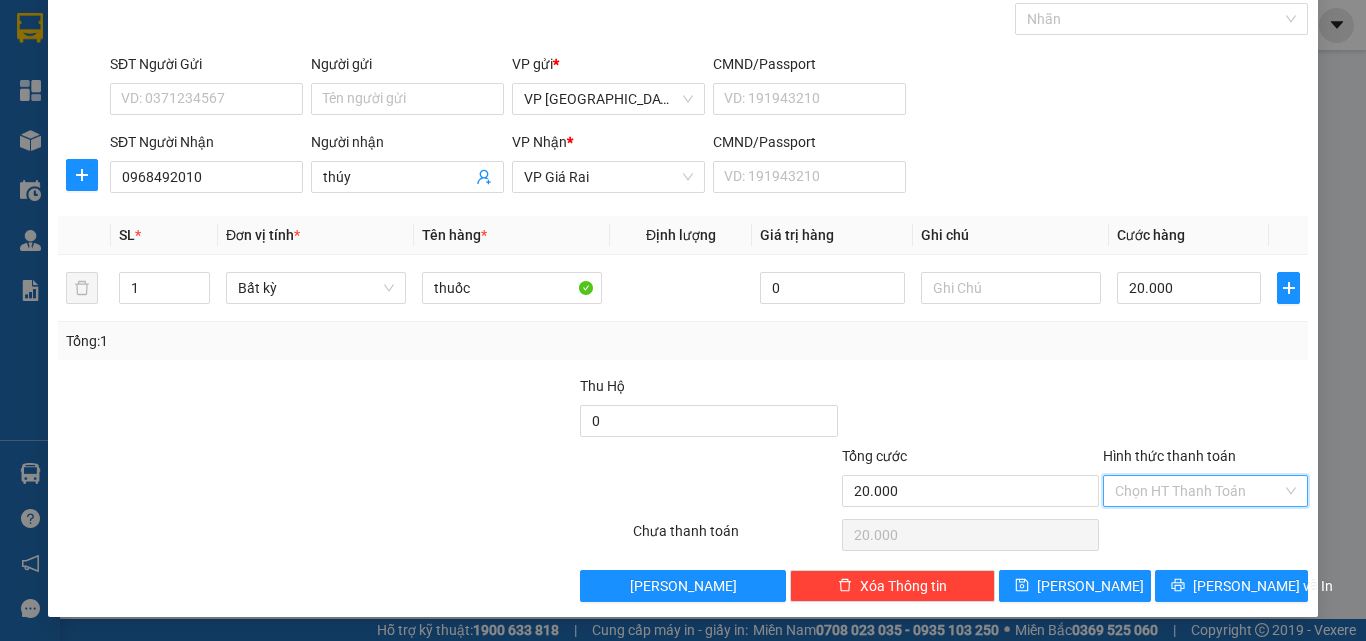 drag, startPoint x: 1214, startPoint y: 496, endPoint x: 1204, endPoint y: 542, distance: 47.07441 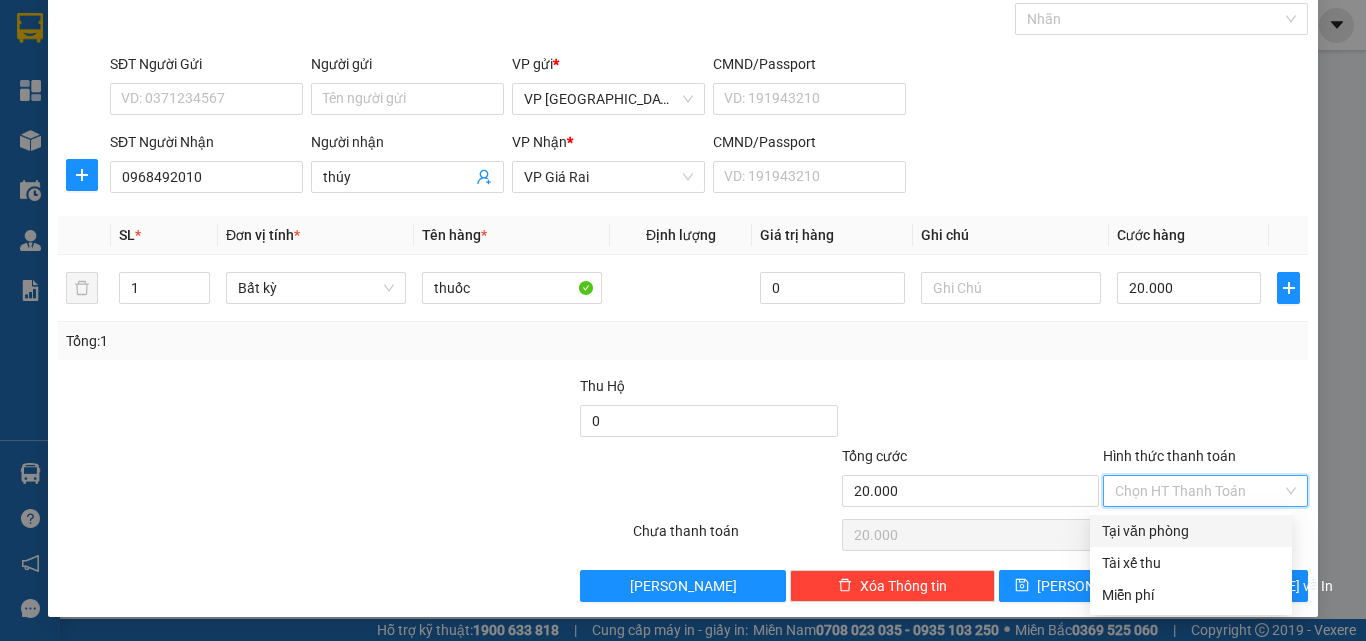 click on "Tại văn phòng" at bounding box center (1191, 531) 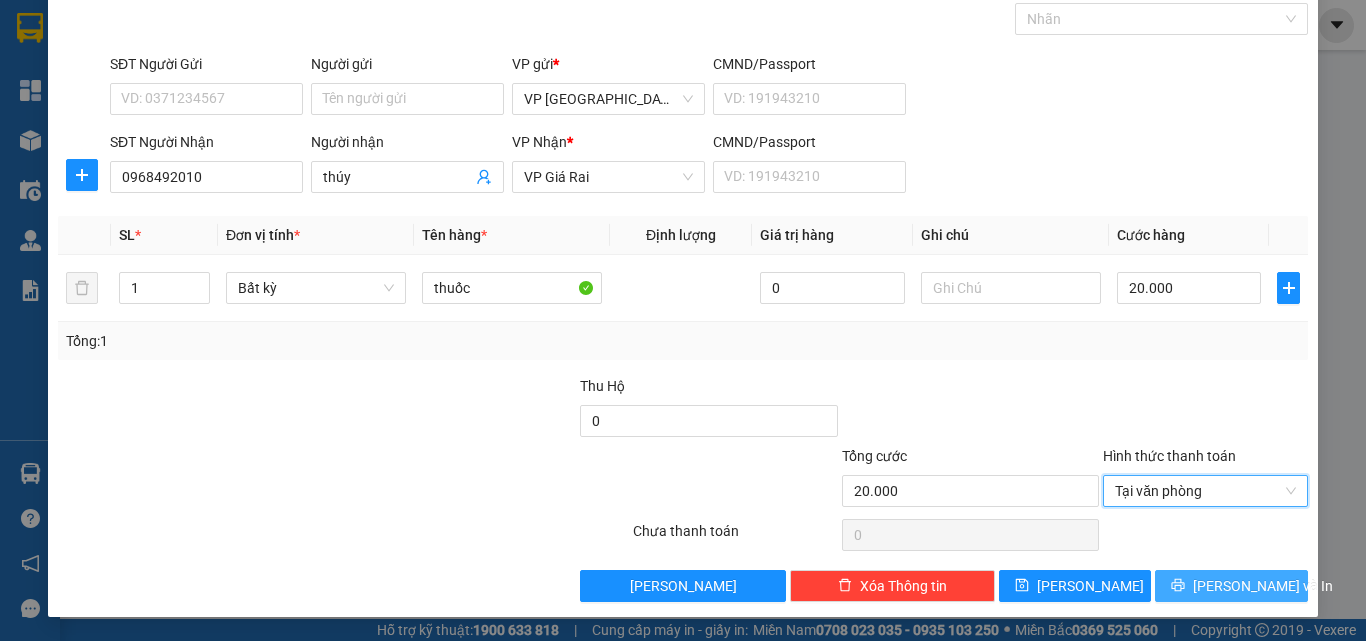 click on "[PERSON_NAME] và In" at bounding box center (1231, 586) 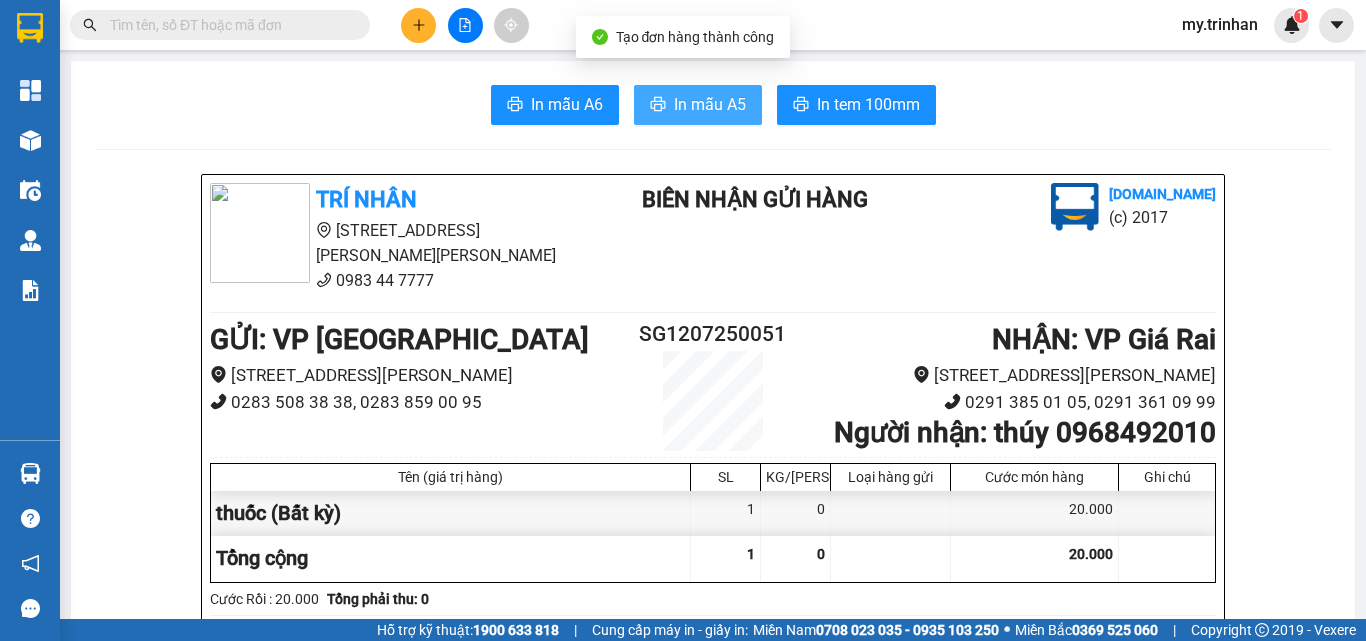 click on "In mẫu A5" at bounding box center (710, 104) 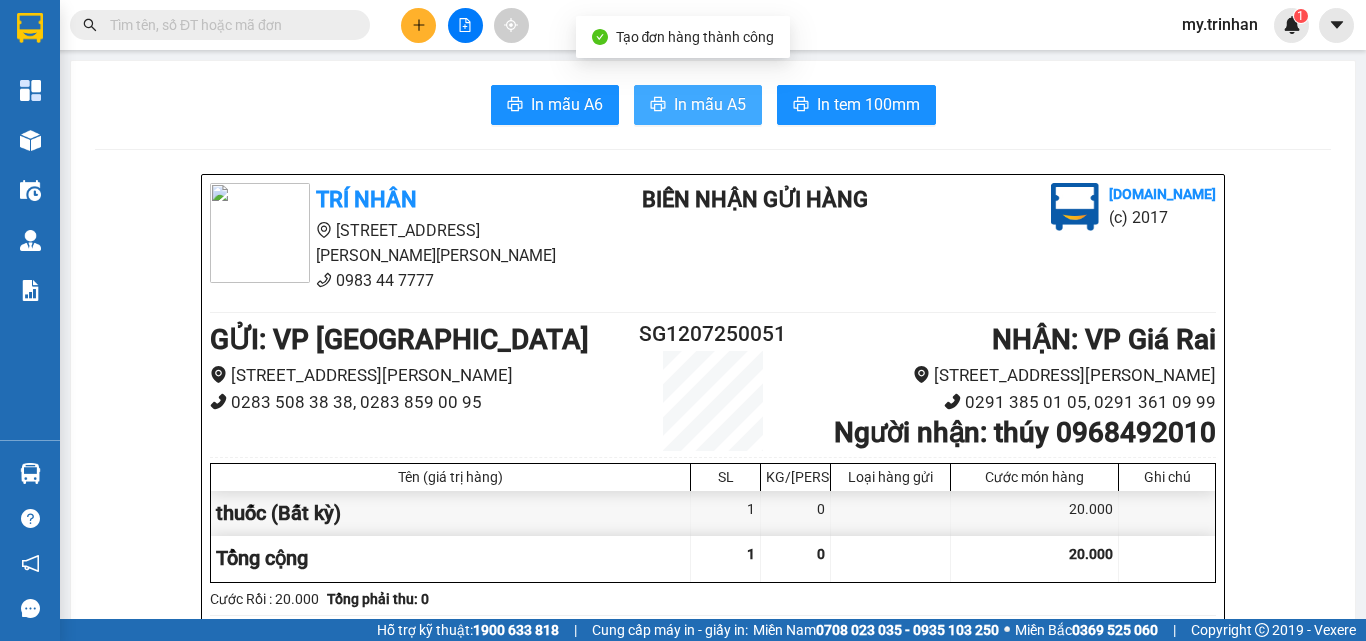 scroll, scrollTop: 0, scrollLeft: 0, axis: both 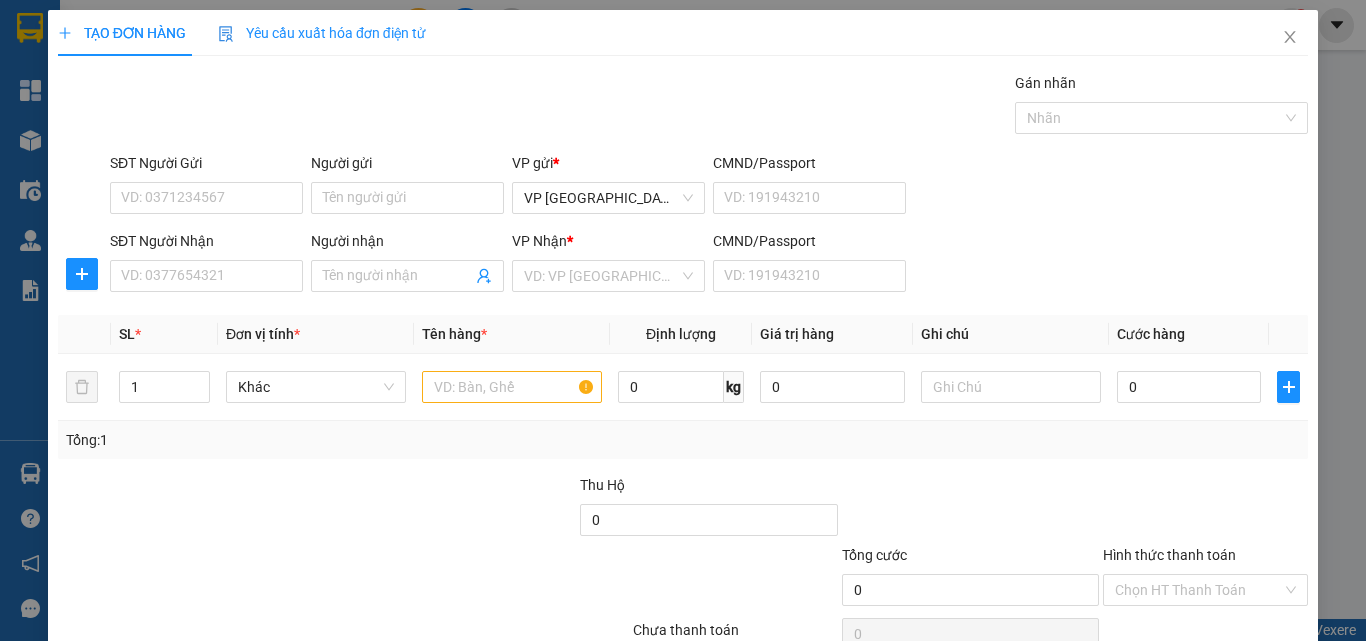 drag, startPoint x: 1082, startPoint y: 249, endPoint x: 787, endPoint y: 249, distance: 295 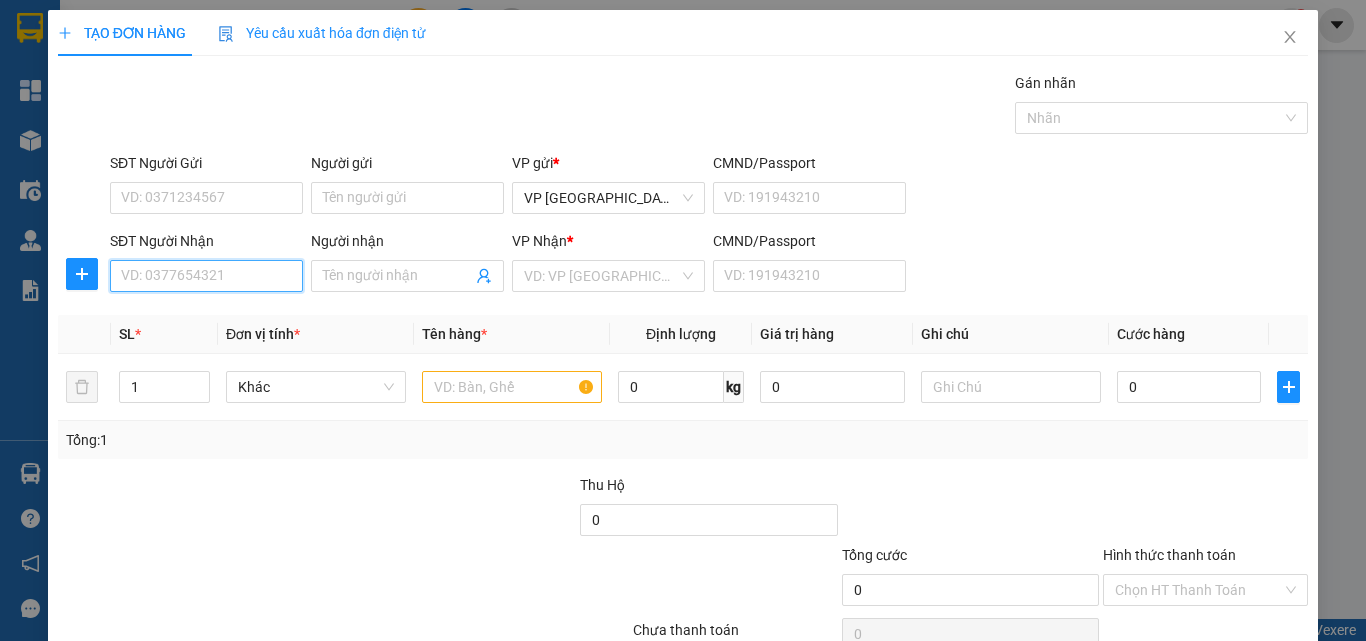 click on "SĐT Người Nhận" at bounding box center (206, 276) 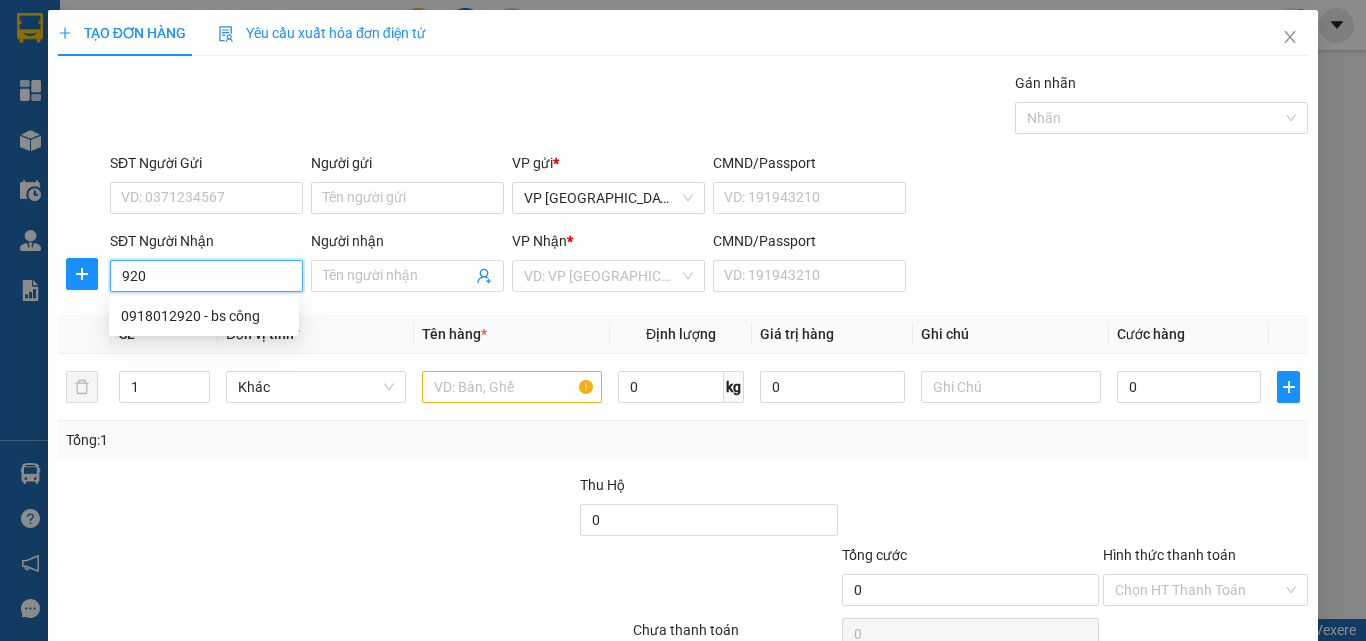 click on "920" at bounding box center (206, 276) 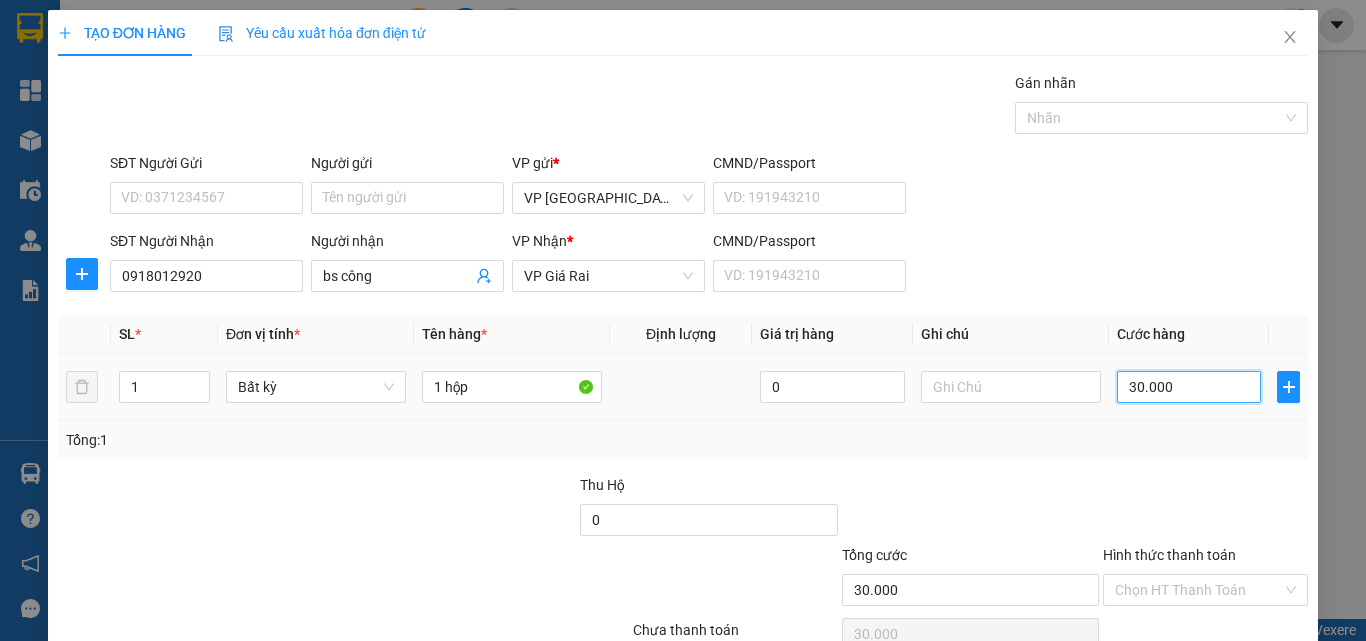 click on "30.000" at bounding box center (1189, 387) 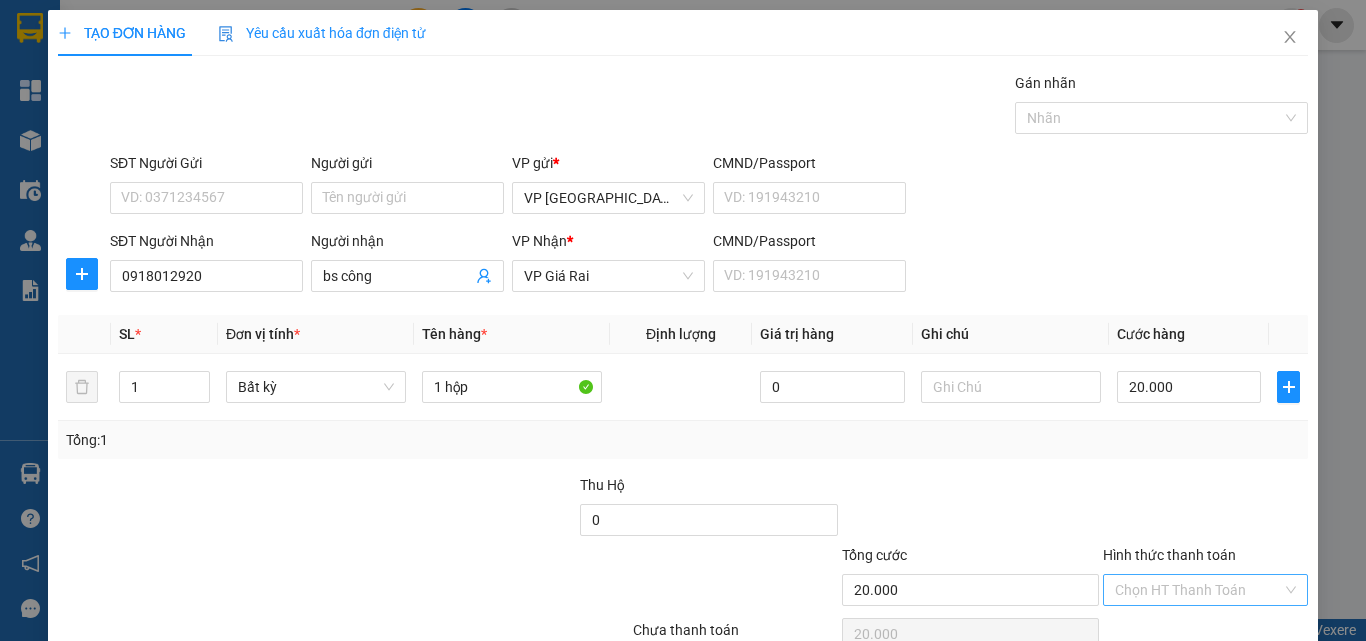 drag, startPoint x: 1250, startPoint y: 488, endPoint x: 1237, endPoint y: 498, distance: 16.40122 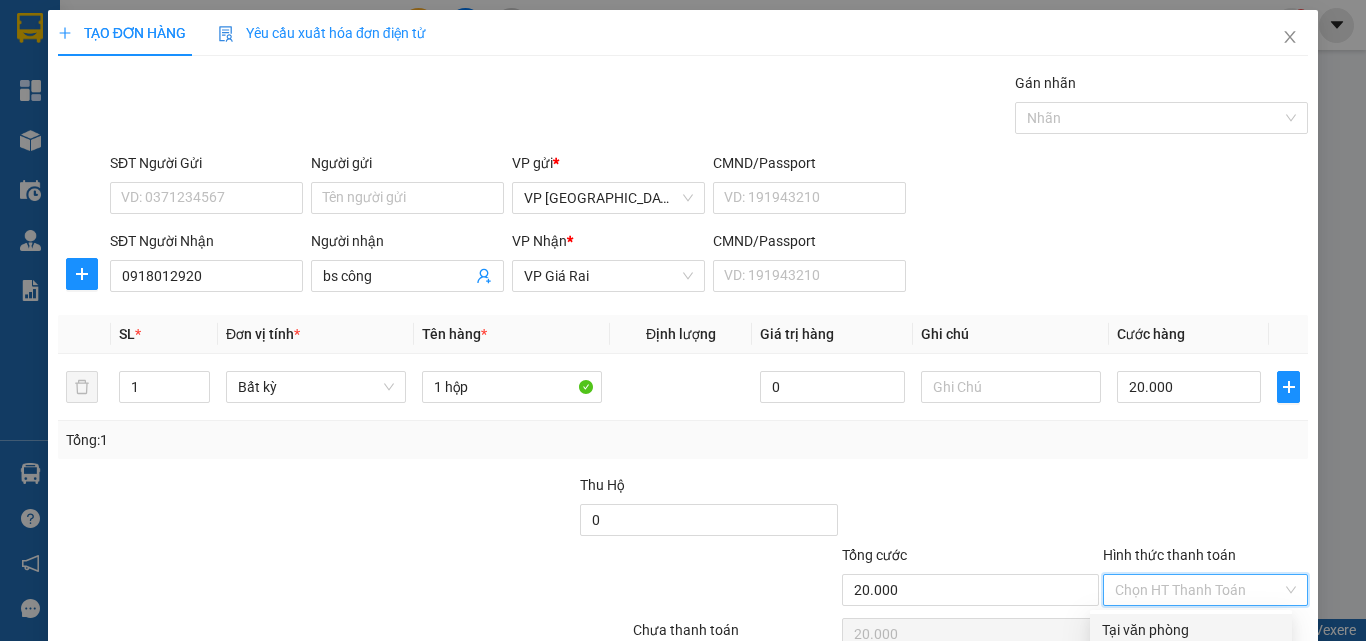 click on "Transit Pickup Surcharge Ids Transit Deliver Surcharge Ids Transit Deliver Surcharge Transit Deliver Surcharge Gói vận chuyển  * [PERSON_NAME] Gán [PERSON_NAME] SĐT Người Gửi VD: 0371234567 Người gửi Tên người gửi VP gửi  * VP [GEOGRAPHIC_DATA] CMND/Passport VD: [PASSPORT] SĐT Người [PERSON_NAME] 0918012920 Người [PERSON_NAME] công [PERSON_NAME]  * VP [PERSON_NAME] CMND/Passport VD: [PASSPORT] SL  * Đơn vị tính  * Tên hàng  * Định [PERSON_NAME] trị hàng Ghi [PERSON_NAME] hàng                   1 Bất kỳ 1 hộp 0 20.000 Tổng:  1 Thu Hộ 0 [PERSON_NAME] 20.000 [PERSON_NAME] [PERSON_NAME] HT [PERSON_NAME] Số [PERSON_NAME] thu trước 0 Chưa [PERSON_NAME] 20.000 [PERSON_NAME] [PERSON_NAME] nháp Xóa Thông tin [PERSON_NAME] và In Tại văn [PERSON_NAME] xế thu Tại văn [PERSON_NAME] xế thu Miễn phí" at bounding box center (683, 386) 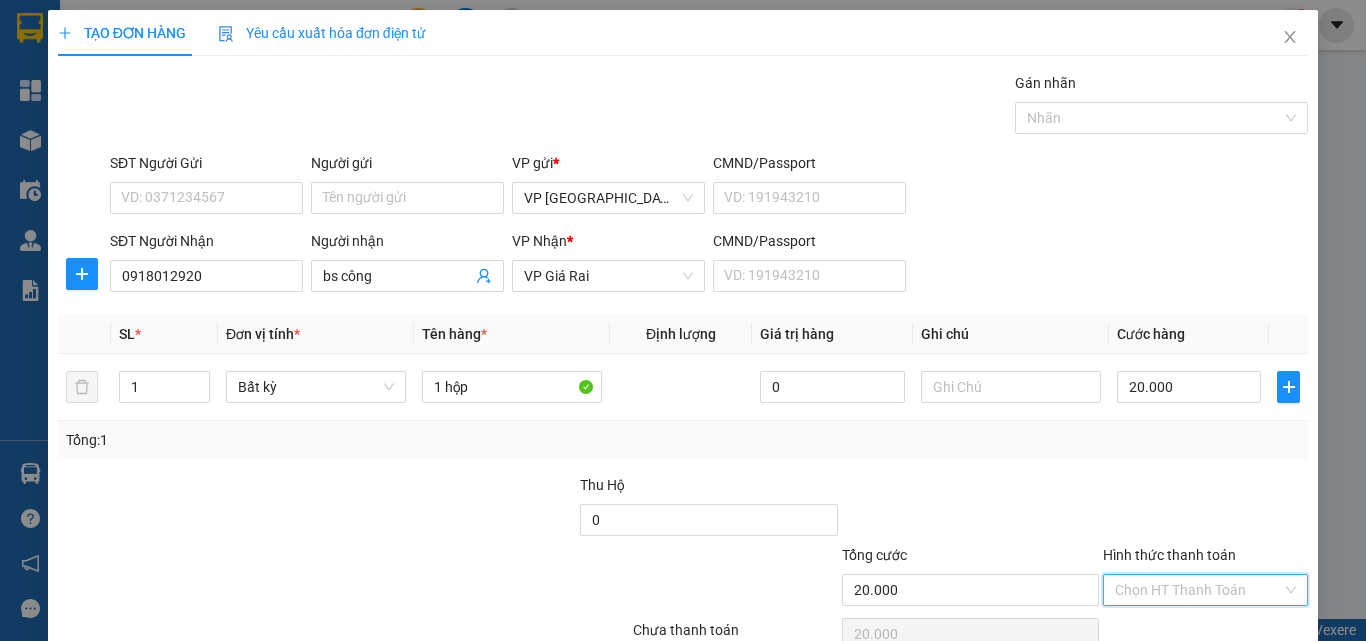 click on "Hình thức thanh toán" at bounding box center [1198, 590] 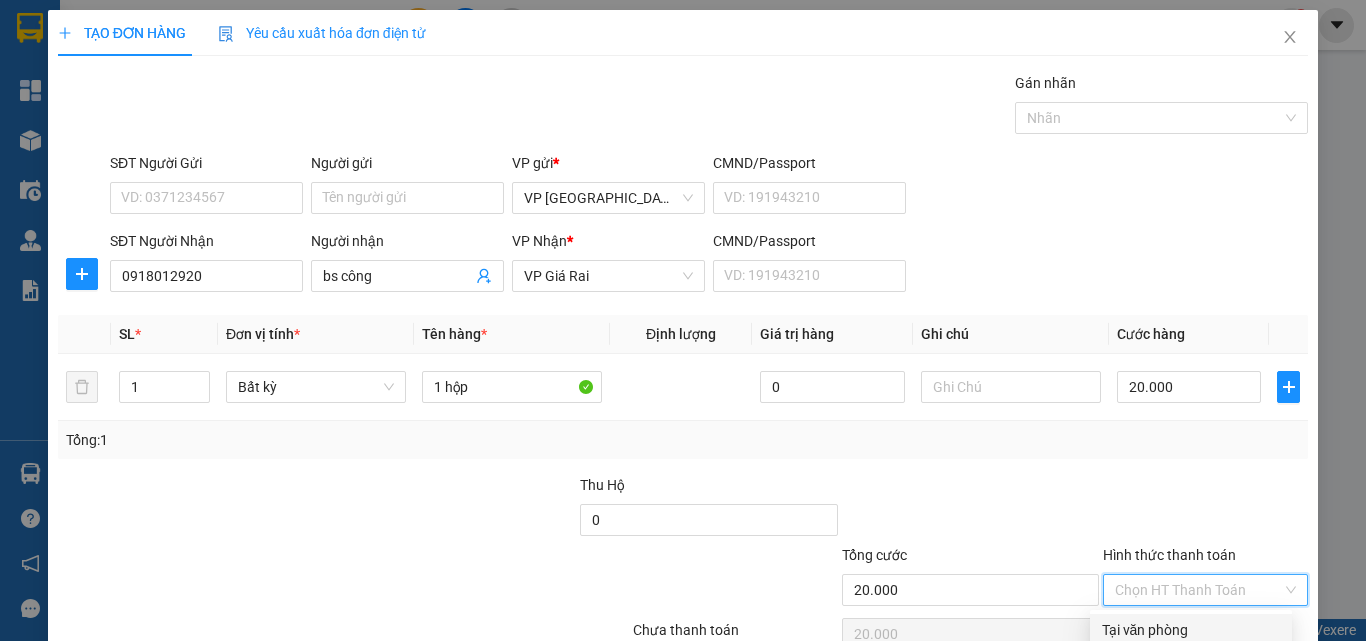 click on "Tại văn phòng" at bounding box center [1191, 630] 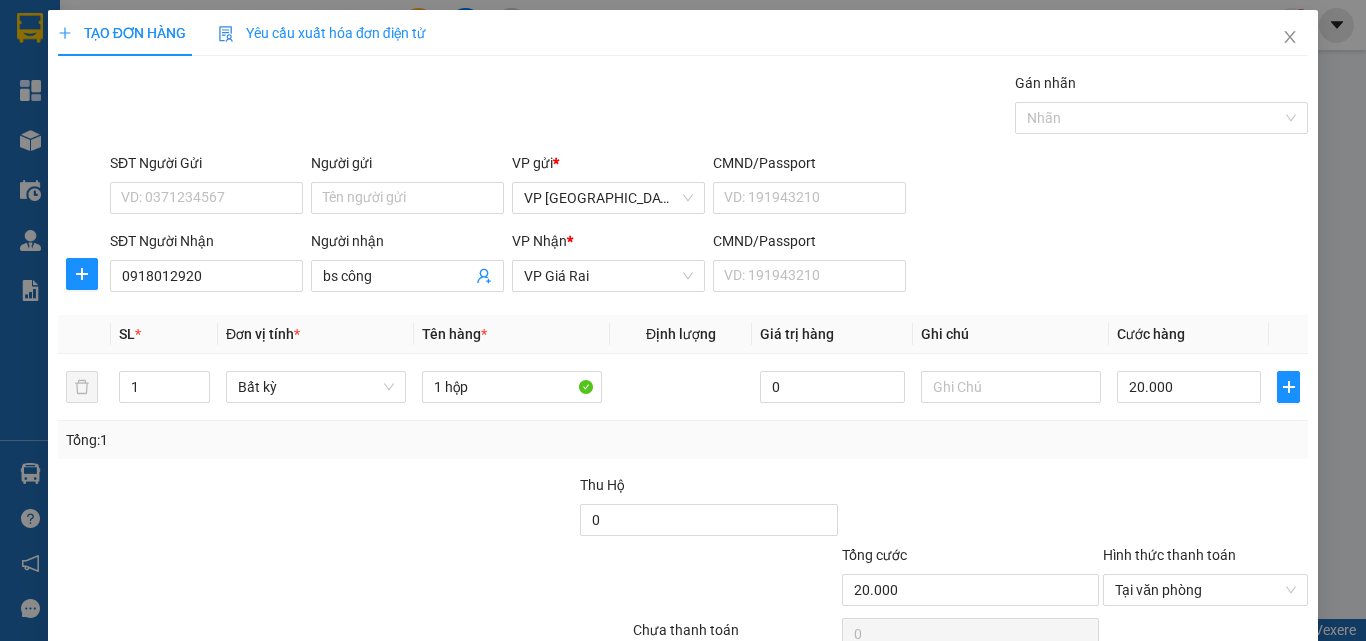 click at bounding box center [1178, 685] 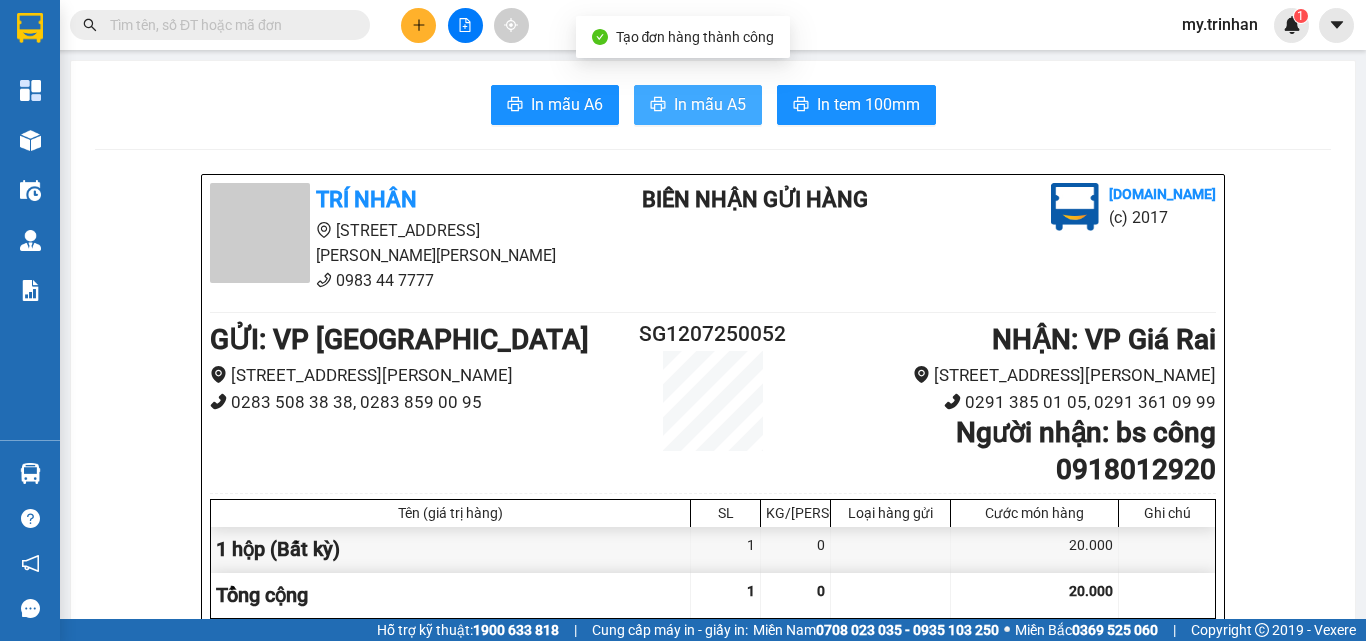 click on "In mẫu A5" at bounding box center (698, 105) 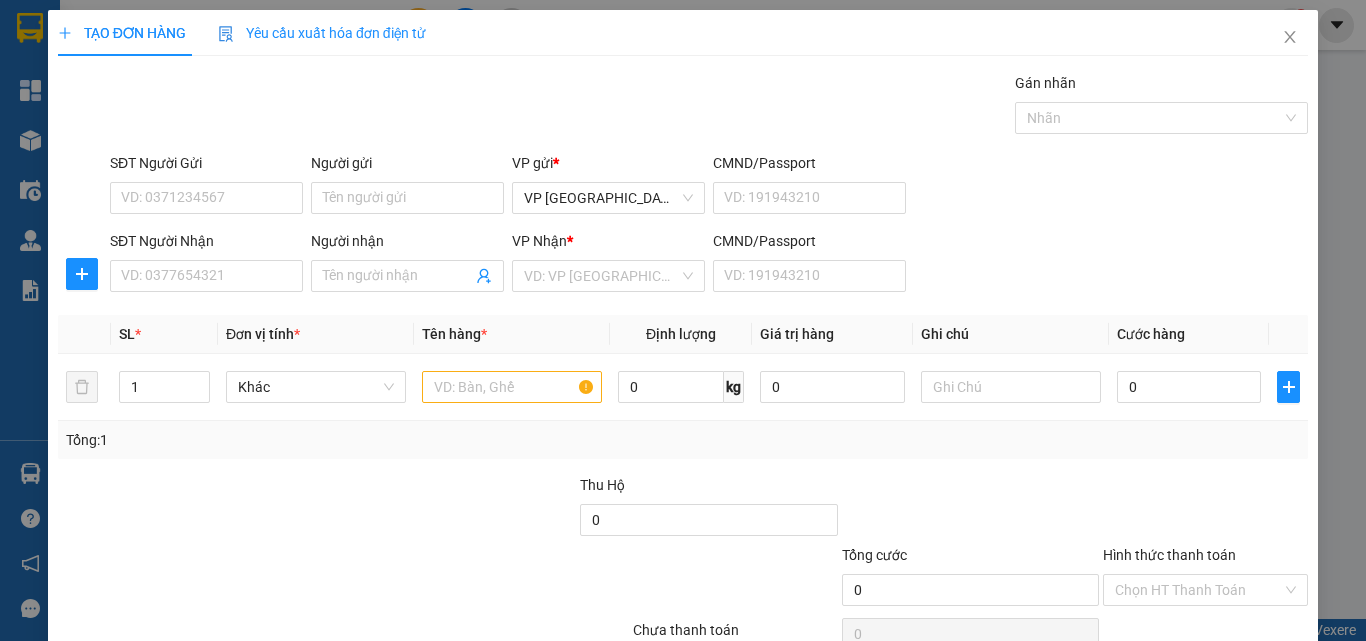 click on "SĐT Người [PERSON_NAME]: 0377654321 Người [PERSON_NAME] Tên người [PERSON_NAME] [PERSON_NAME]  * VD: VP Sài Gòn CMND/Passport VD: [PASSPORT]" at bounding box center (709, 265) 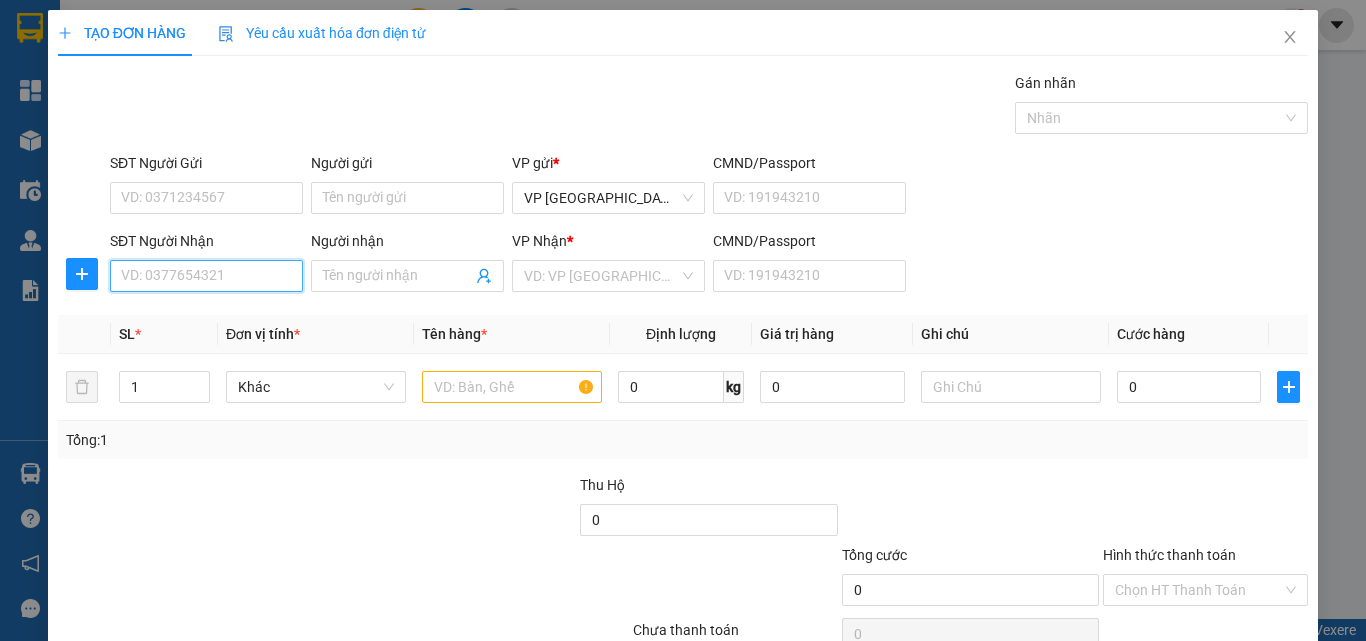click on "SĐT Người Nhận" at bounding box center [206, 276] 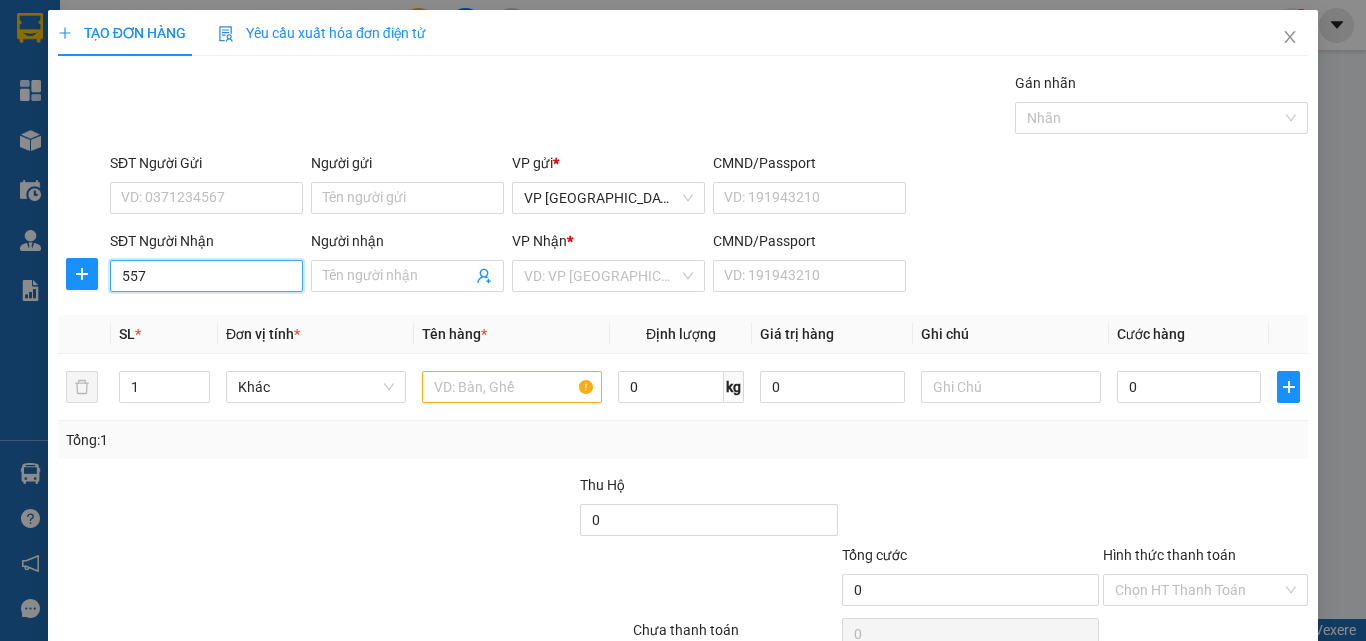 click on "557" at bounding box center [206, 276] 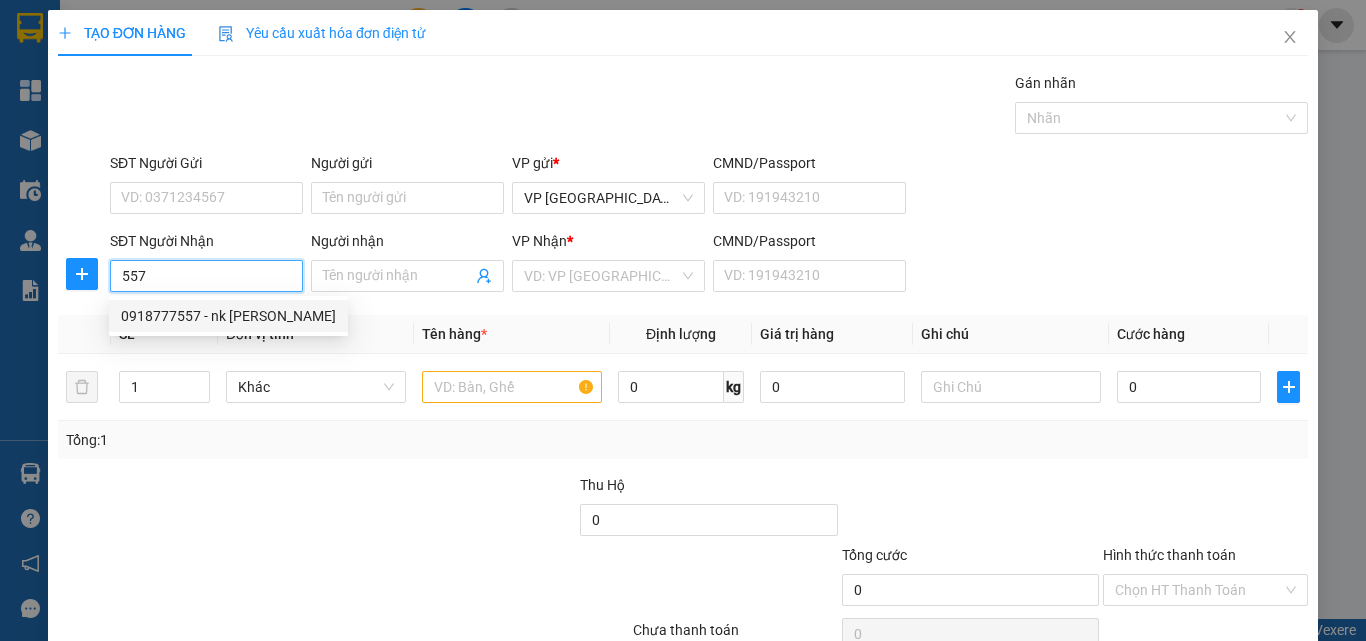 click on "0918777557 - nk [PERSON_NAME]" at bounding box center [228, 316] 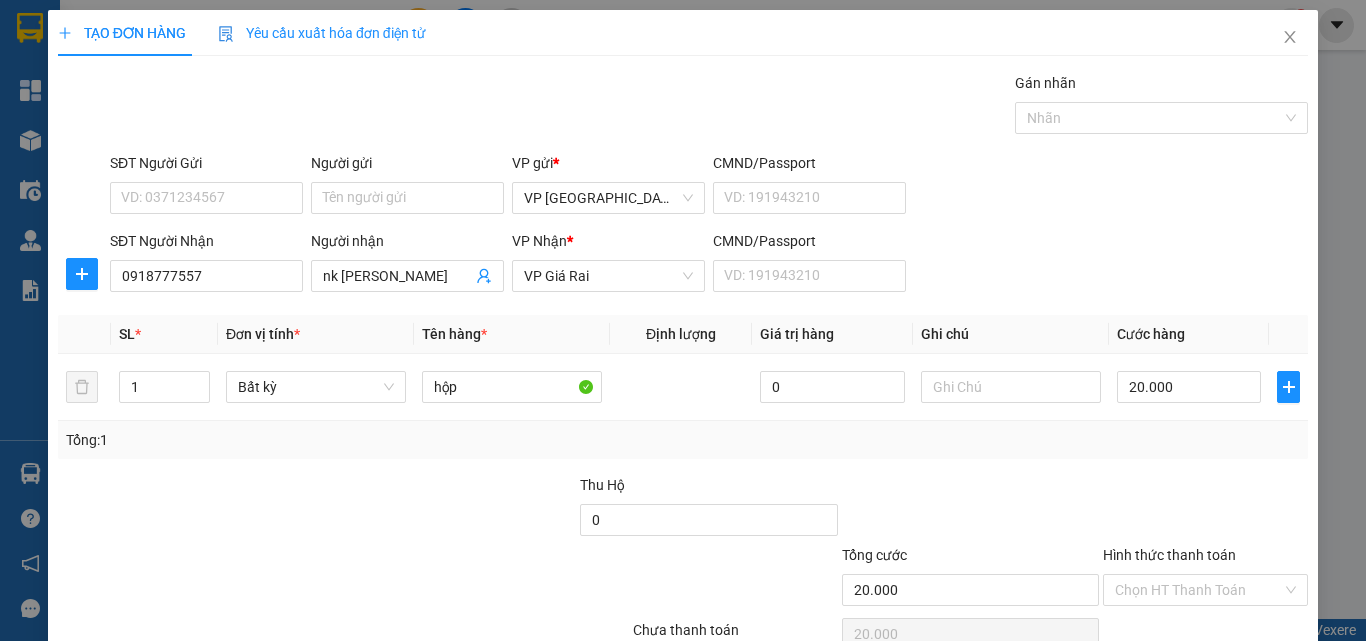 drag, startPoint x: 1176, startPoint y: 484, endPoint x: 1180, endPoint y: 508, distance: 24.33105 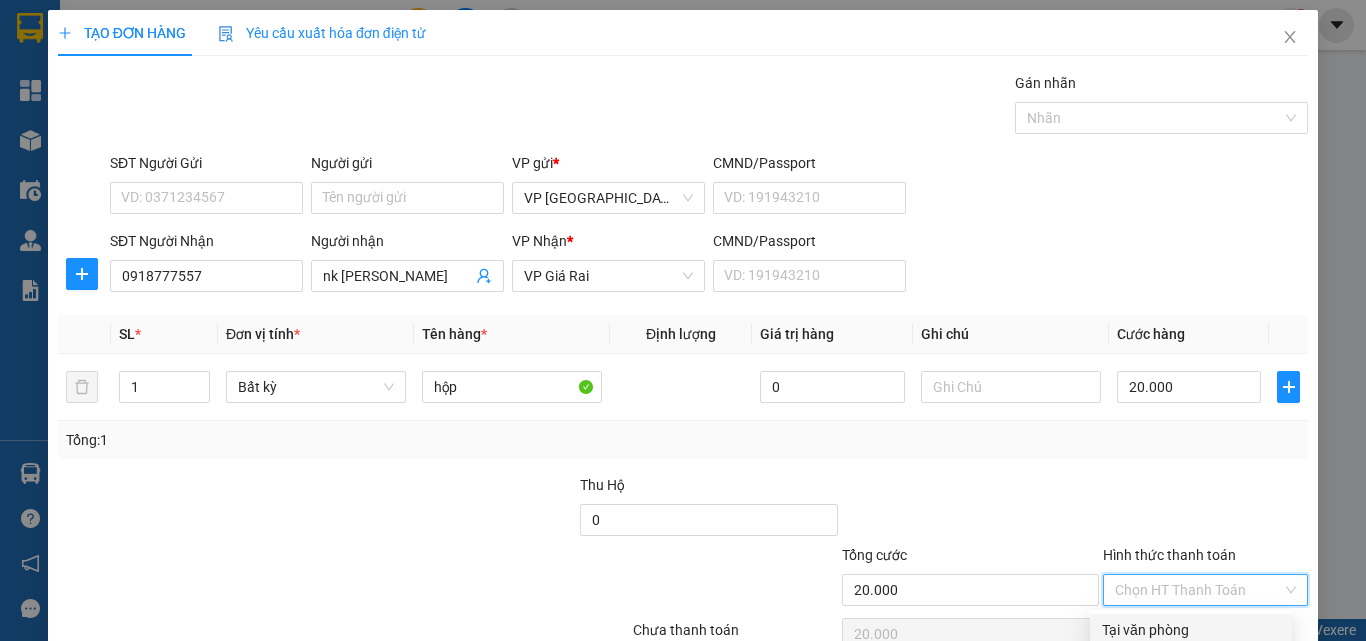 click on "Tại văn phòng" at bounding box center [1191, 630] 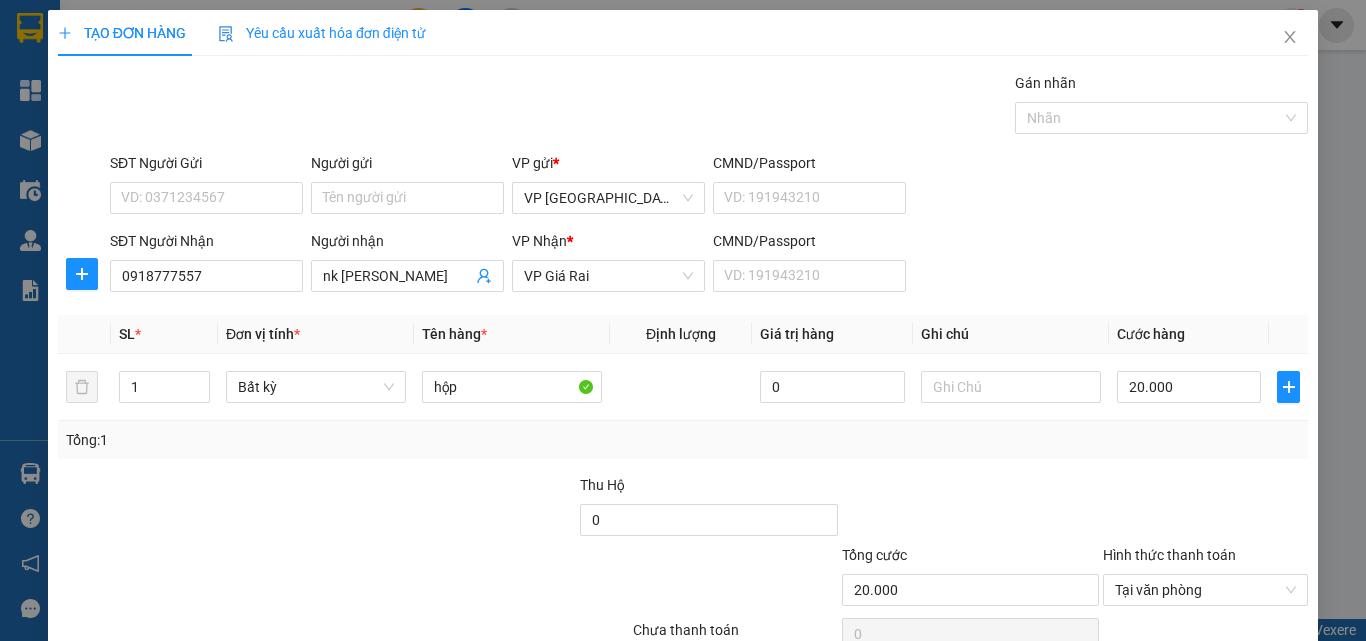 click at bounding box center [1178, 685] 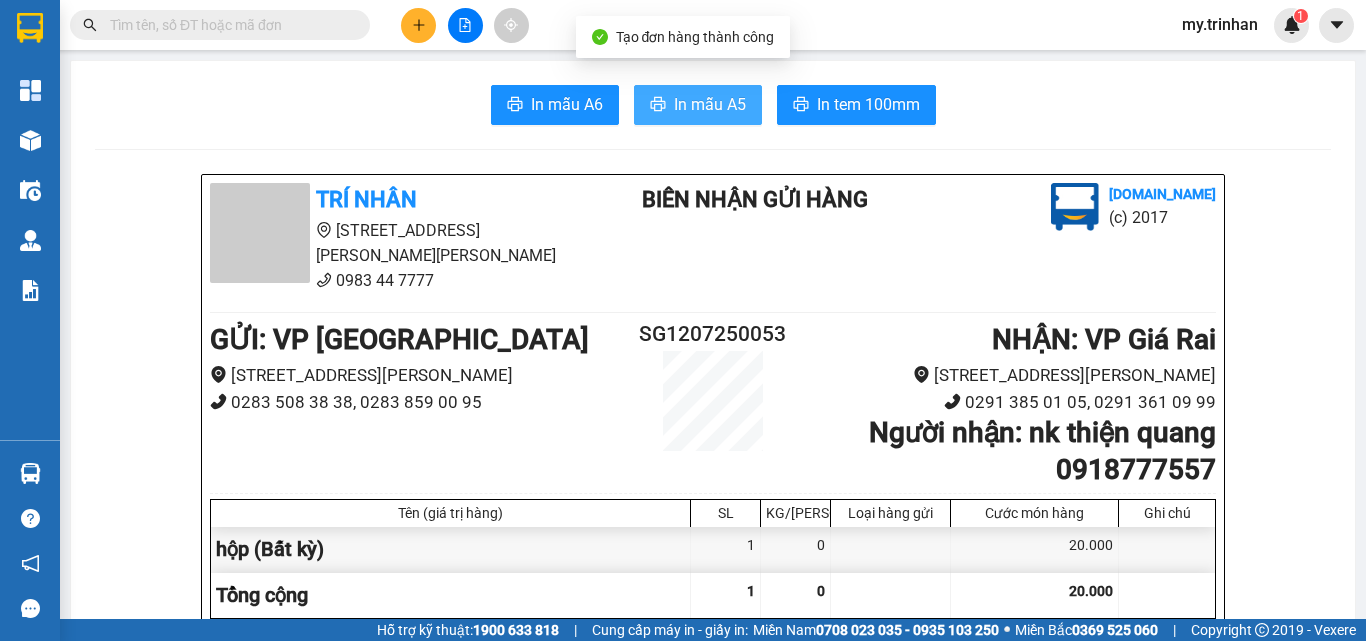 click on "In mẫu A5" at bounding box center (710, 104) 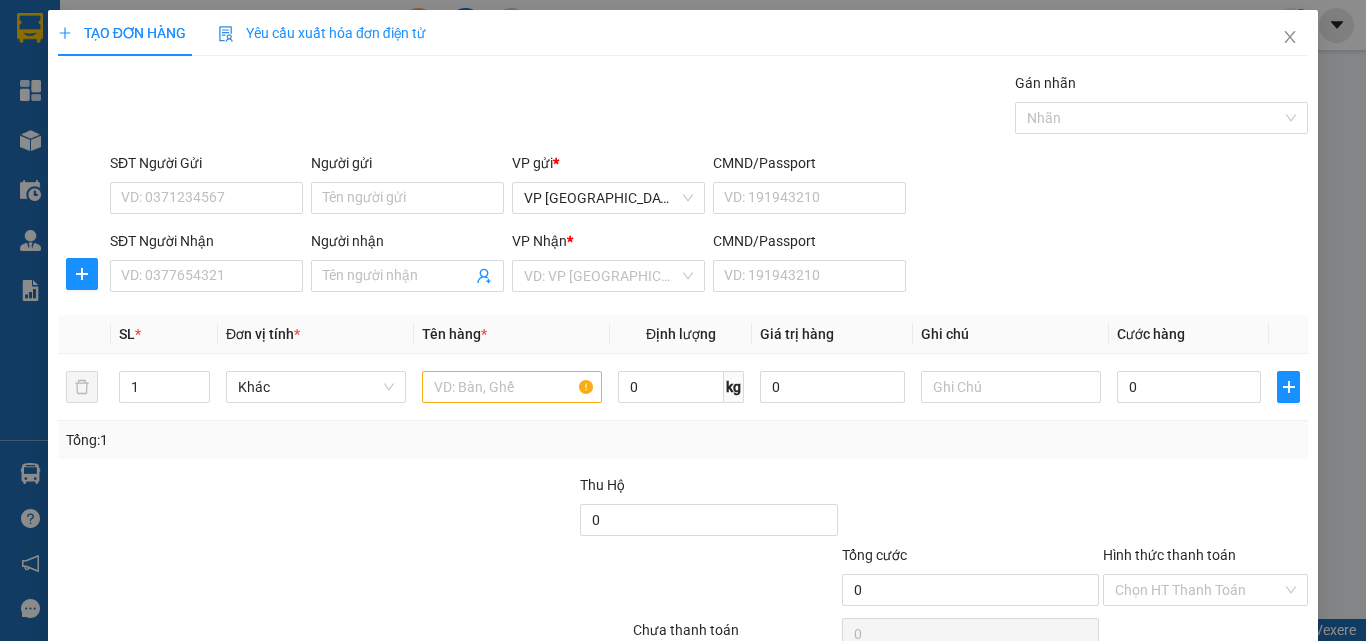 drag, startPoint x: 1168, startPoint y: 220, endPoint x: 1208, endPoint y: 164, distance: 68.8186 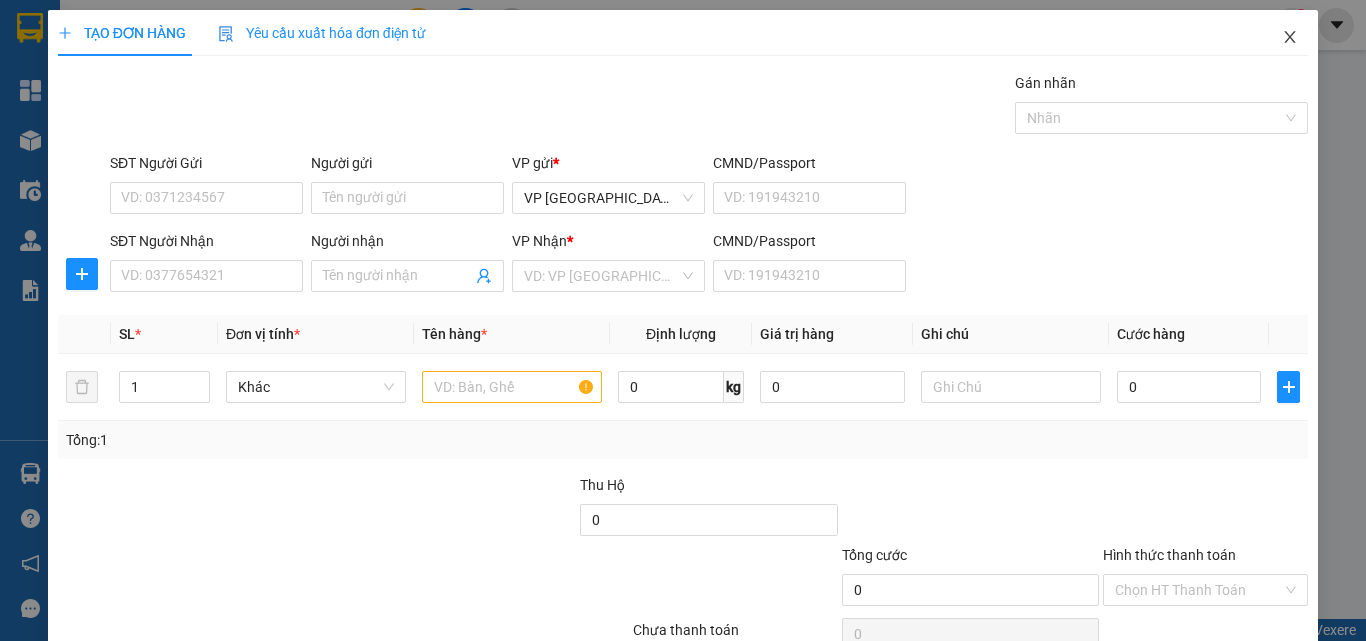 click 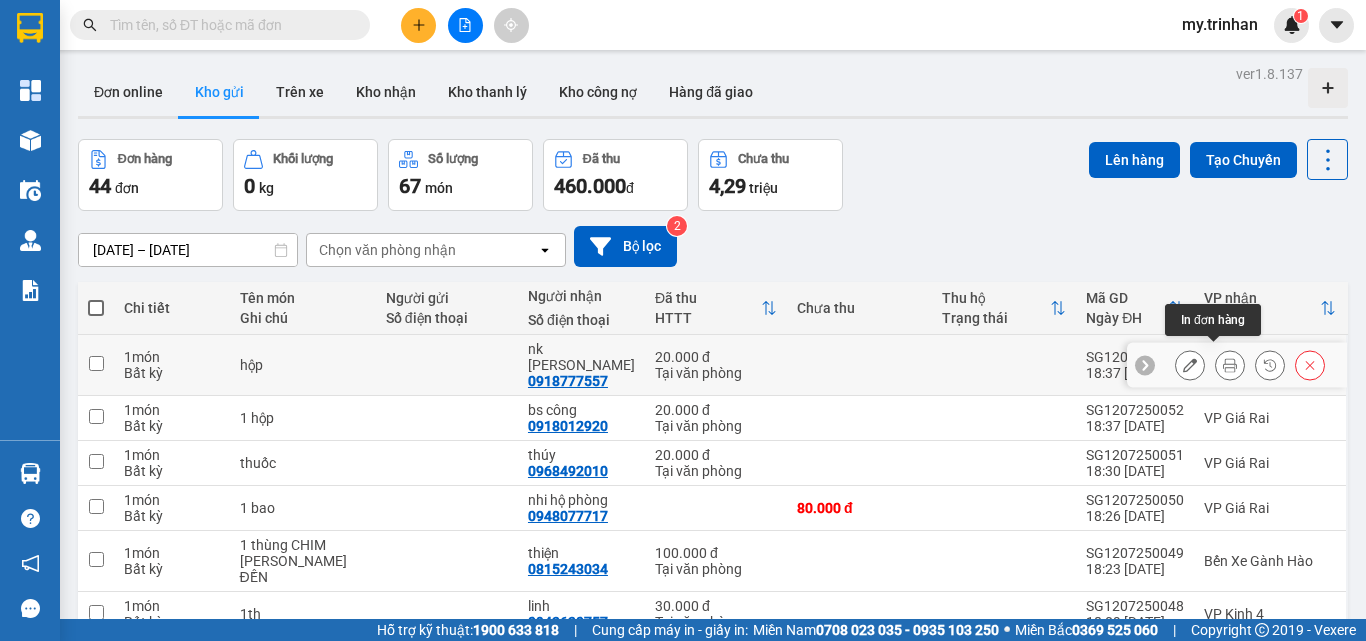 click 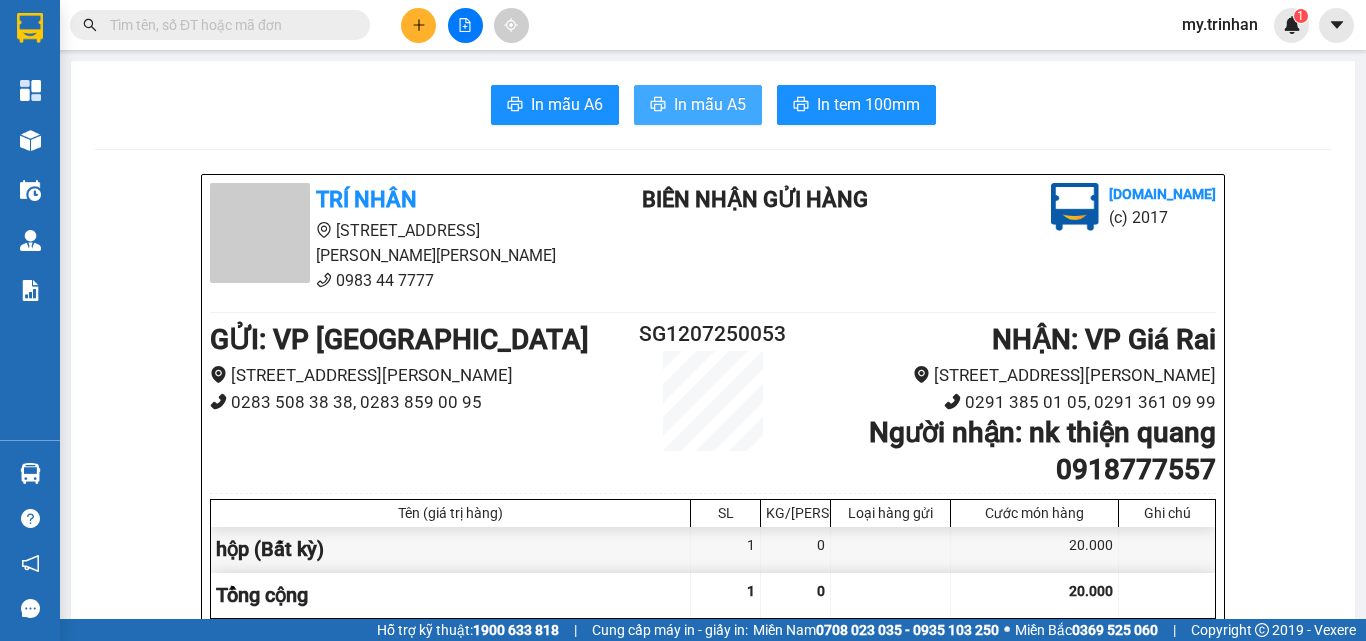 click on "In mẫu A5" at bounding box center (710, 104) 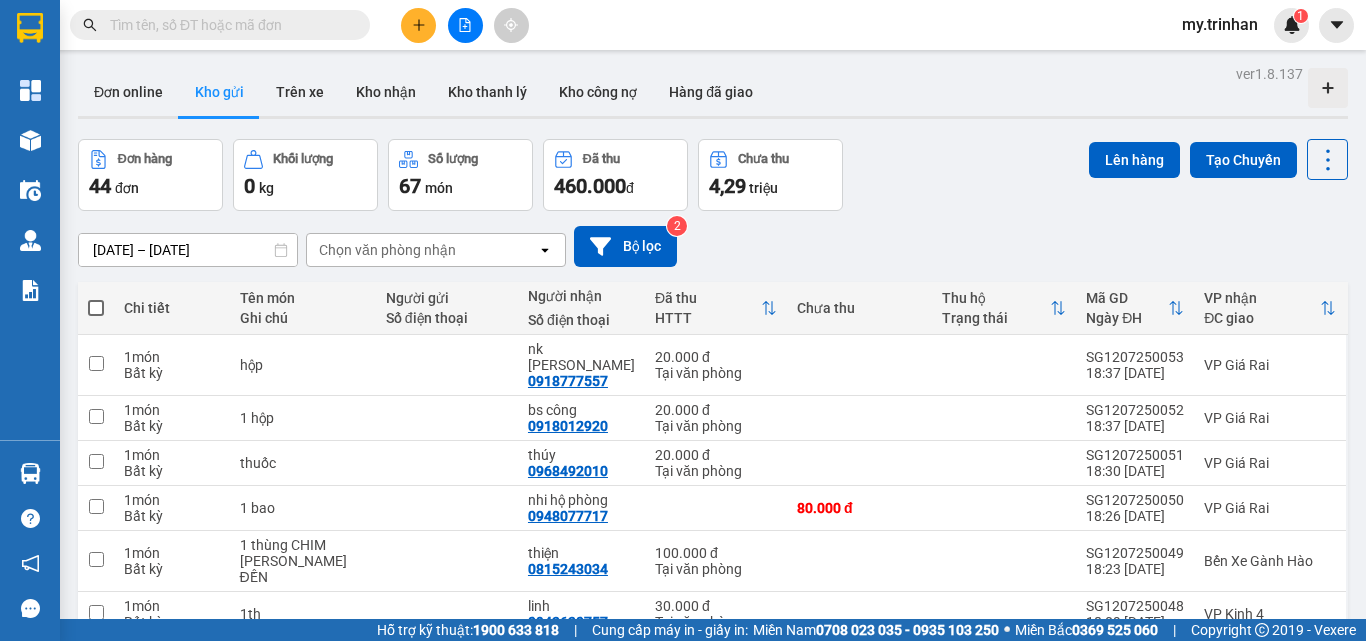 click on "[DATE] – [DATE] Press the down arrow key to interact with the calendar and select a date. Press the escape button to close the calendar. Selected date range is from [DATE] to [DATE]. Chọn văn [PERSON_NAME] open Bộ lọc 2" at bounding box center [713, 246] 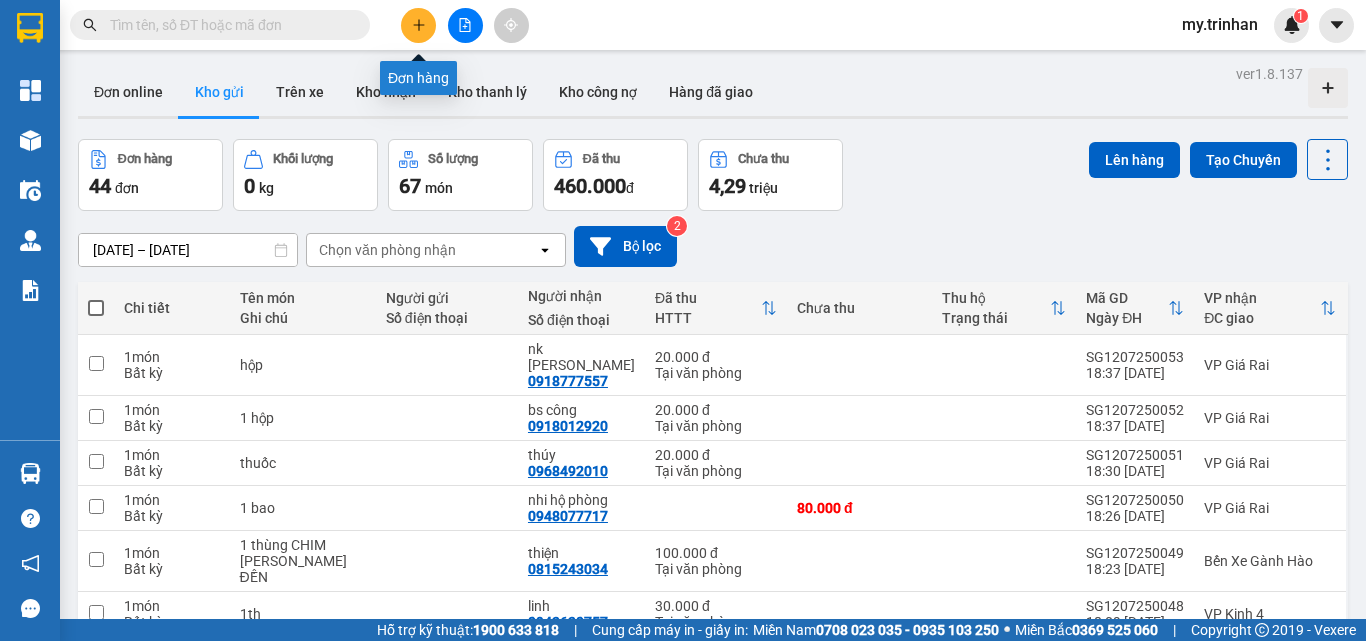 click 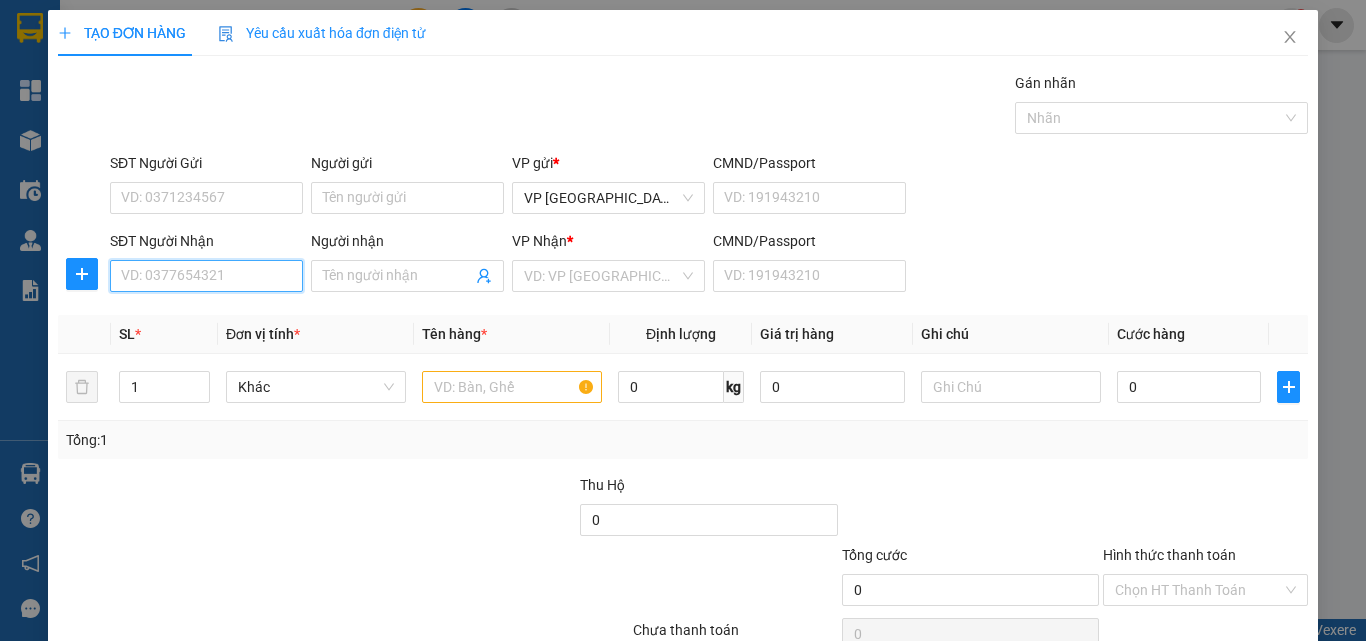 drag, startPoint x: 265, startPoint y: 263, endPoint x: 263, endPoint y: 280, distance: 17.117243 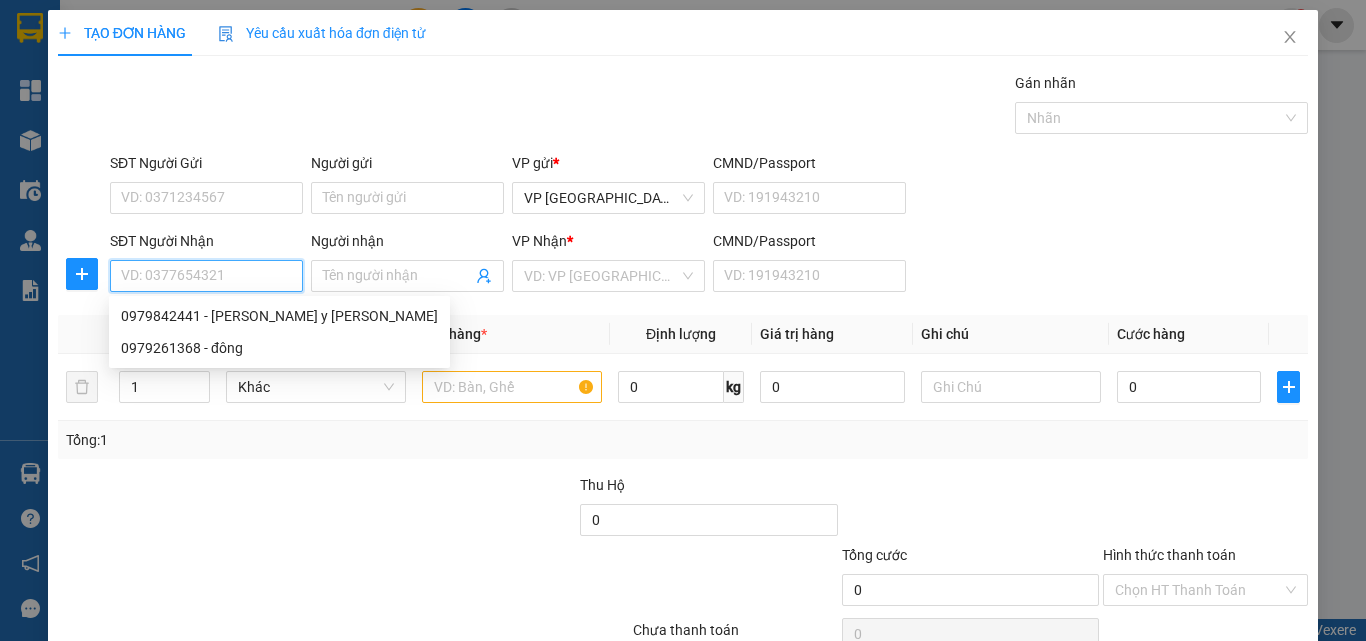 click on "SĐT Người Nhận" at bounding box center (206, 276) 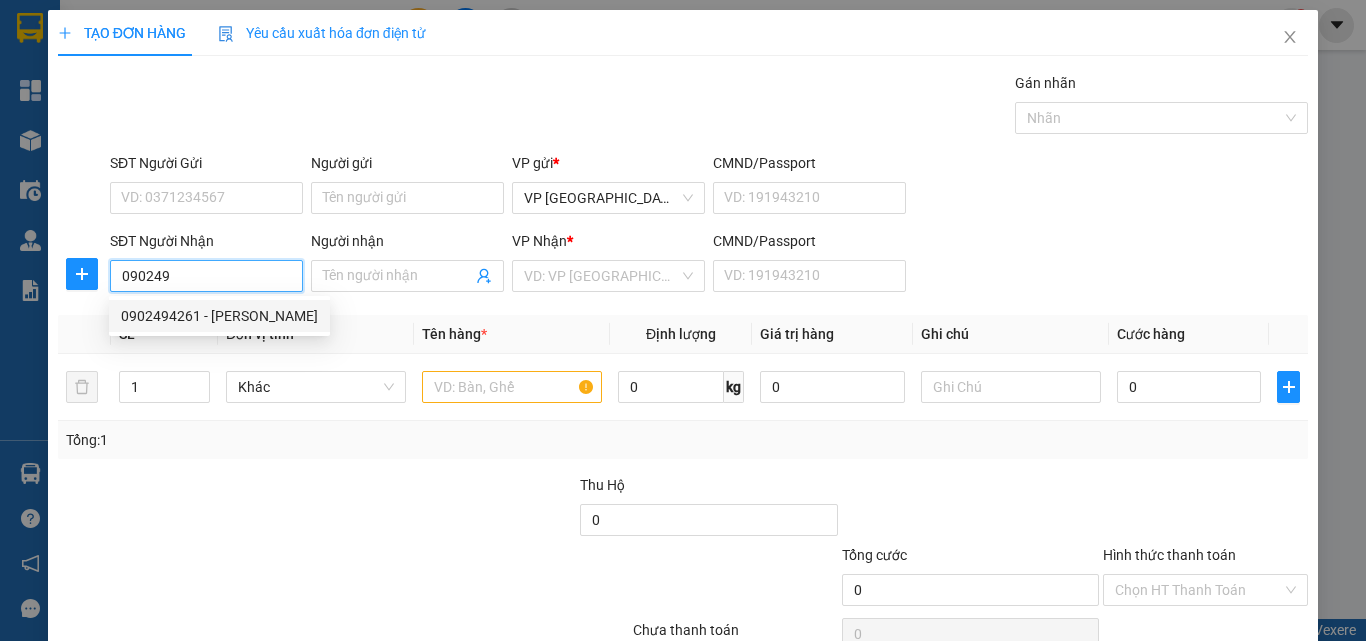 click on "0902494261 - [PERSON_NAME]" at bounding box center [219, 316] 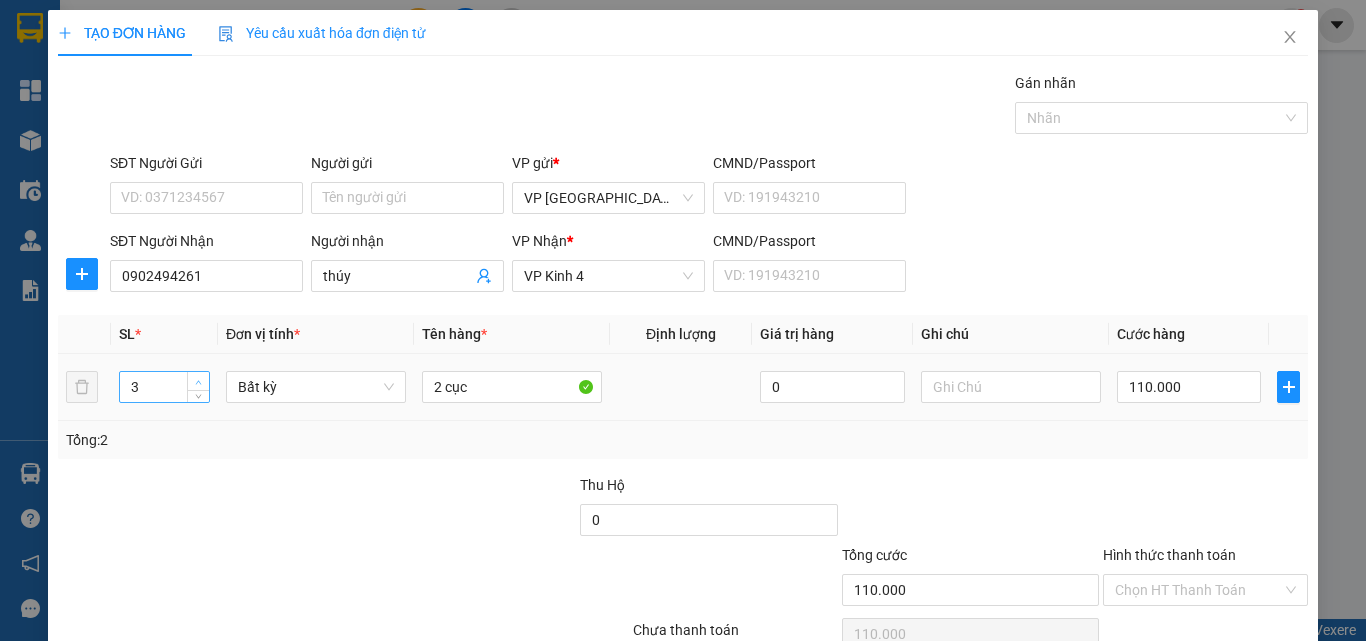 click at bounding box center (199, 382) 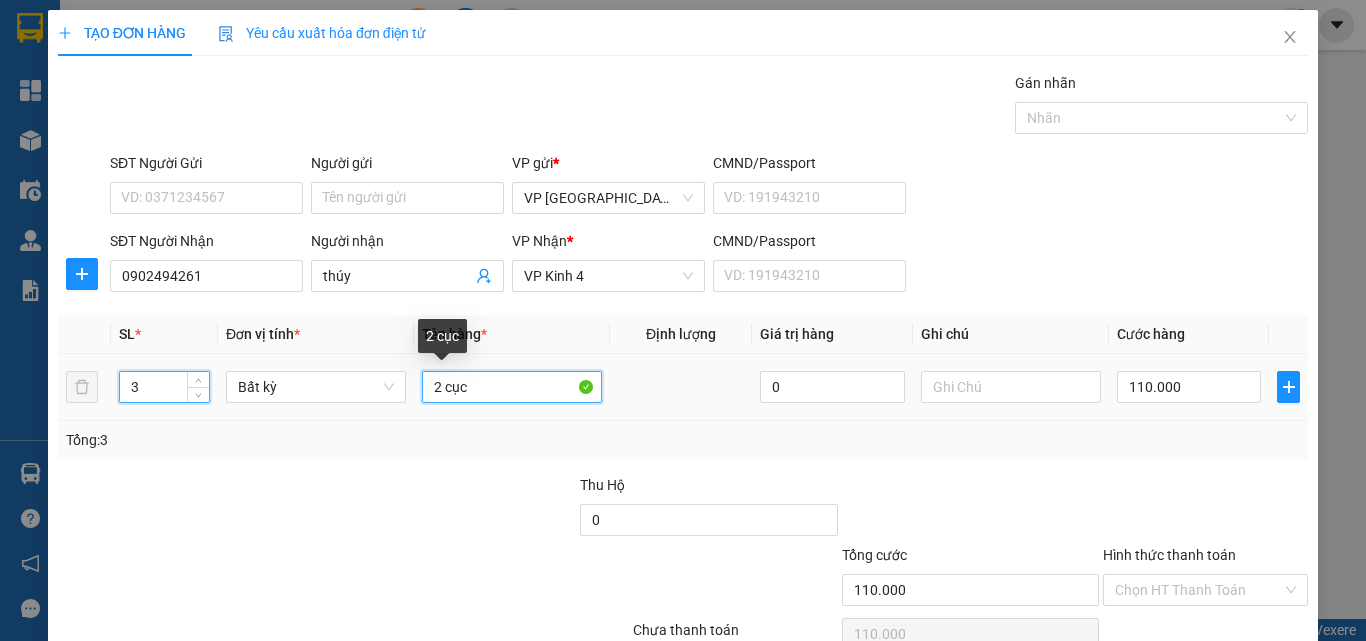 drag, startPoint x: 479, startPoint y: 389, endPoint x: 466, endPoint y: 385, distance: 13.601471 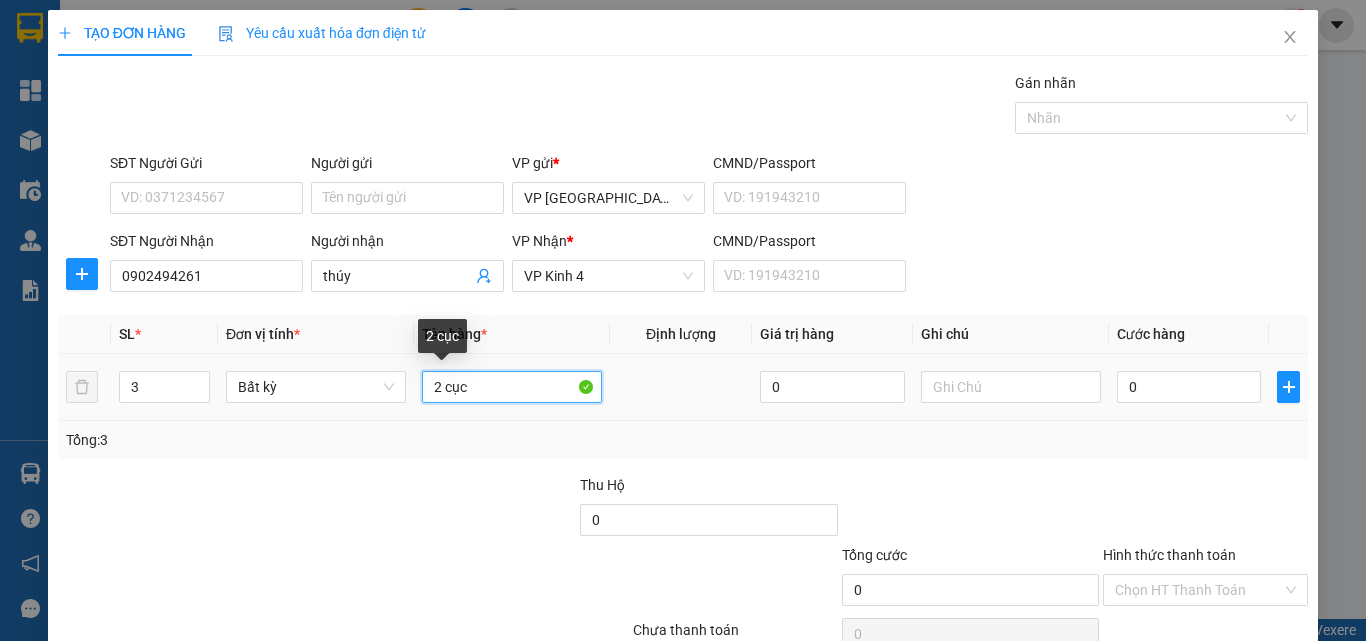 click on "2 cục" at bounding box center [512, 387] 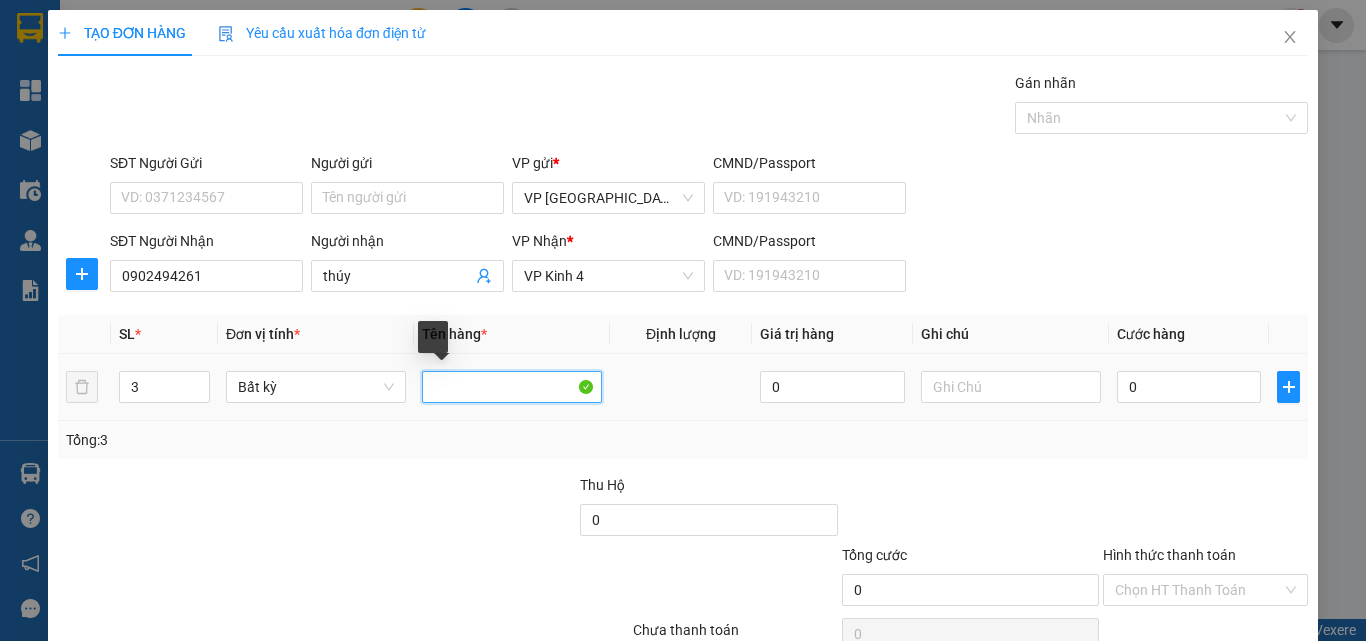 click at bounding box center [512, 387] 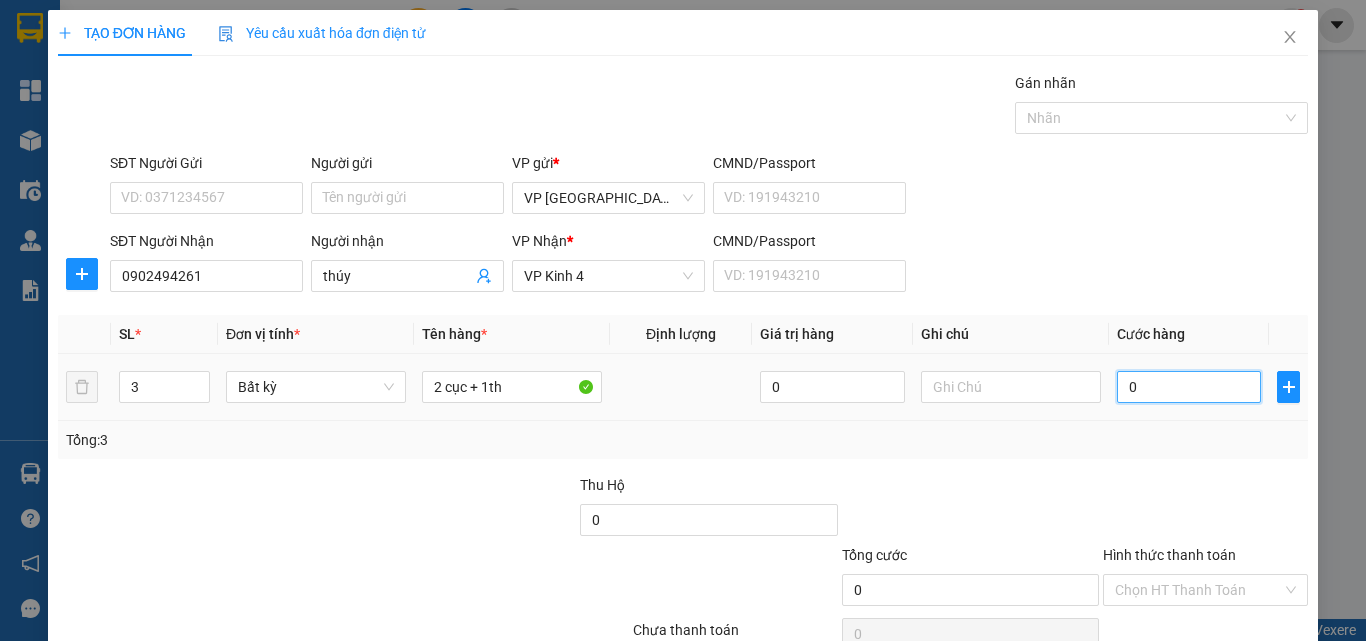 click on "0" at bounding box center (1189, 387) 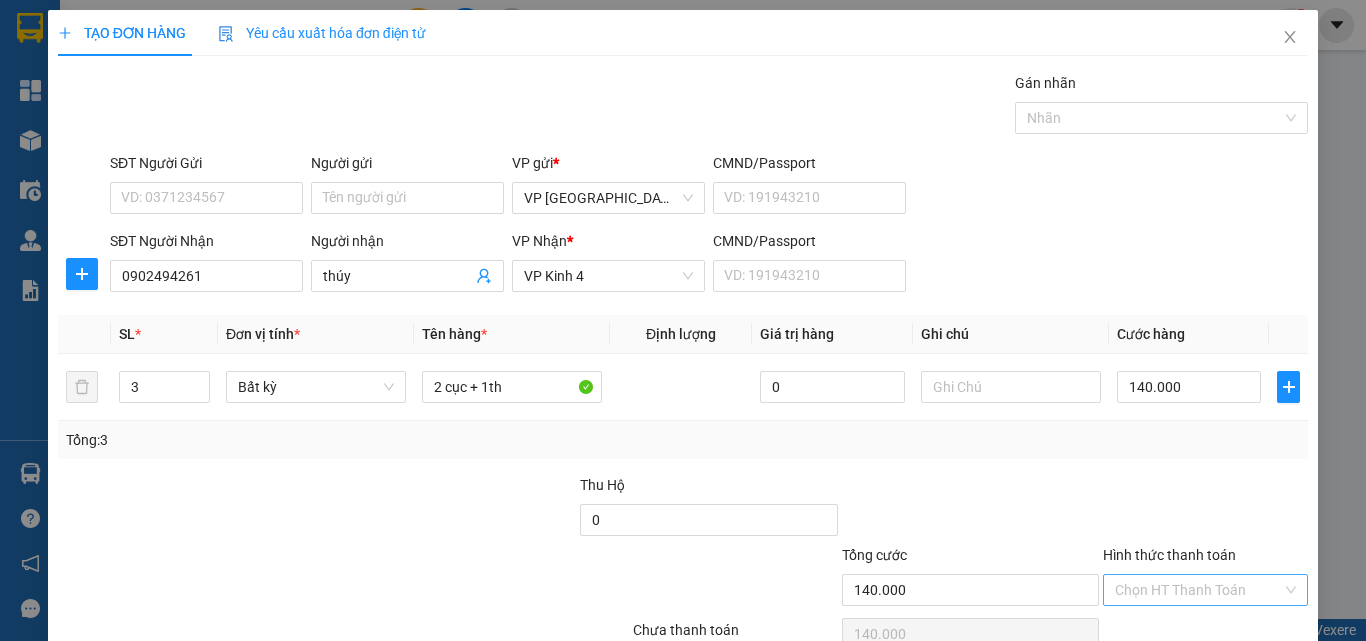 click on "Hình thức thanh toán" at bounding box center [1198, 590] 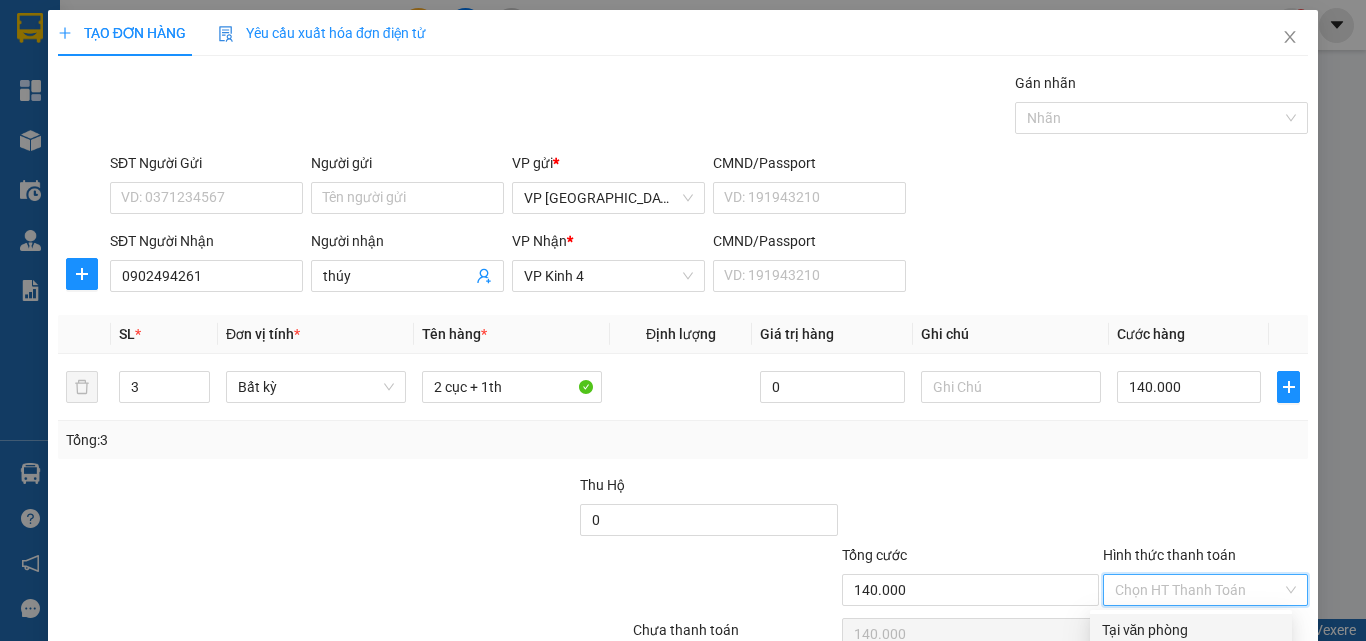 click on "Tại văn phòng" at bounding box center (1191, 630) 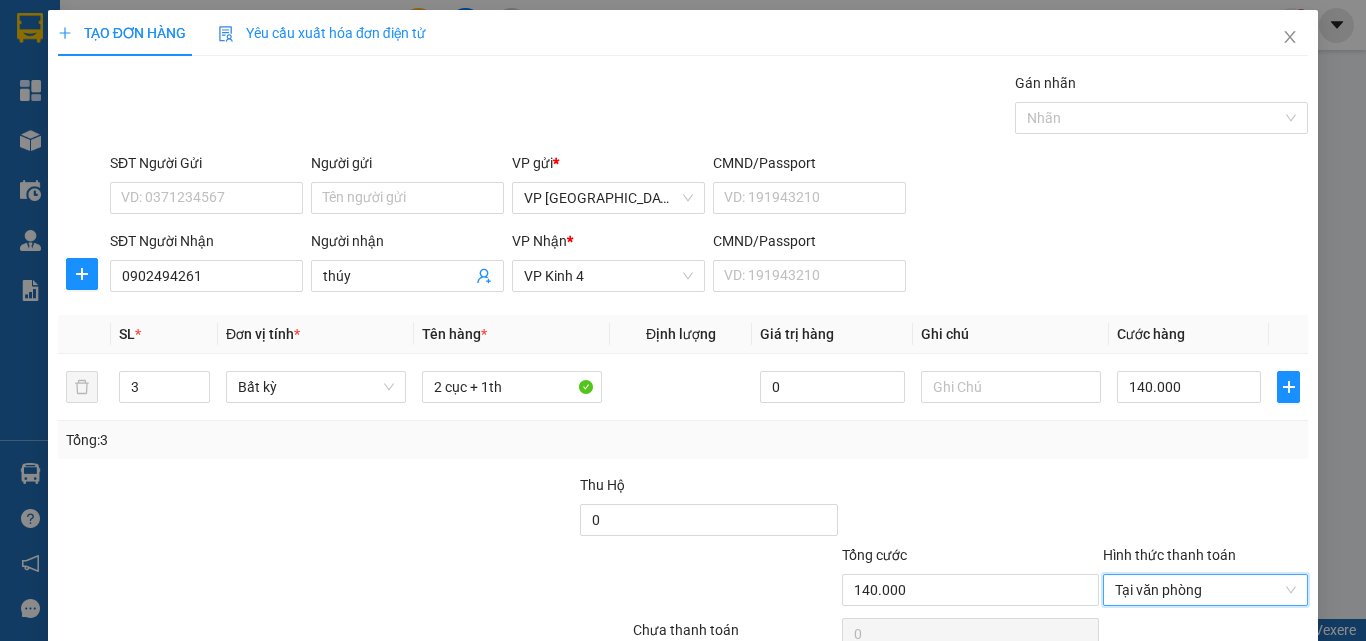 click 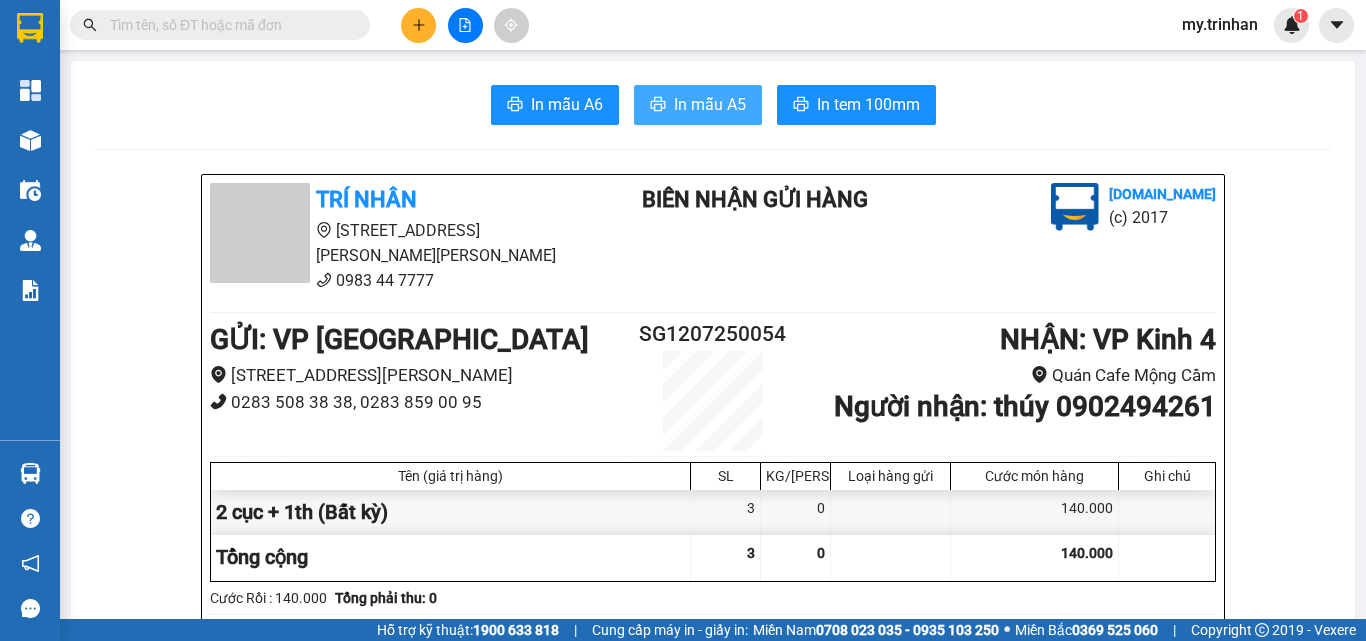 click on "In mẫu A5" at bounding box center (698, 105) 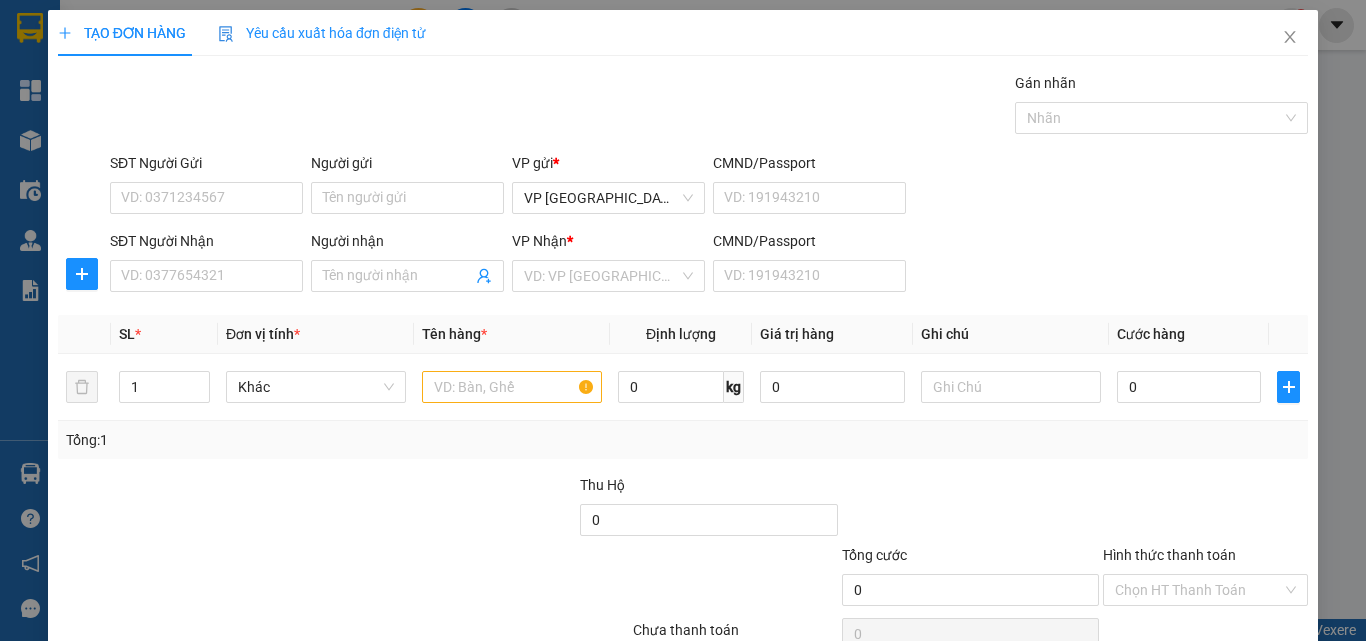 click on "SĐT Người [PERSON_NAME]: 0377654321 Người [PERSON_NAME] Tên người [PERSON_NAME] [PERSON_NAME]  * VD: VP Sài Gòn CMND/Passport VD: [PASSPORT]" at bounding box center [709, 265] 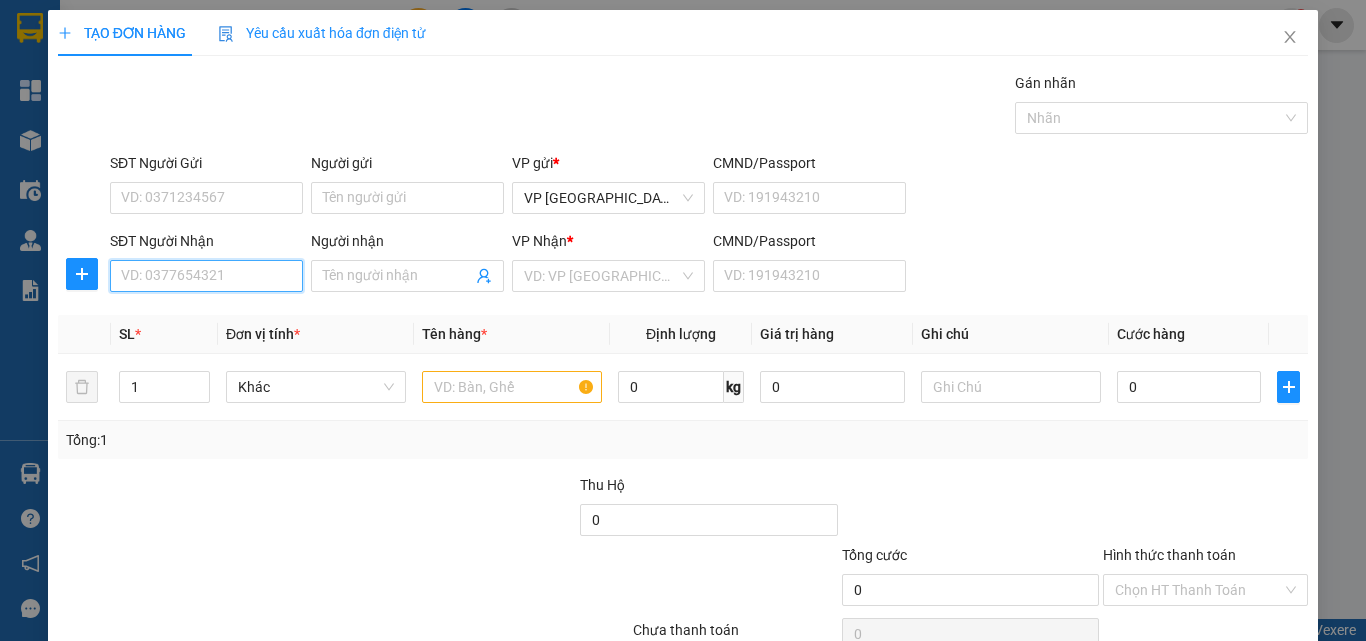 click on "SĐT Người Nhận" at bounding box center (206, 276) 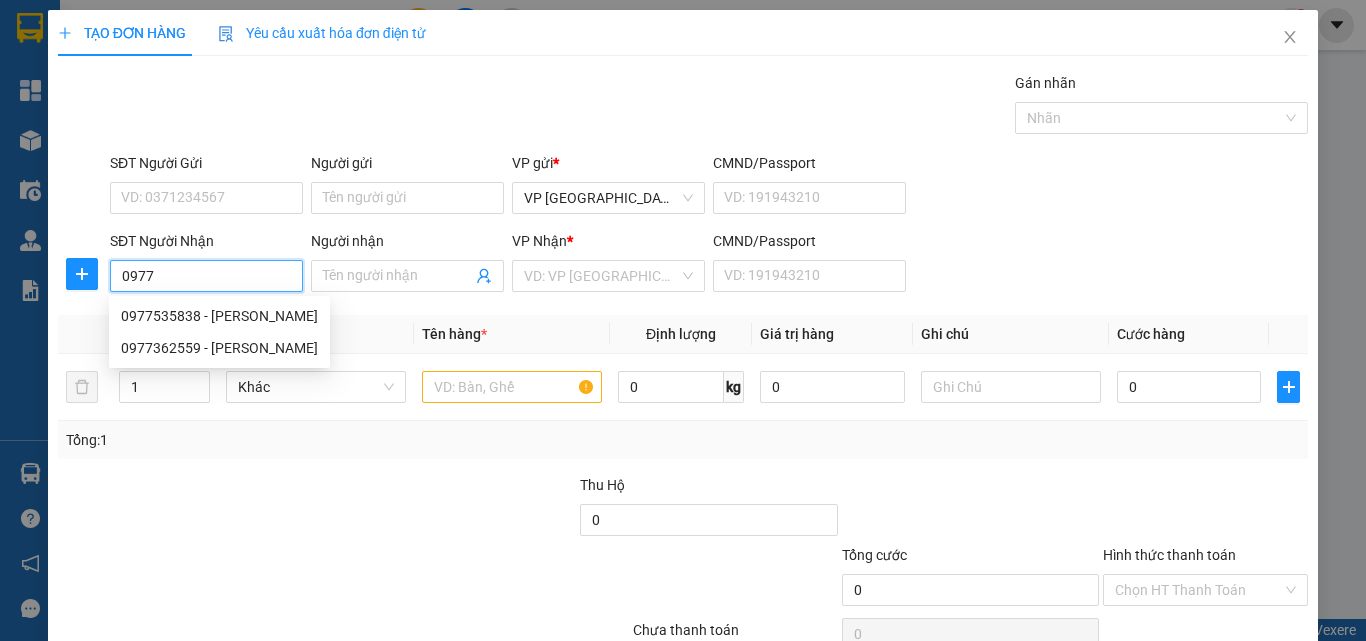 click on "0977" at bounding box center (206, 276) 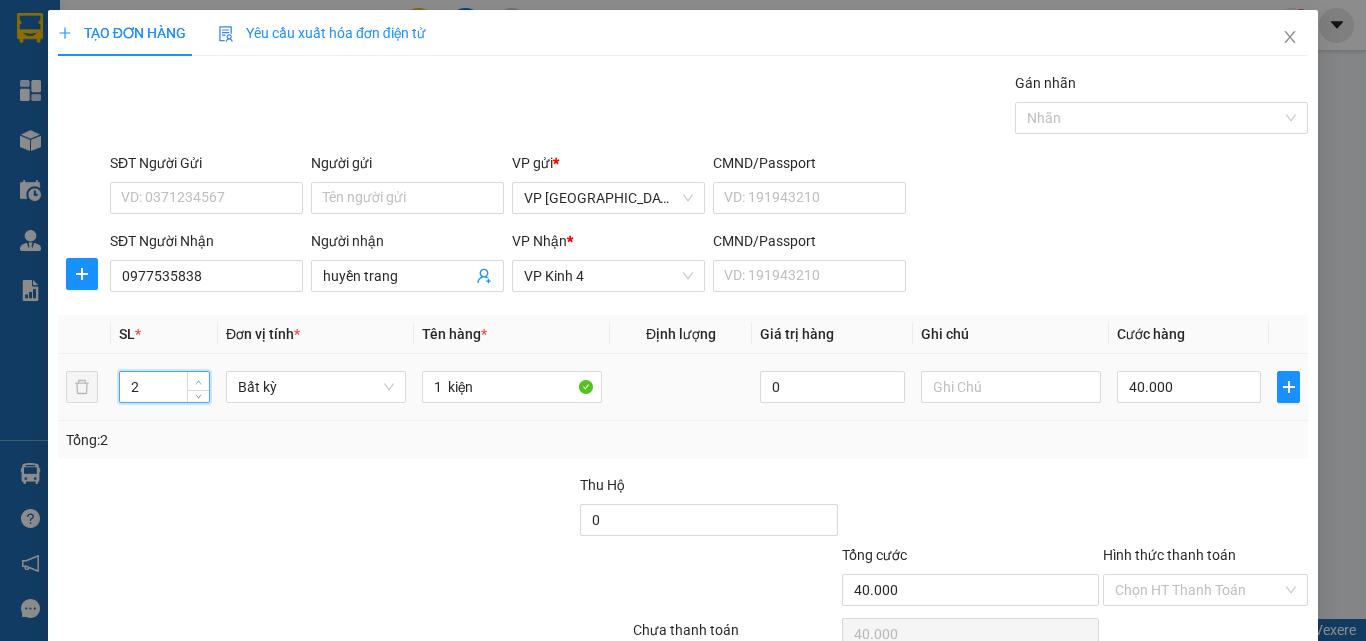 click at bounding box center (199, 382) 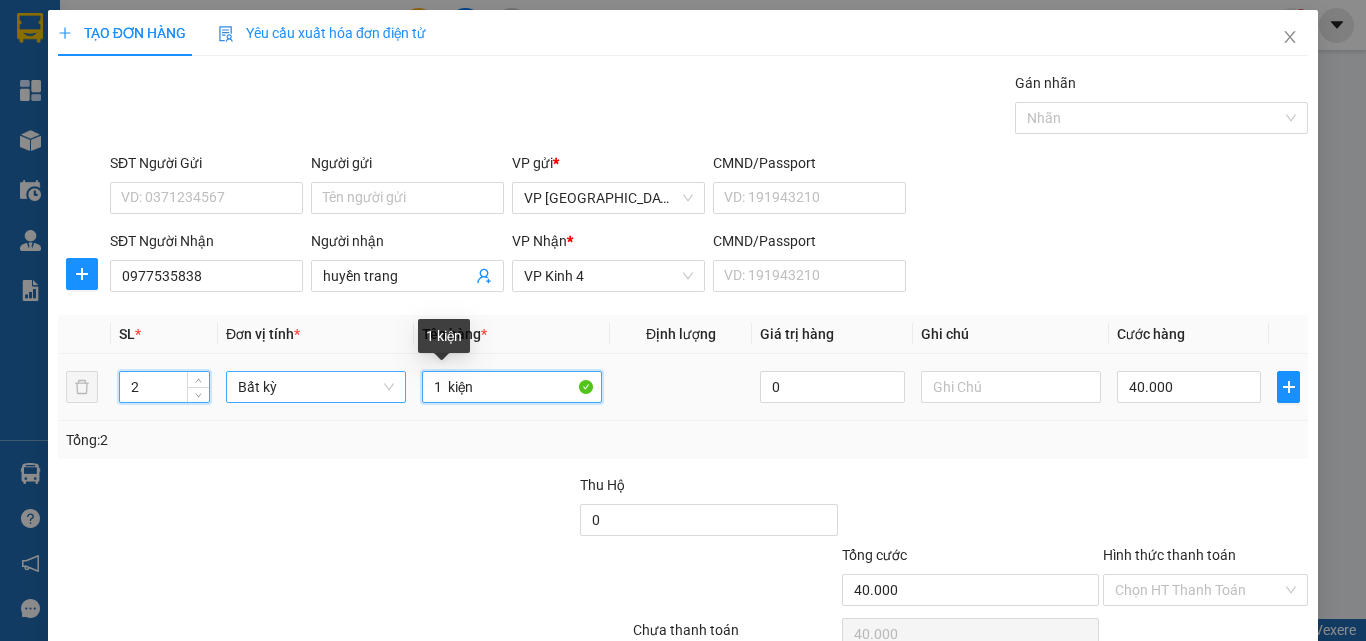 drag, startPoint x: 444, startPoint y: 386, endPoint x: 359, endPoint y: 388, distance: 85.02353 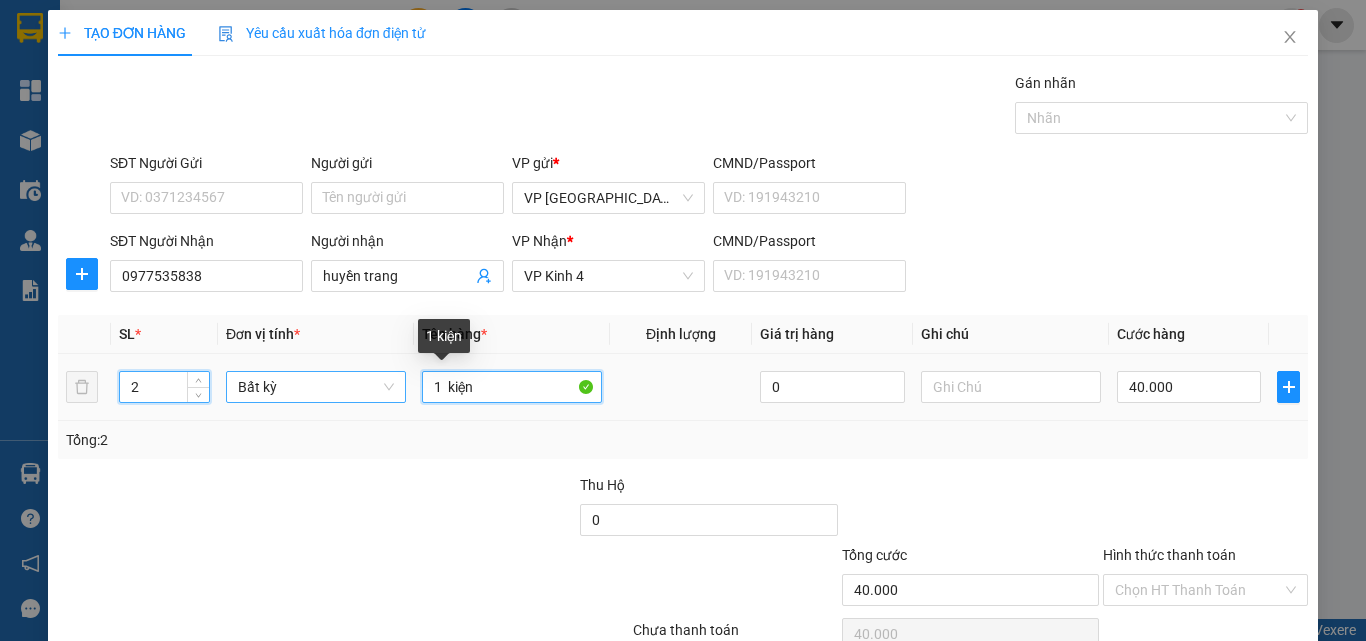 click on "2 Bất kỳ 1  kiện 0 40.000" at bounding box center [683, 387] 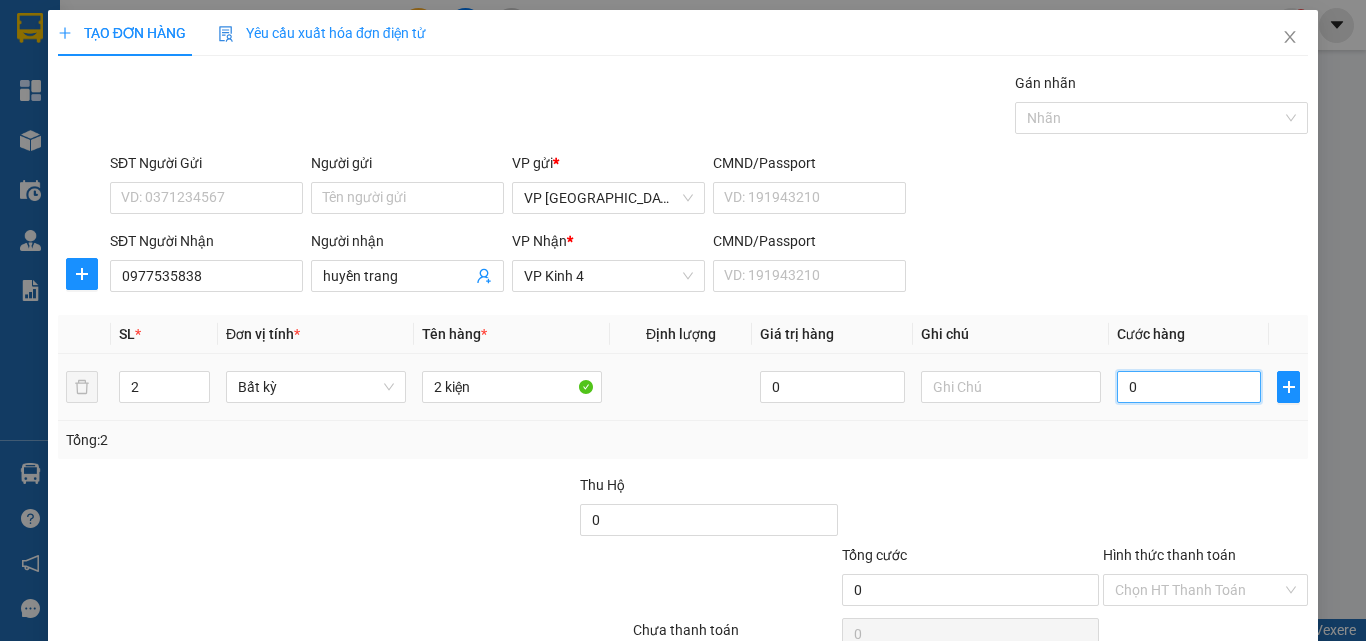 click on "0" at bounding box center [1189, 387] 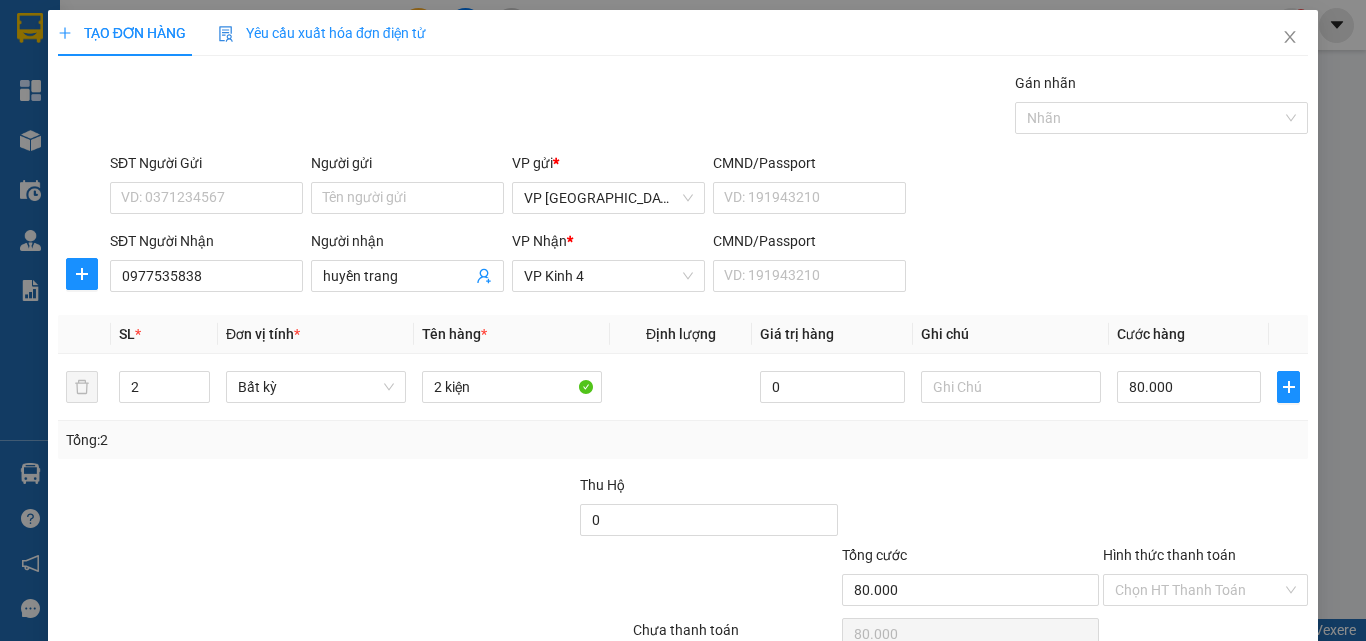 click on "[PERSON_NAME] và In" at bounding box center (1263, 685) 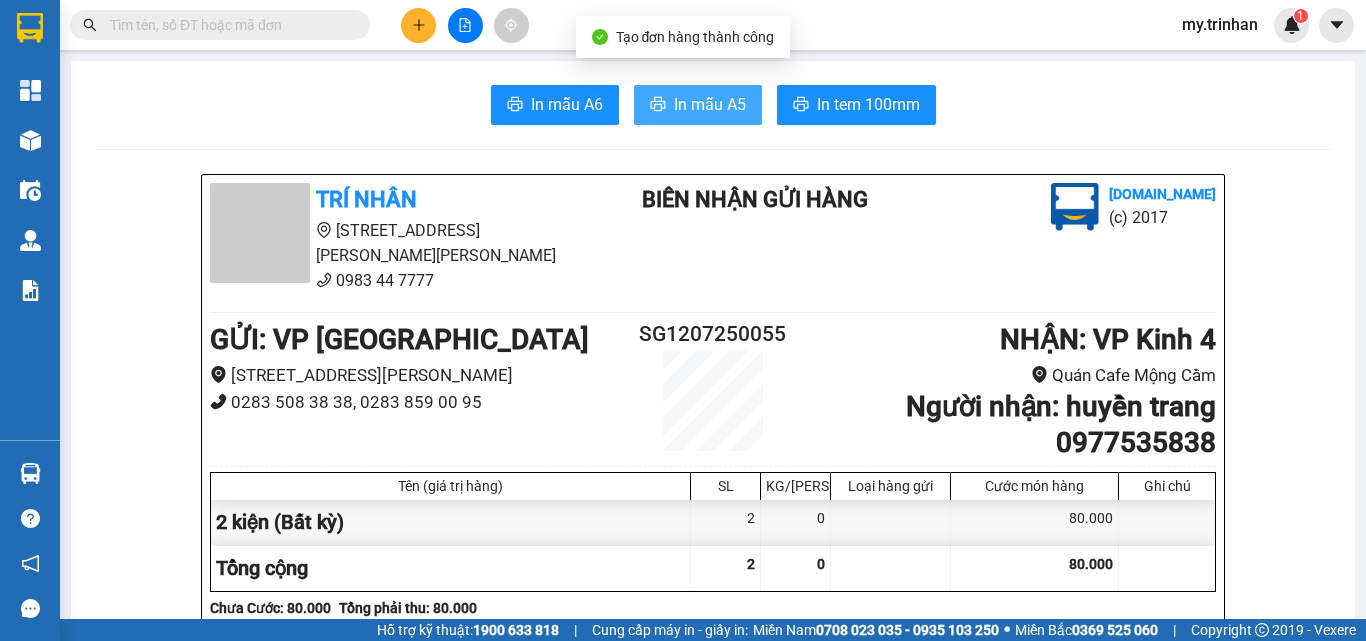 click on "In mẫu A5" at bounding box center [710, 104] 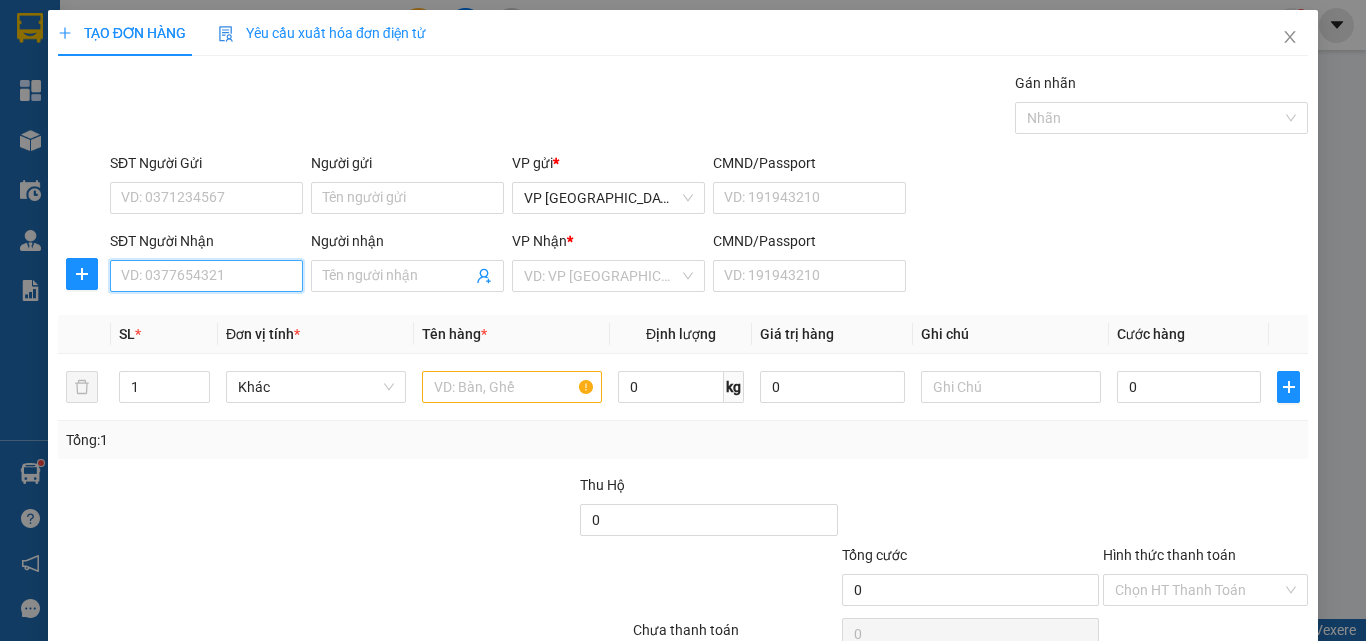 click on "SĐT Người Nhận" at bounding box center [206, 276] 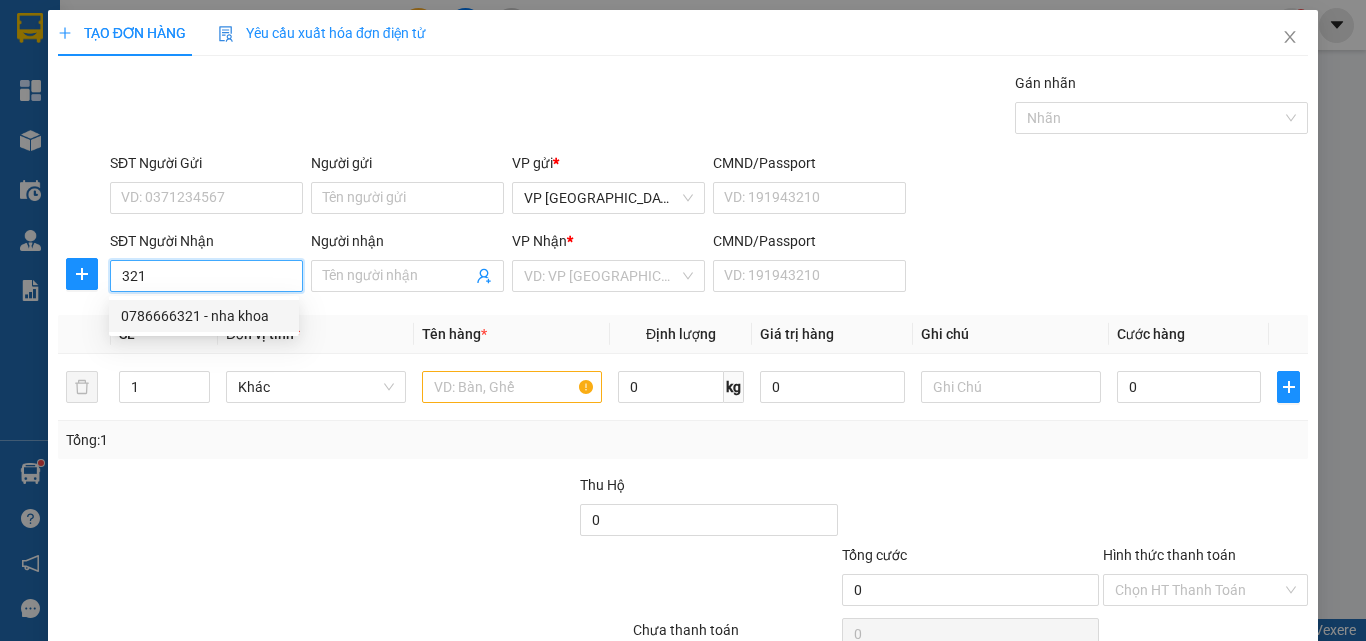 click on "0786666321 - nha khoa" at bounding box center (204, 316) 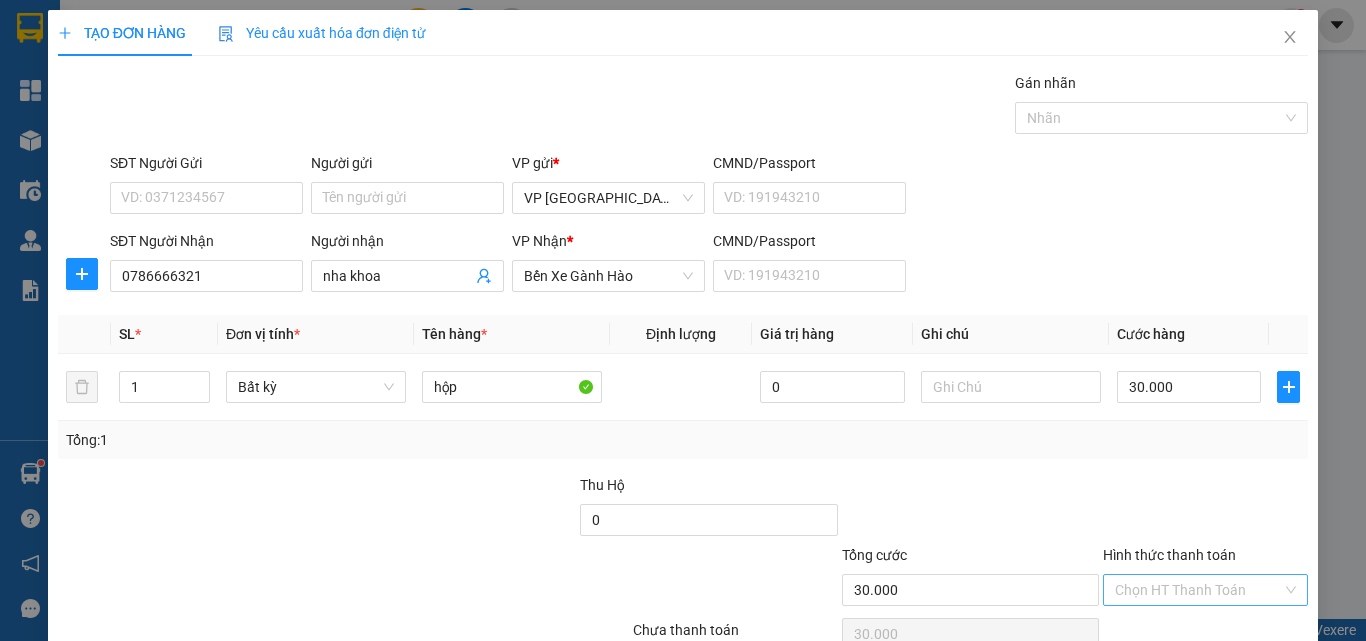 click on "Hình thức thanh toán" at bounding box center [1198, 590] 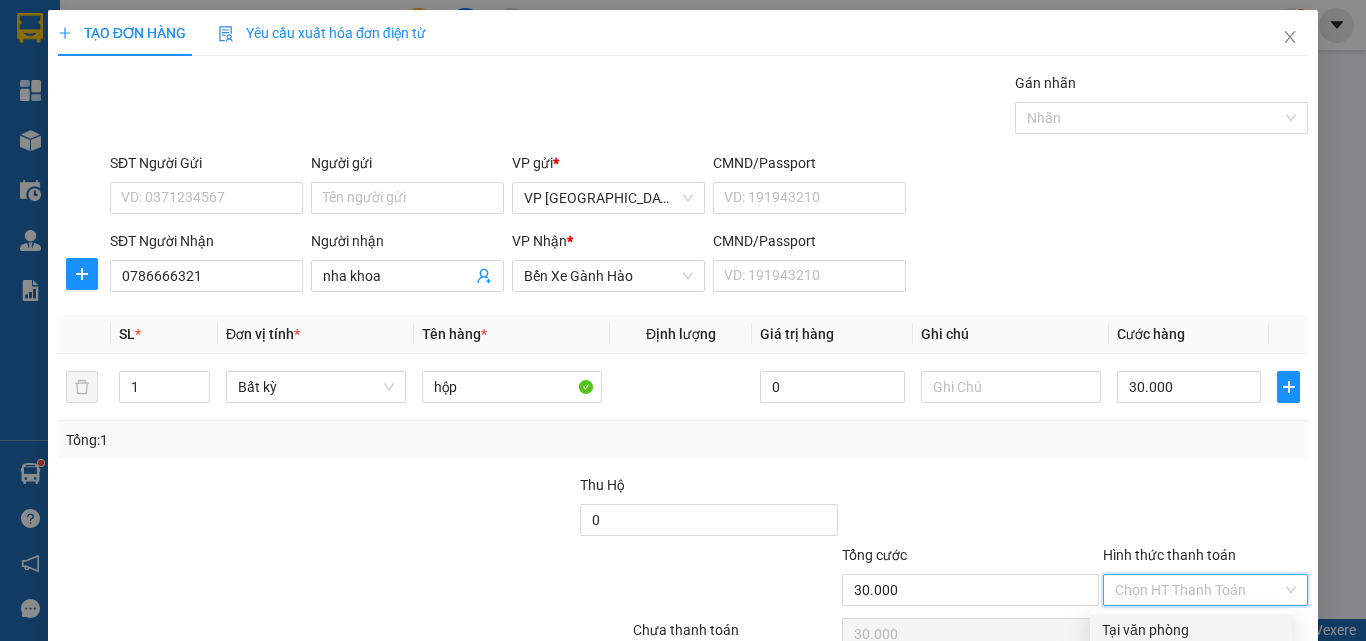 click on "Tại văn phòng" at bounding box center (1191, 630) 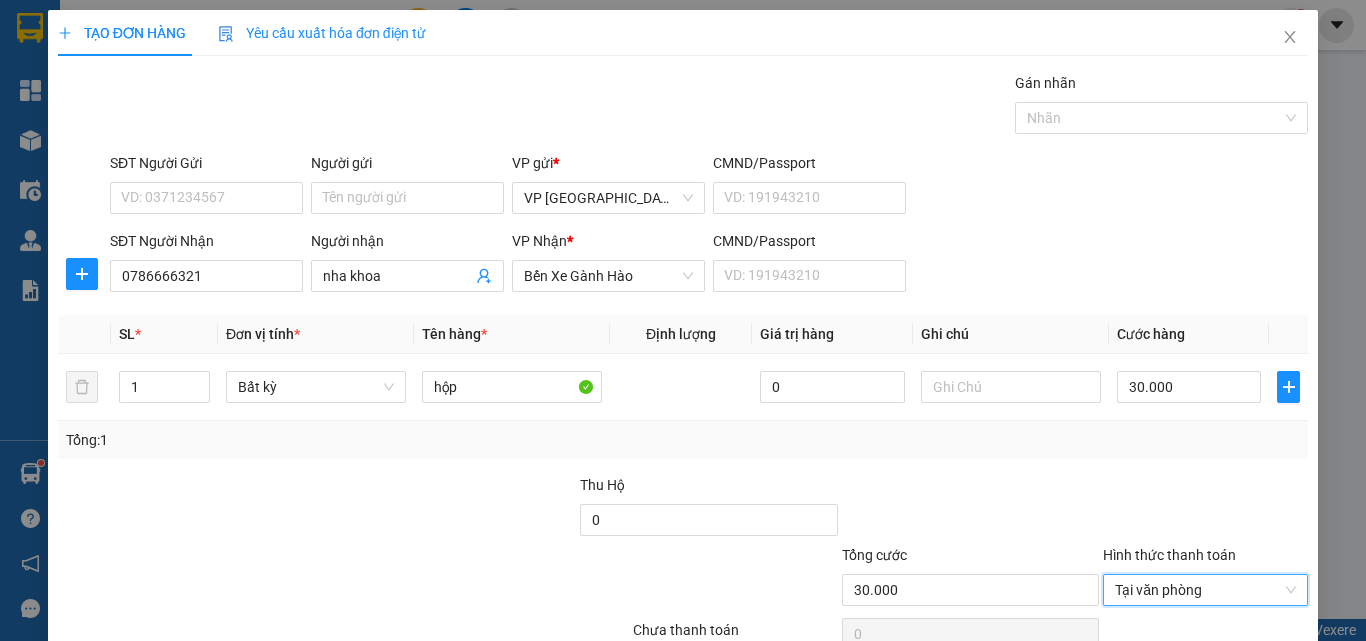 click on "[PERSON_NAME] và In" at bounding box center [1231, 685] 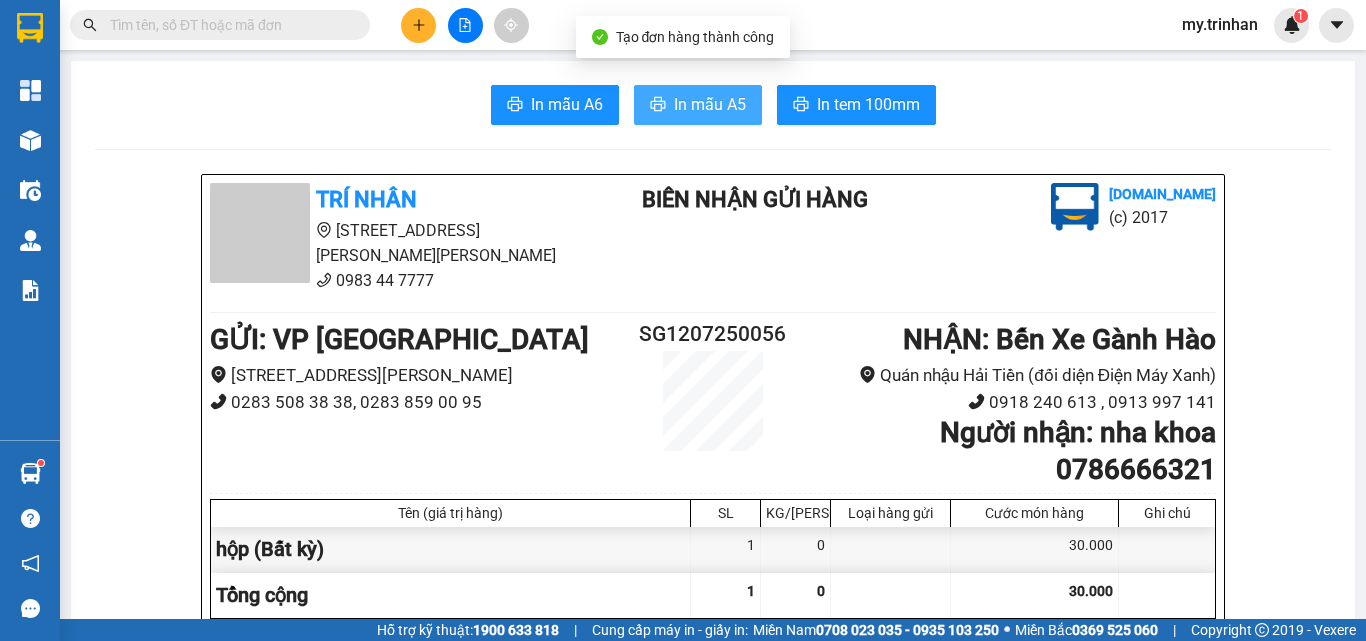 click on "In mẫu A5" at bounding box center (710, 104) 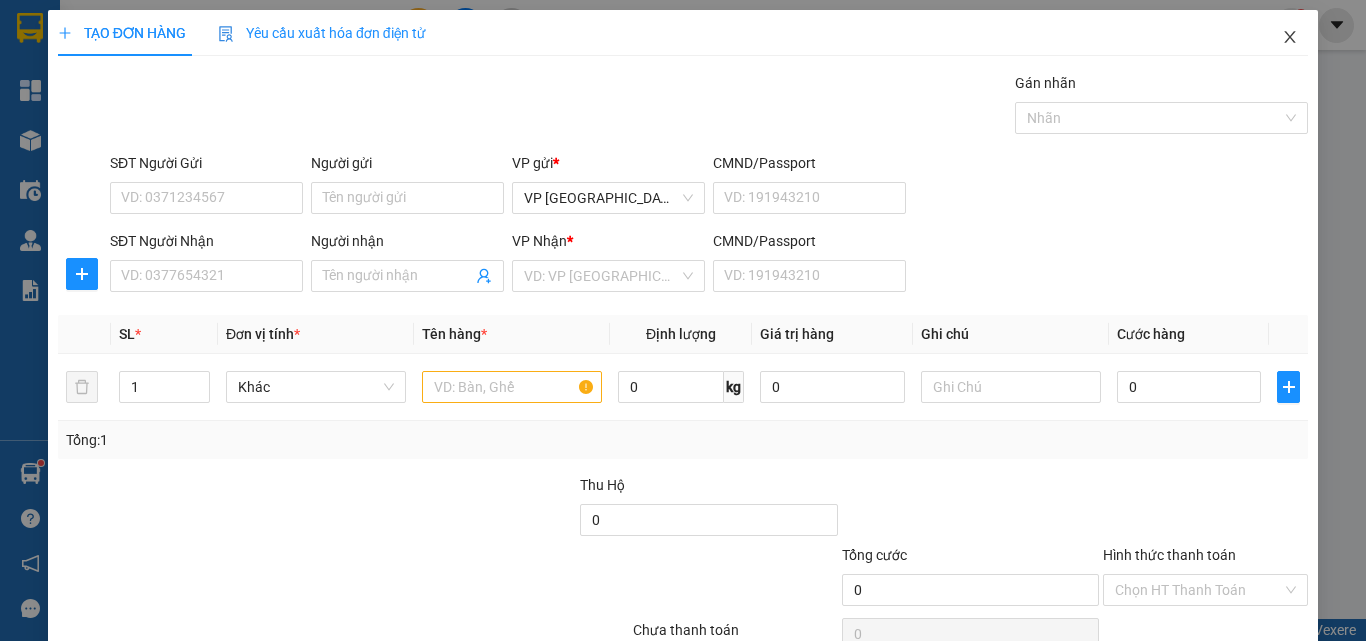 click at bounding box center [1290, 38] 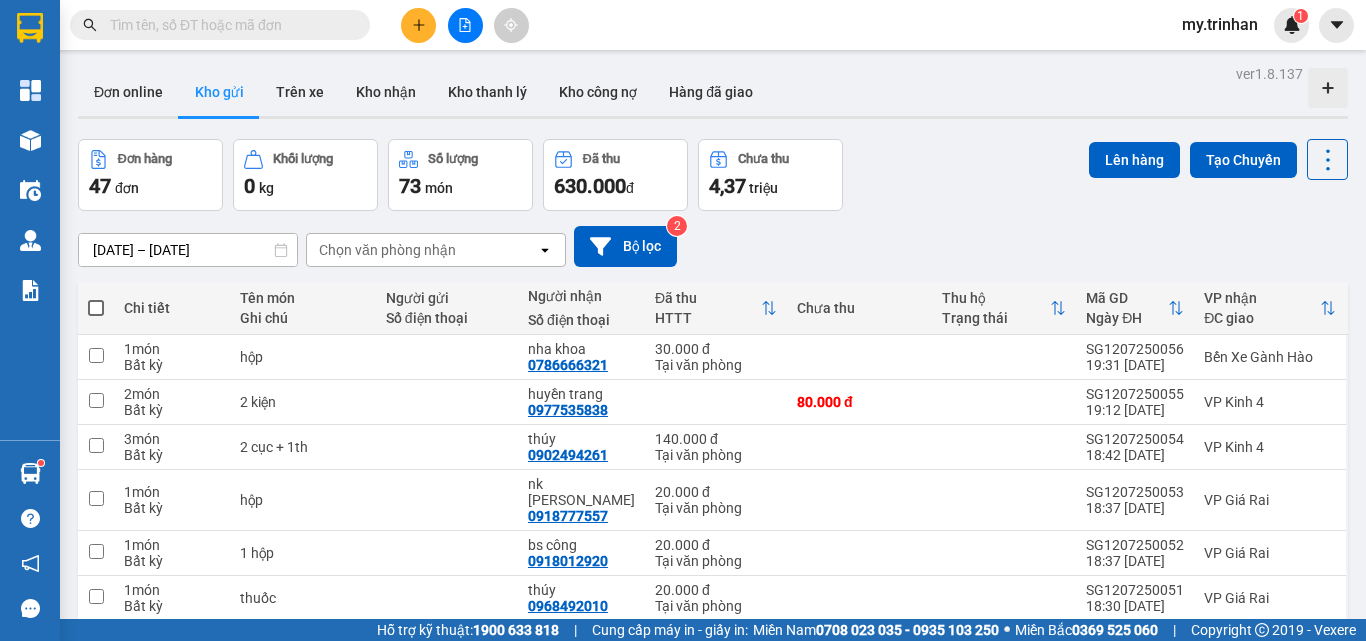 click at bounding box center (96, 308) 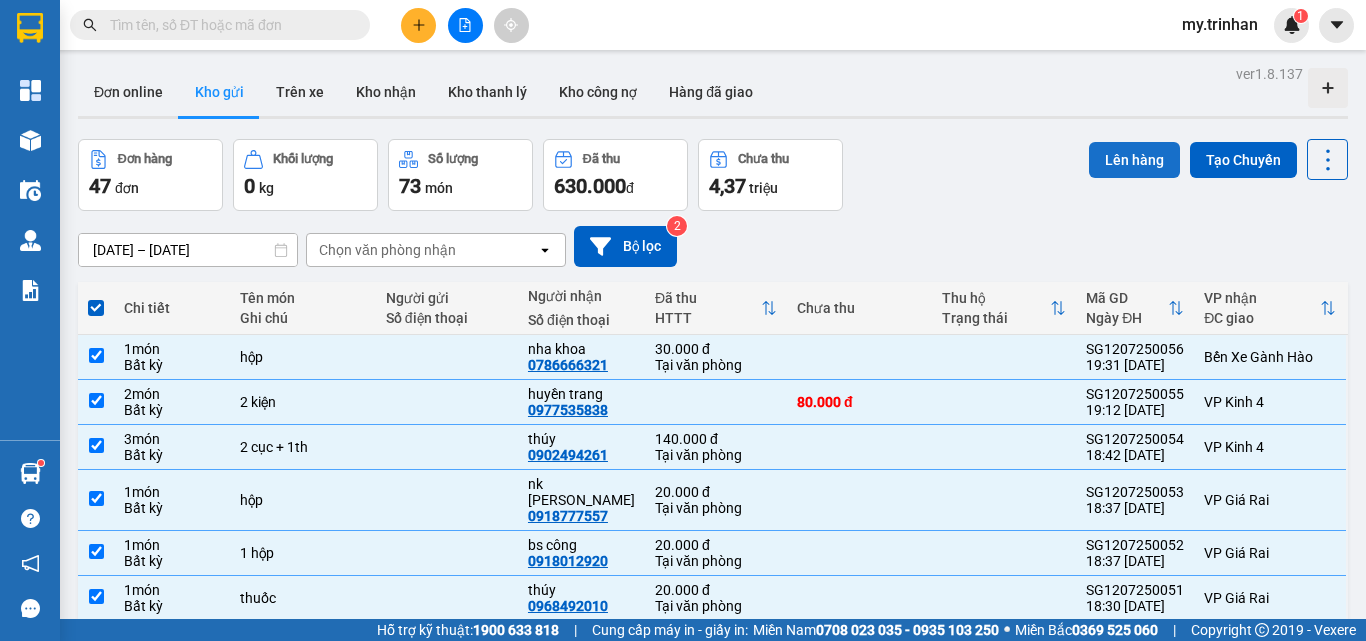 click on "Lên hàng" at bounding box center (1134, 160) 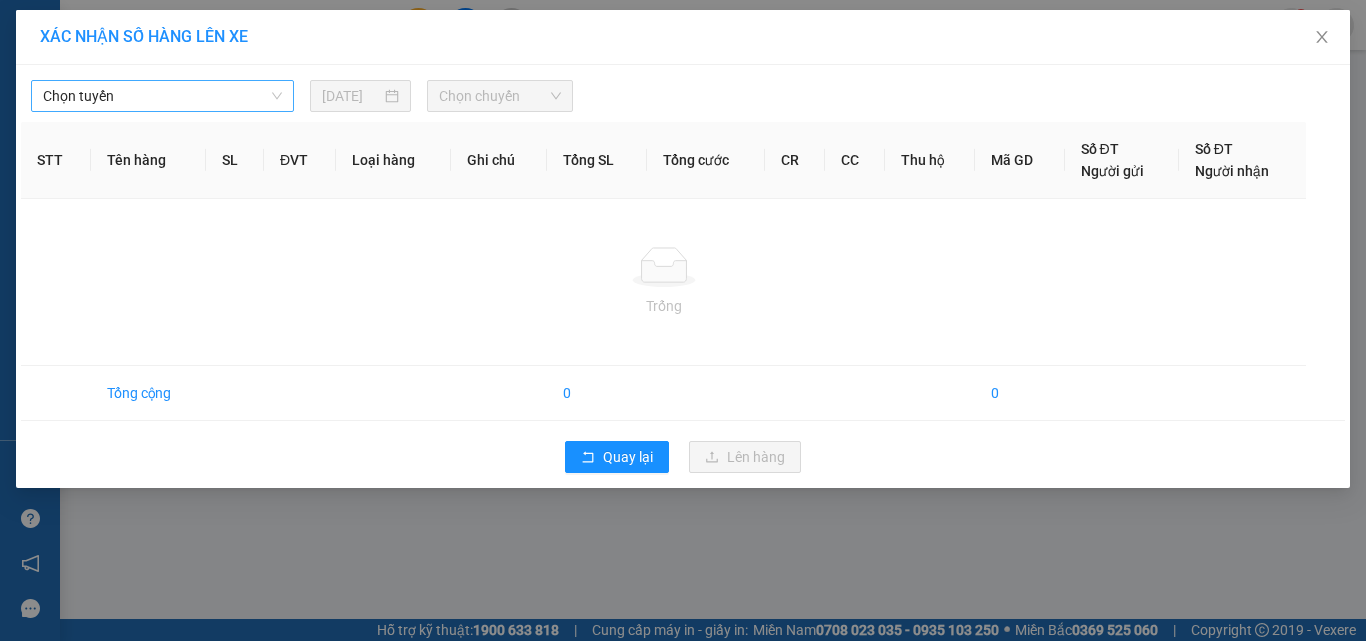 click on "Chọn tuyến" at bounding box center (162, 96) 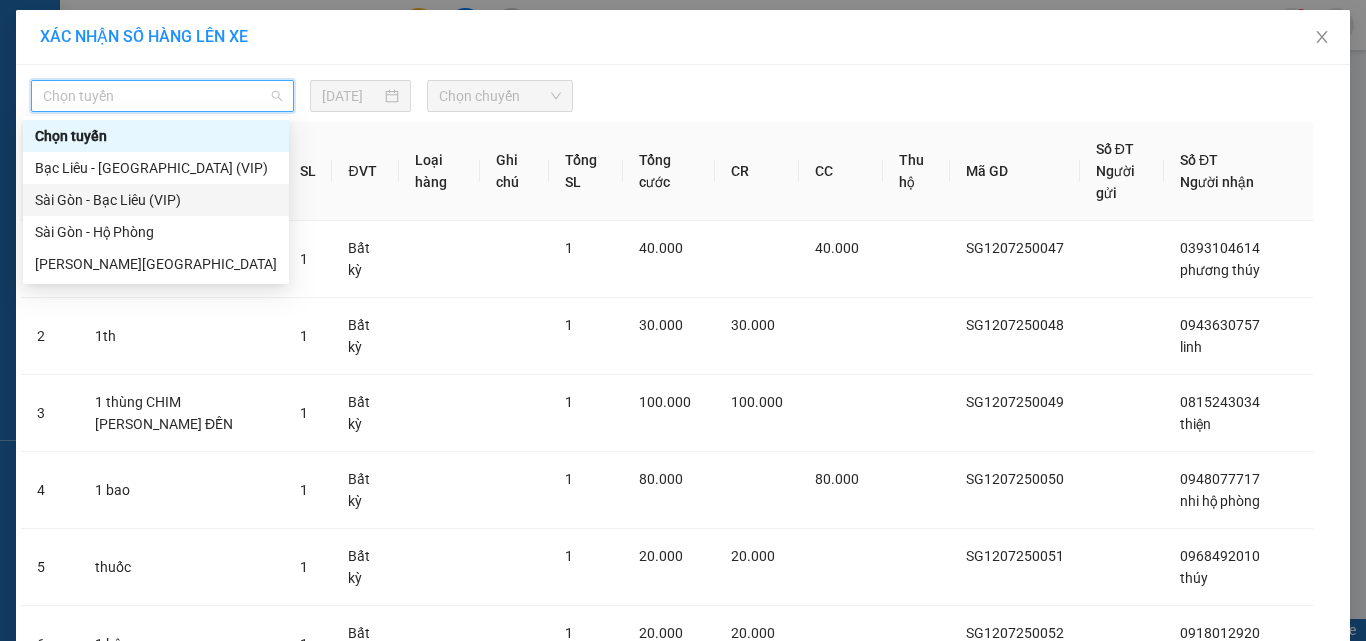 click on "Sài Gòn - Bạc Liêu (VIP)" at bounding box center (156, 200) 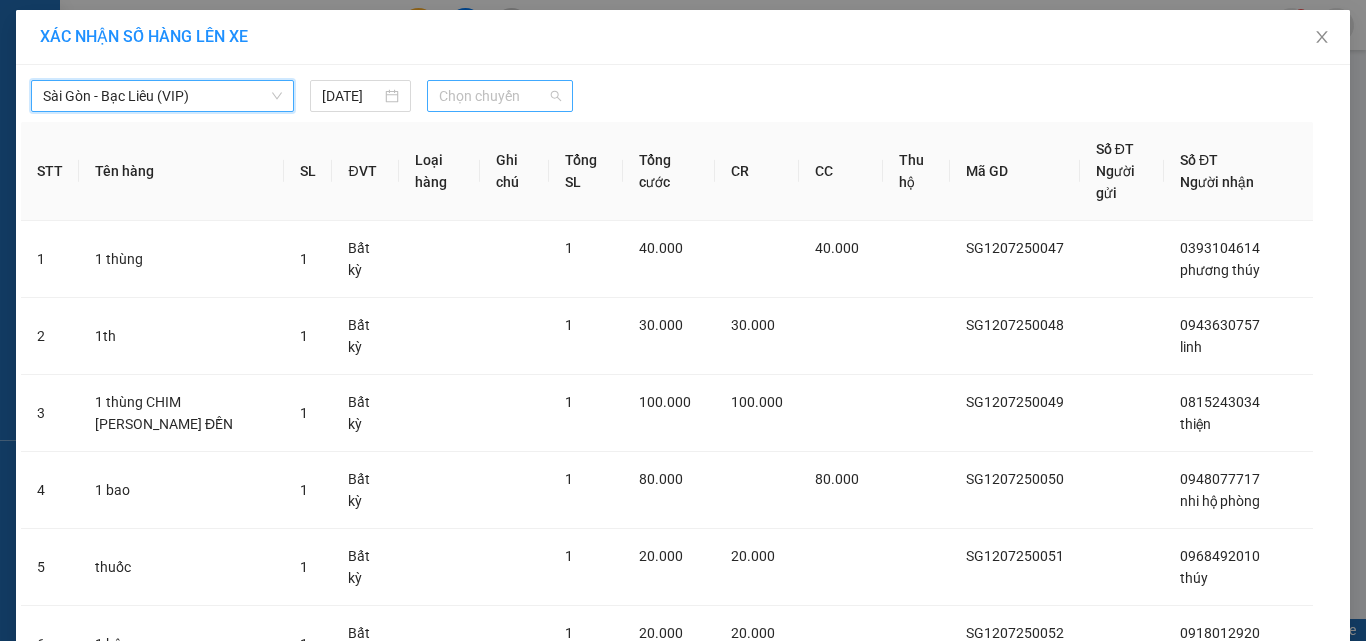 click on "Chọn chuyến" at bounding box center (500, 96) 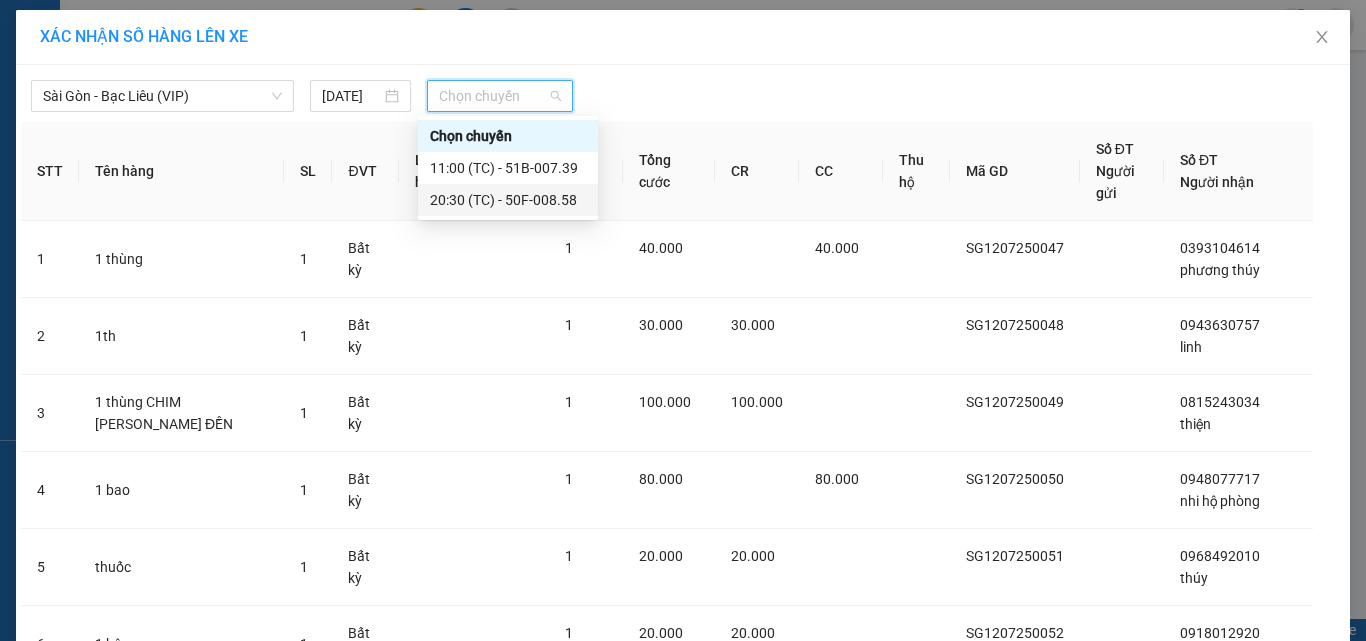 click on "20:30   (TC)   - 50F-008.58" at bounding box center (508, 200) 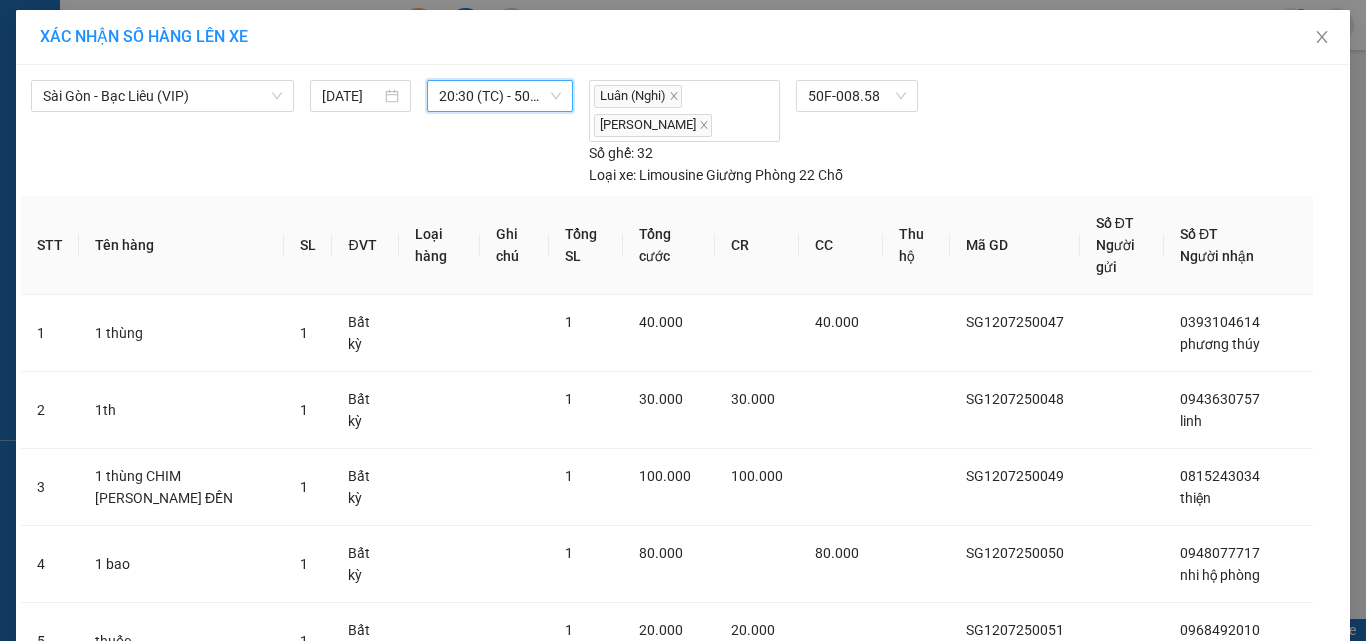 click on "Lên hàng" at bounding box center (756, 1178) 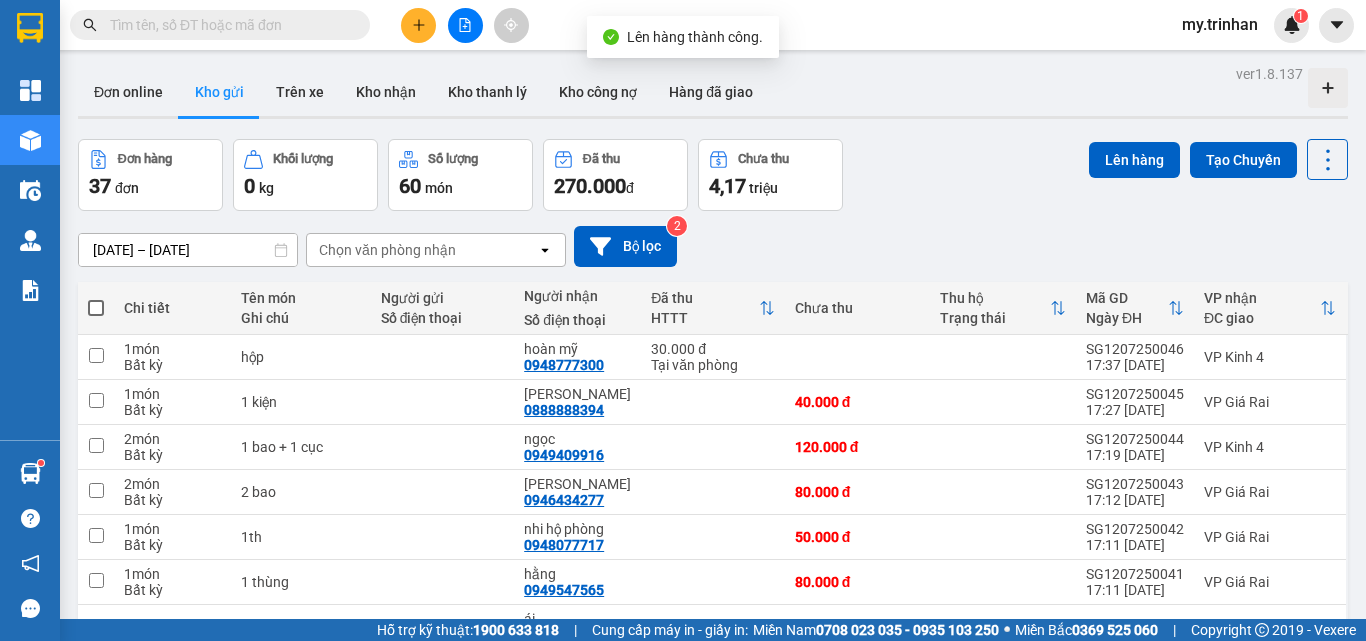 click at bounding box center [96, 308] 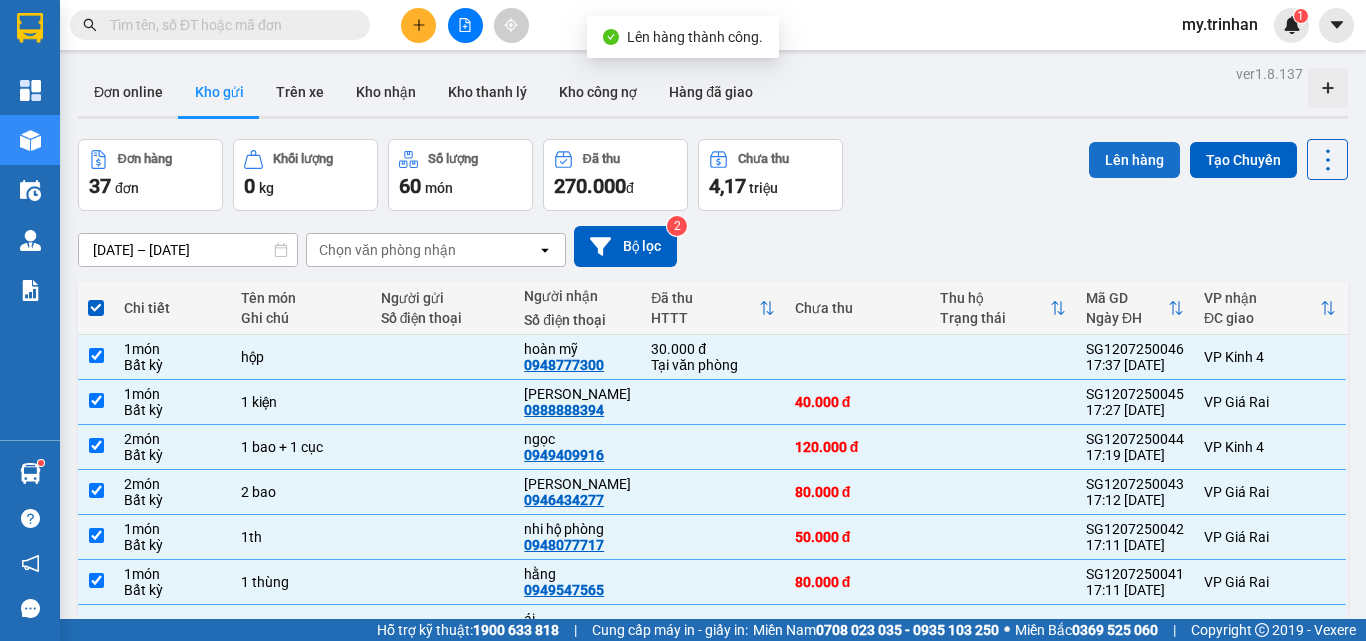 click on "Lên hàng" at bounding box center [1134, 160] 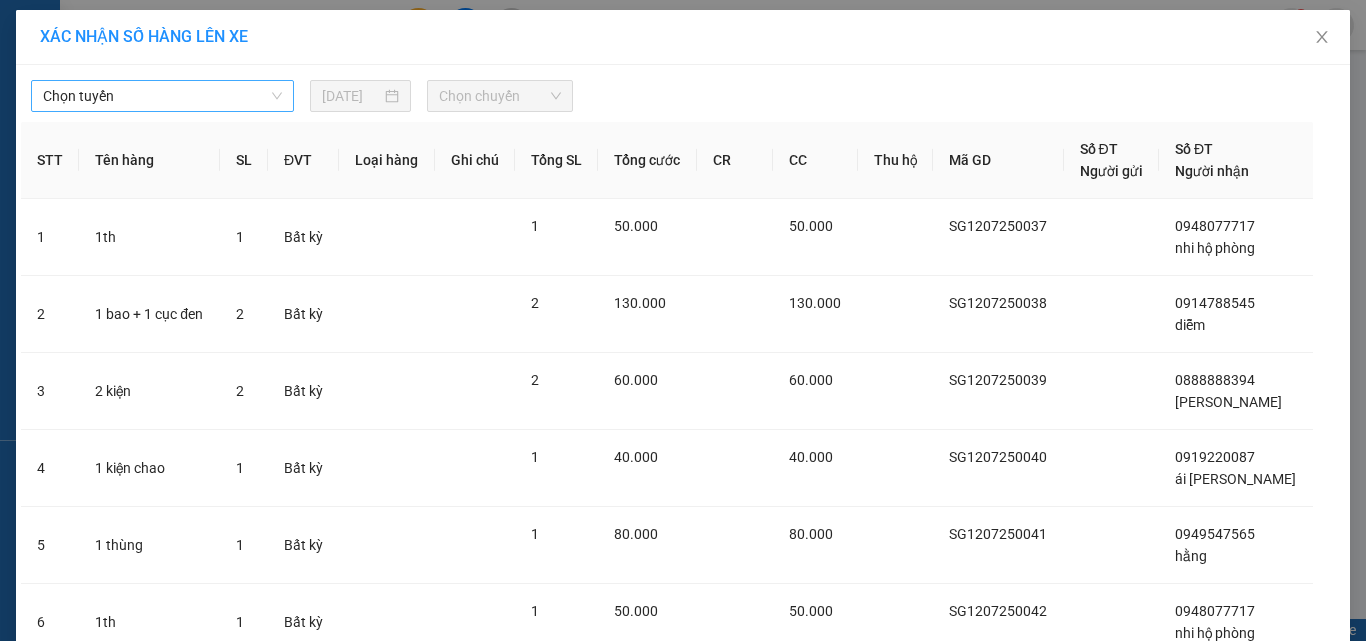 click on "Chọn tuyến" at bounding box center [162, 96] 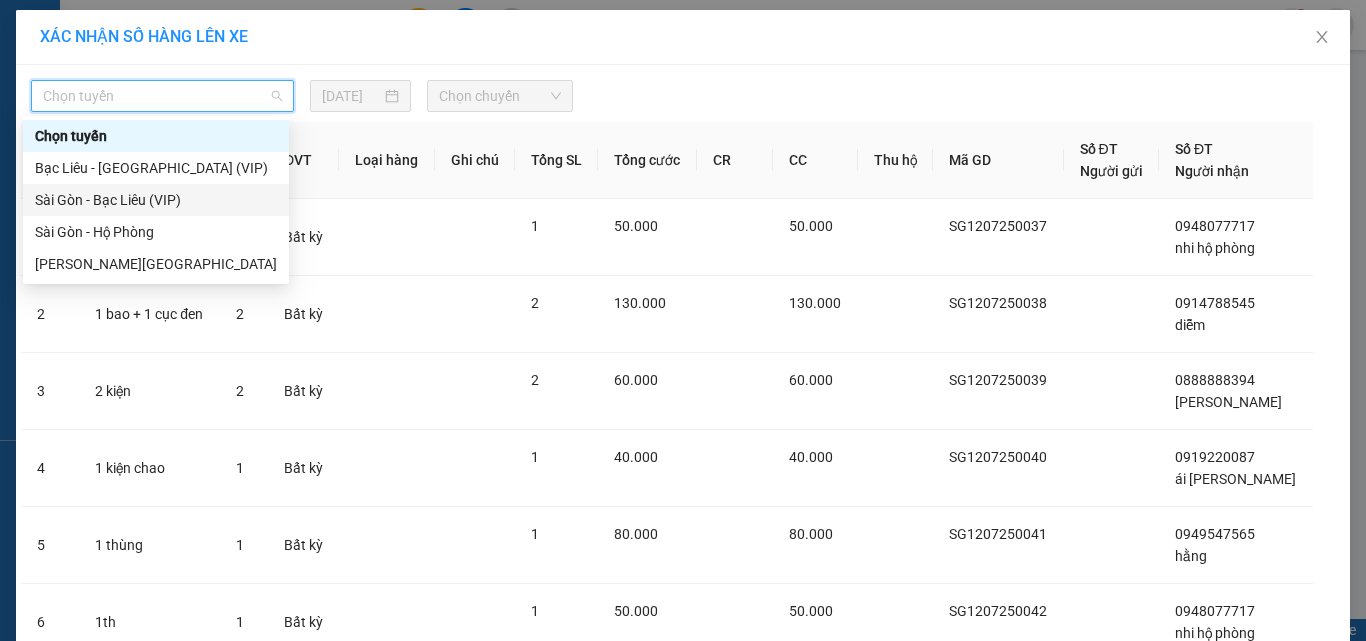 click on "Sài Gòn - Bạc Liêu (VIP)" at bounding box center [156, 200] 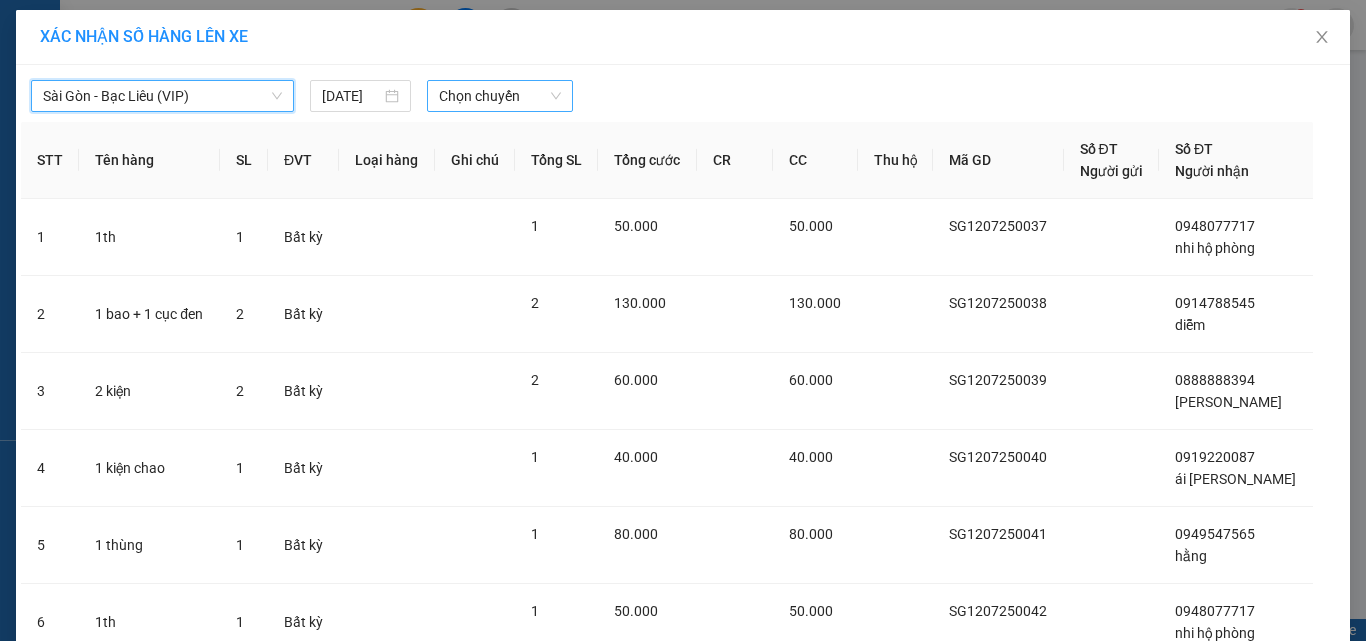 click on "Chọn chuyến" at bounding box center (500, 96) 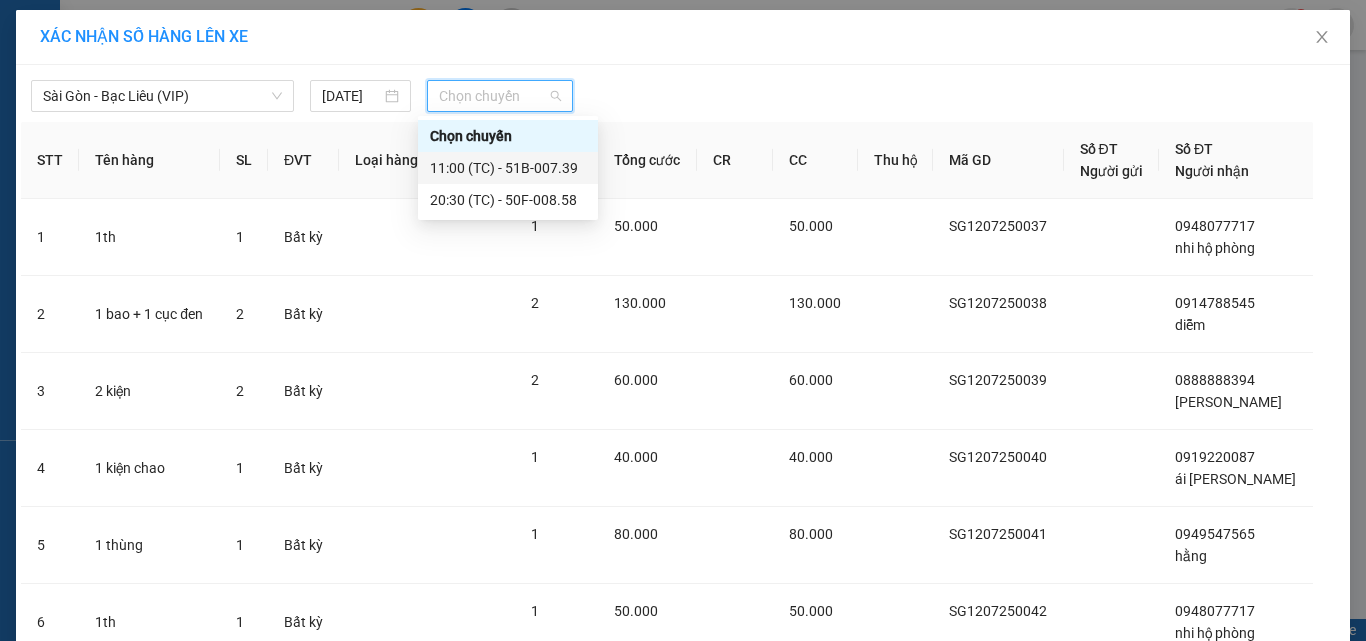click on "20:30   (TC)   - 50F-008.58" at bounding box center (508, 200) 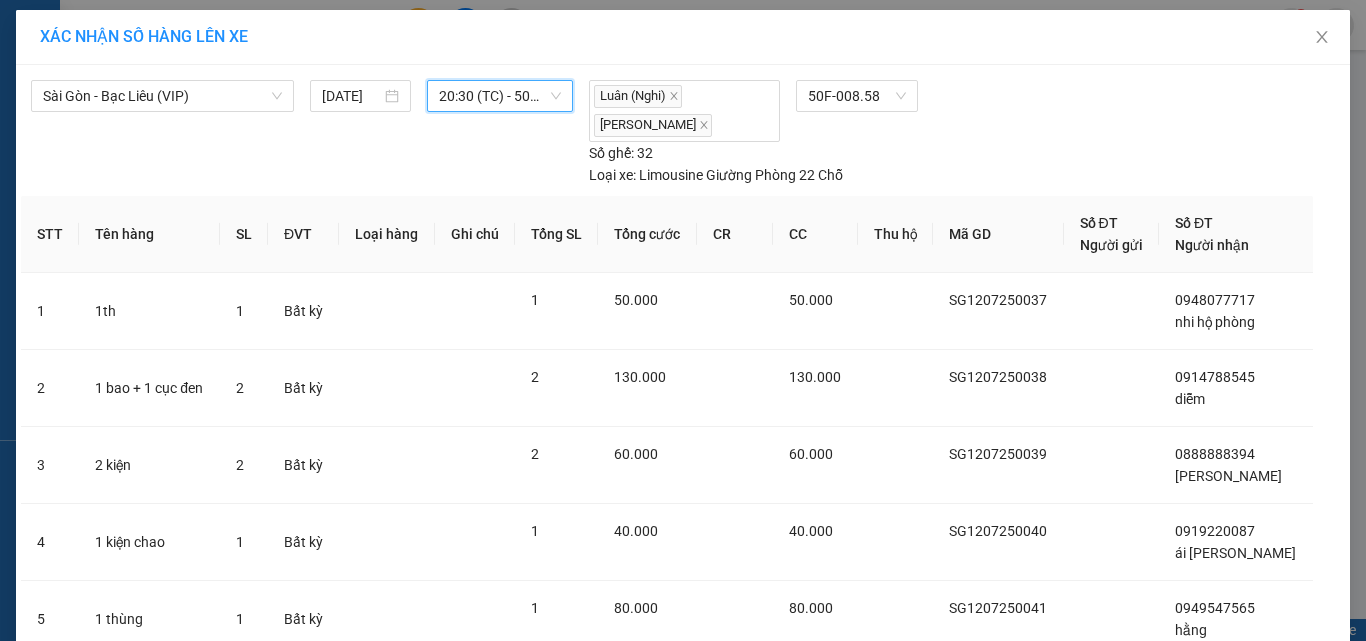 click on "Lên hàng" at bounding box center (756, 1134) 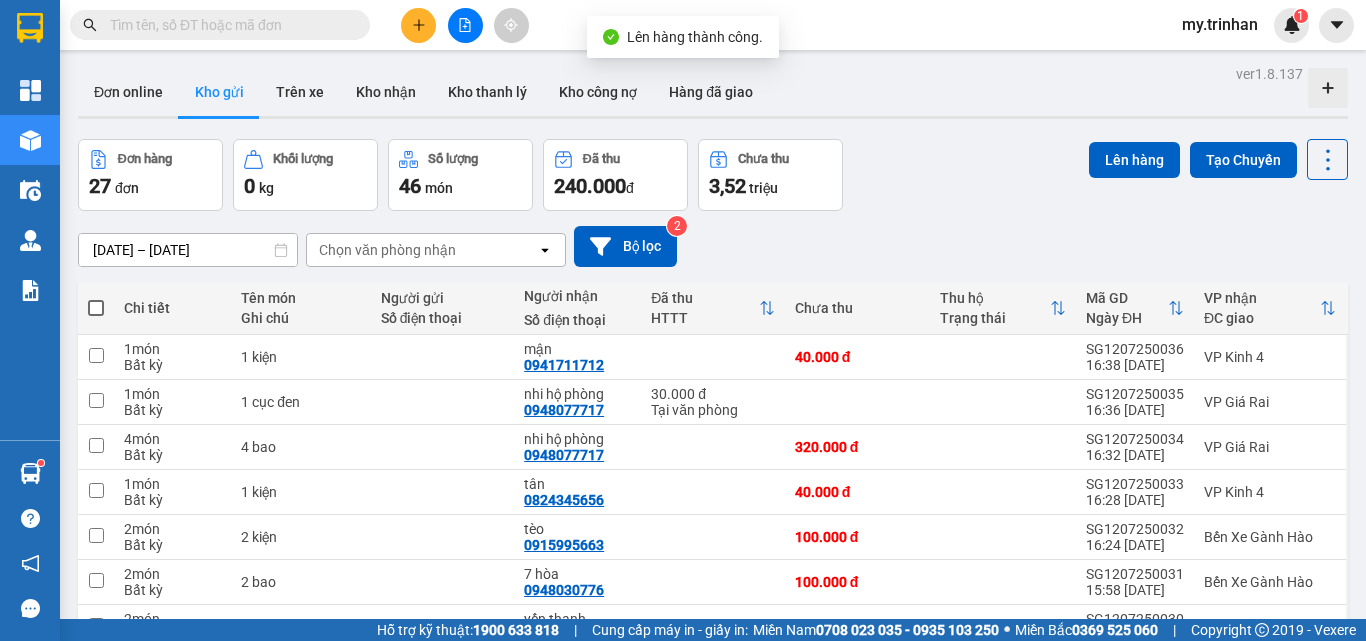 click at bounding box center [96, 308] 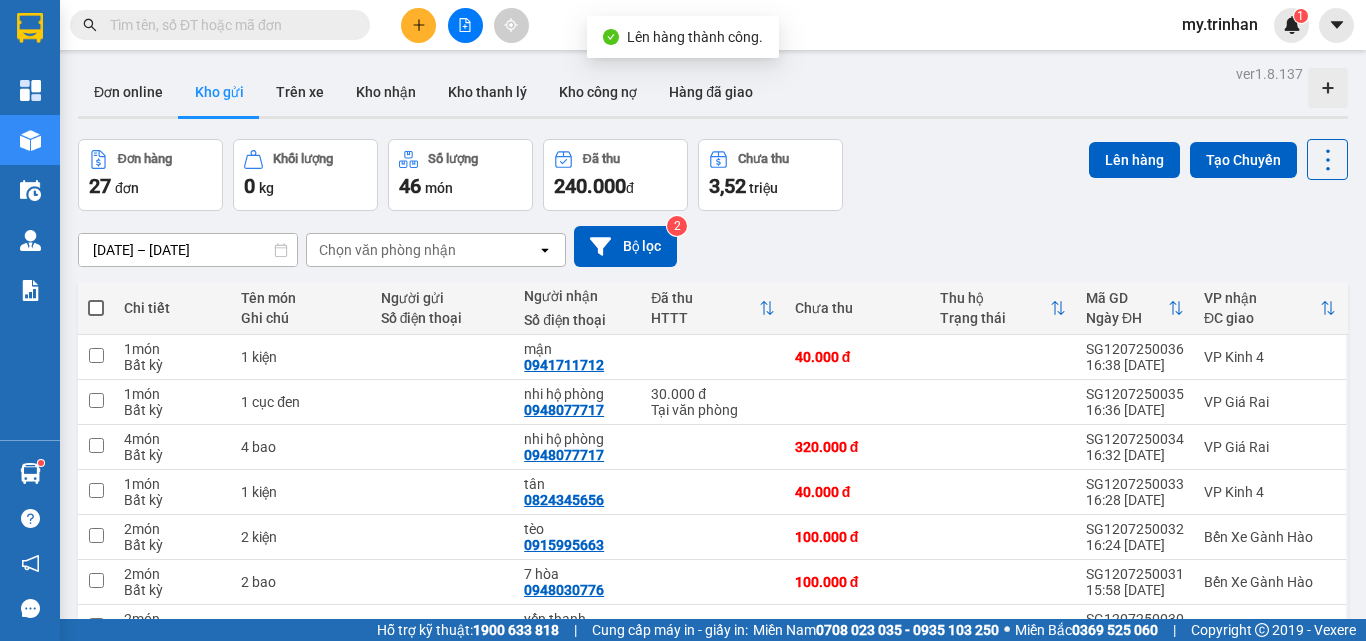 click at bounding box center (96, 298) 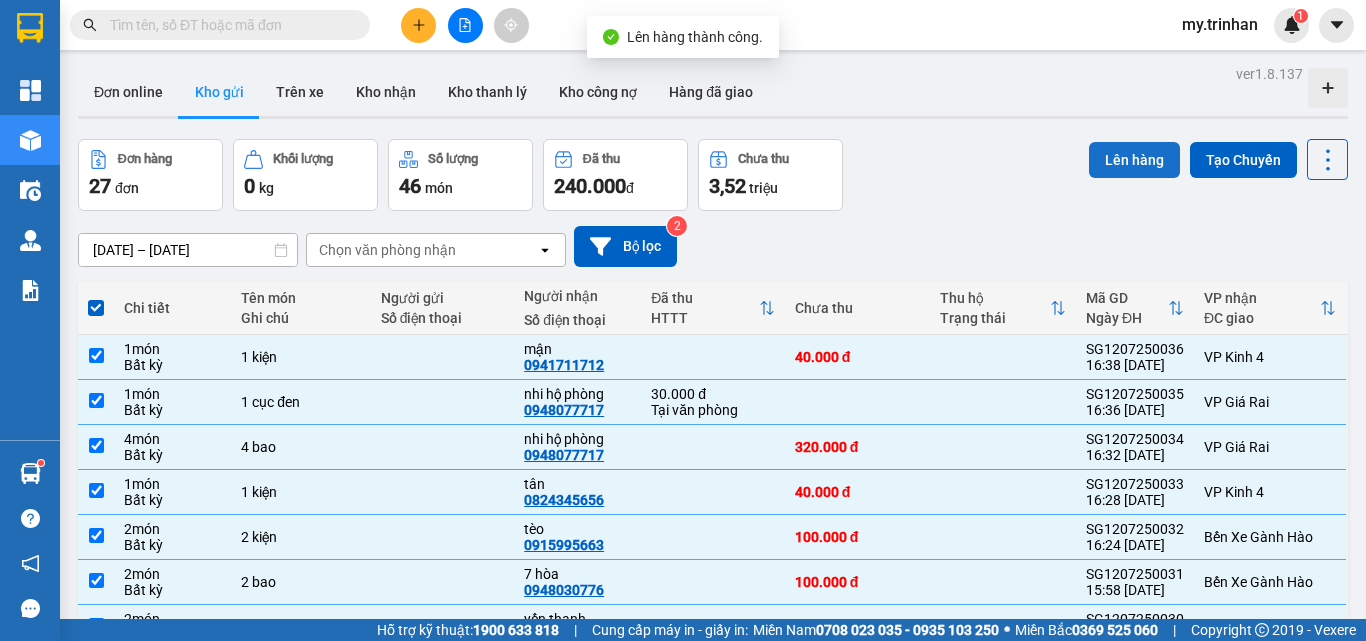 click on "Lên hàng" at bounding box center [1134, 160] 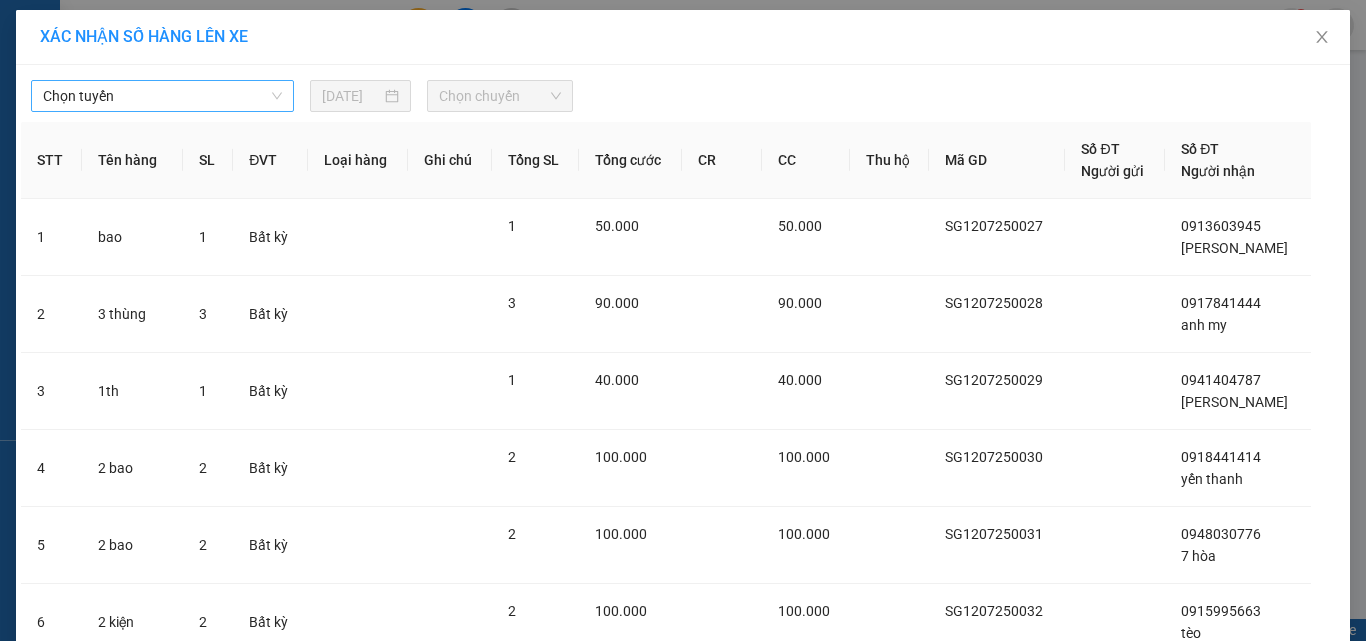 click on "Chọn tuyến" at bounding box center (162, 96) 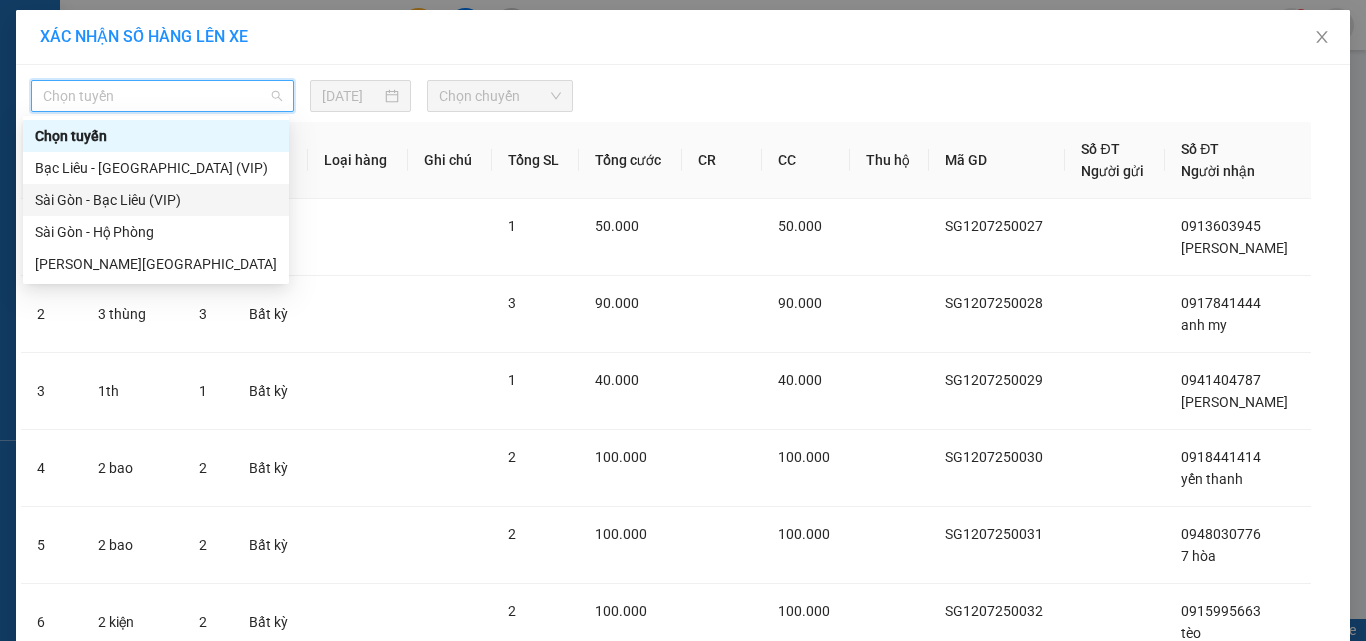 click on "Sài Gòn - Bạc Liêu (VIP)" at bounding box center (156, 200) 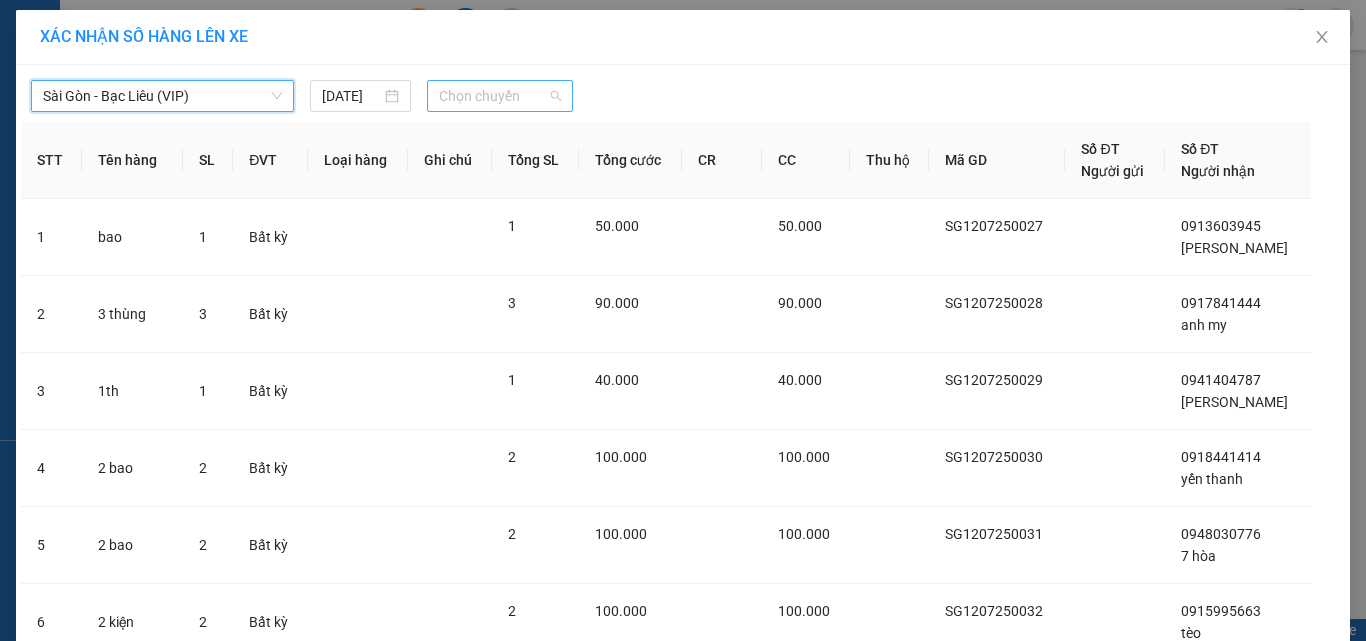 click on "Chọn chuyến" at bounding box center [500, 96] 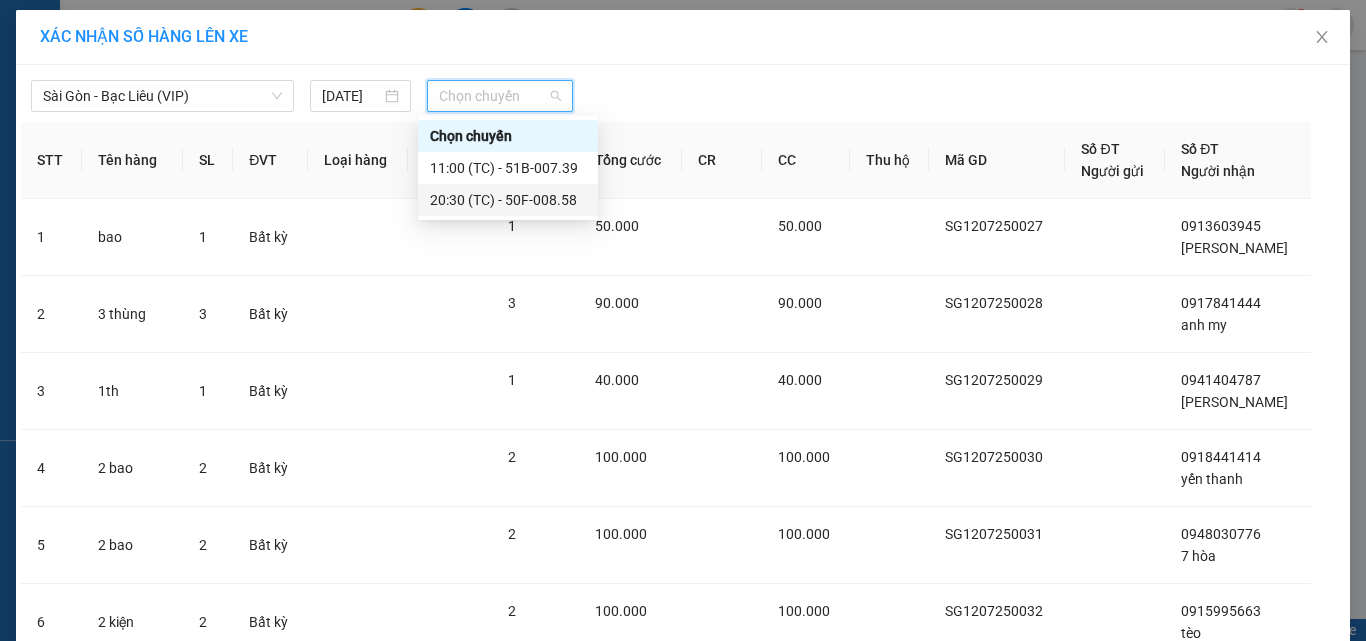 click on "20:30   (TC)   - 50F-008.58" at bounding box center (508, 200) 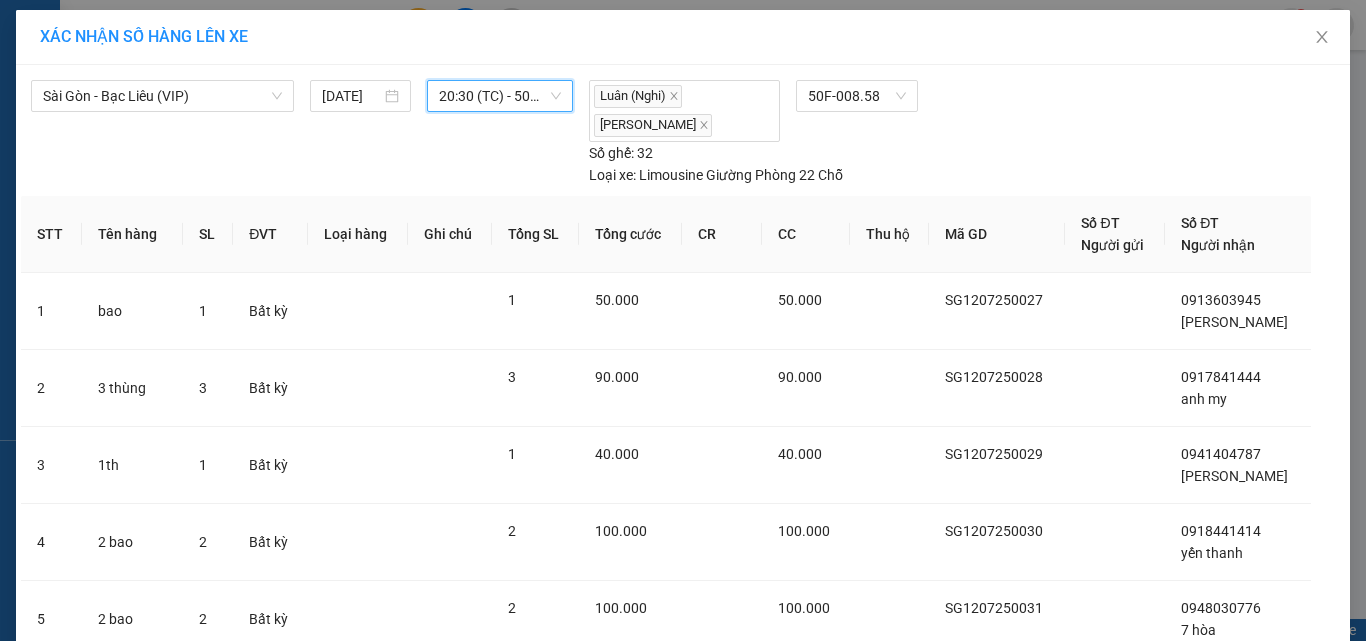 click on "Lên hàng" at bounding box center (756, 1134) 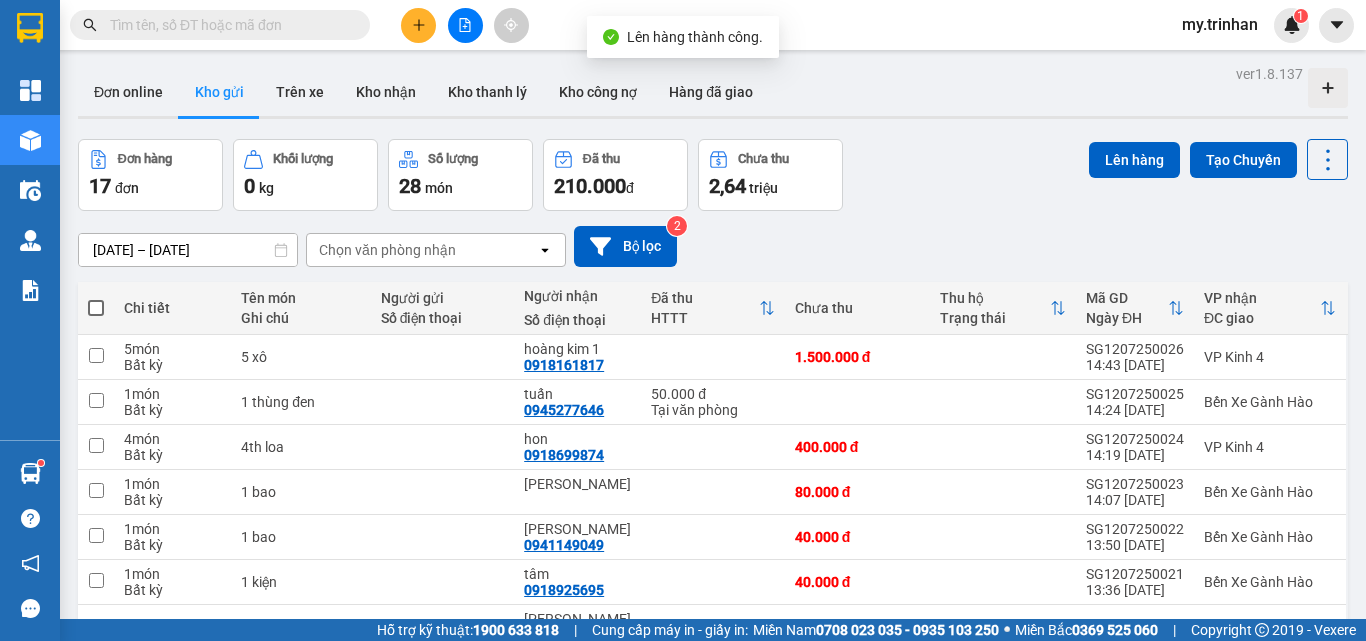 click at bounding box center (96, 308) 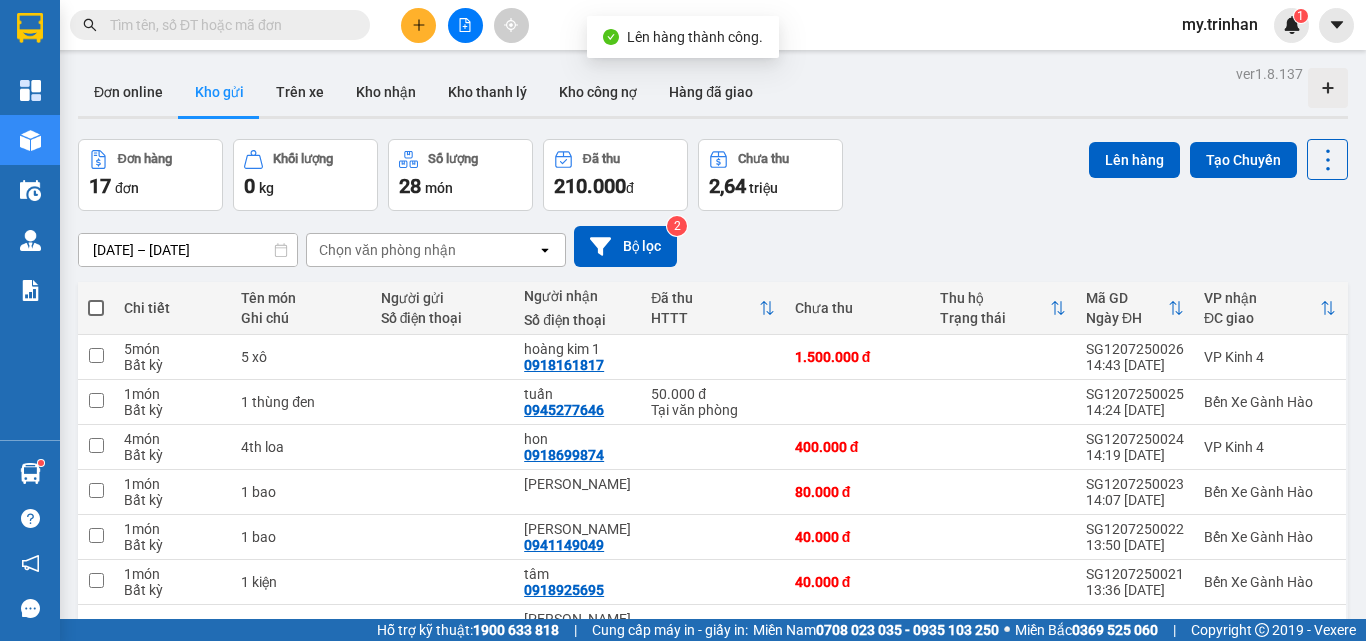 click at bounding box center [96, 298] 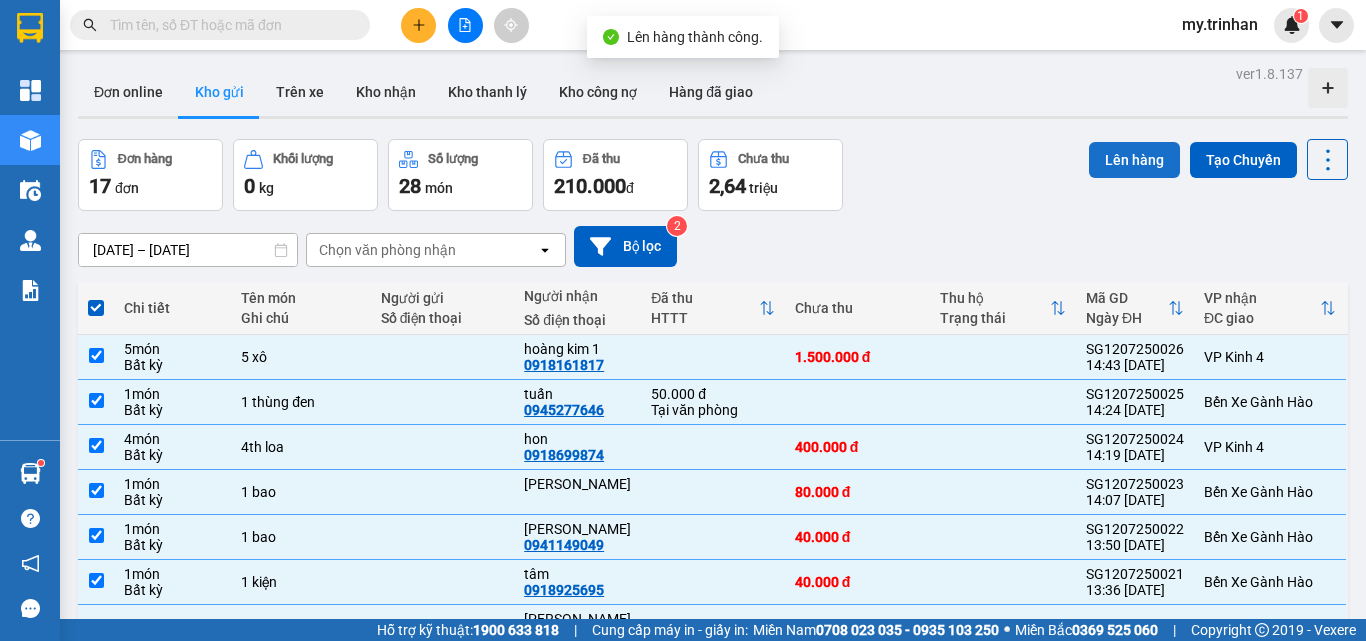 click on "Lên hàng" at bounding box center (1134, 160) 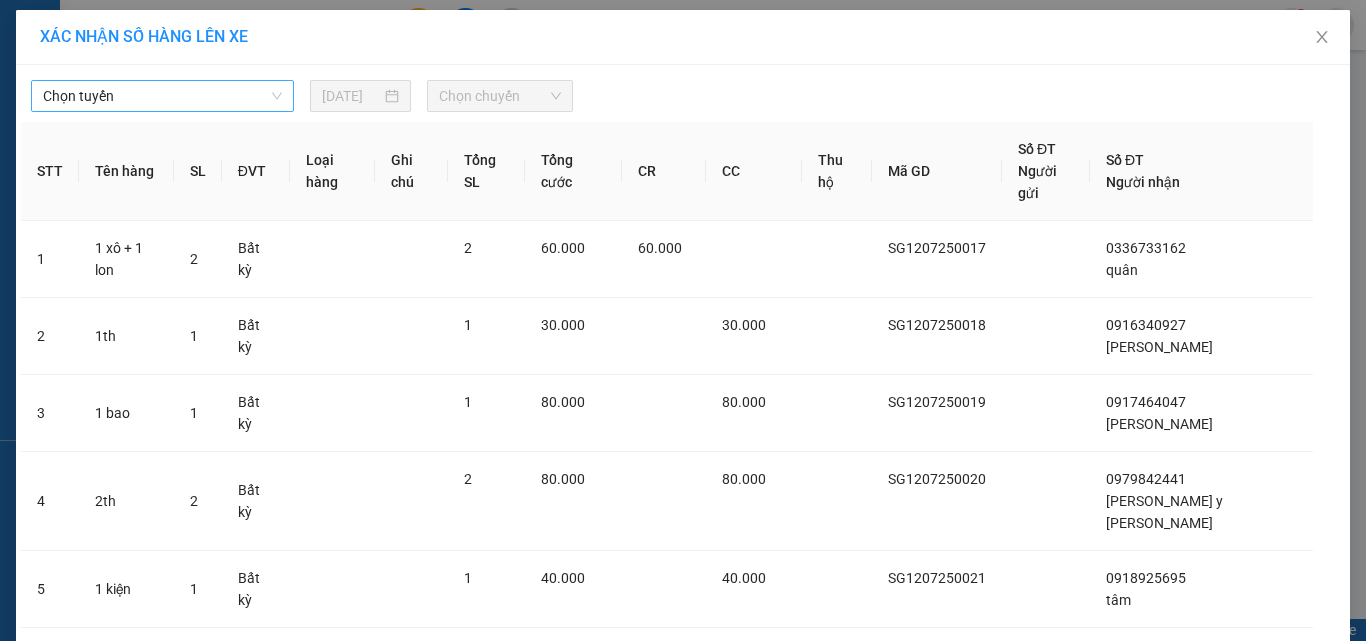 click on "Chọn tuyến" at bounding box center [162, 96] 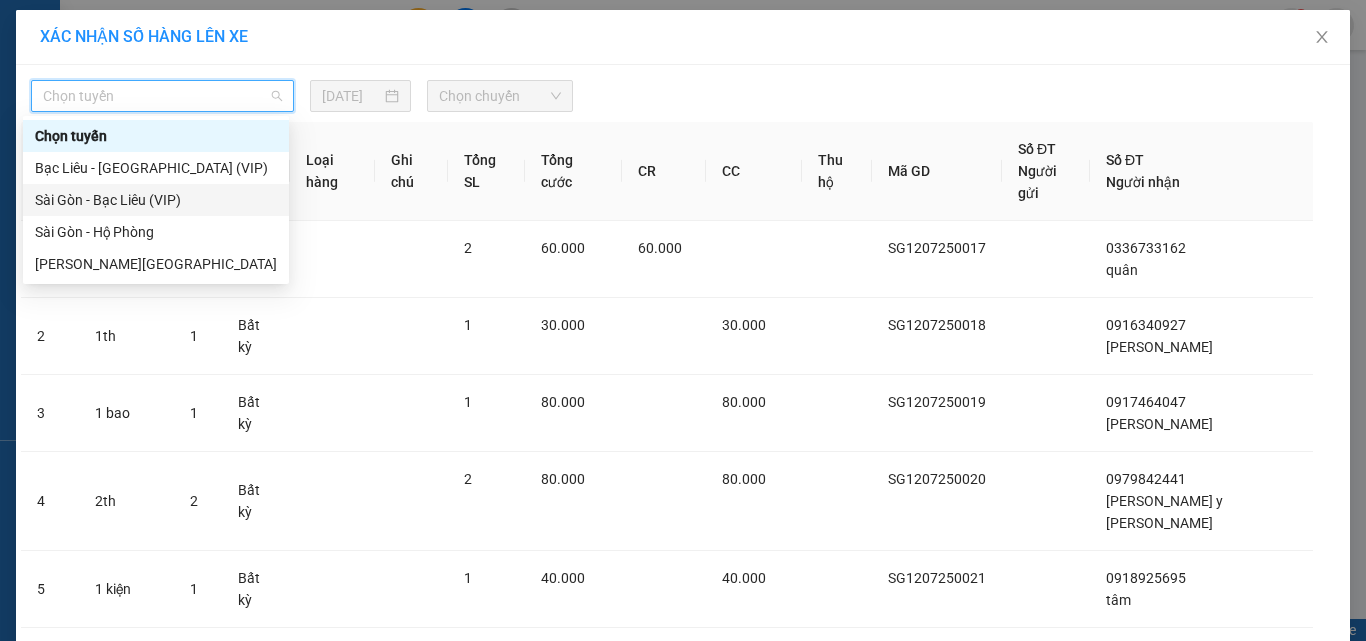 drag, startPoint x: 209, startPoint y: 204, endPoint x: 229, endPoint y: 186, distance: 26.907248 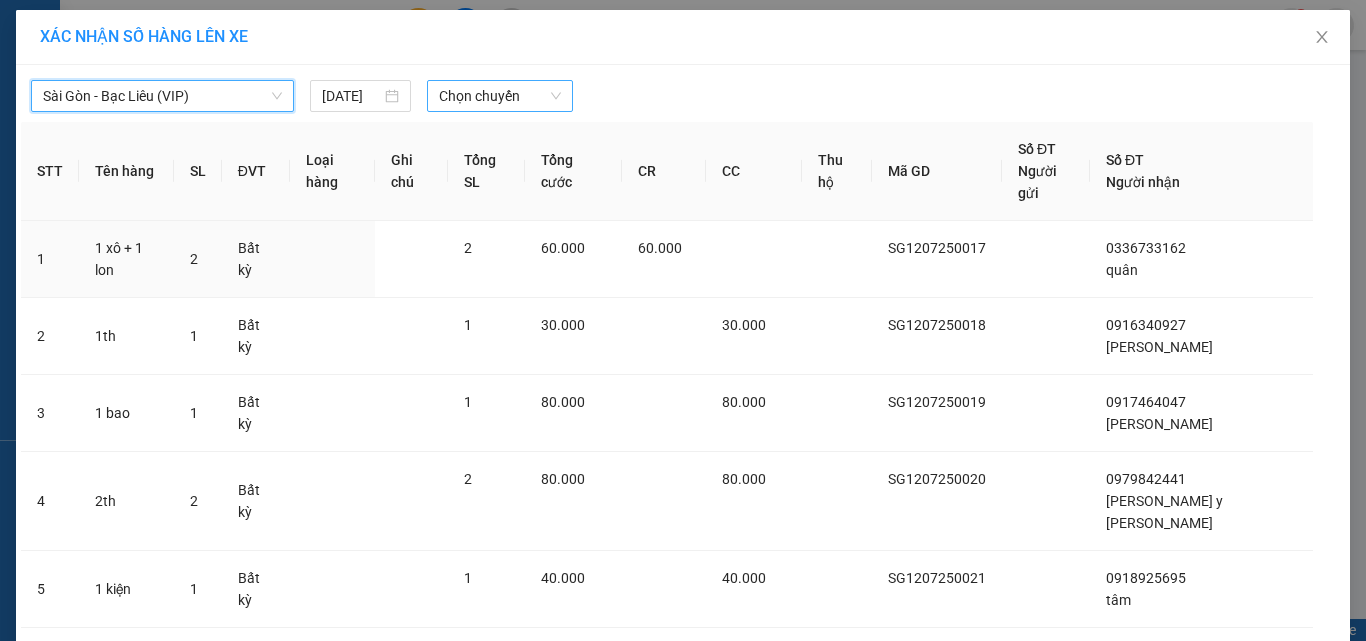 click on "Chọn chuyến" at bounding box center (500, 96) 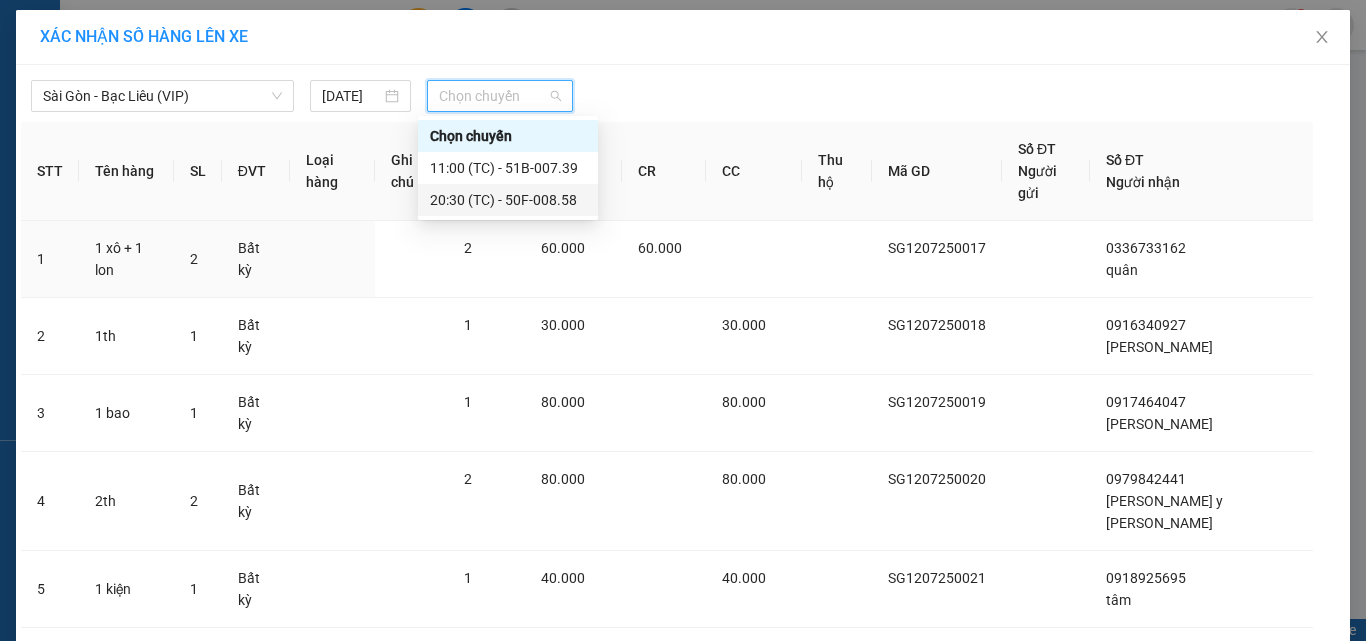 click on "20:30   (TC)   - 50F-008.58" at bounding box center (508, 200) 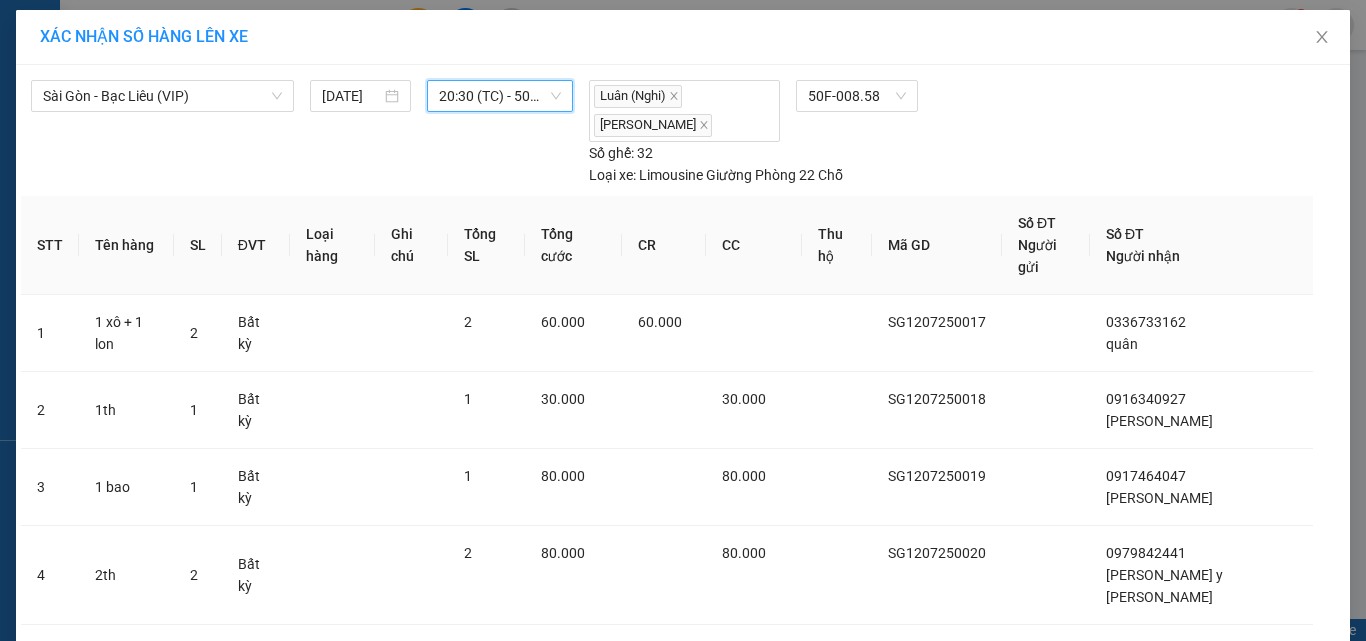click on "Lên hàng" at bounding box center (756, 1200) 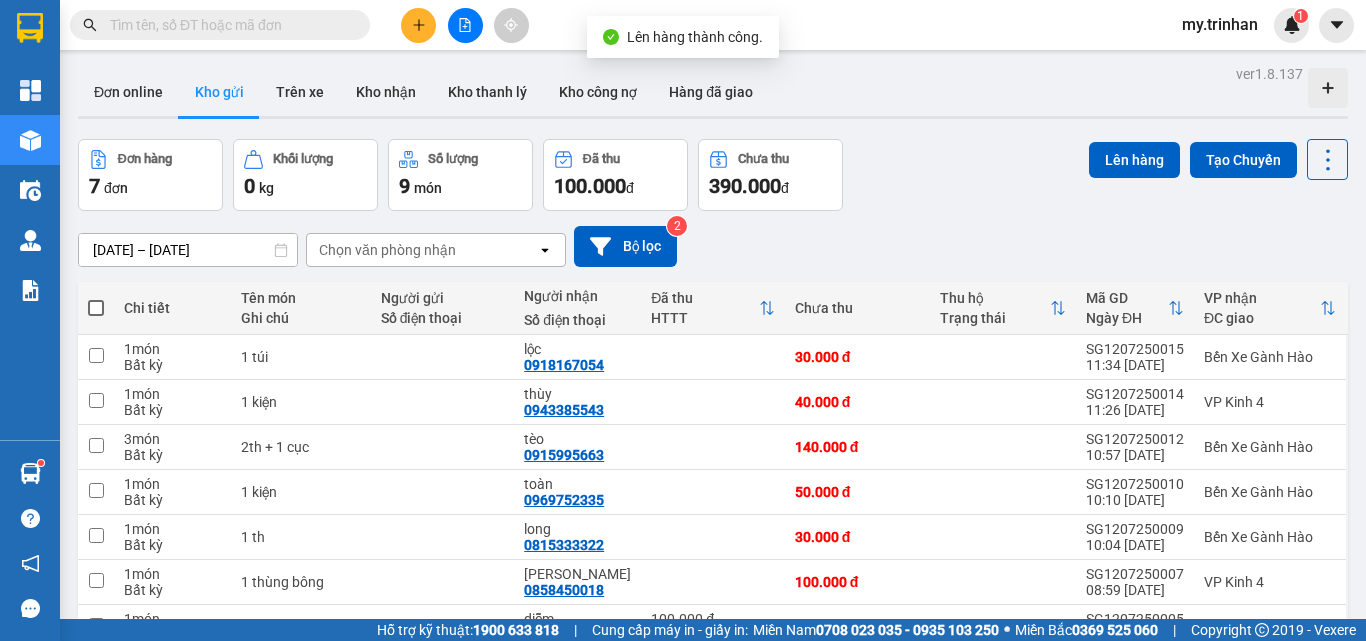 click at bounding box center (96, 308) 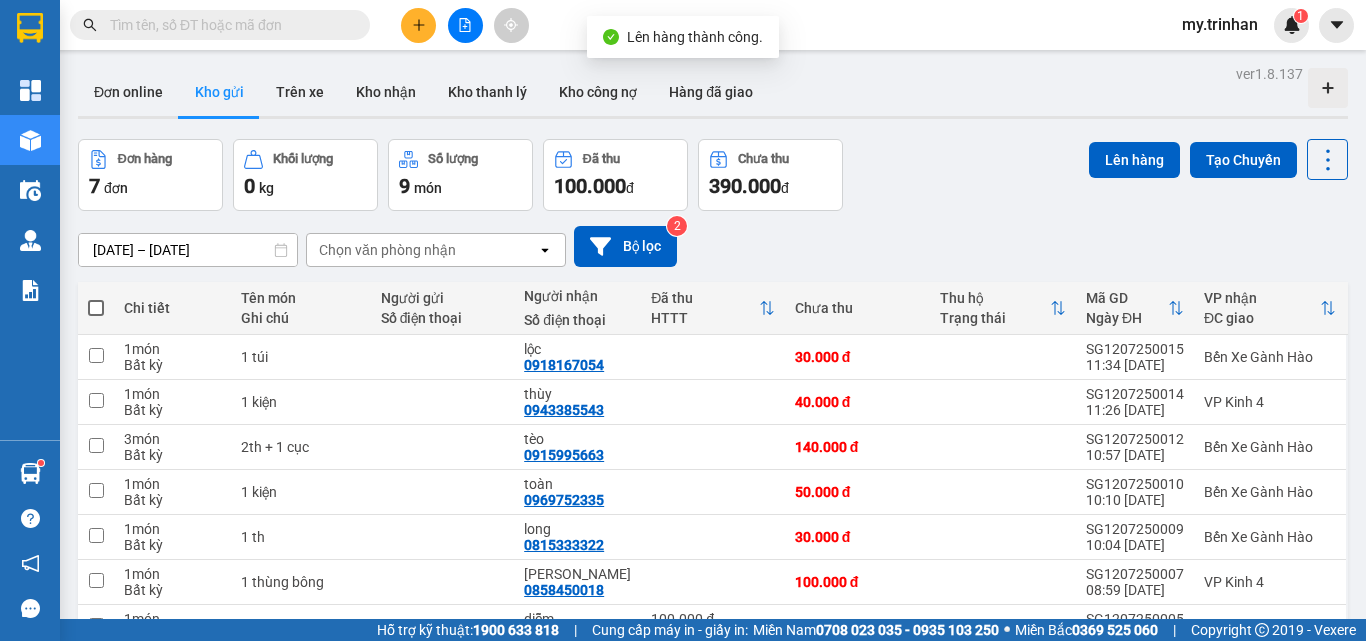 click at bounding box center [96, 298] 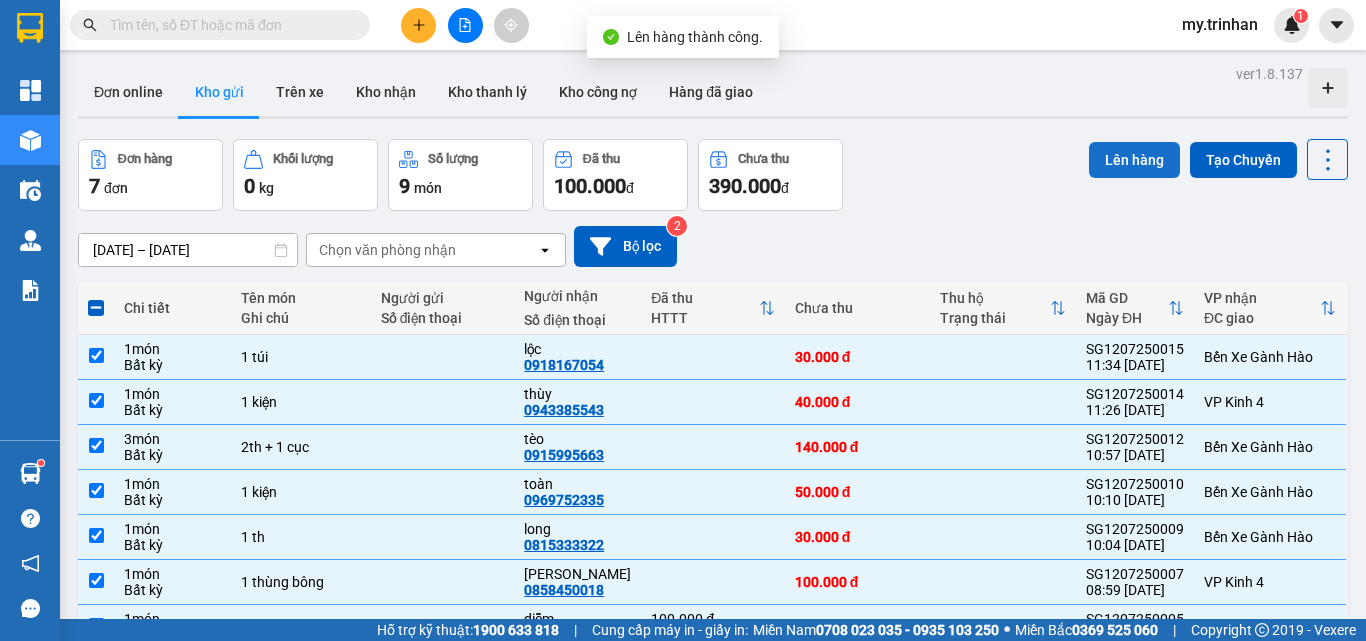 click on "Lên hàng" at bounding box center [1134, 160] 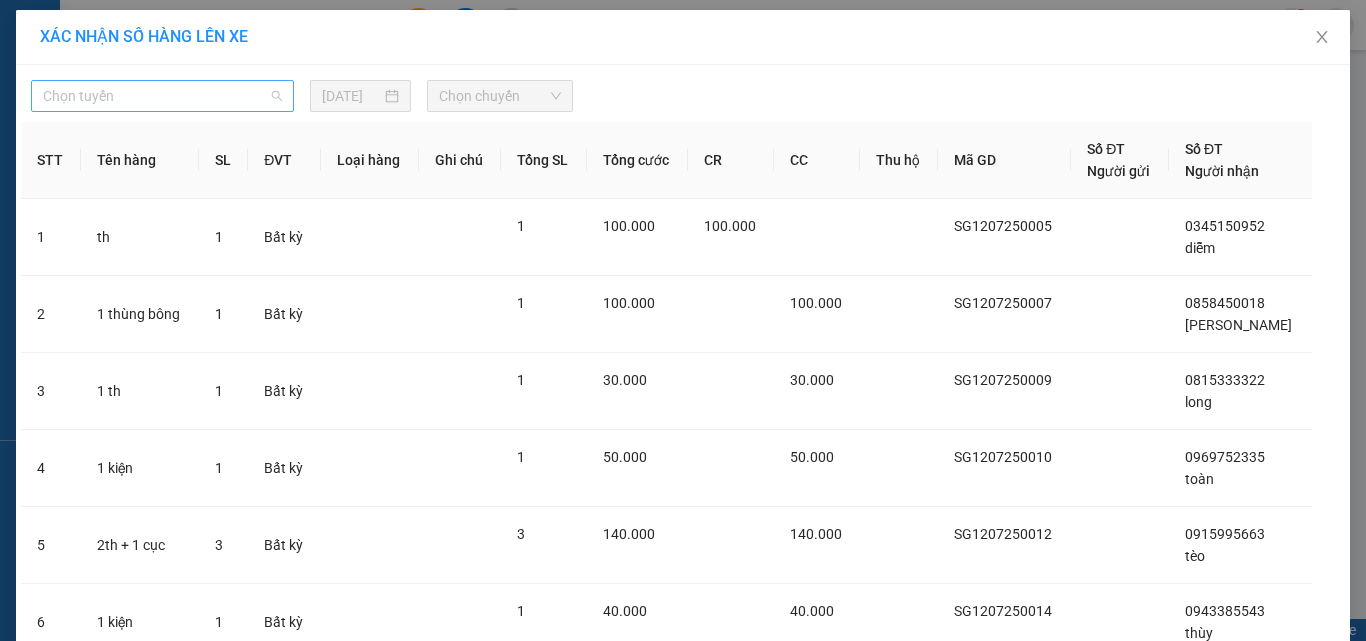 click on "Chọn tuyến" at bounding box center [162, 96] 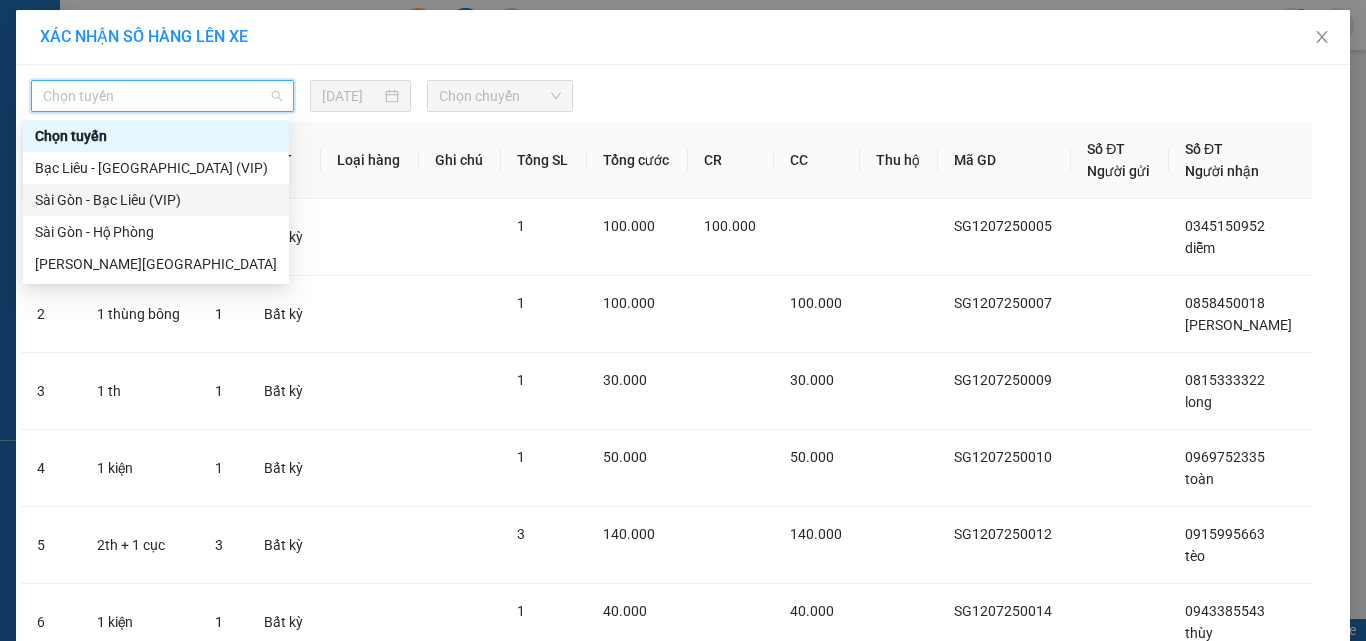 click on "Sài Gòn - Bạc Liêu (VIP)" at bounding box center (156, 200) 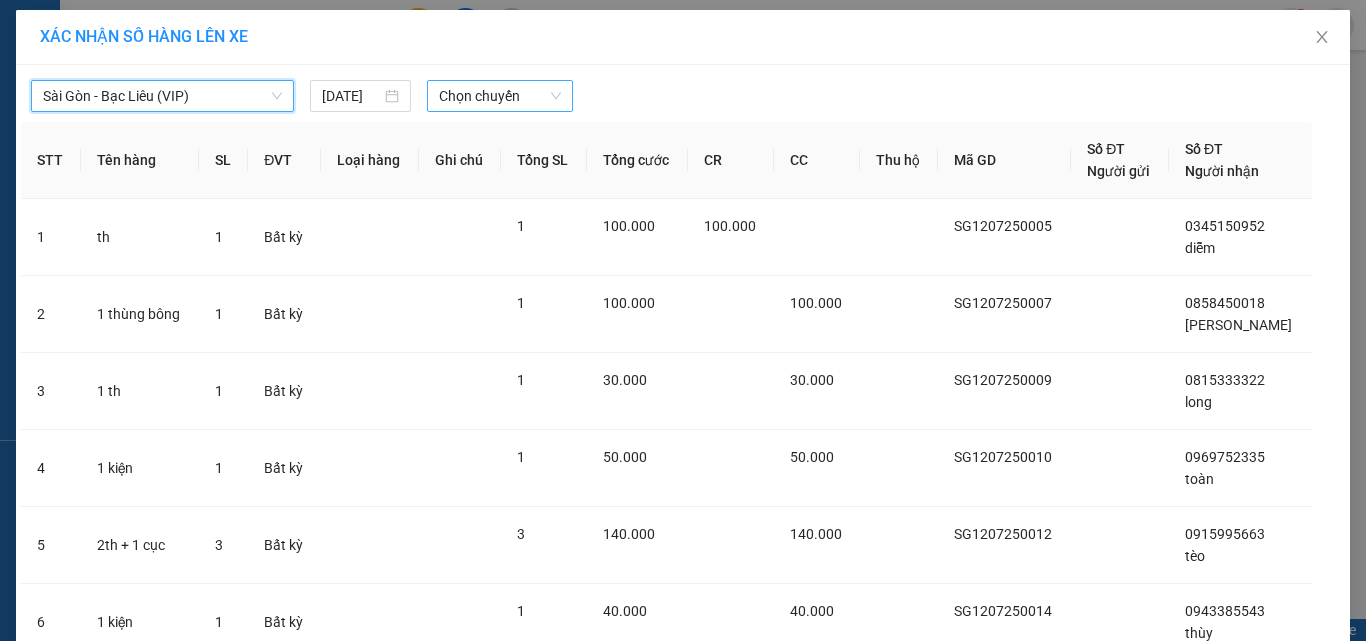 click on "Chọn chuyến" at bounding box center (500, 96) 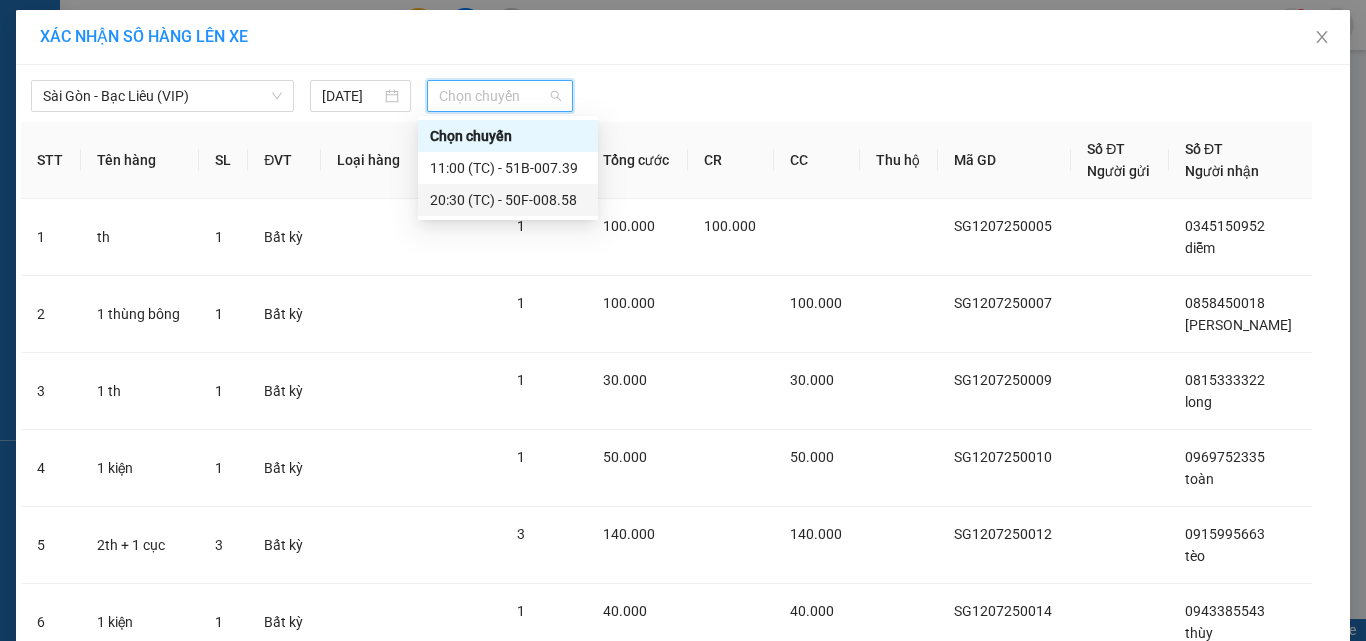 click on "20:30   (TC)   - 50F-008.58" at bounding box center [508, 200] 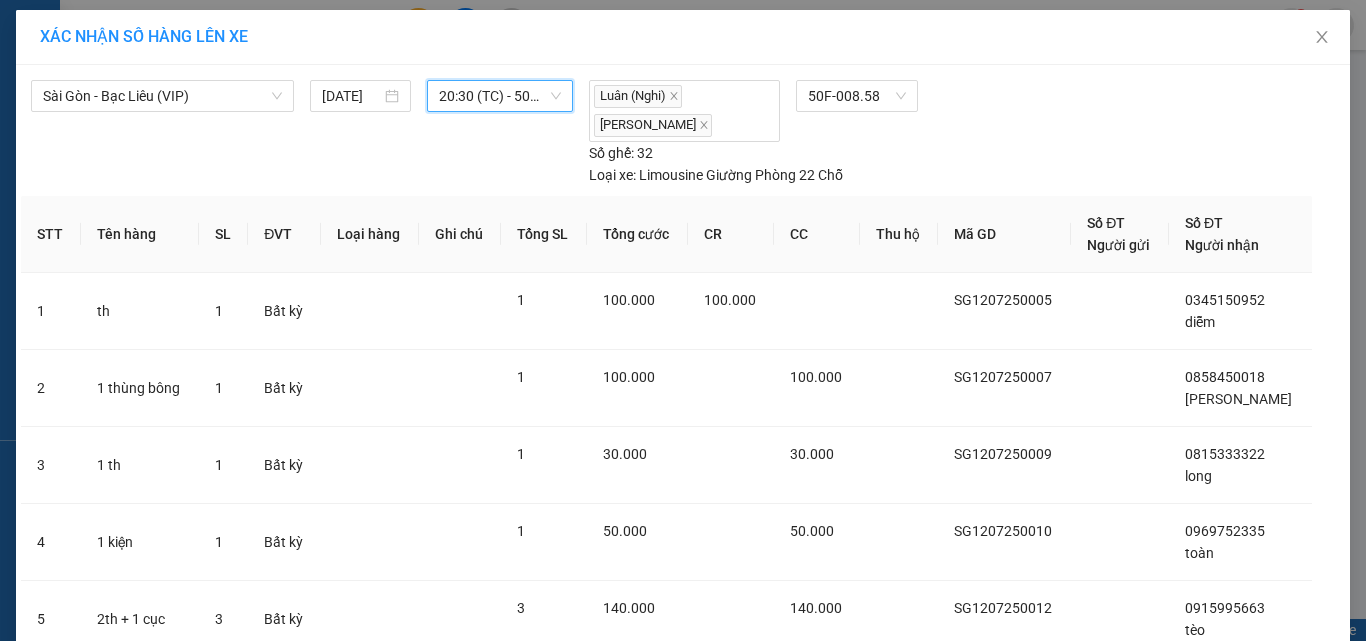 click on "Lên hàng" at bounding box center (756, 903) 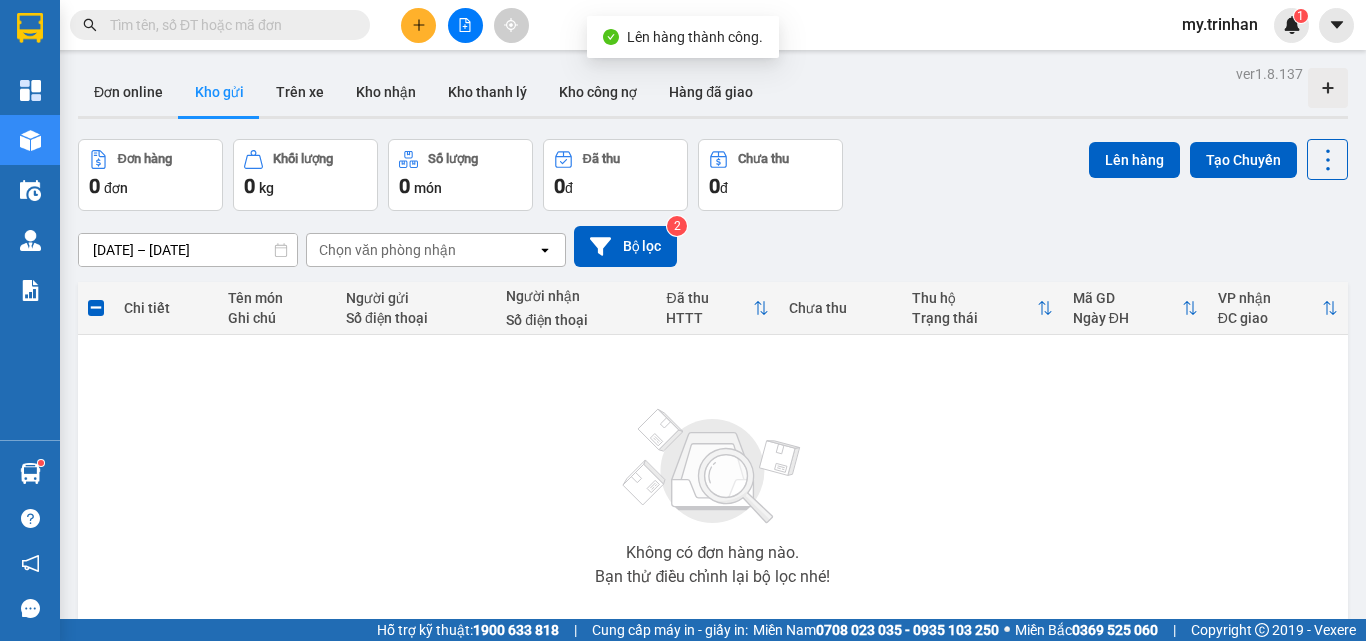 click 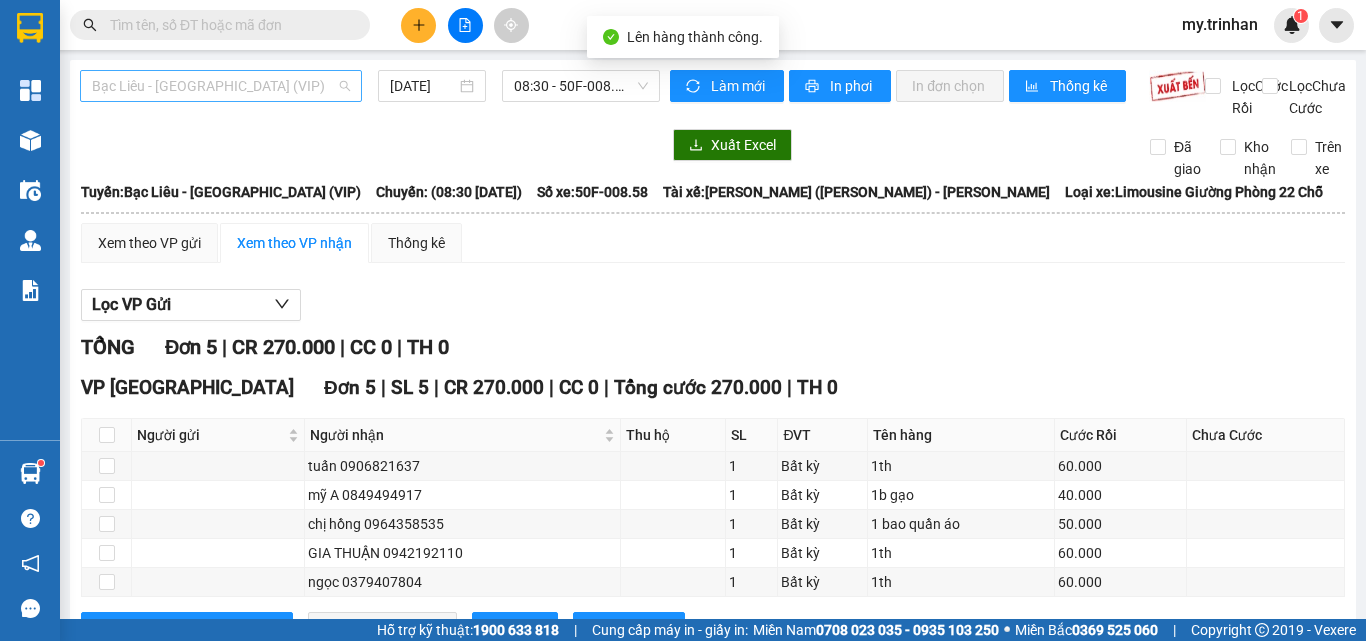 click on "Bạc Liêu - [GEOGRAPHIC_DATA] (VIP)" at bounding box center [221, 86] 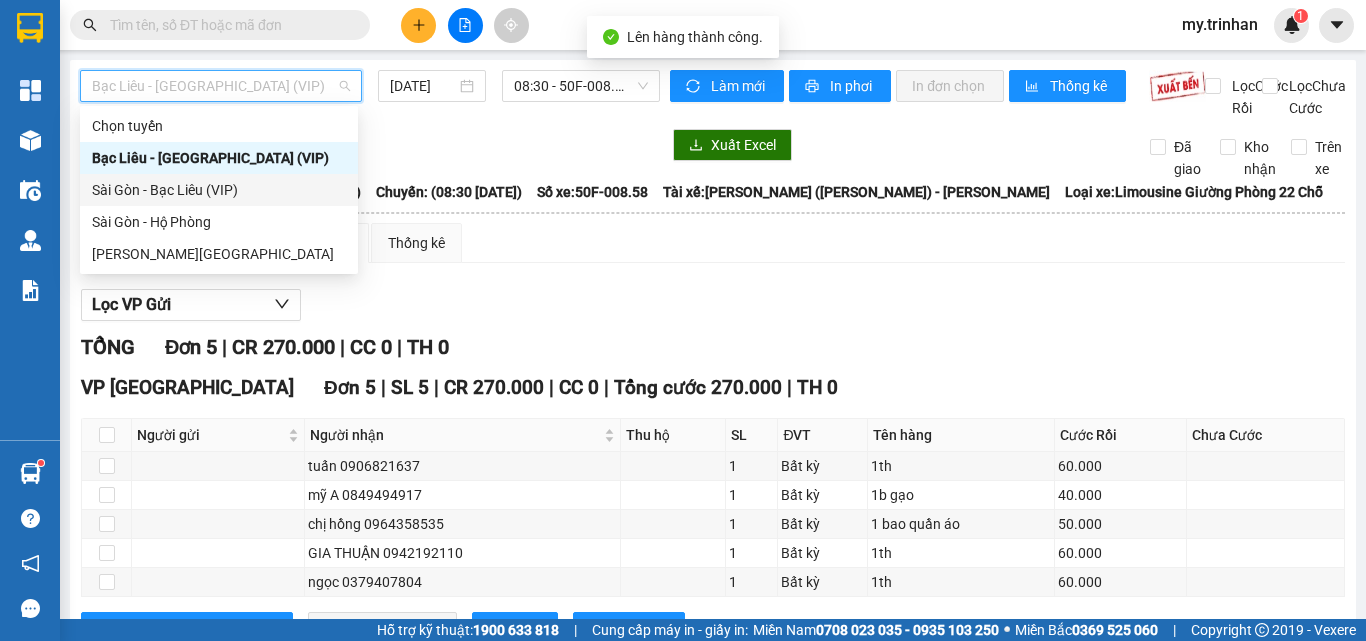 click on "Sài Gòn - Bạc Liêu (VIP)" at bounding box center (219, 190) 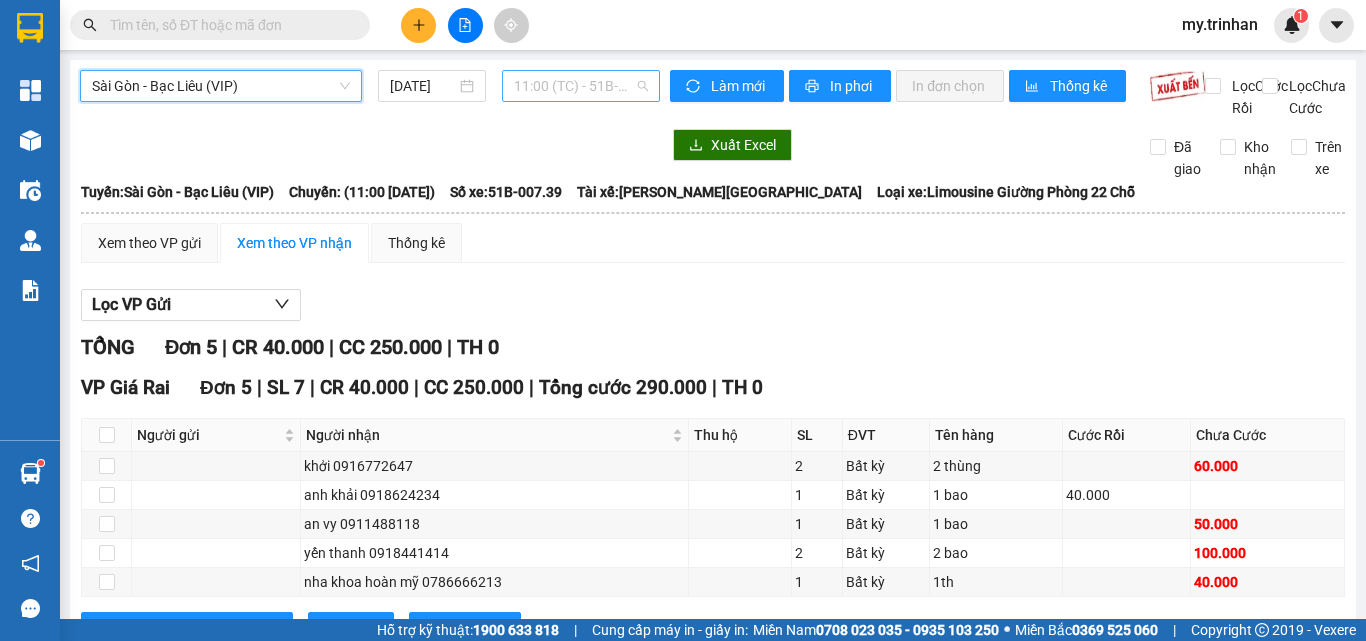click on "11:00   (TC)   - 51B-007.39" at bounding box center [581, 86] 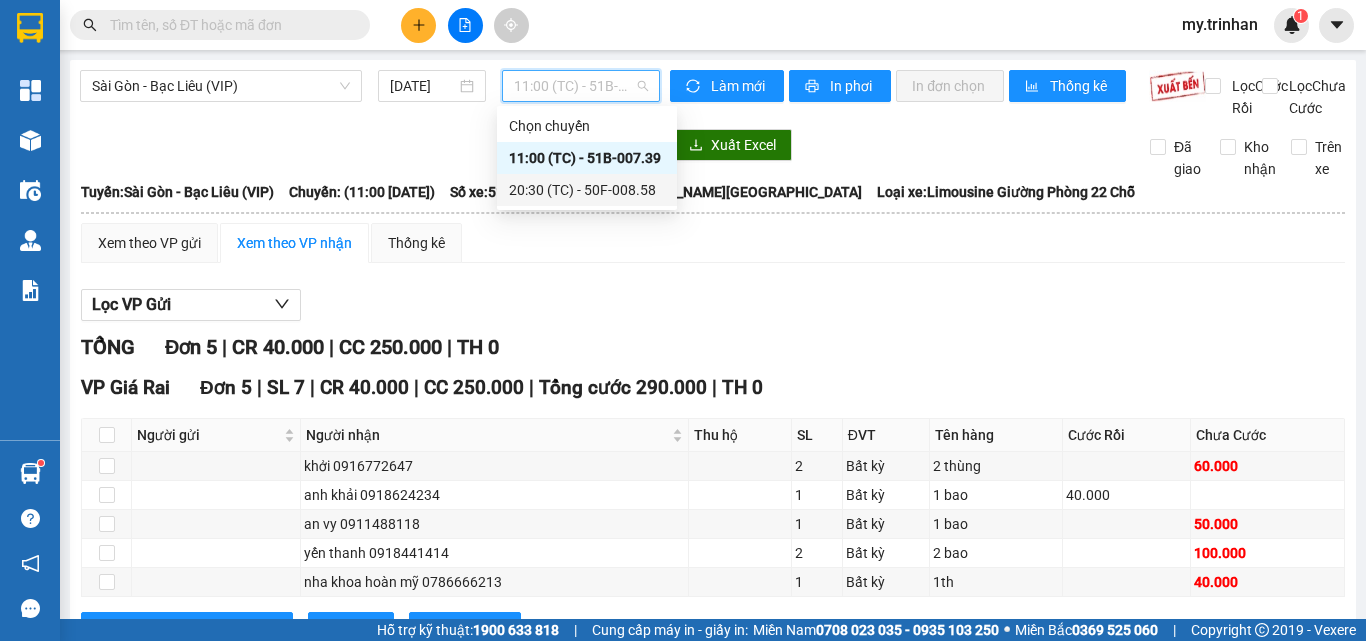 click on "20:30   (TC)   - 50F-008.58" at bounding box center (587, 190) 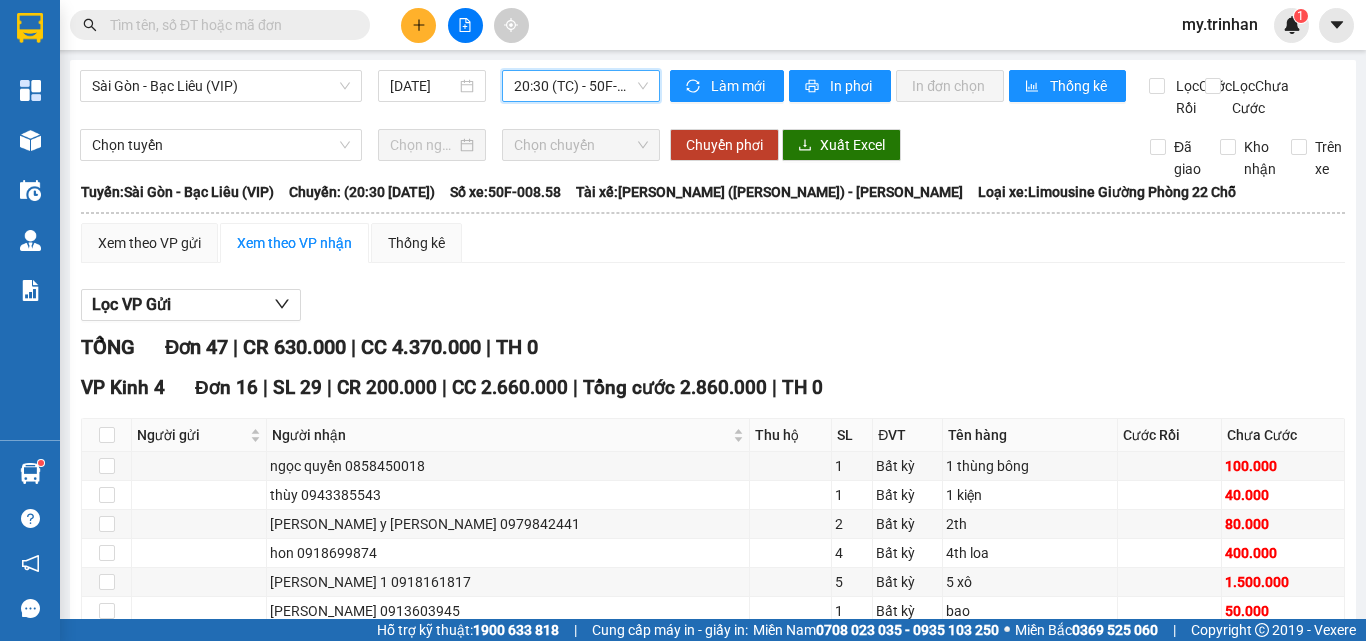 click on "In DS" at bounding box center [362, 947] 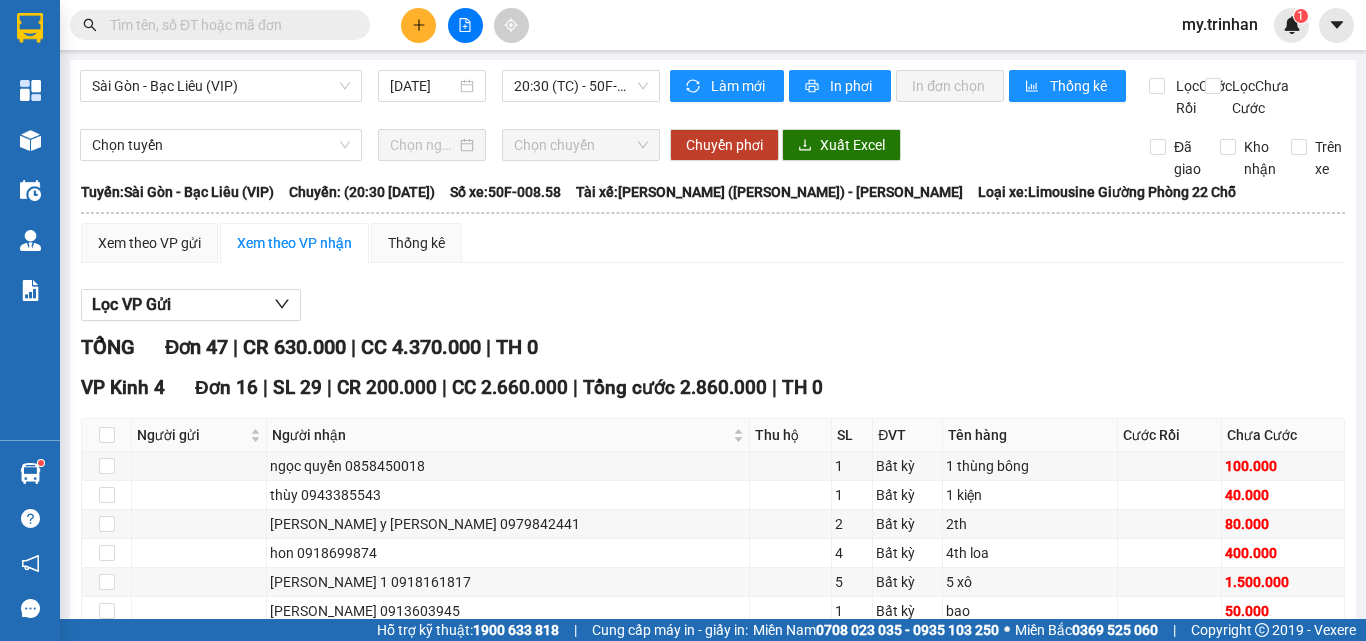 click on "In DS" at bounding box center (362, 2148) 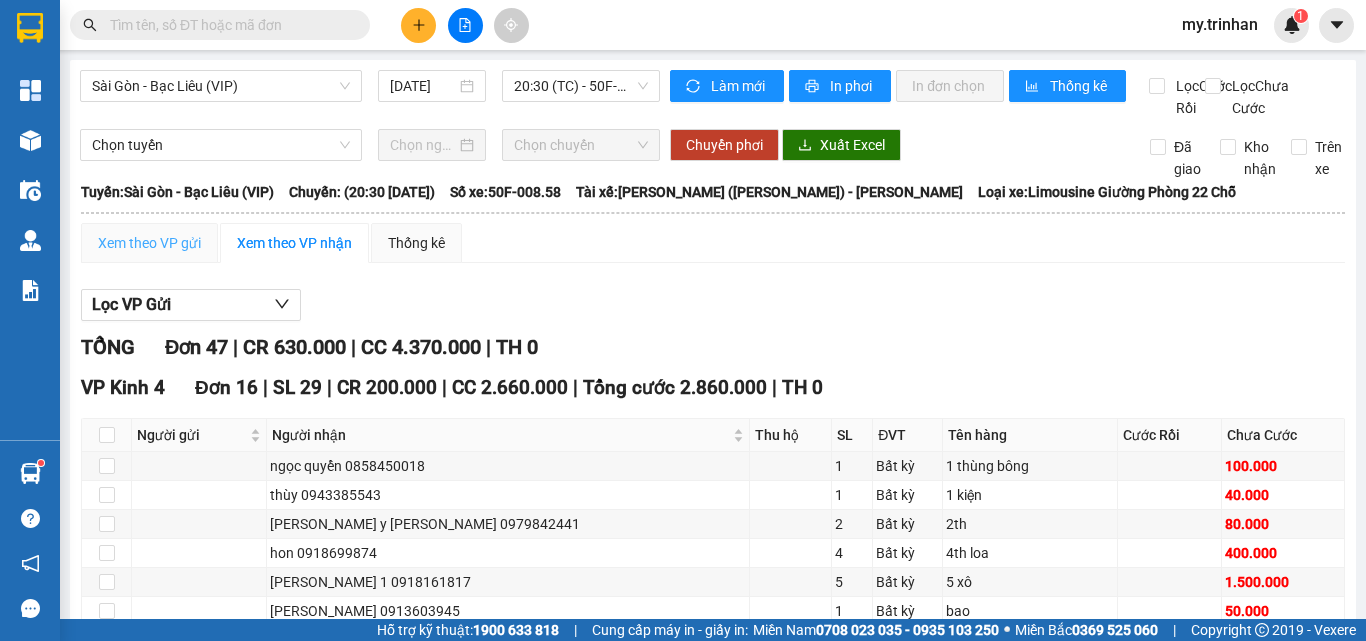click on "Xem theo VP gửi" at bounding box center [149, 243] 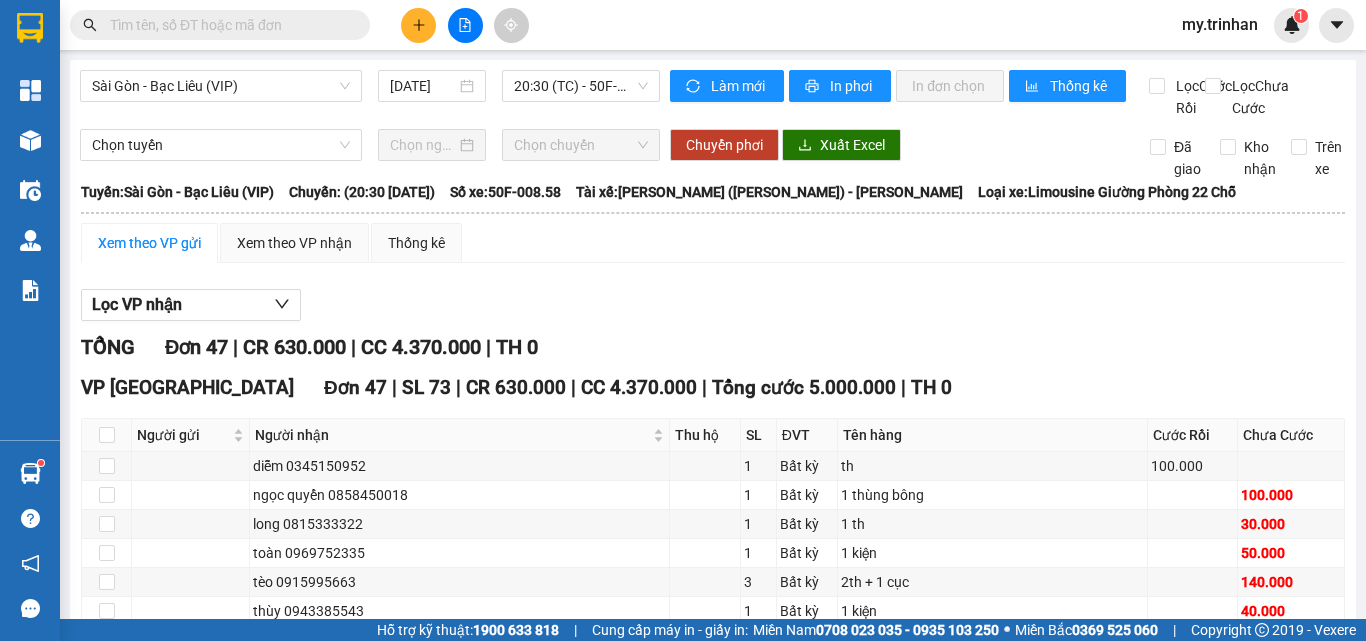 click at bounding box center [107, 1597] 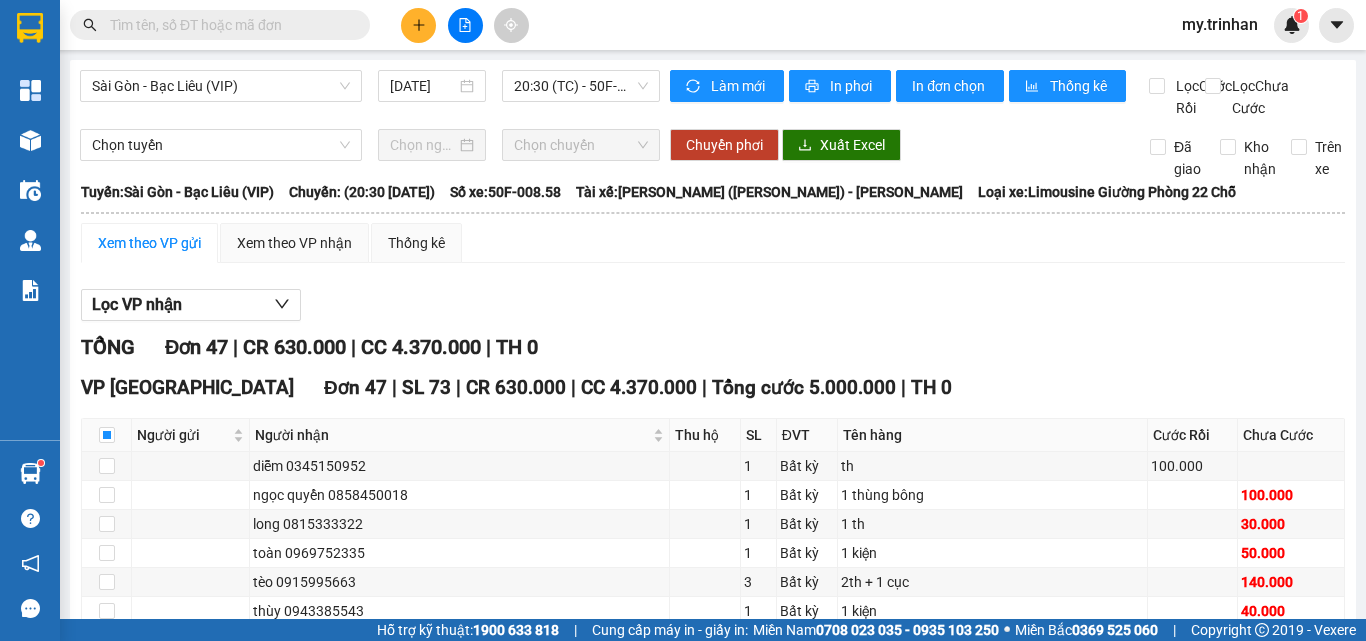 click on "Xuống kho gửi" at bounding box center (391, 1846) 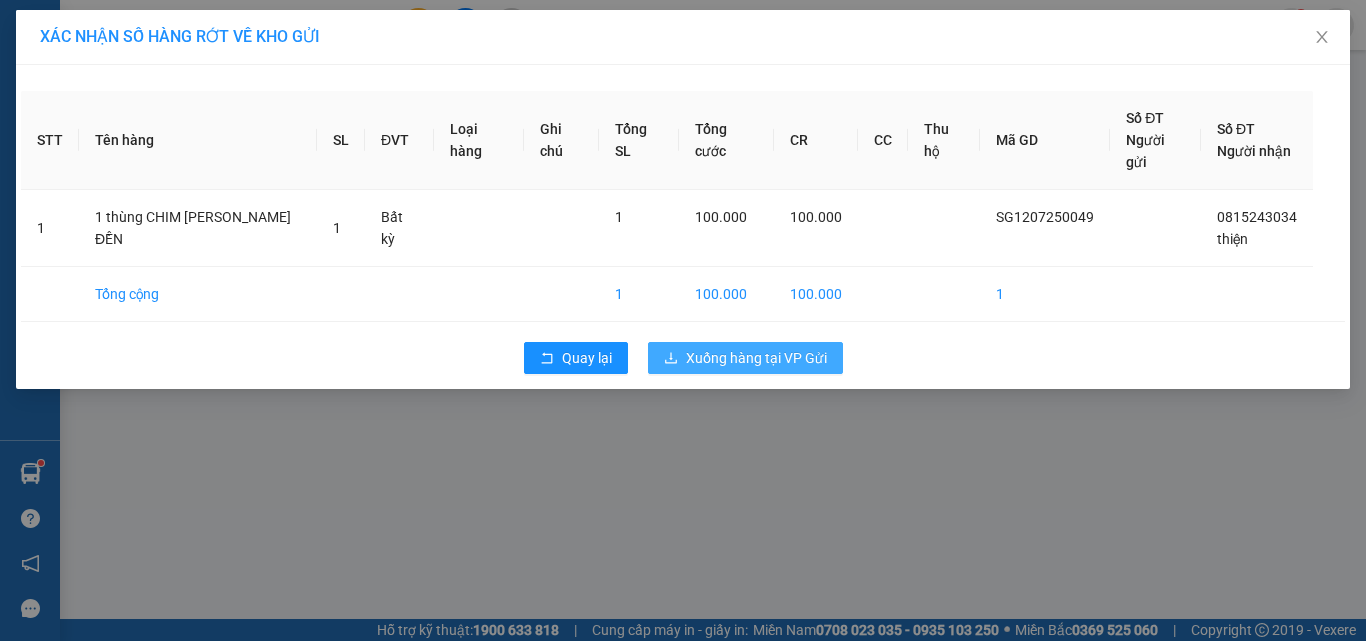 click on "Xuống hàng tại VP Gửi" at bounding box center (756, 358) 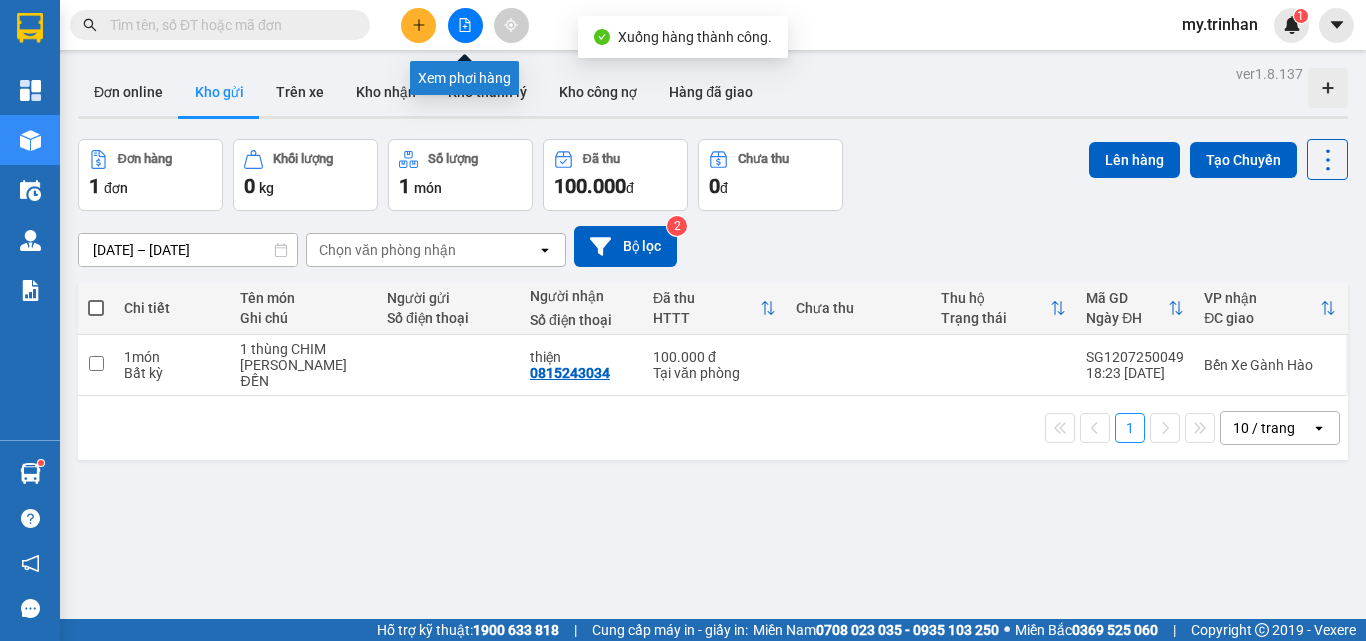 click 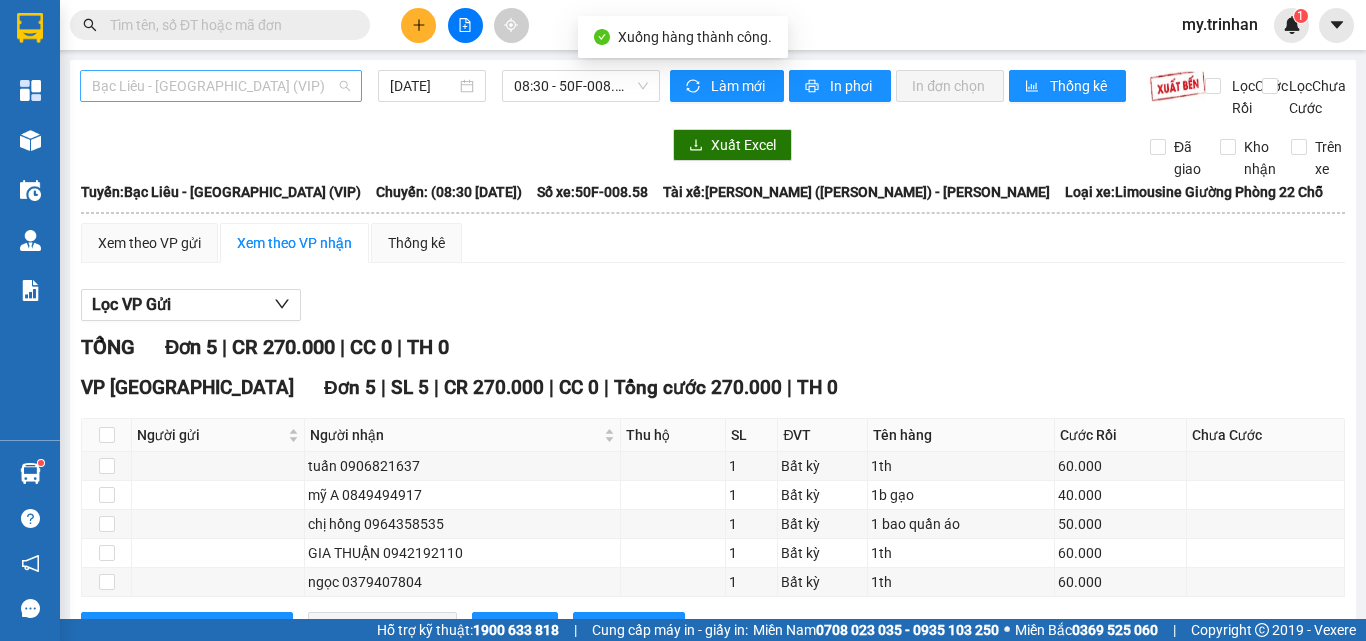 click on "Bạc Liêu - [GEOGRAPHIC_DATA] (VIP)" at bounding box center (221, 86) 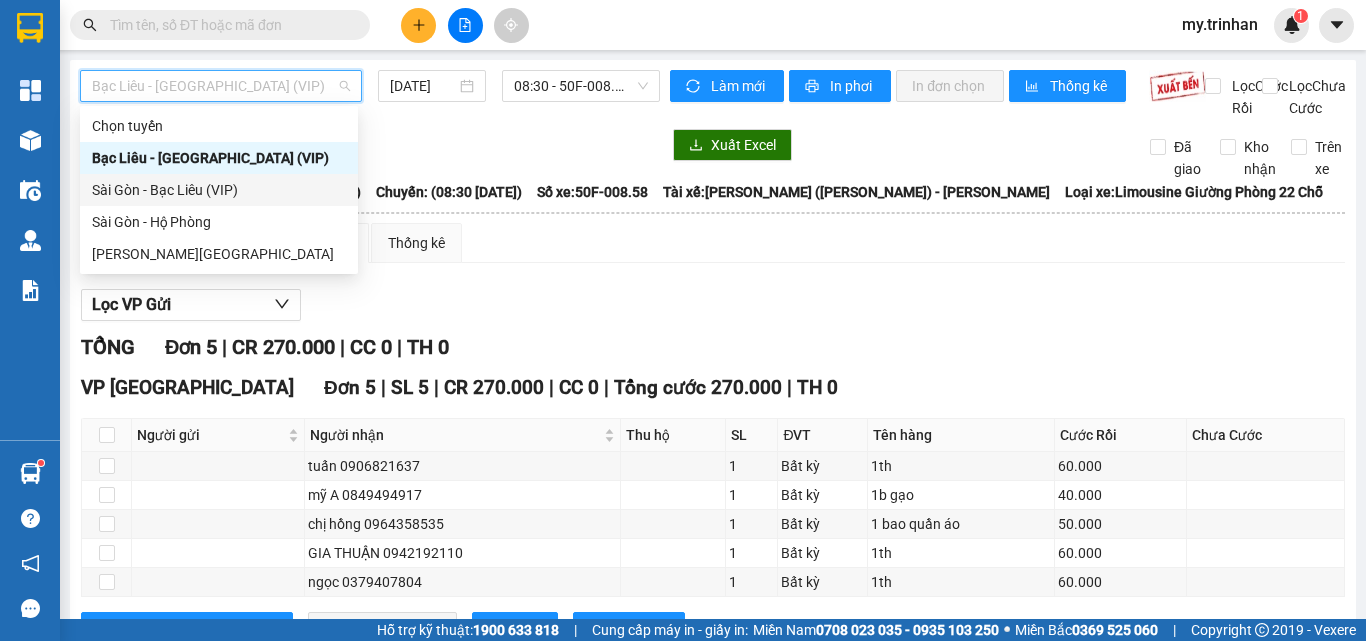 click on "Sài Gòn - Bạc Liêu (VIP)" at bounding box center (219, 190) 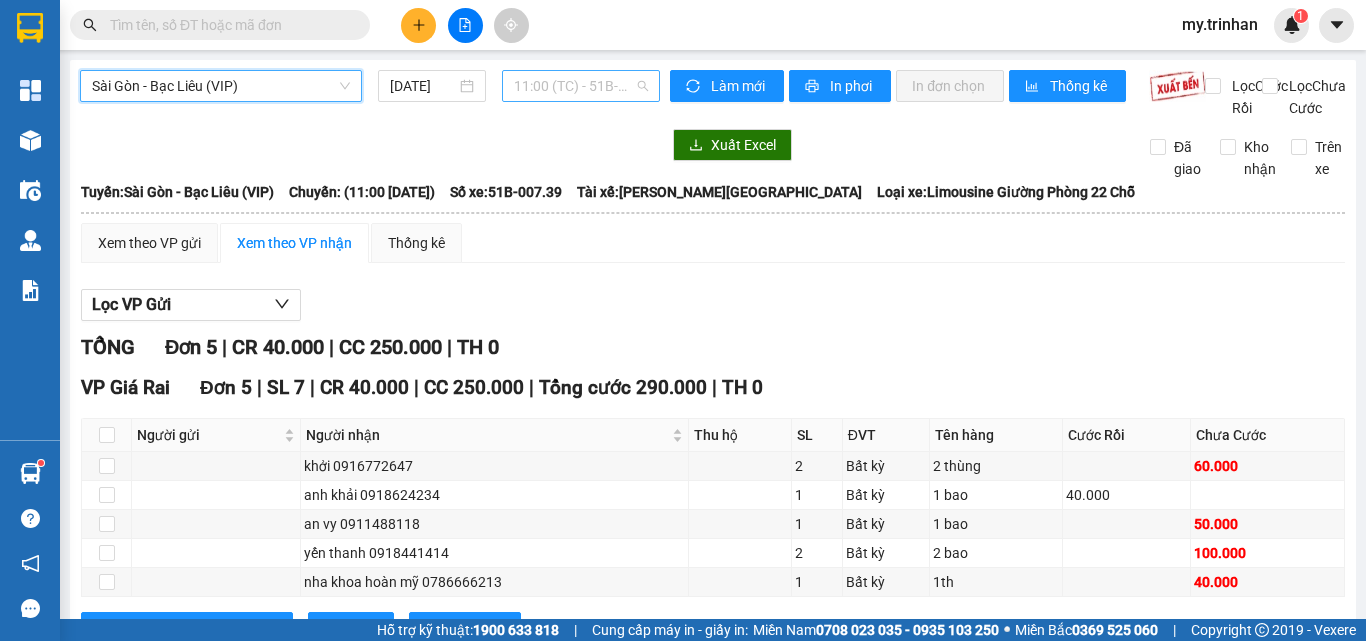 click on "11:00   (TC)   - 51B-007.39" at bounding box center [581, 86] 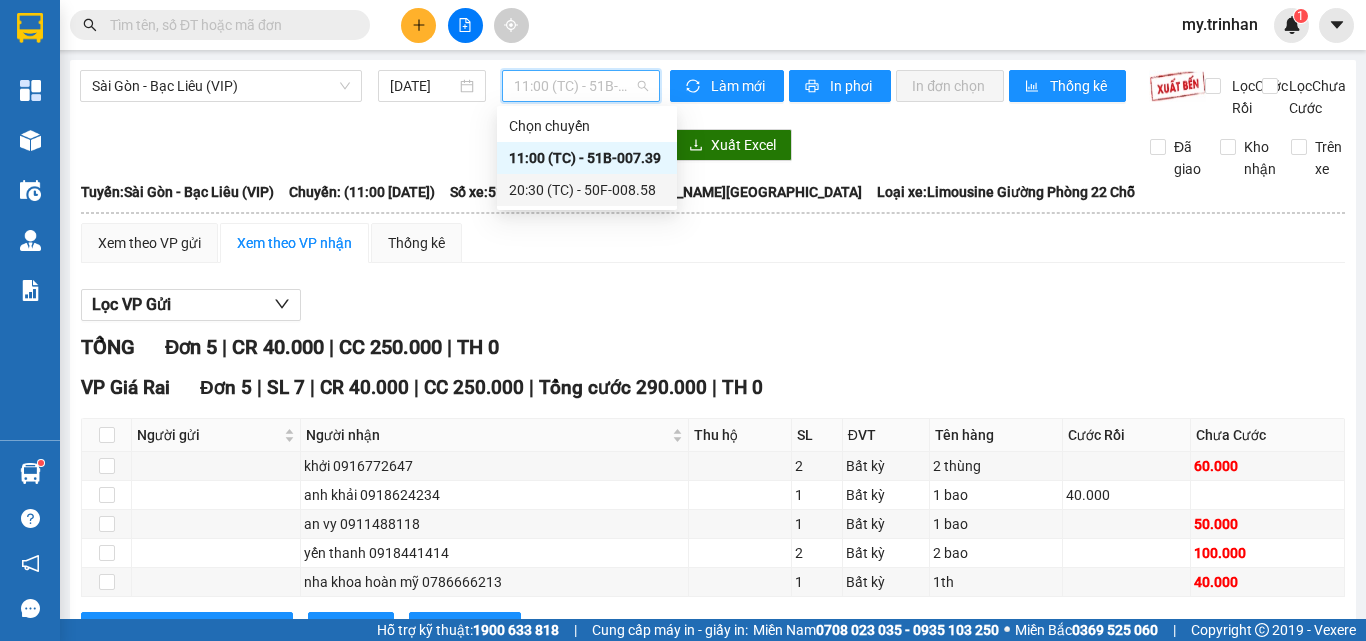 click on "20:30   (TC)   - 50F-008.58" at bounding box center [587, 190] 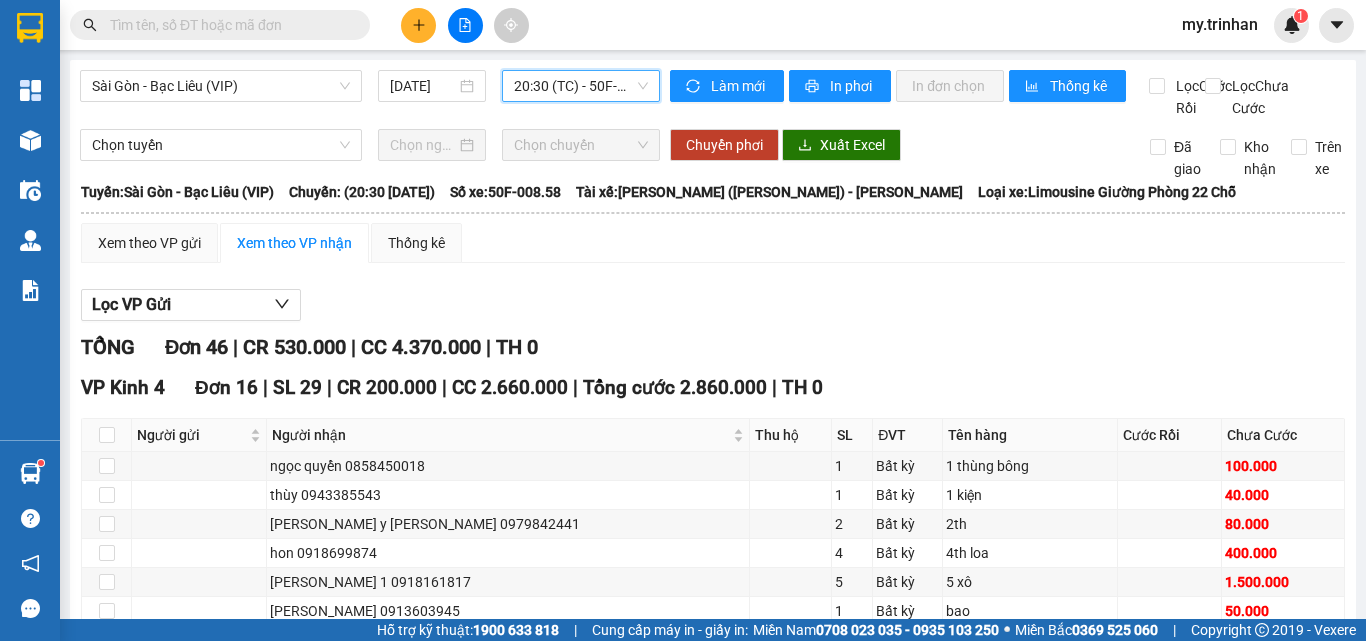 click on "20:30   (TC)   - 50F-008.58" at bounding box center (581, 86) 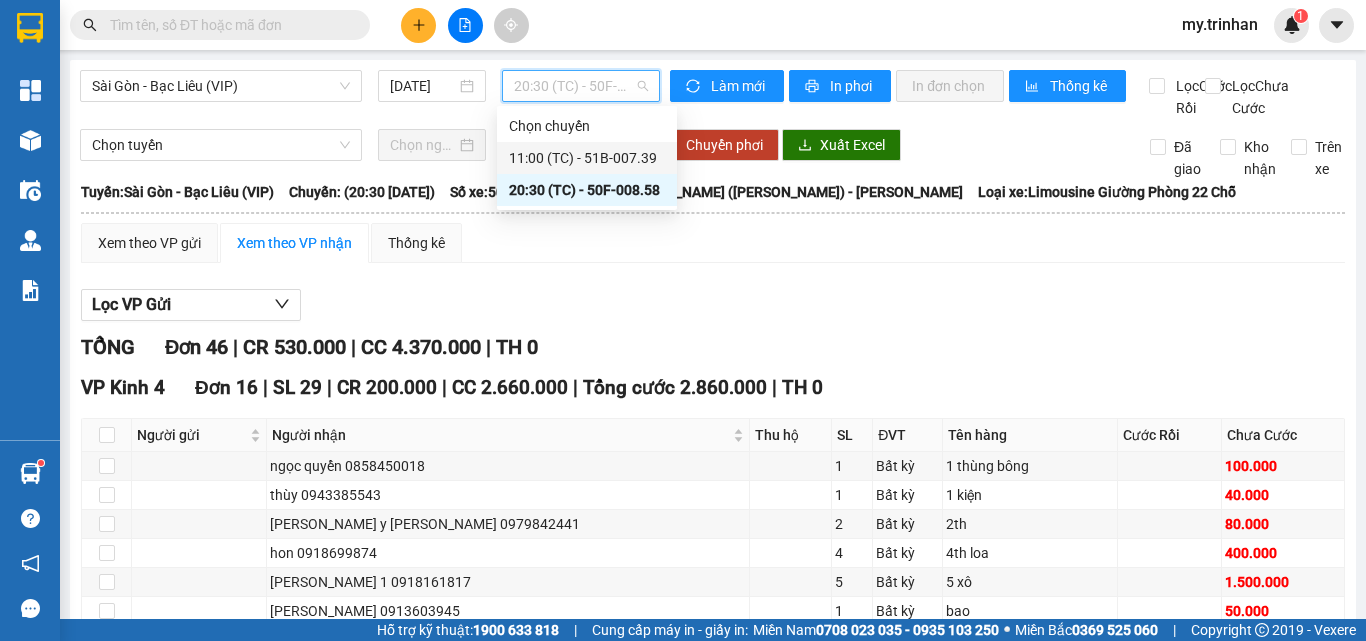 click on "11:00   (TC)   - 51B-007.39" at bounding box center [587, 158] 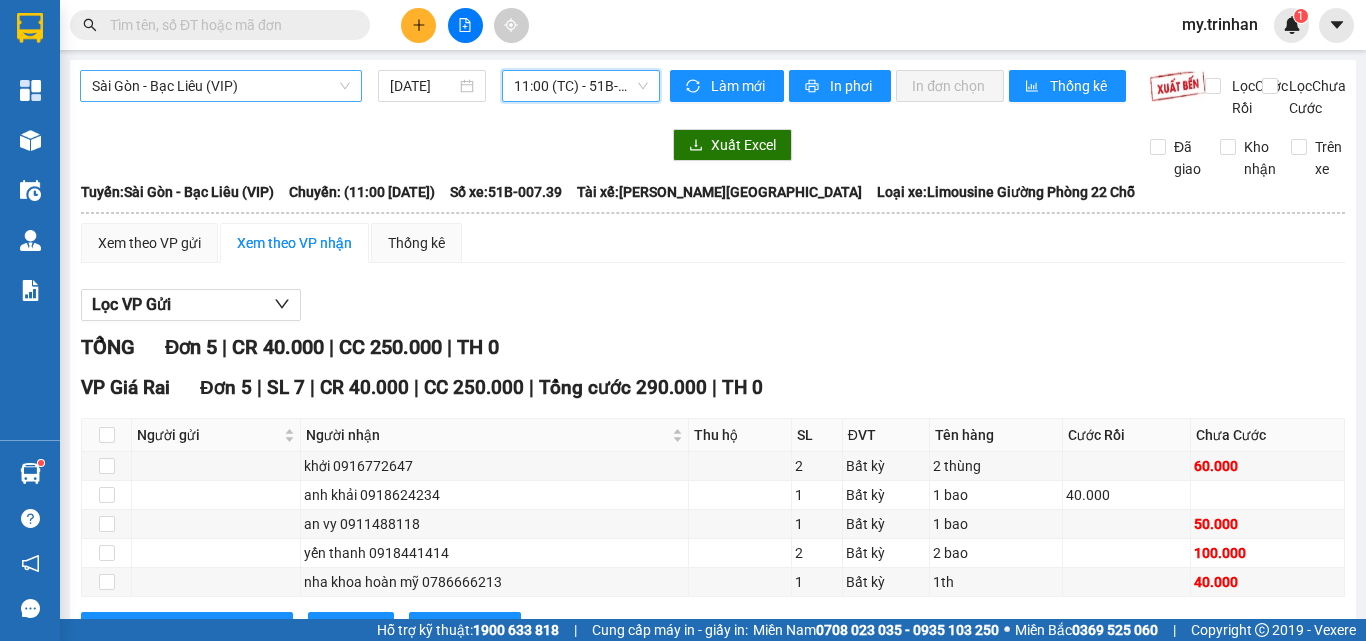 click on "Sài Gòn - Bạc Liêu (VIP)" at bounding box center [221, 86] 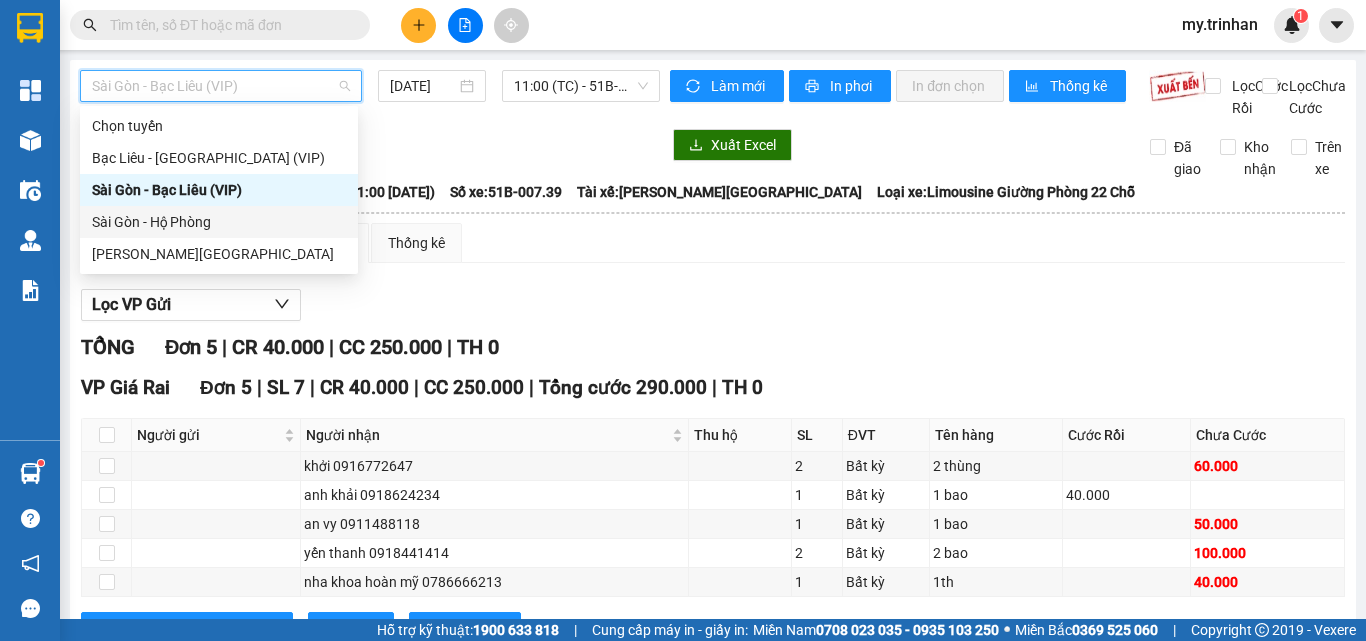 click on "Sài Gòn - Hộ Phòng" at bounding box center (219, 222) 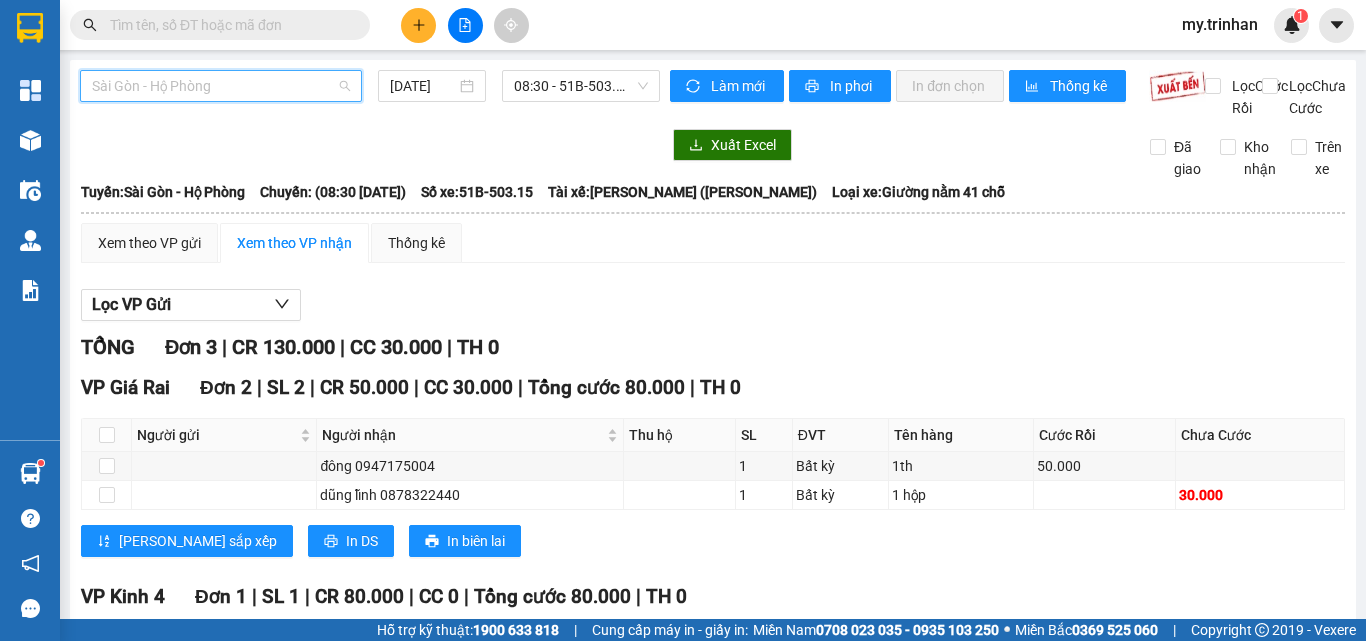 click on "Sài Gòn - Hộ Phòng" at bounding box center [221, 86] 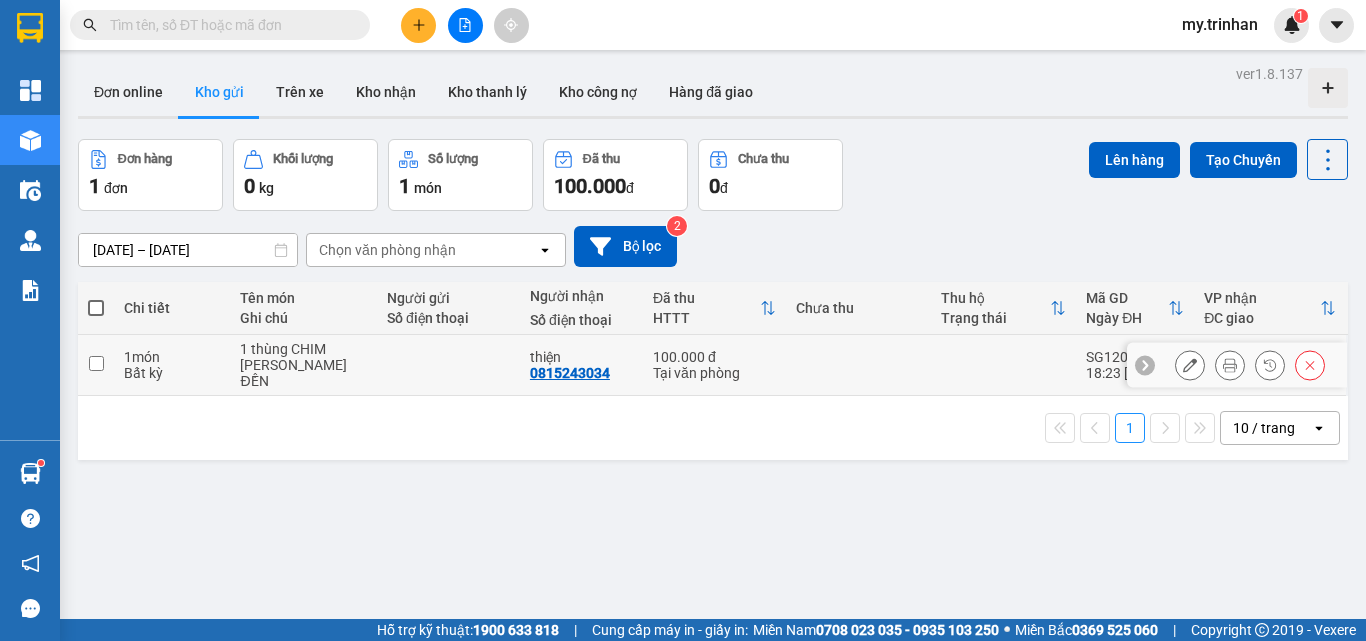 click 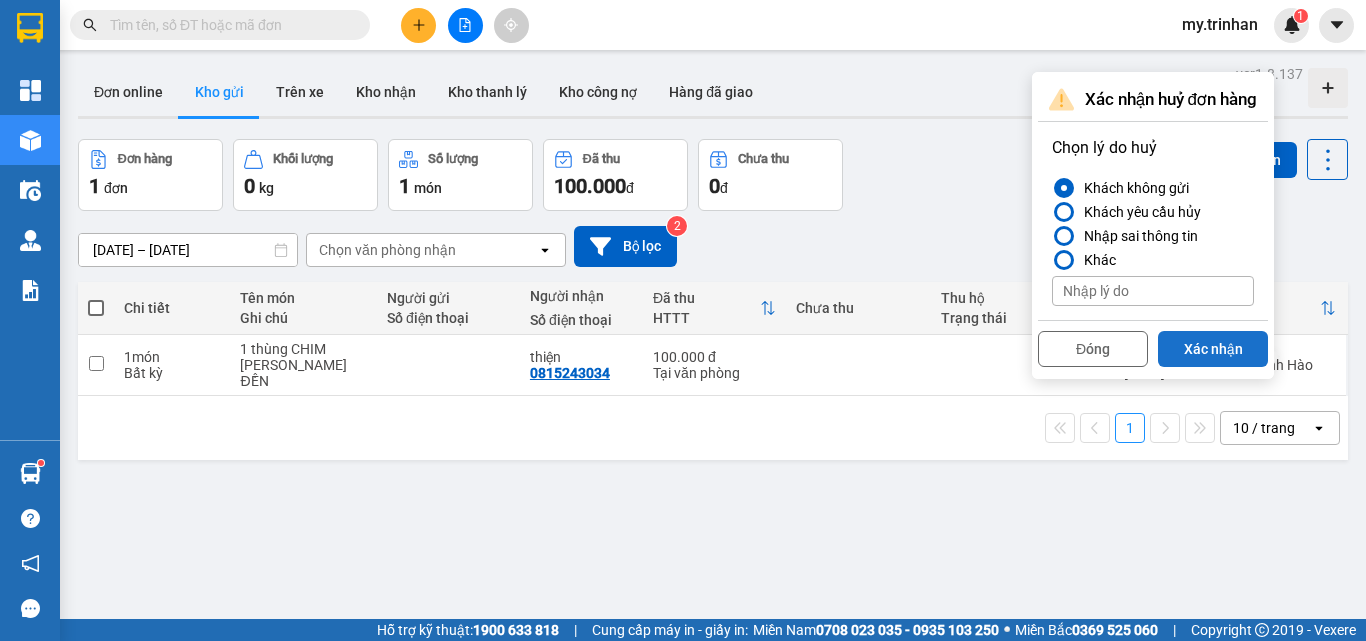 click on "Xác nhận" at bounding box center [1213, 349] 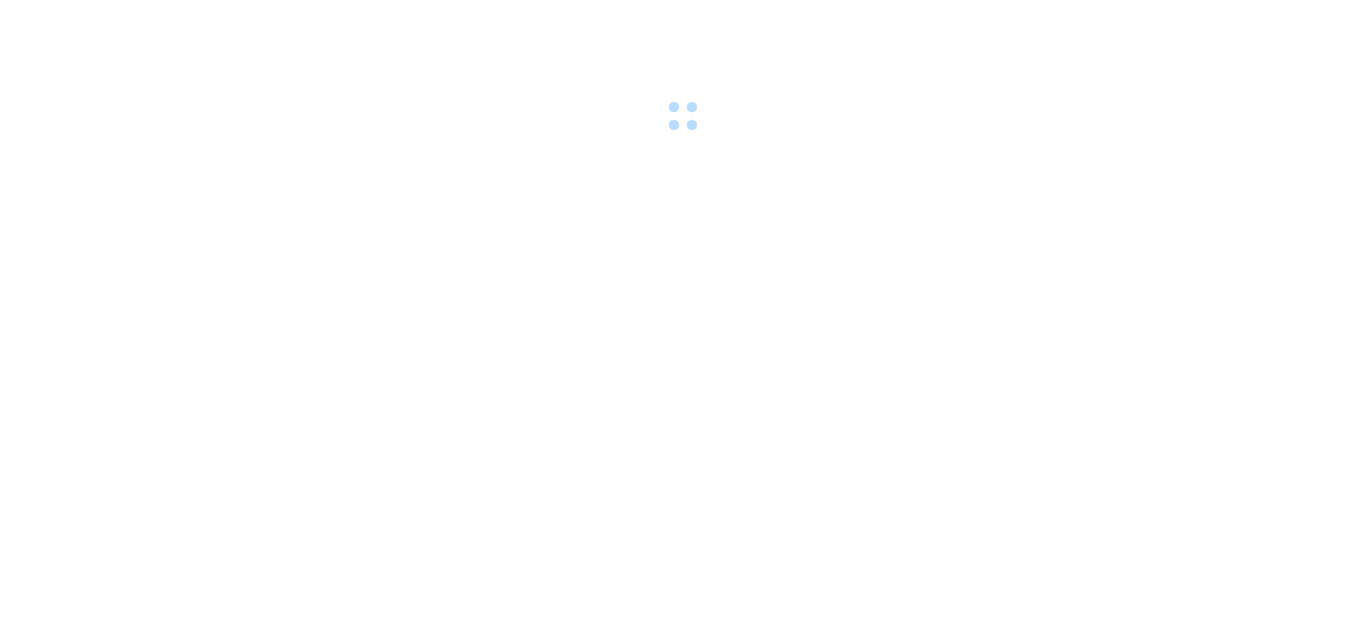 scroll, scrollTop: 0, scrollLeft: 0, axis: both 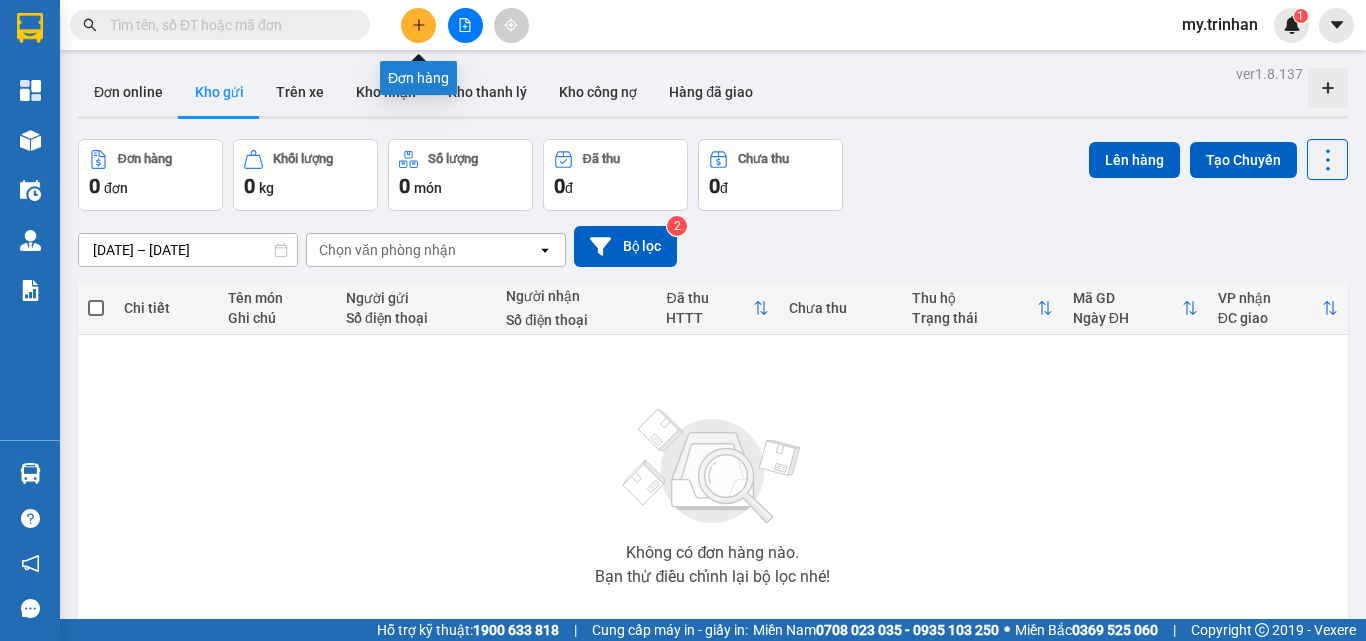 click 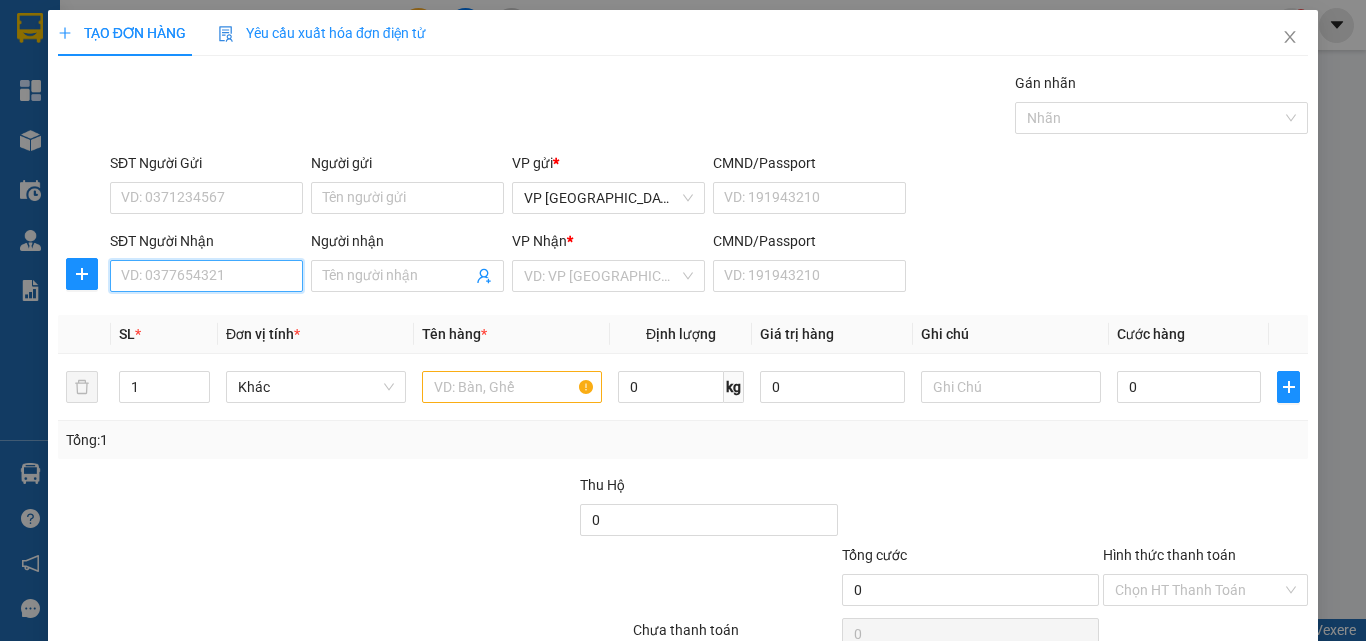 click on "SĐT Người Nhận" at bounding box center [206, 276] 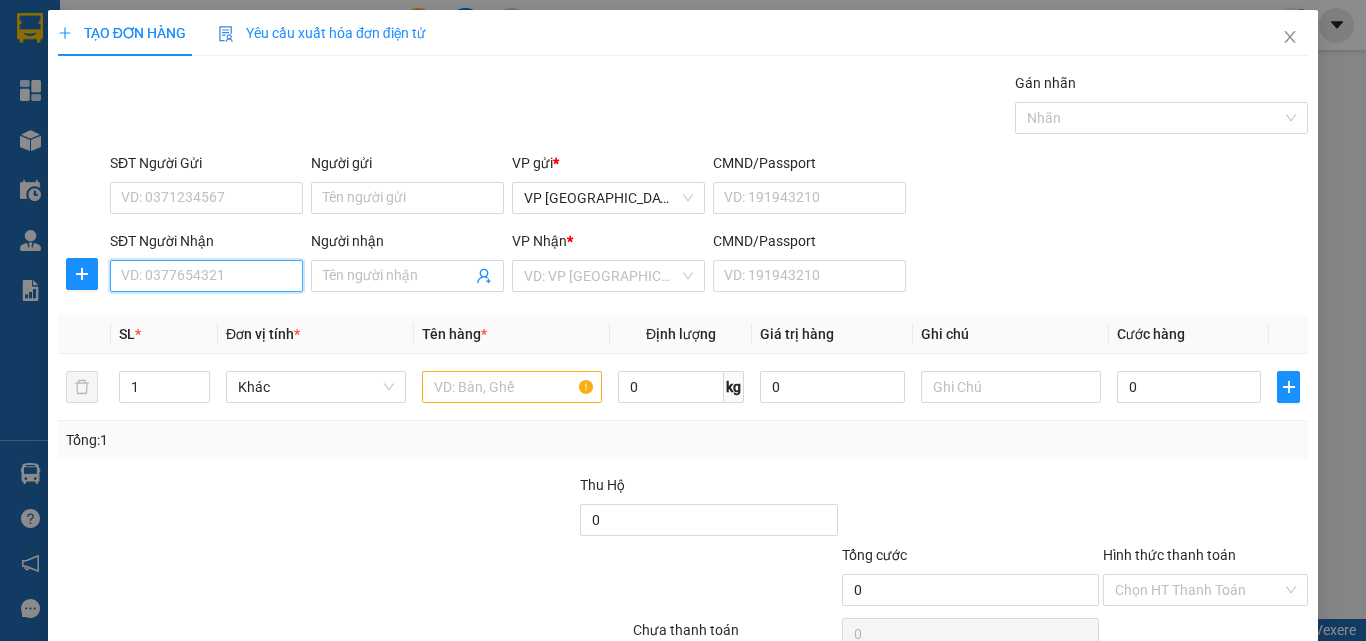 click on "SĐT Người Nhận" at bounding box center [206, 276] 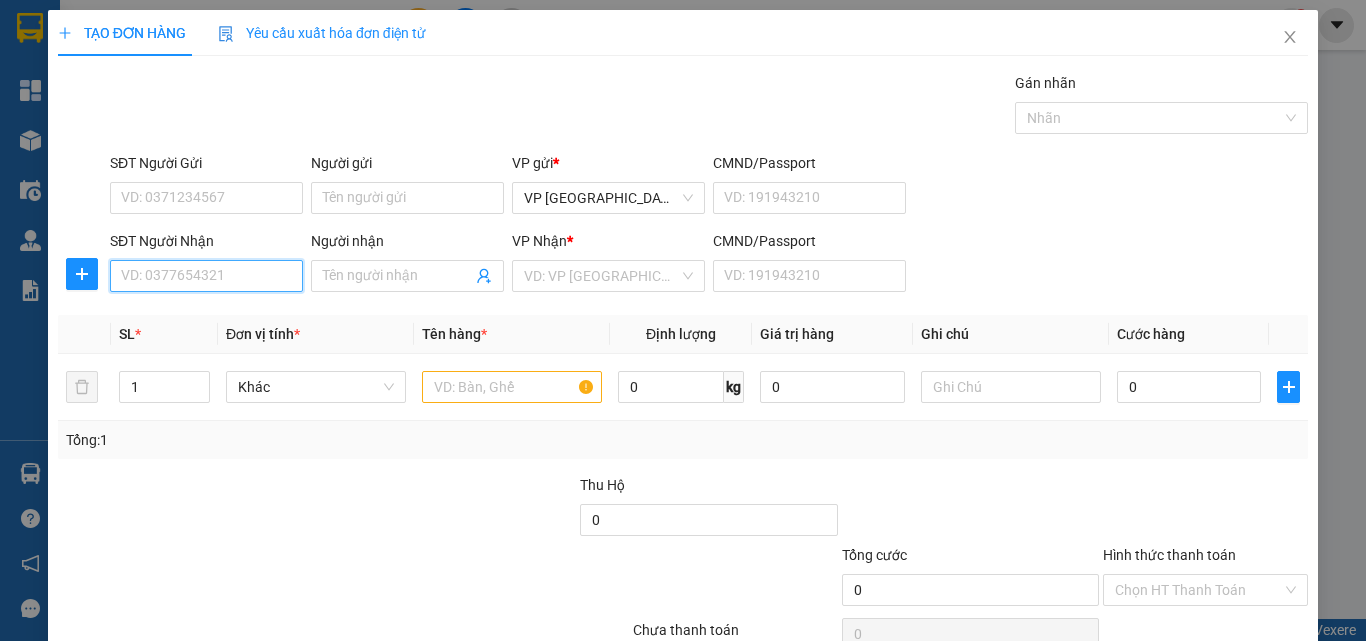 click on "SĐT Người Nhận" at bounding box center [206, 276] 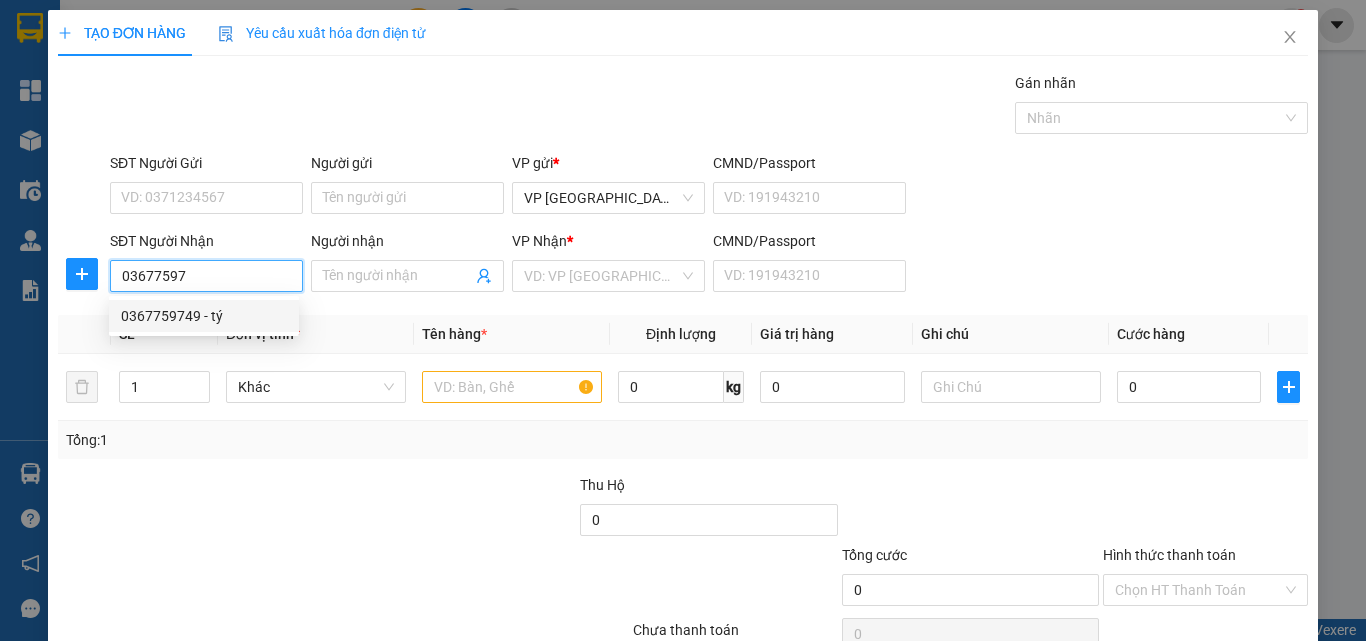 click on "0367759749 - tý" at bounding box center (204, 316) 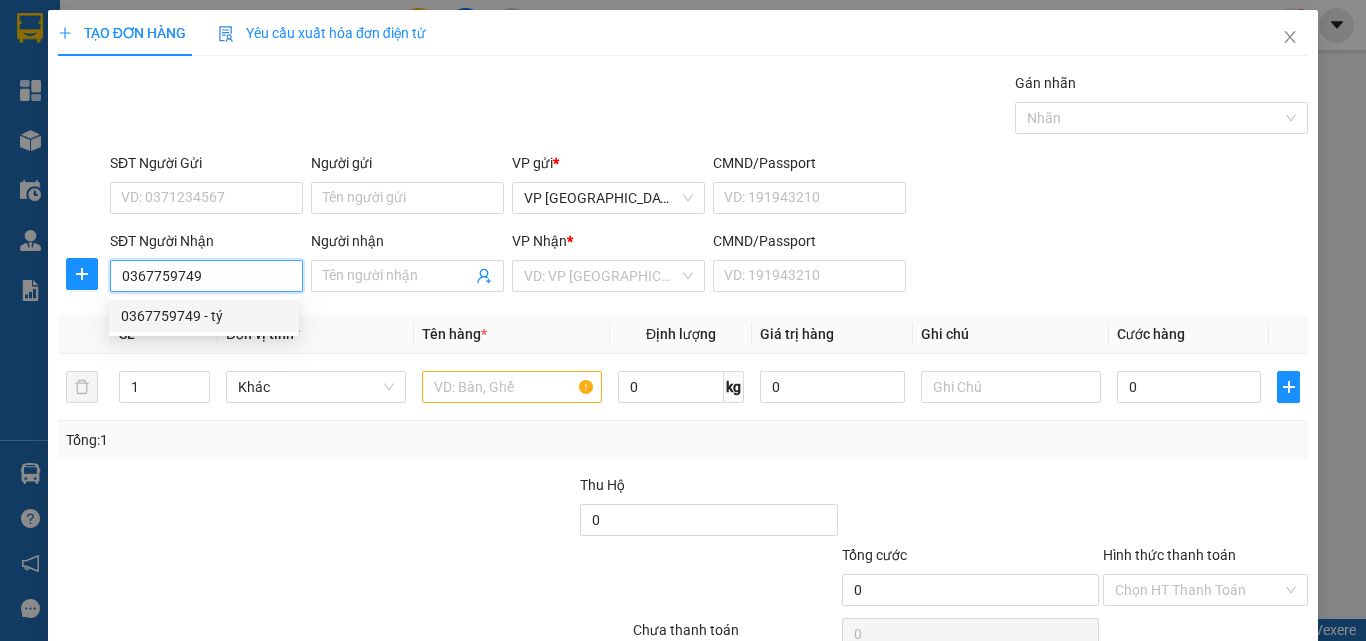type on "tý" 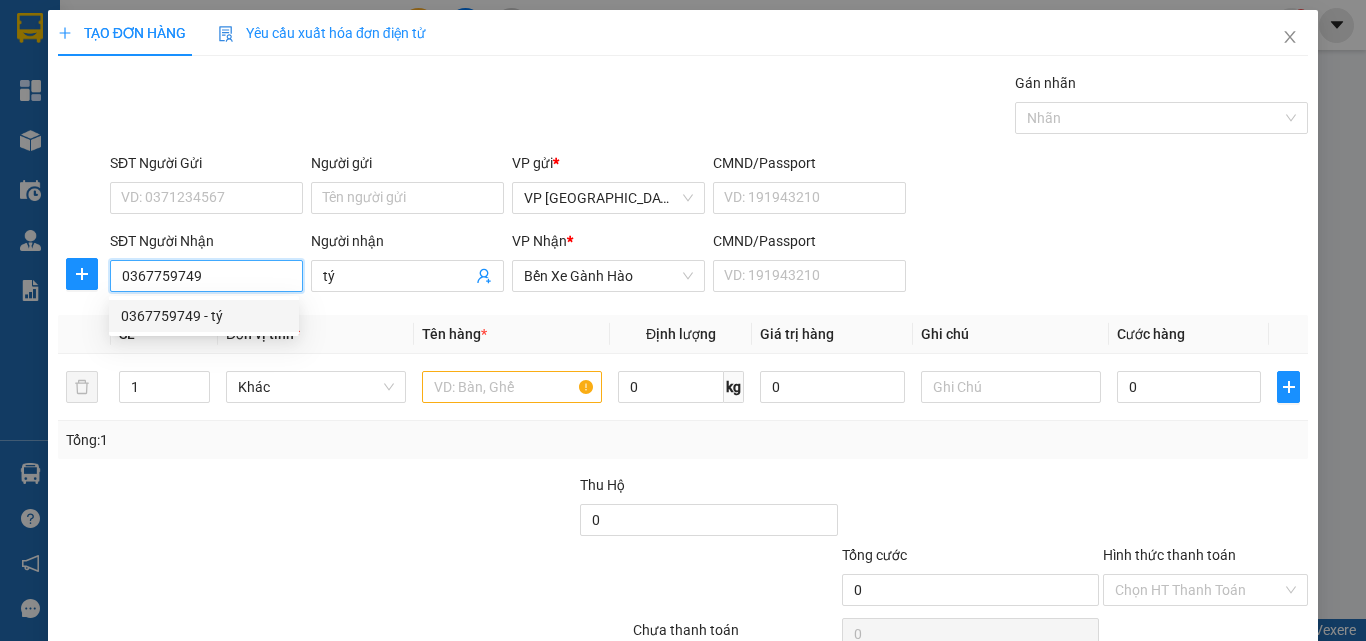 type on "100.000" 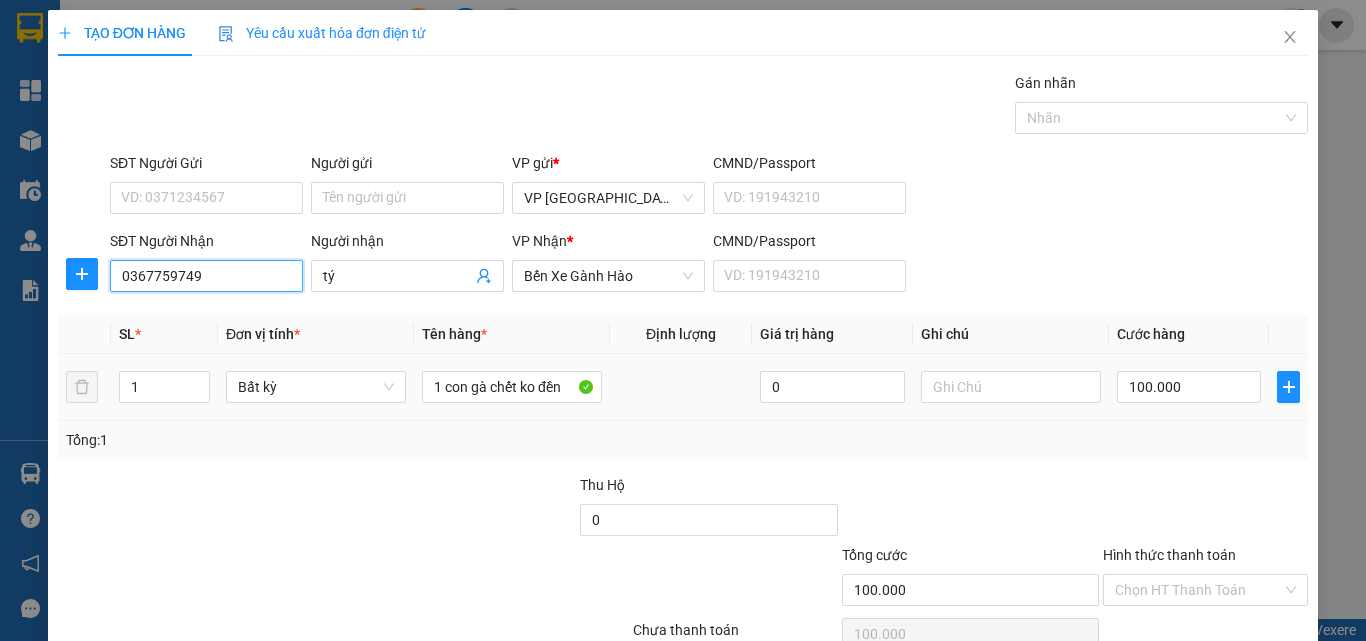 type on "0367759749" 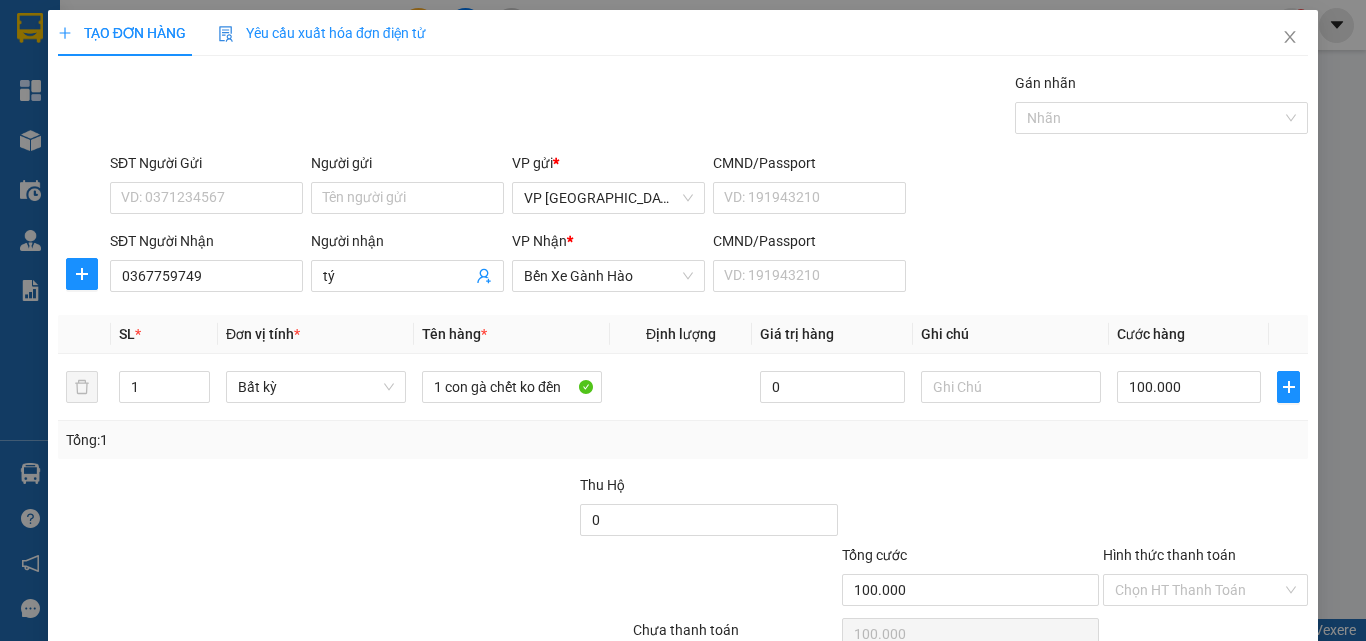 scroll, scrollTop: 99, scrollLeft: 0, axis: vertical 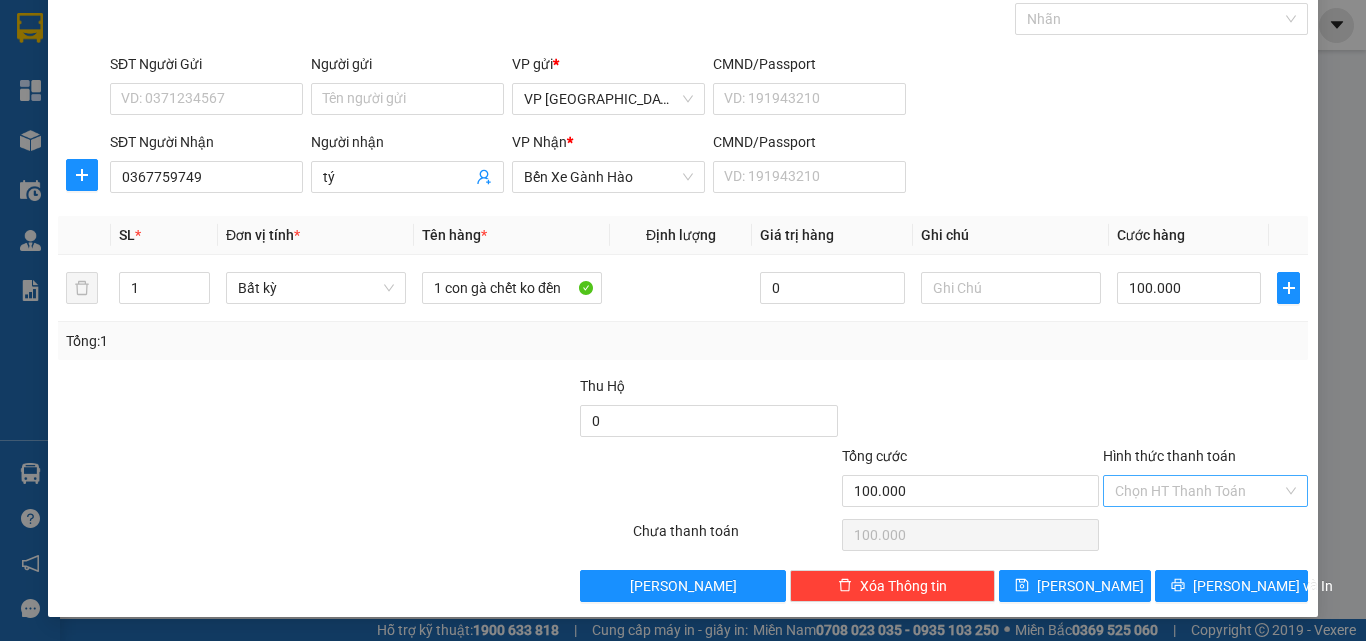 click on "Hình thức thanh toán" at bounding box center (1198, 491) 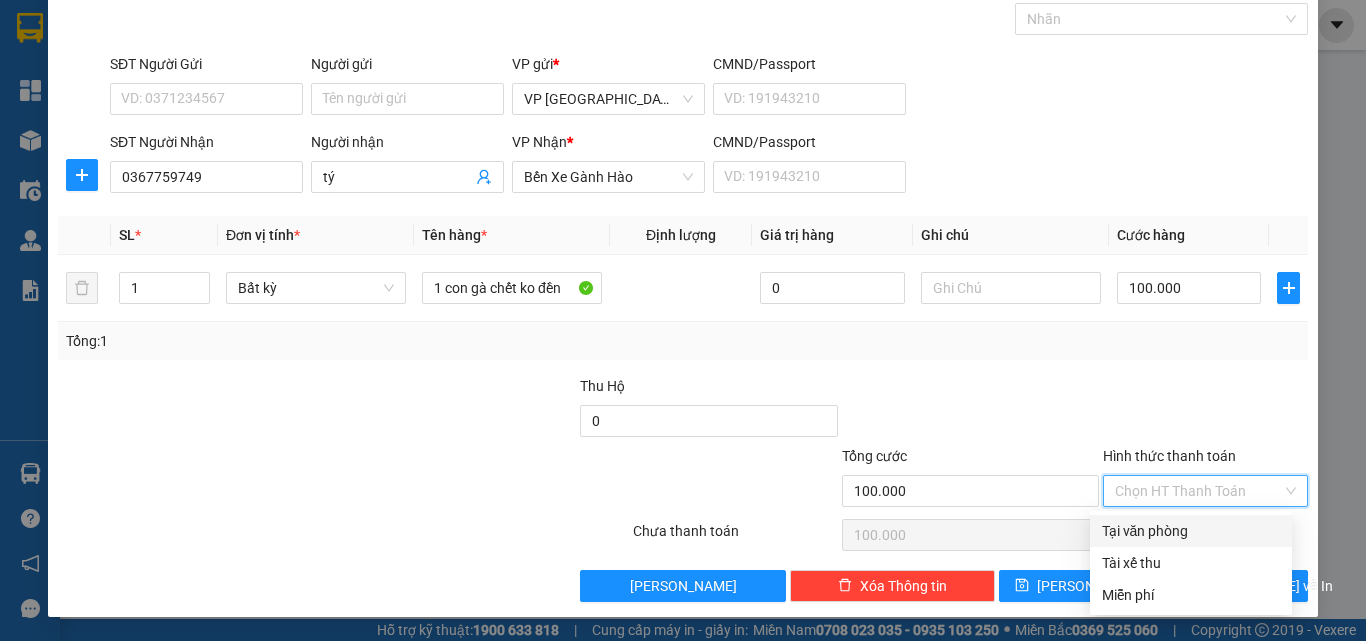 click on "Tại văn phòng" at bounding box center (1191, 531) 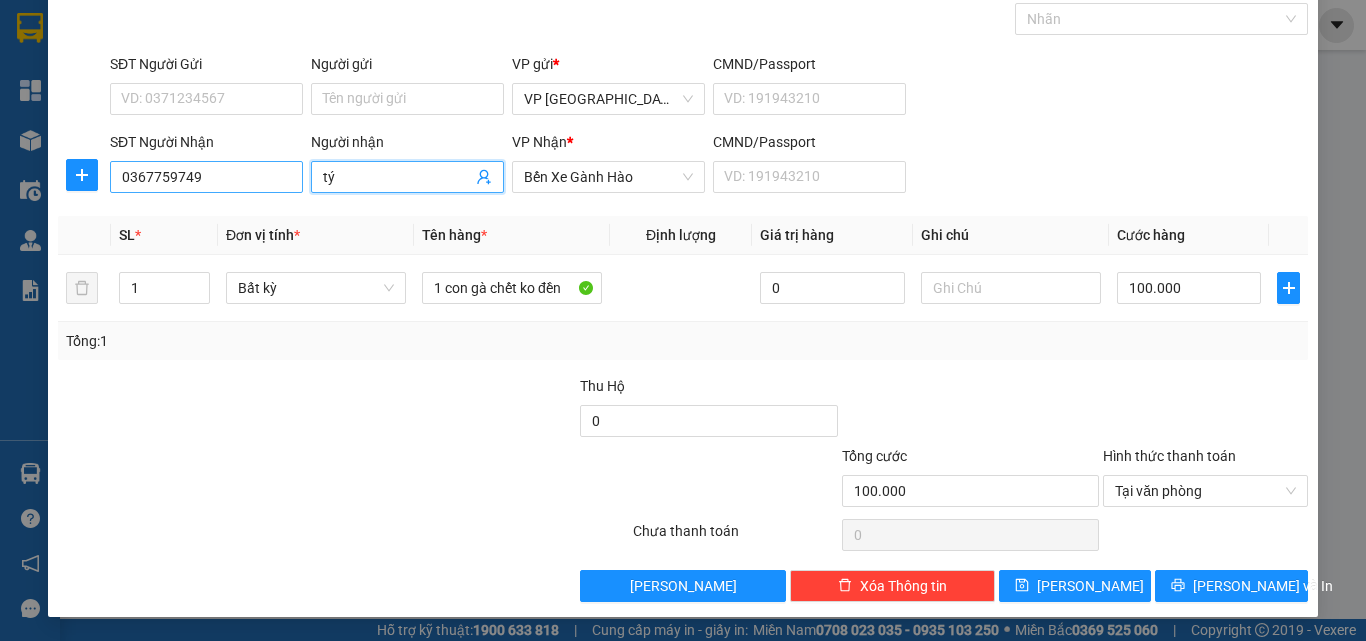 drag, startPoint x: 408, startPoint y: 185, endPoint x: 169, endPoint y: 179, distance: 239.0753 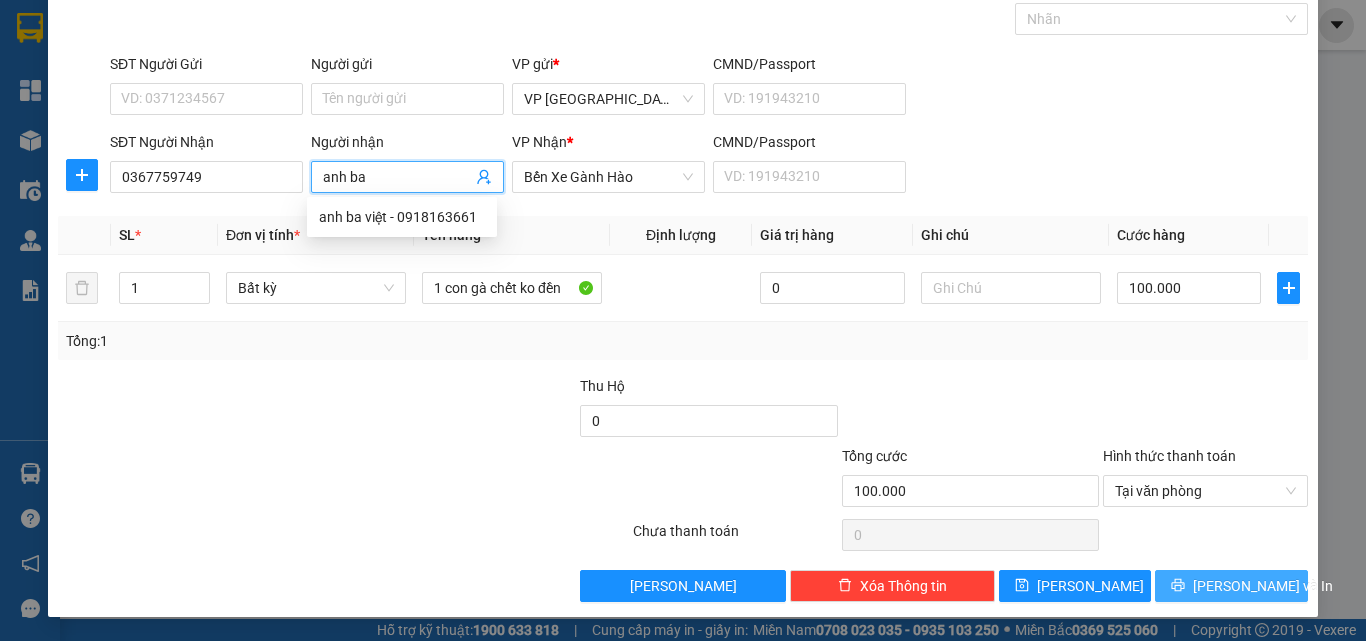 type on "anh ba" 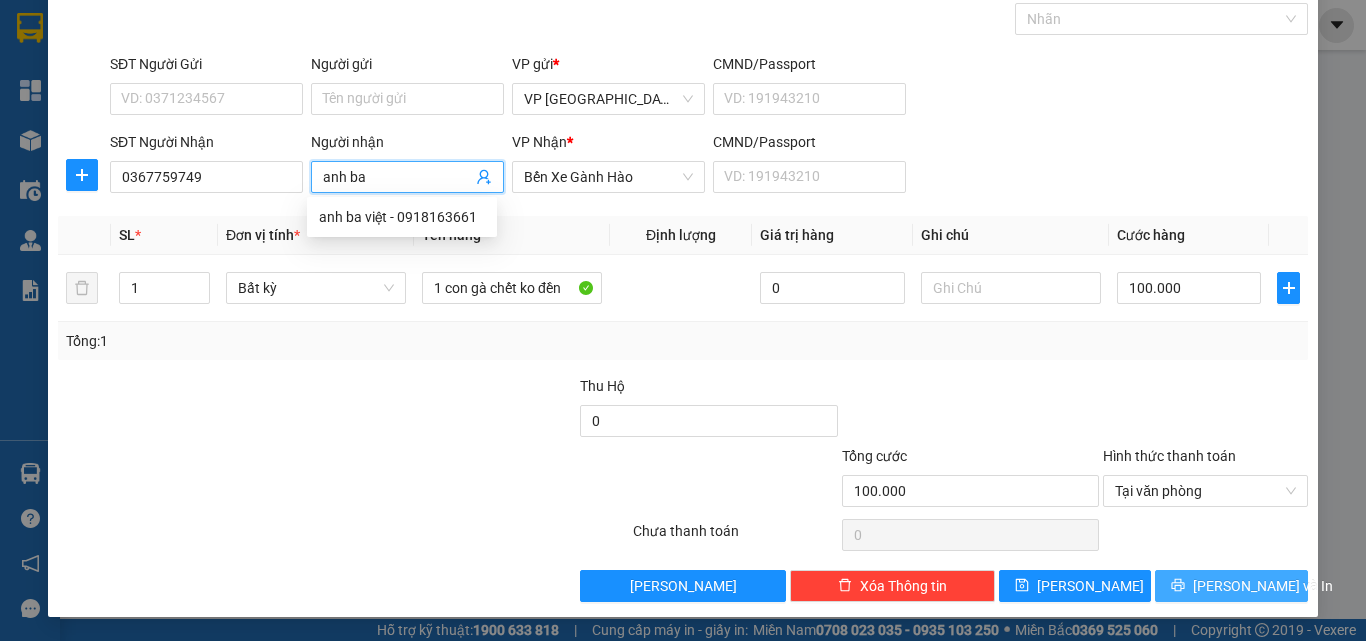 click on "[PERSON_NAME] và In" at bounding box center [1263, 586] 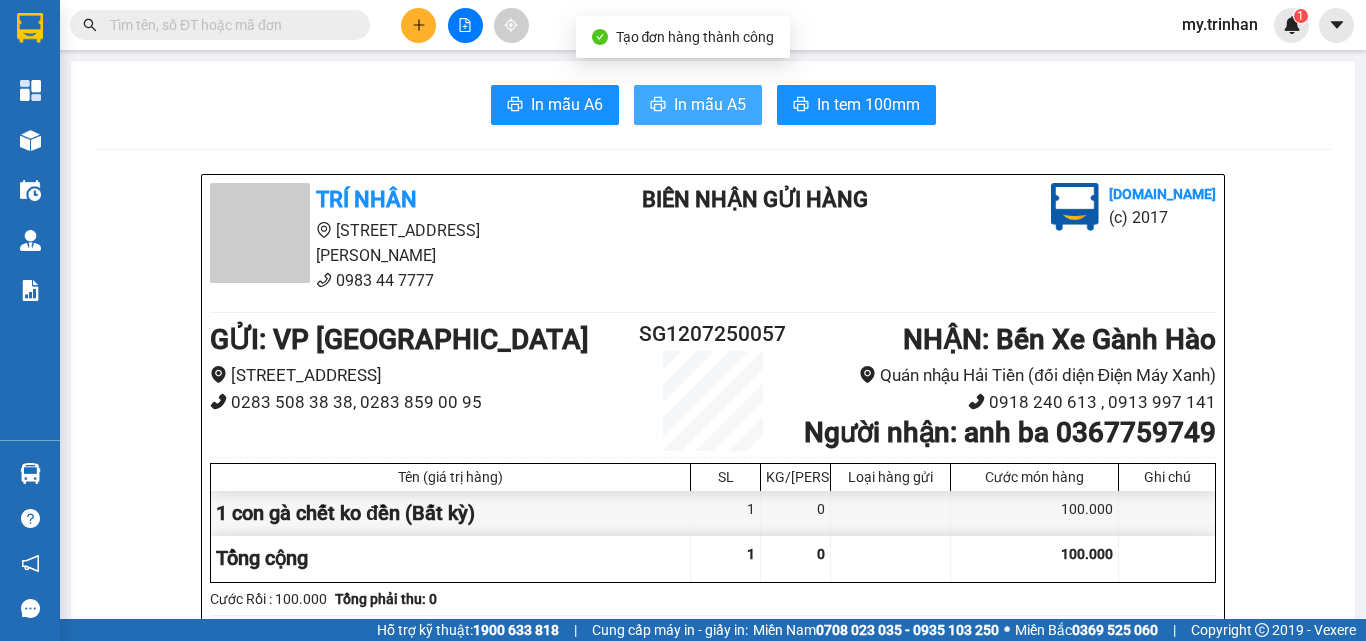 click on "In mẫu A5" at bounding box center [710, 104] 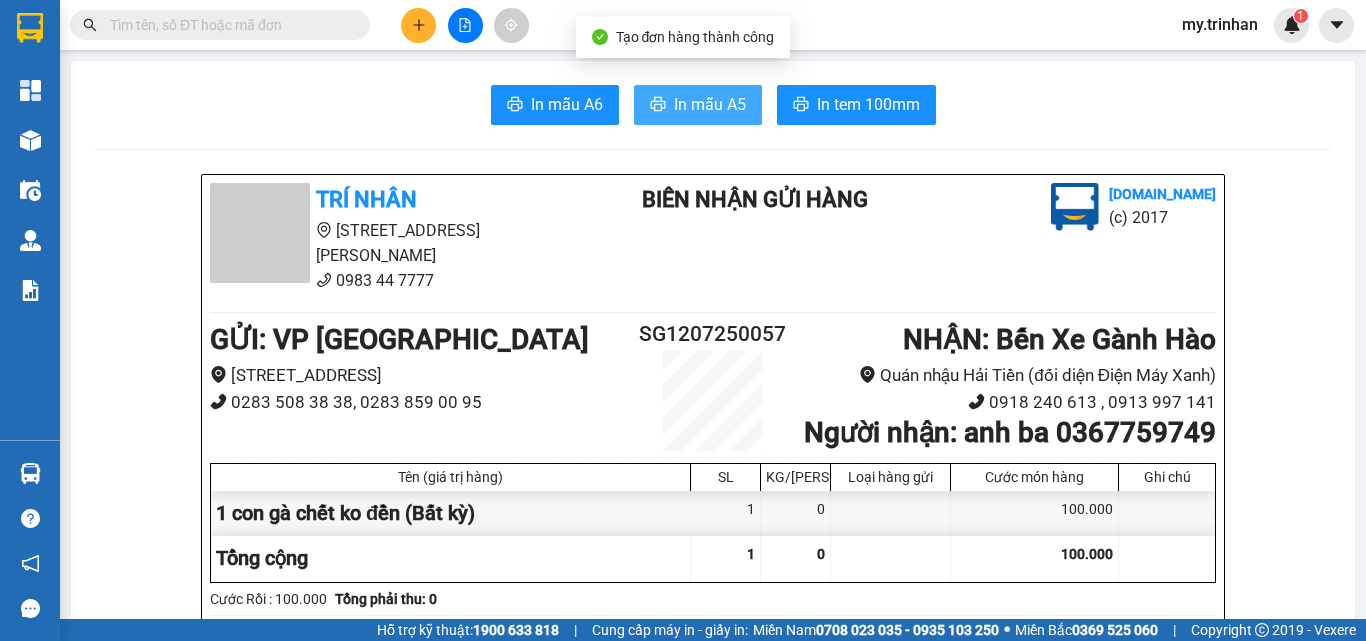 scroll, scrollTop: 0, scrollLeft: 0, axis: both 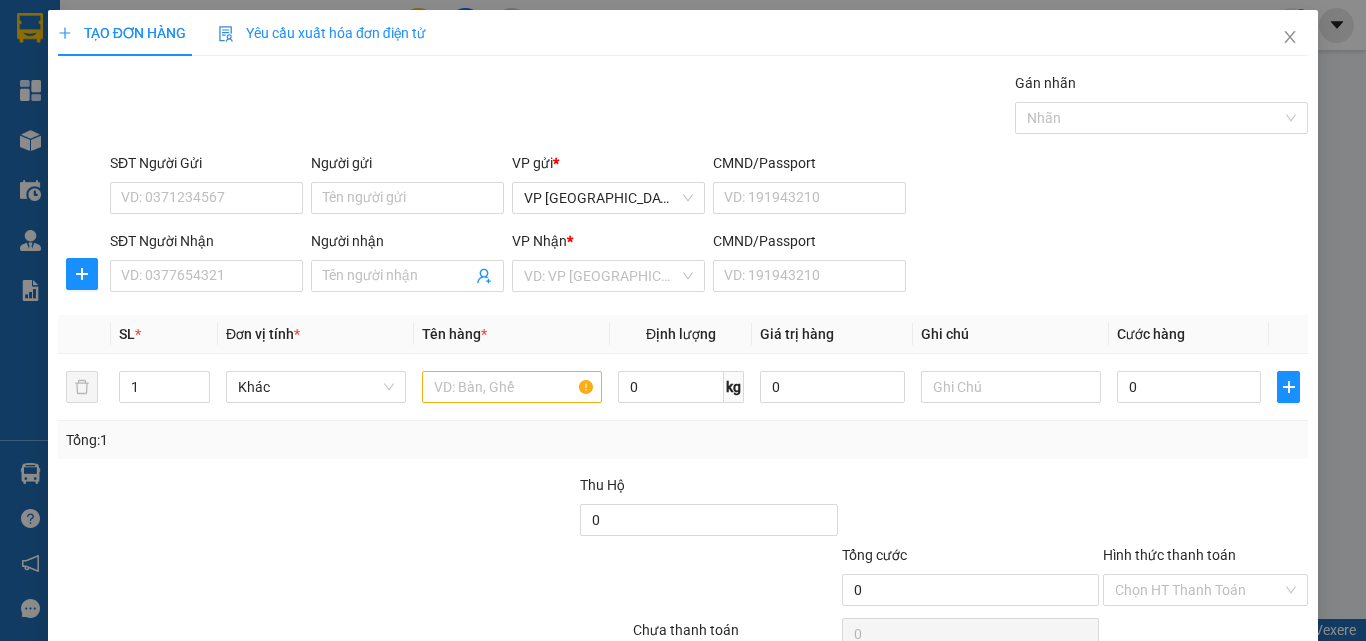 drag, startPoint x: 1103, startPoint y: 255, endPoint x: 990, endPoint y: 250, distance: 113.110565 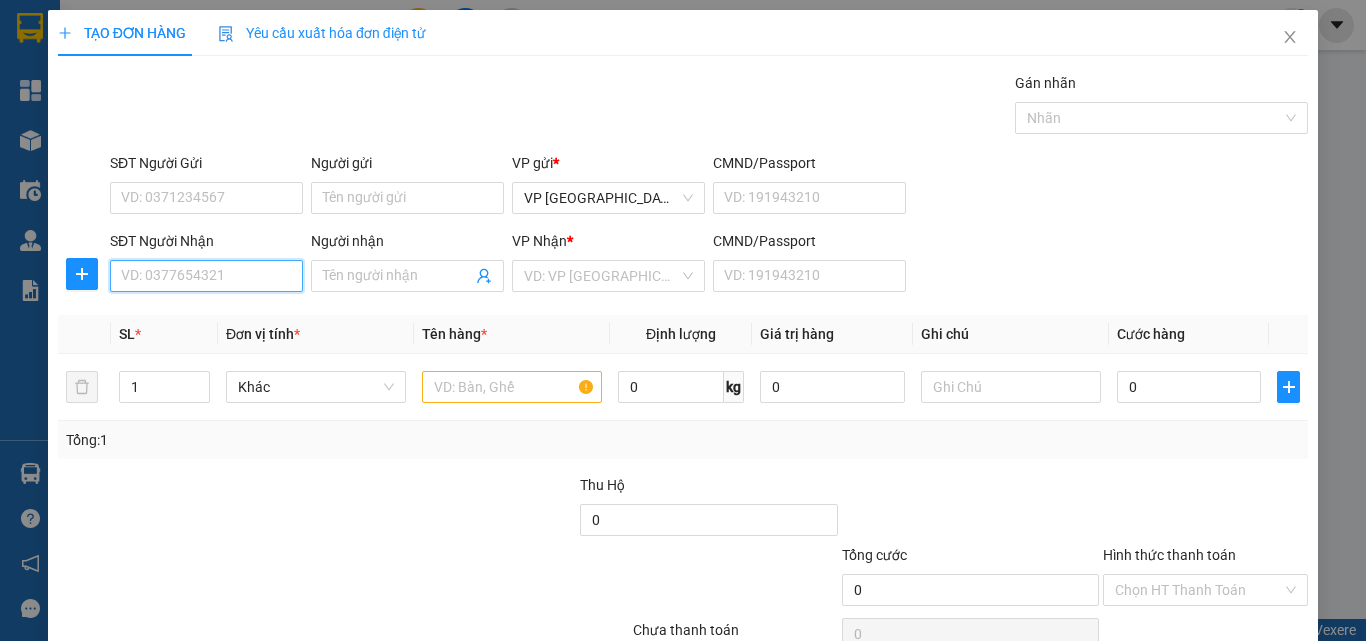 click on "SĐT Người Nhận" at bounding box center [206, 276] 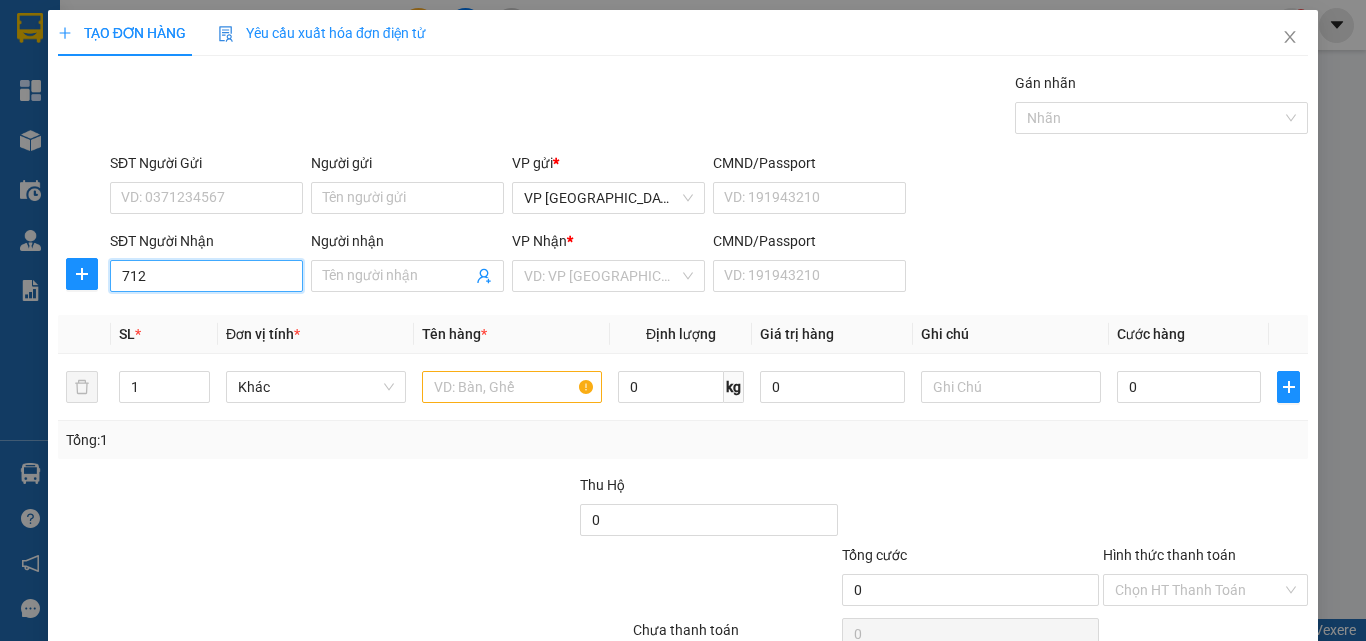 click on "712" at bounding box center [206, 276] 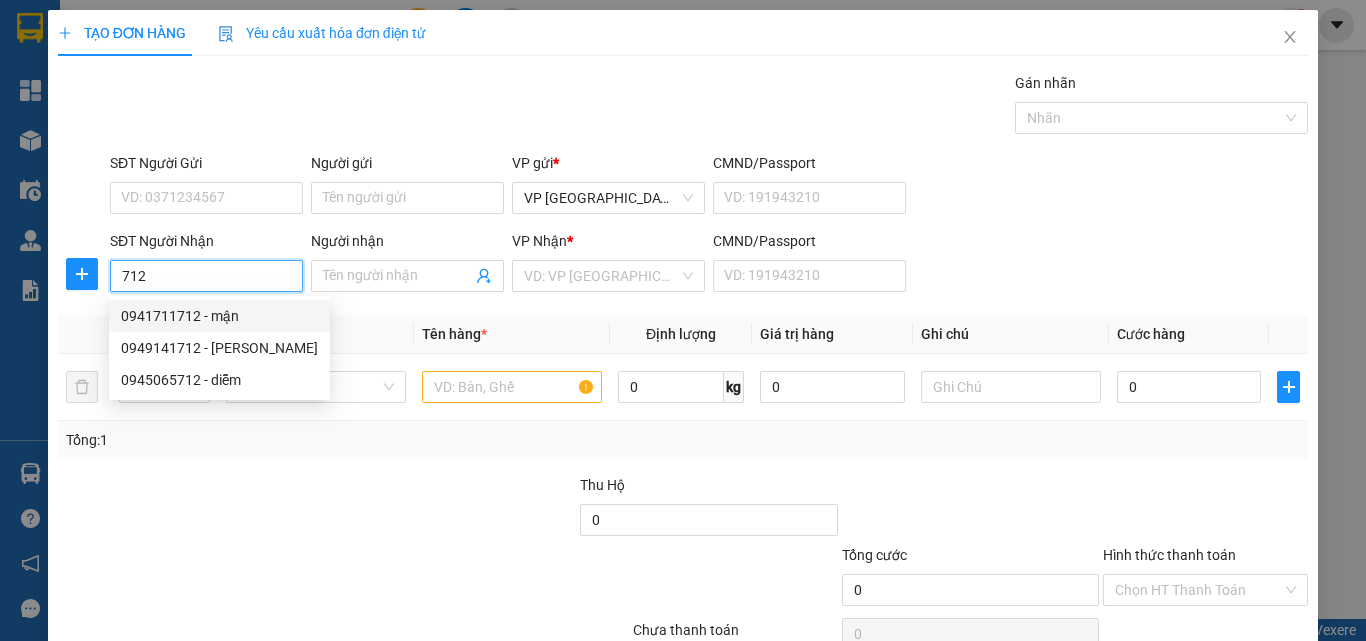 click on "0941711712 - mận" at bounding box center [219, 316] 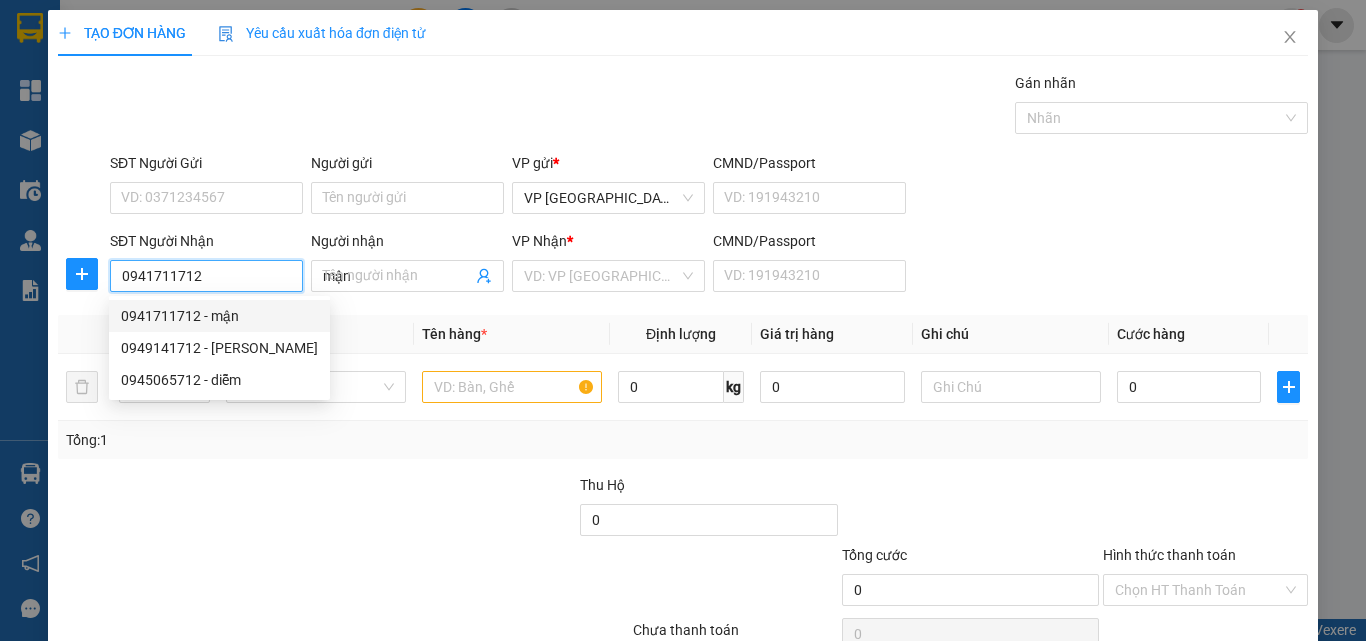 type on "40.000" 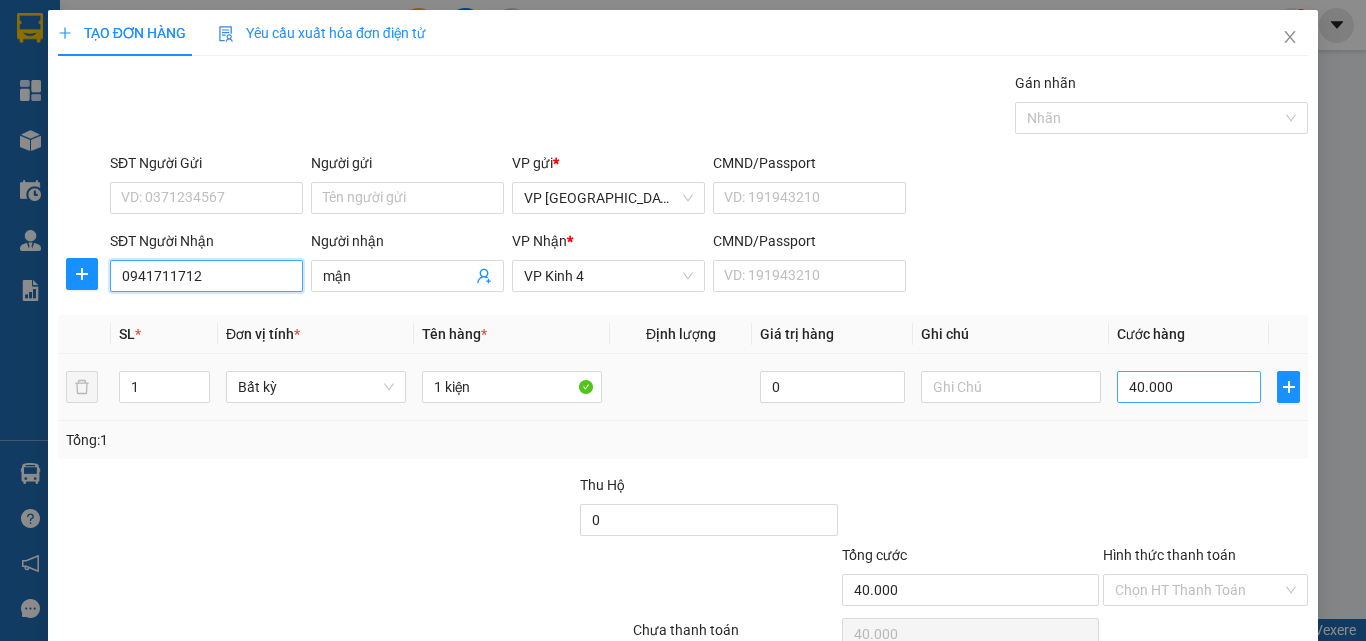 type on "0941711712" 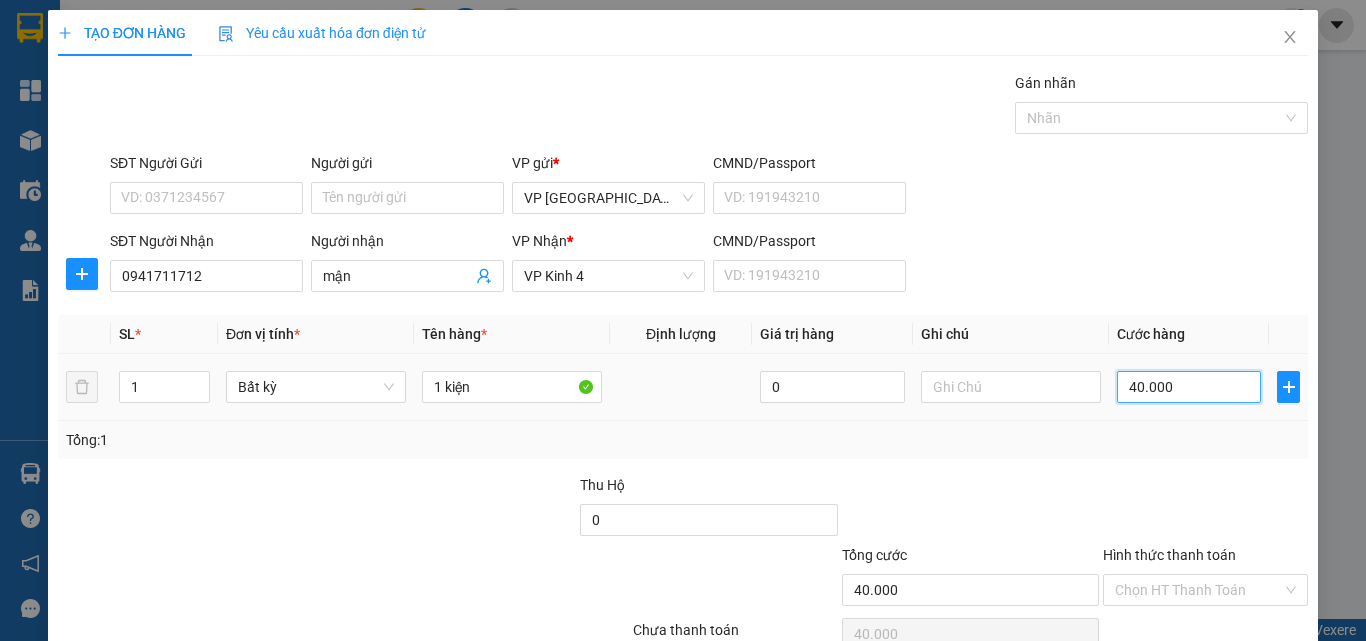 click on "40.000" at bounding box center [1189, 387] 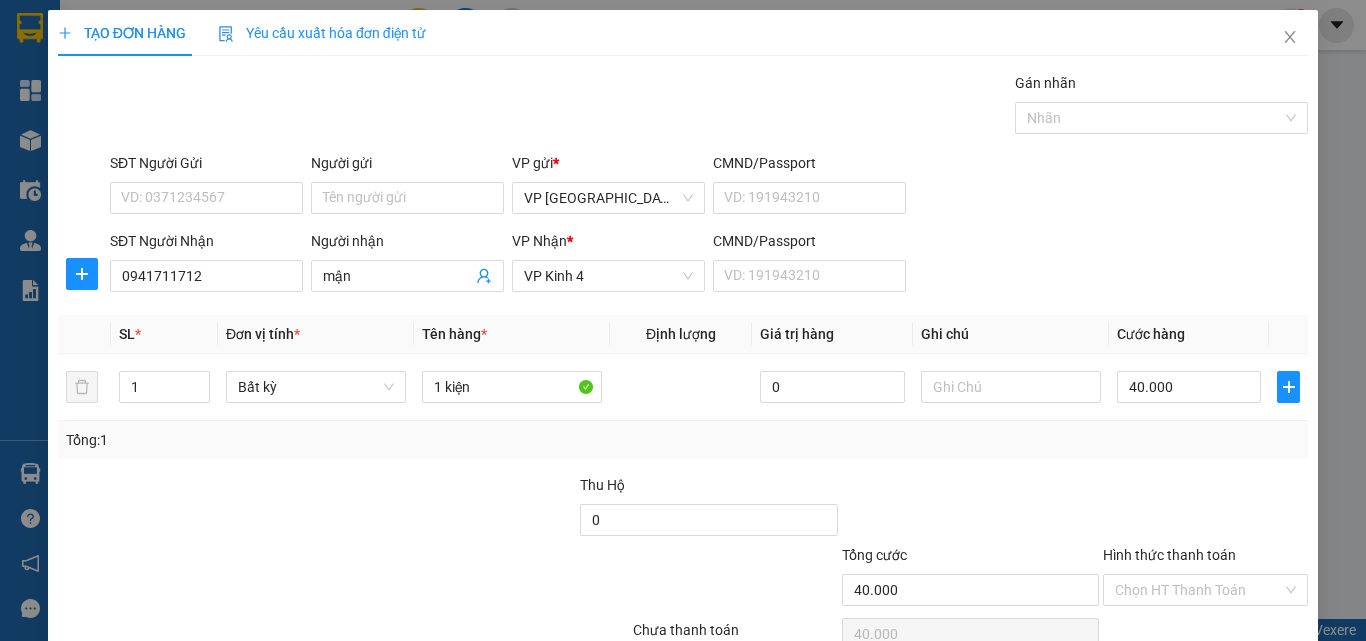 scroll, scrollTop: 1, scrollLeft: 0, axis: vertical 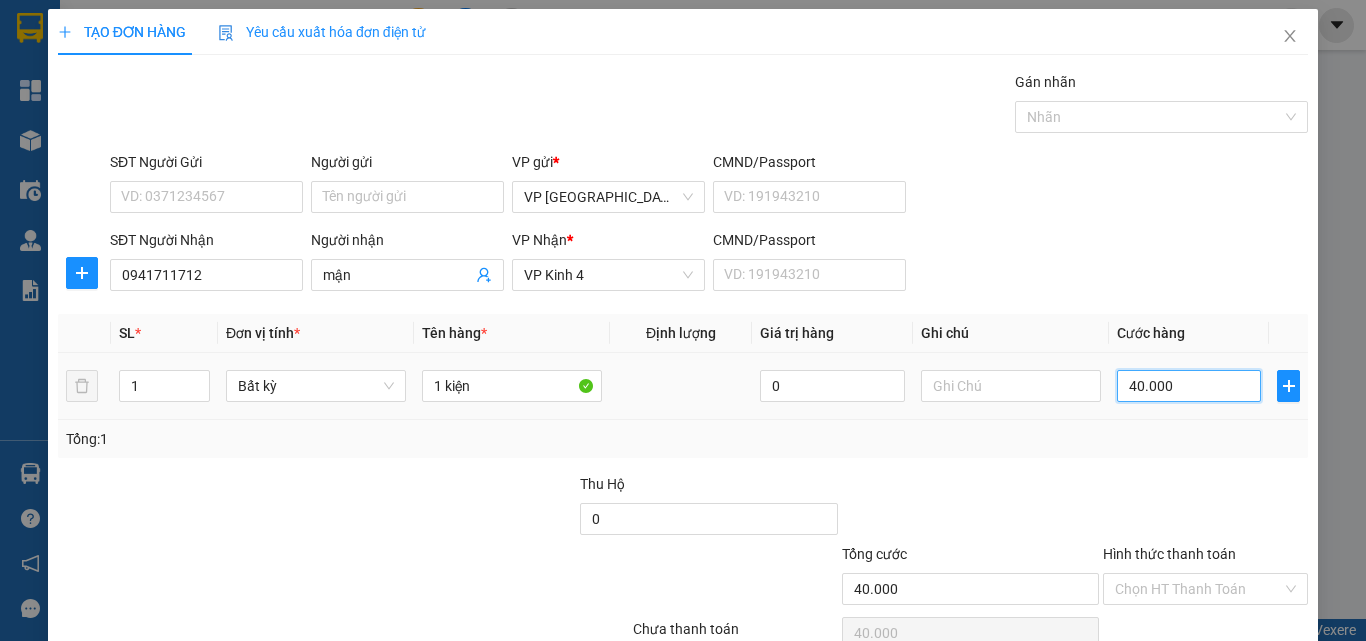 click on "40.000" at bounding box center [1189, 386] 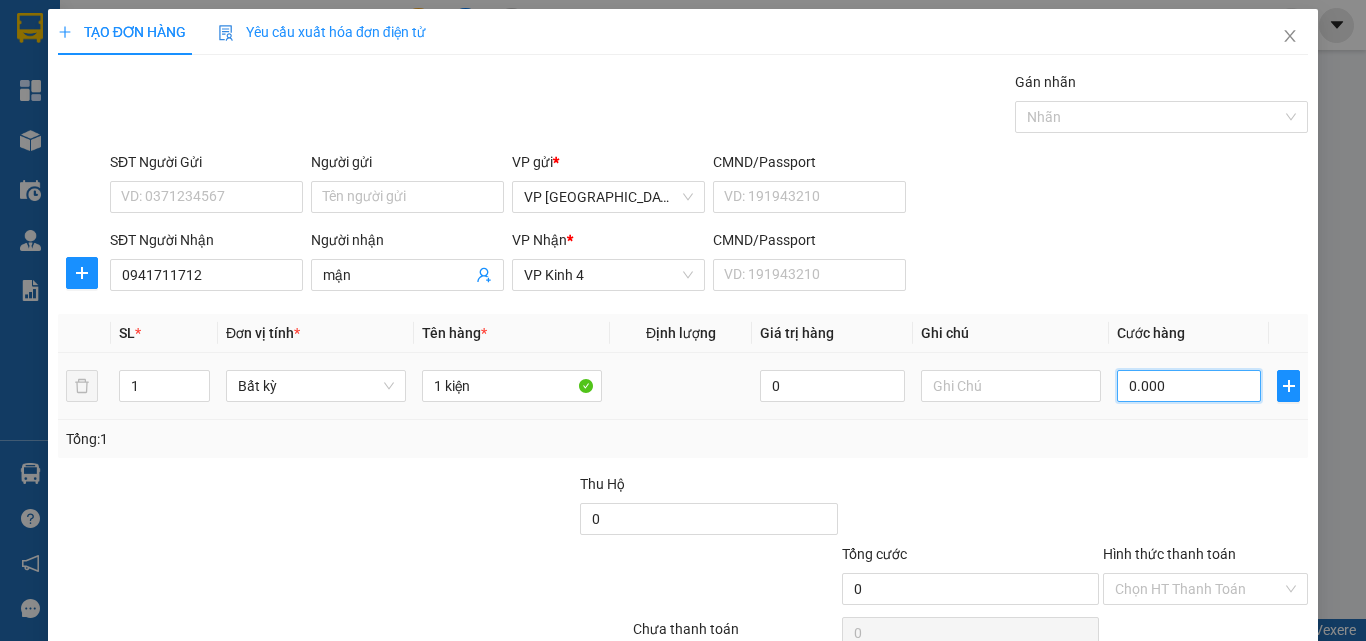 type on "50.000" 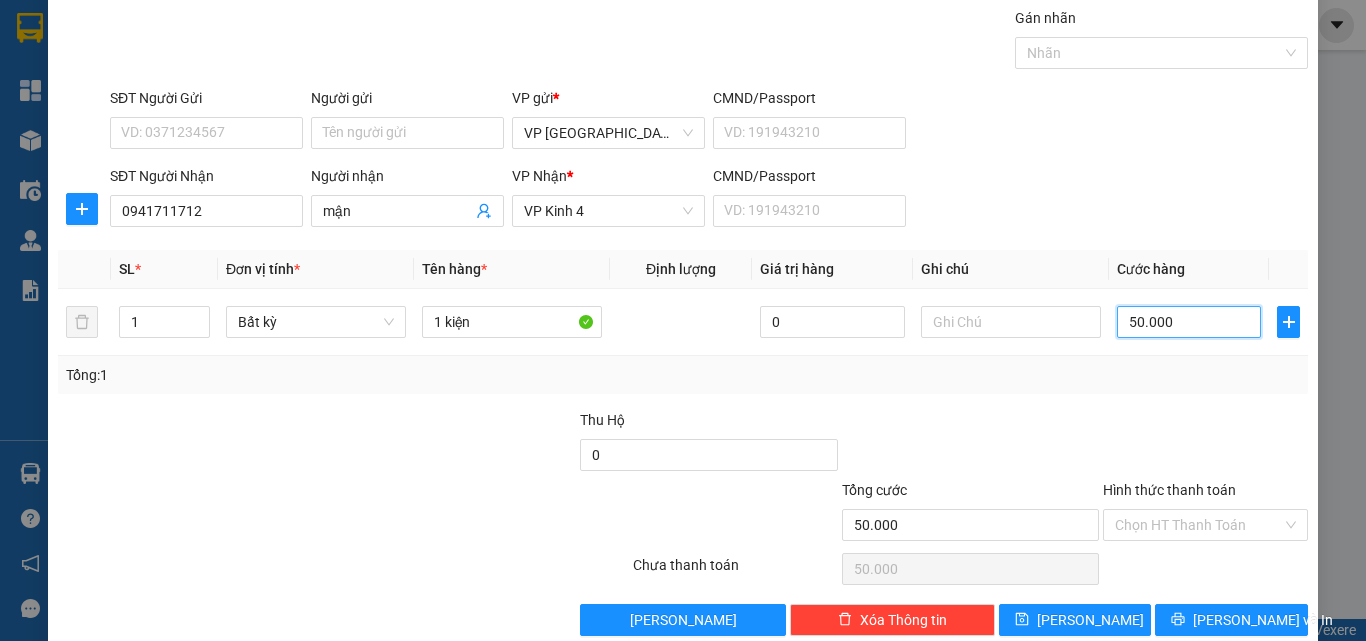 scroll, scrollTop: 99, scrollLeft: 0, axis: vertical 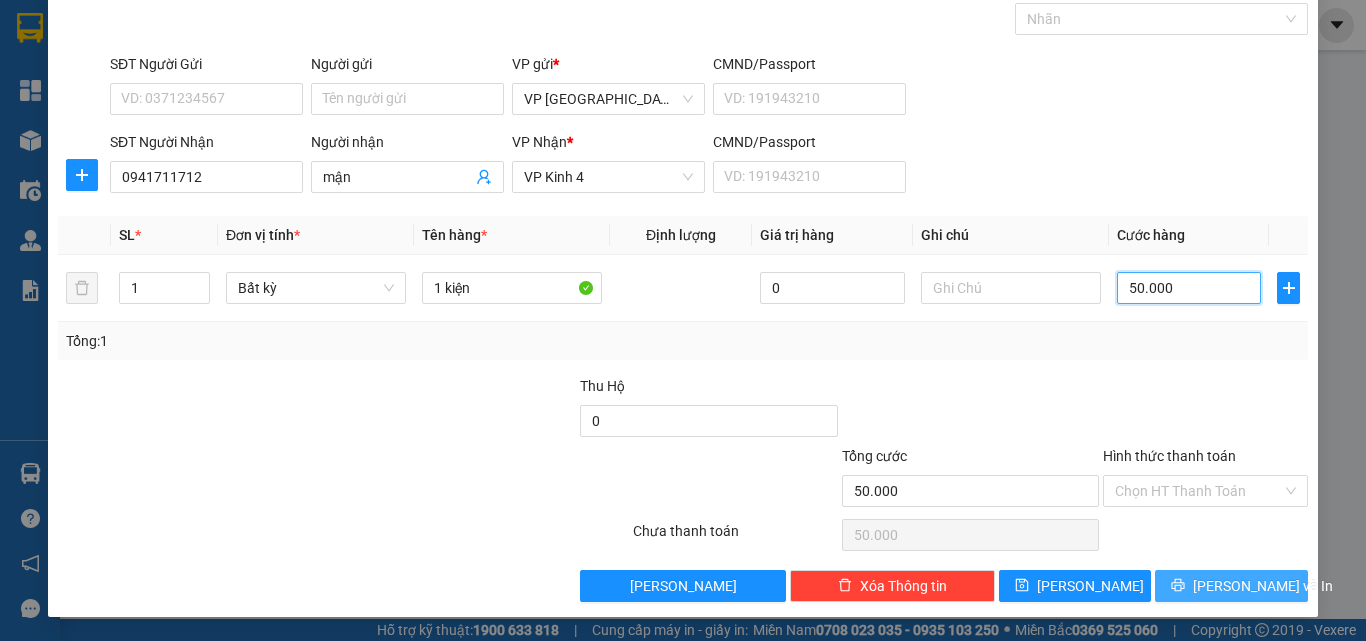 type on "50.000" 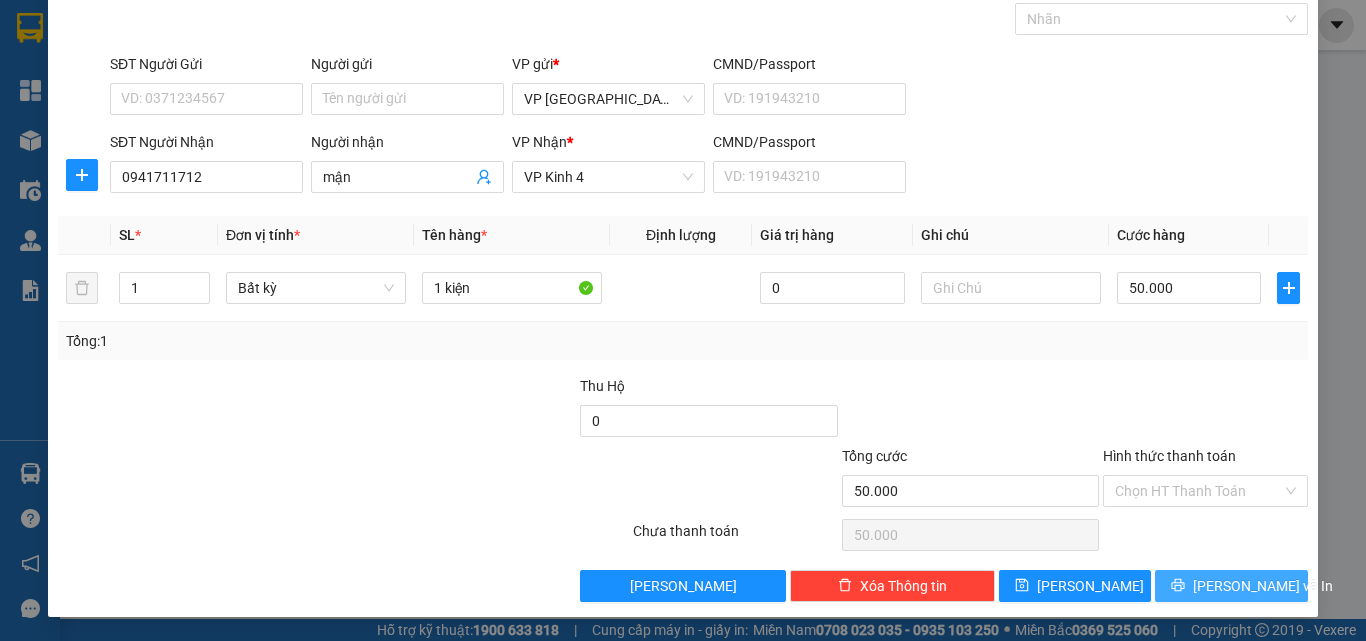 click on "[PERSON_NAME] và In" at bounding box center [1231, 586] 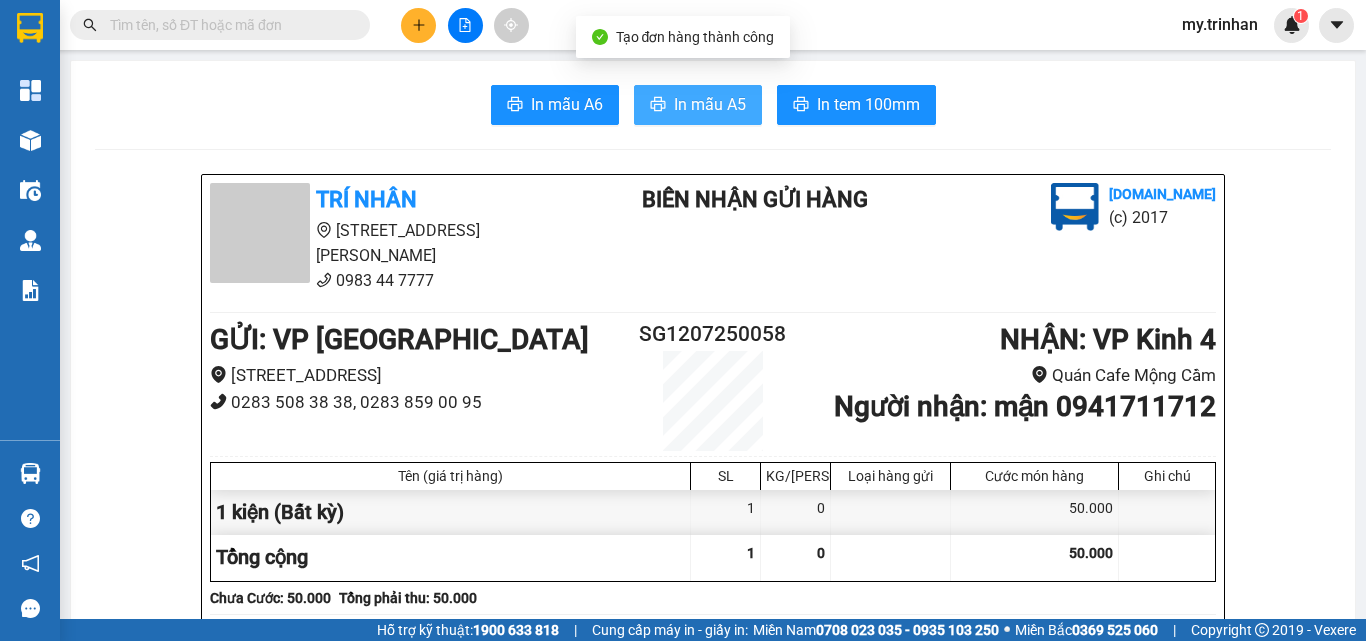 click on "In mẫu A5" at bounding box center (710, 104) 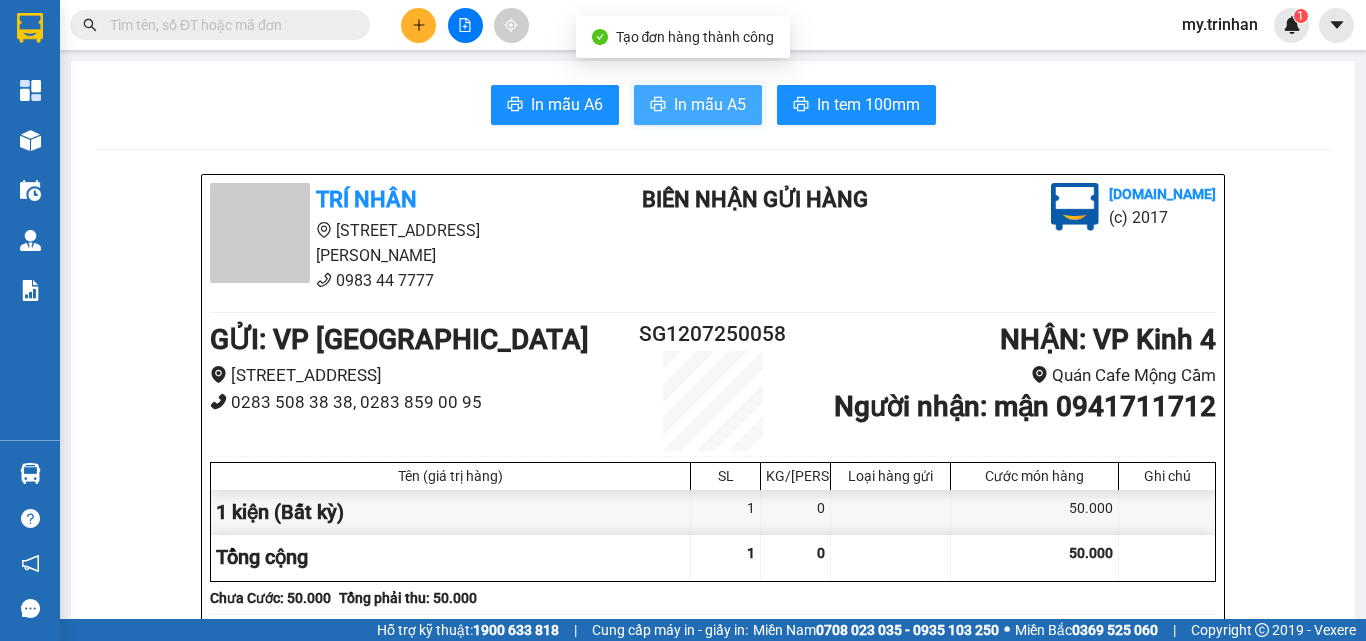 scroll, scrollTop: 0, scrollLeft: 0, axis: both 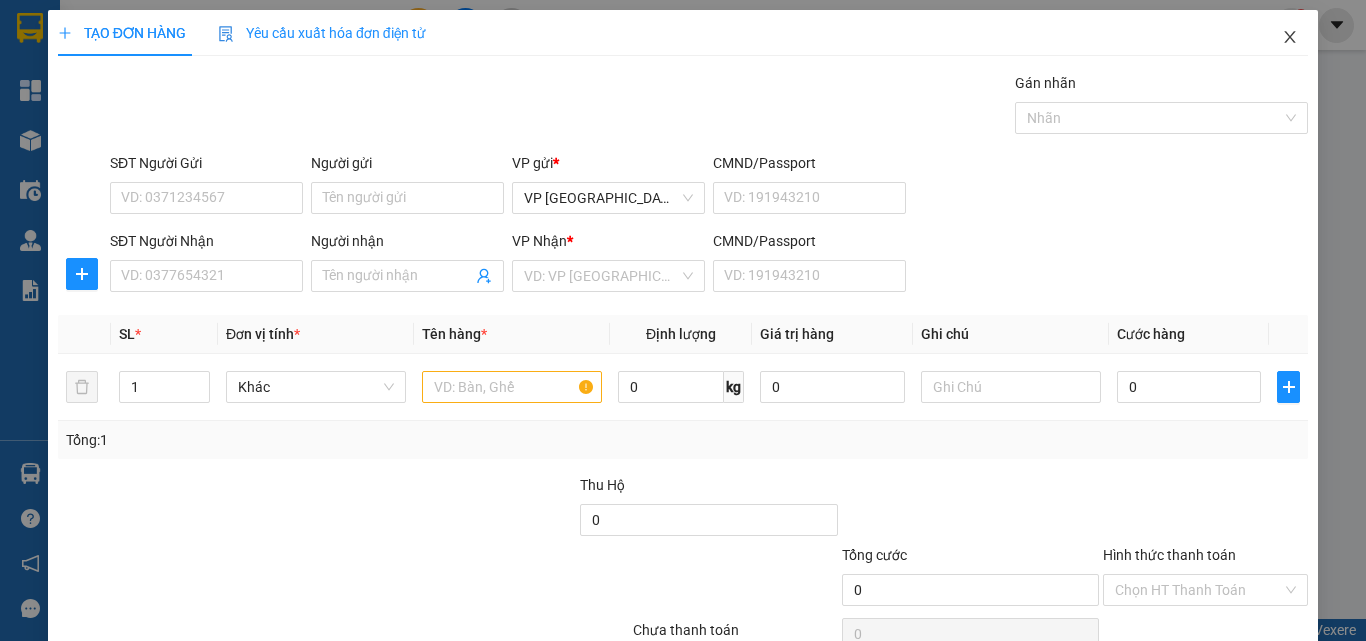 click at bounding box center (1290, 38) 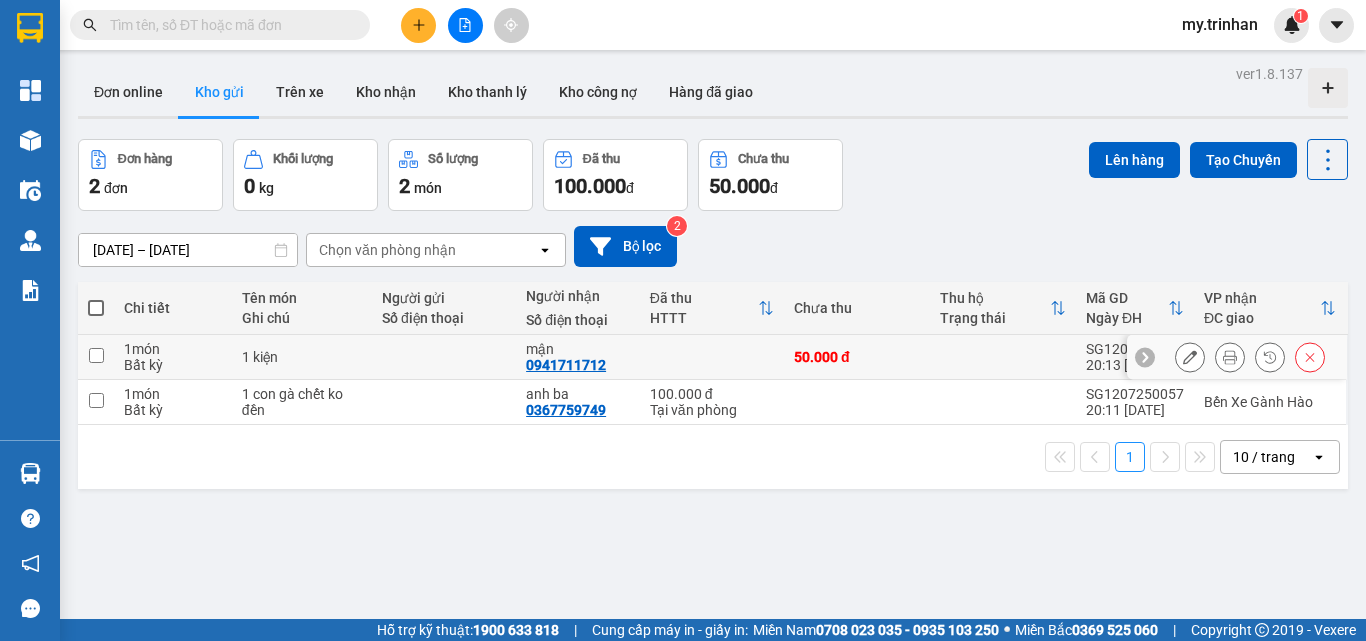 click at bounding box center (1003, 357) 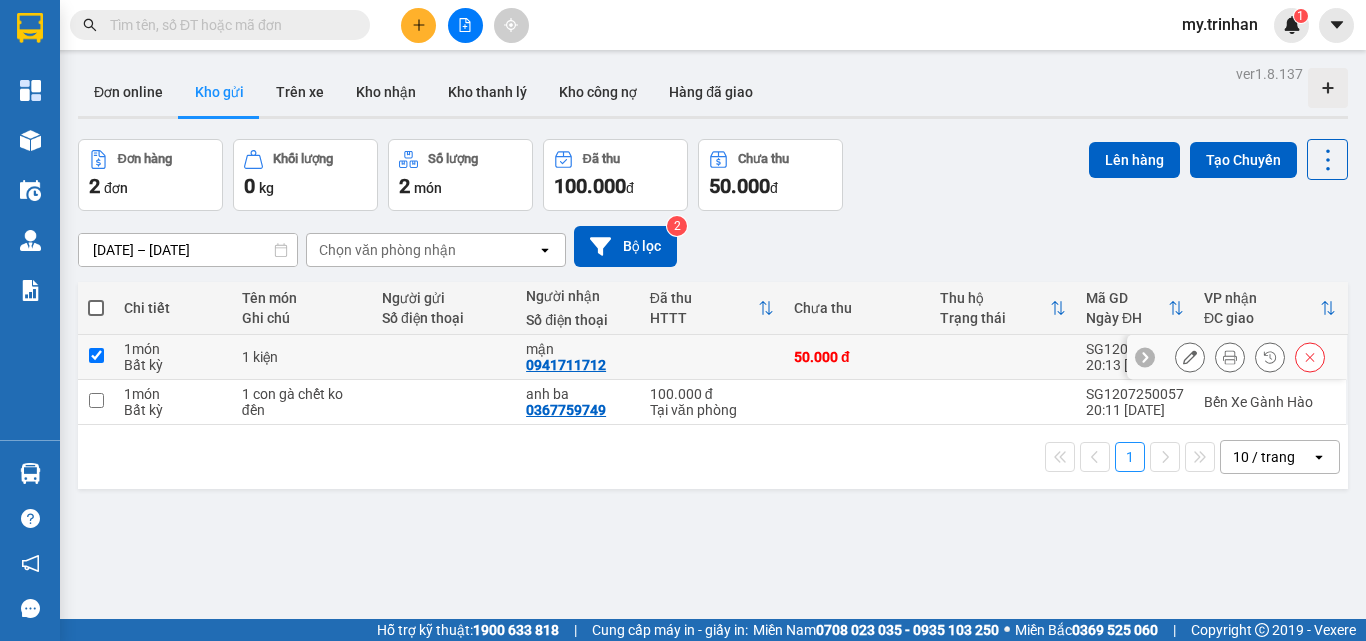 checkbox on "true" 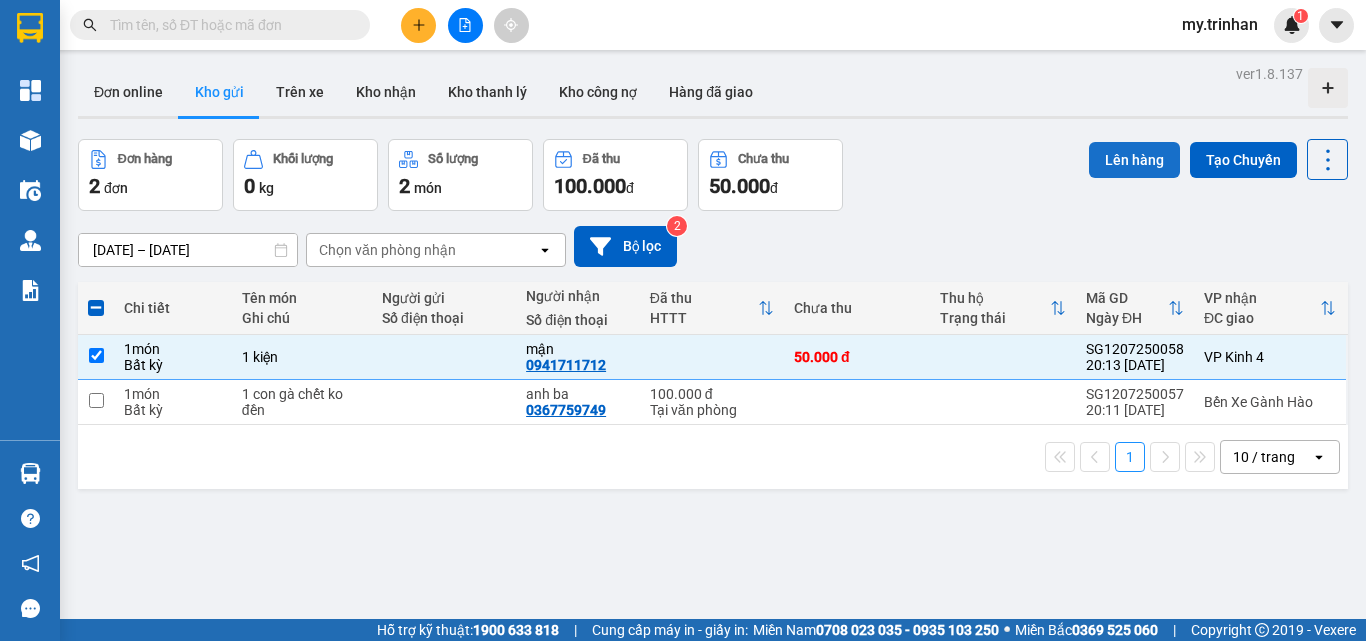 click on "Lên hàng" at bounding box center [1134, 160] 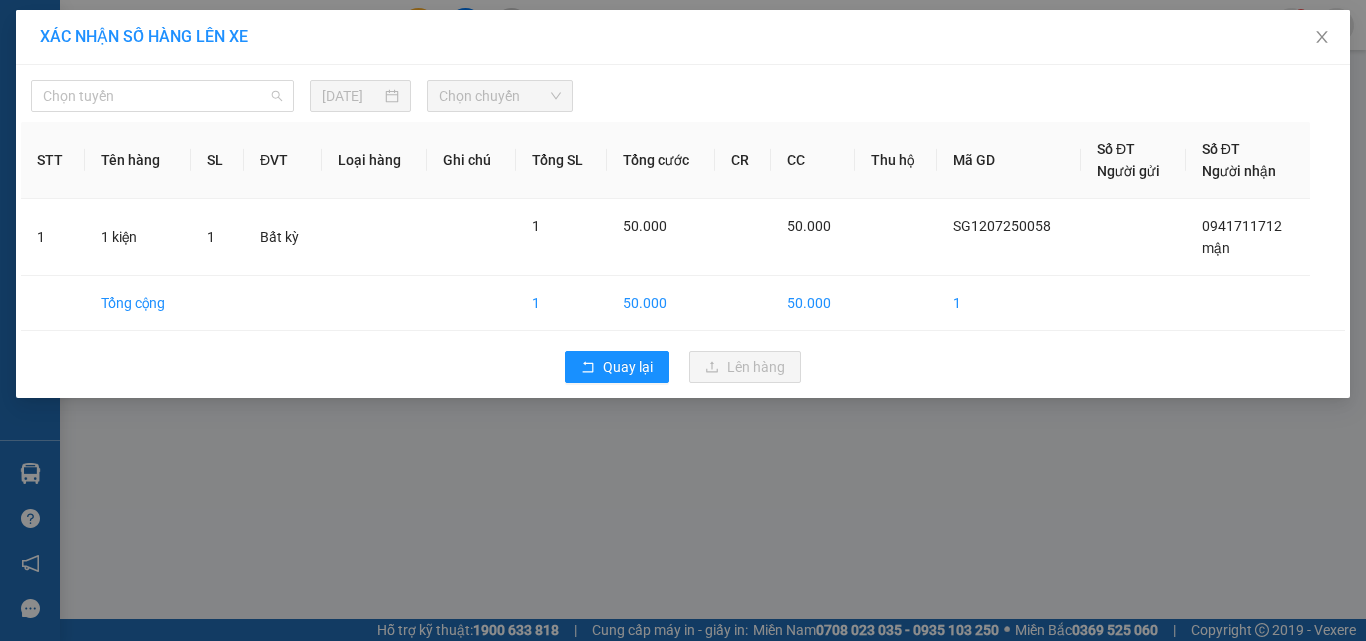 drag, startPoint x: 285, startPoint y: 98, endPoint x: 249, endPoint y: 135, distance: 51.62364 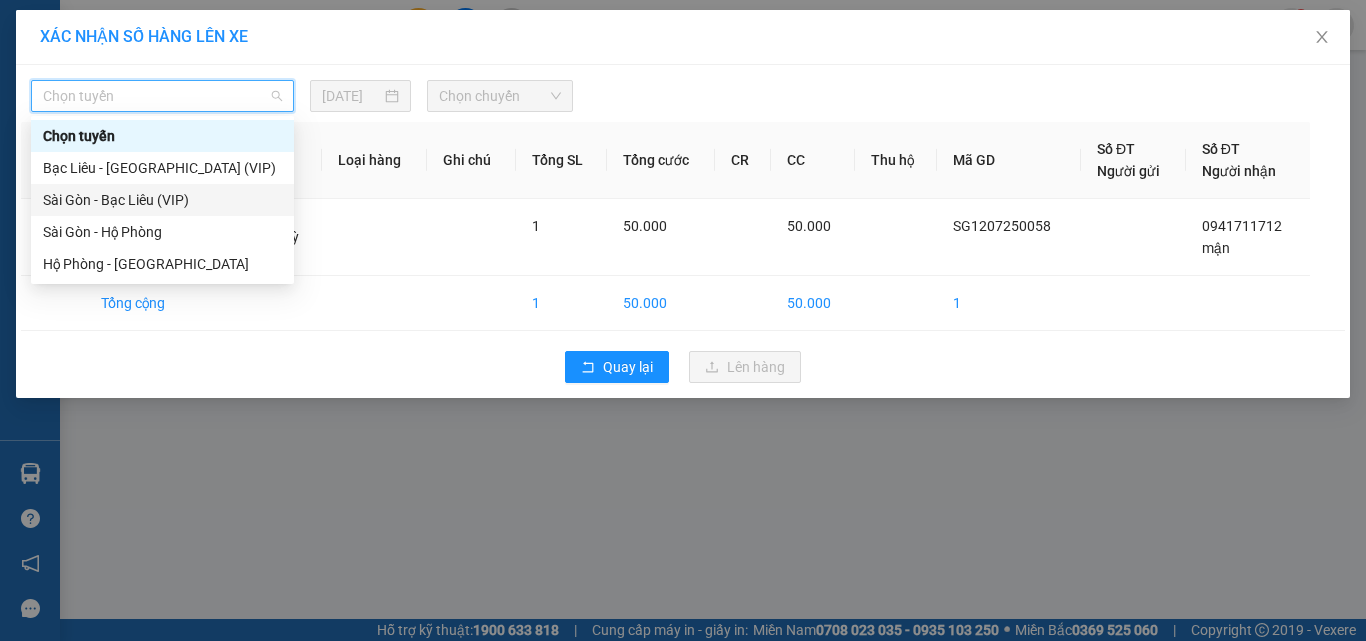 click on "Sài Gòn - Bạc Liêu (VIP)" at bounding box center (162, 200) 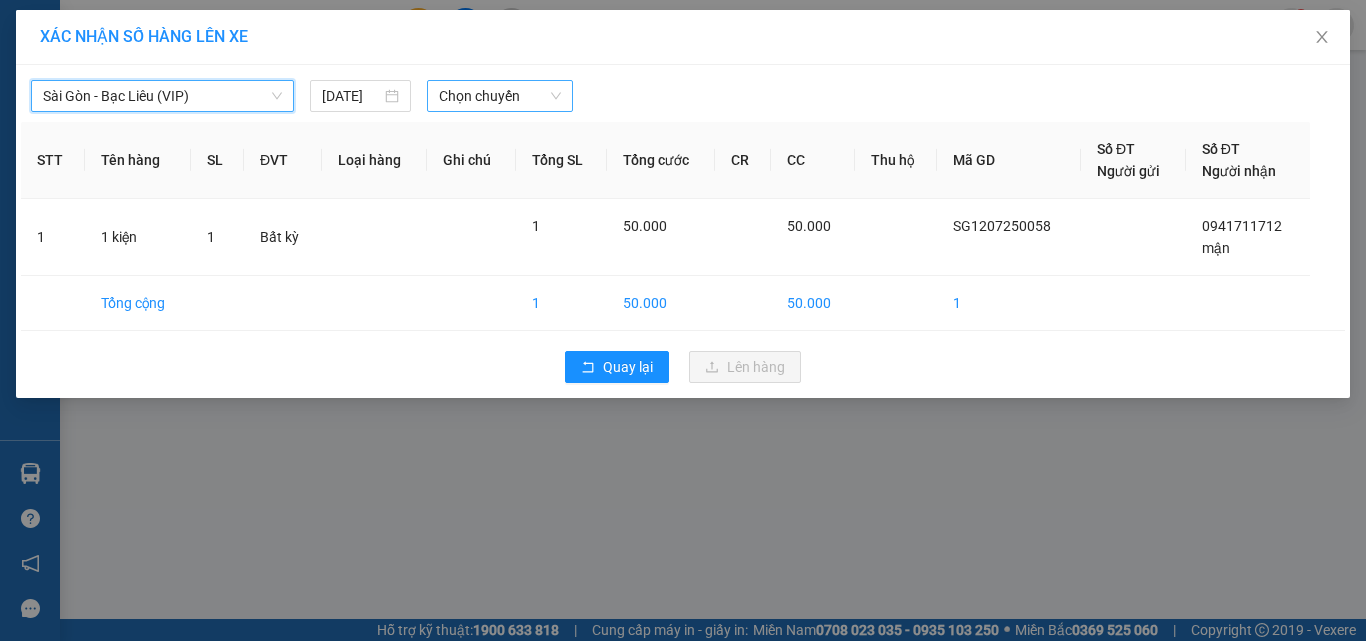 click on "Chọn chuyến" at bounding box center [500, 96] 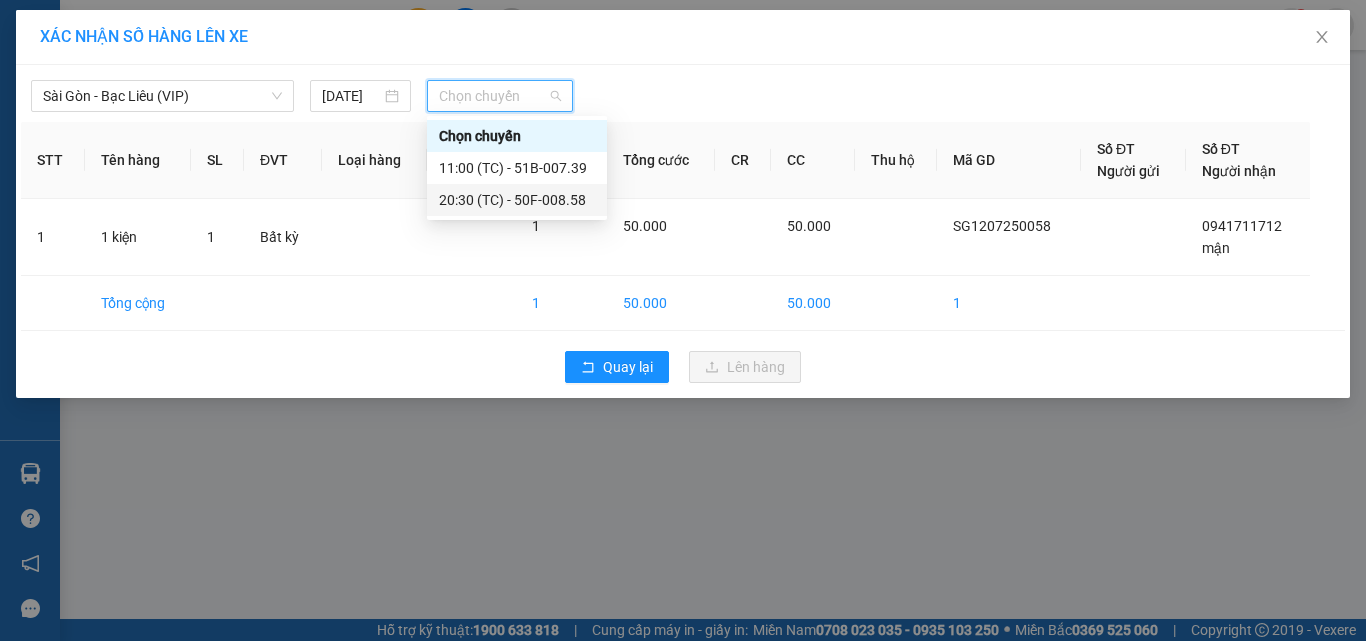 click on "20:30   (TC)   - 50F-008.58" at bounding box center (517, 200) 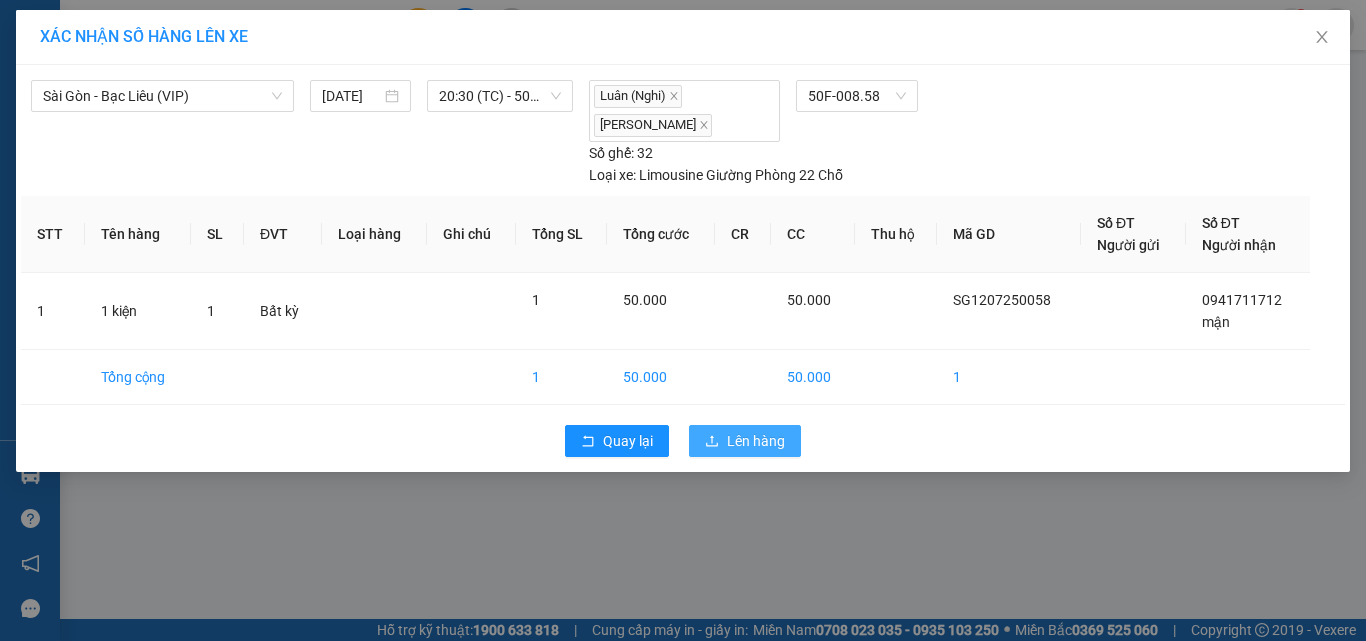 click on "Lên hàng" at bounding box center [756, 441] 